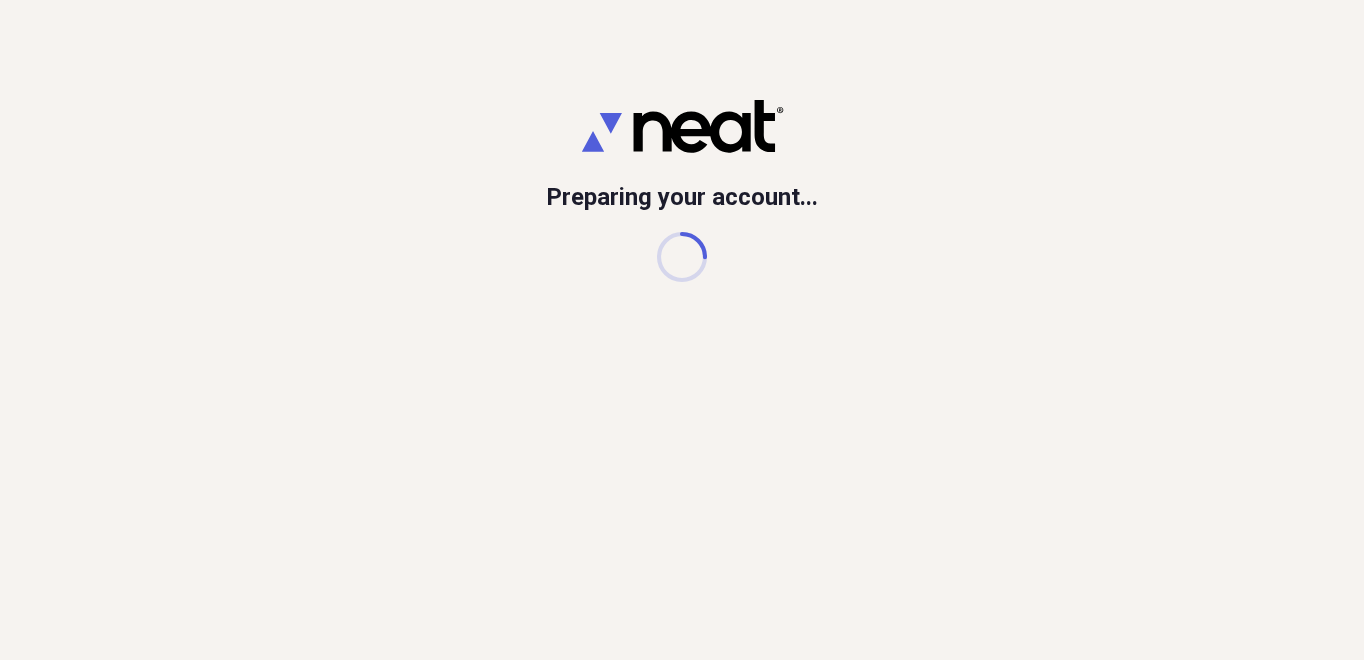 scroll, scrollTop: 0, scrollLeft: 0, axis: both 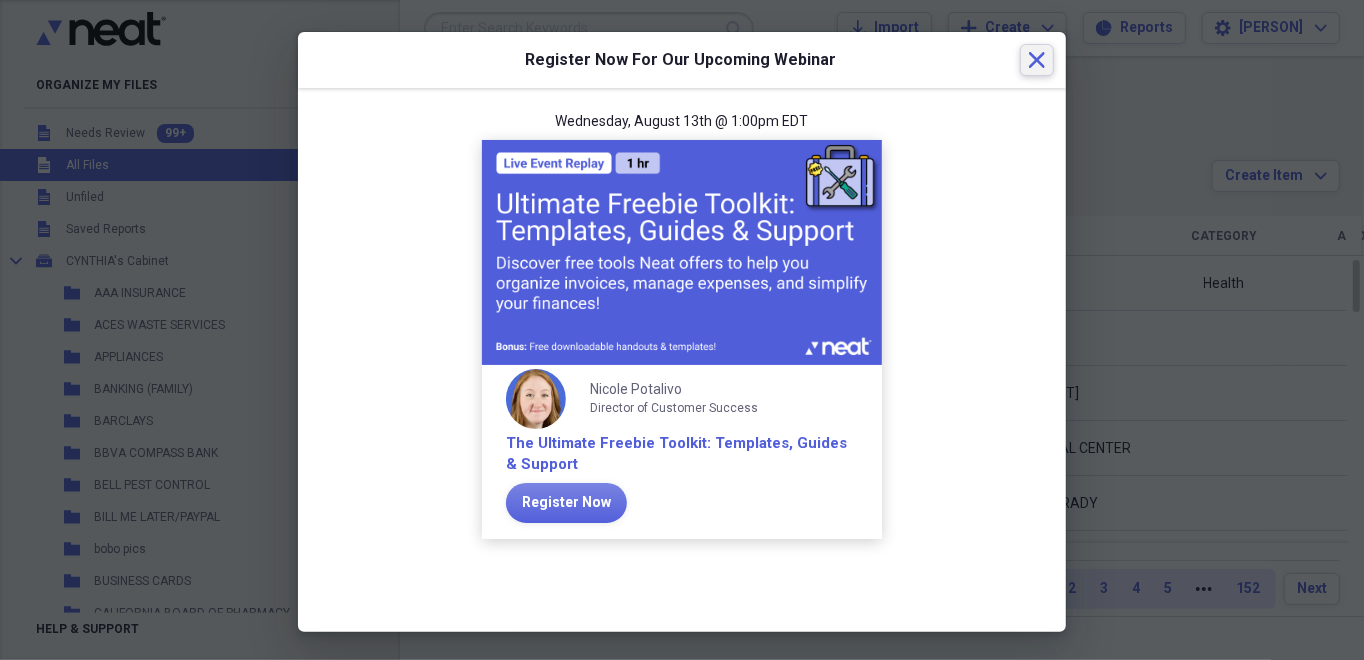 click 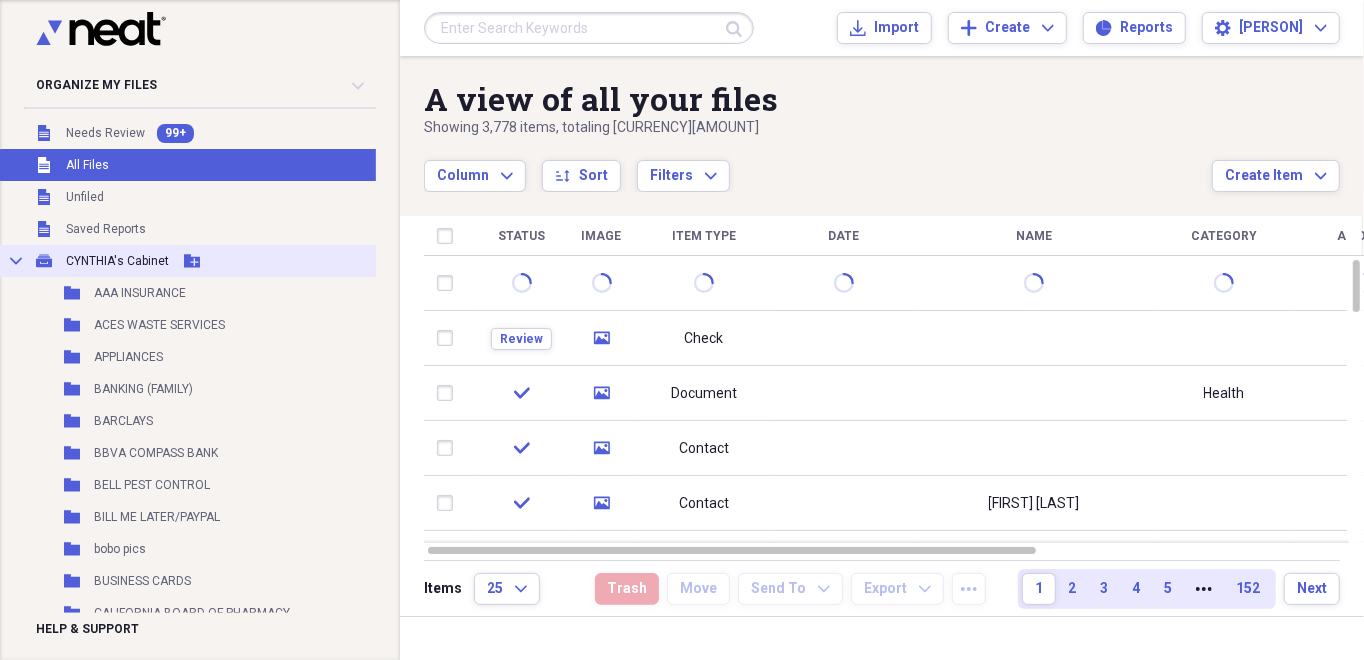 click 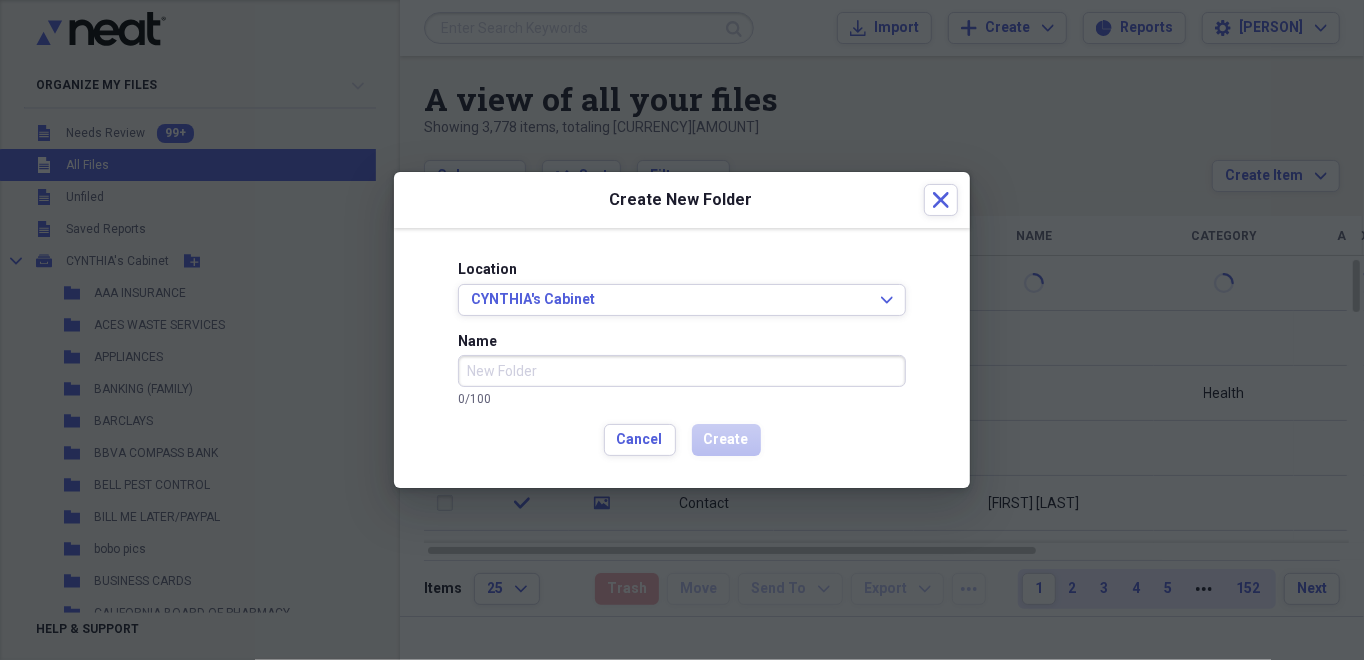 click on "Name" at bounding box center (682, 371) 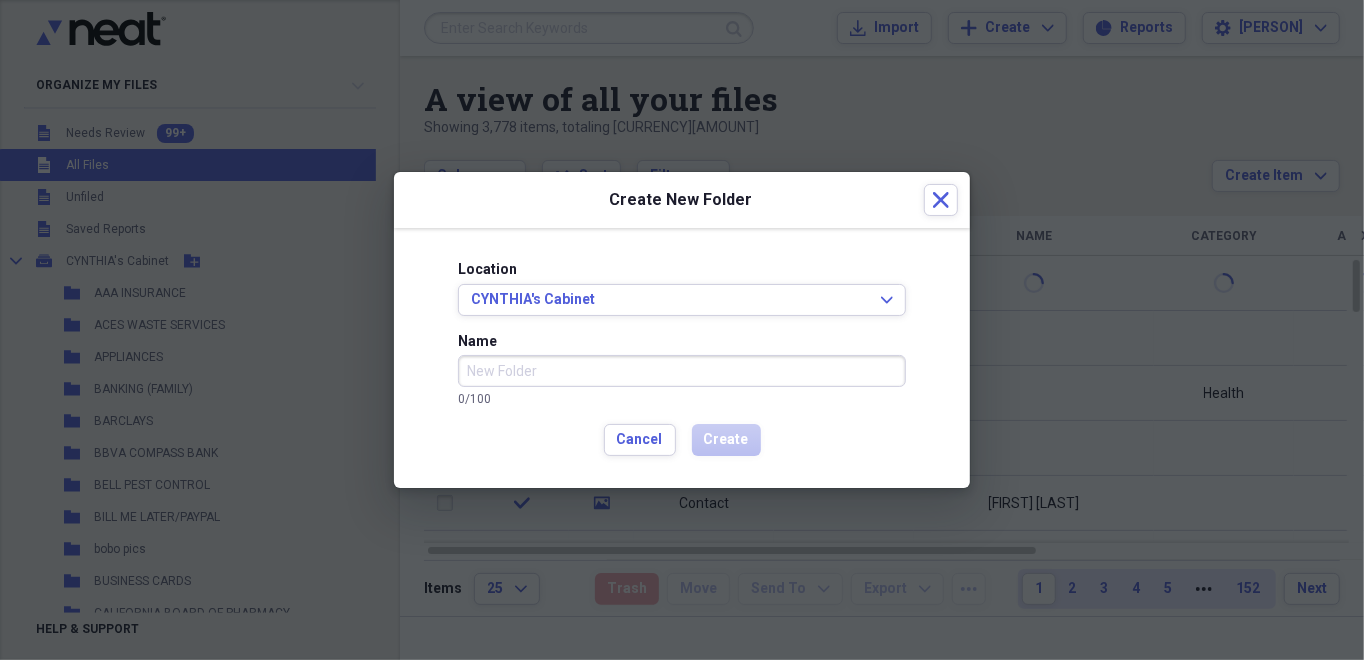 type on "l" 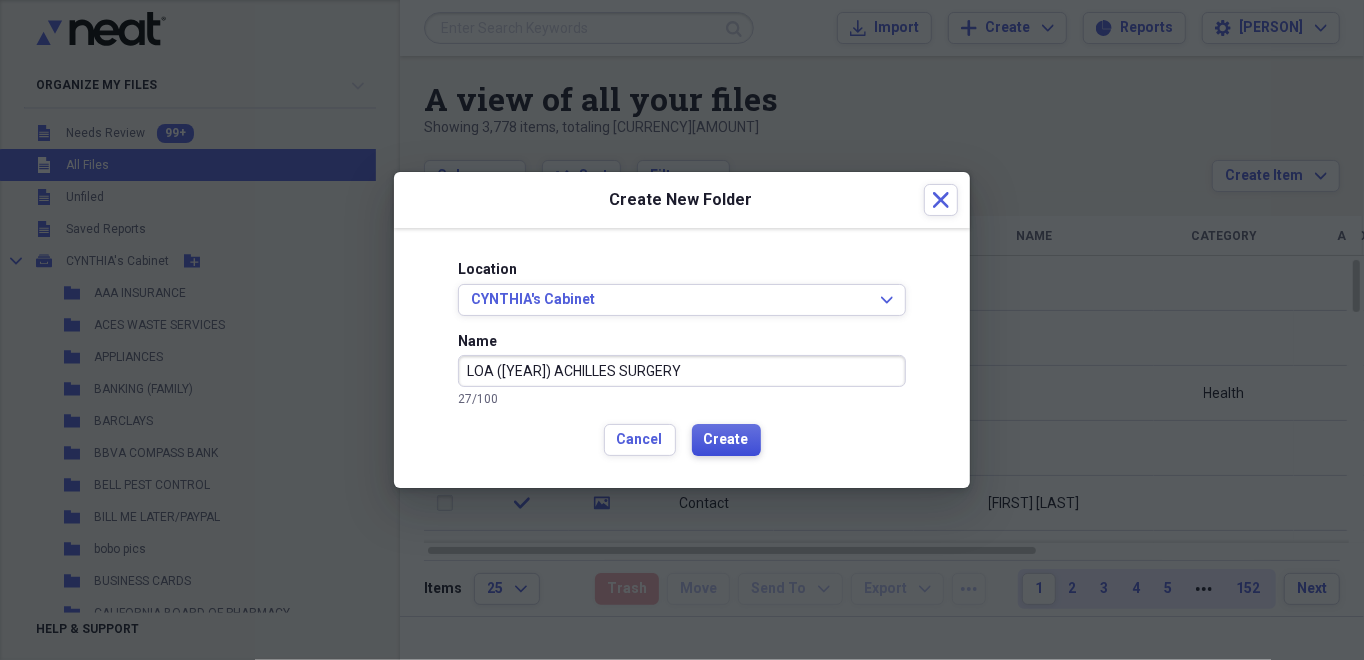 type on "LOA (2025) ACHILLES SURGERY" 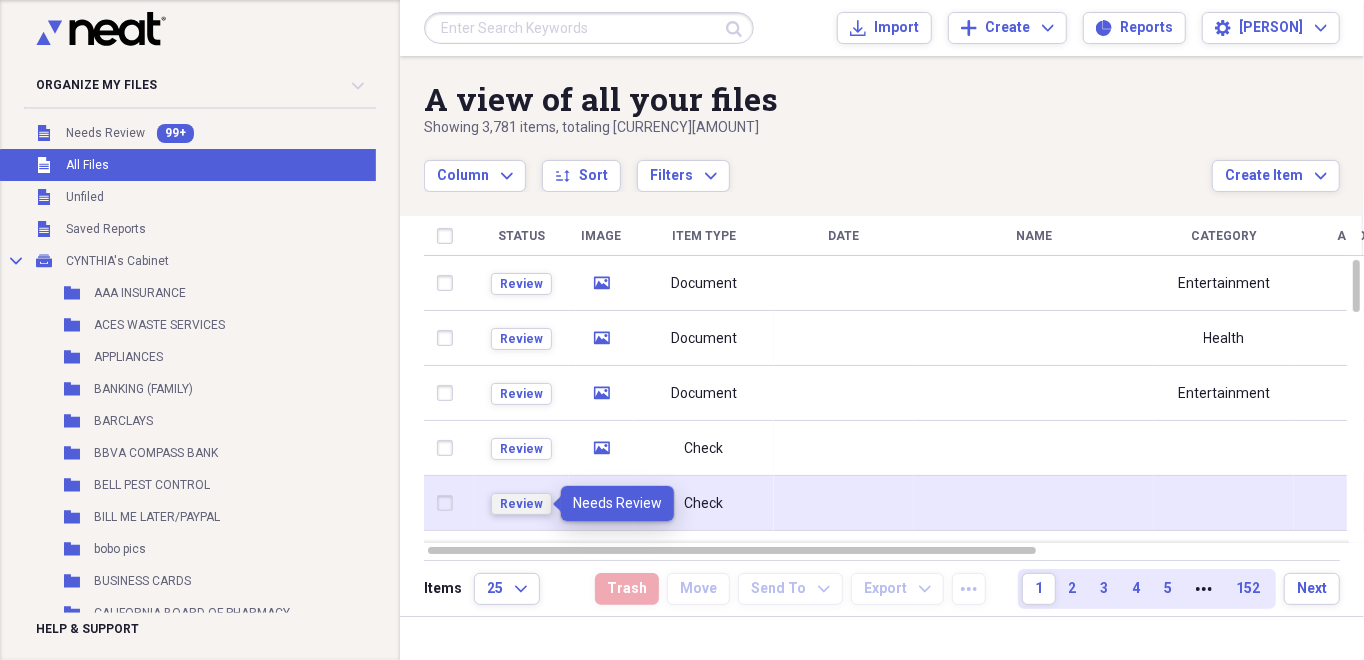 click on "Review" at bounding box center (521, 504) 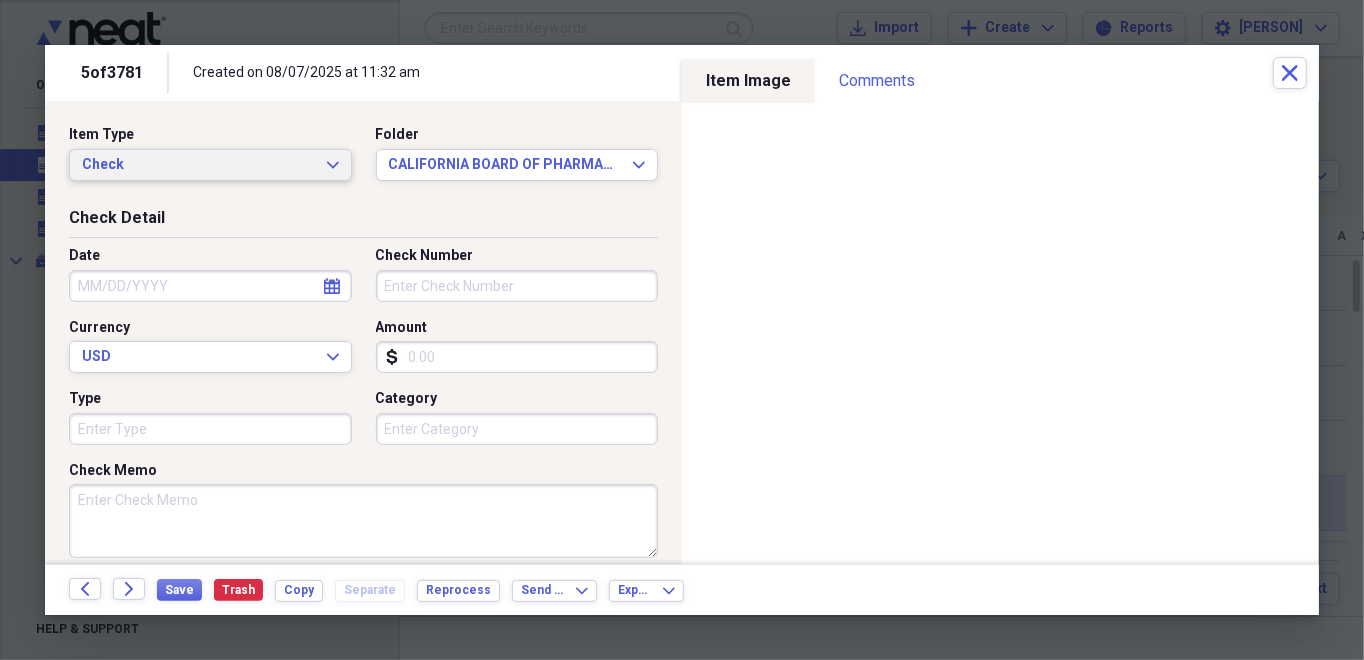 click on "Expand" 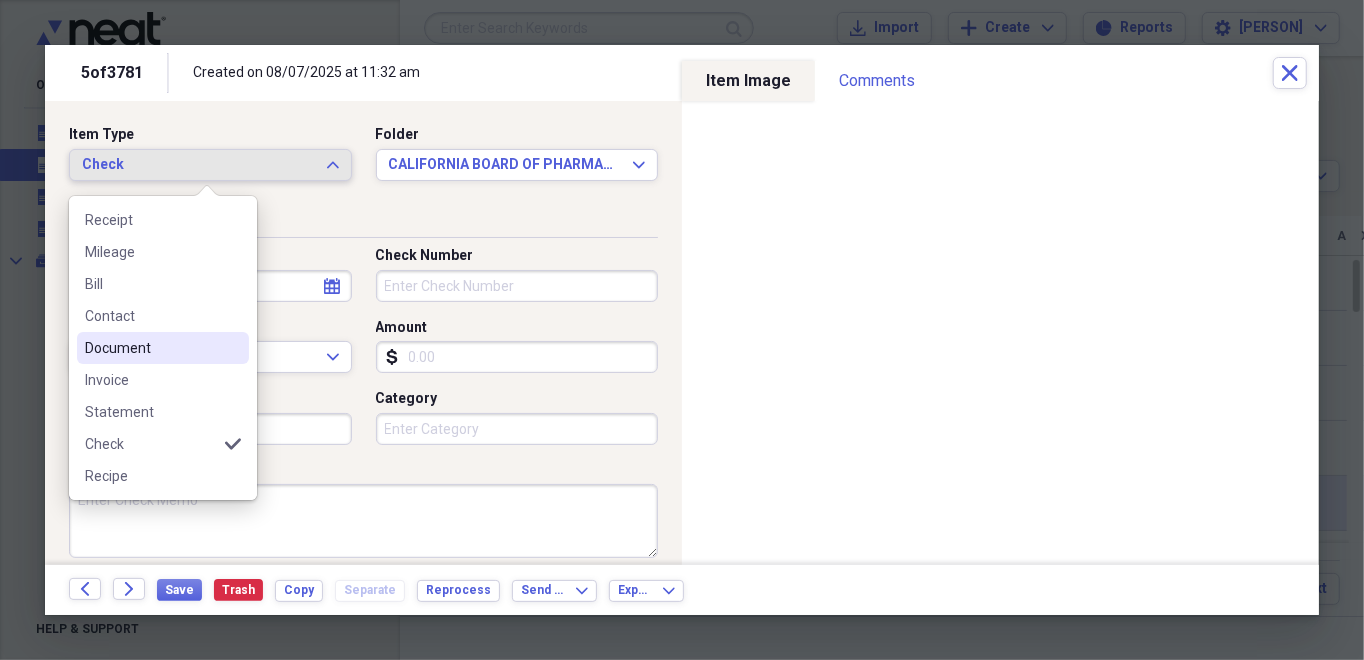 click on "Document" at bounding box center [151, 348] 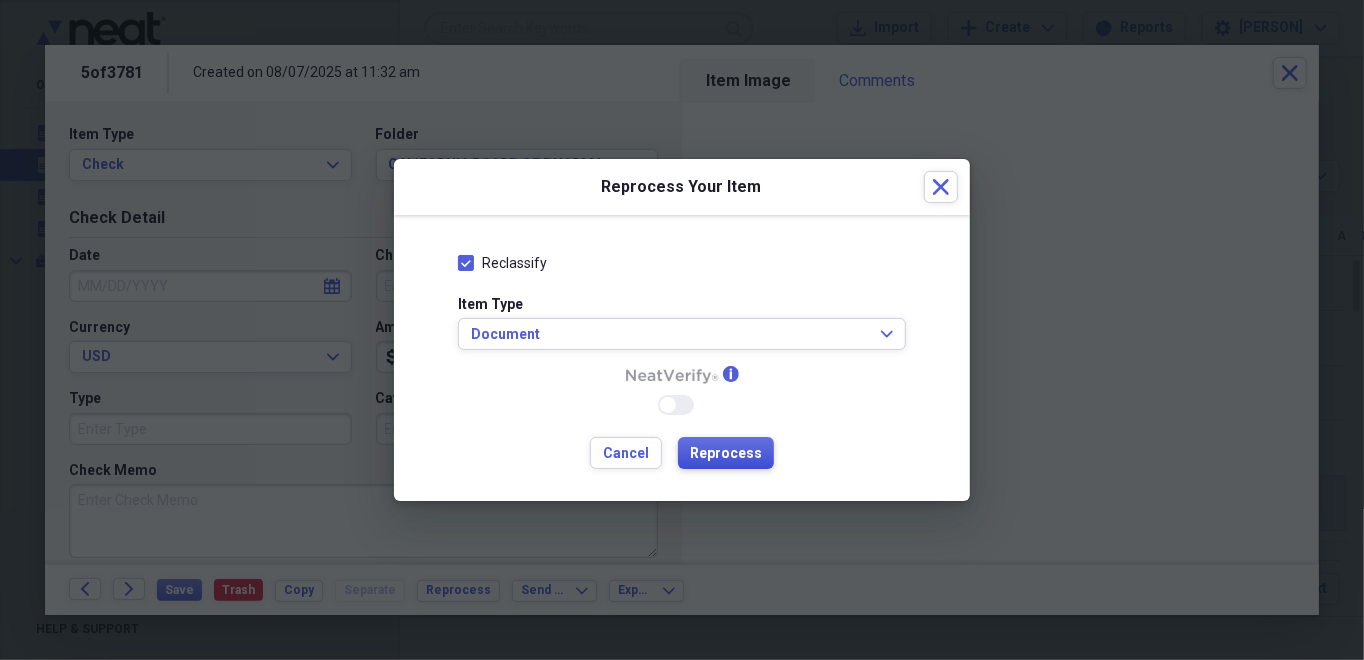 click on "Reprocess" at bounding box center [726, 454] 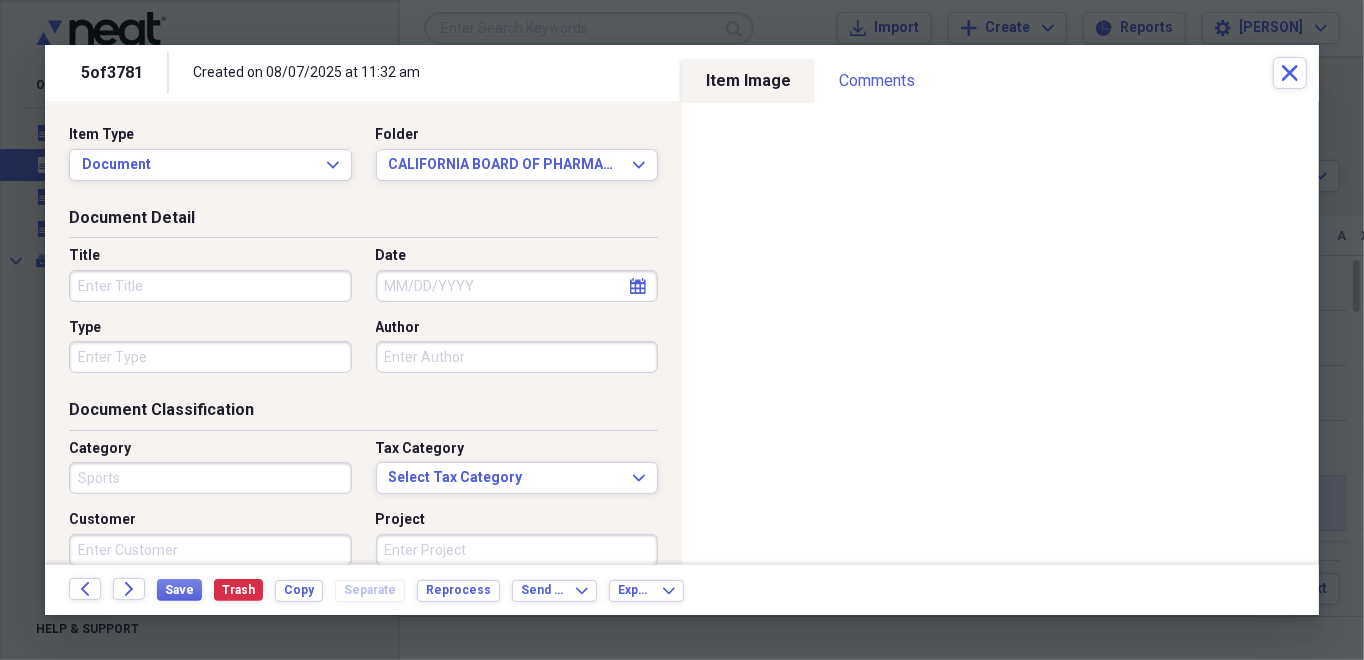 type on "Sports" 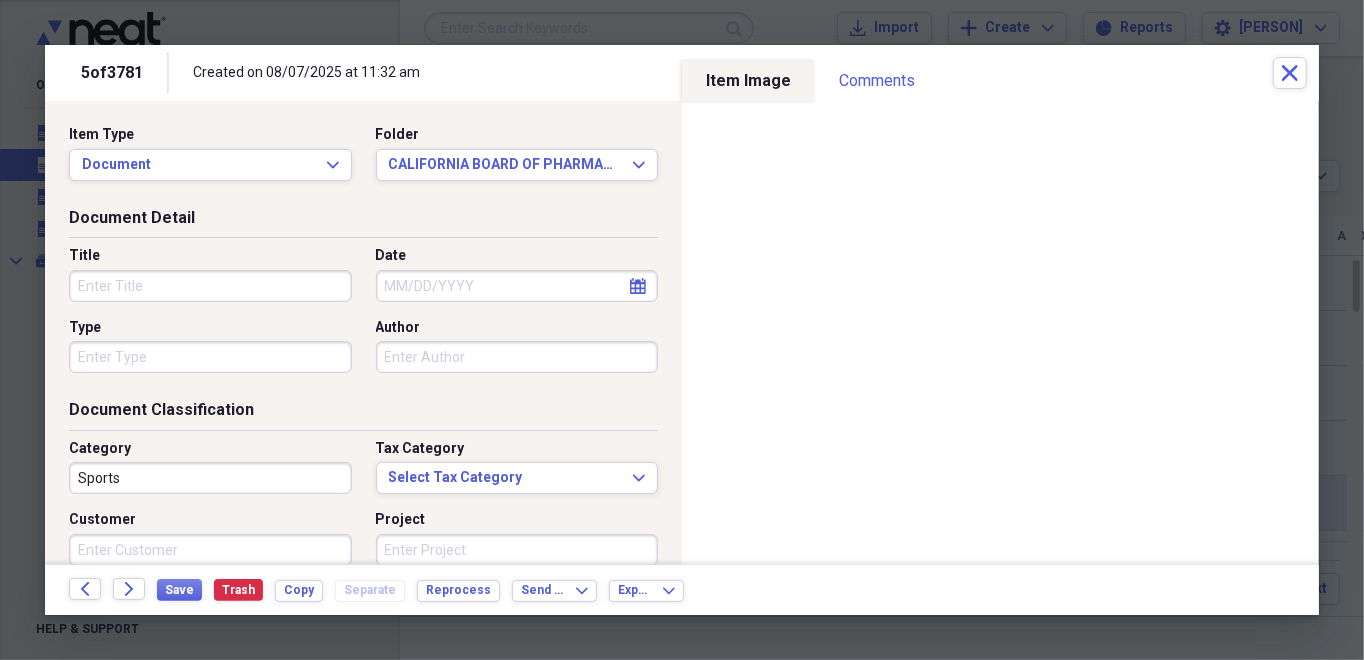 click on "Title" at bounding box center (210, 286) 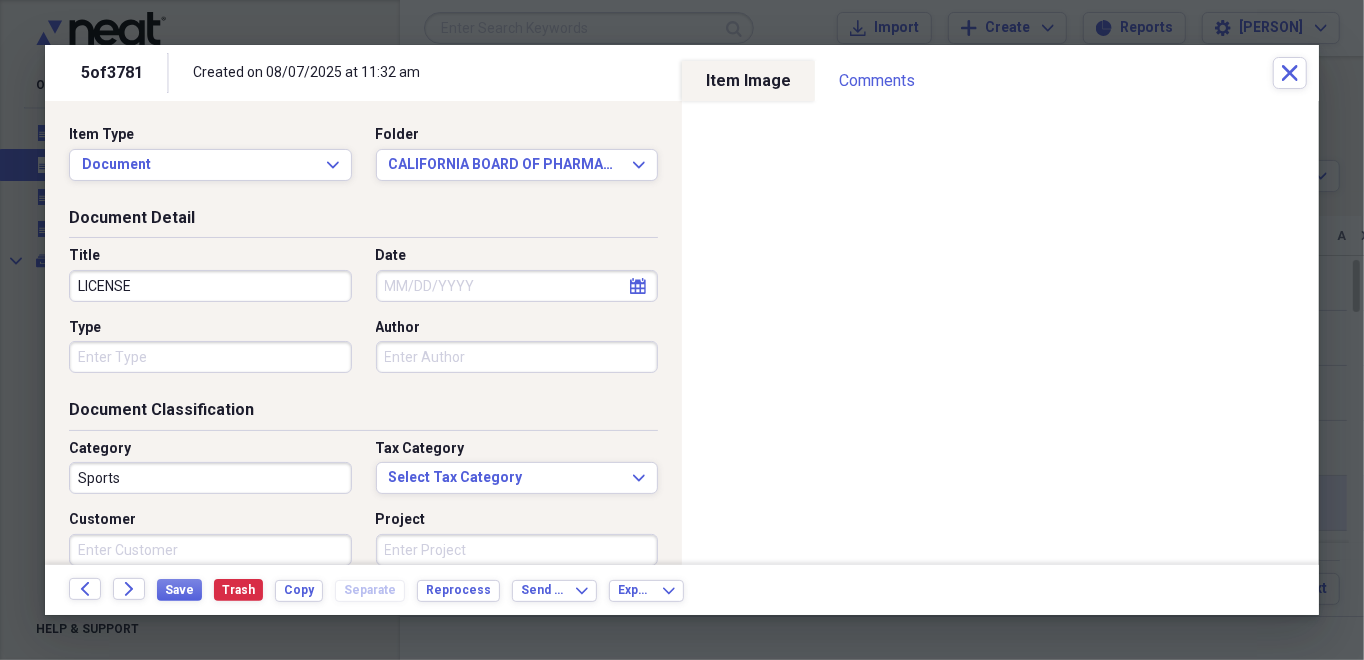 type on "LICENSE" 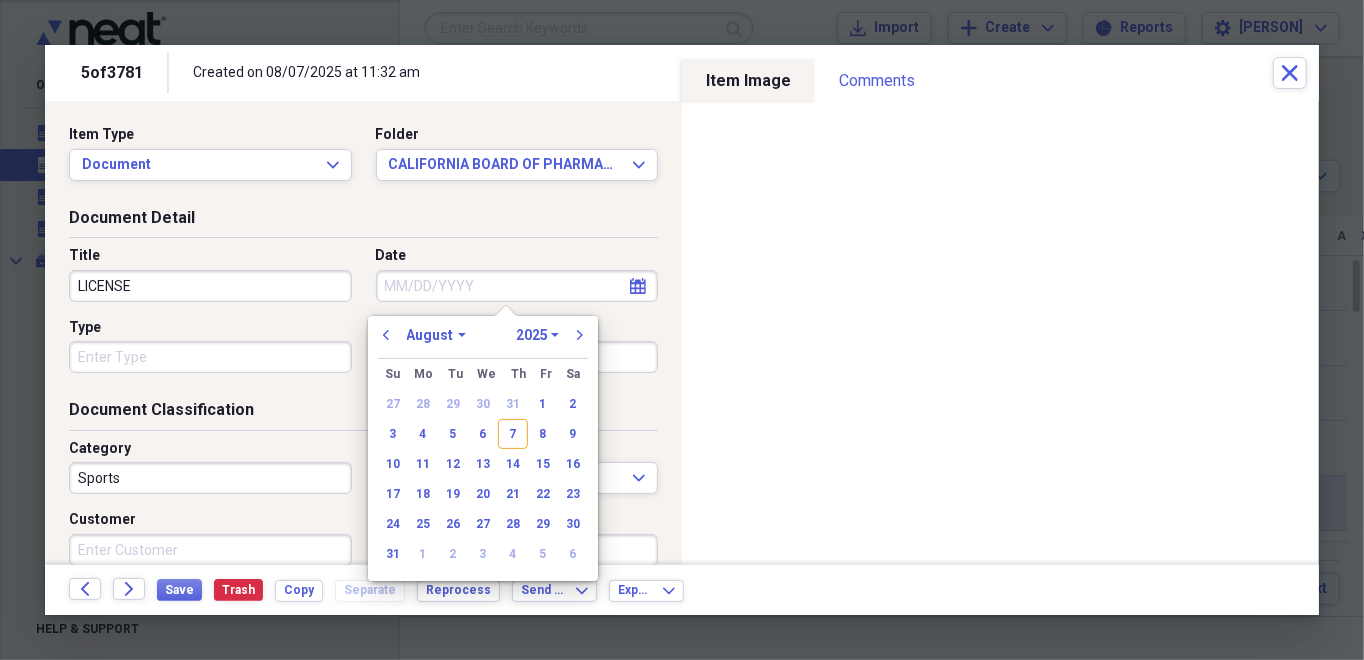 click on "1970 1971 1972 1973 1974 1975 1976 1977 1978 1979 1980 1981 1982 1983 1984 1985 1986 1987 1988 1989 1990 1991 1992 1993 1994 1995 1996 1997 1998 1999 2000 2001 2002 2003 2004 2005 2006 2007 2008 2009 2010 2011 2012 2013 2014 2015 2016 2017 2018 2019 2020 2021 2022 2023 2024 2025 2026 2027 2028 2029 2030 2031 2032 2033 2034 2035" at bounding box center (537, 335) 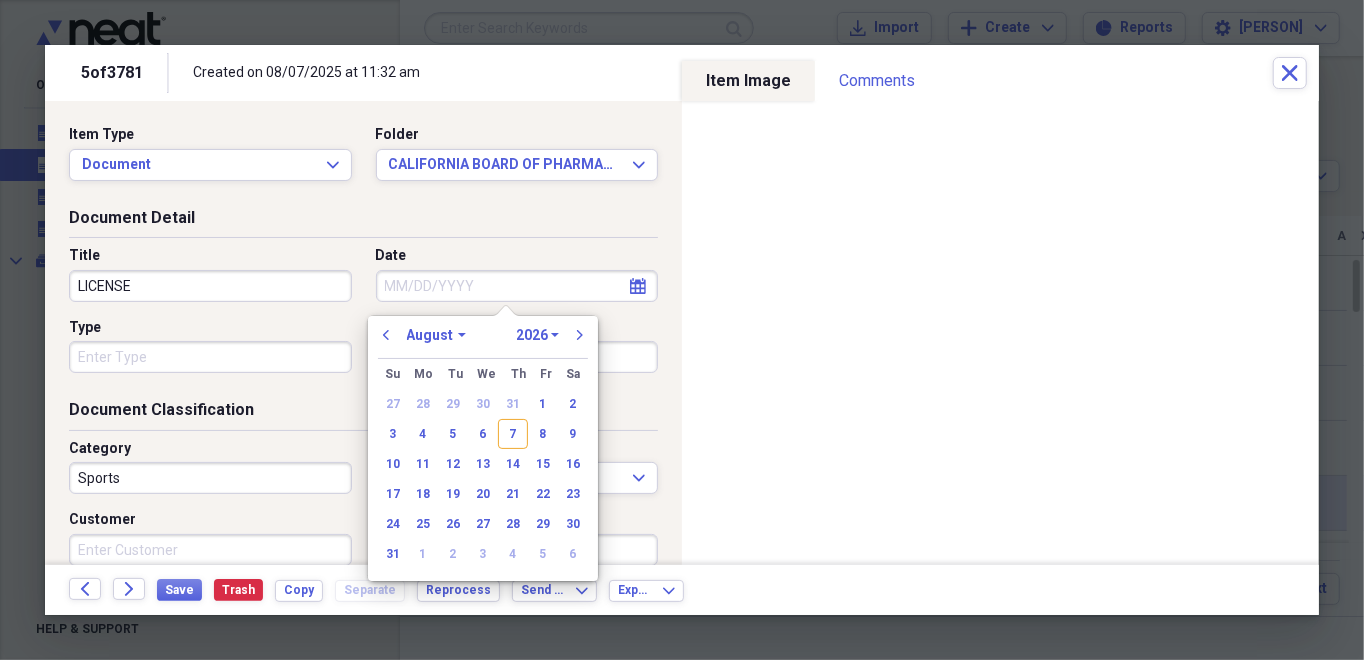 click on "1970 1971 1972 1973 1974 1975 1976 1977 1978 1979 1980 1981 1982 1983 1984 1985 1986 1987 1988 1989 1990 1991 1992 1993 1994 1995 1996 1997 1998 1999 2000 2001 2002 2003 2004 2005 2006 2007 2008 2009 2010 2011 2012 2013 2014 2015 2016 2017 2018 2019 2020 2021 2022 2023 2024 2025 2026 2027 2028 2029 2030 2031 2032 2033 2034 2035" at bounding box center (537, 335) 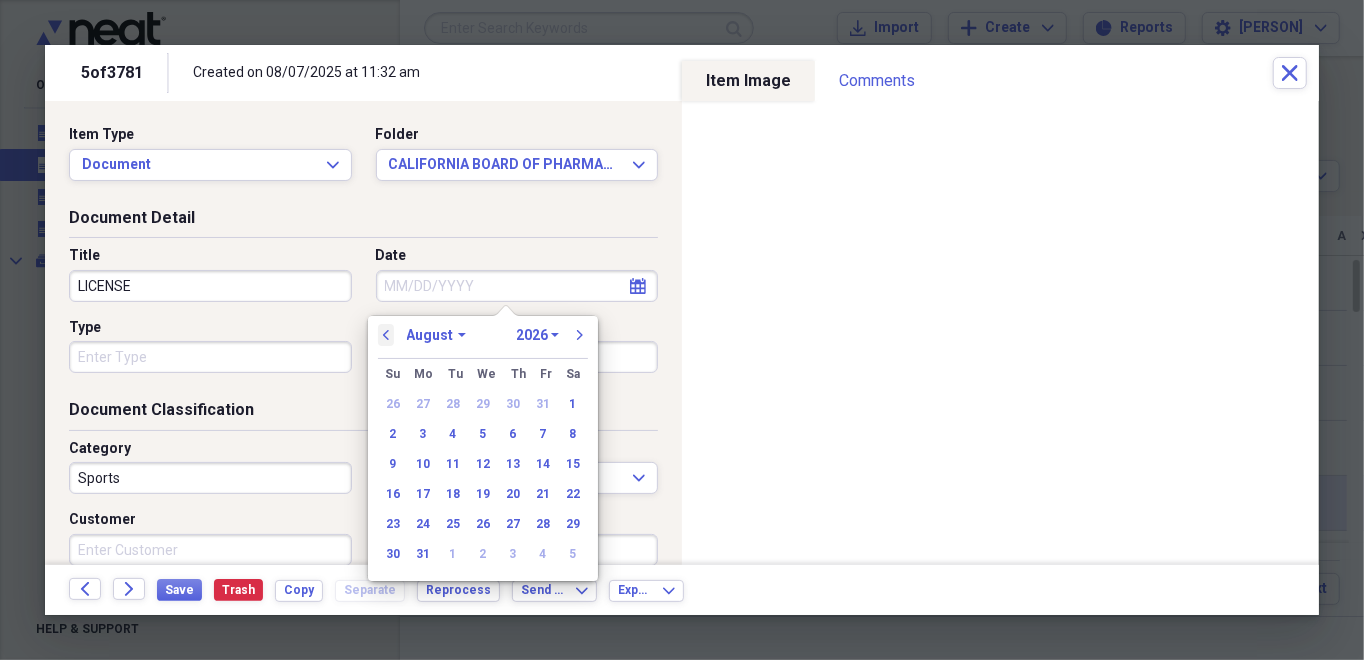 click on "previous" at bounding box center [386, 335] 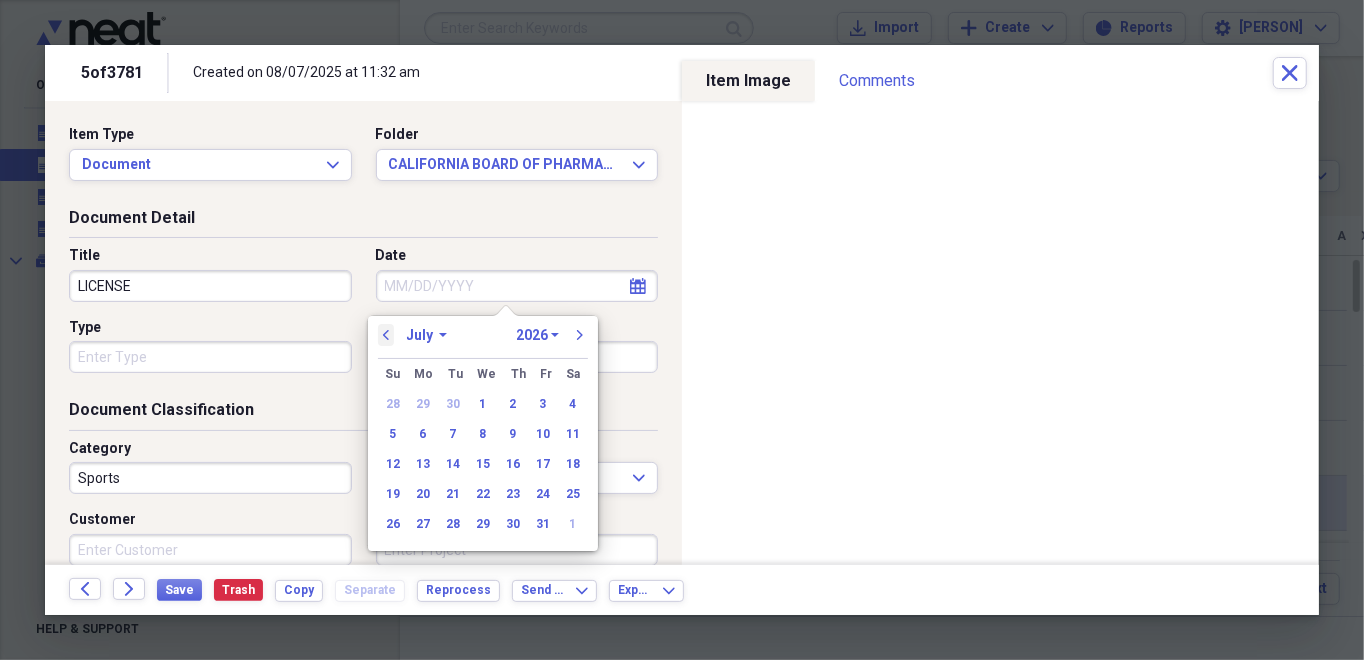 click on "previous" at bounding box center [386, 335] 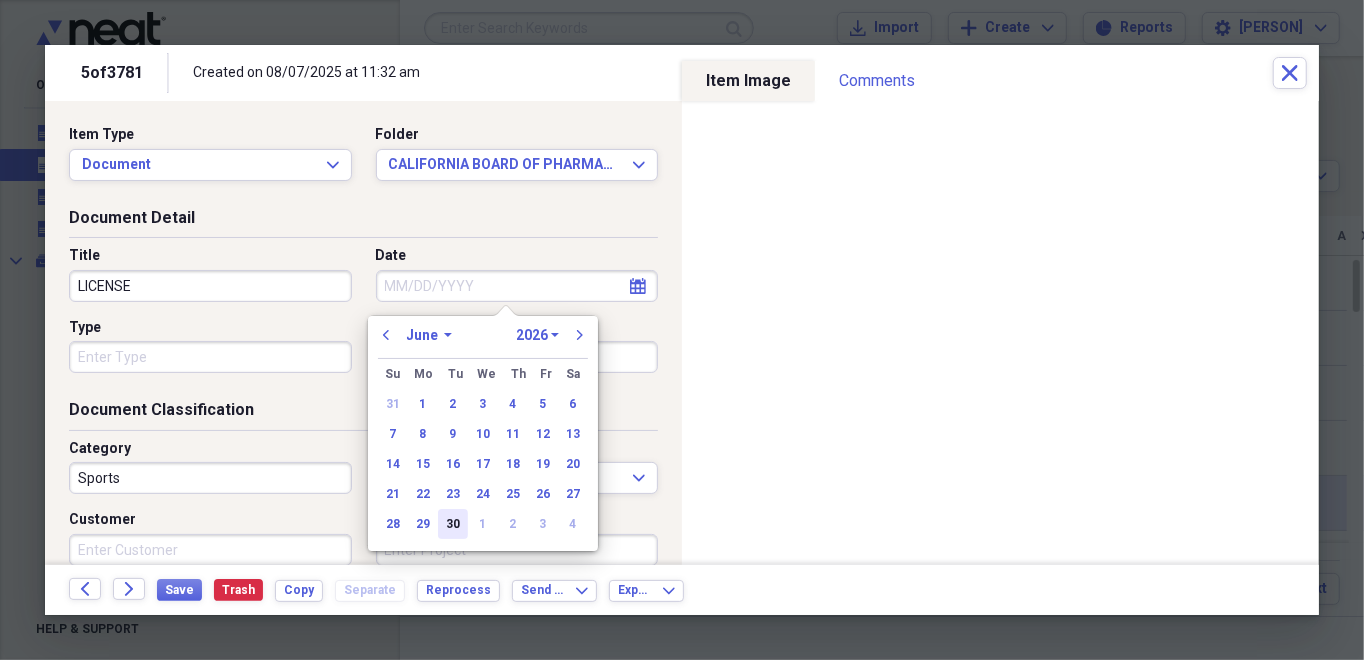 click on "30" at bounding box center [453, 524] 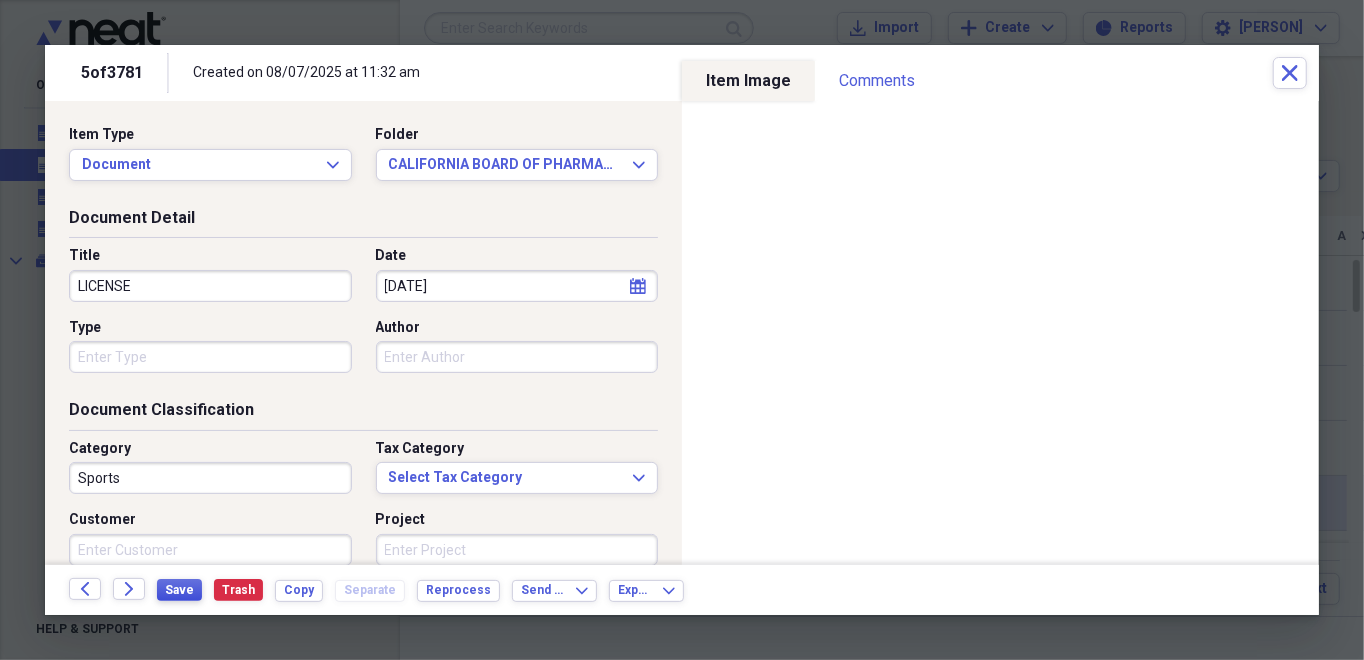 click on "Save" at bounding box center (179, 590) 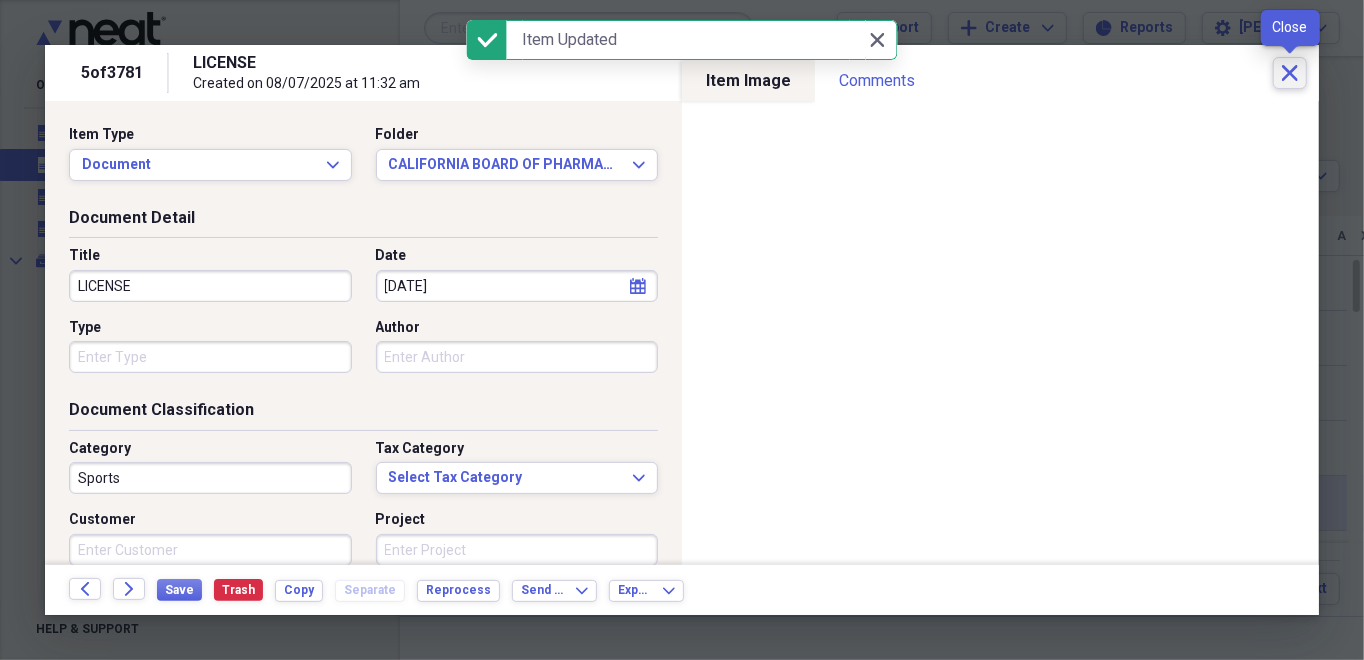 click 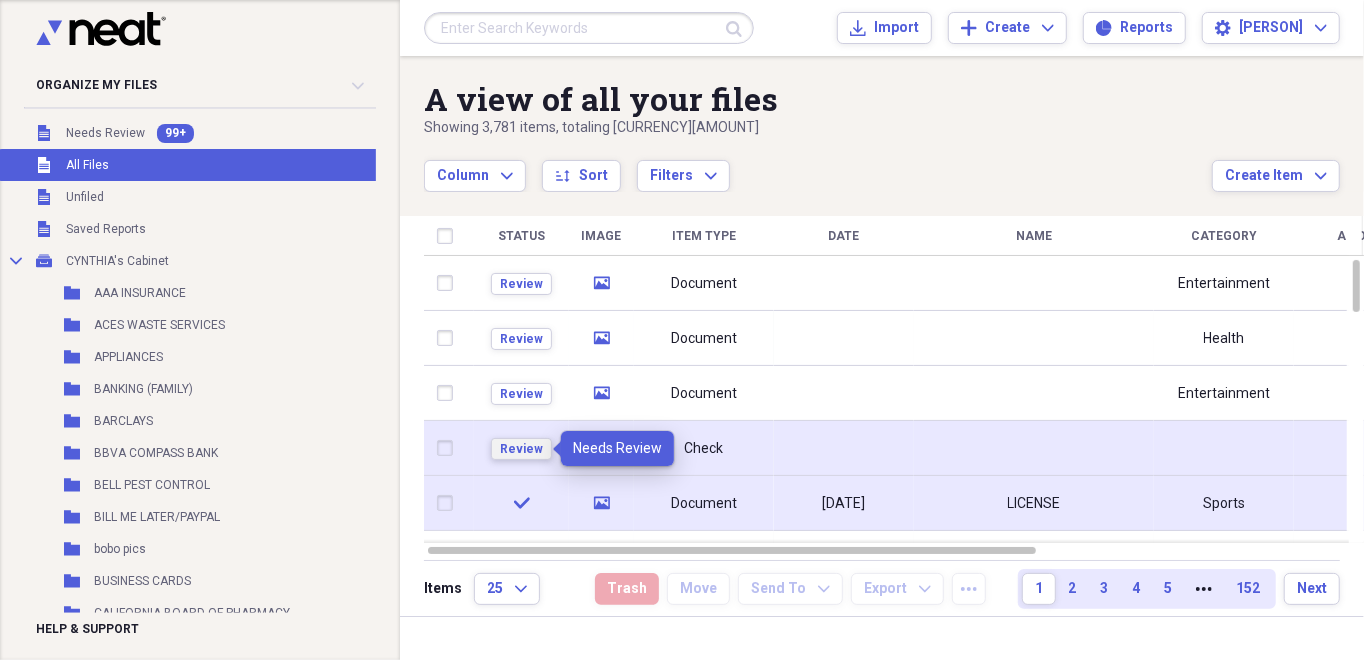 click on "Review" at bounding box center [521, 449] 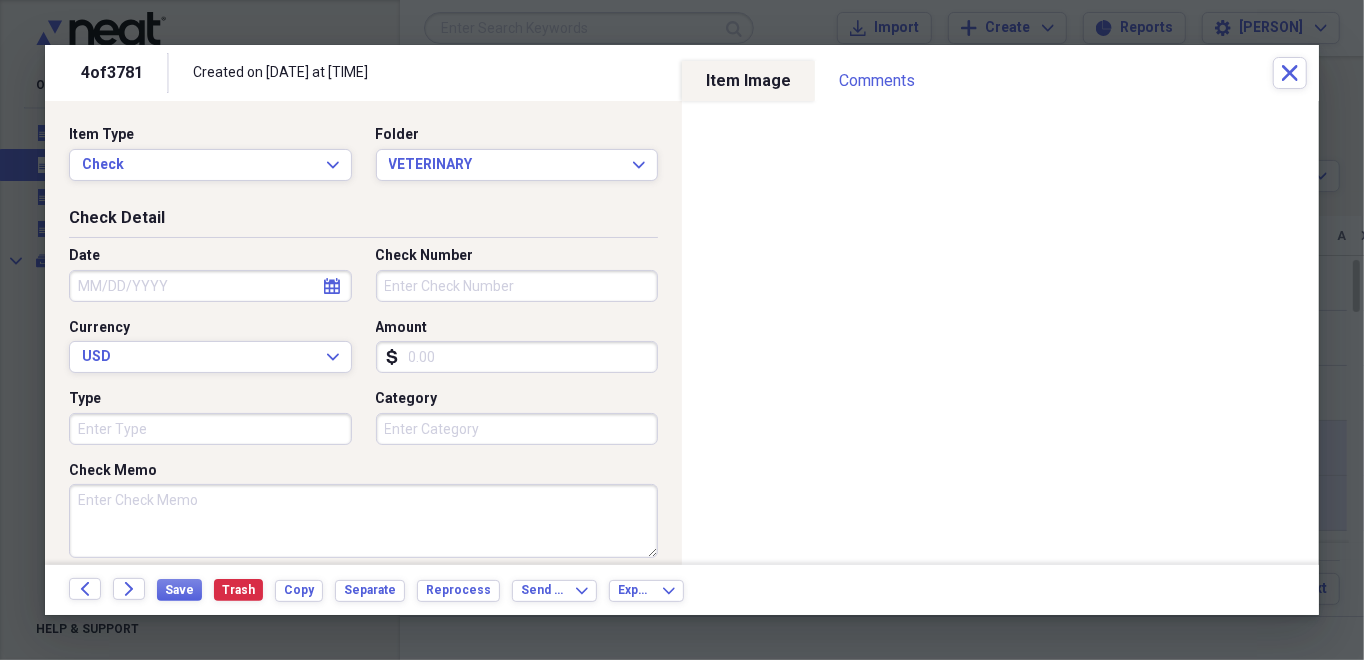 click on "Check Memo" at bounding box center (363, 521) 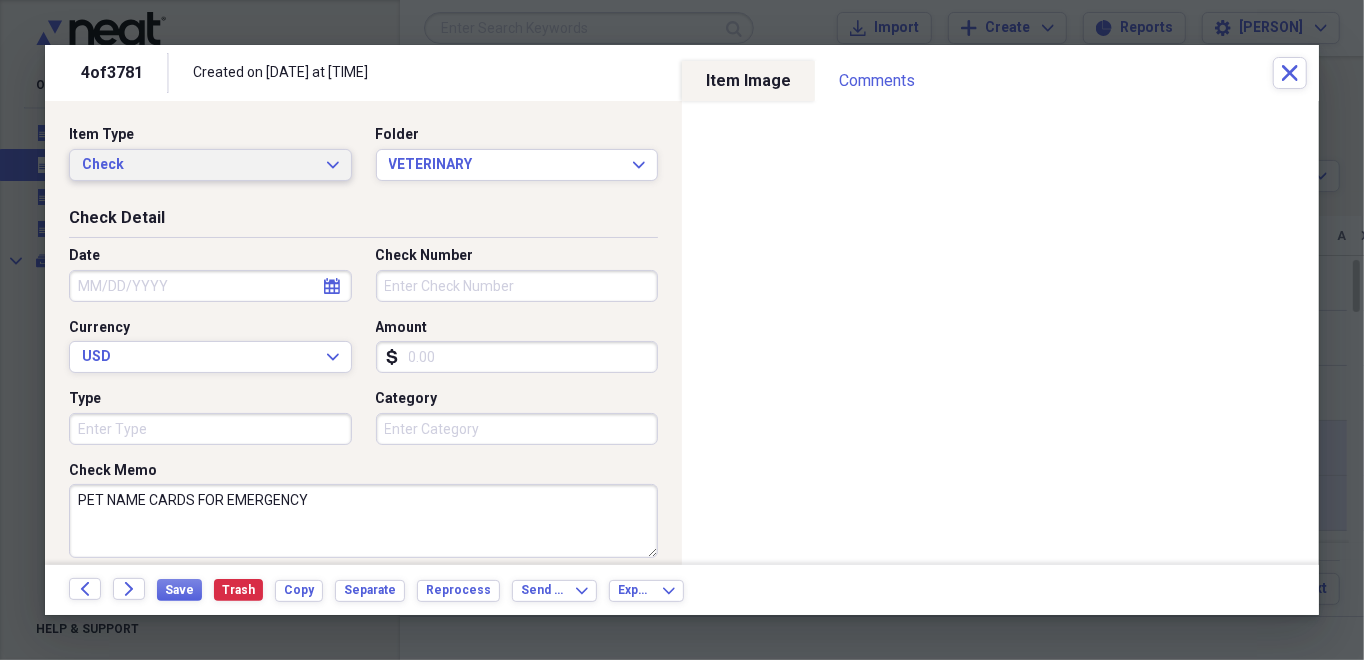 type on "PET NAME CARDS FOR EMERGENCY" 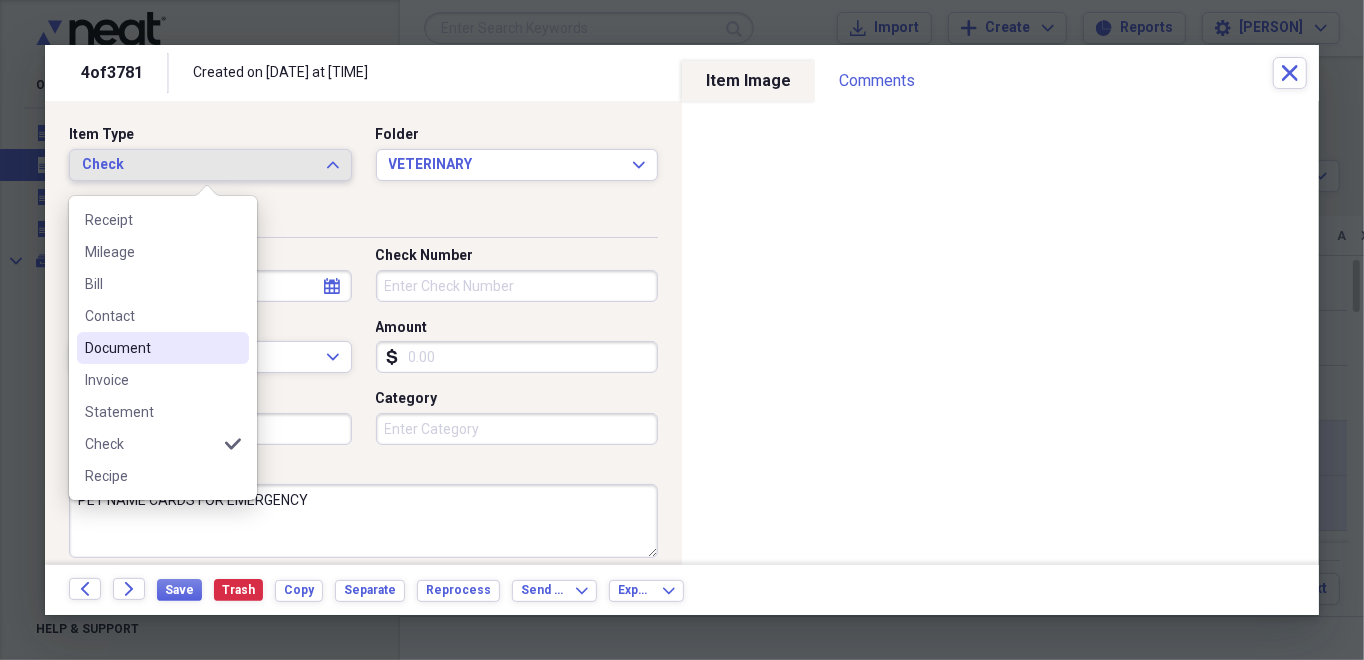 click on "Document" at bounding box center [163, 348] 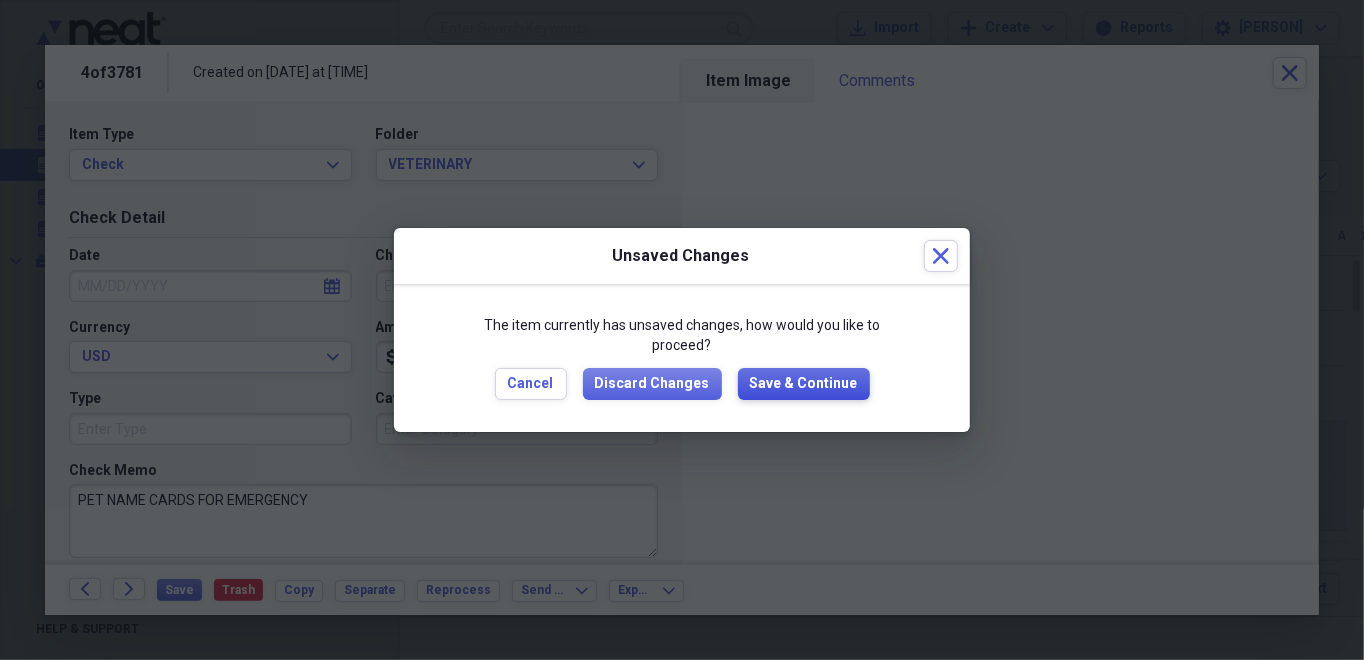 click on "Save & Continue" at bounding box center [804, 384] 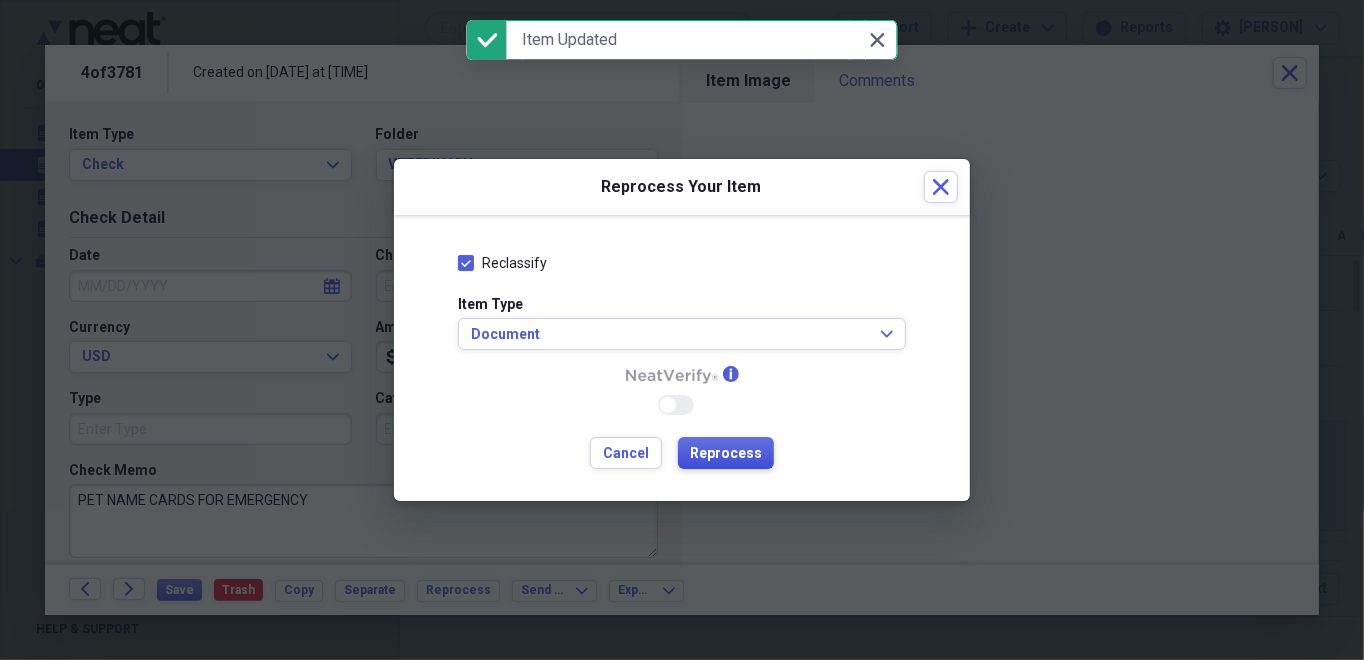 click on "Reprocess" at bounding box center [726, 454] 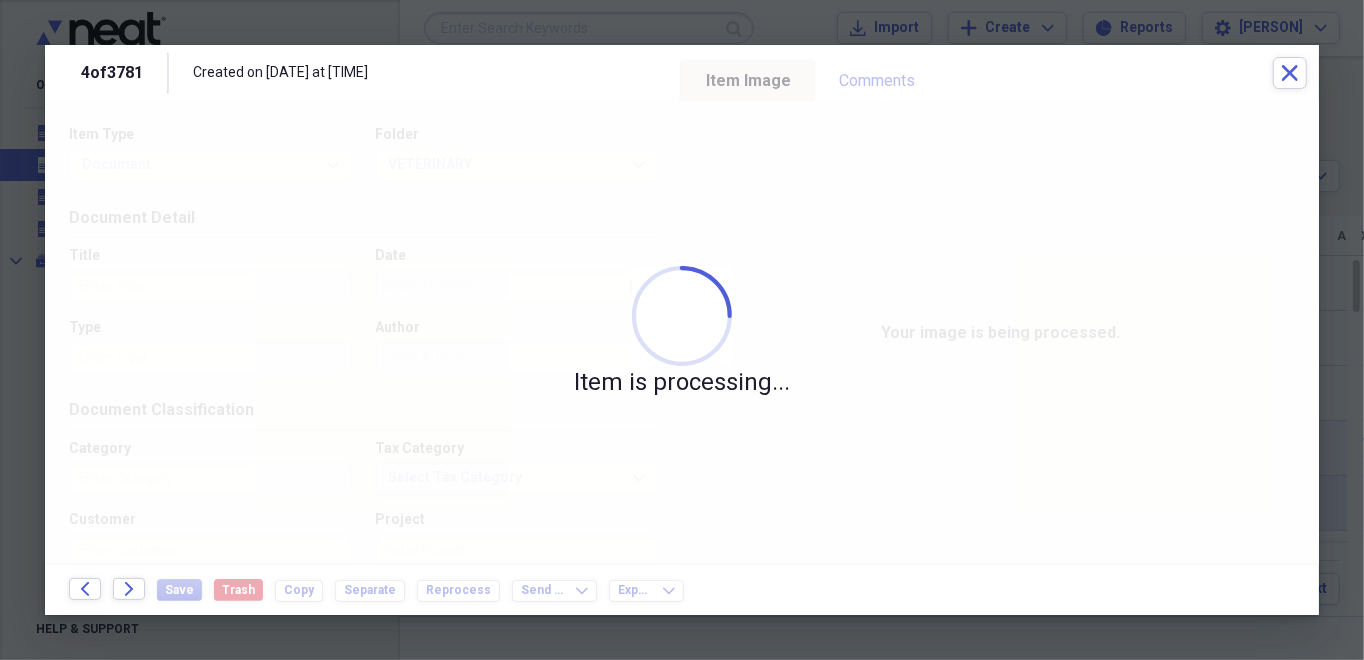 type on "Sports" 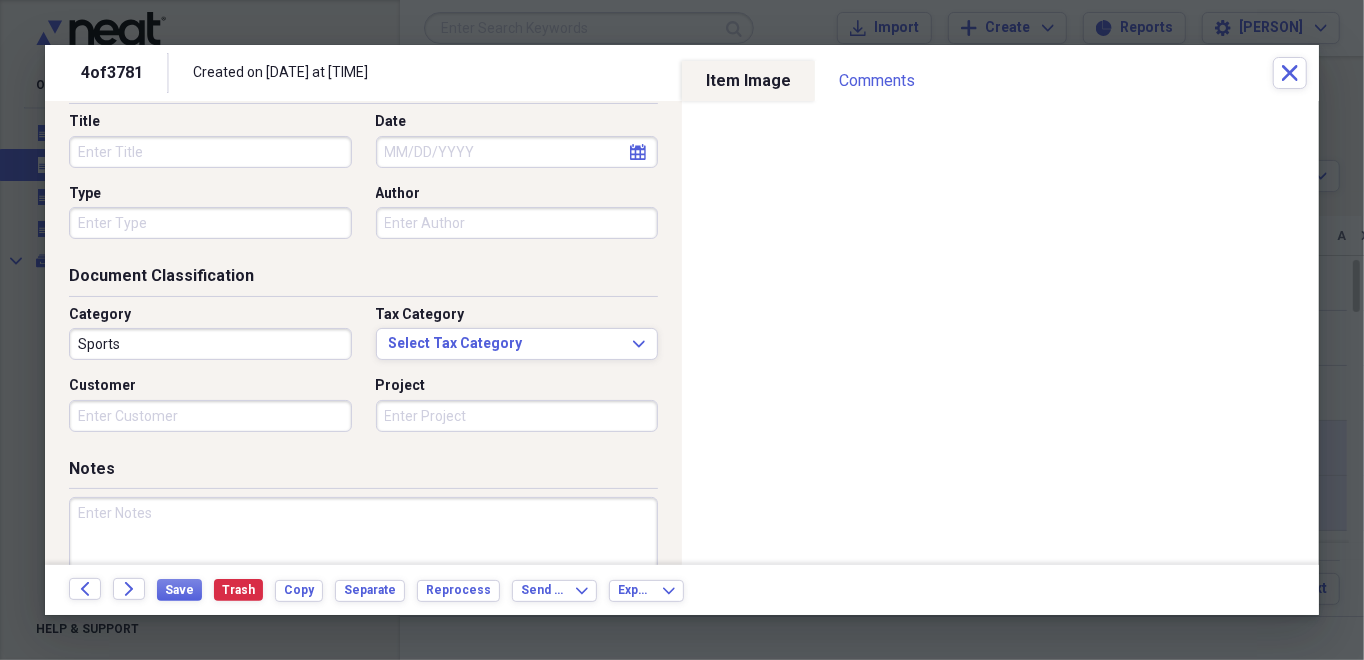 scroll, scrollTop: 200, scrollLeft: 0, axis: vertical 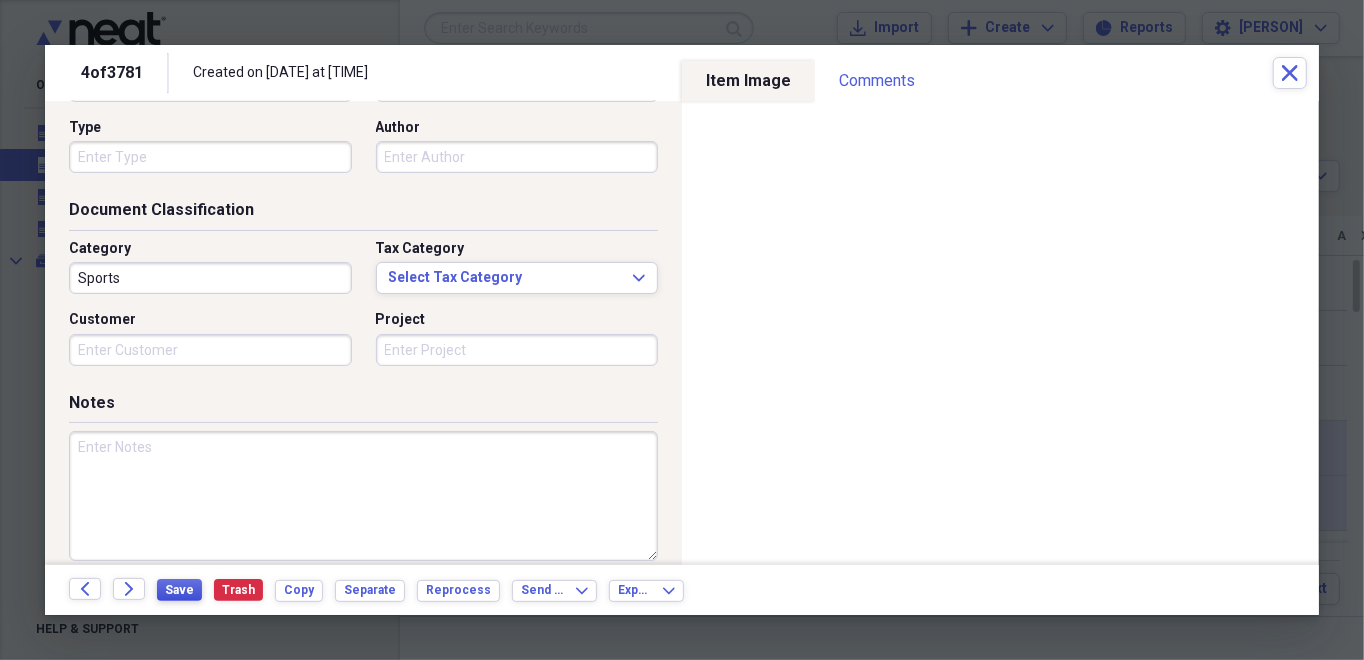 click on "Save" at bounding box center (179, 590) 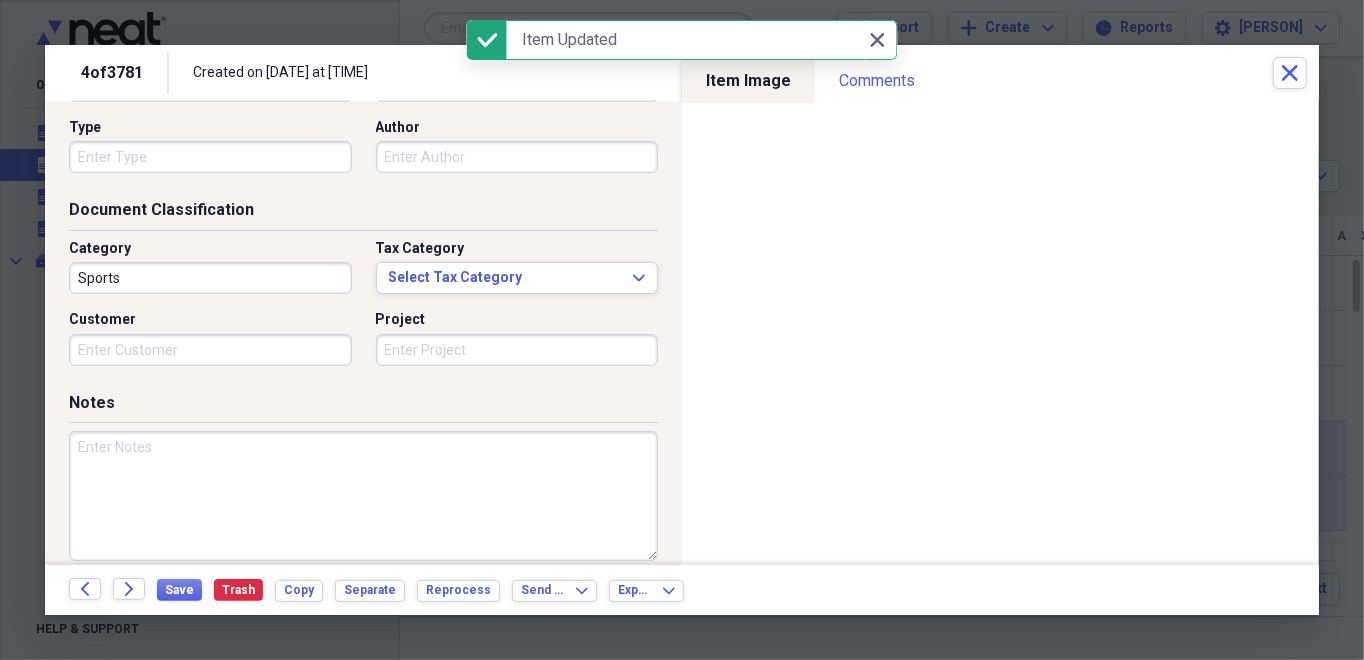 click at bounding box center [363, 496] 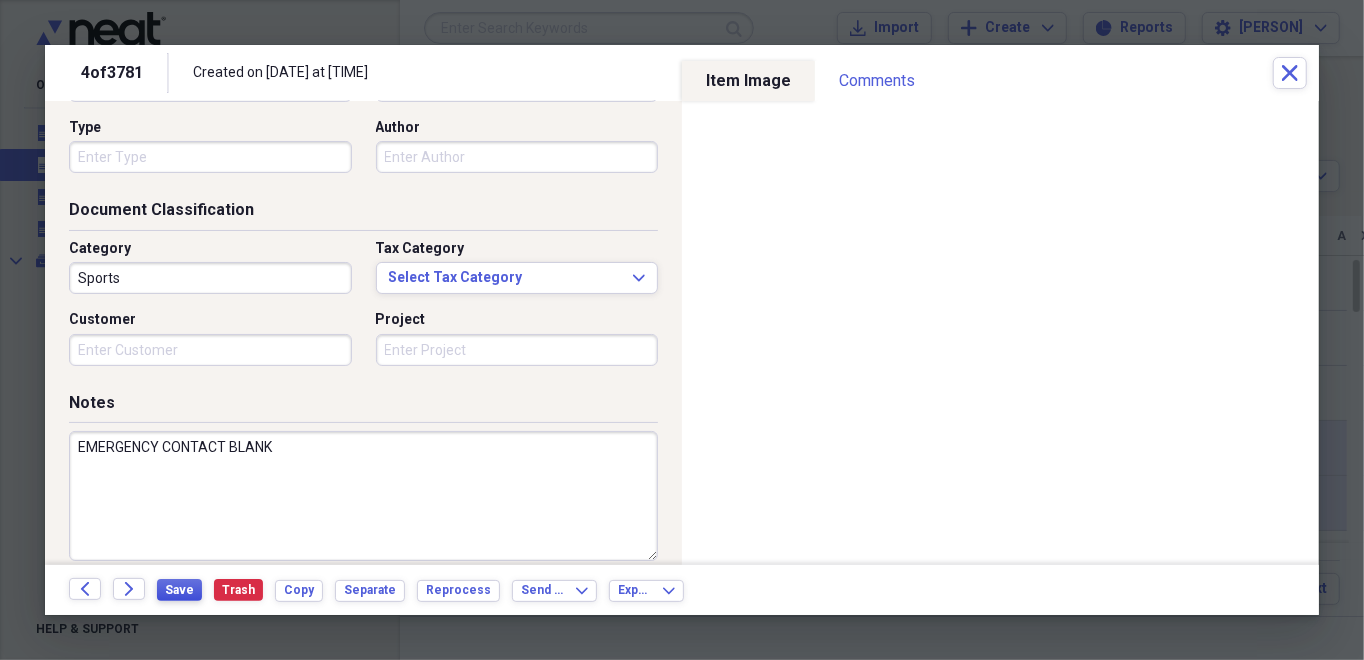 click on "Save" at bounding box center [179, 590] 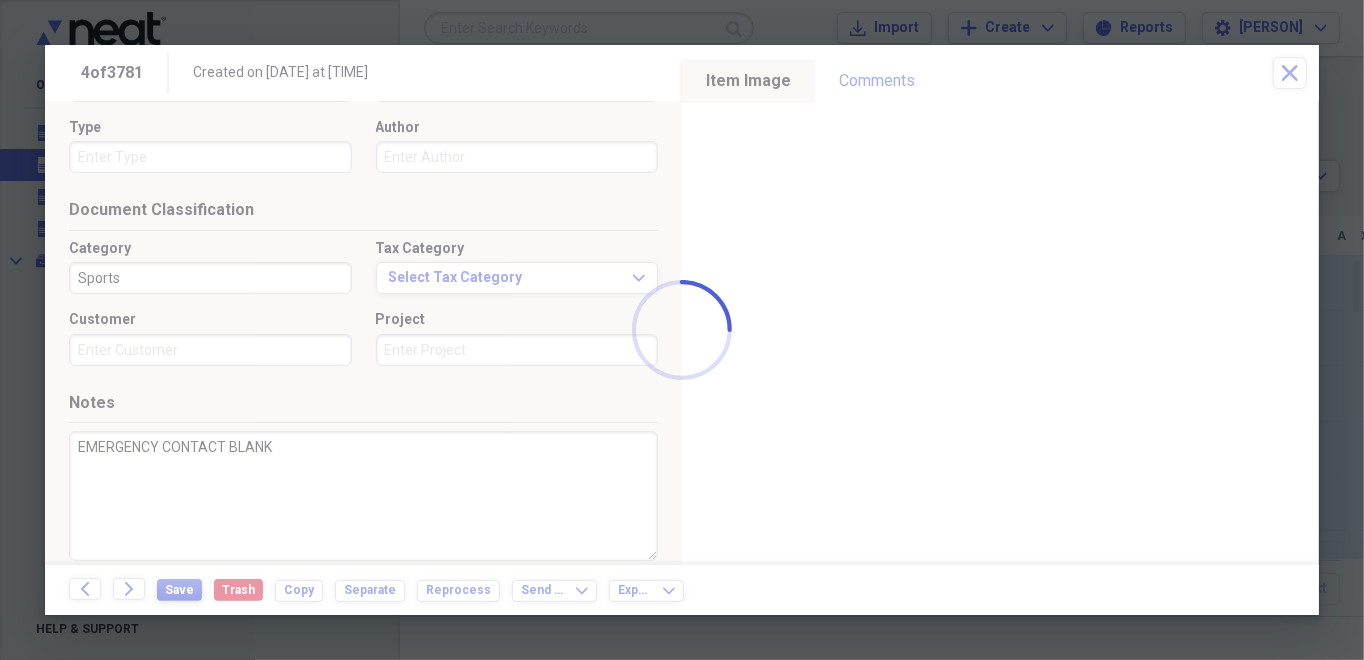 type on "EMERGENCY CONTACT BLANK" 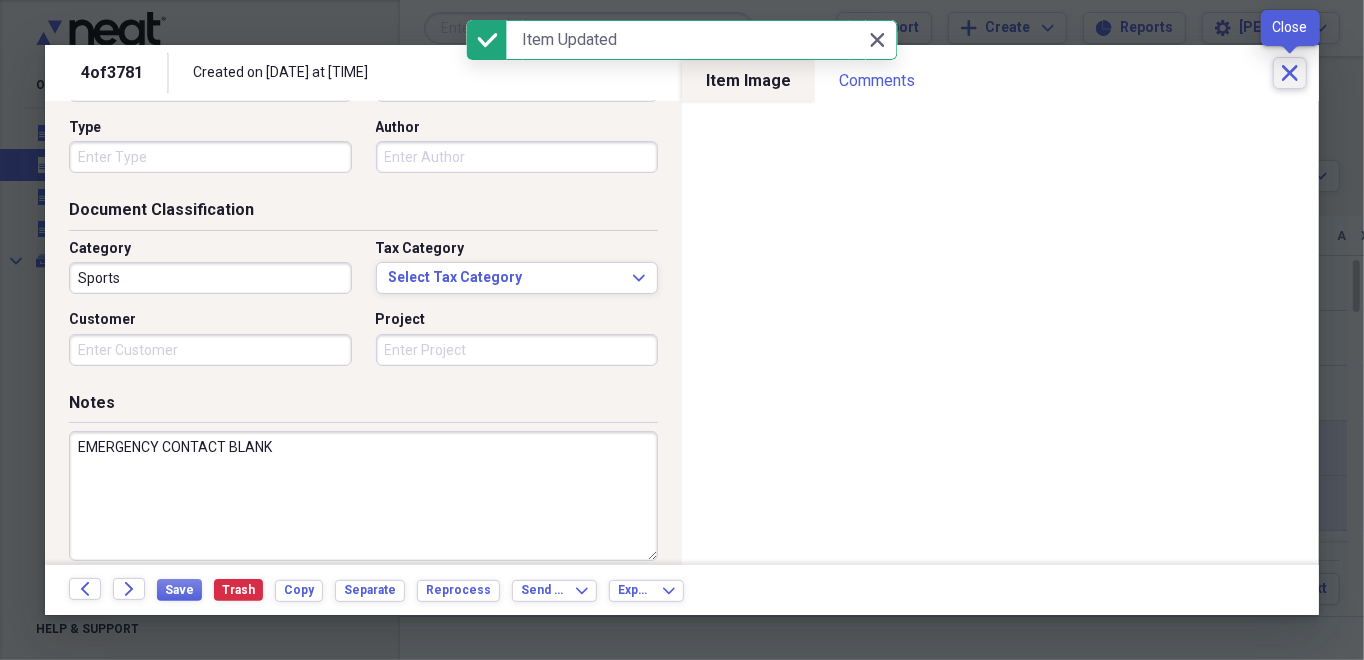 click on "Close" 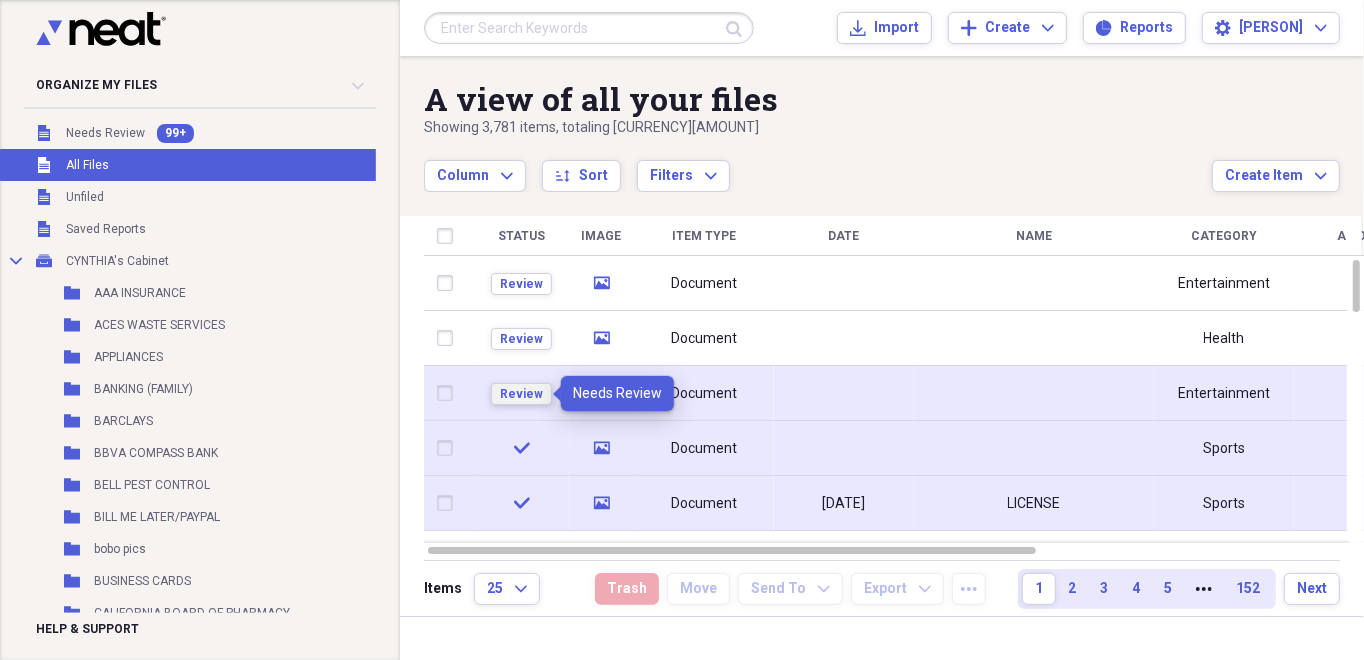 click on "Review" at bounding box center (521, 394) 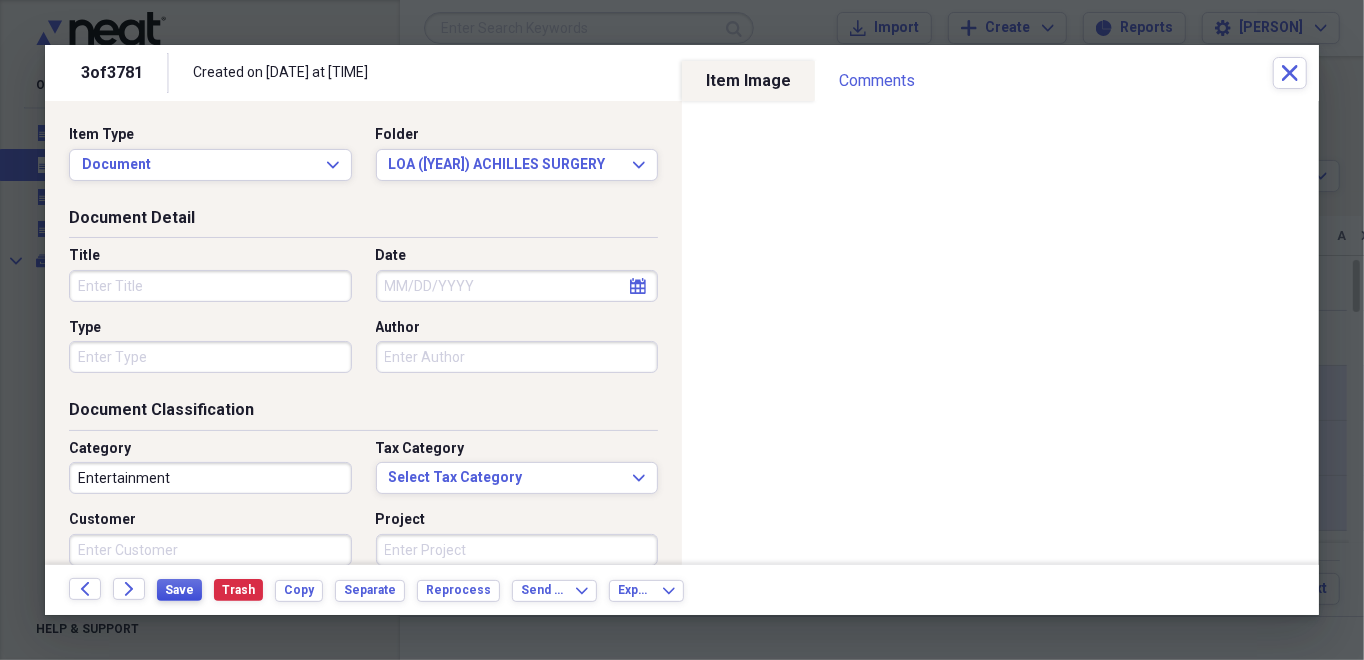 click on "Save" at bounding box center [179, 590] 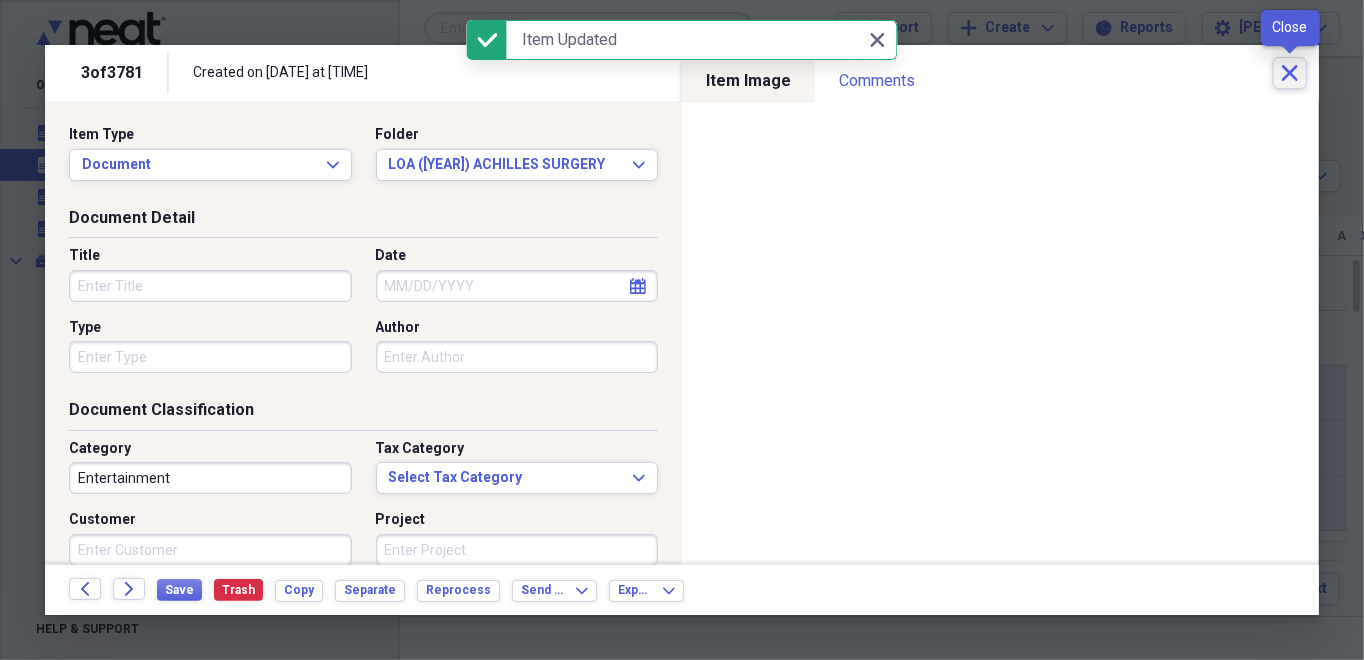 click 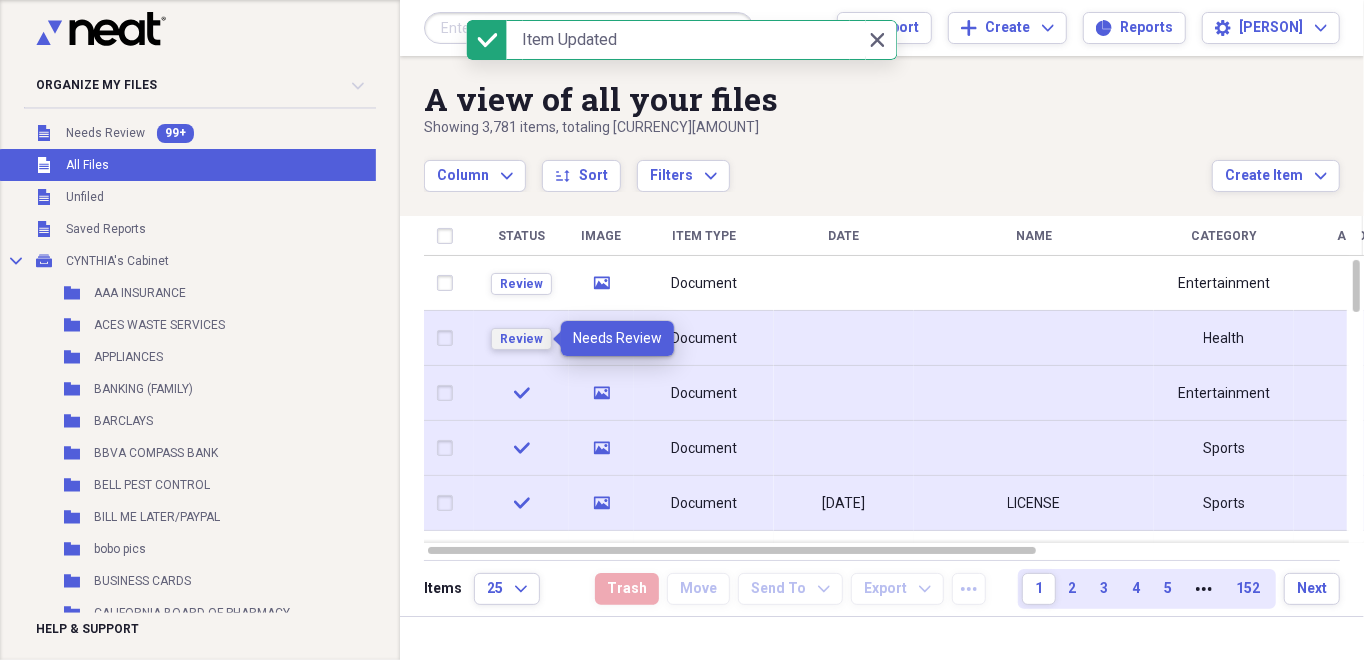 click on "Review" at bounding box center [521, 339] 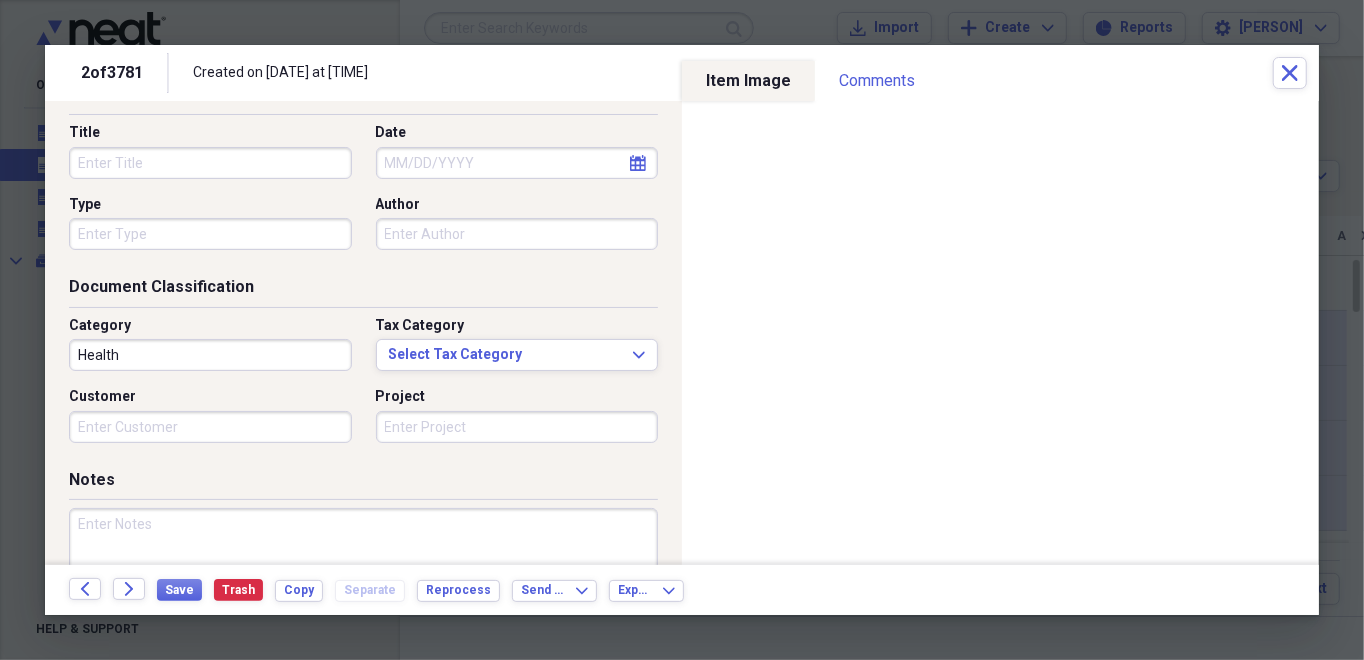 scroll, scrollTop: 200, scrollLeft: 0, axis: vertical 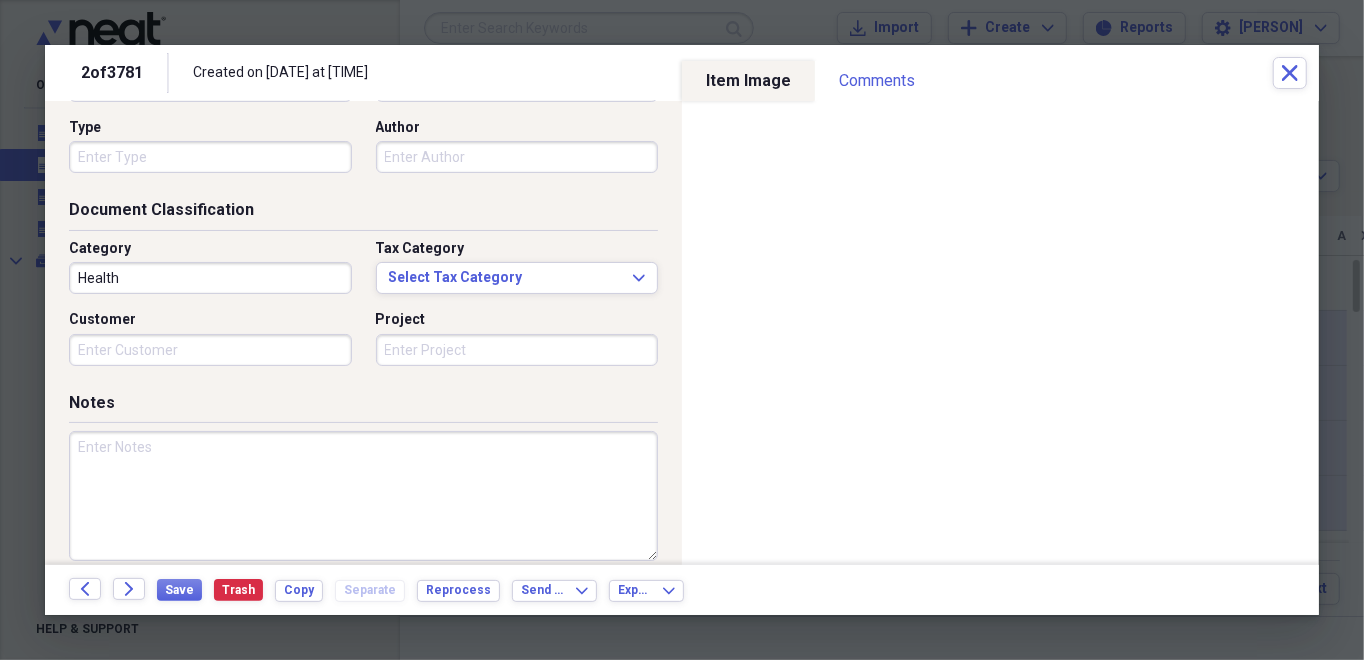 click at bounding box center [363, 496] 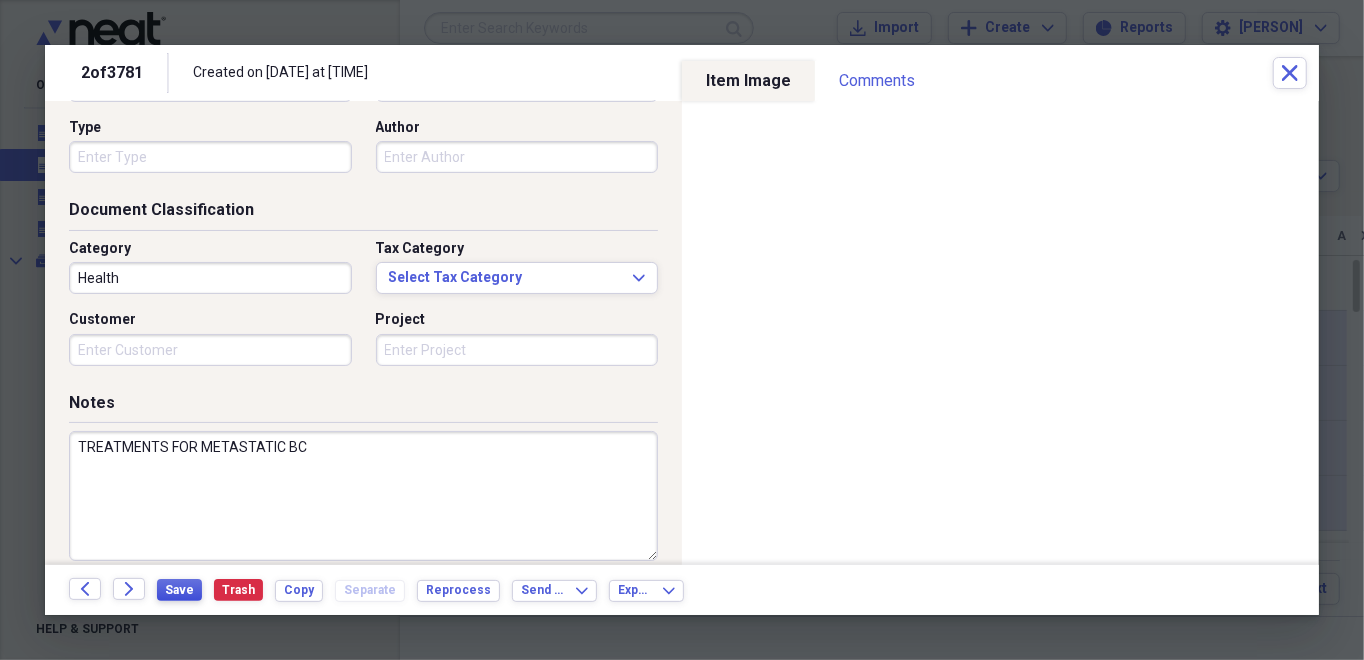 type on "TREATMENTS FOR METASTATIC BC" 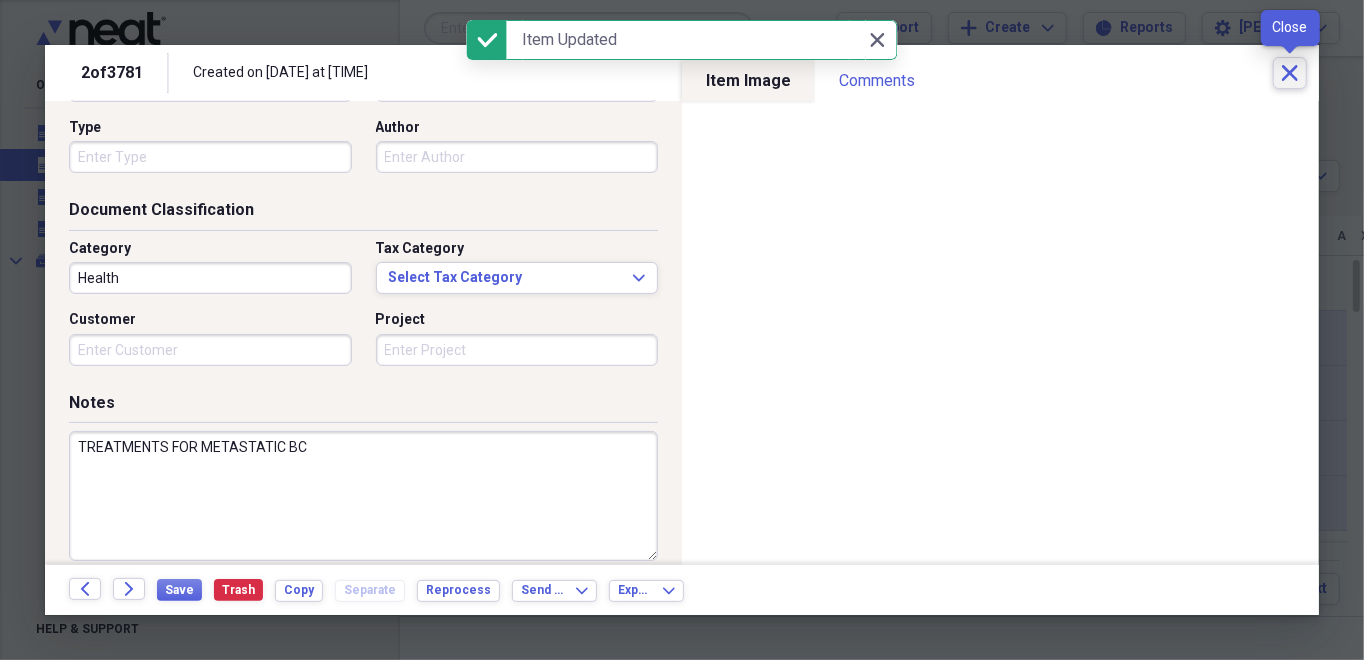 click 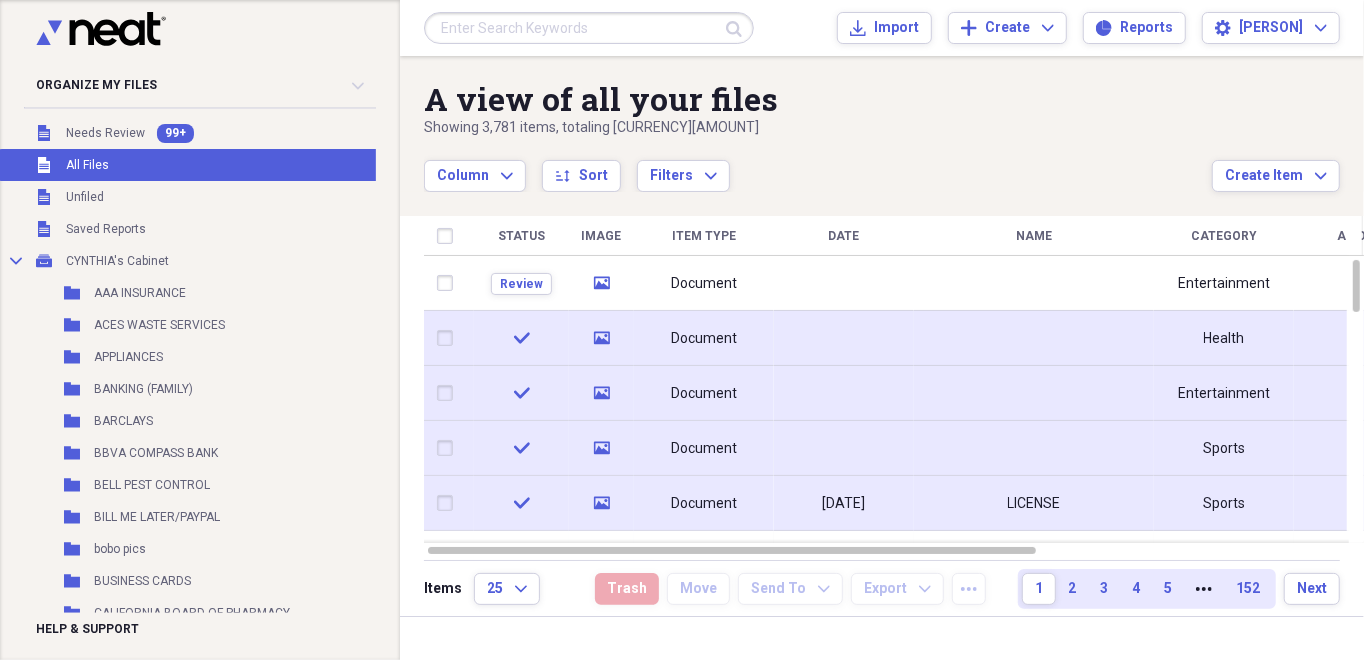 click on "Document" at bounding box center (704, 339) 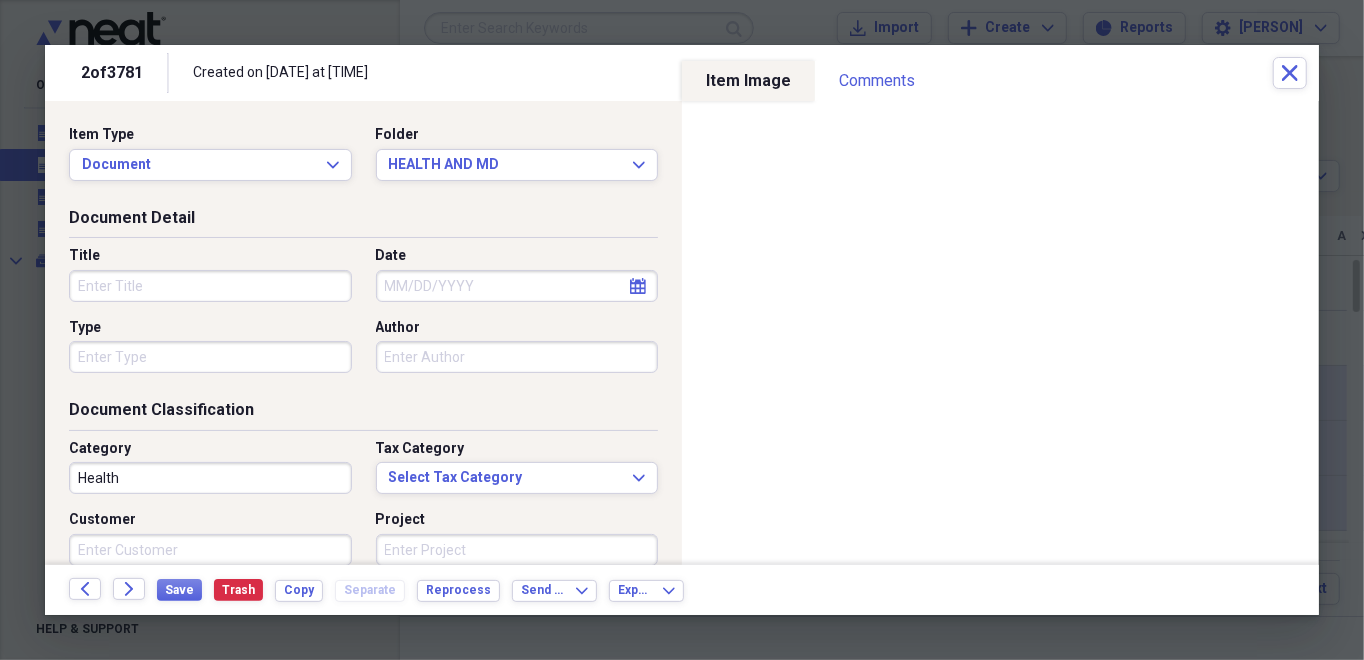click on "Type" at bounding box center [210, 357] 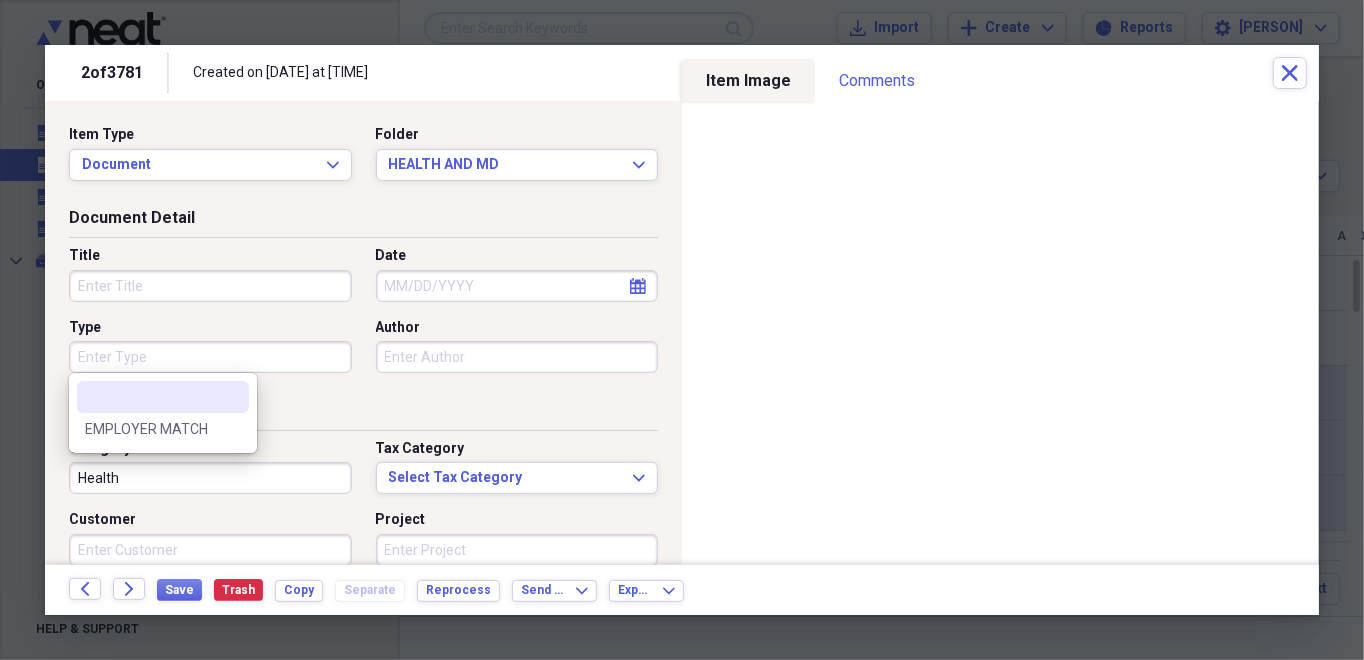 click on "Title" at bounding box center (210, 286) 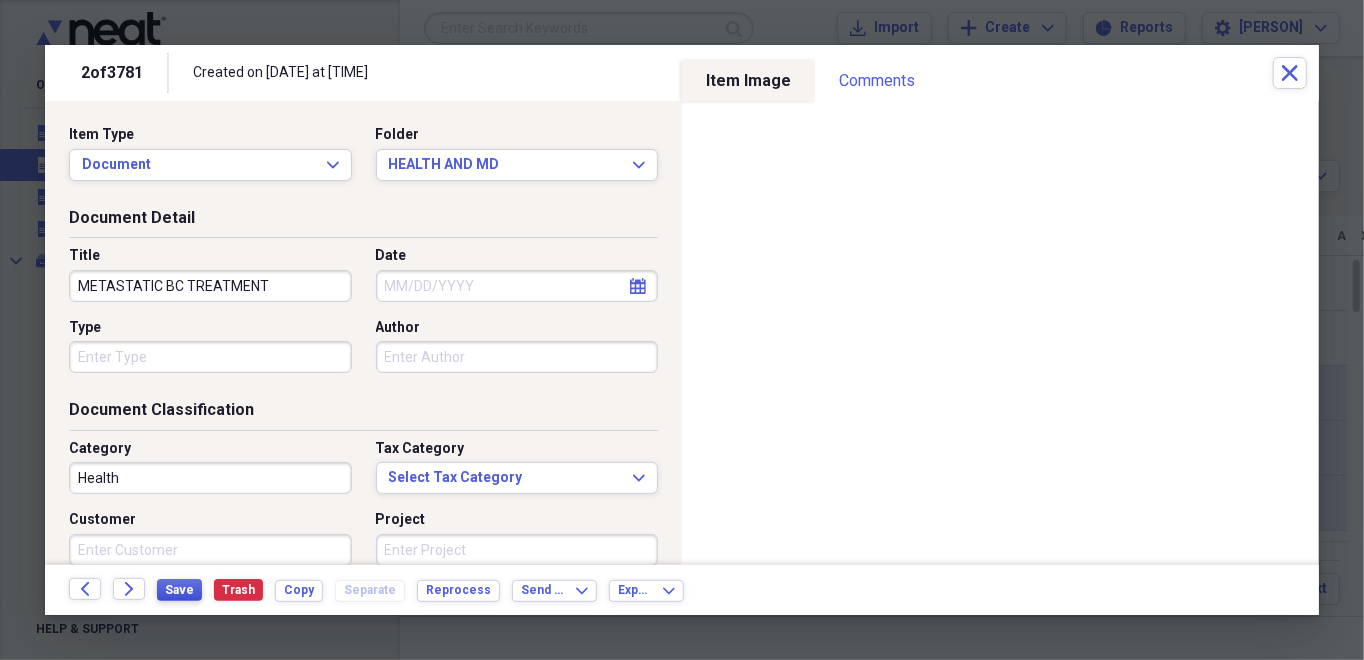 type on "METASTATIC BC TREATMENT" 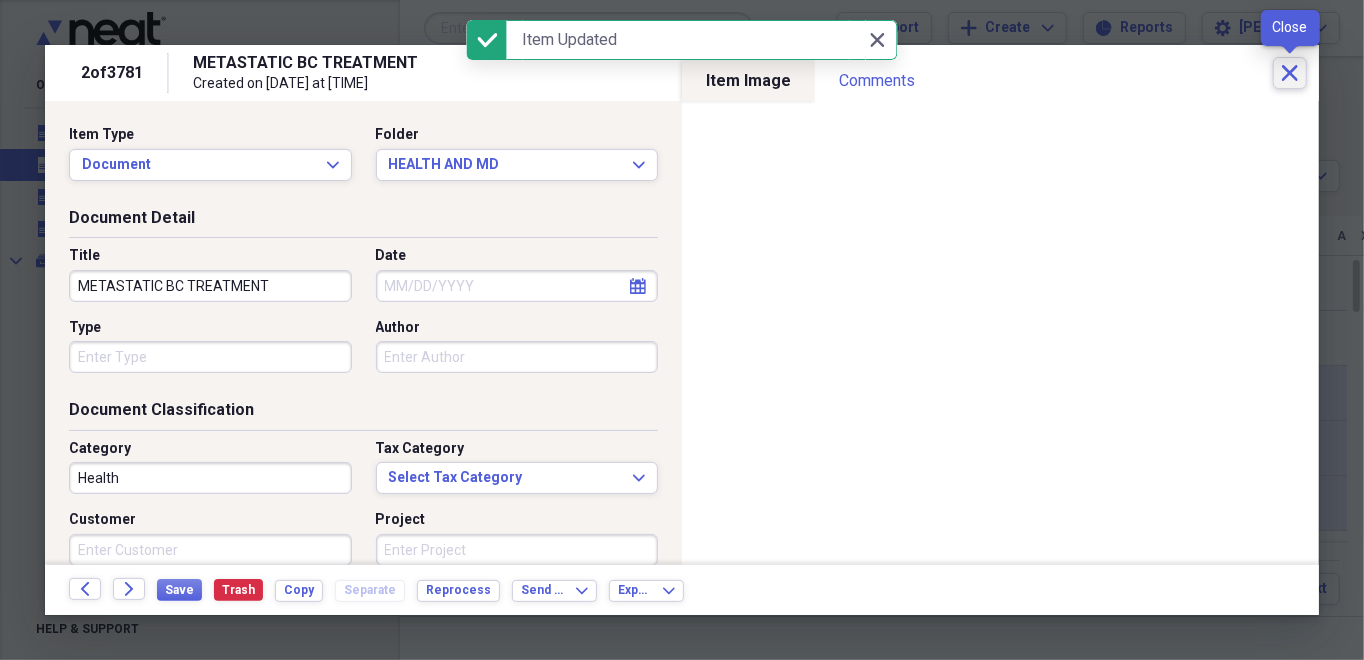 click on "Close" at bounding box center [1290, 73] 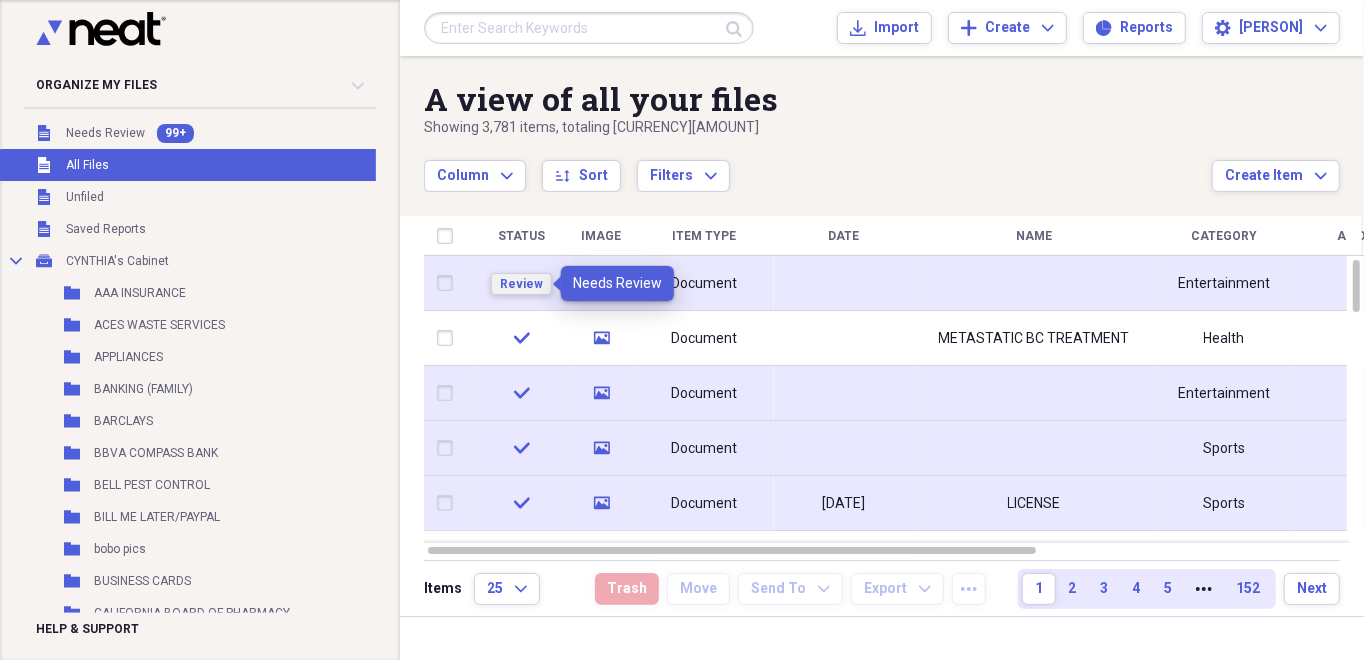 click on "Review" at bounding box center [521, 284] 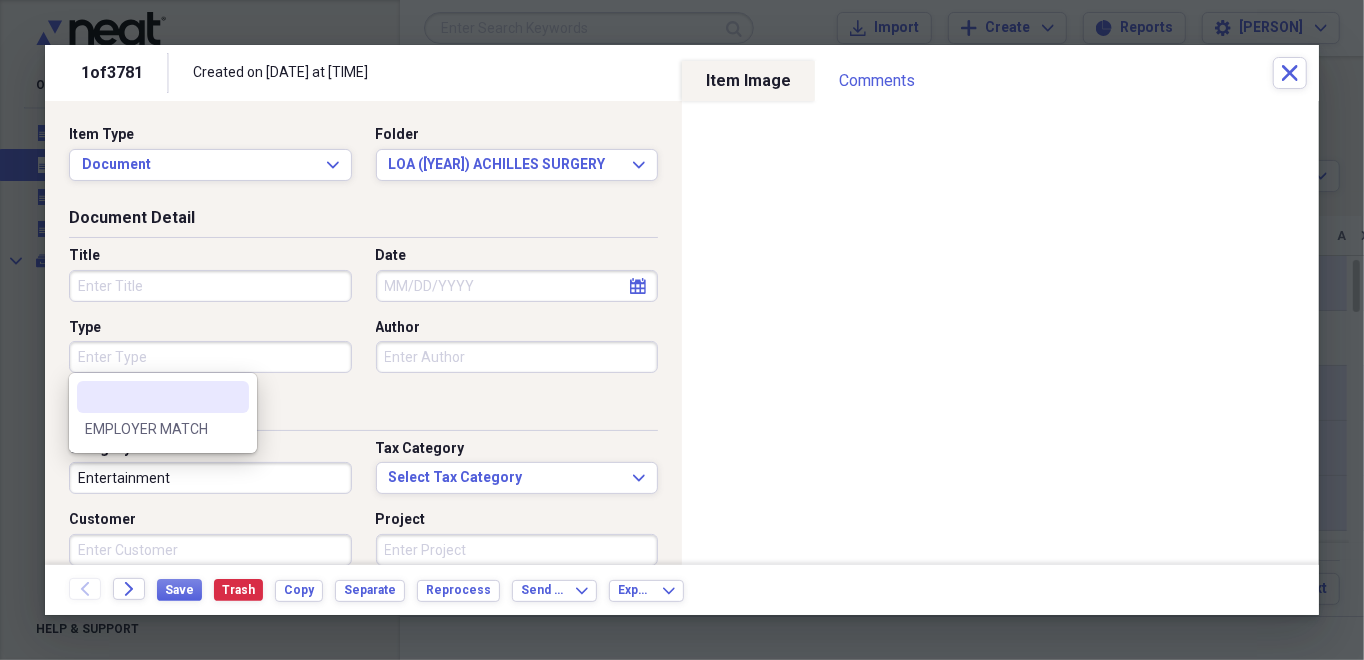 click on "Type" at bounding box center (210, 357) 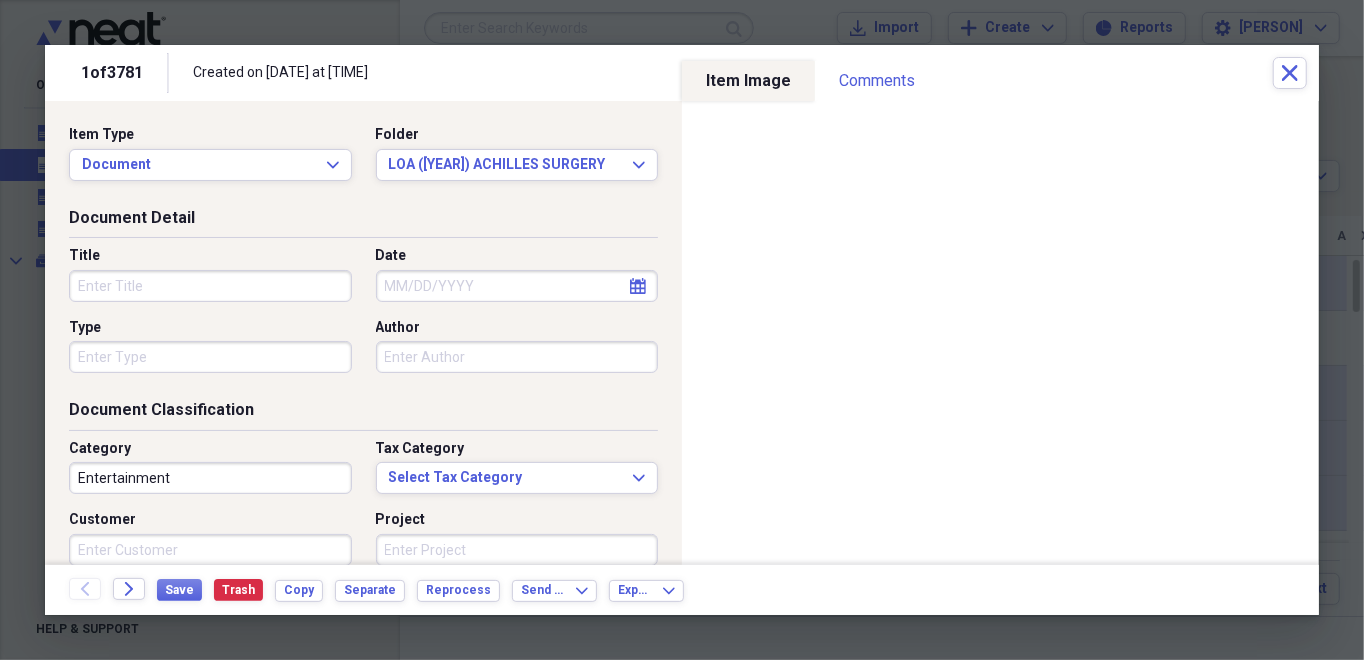 click on "Title" at bounding box center [210, 286] 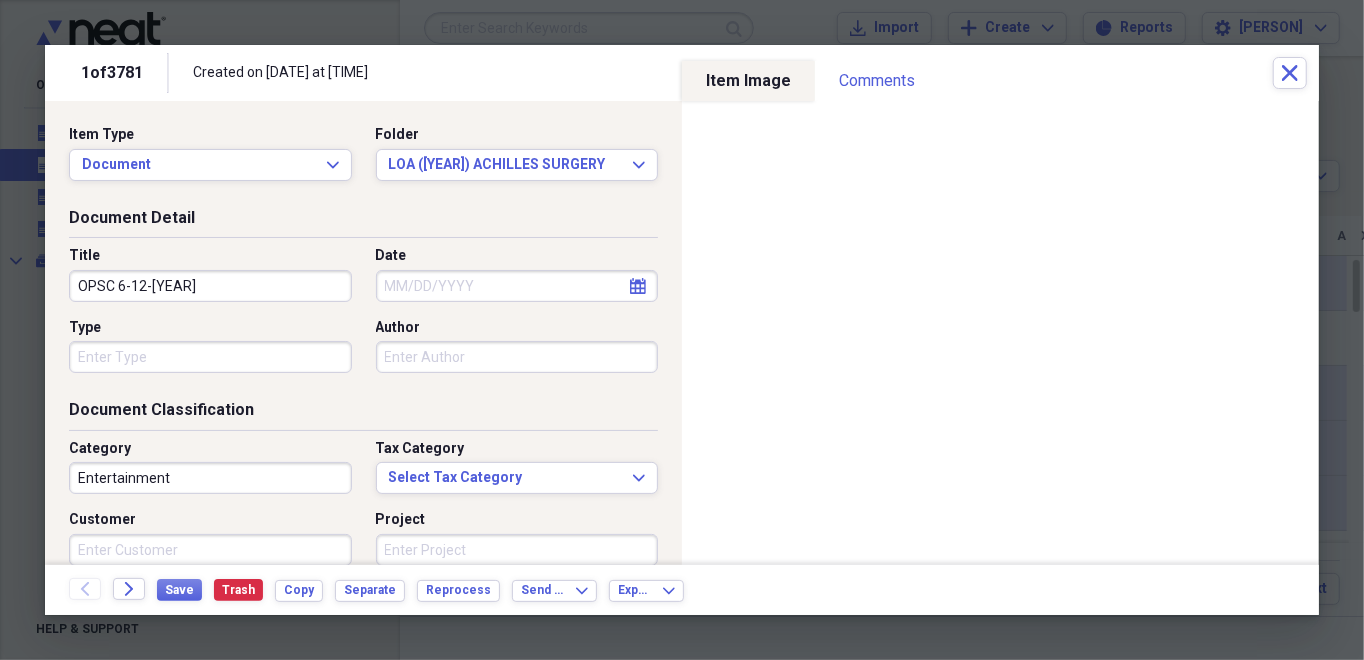 type on "OPSC 6-12-25" 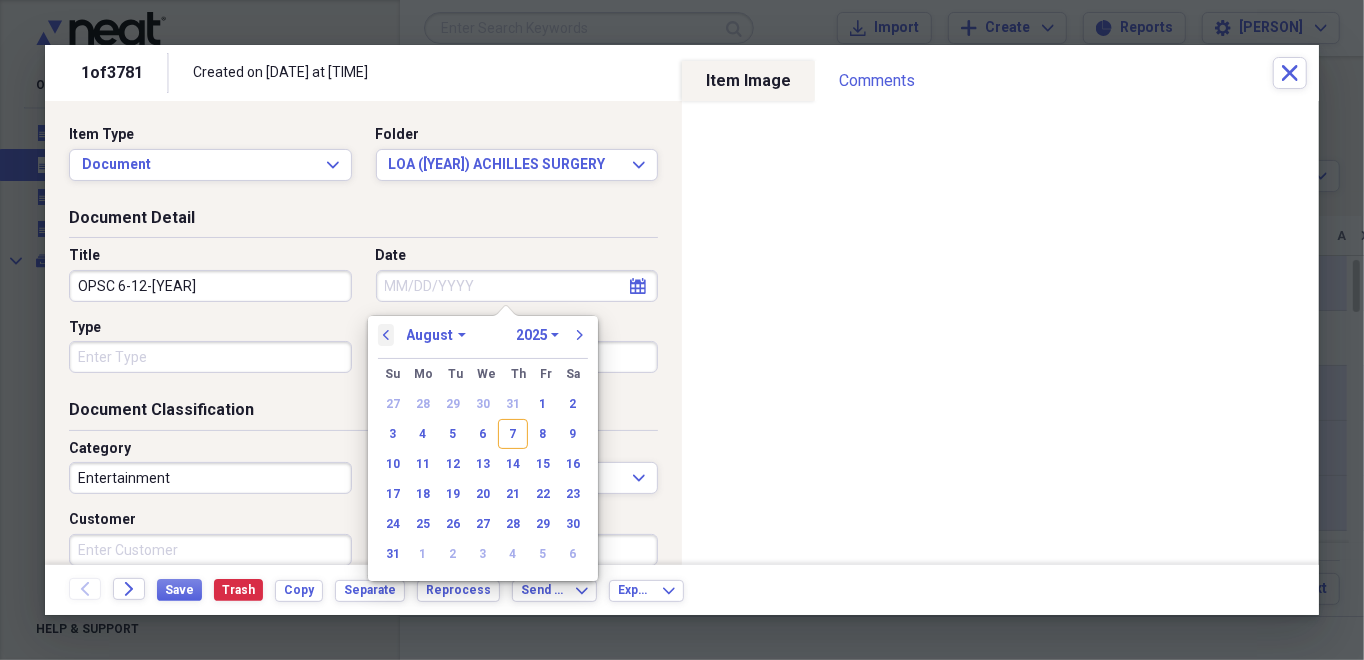 click on "previous" at bounding box center [386, 335] 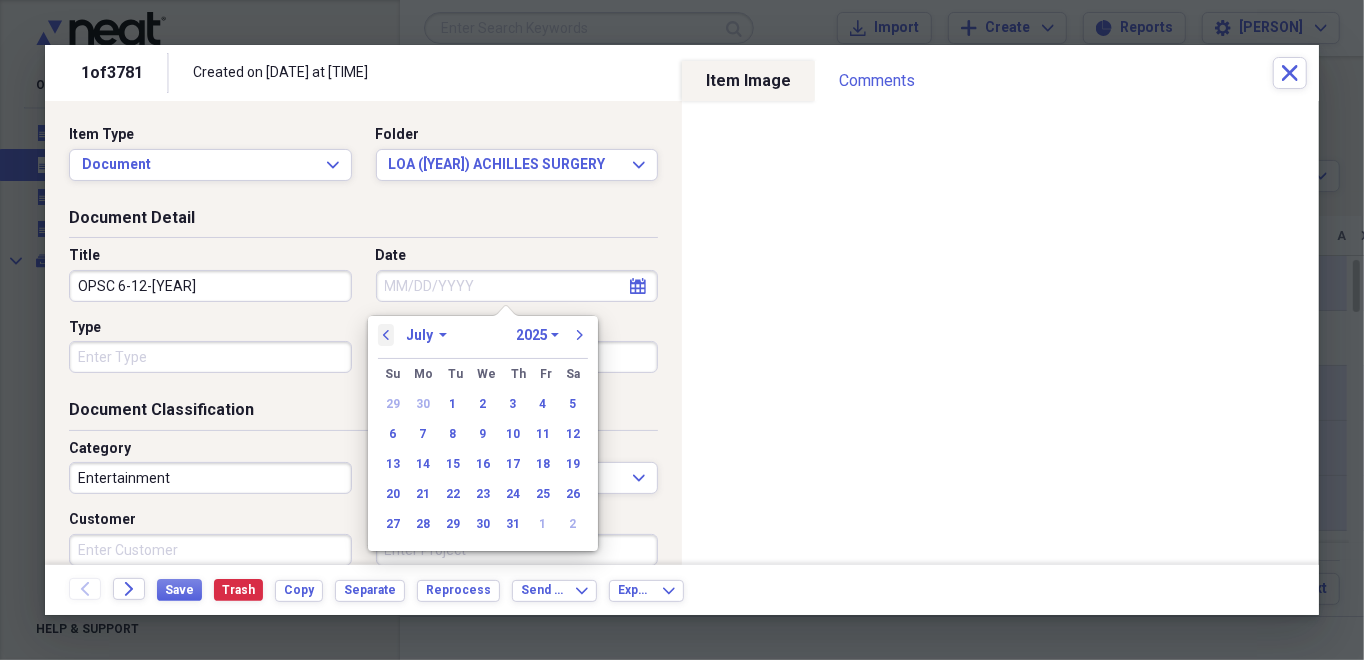 click on "previous" at bounding box center [386, 335] 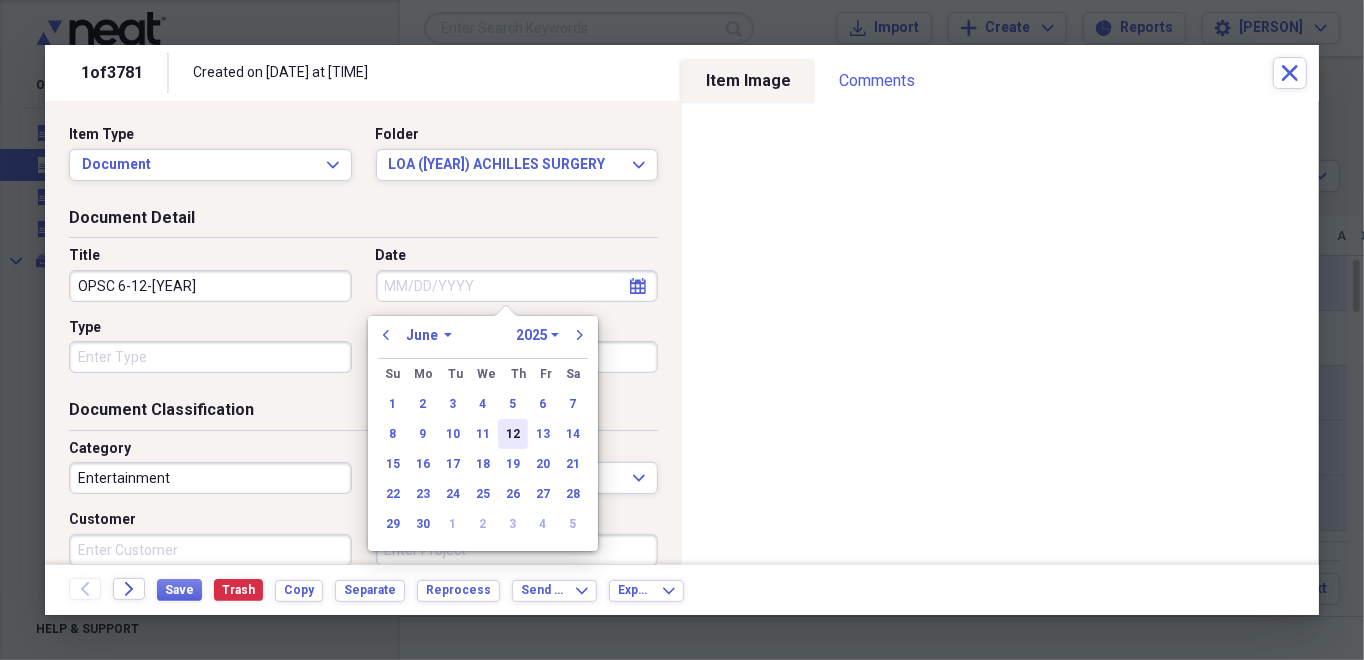 click on "12" at bounding box center (513, 434) 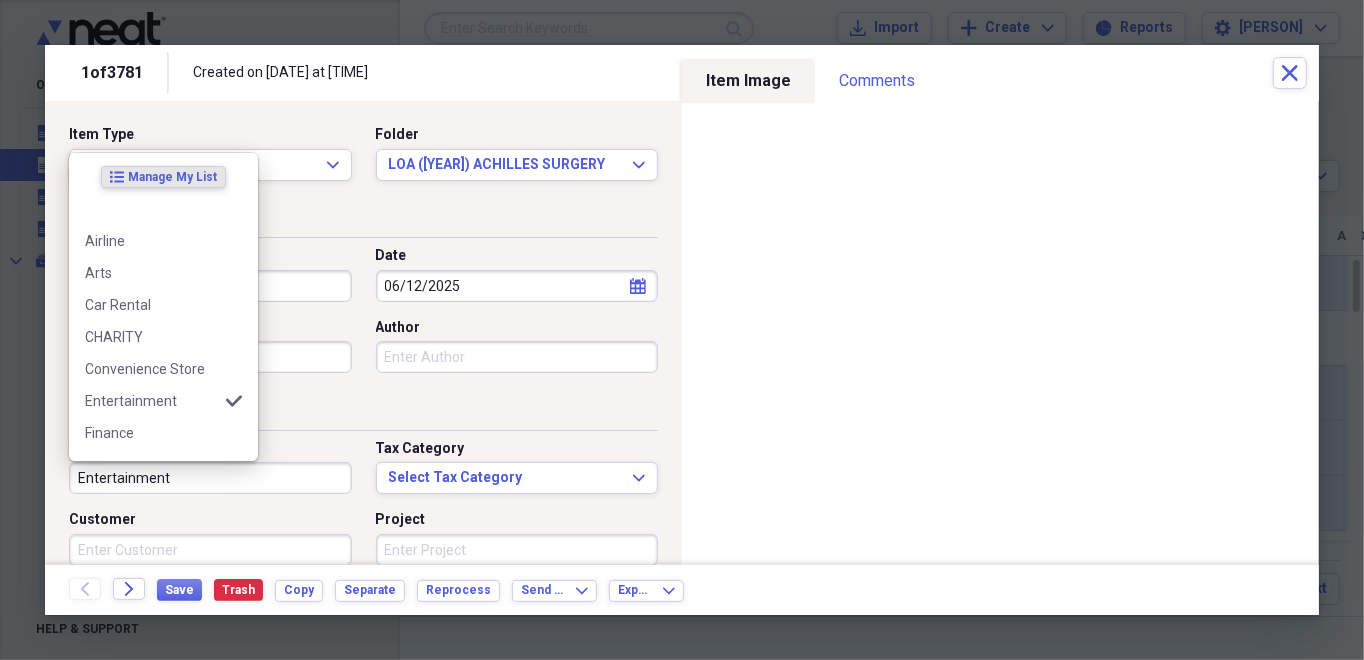 click on "Entertainment" at bounding box center (210, 478) 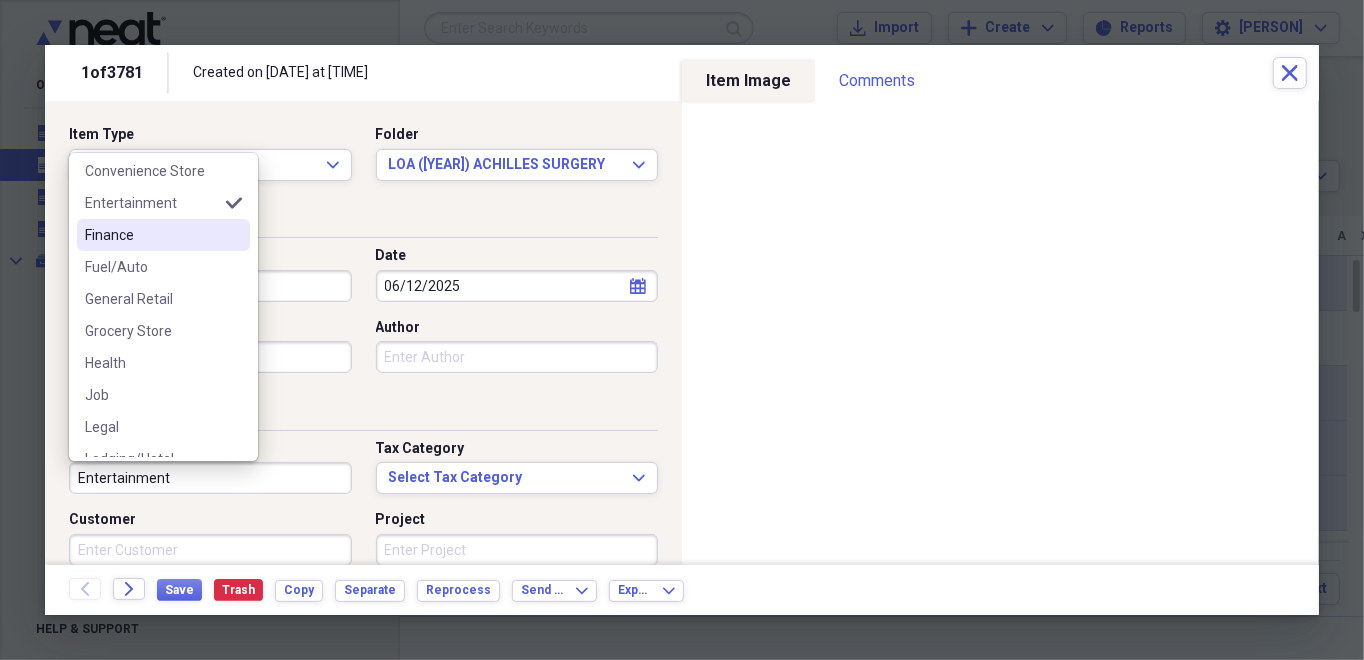 scroll, scrollTop: 200, scrollLeft: 0, axis: vertical 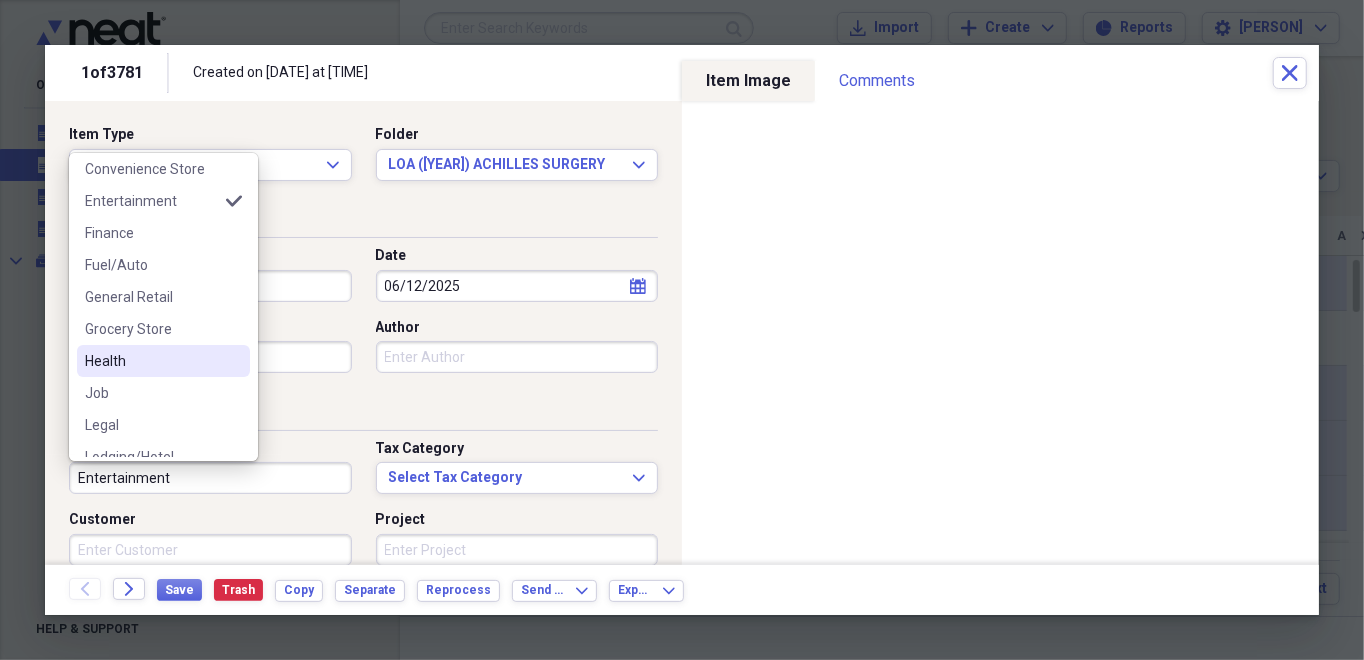 click on "Health" at bounding box center [151, 361] 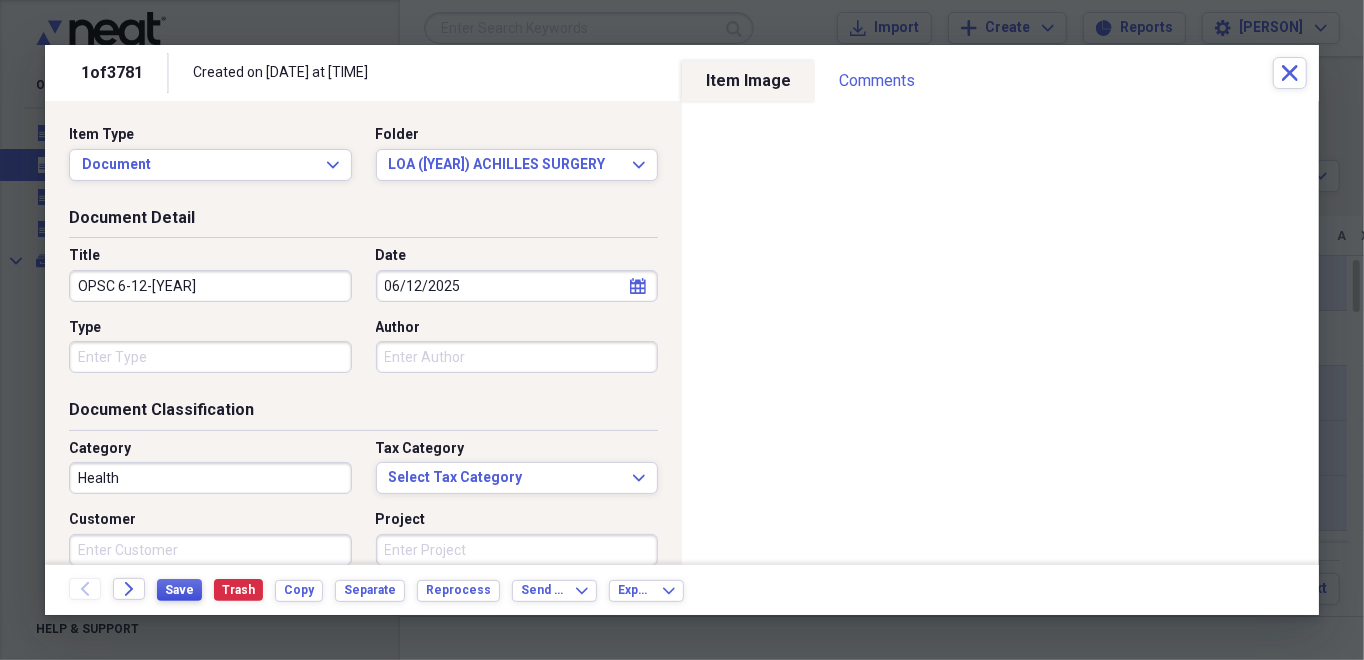 click on "Save" at bounding box center [179, 590] 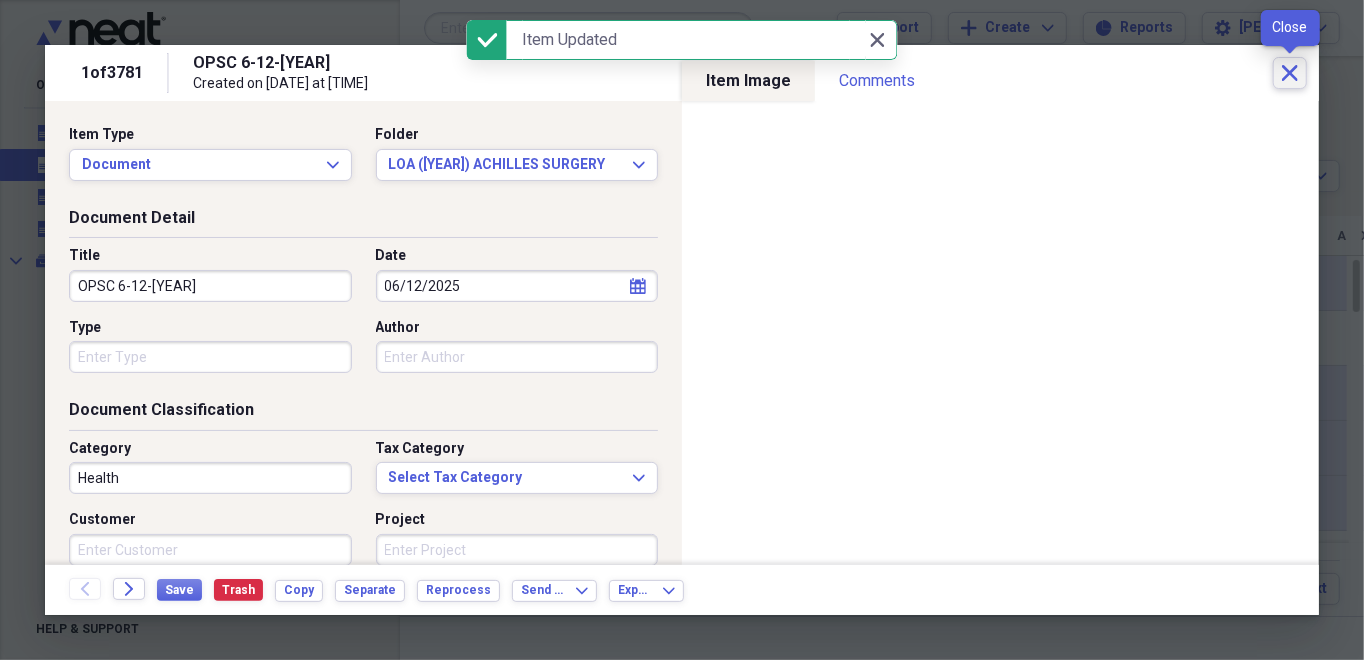 click 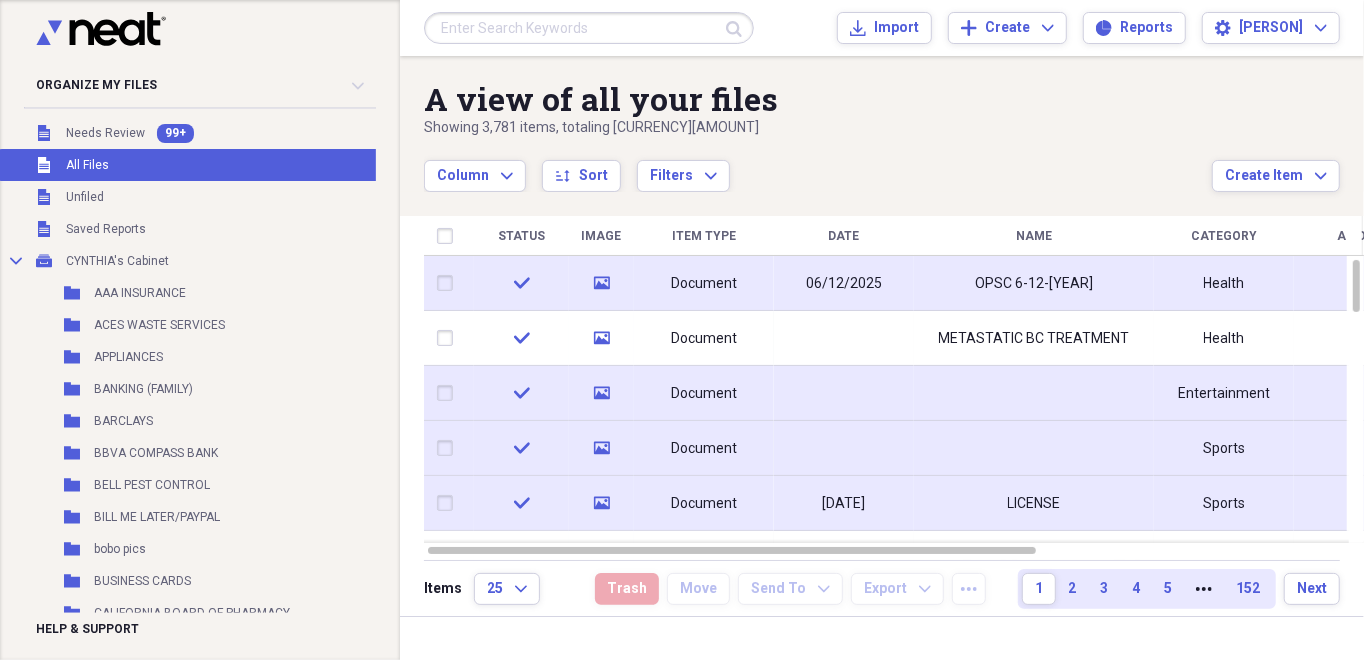 click on "Document" at bounding box center [704, 394] 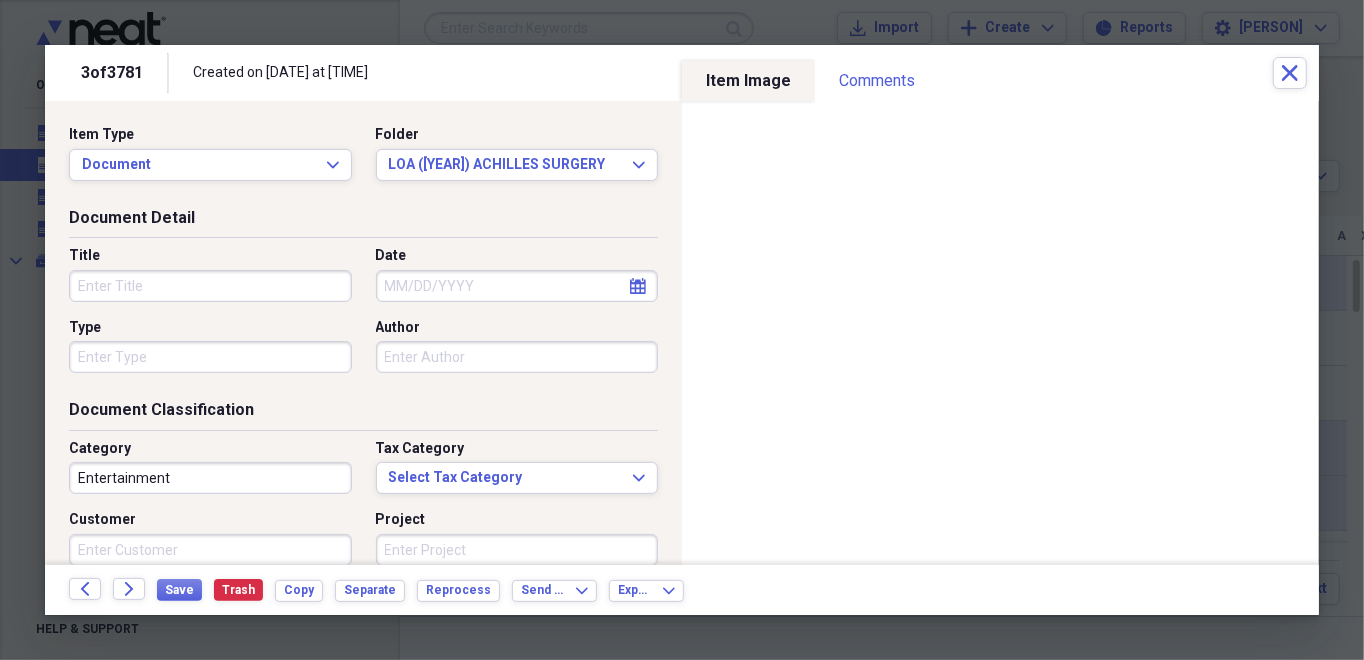 click on "Title" at bounding box center [210, 286] 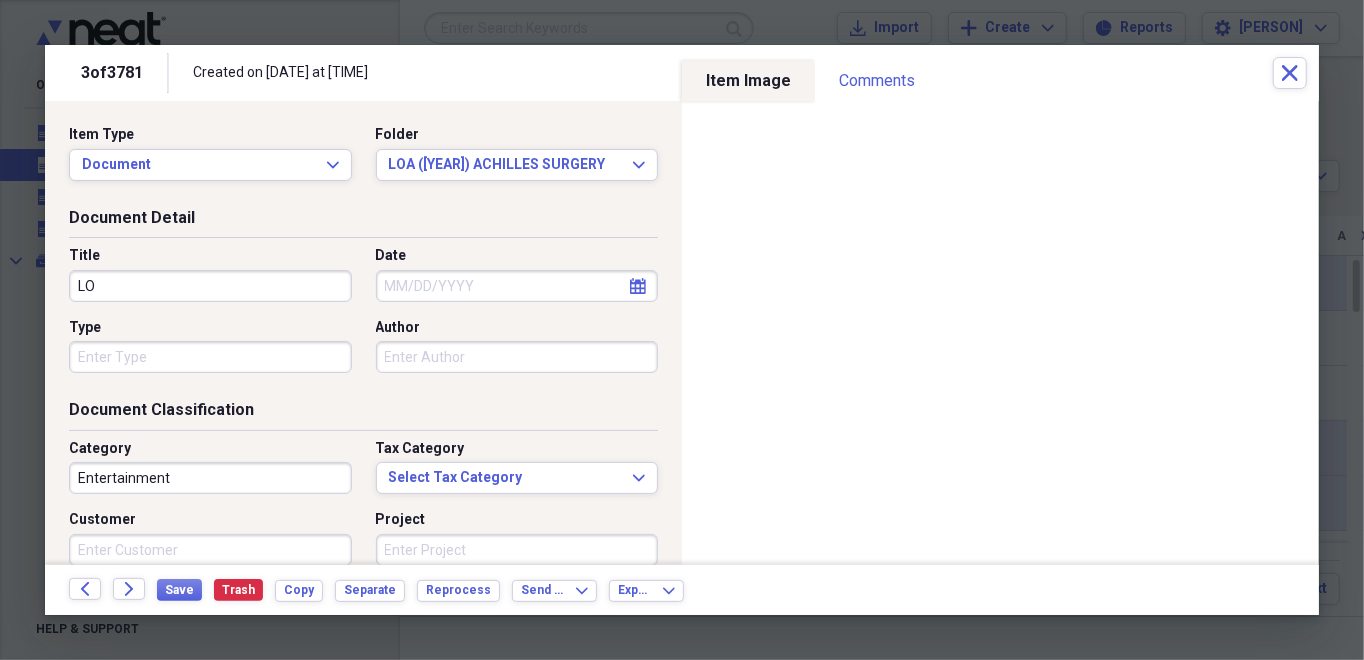 type on "L" 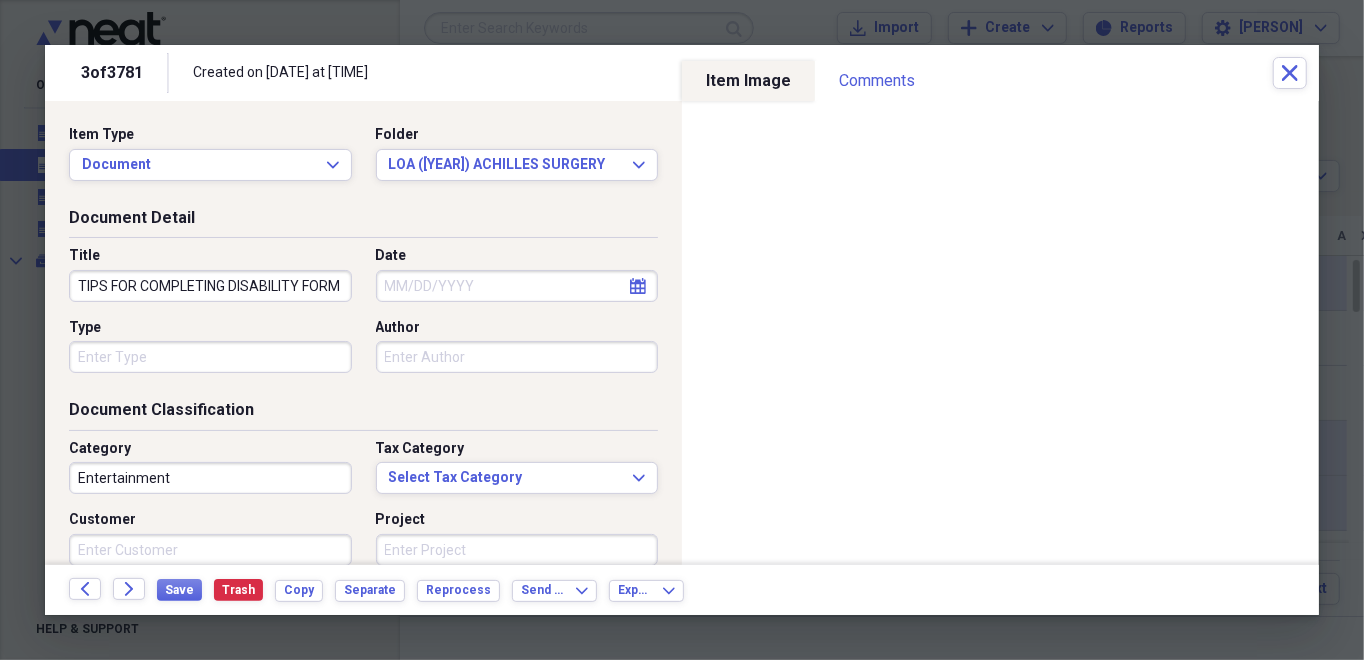 scroll, scrollTop: 0, scrollLeft: 7, axis: horizontal 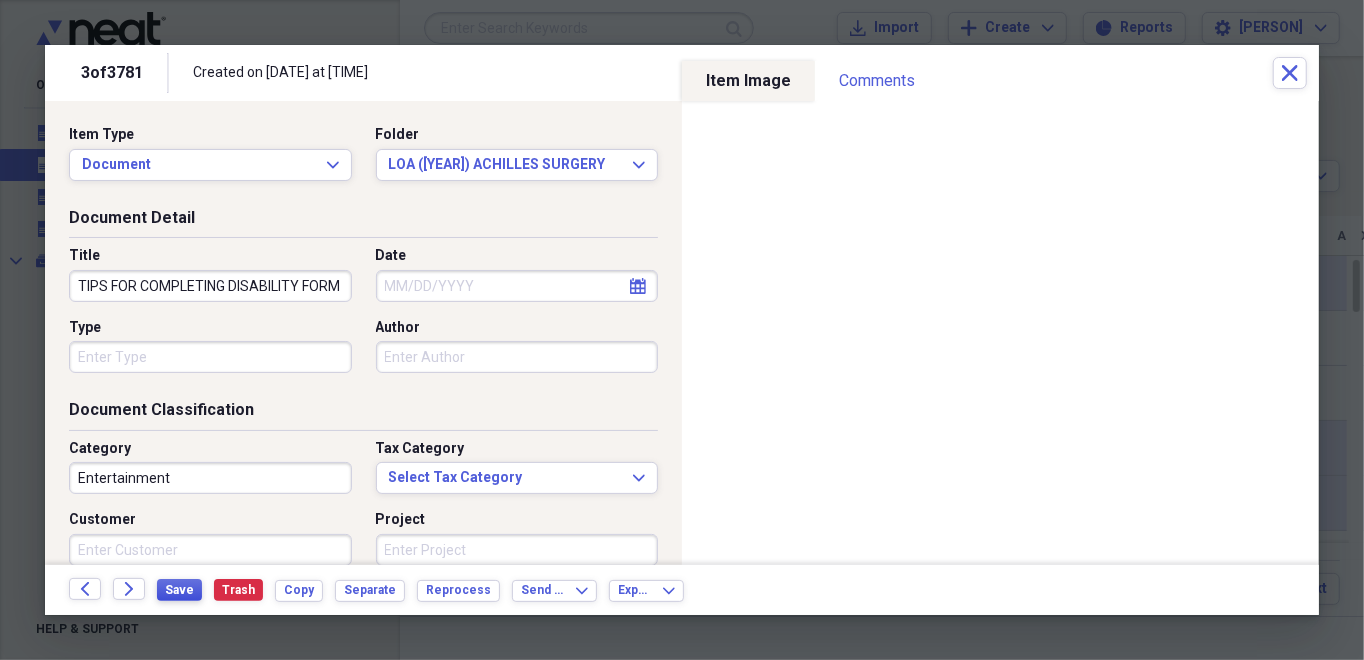 type on "TIPS FOR COMPLETING DISABILITY FORM" 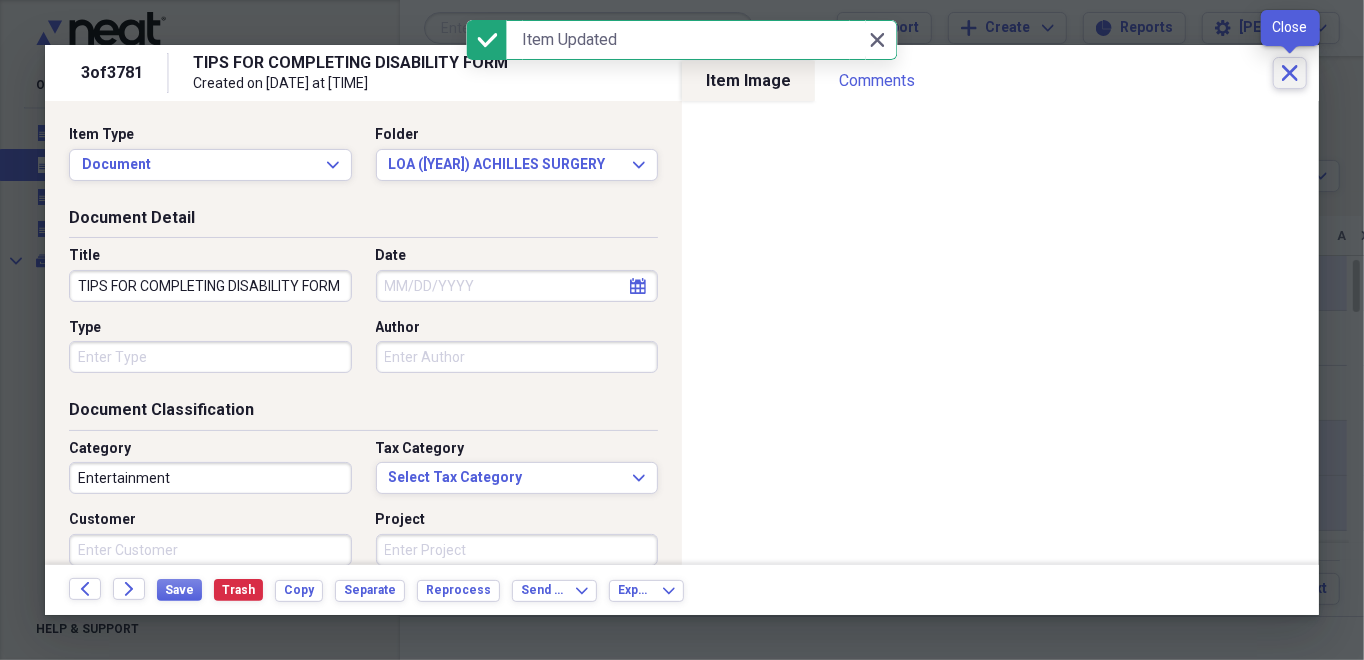 click on "Close" 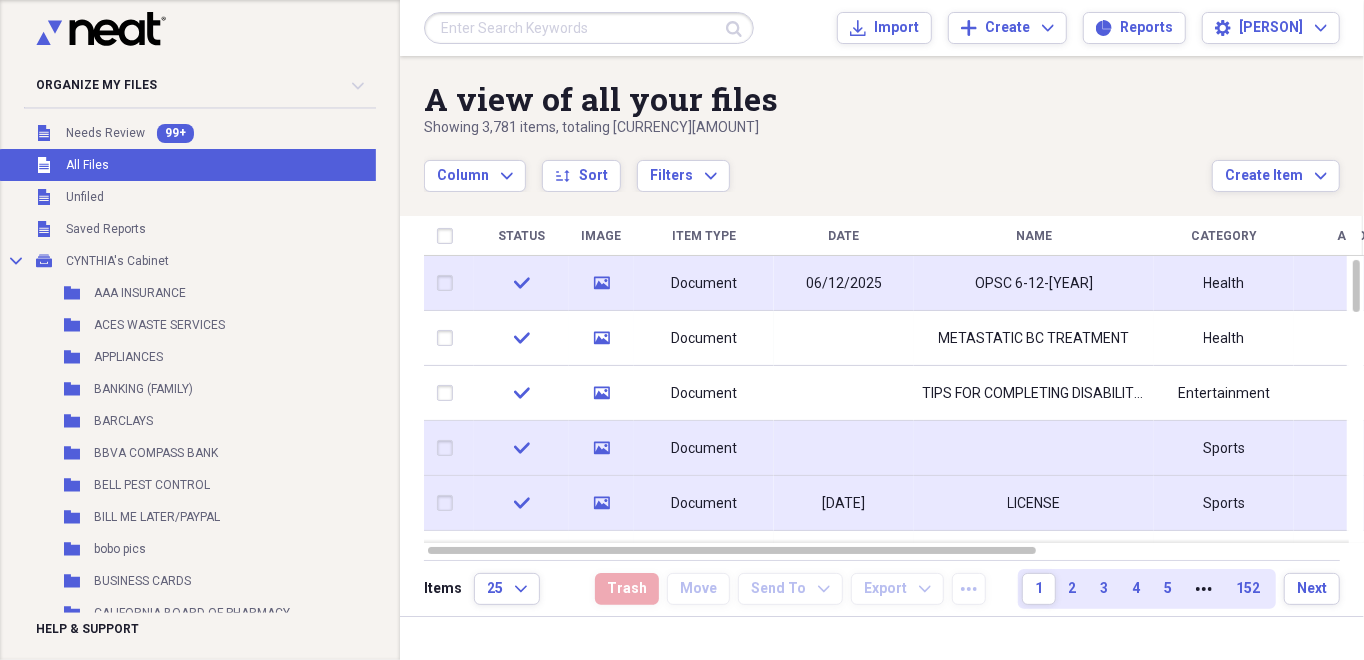 click on "Document" at bounding box center (704, 449) 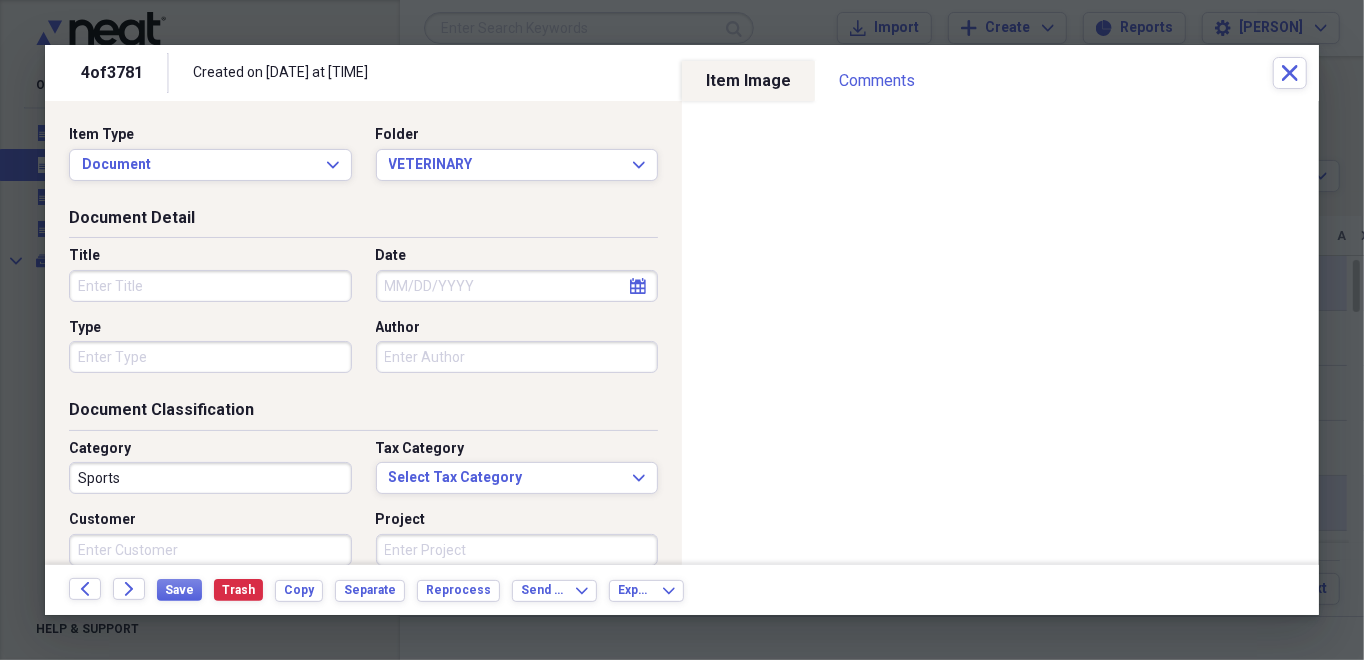 click on "Title" at bounding box center [210, 286] 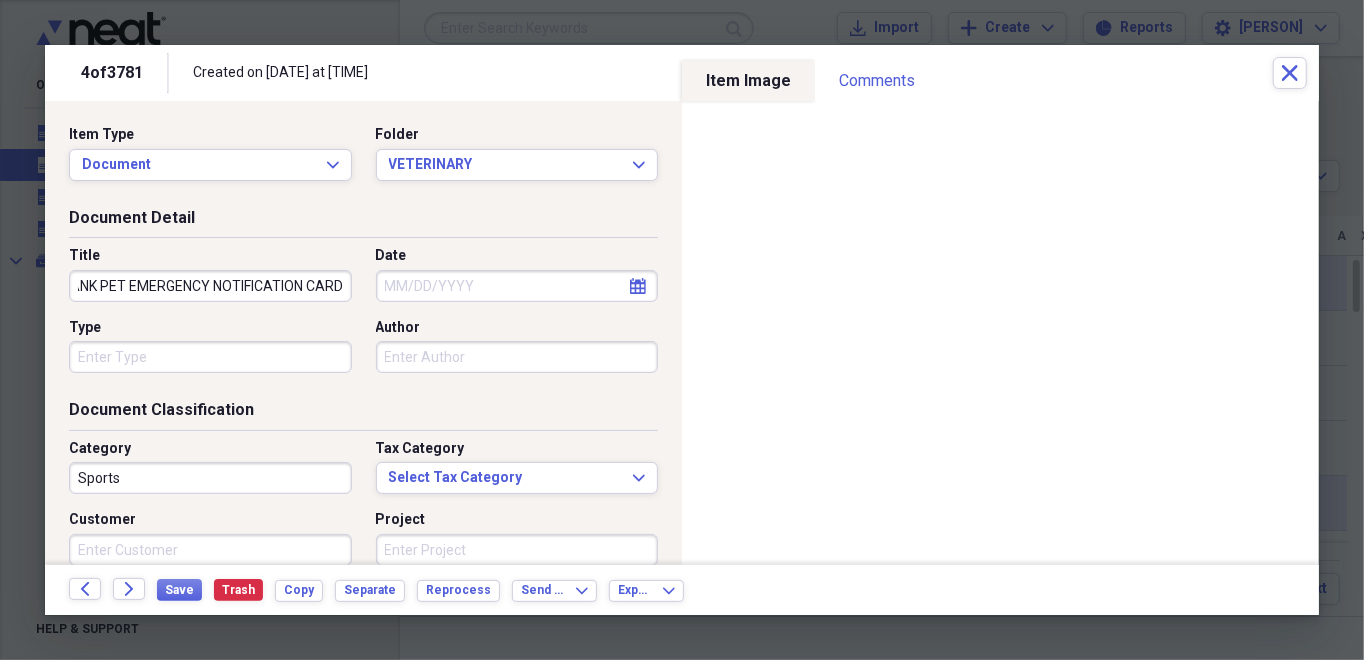 scroll, scrollTop: 0, scrollLeft: 35, axis: horizontal 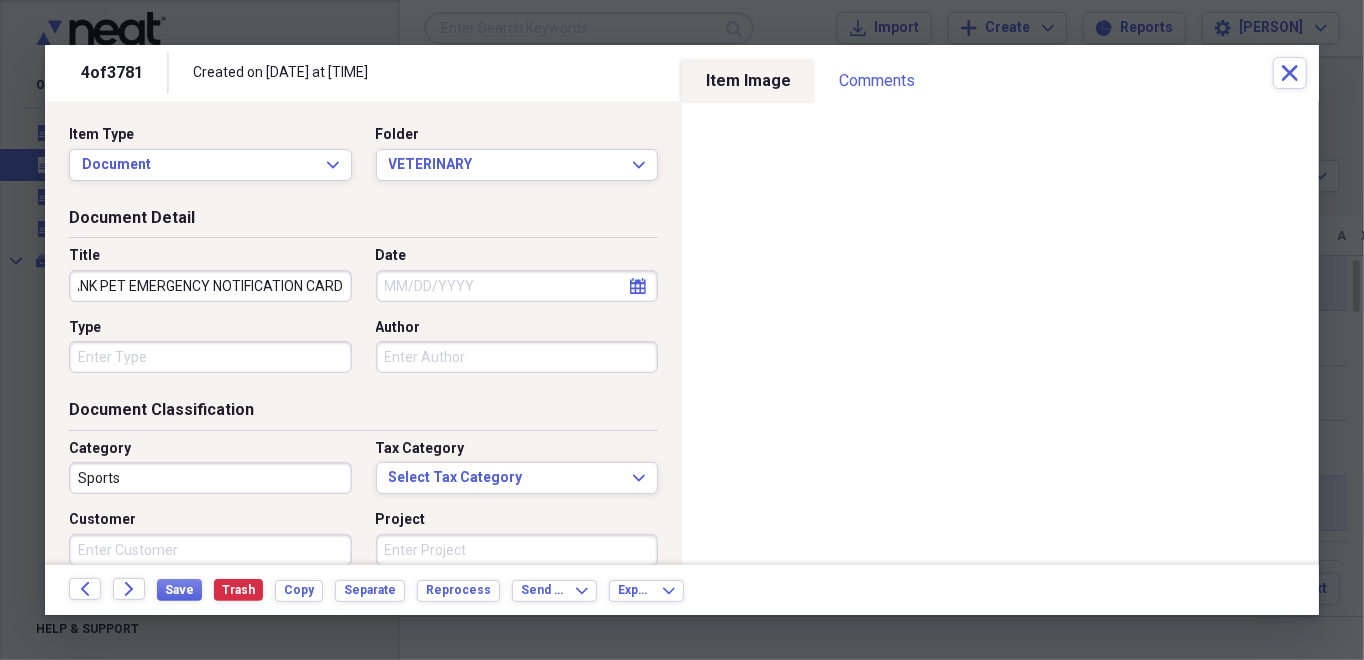 type on "BLANK PET EMERGENCY NOTIFICATION CARD" 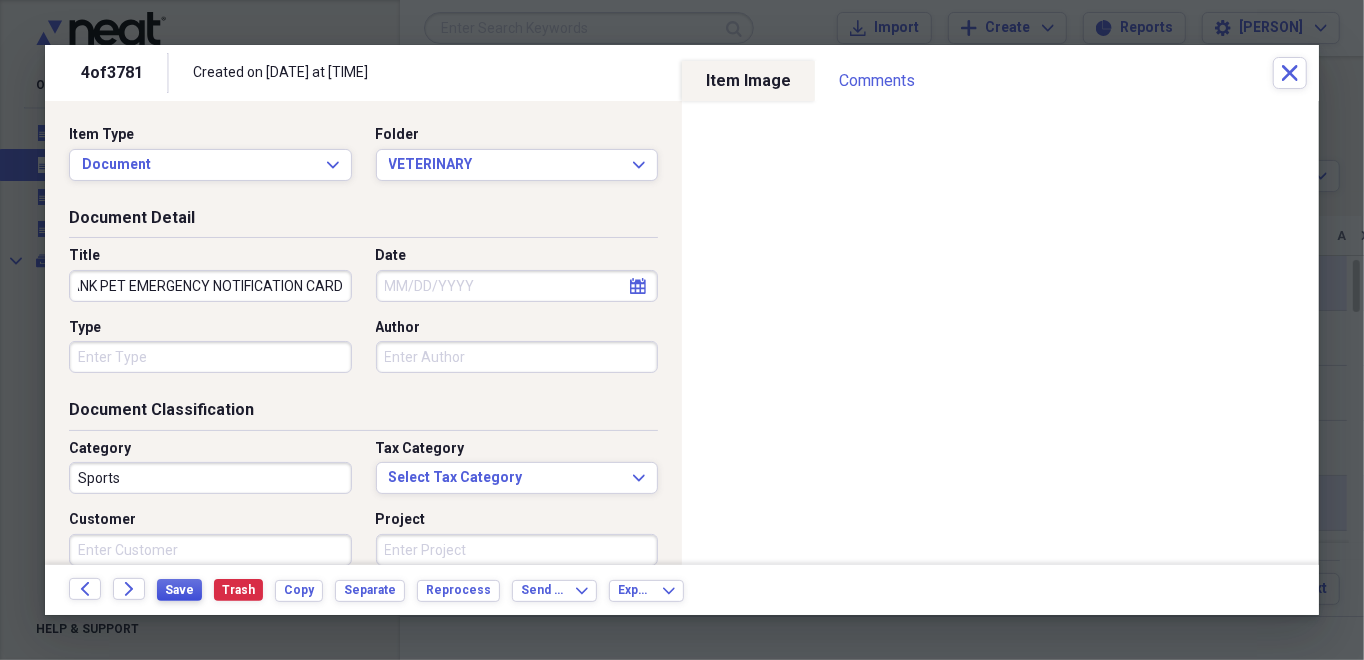 click on "Save" at bounding box center [179, 590] 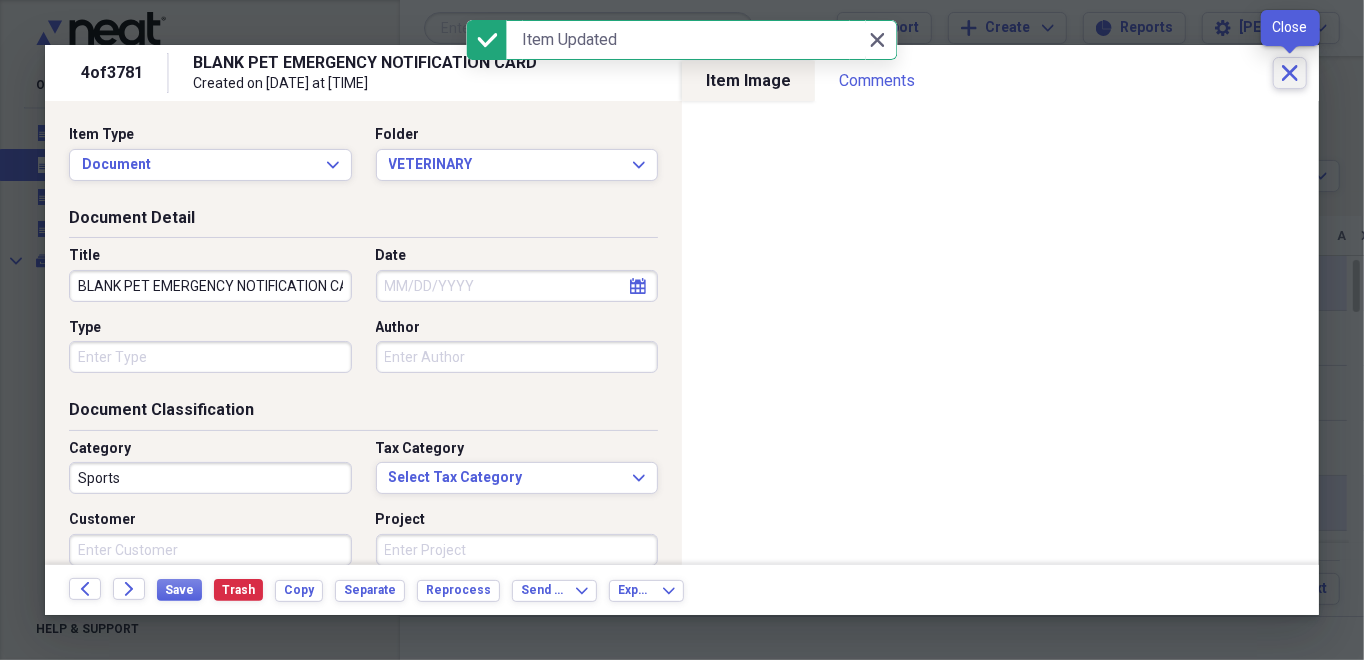 click 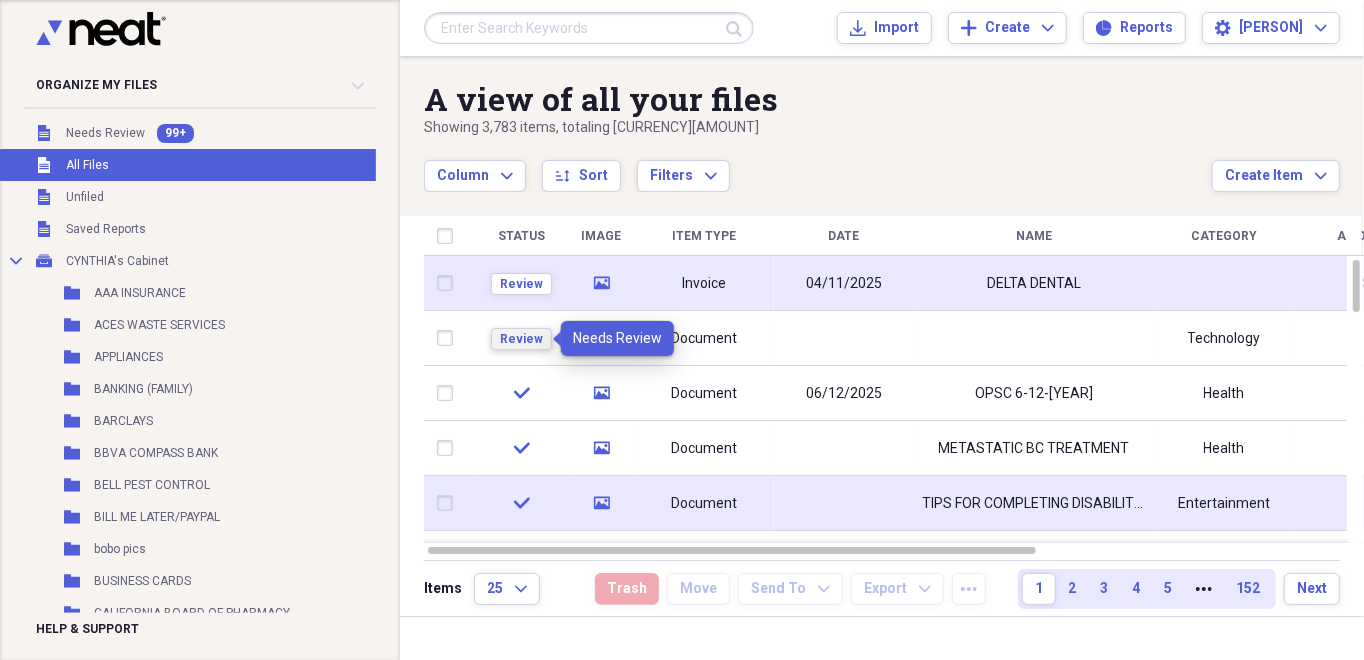 click on "Review" at bounding box center [521, 339] 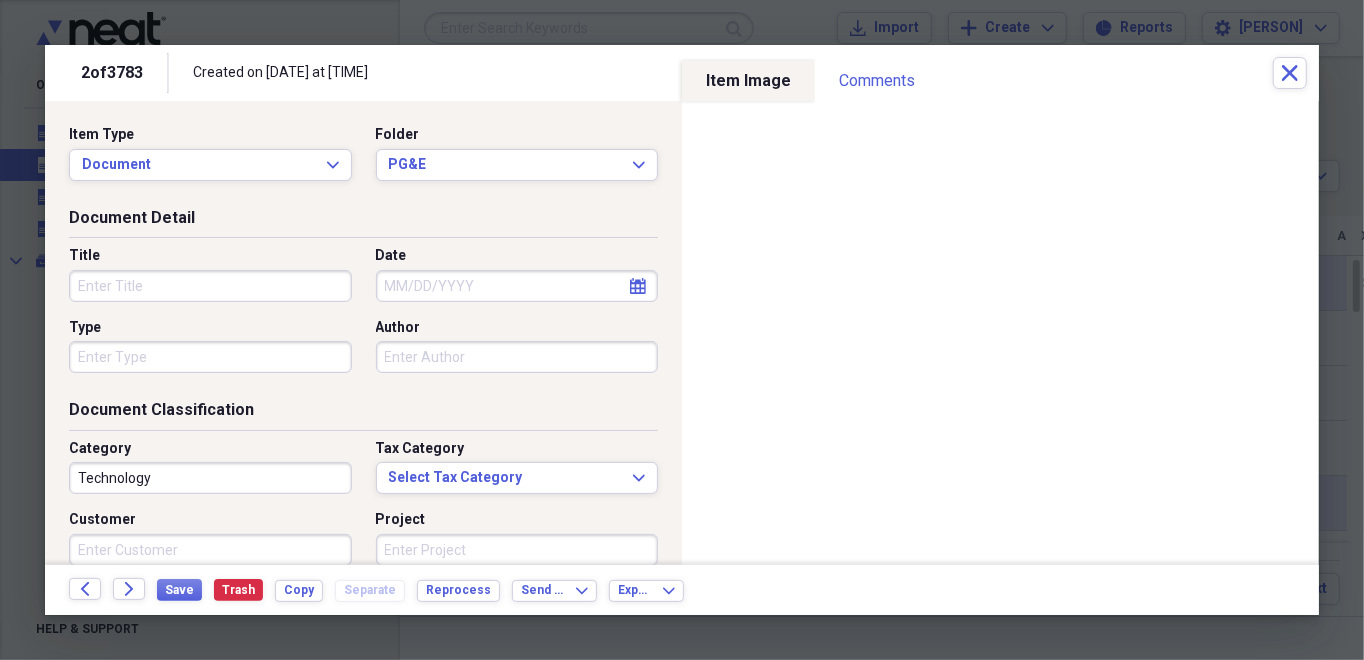 click on "Title" at bounding box center (210, 286) 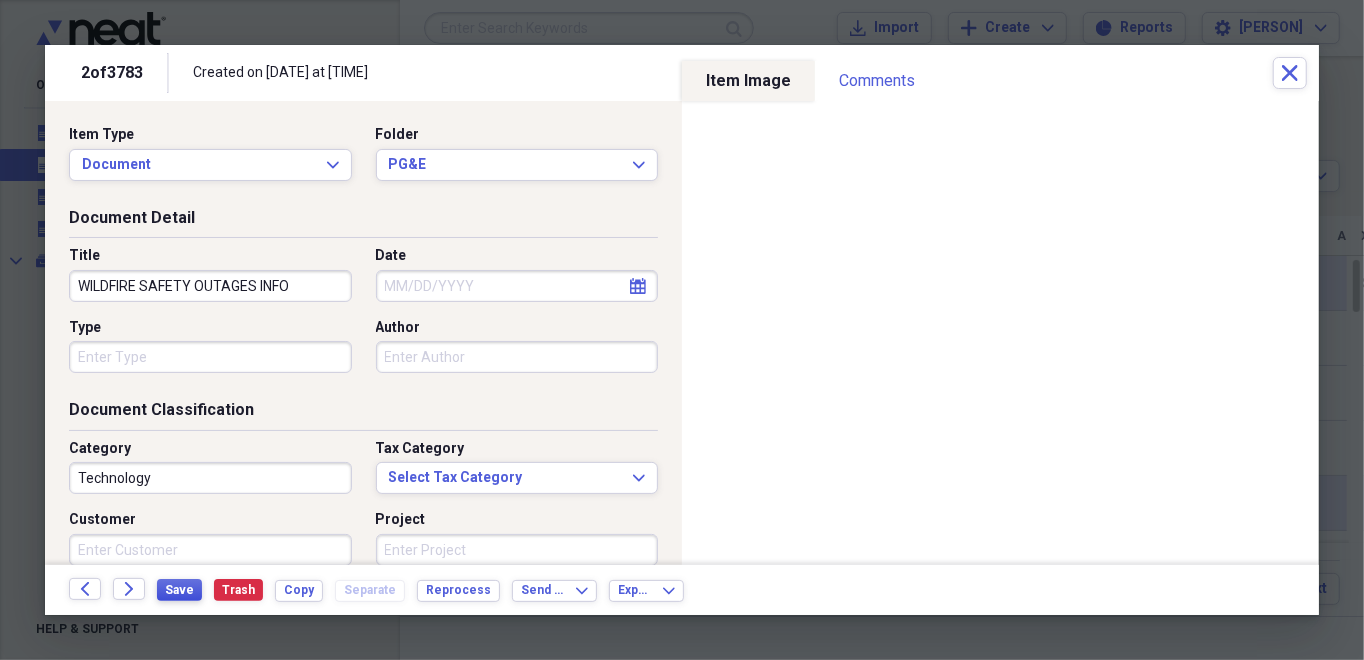 type on "WILDFIRE SAFETY OUTAGES INFO" 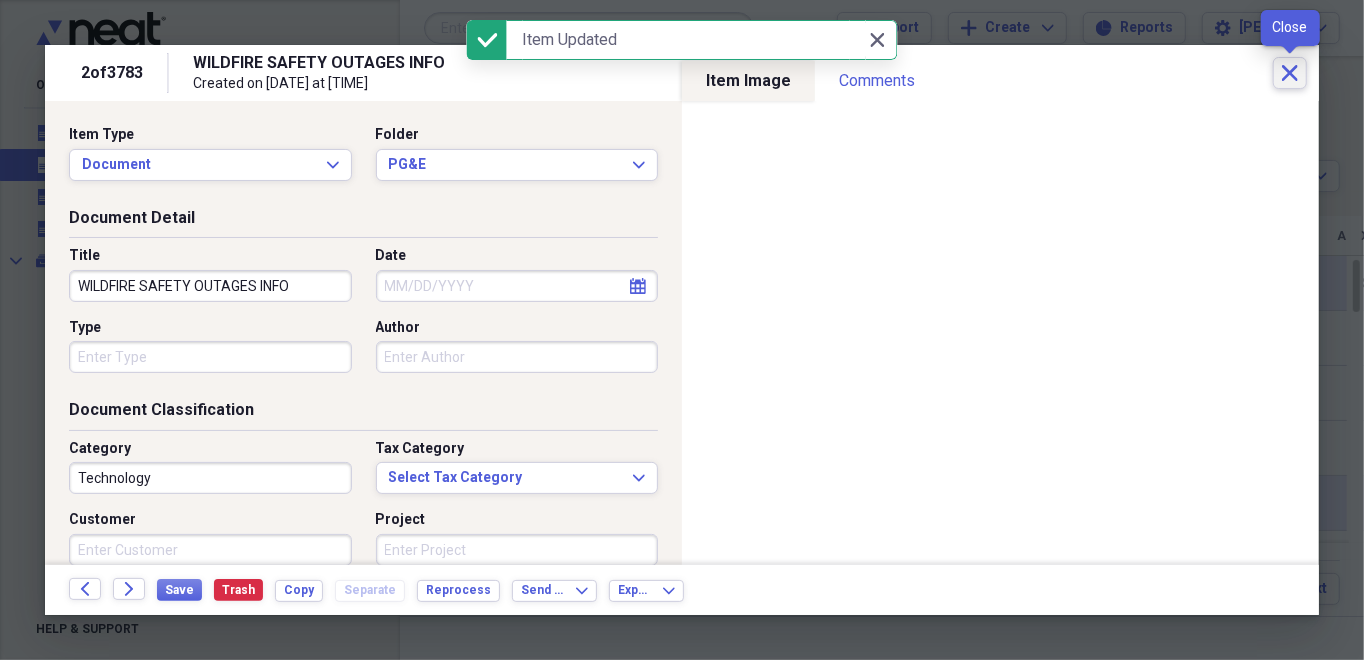 click 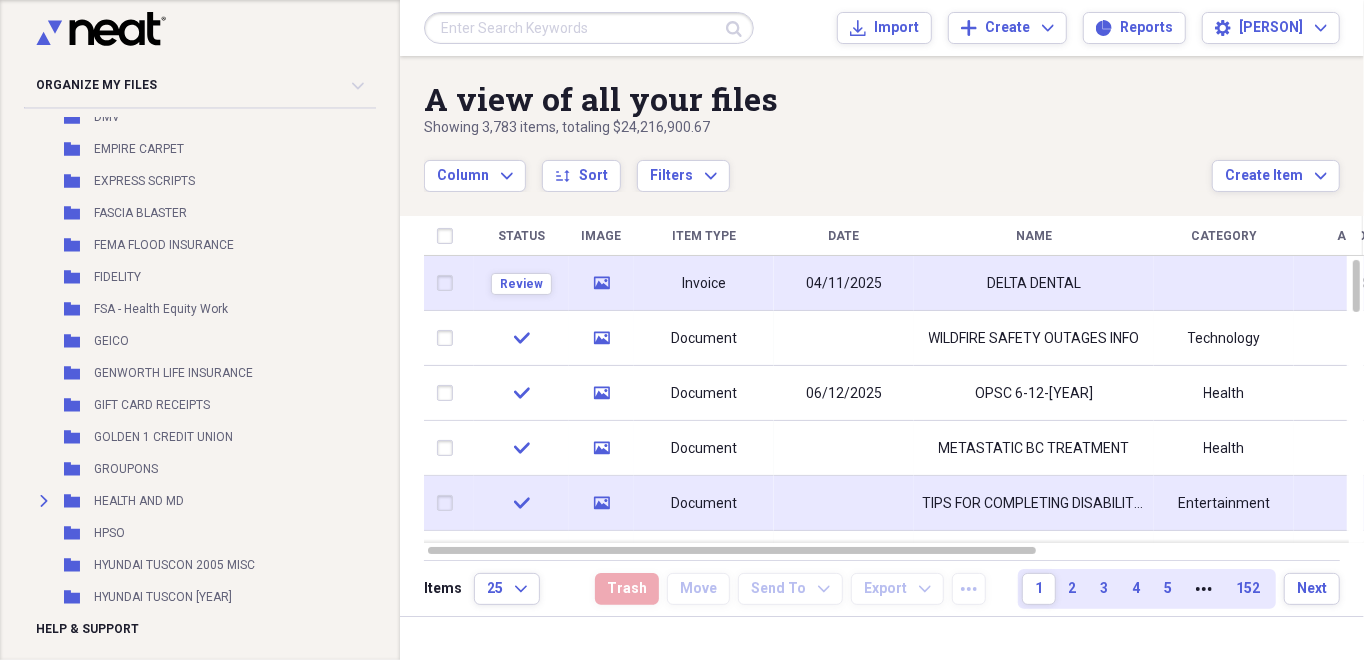 scroll, scrollTop: 1700, scrollLeft: 0, axis: vertical 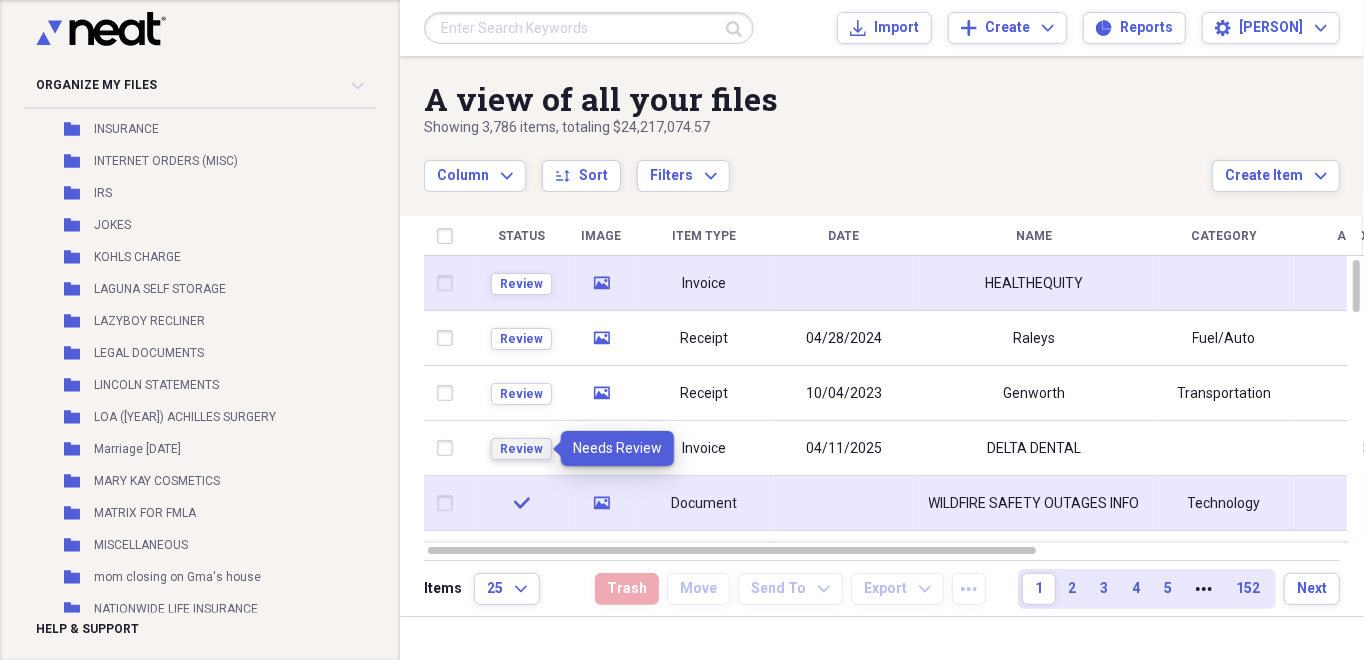 click on "Review" at bounding box center [521, 449] 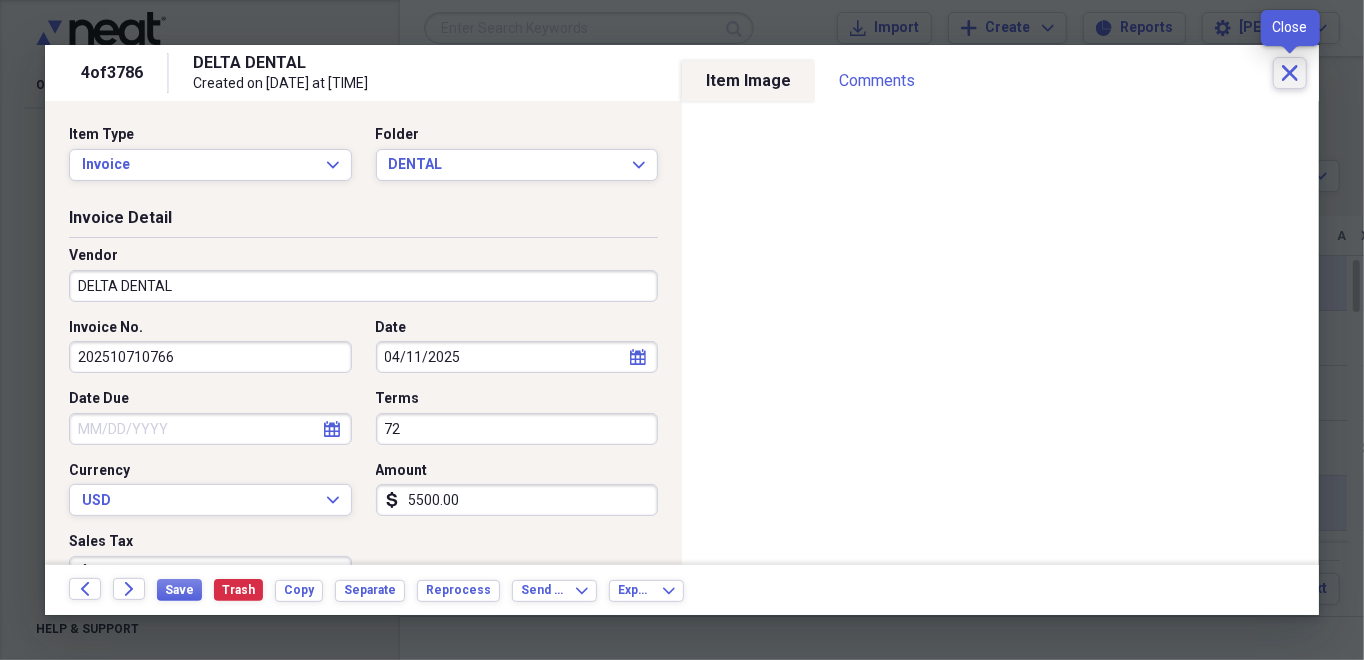 click 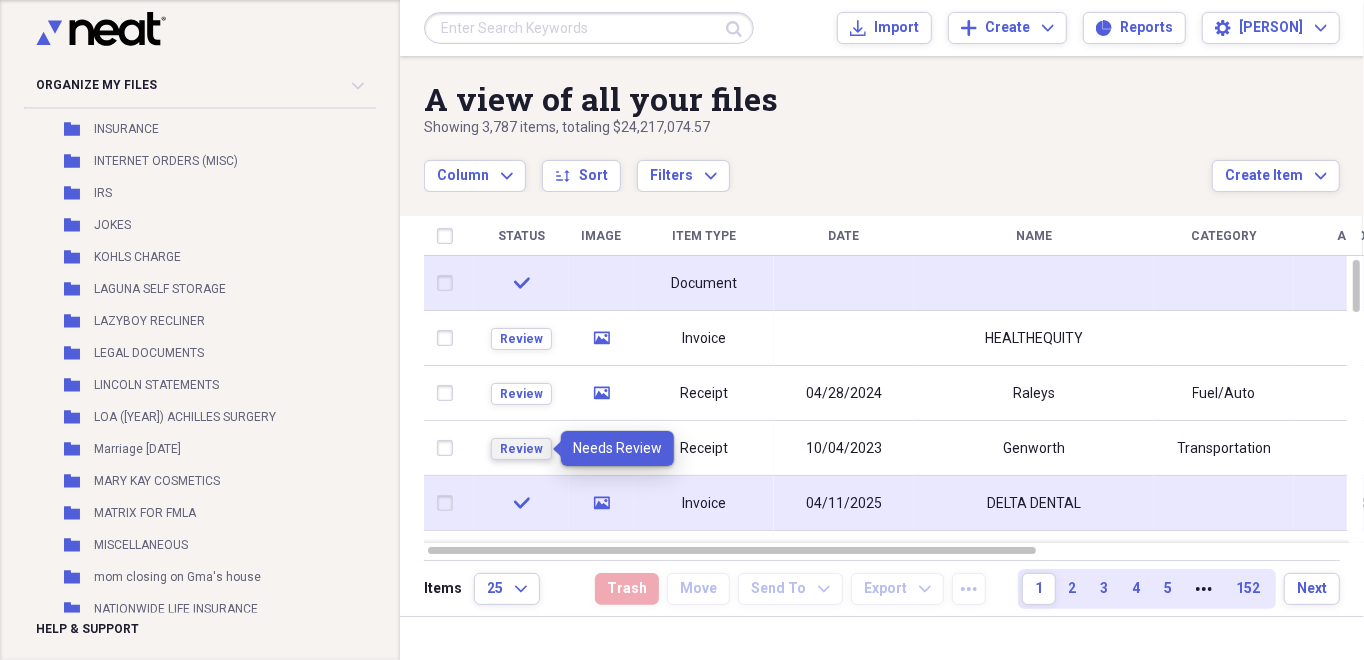 click on "Review" at bounding box center (521, 449) 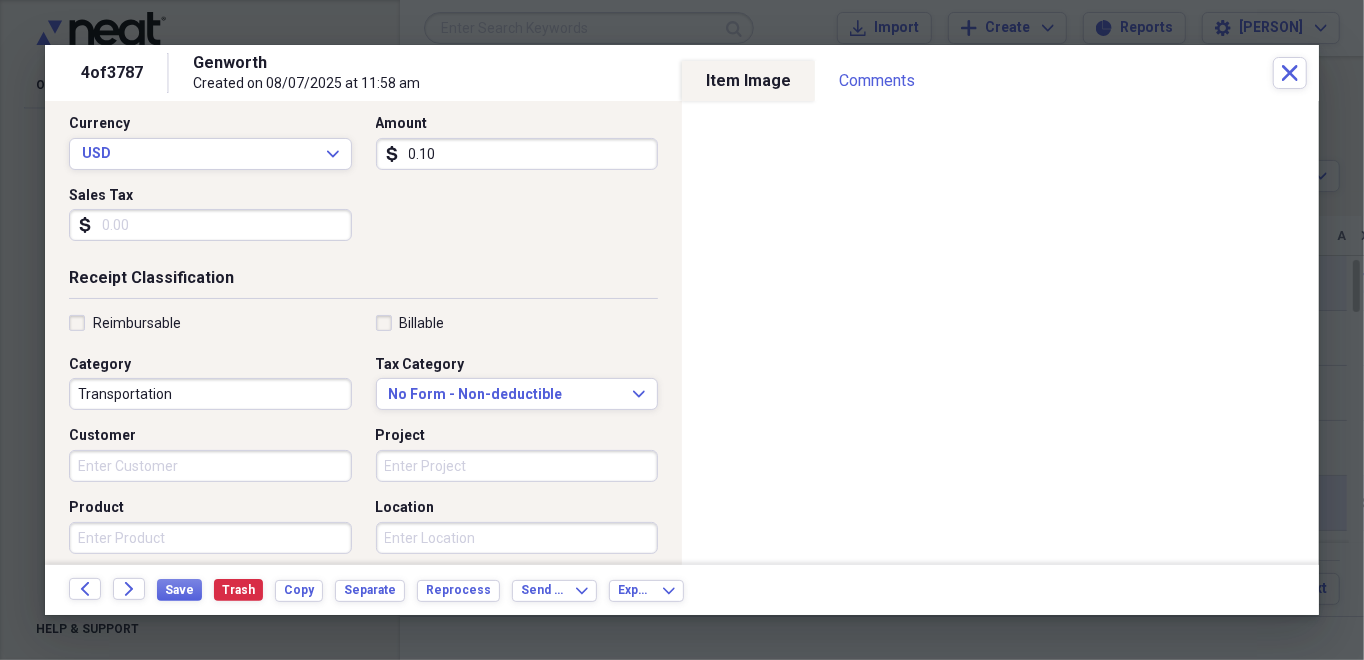 scroll, scrollTop: 300, scrollLeft: 0, axis: vertical 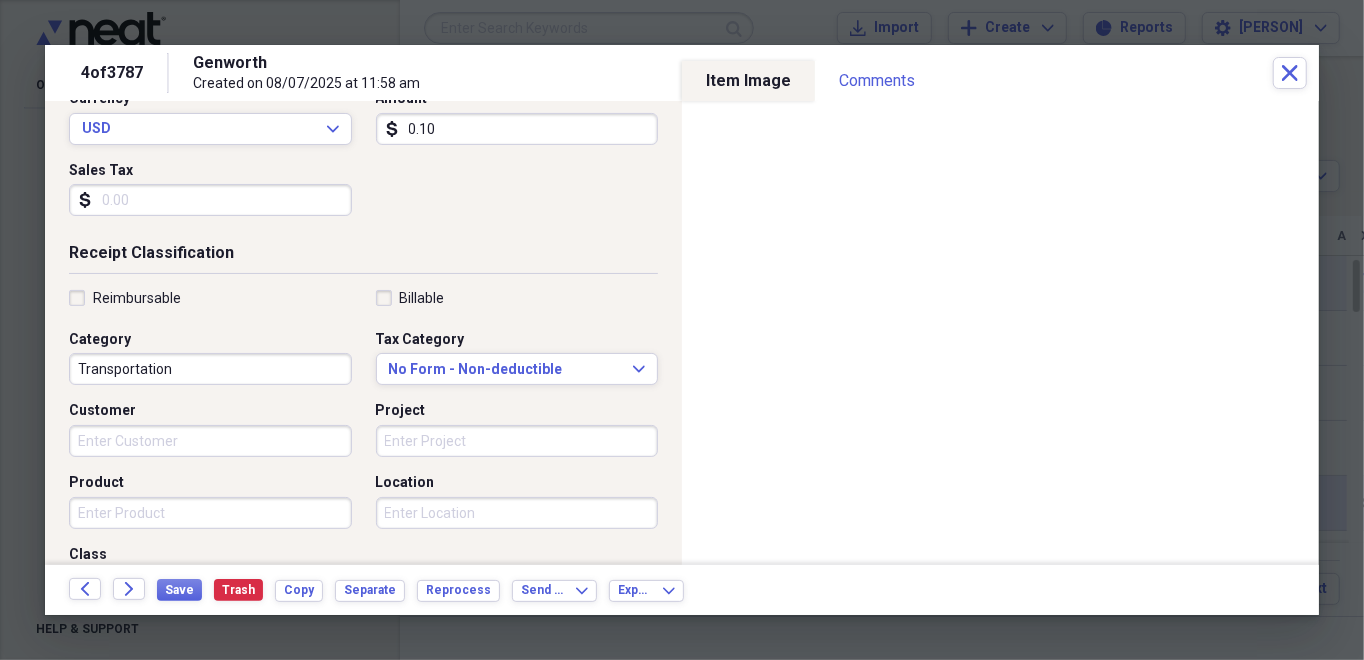type on "PBI" 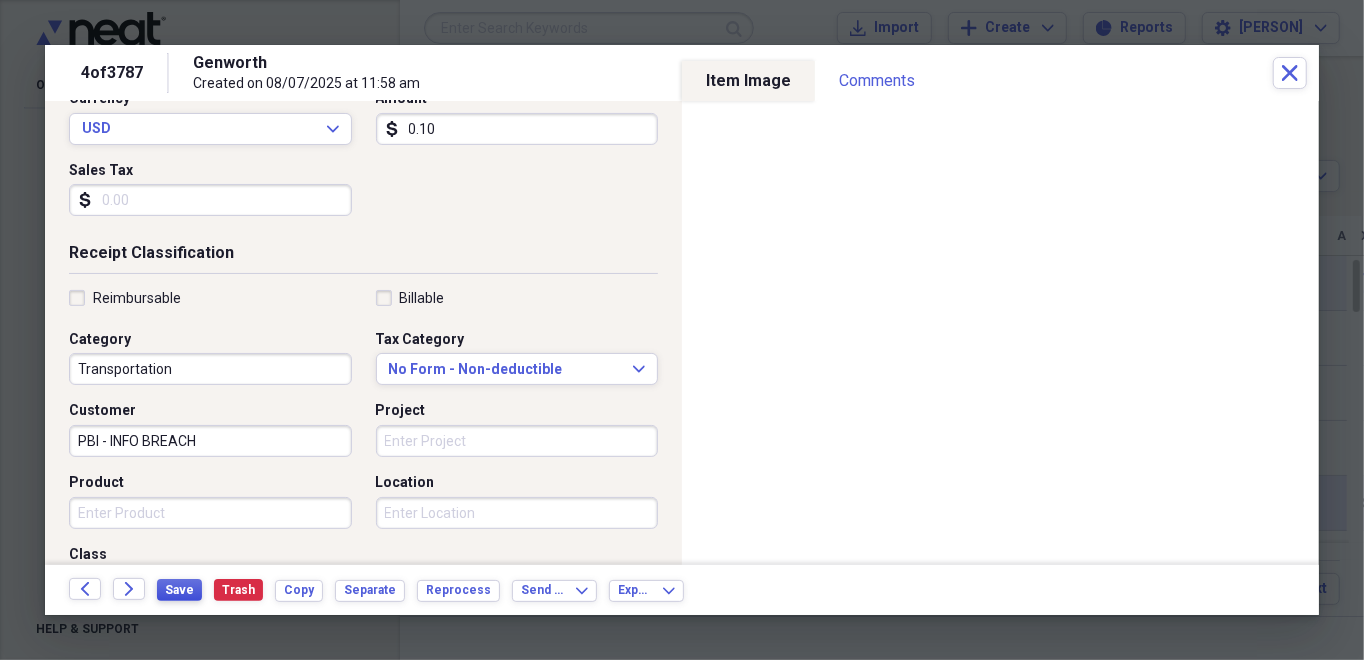 type on "PBI - INFO BREACH" 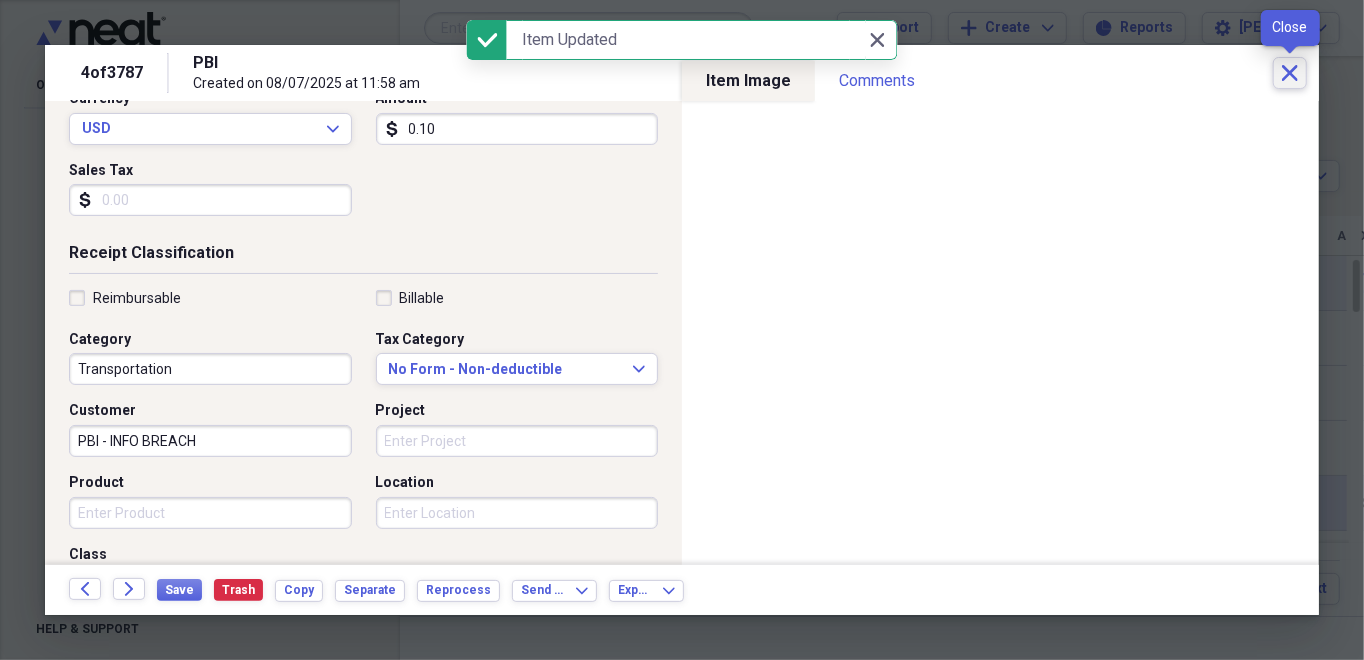 click 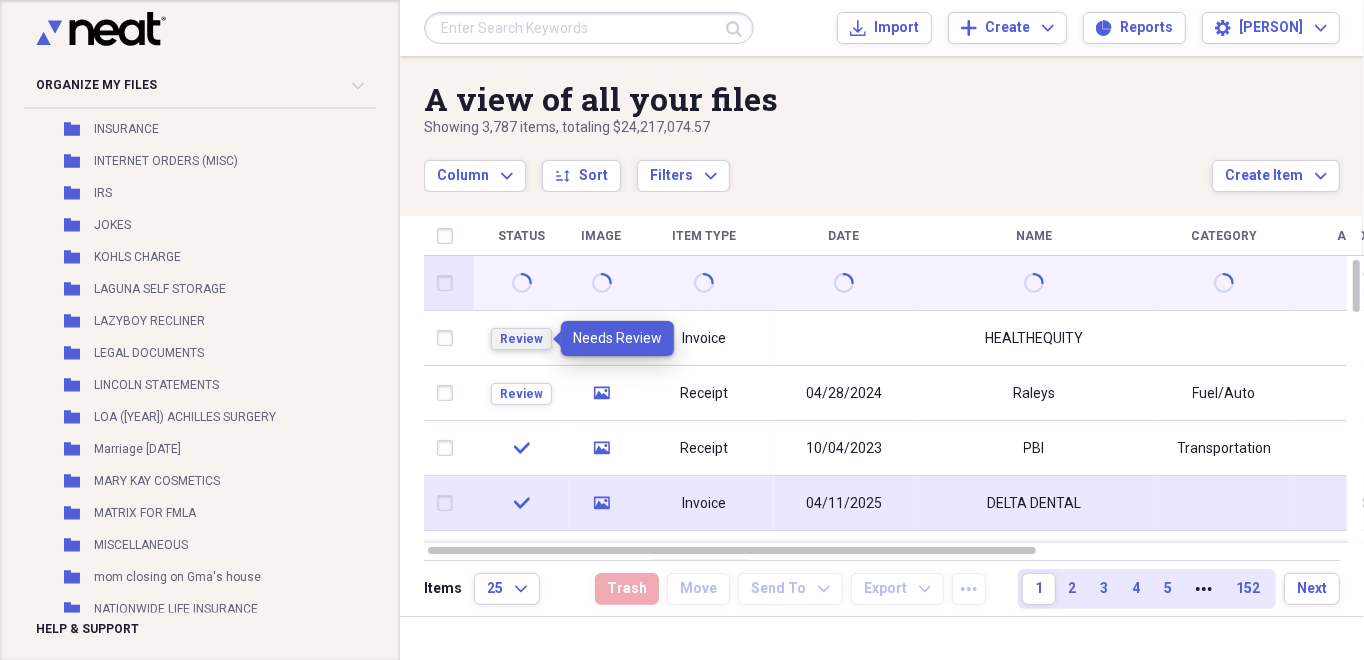 click on "Review" at bounding box center (521, 339) 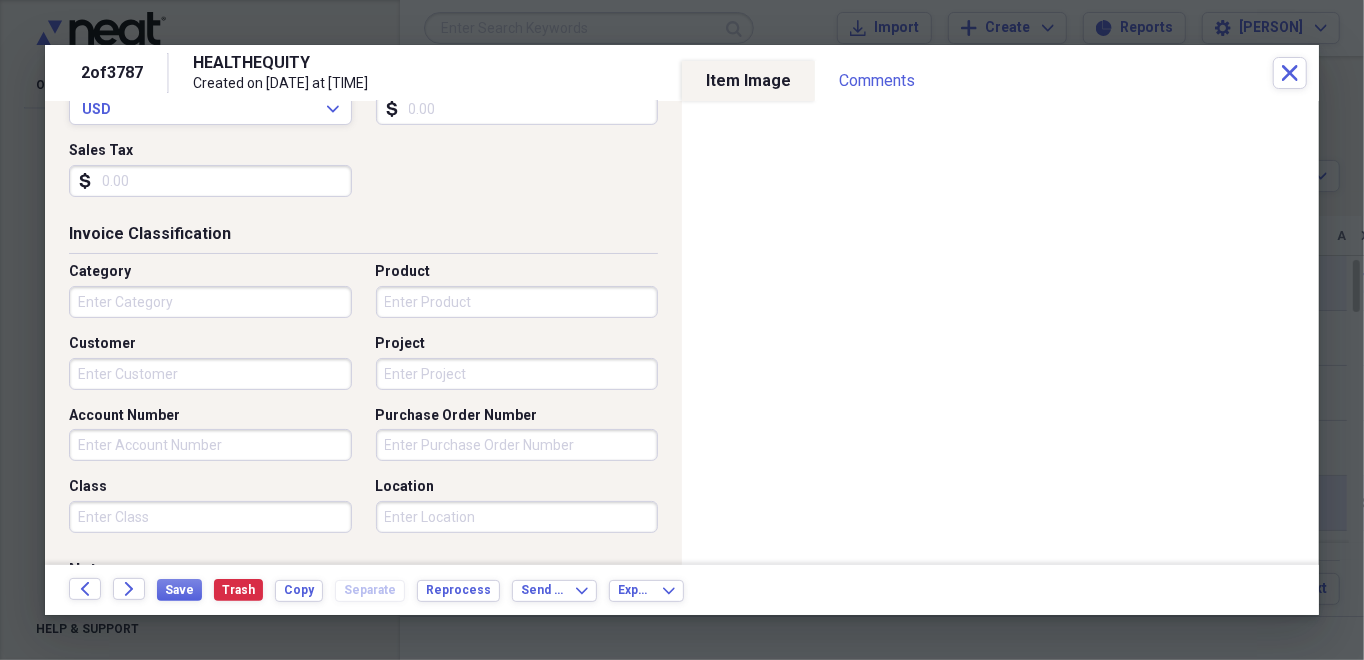 scroll, scrollTop: 400, scrollLeft: 0, axis: vertical 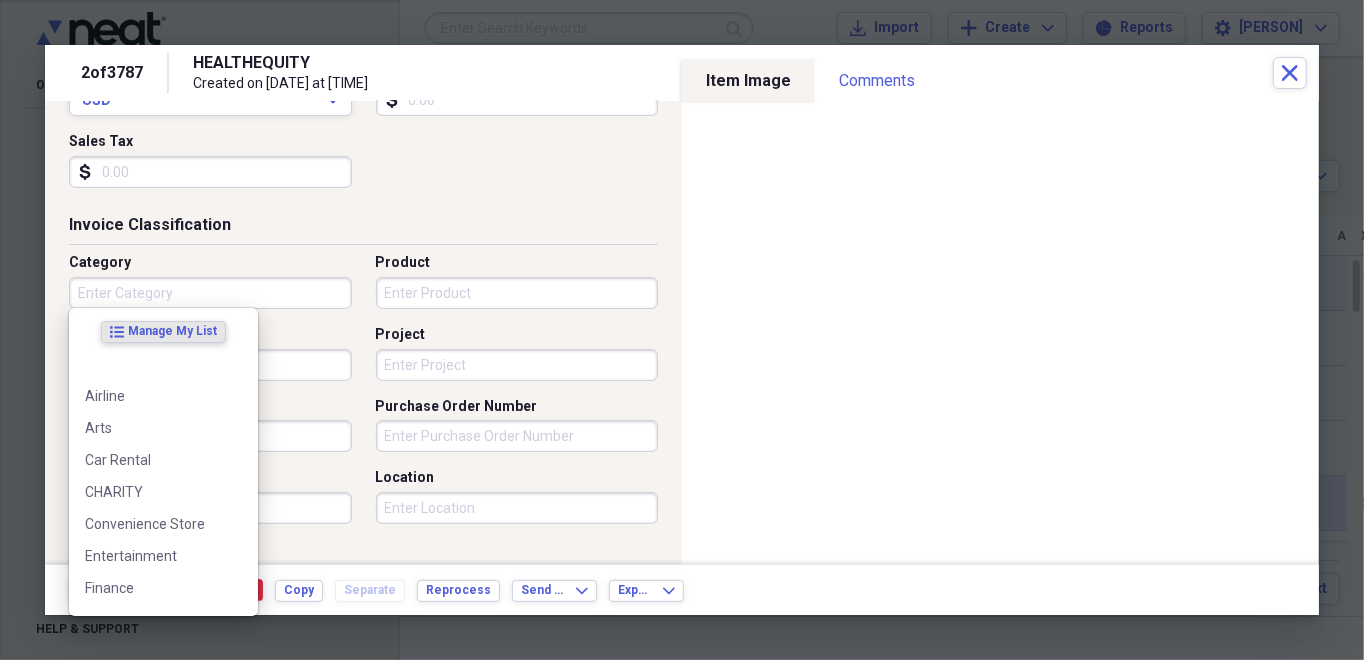 click on "Category" at bounding box center [210, 293] 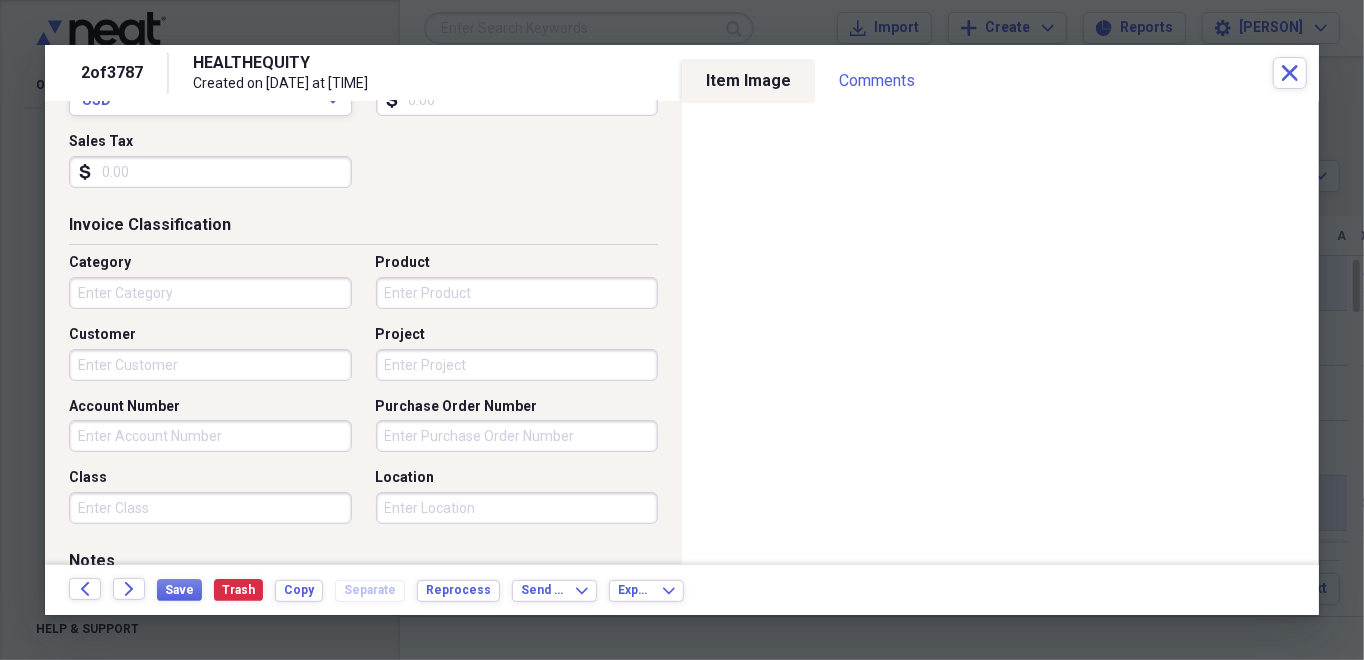click on "Category" at bounding box center (216, 281) 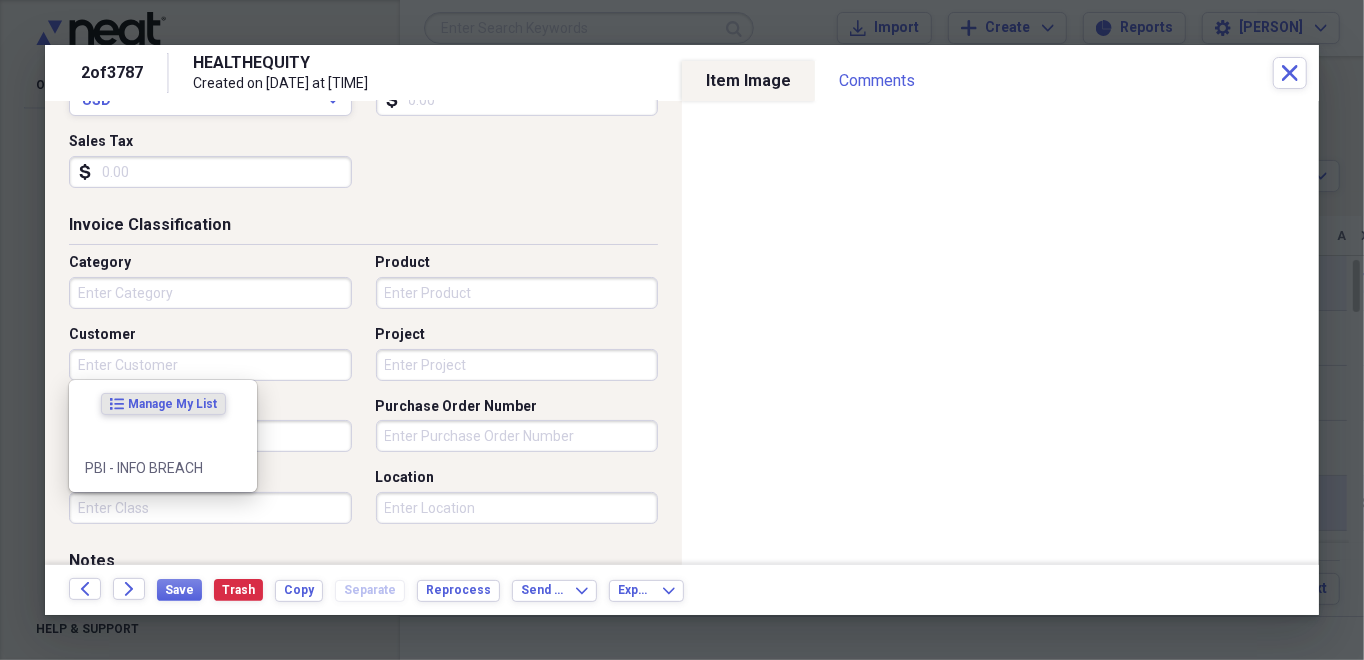 click on "Customer" at bounding box center [210, 365] 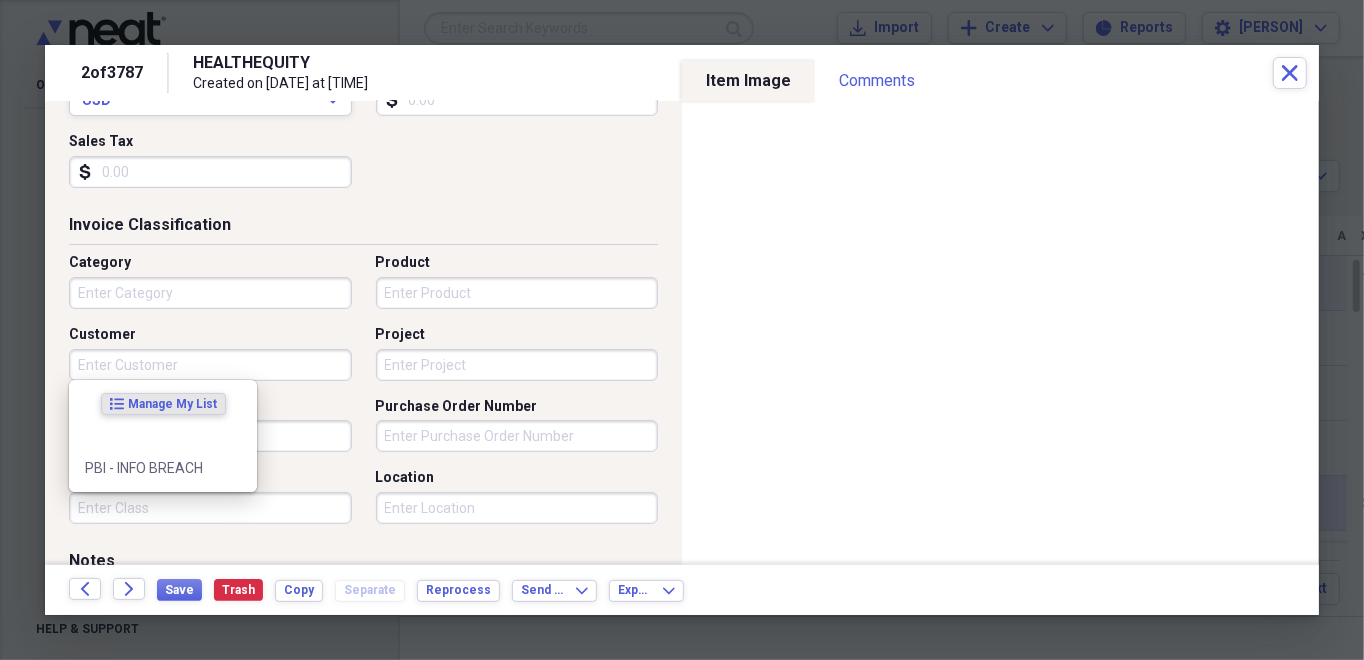 click on "Customer" at bounding box center (210, 365) 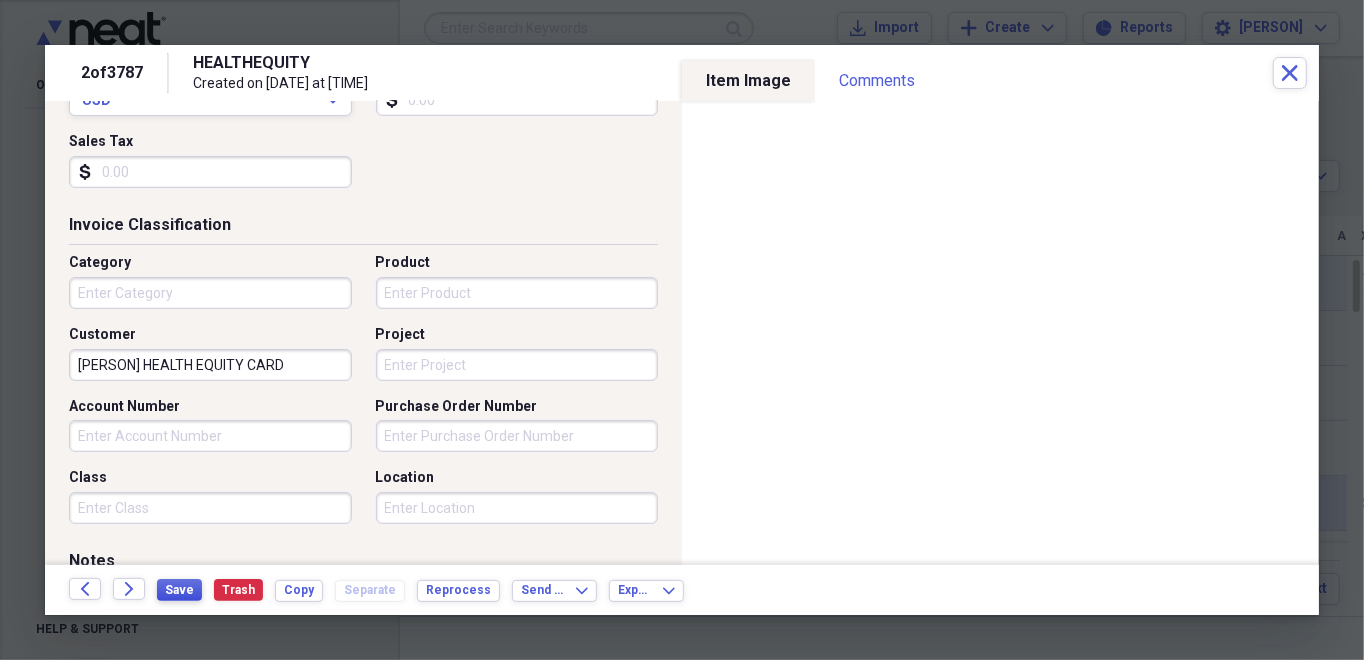 type on "DUMAS HEALTH EQUITY CARD" 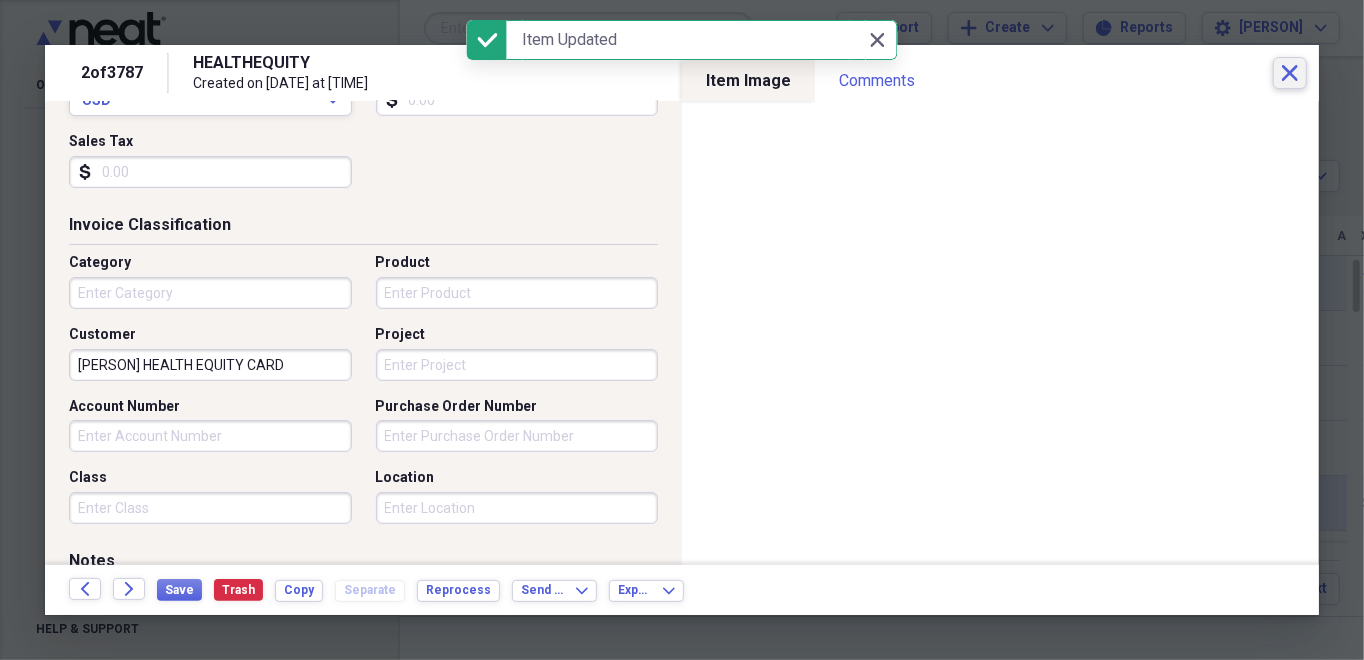 click on "Close" at bounding box center [1290, 73] 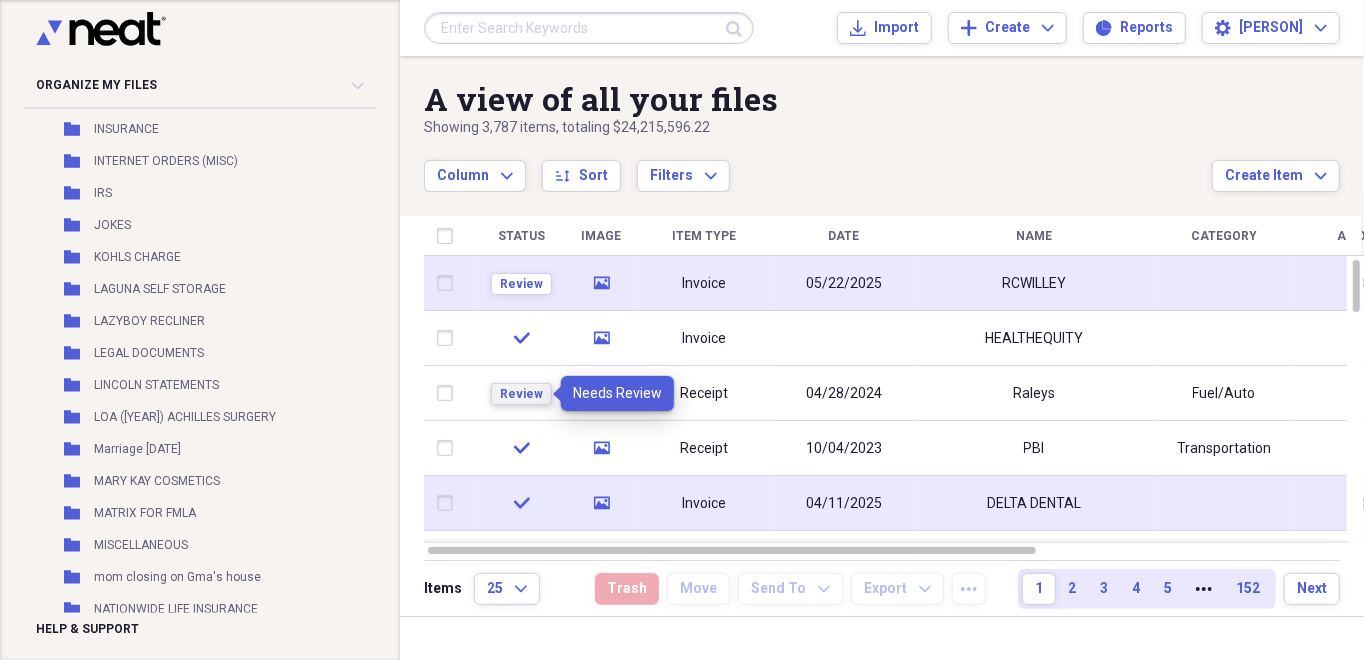 click on "Review" at bounding box center [521, 394] 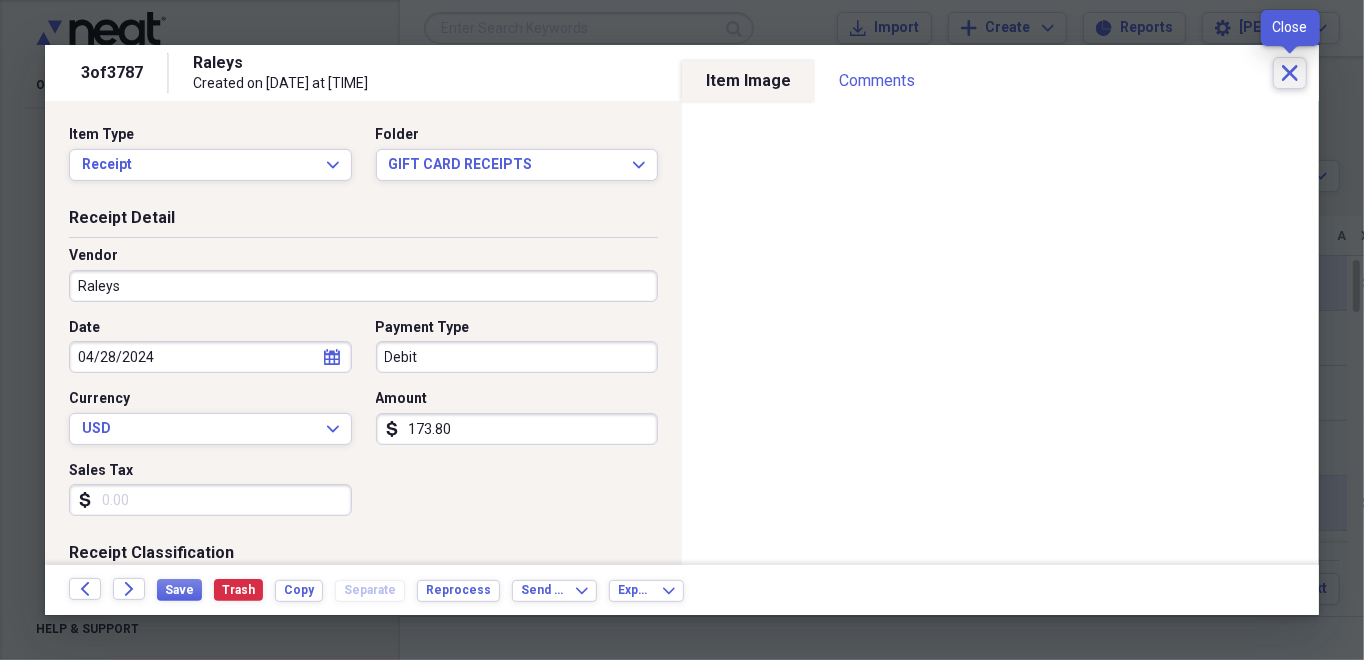 click on "Close" at bounding box center (1290, 73) 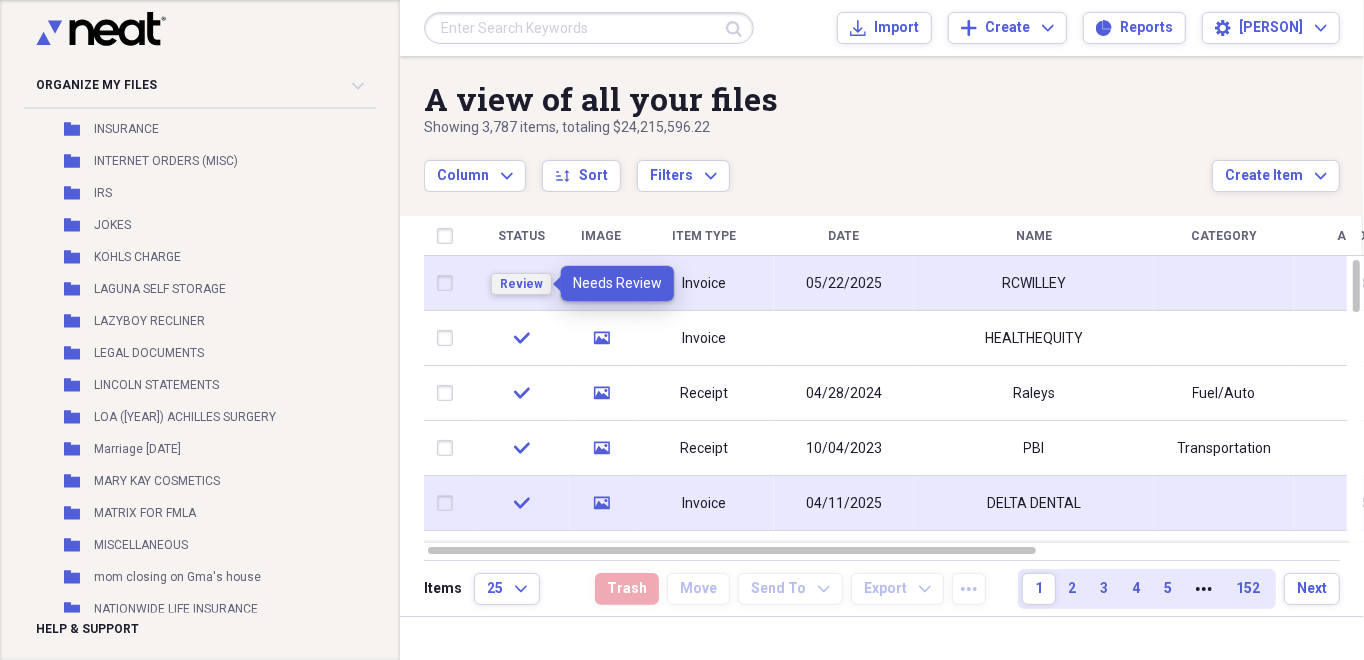 click on "Review" at bounding box center [521, 284] 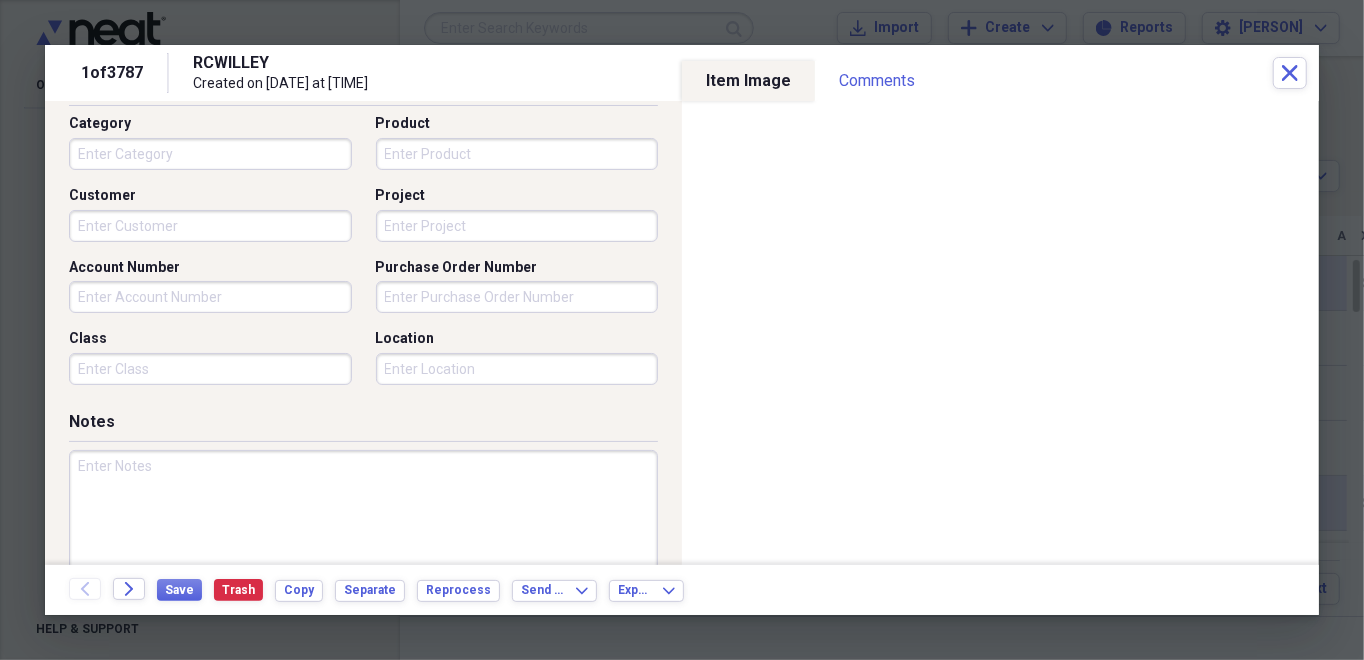 scroll, scrollTop: 600, scrollLeft: 0, axis: vertical 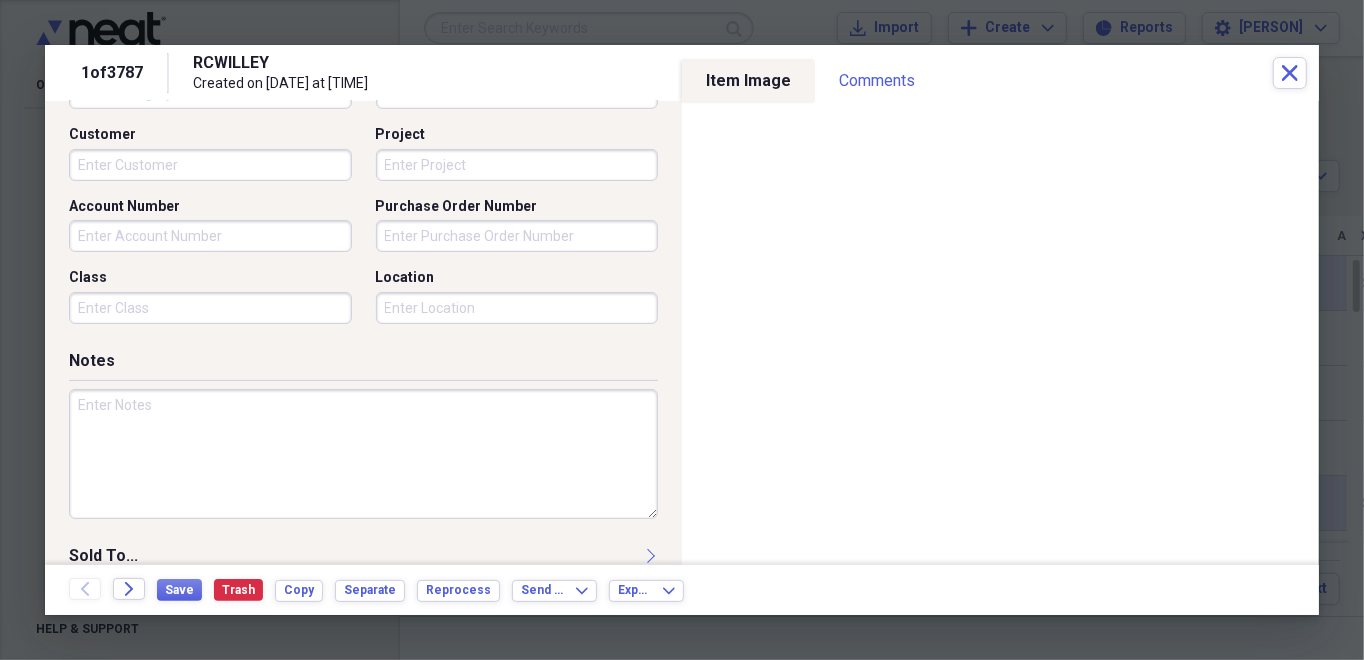 click at bounding box center (363, 454) 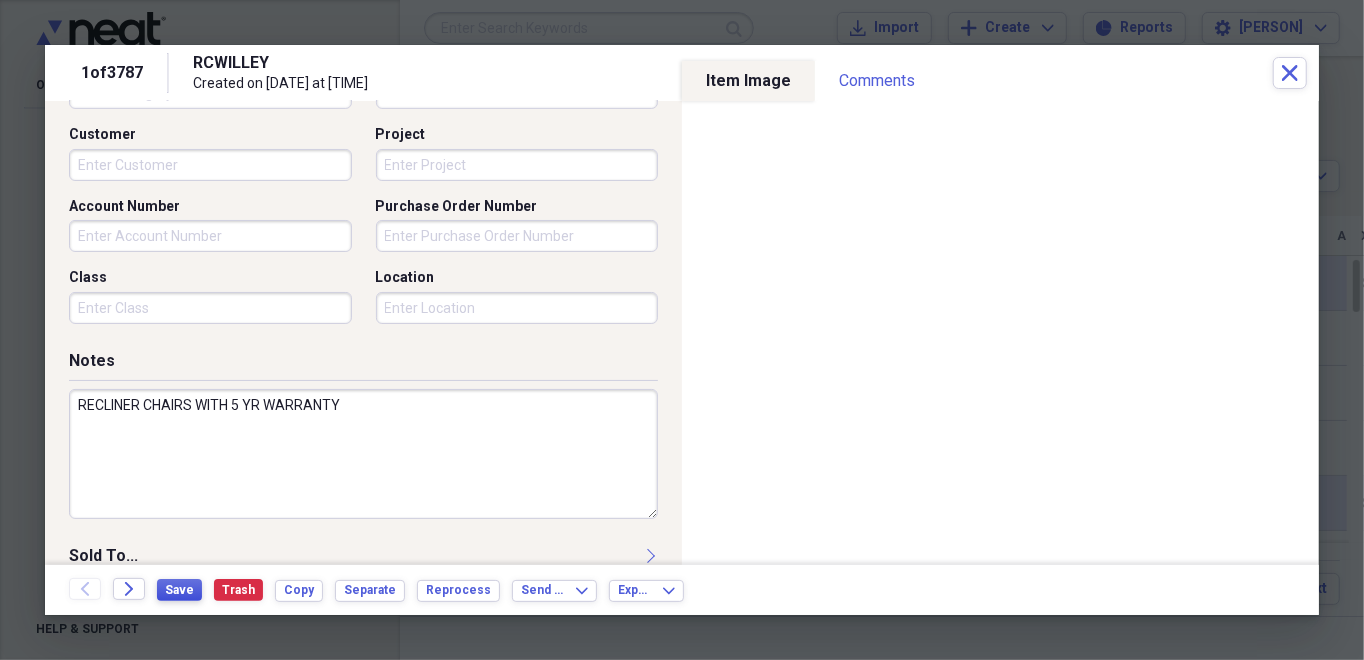 type on "RECLINER CHAIRS WITH 5 YR WARRANTY" 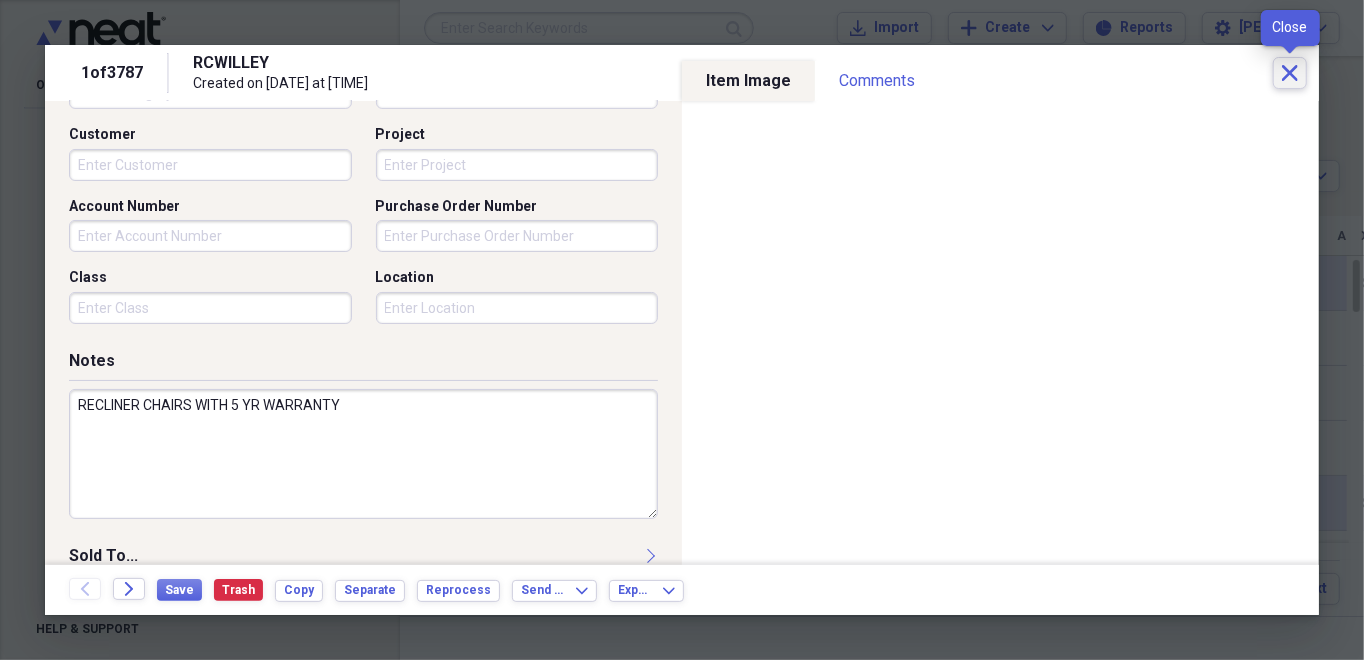 click on "Close" 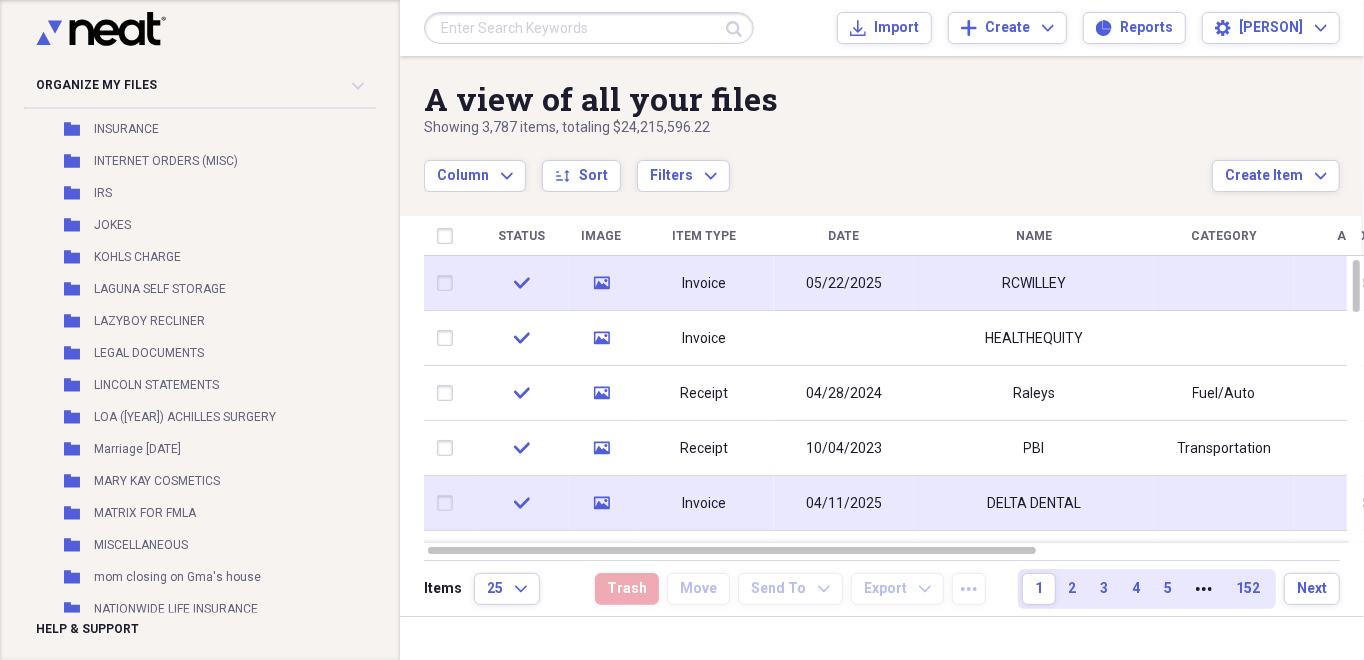 click on "Invoice" at bounding box center [704, 284] 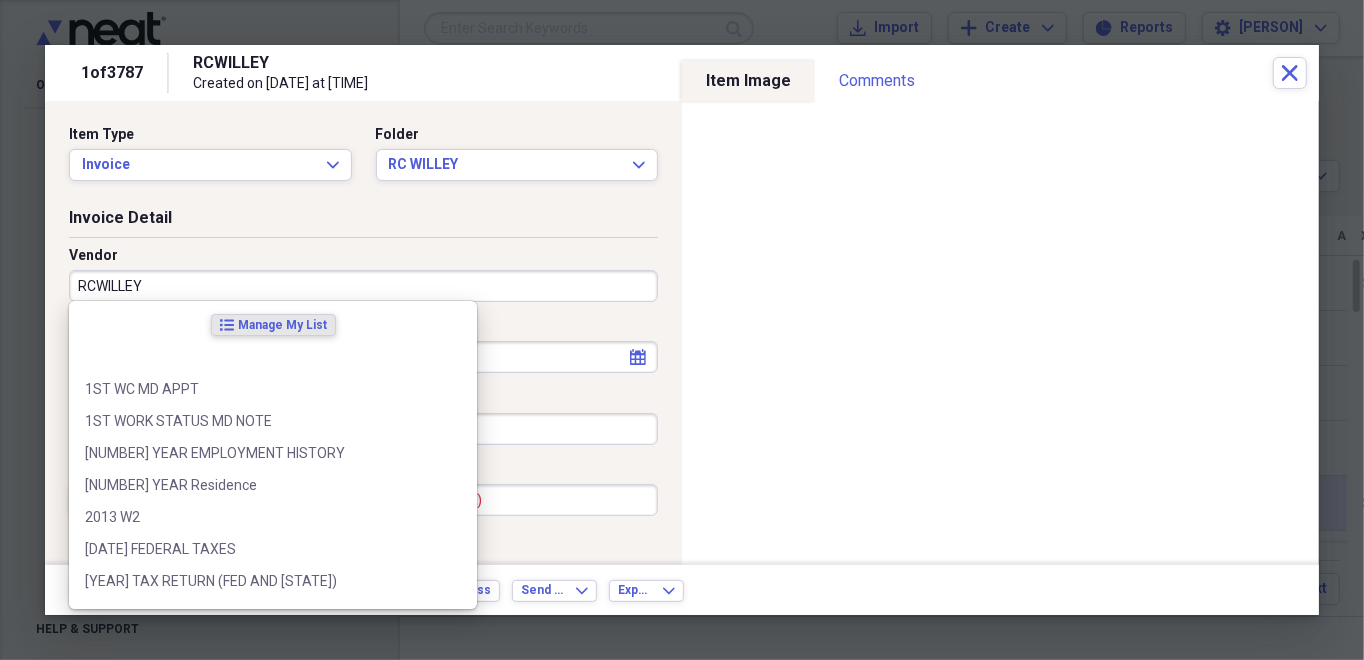drag, startPoint x: 97, startPoint y: 283, endPoint x: 121, endPoint y: 282, distance: 24.020824 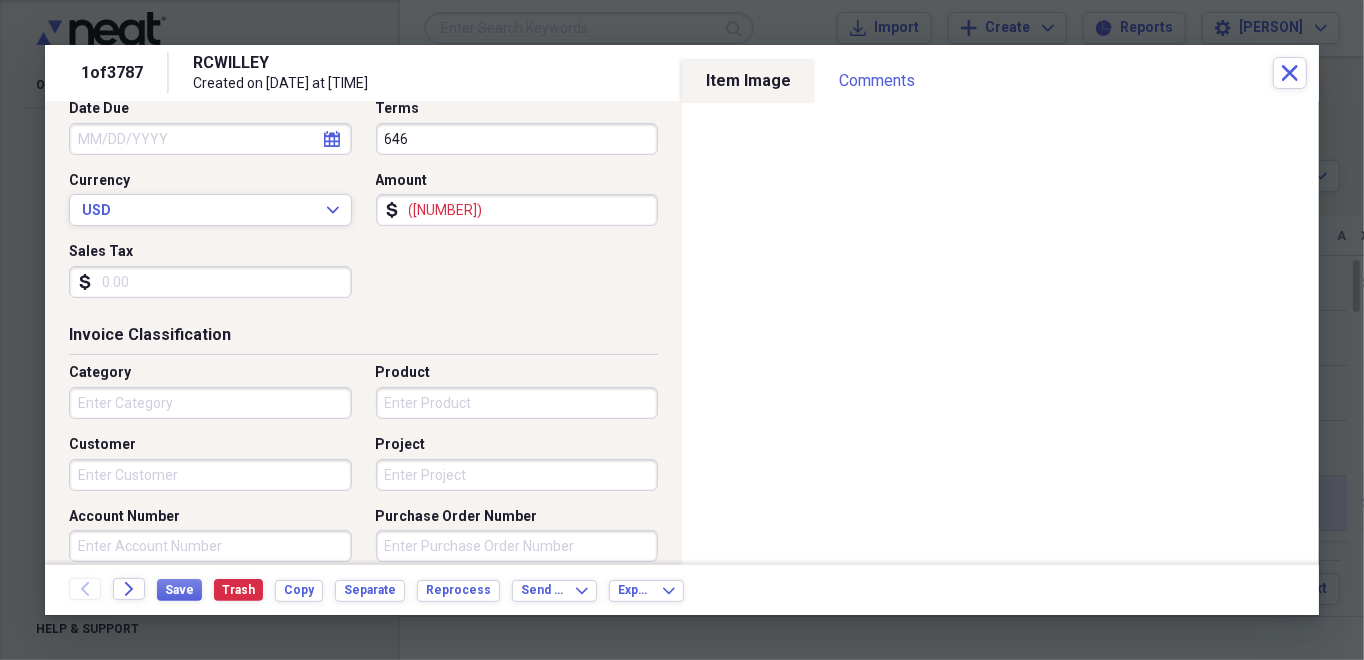 scroll, scrollTop: 300, scrollLeft: 0, axis: vertical 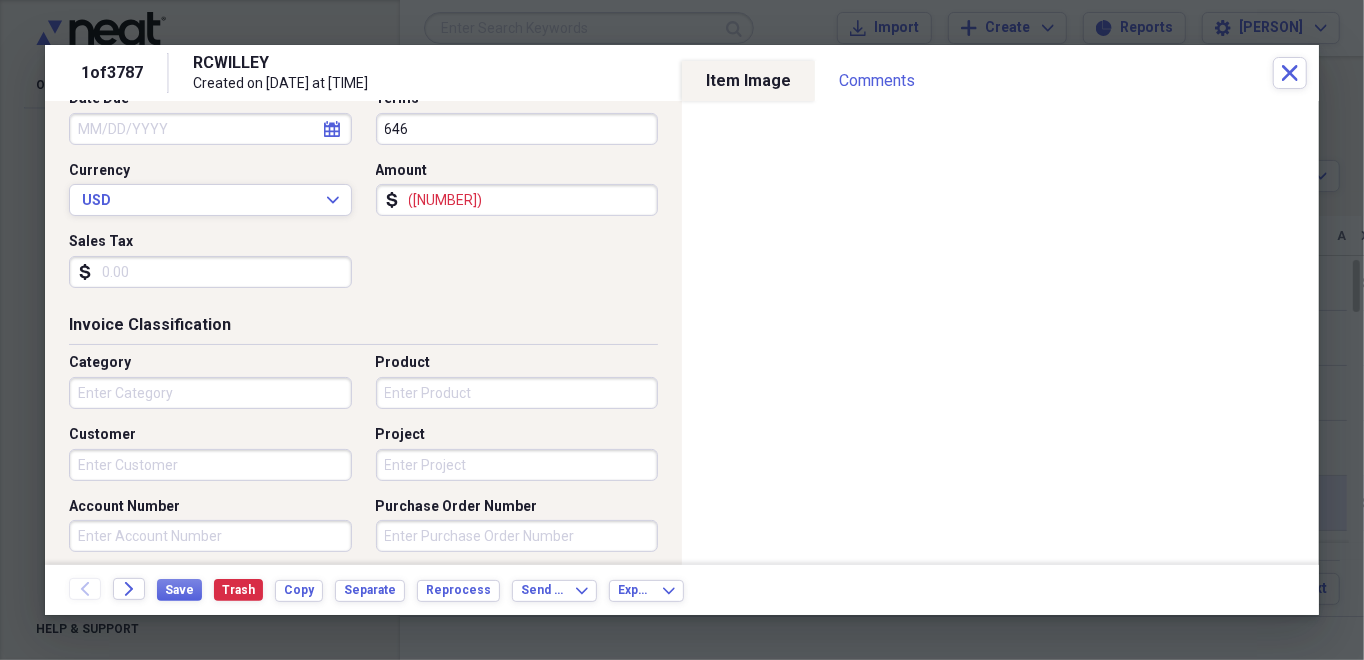 type on "RC WILLEY" 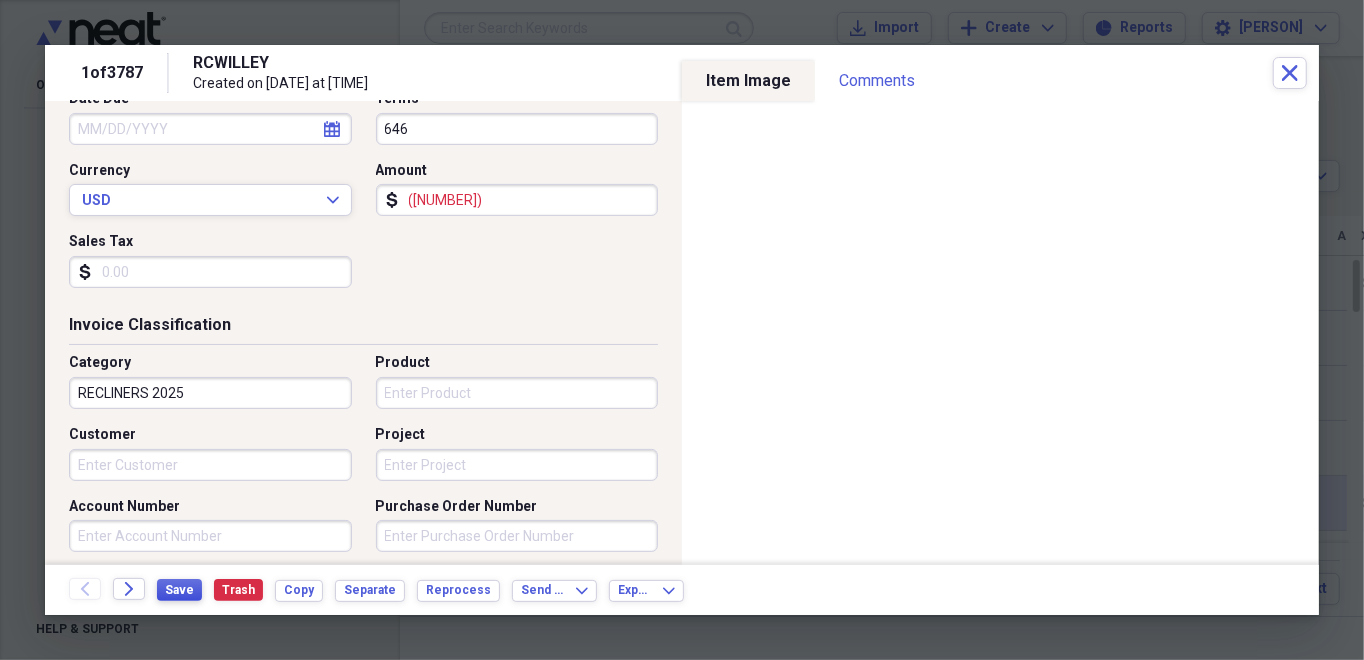 type on "RECLINERS 2025" 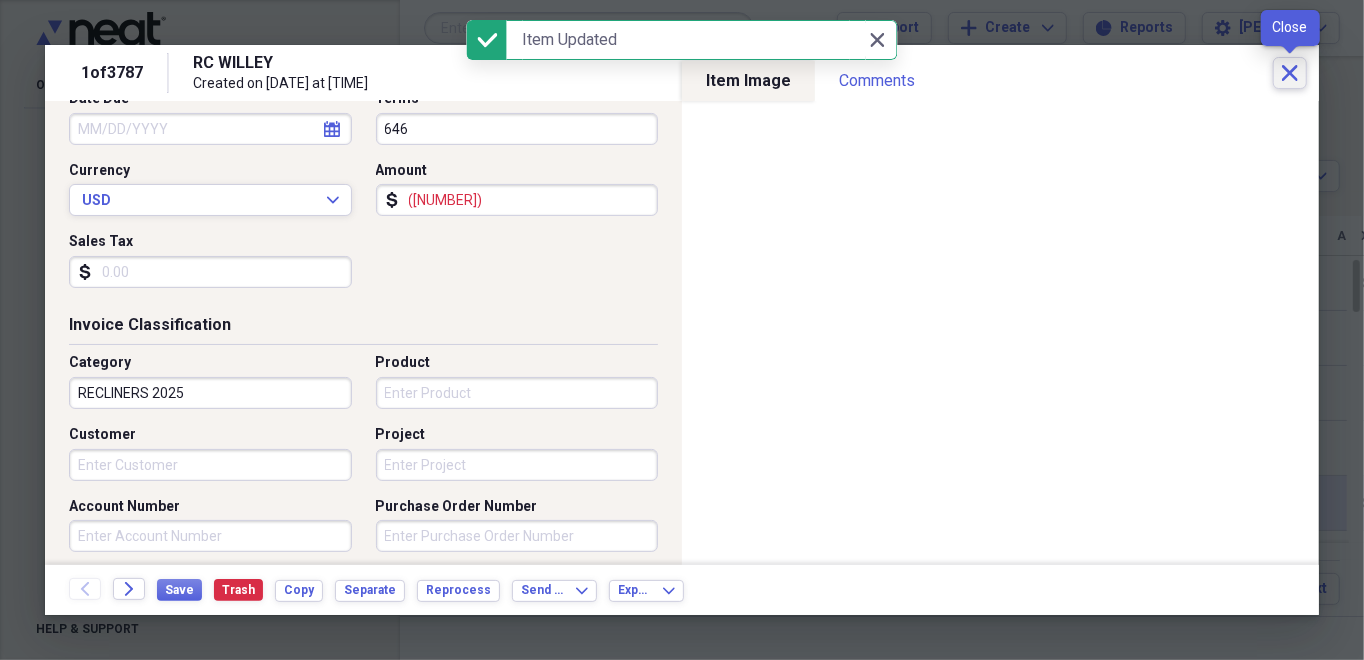 click 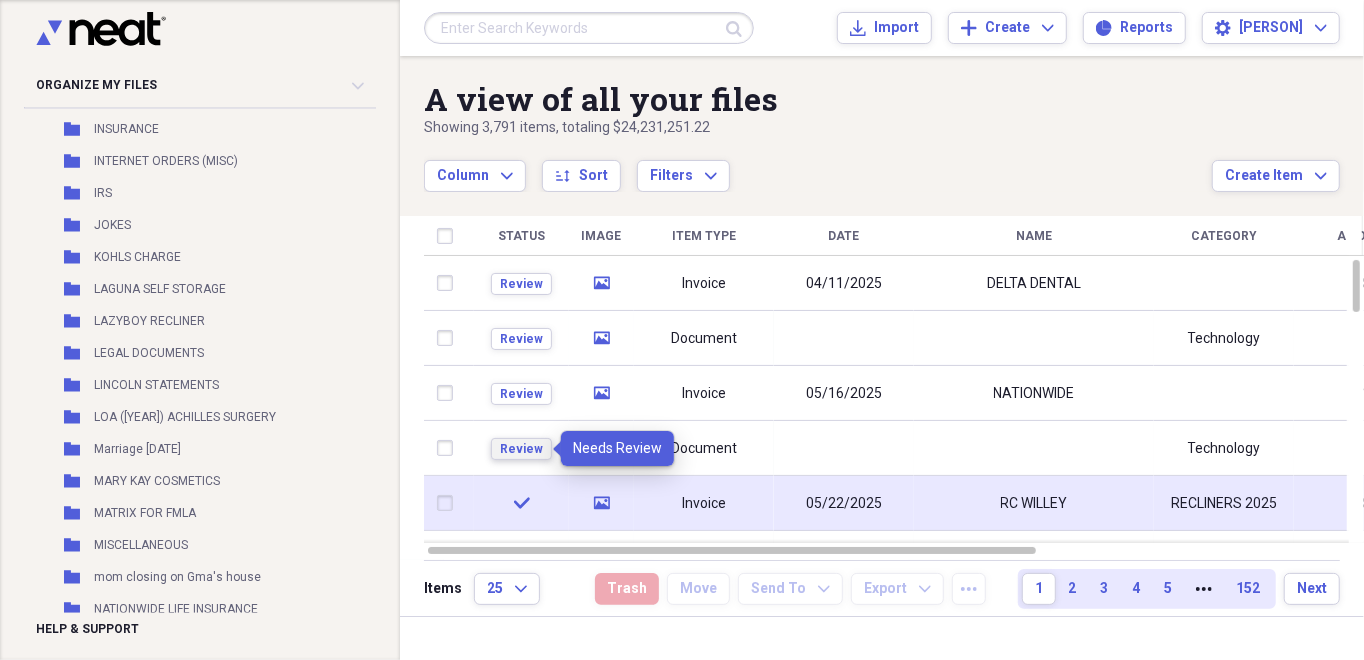click on "Review" at bounding box center [521, 449] 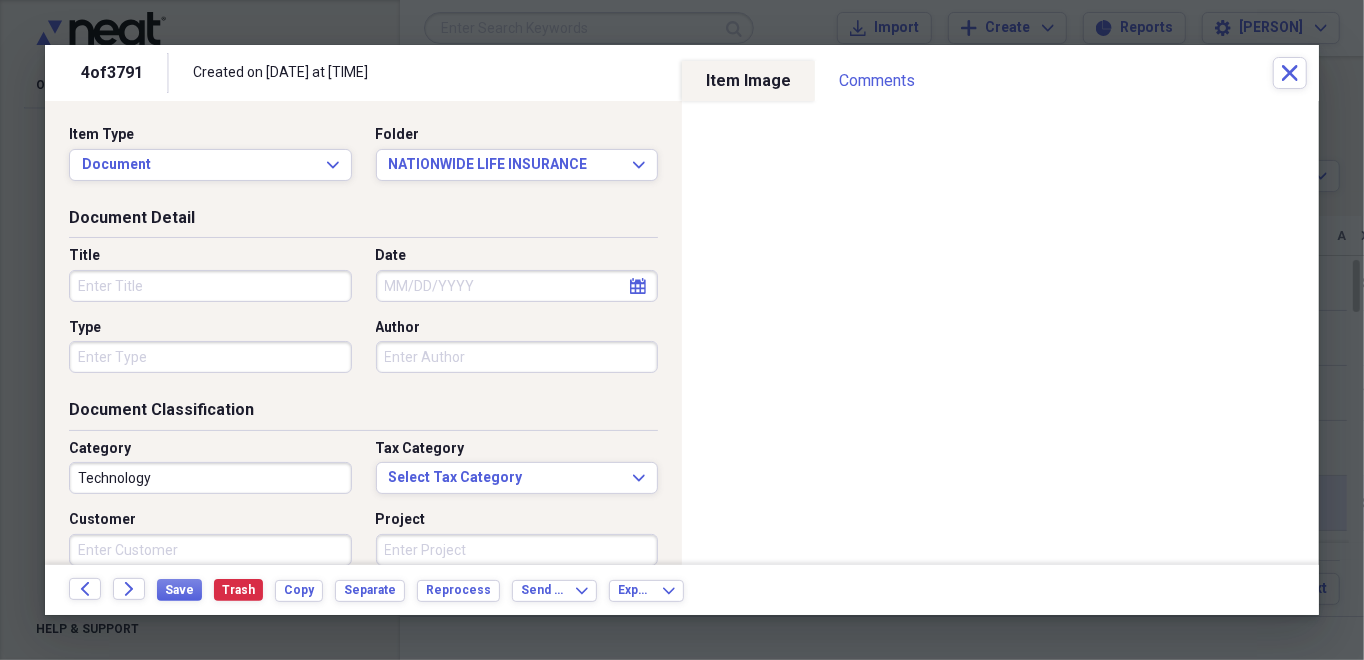 click on "Title" at bounding box center [210, 286] 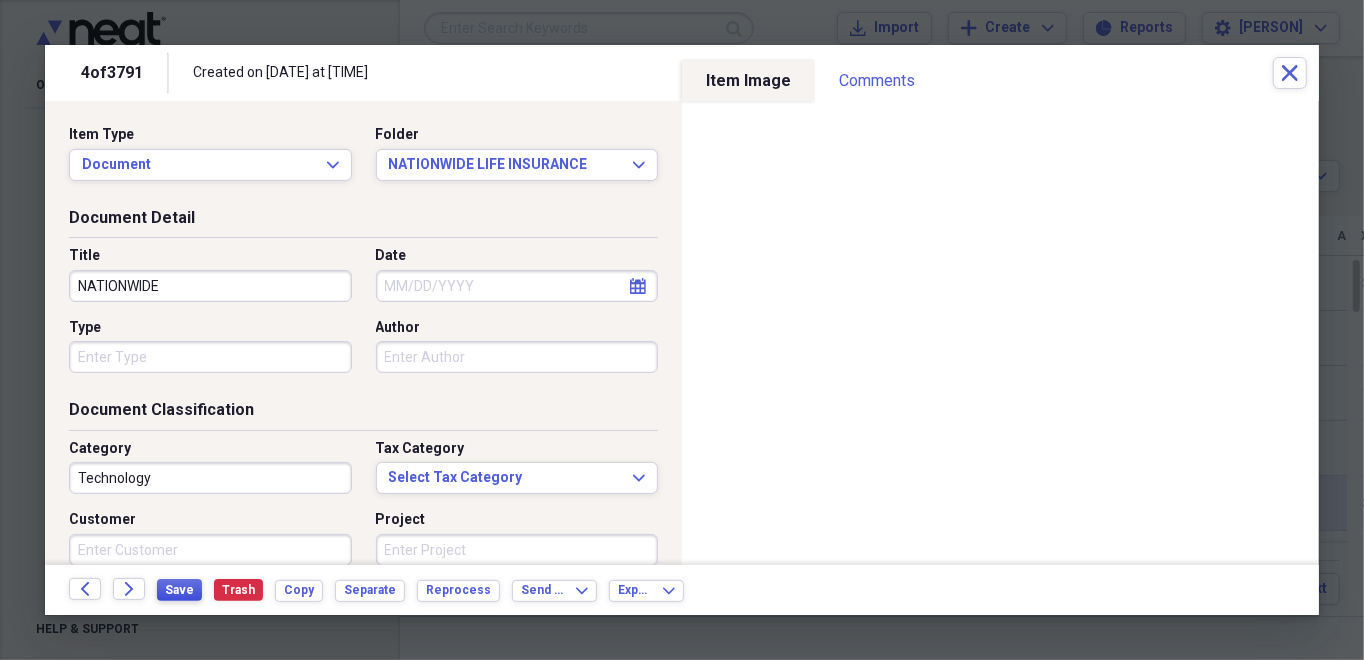type on "NATIONWIDE" 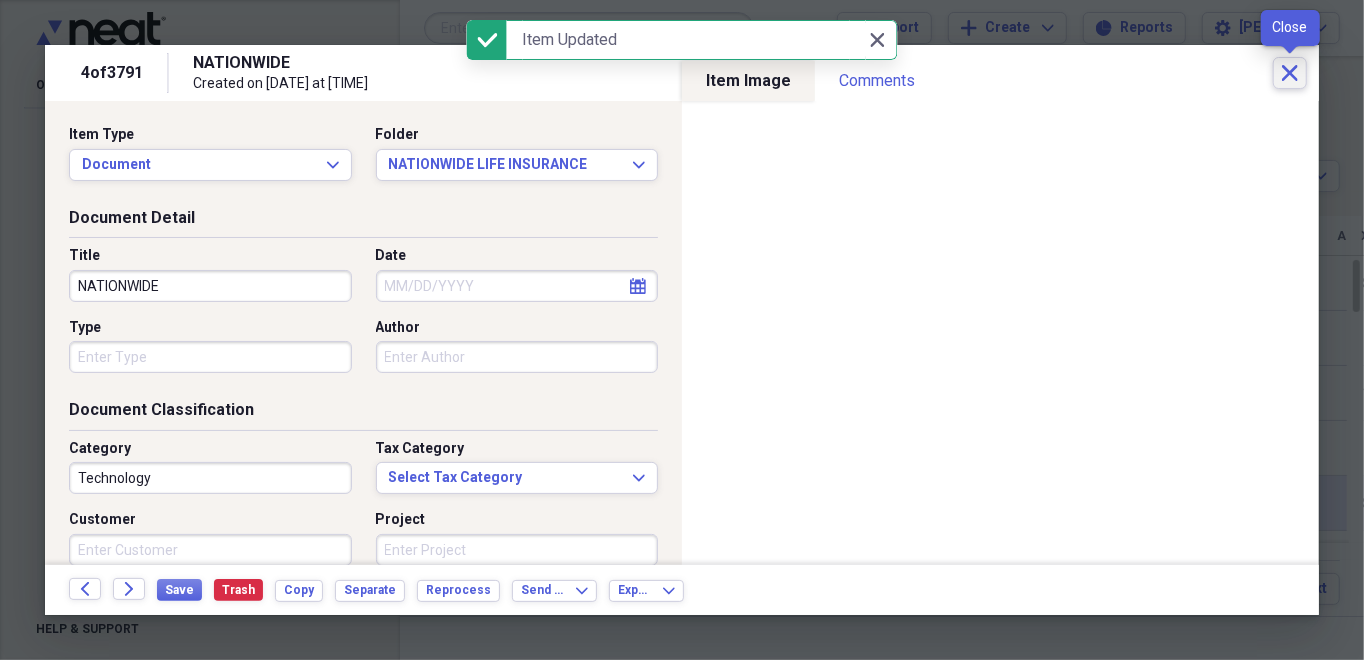 click on "Close" at bounding box center [1290, 73] 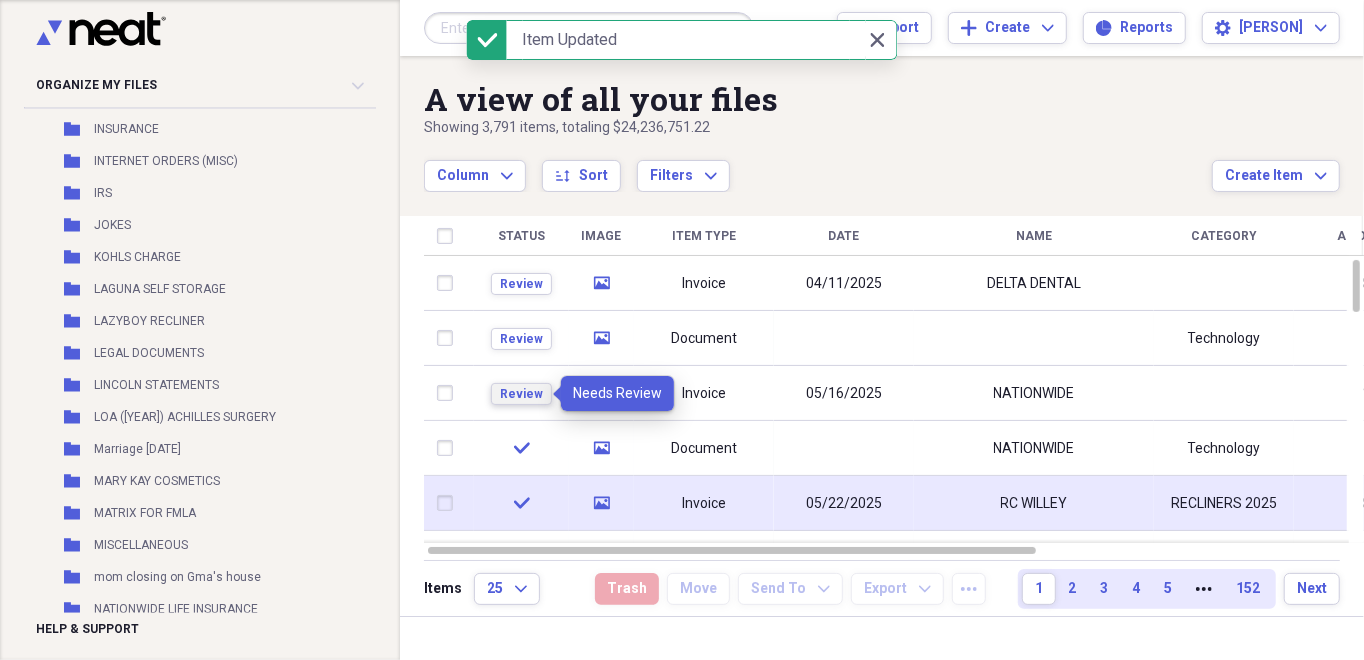 click on "Review" at bounding box center [521, 394] 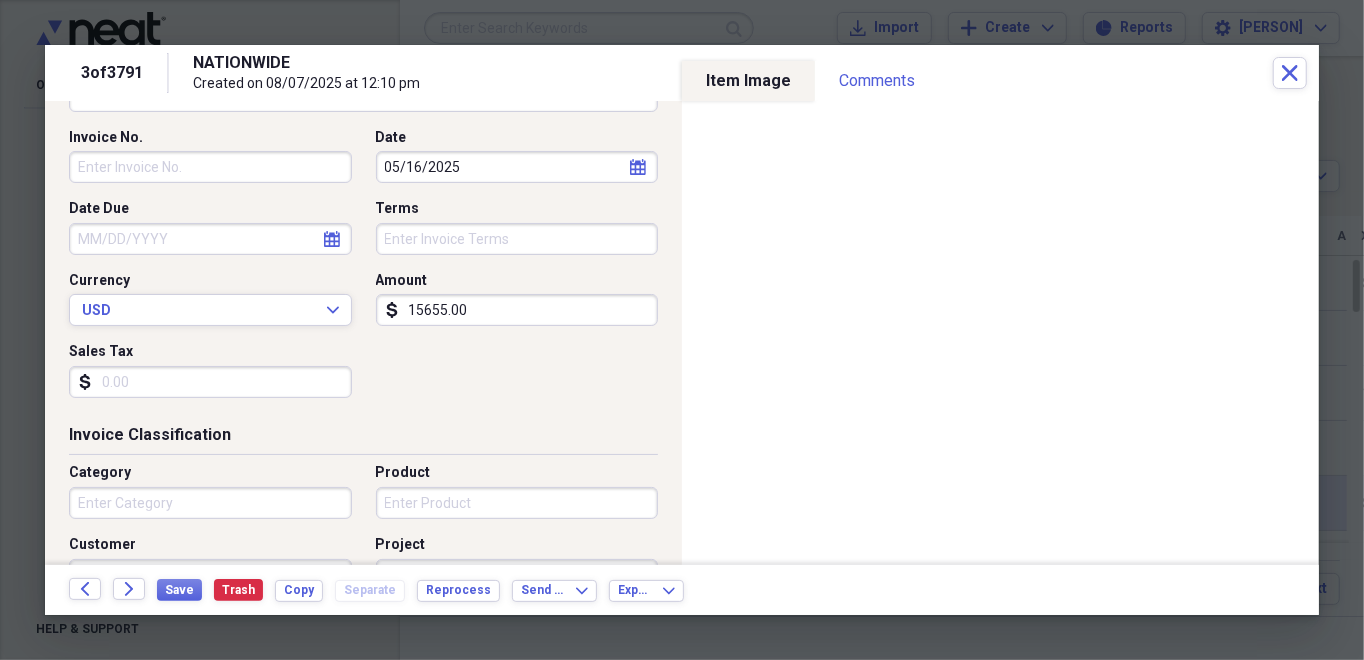 scroll, scrollTop: 200, scrollLeft: 0, axis: vertical 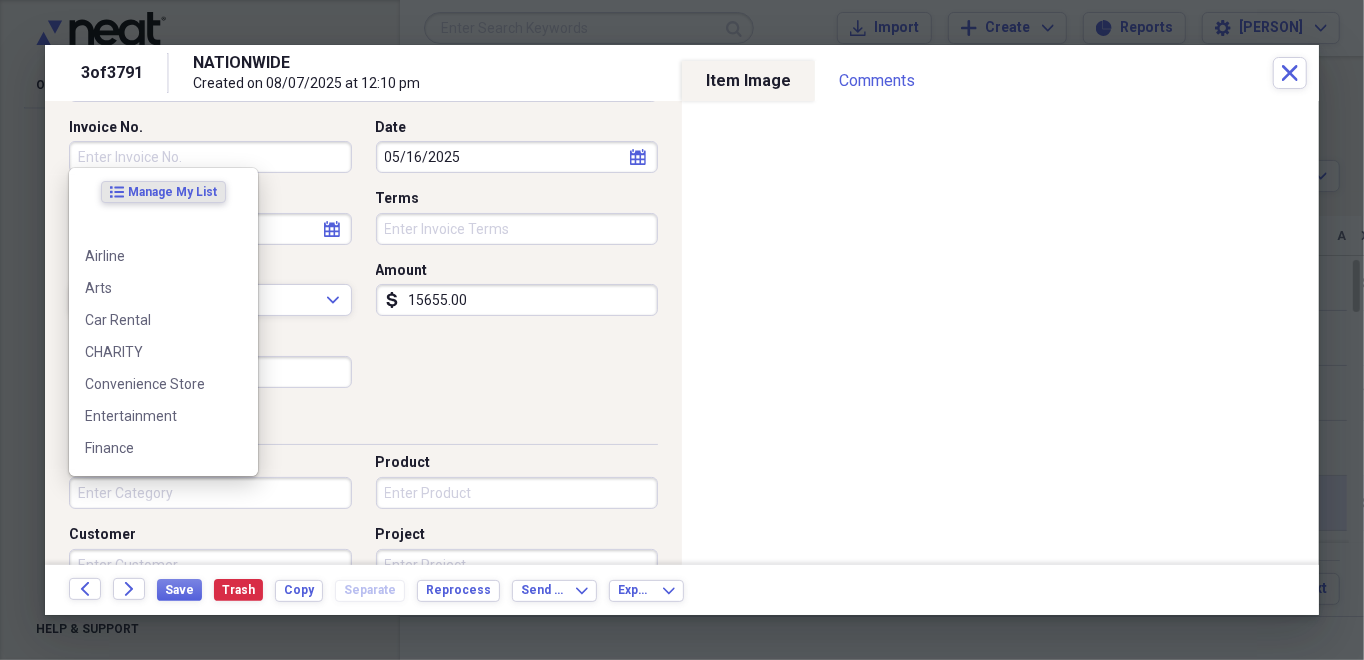 click on "Category" at bounding box center [210, 493] 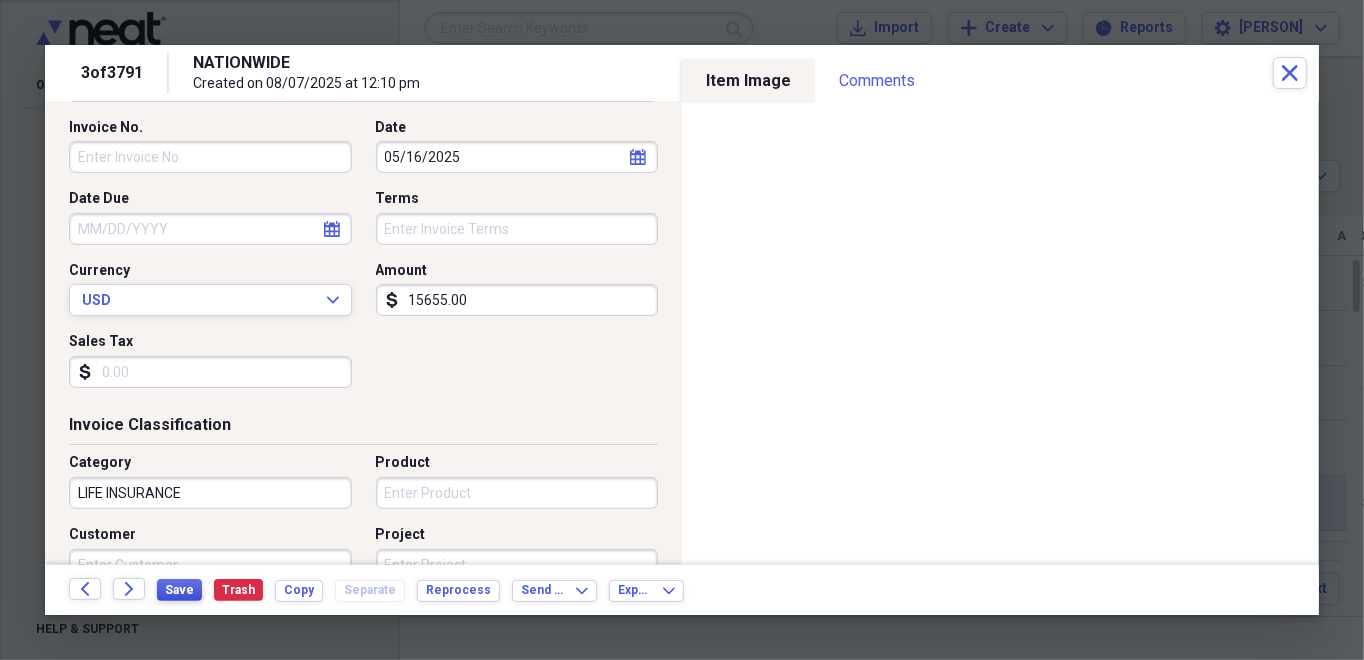 type on "LIFE INSURANCE" 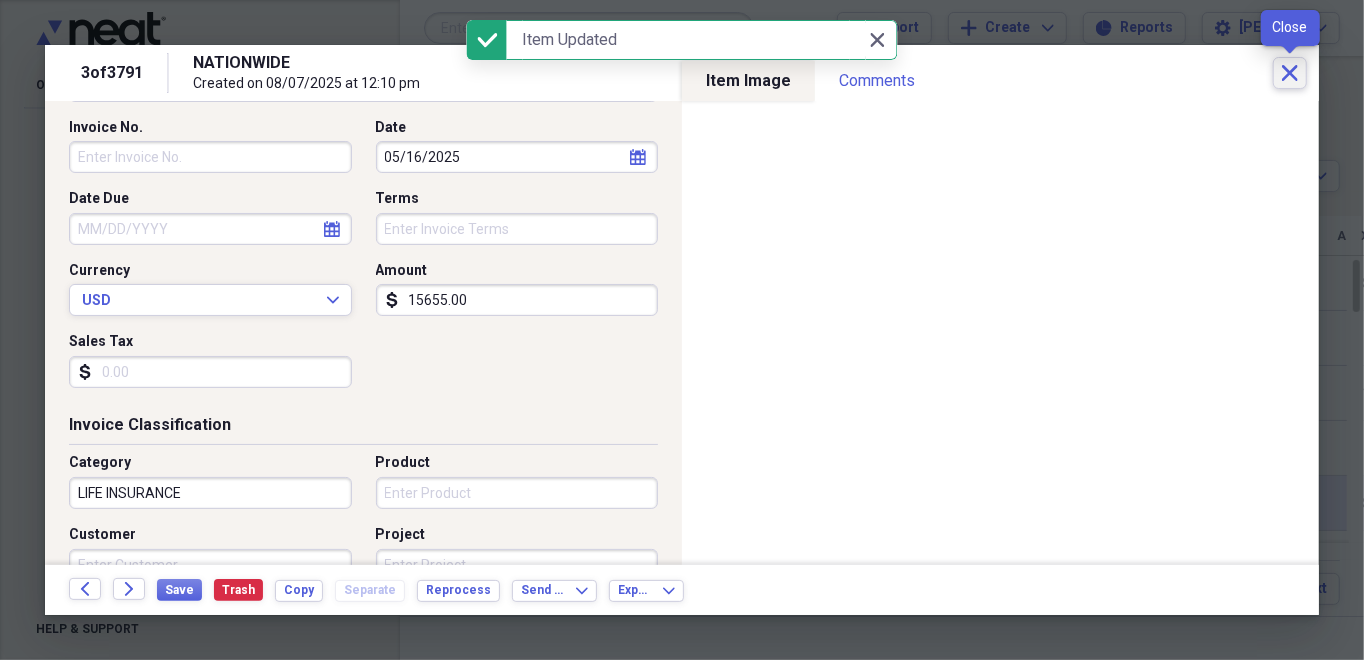 click on "Close" 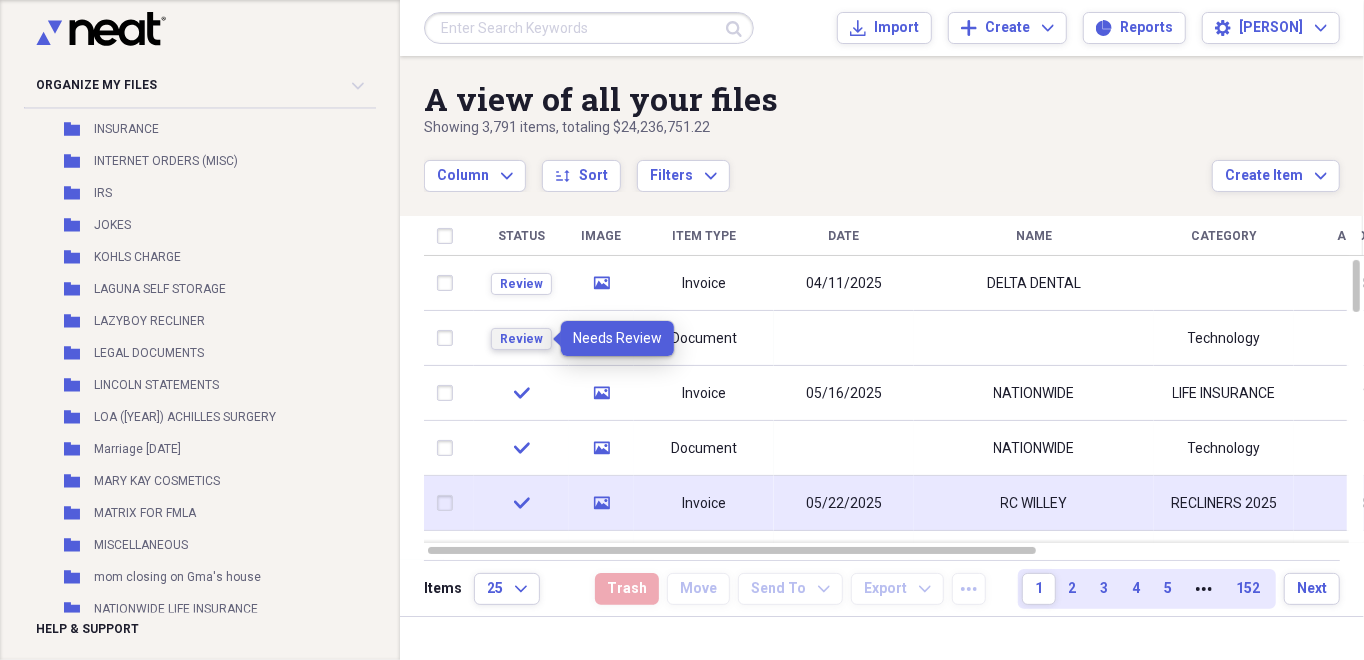 click on "Review" at bounding box center [521, 339] 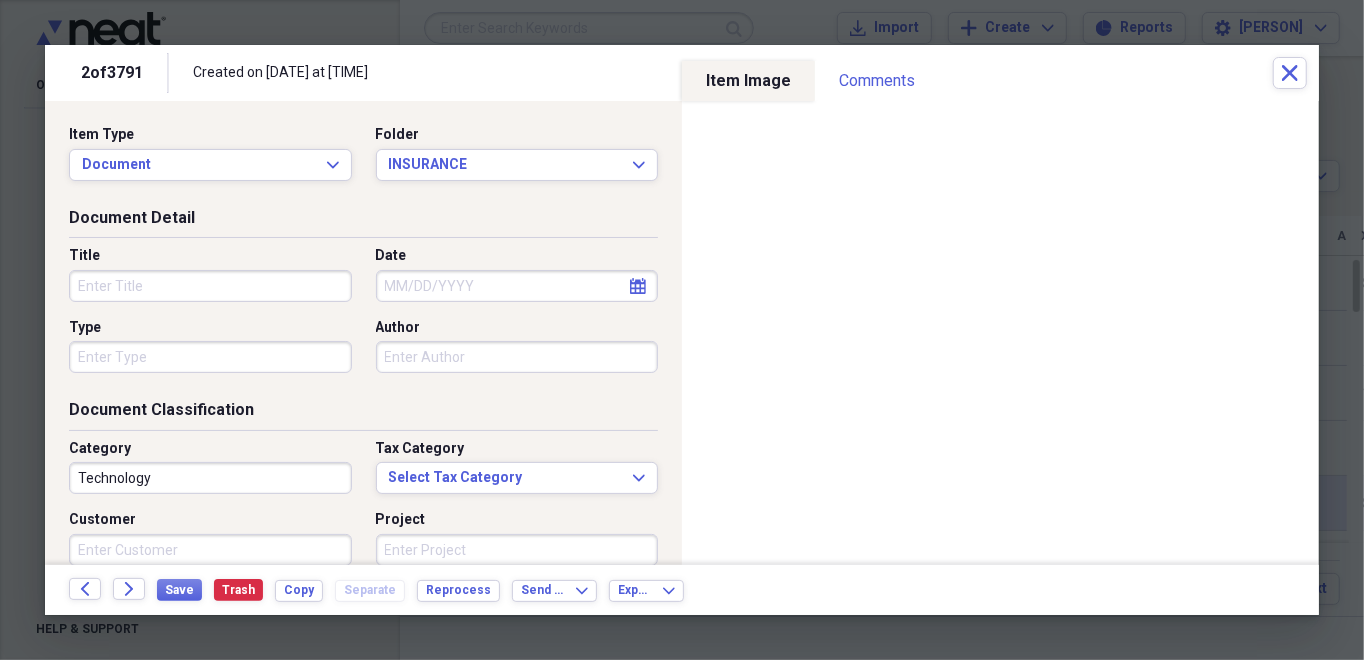 click on "Title" at bounding box center (210, 286) 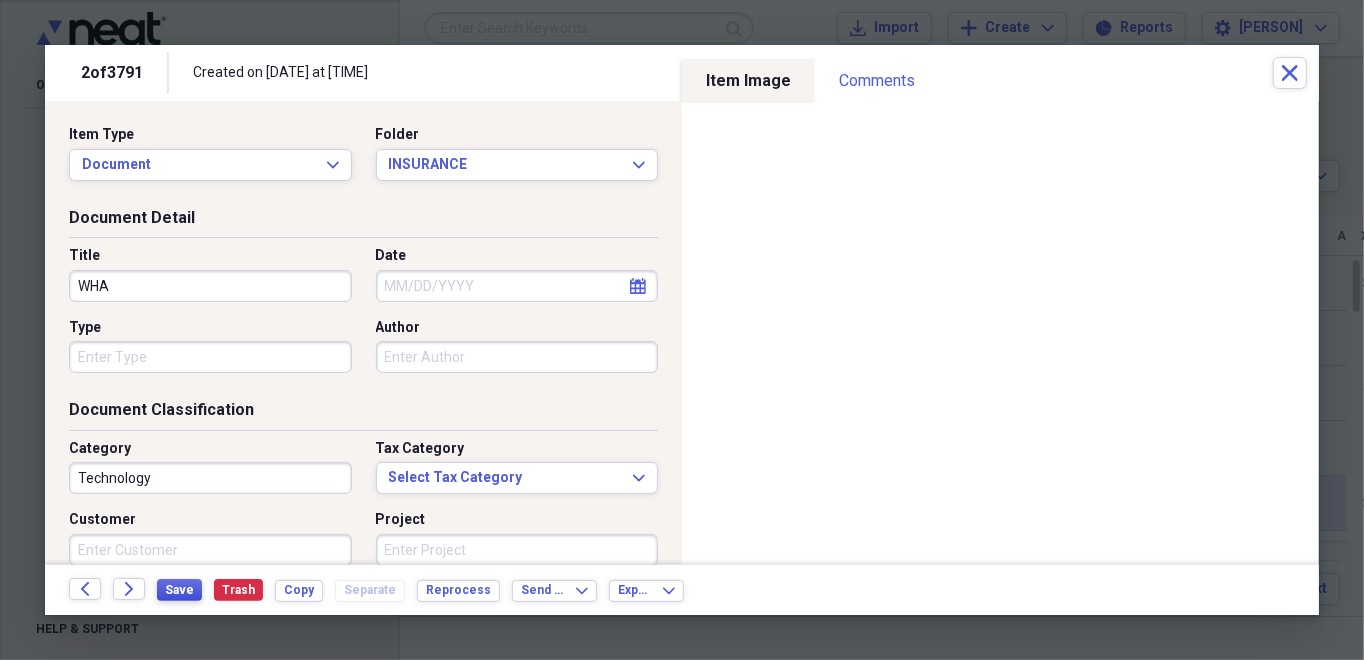 type on "WHA" 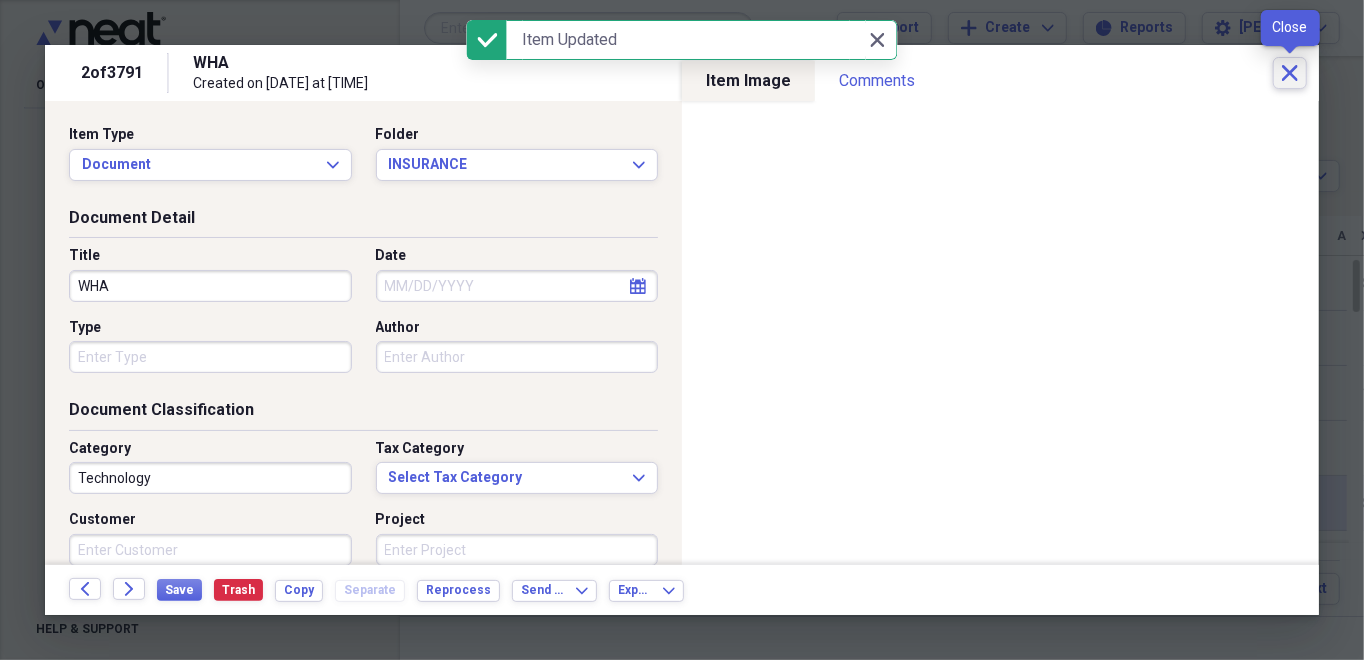 click on "Close" at bounding box center [1290, 73] 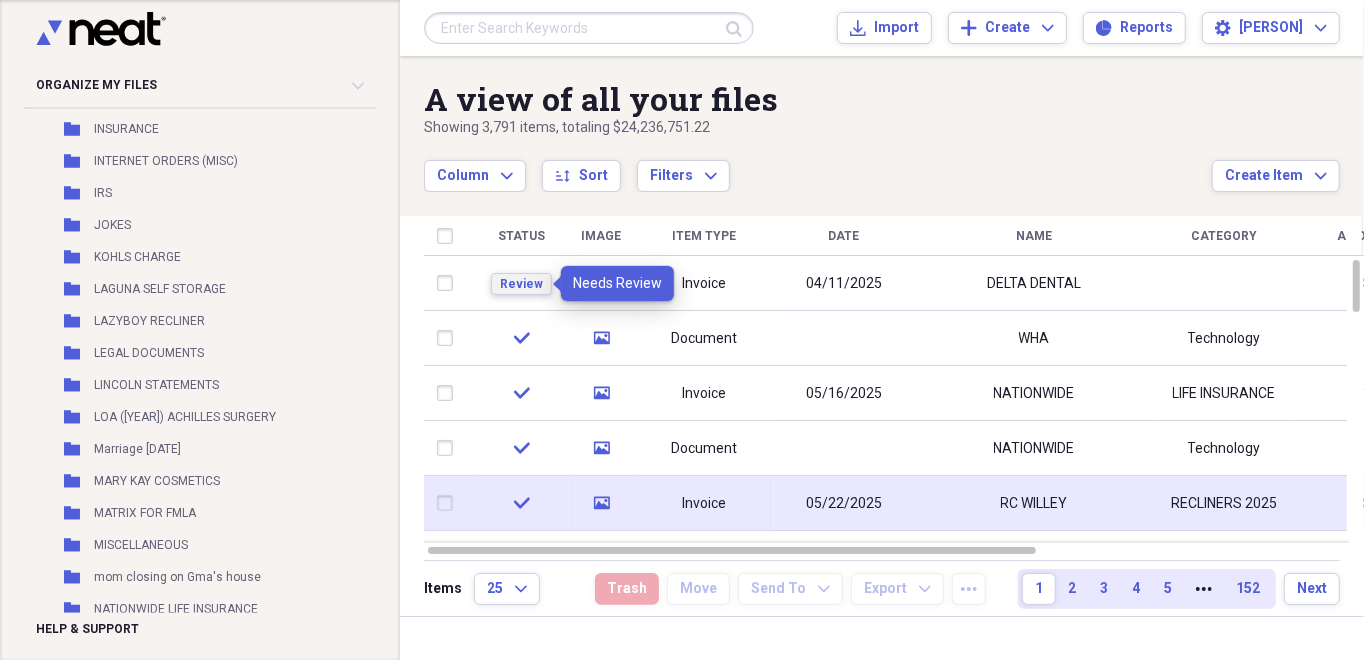 click on "Review" at bounding box center [521, 284] 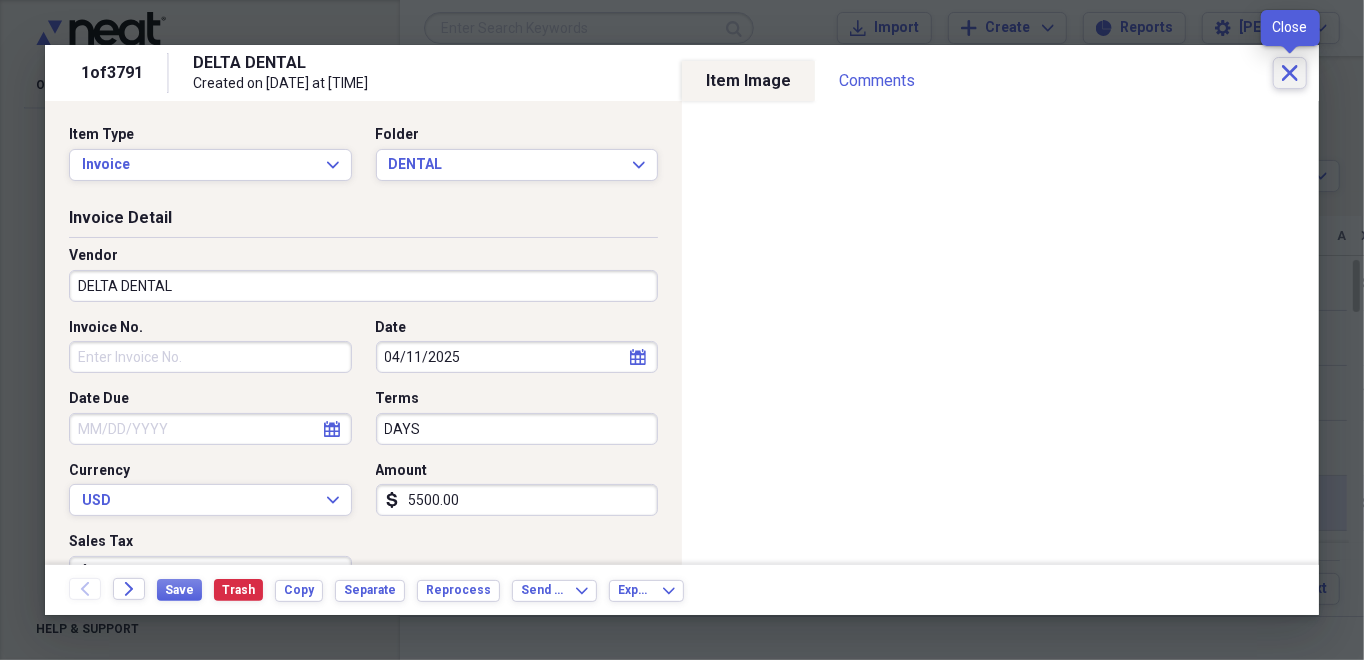 click 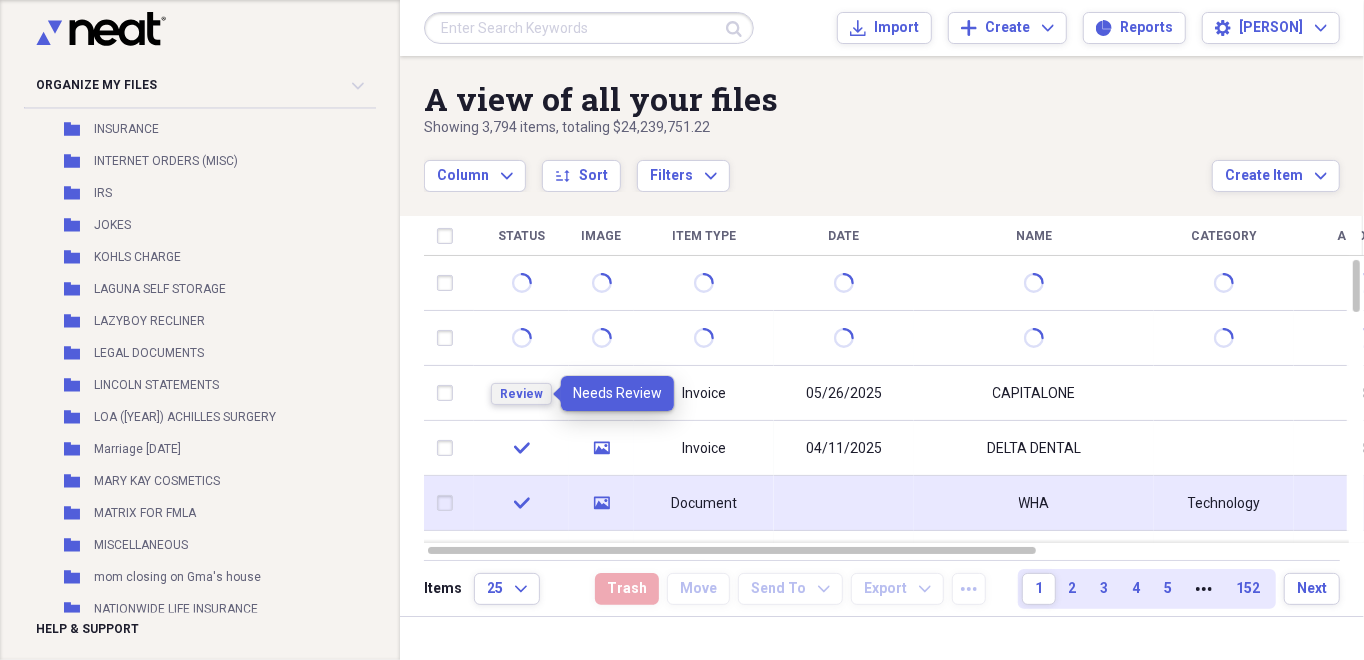 click on "Review" at bounding box center [521, 394] 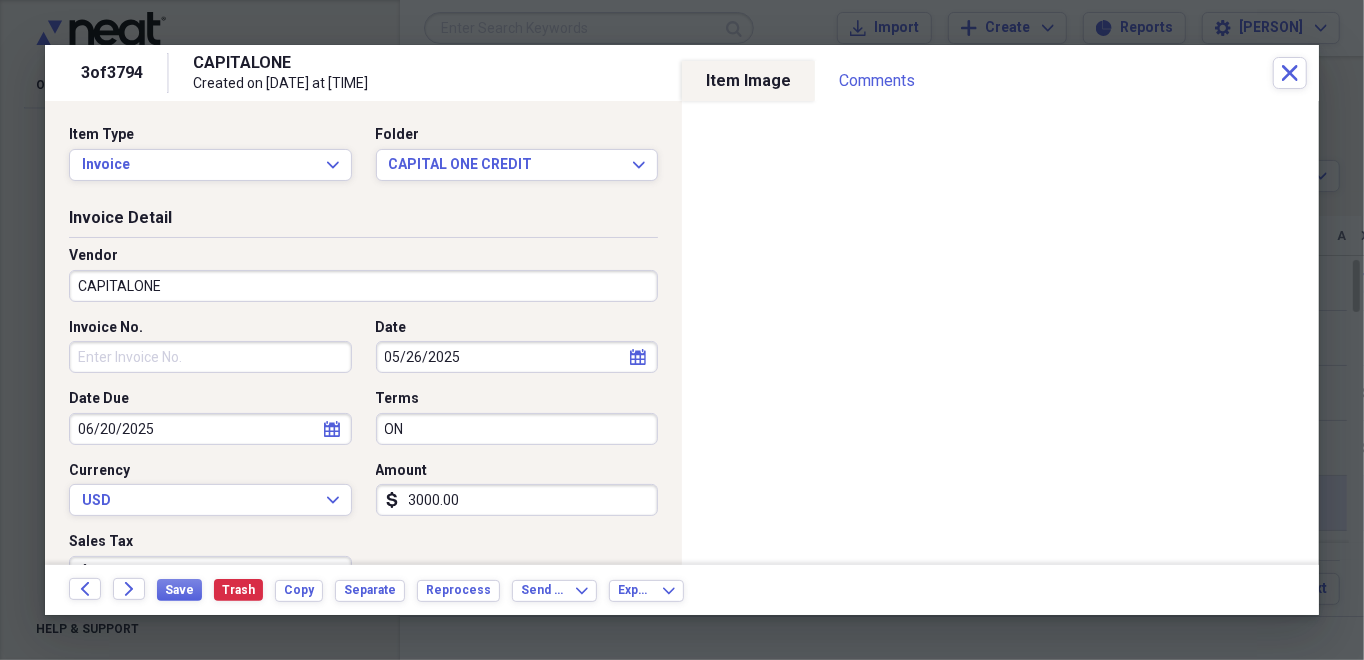 click 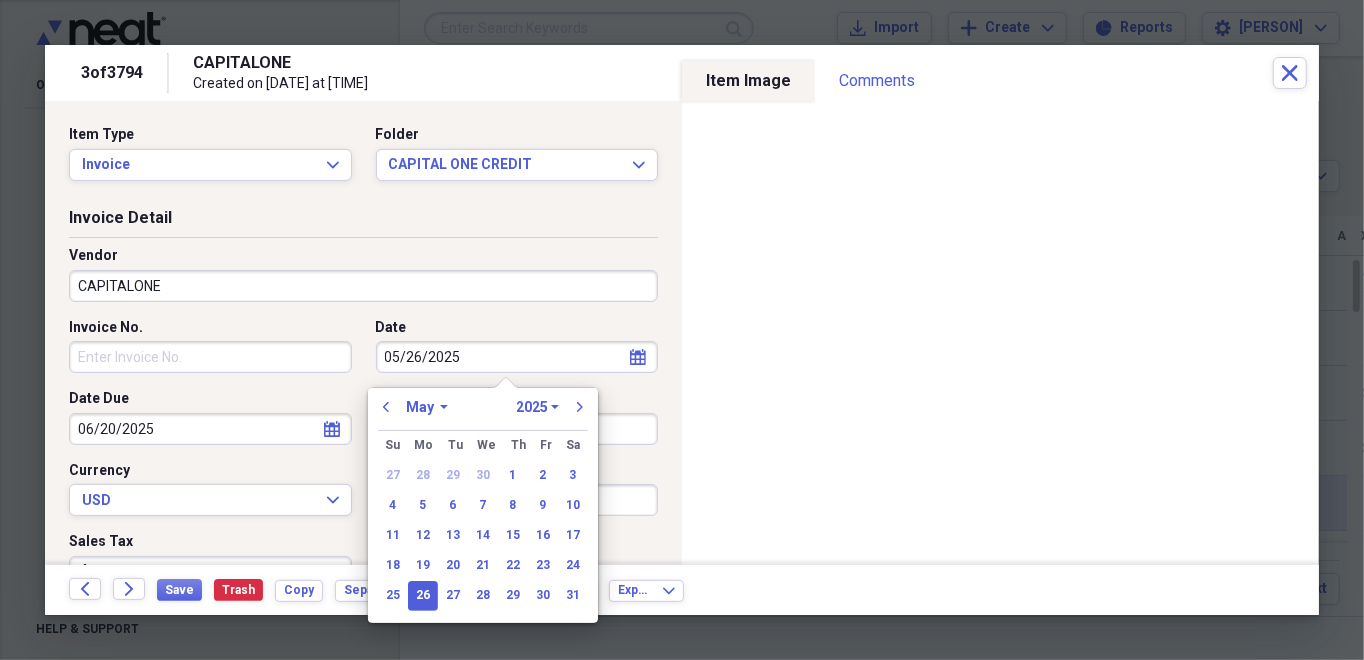 click on "January February March April May June July August September October November December" at bounding box center (427, 407) 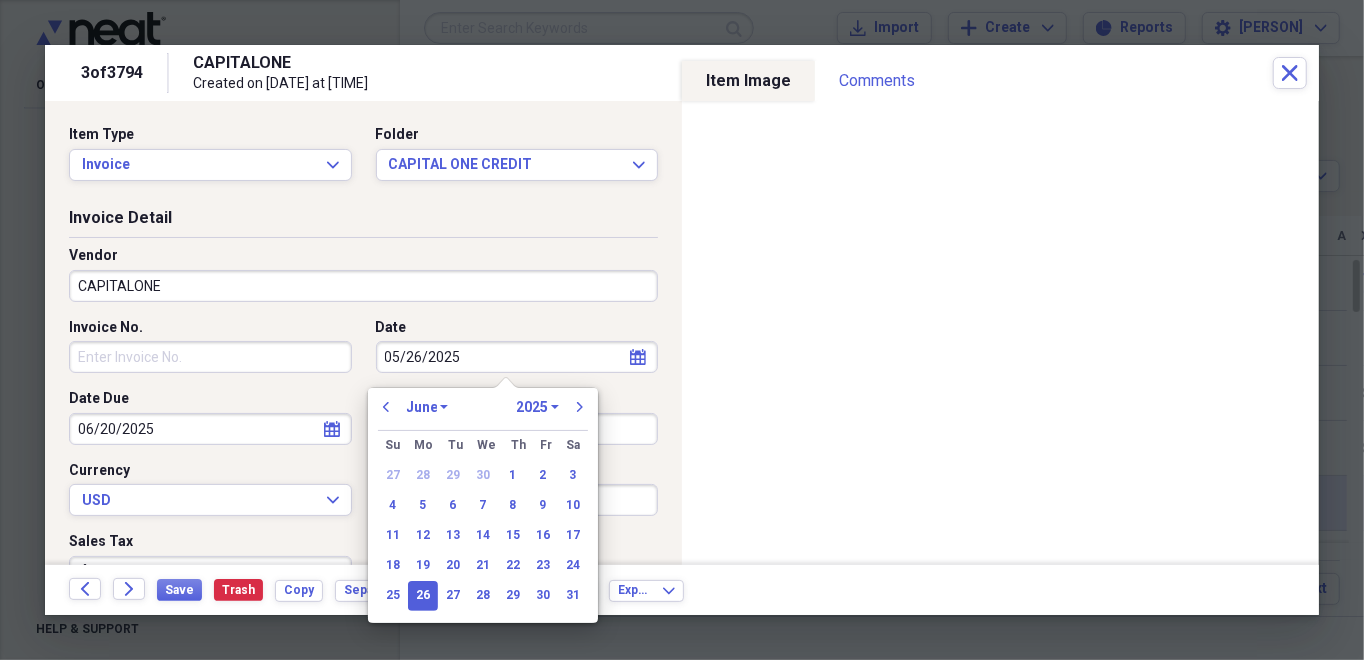 click on "January February March April May June July August September October November December" at bounding box center [427, 407] 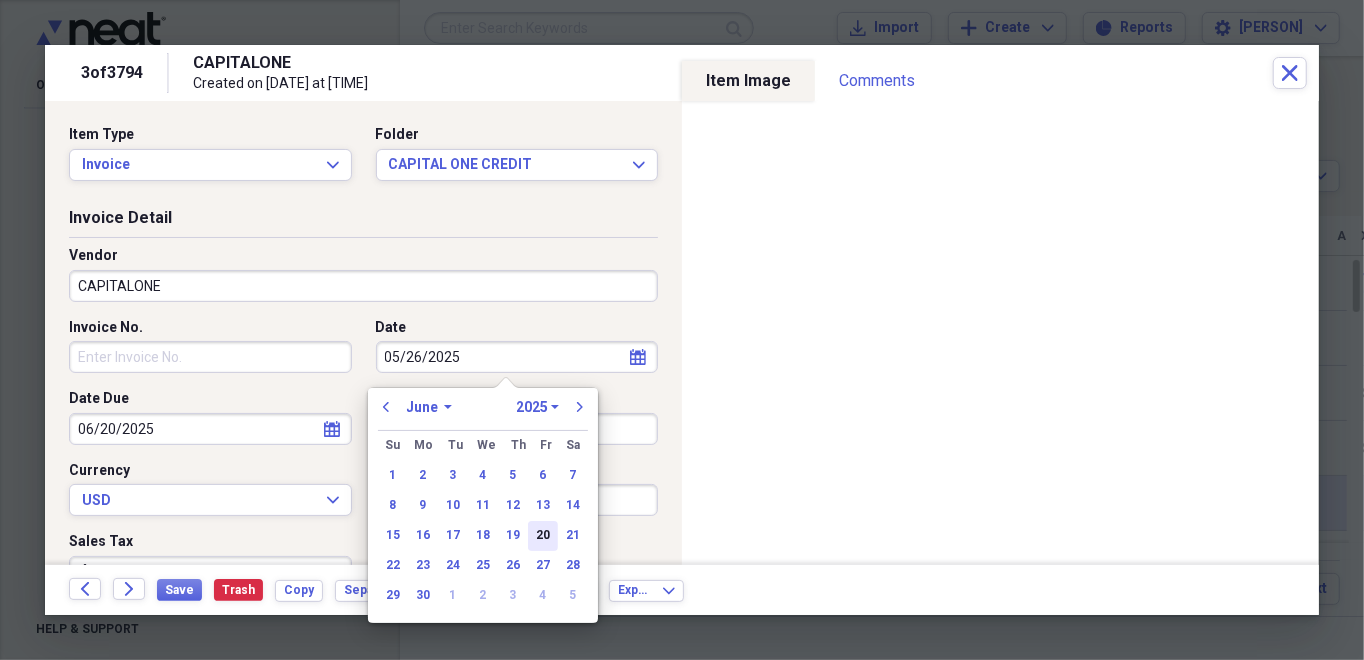 click on "20" at bounding box center [543, 536] 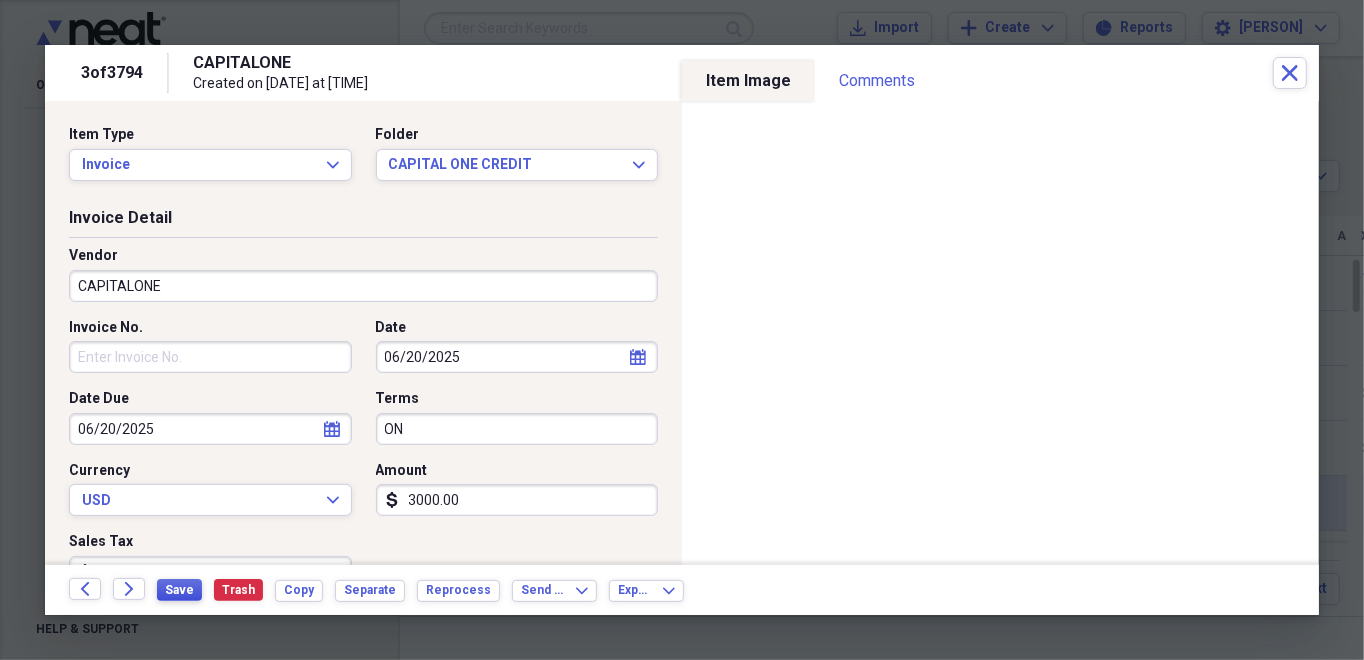 click on "Save" at bounding box center (179, 590) 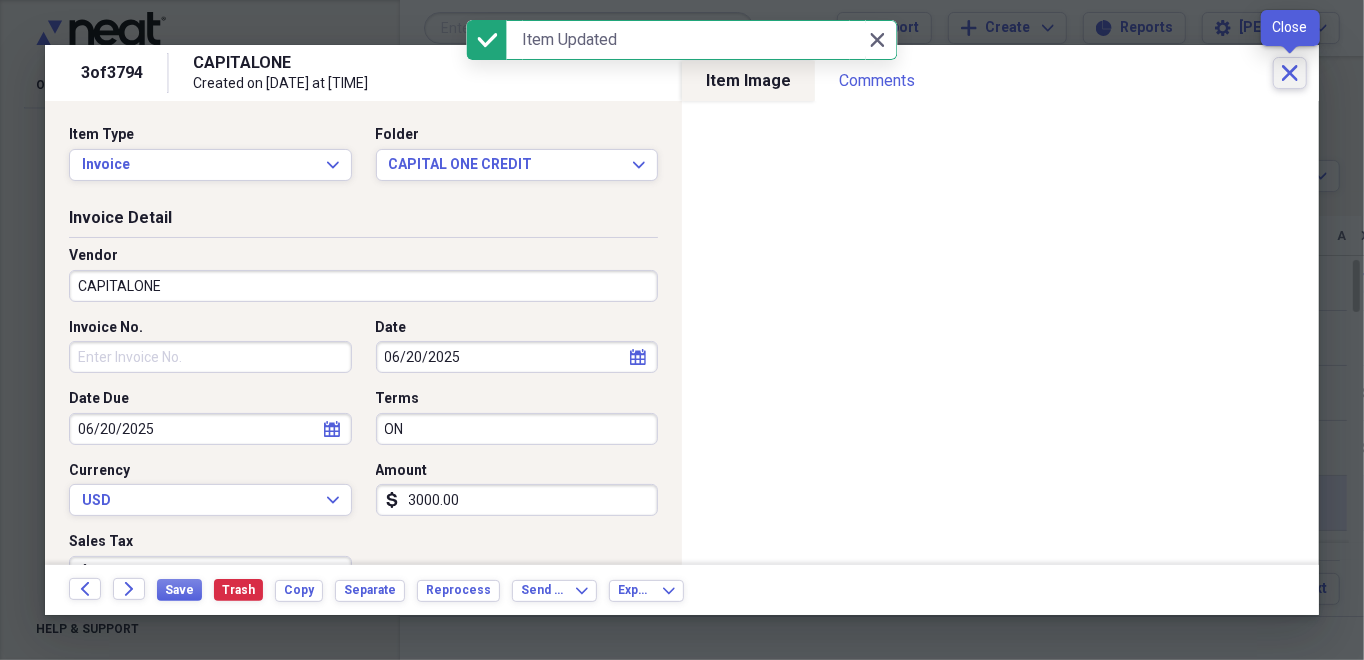 click on "Close" 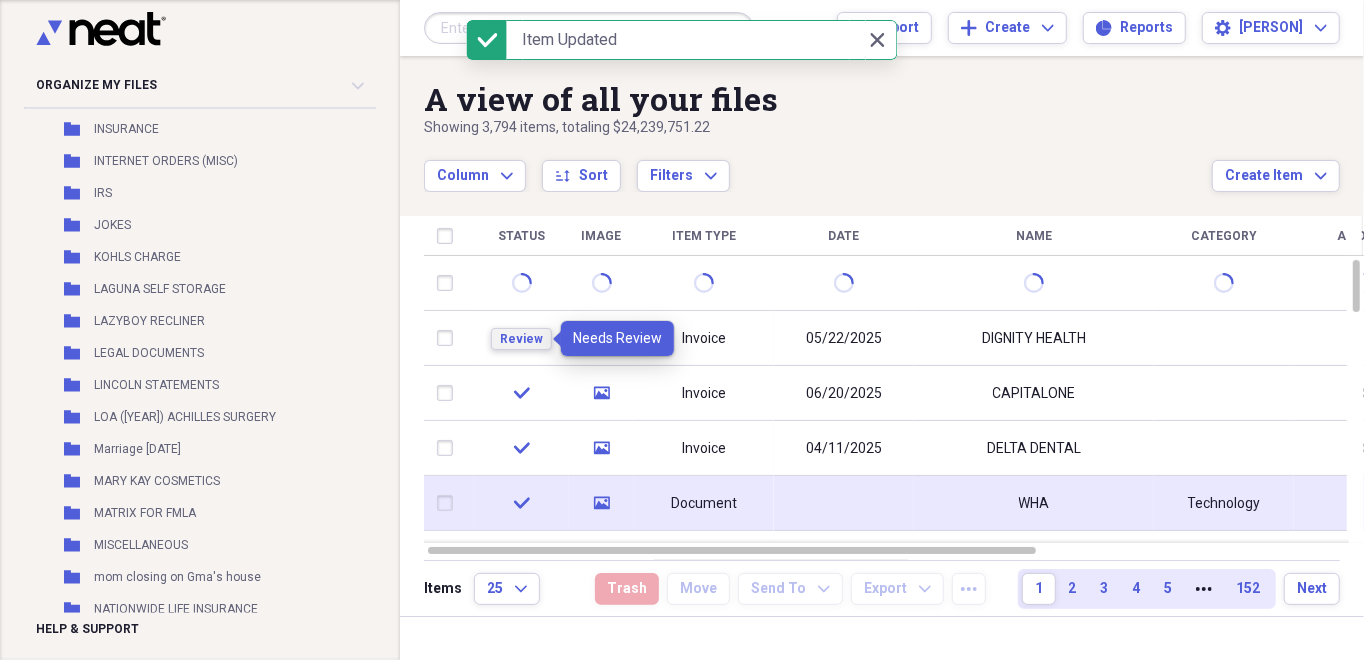 click on "Review" at bounding box center (521, 339) 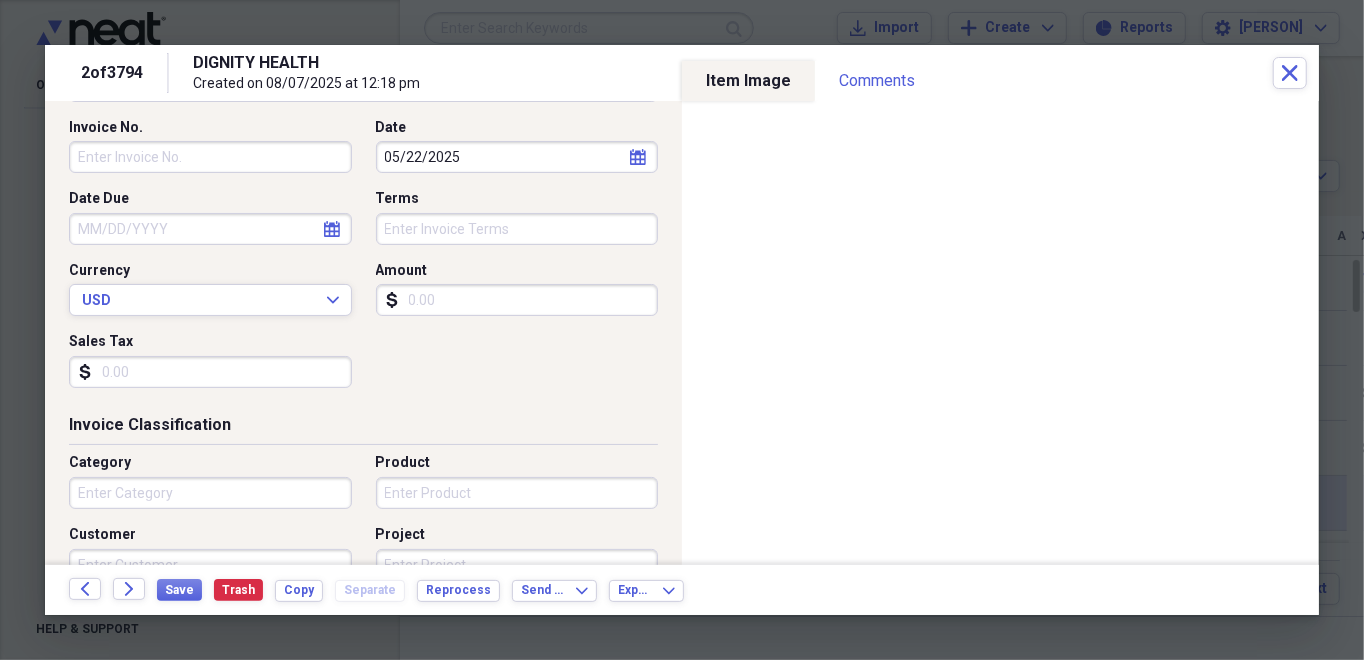 scroll, scrollTop: 300, scrollLeft: 0, axis: vertical 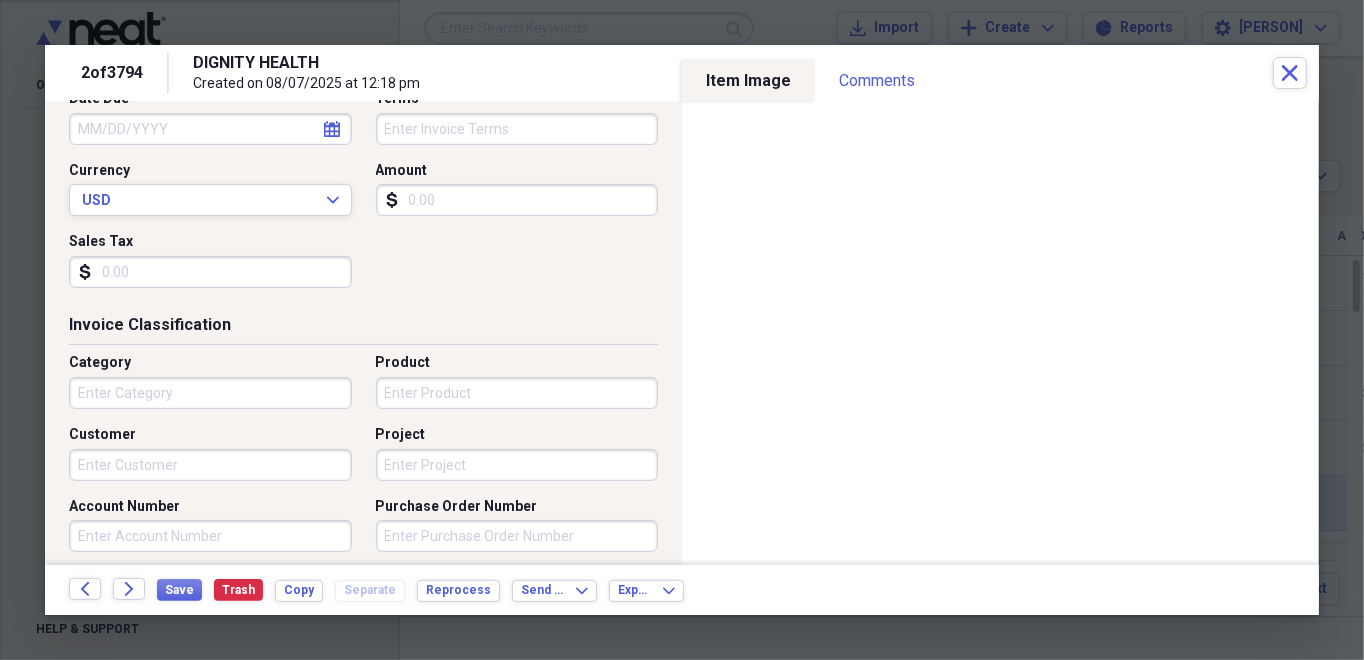 click on "Customer" at bounding box center [210, 465] 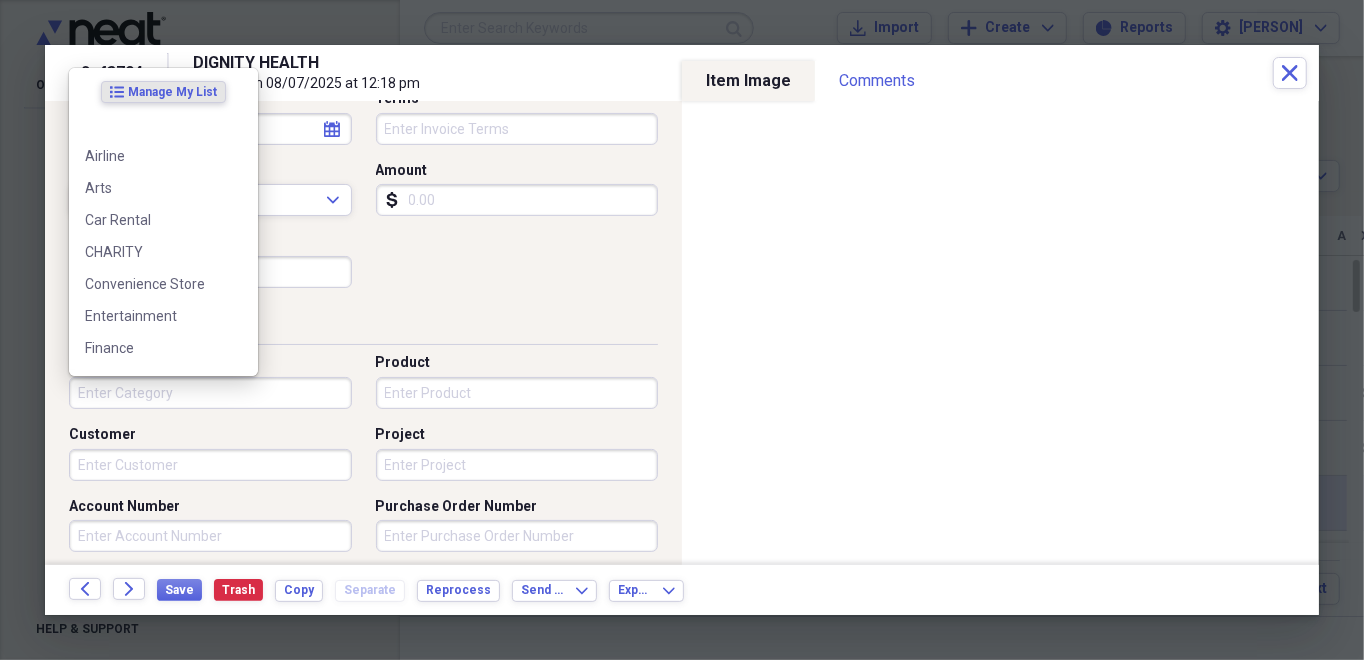 click on "Category" at bounding box center [210, 393] 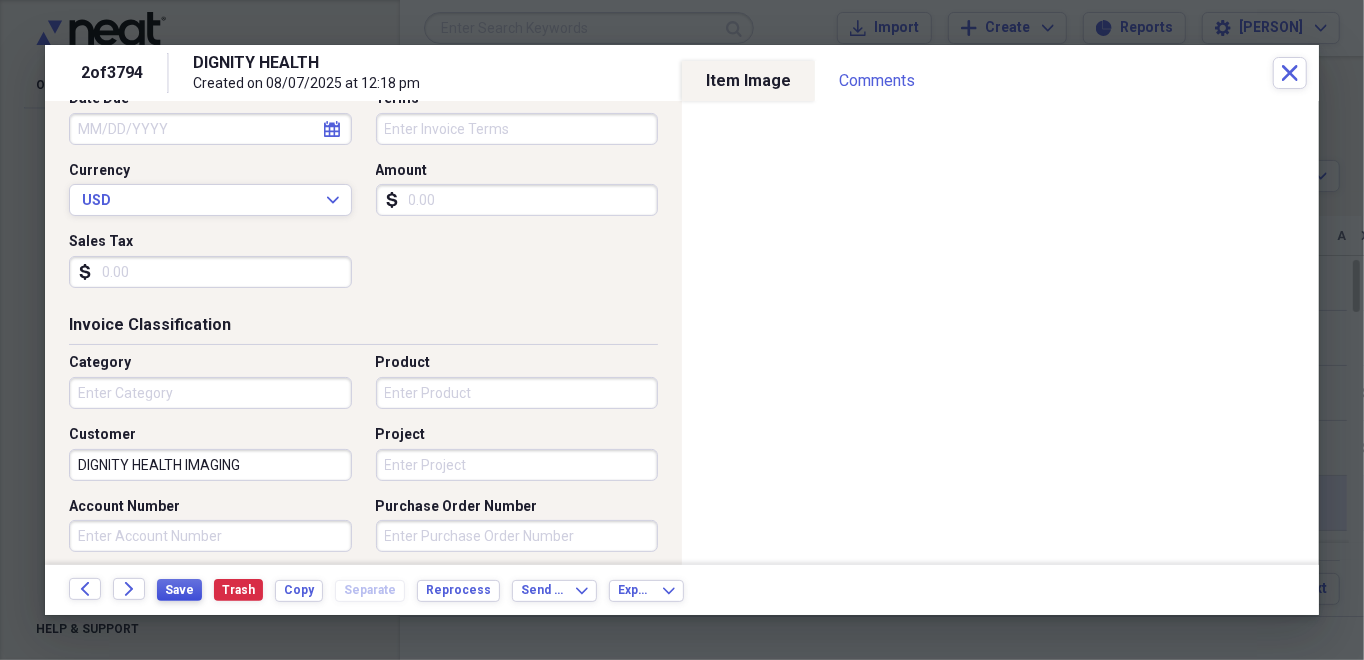type on "DH IMAGING" 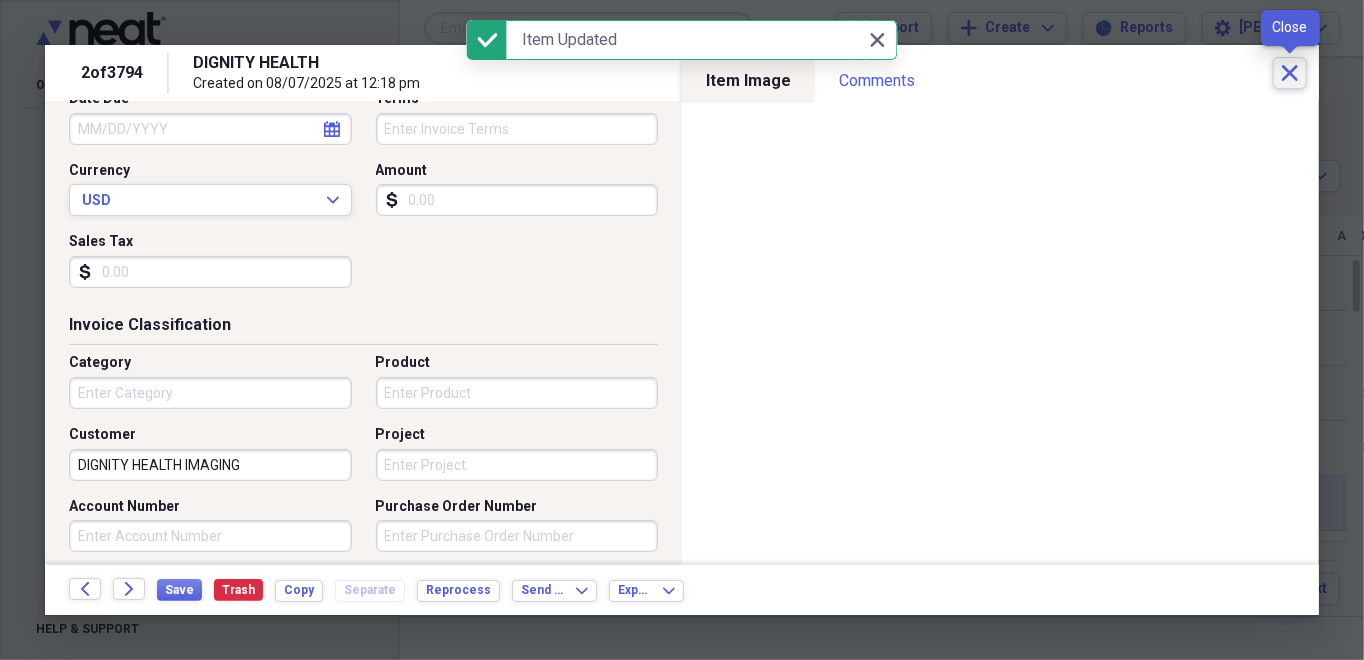 click on "Close" 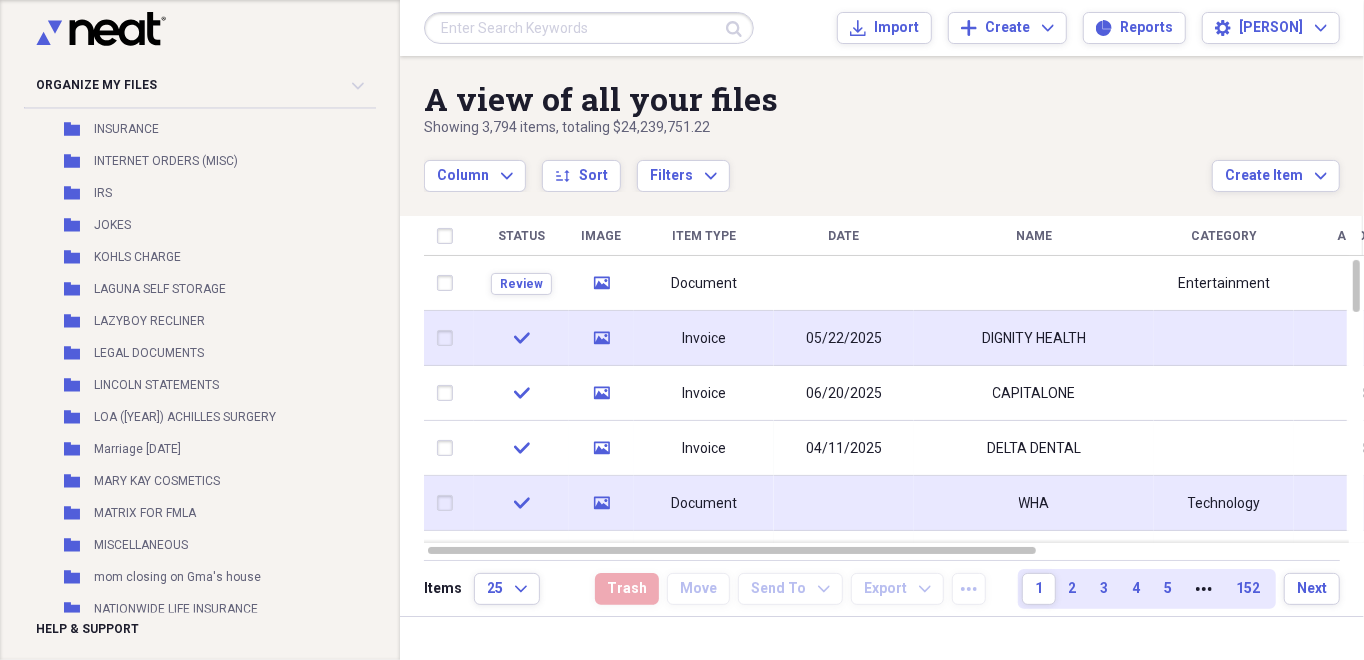 click on "DIGNITY HEALTH" at bounding box center [1034, 338] 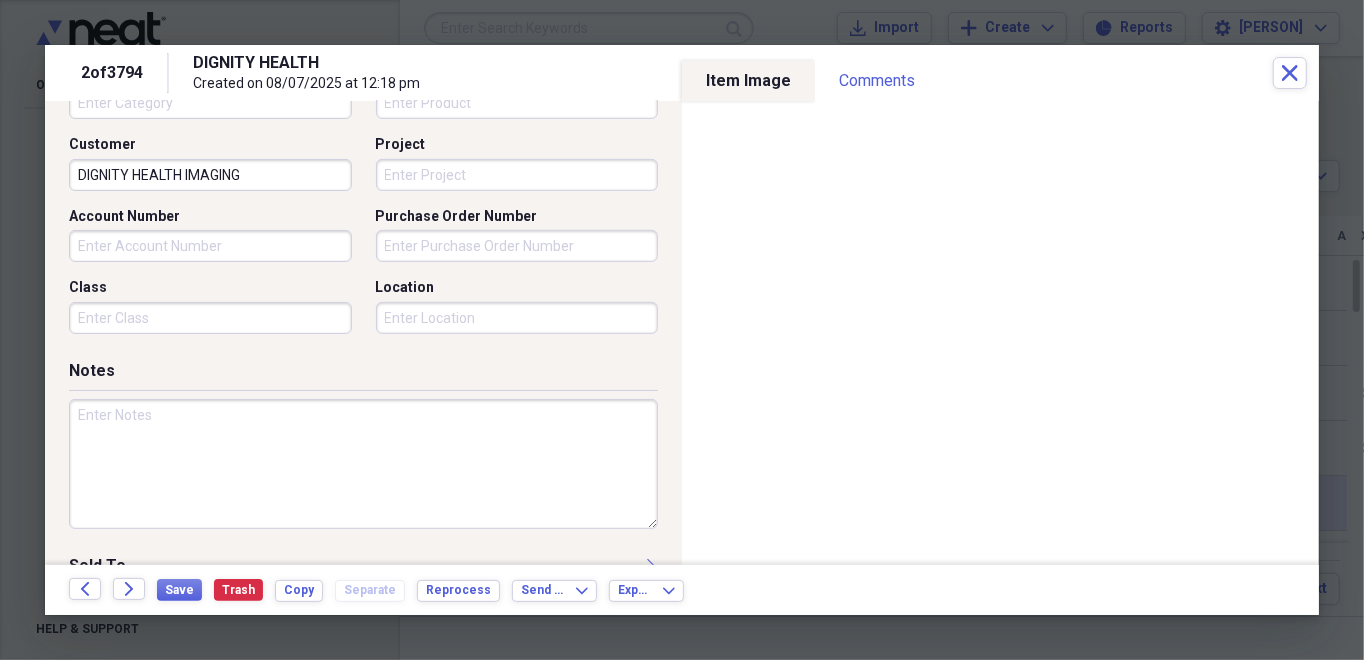 scroll, scrollTop: 600, scrollLeft: 0, axis: vertical 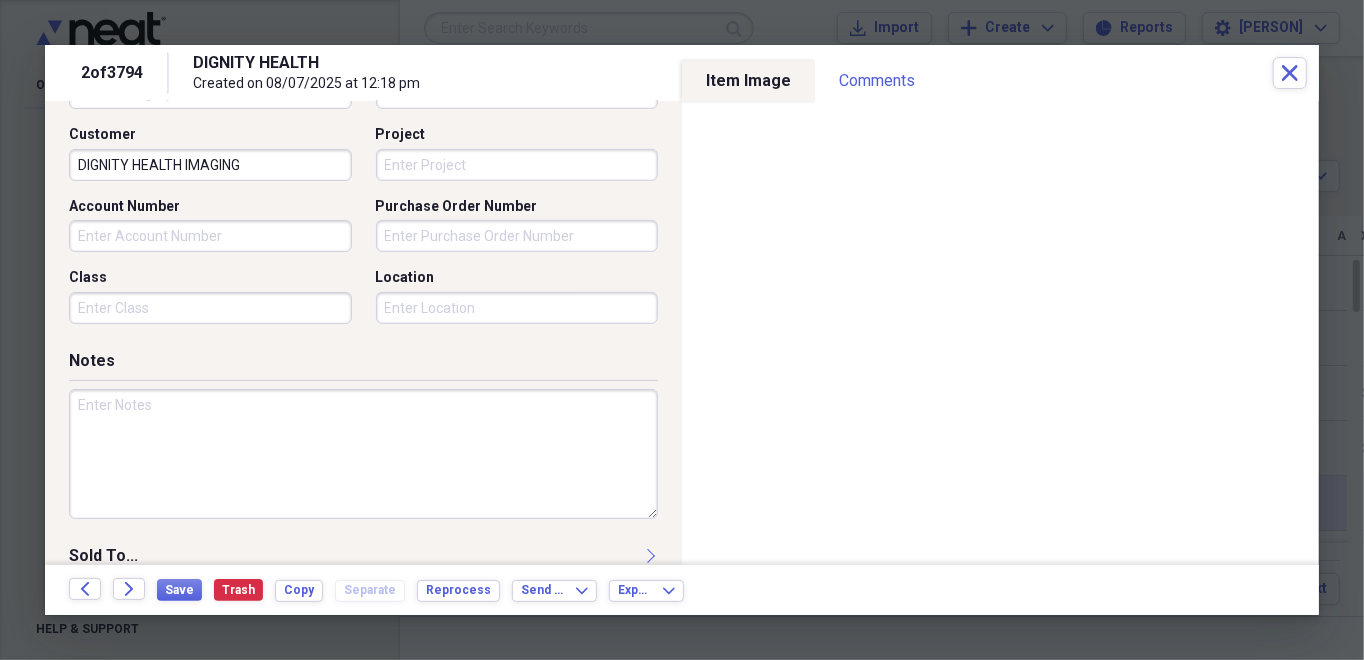 click at bounding box center (363, 454) 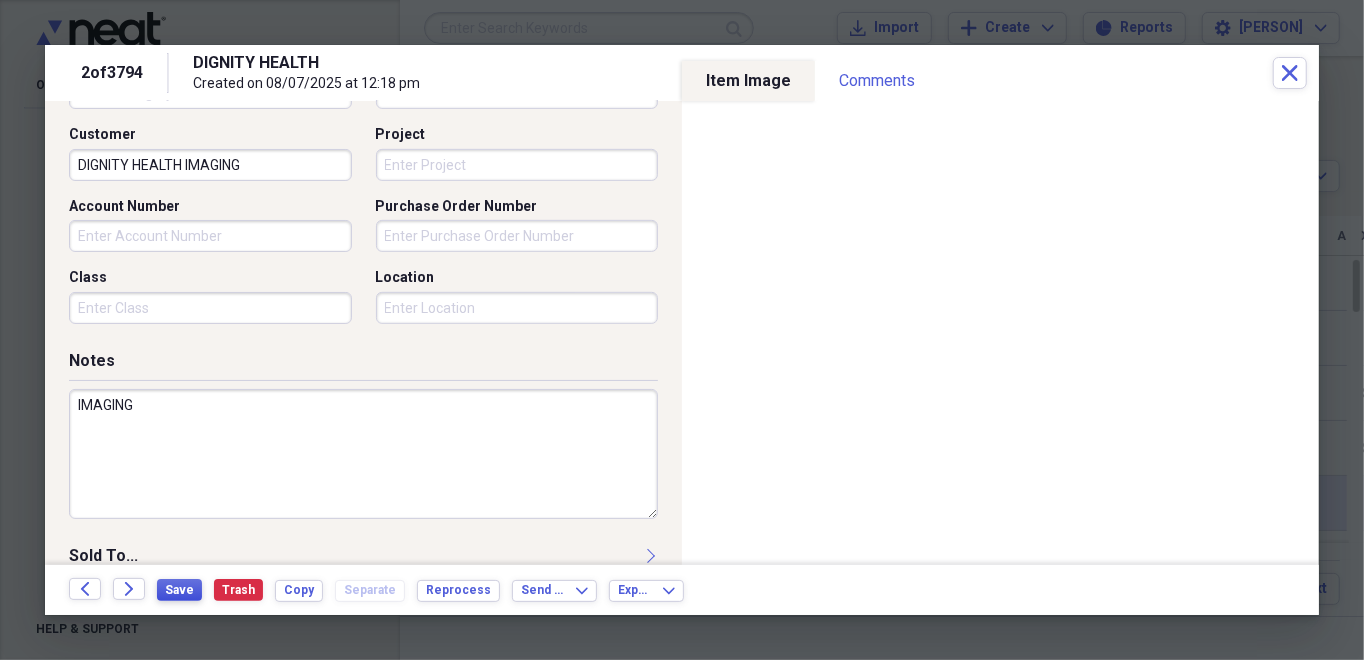type on "IMAGING" 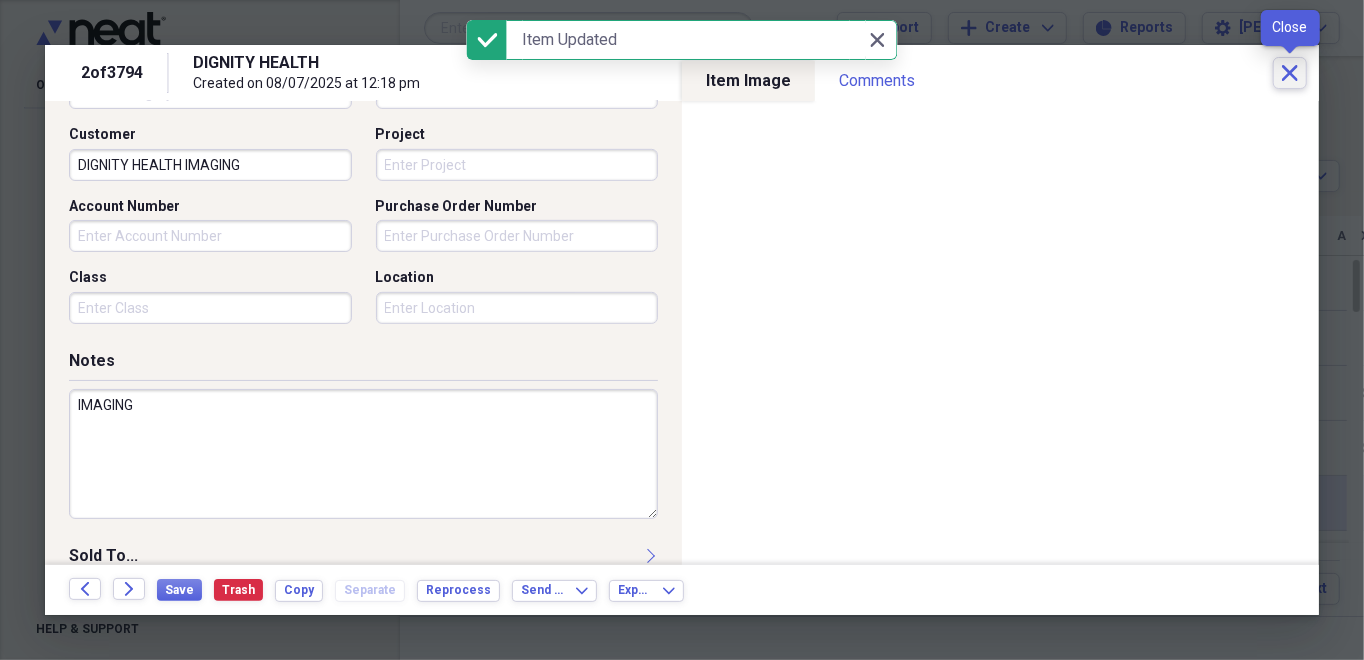 click on "Close" 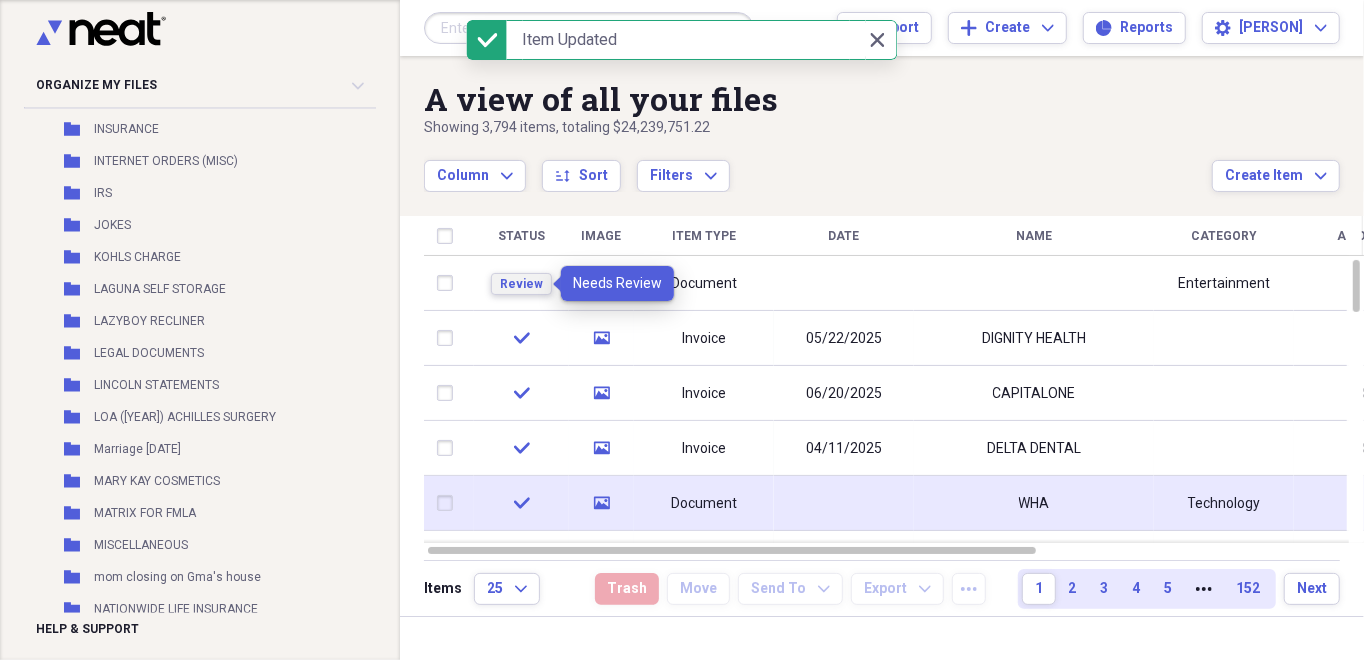 click on "Review" at bounding box center [521, 284] 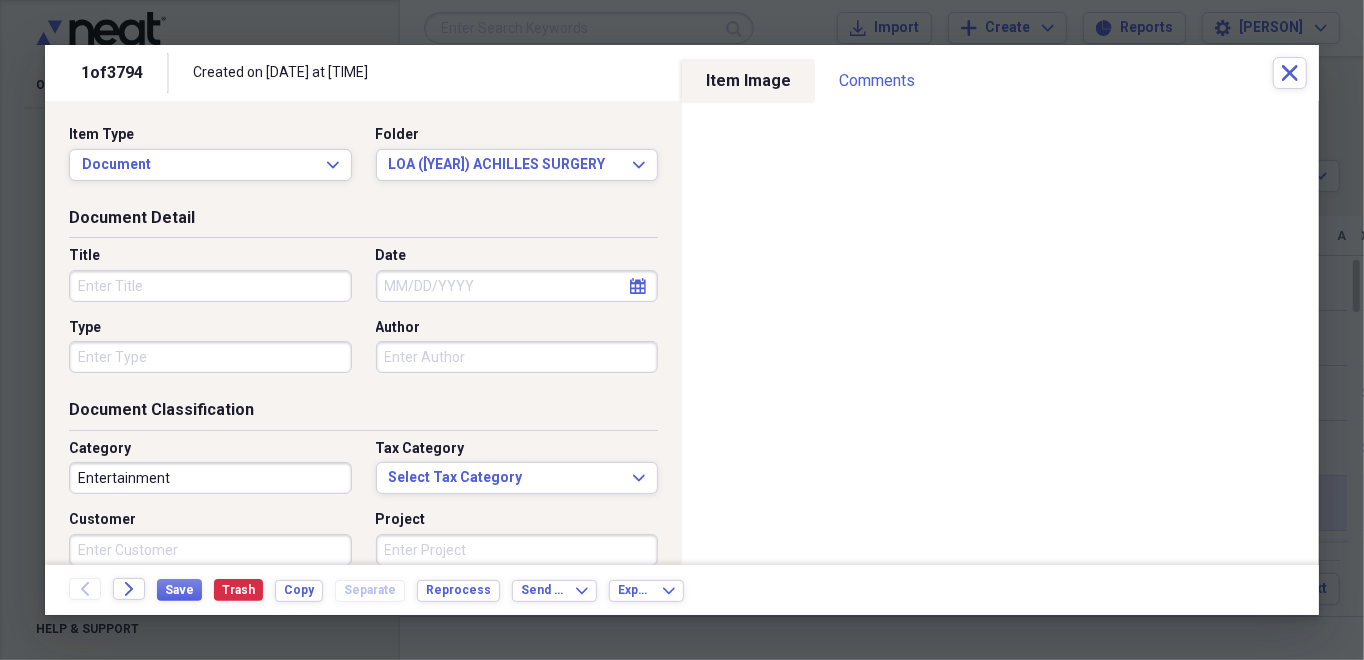 click on "Title" at bounding box center (210, 286) 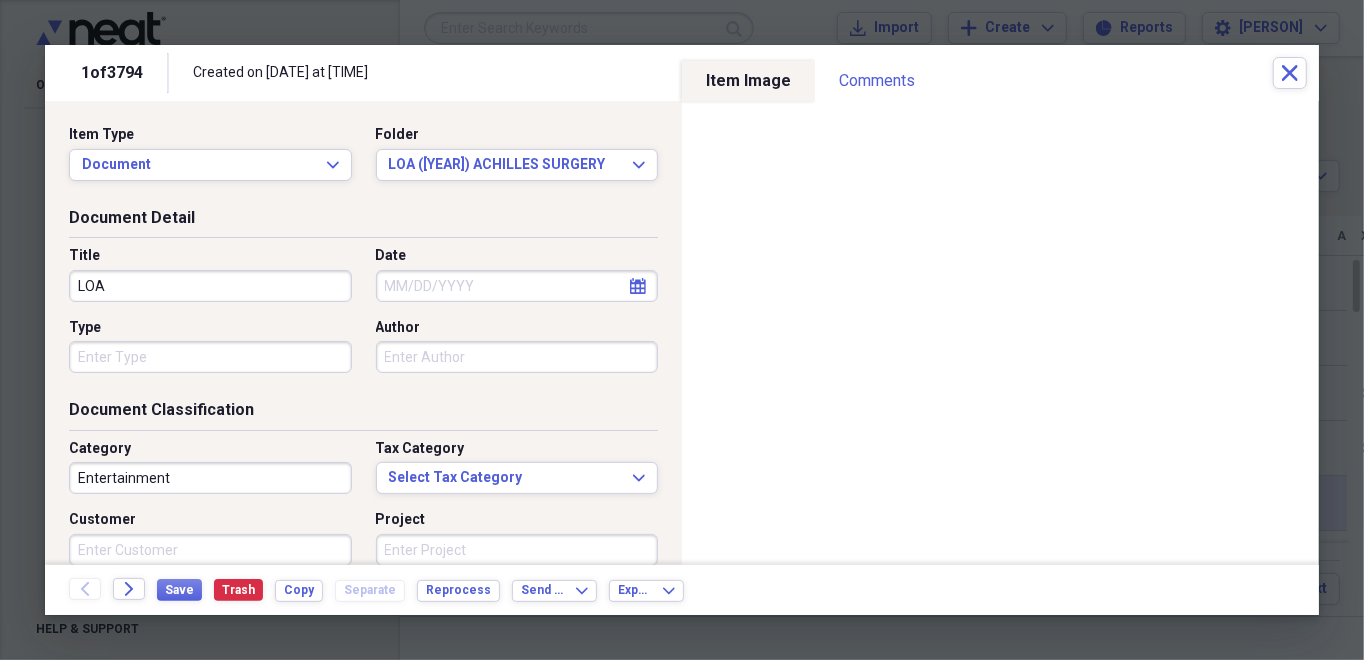 type on "LOA" 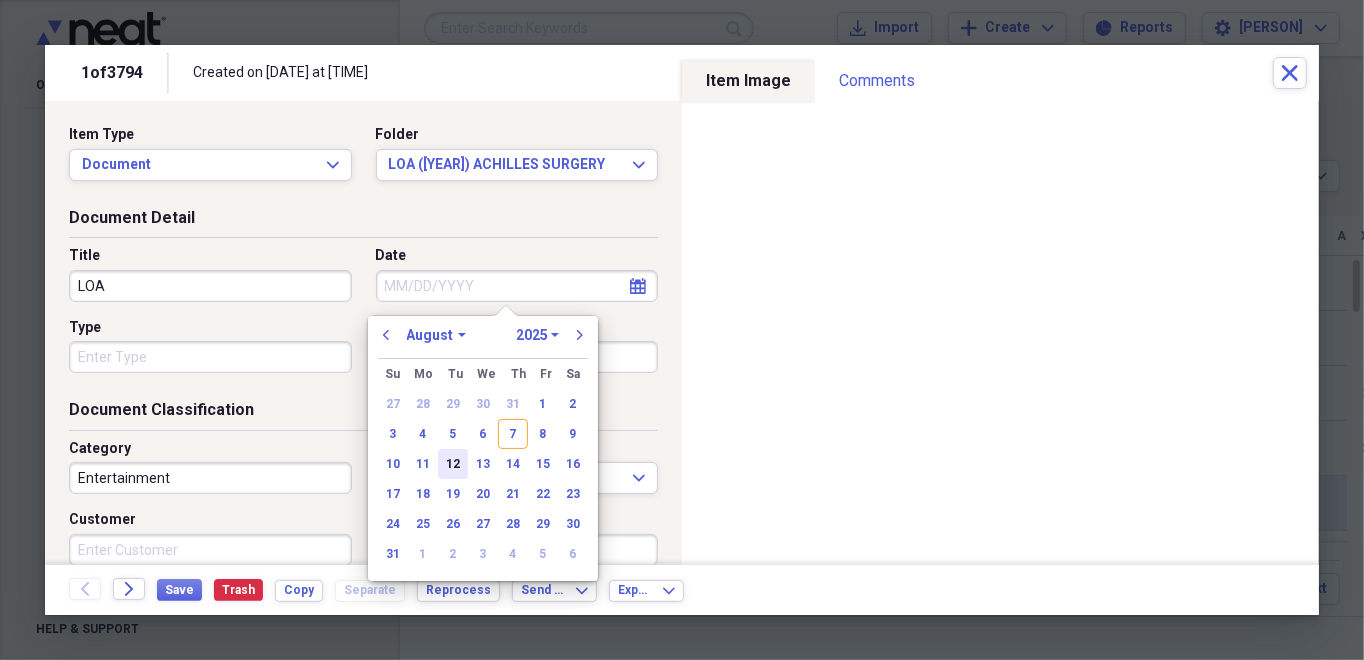 click on "12" at bounding box center (453, 464) 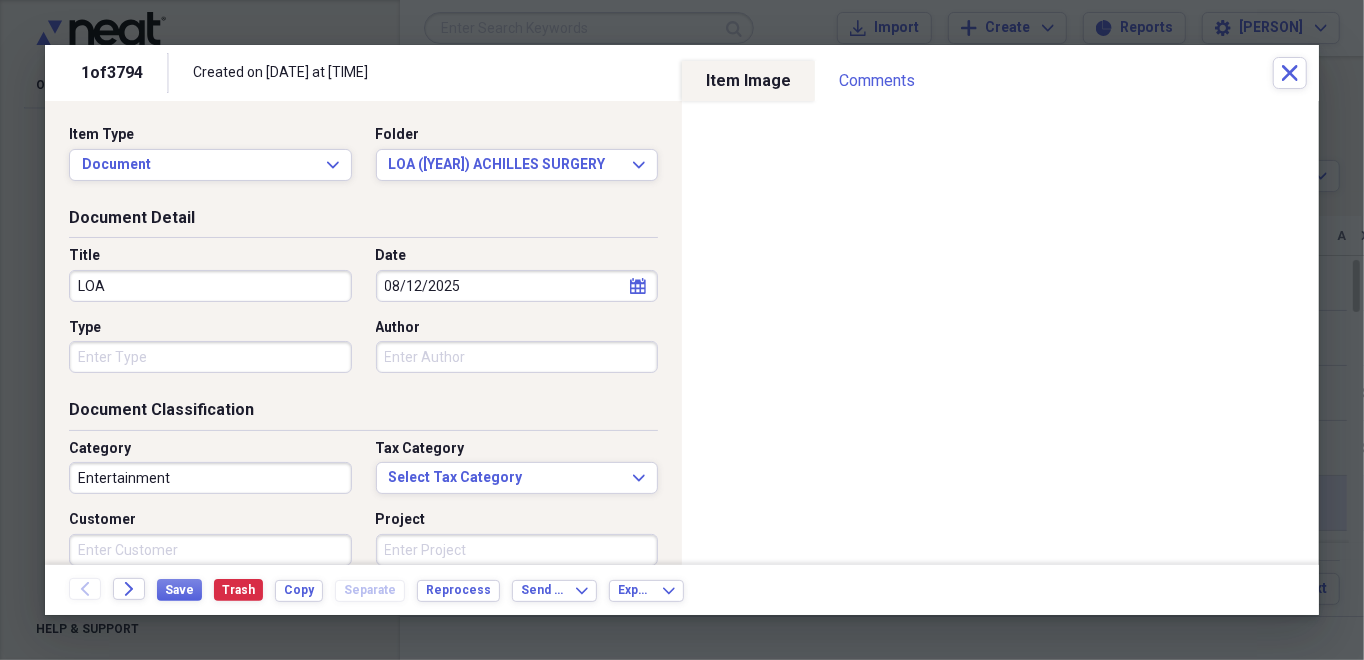 click on "LOA" at bounding box center [210, 286] 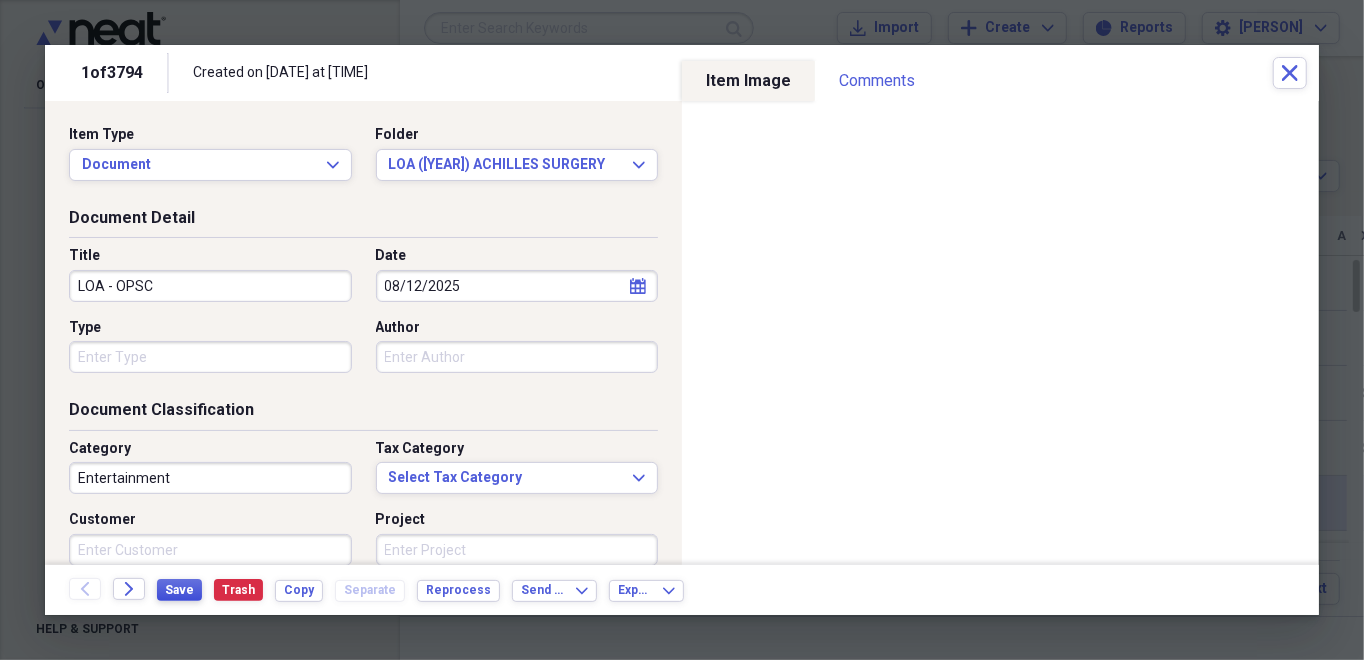 type on "LOA - OPSC" 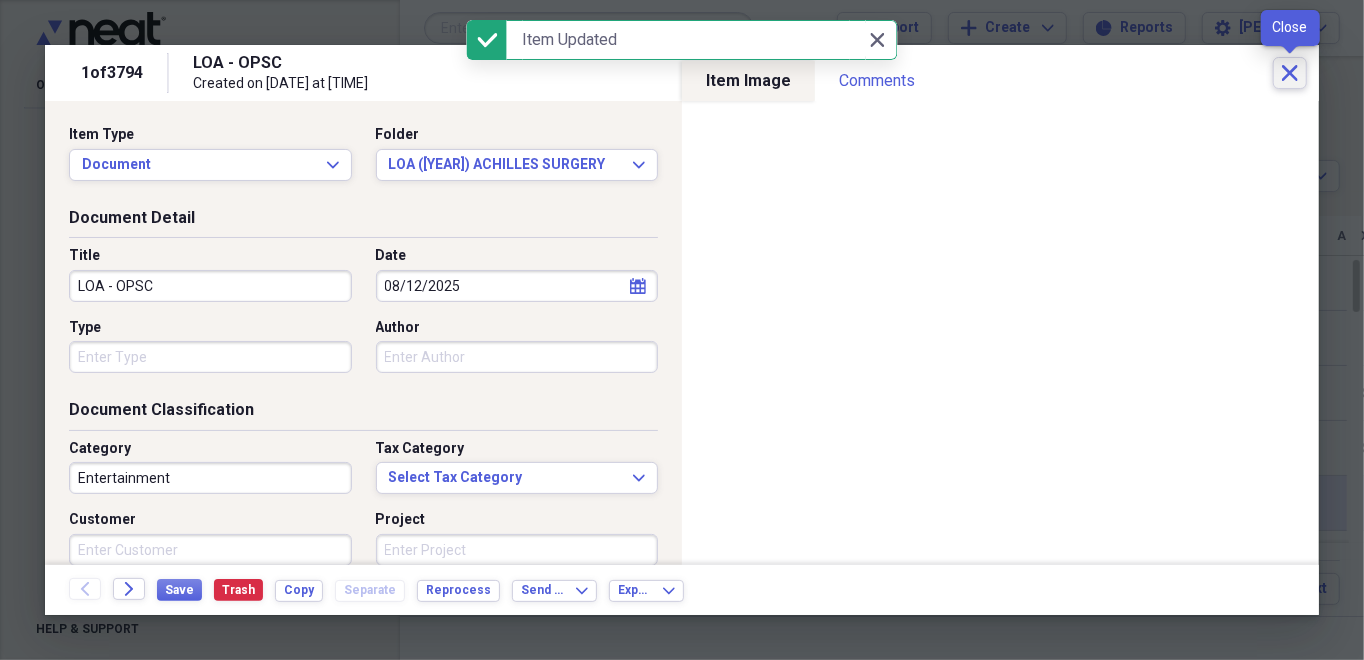 click 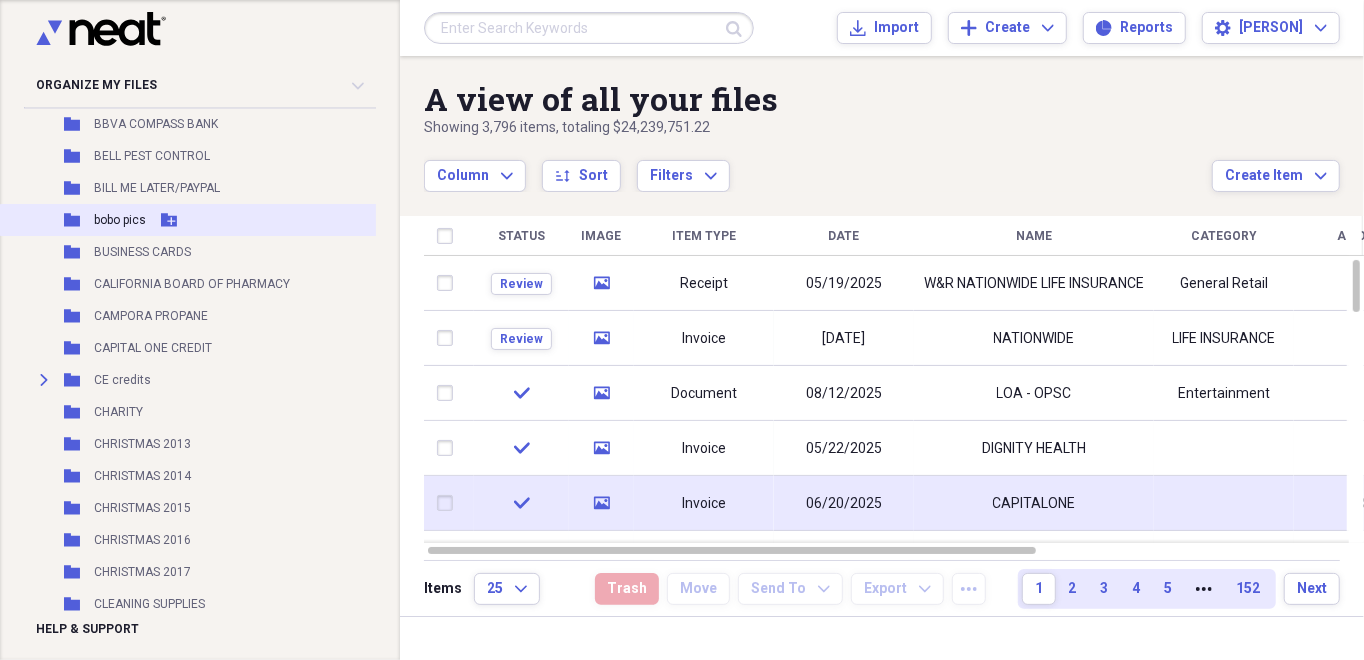 scroll, scrollTop: 0, scrollLeft: 0, axis: both 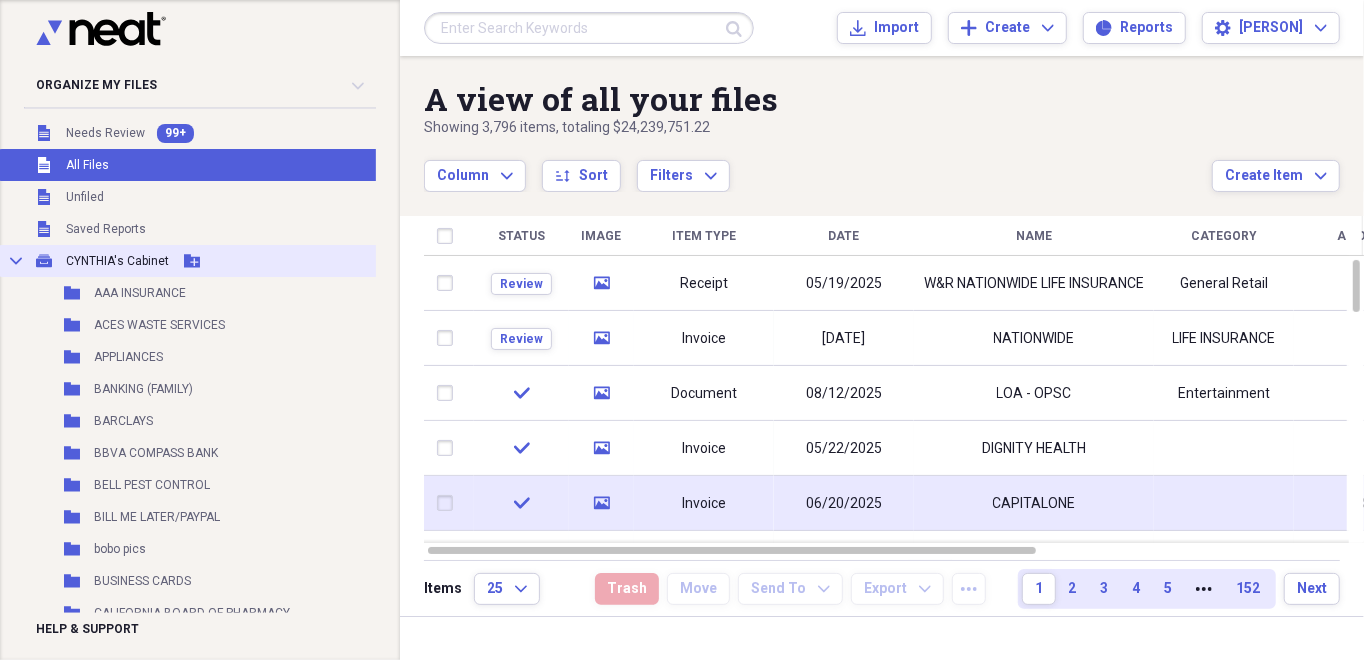 click 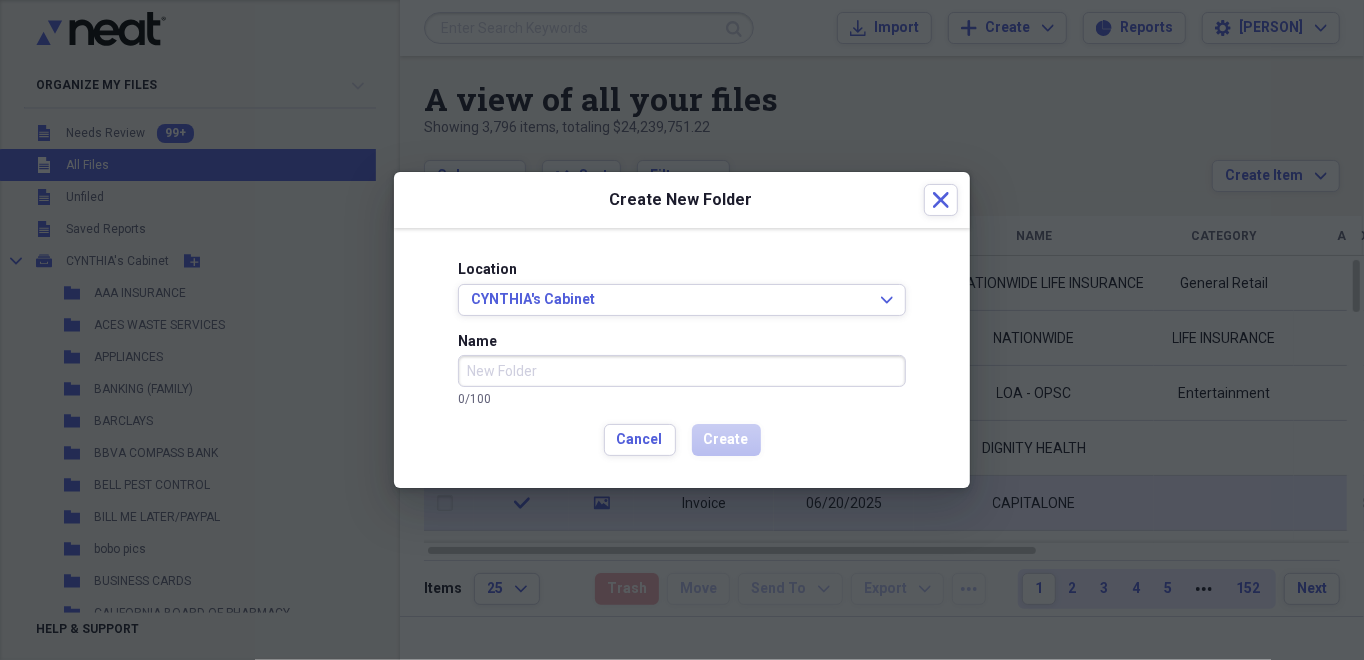 click on "Name" at bounding box center [682, 371] 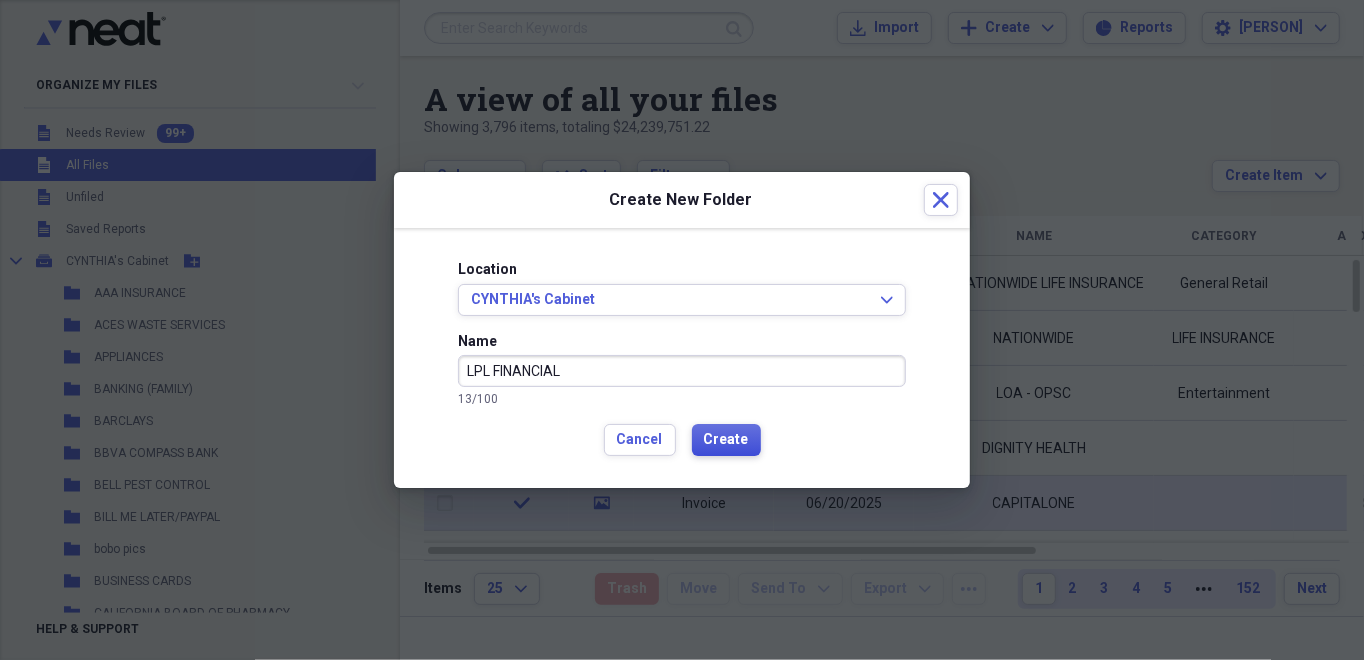 type on "LPL FINANCIAL" 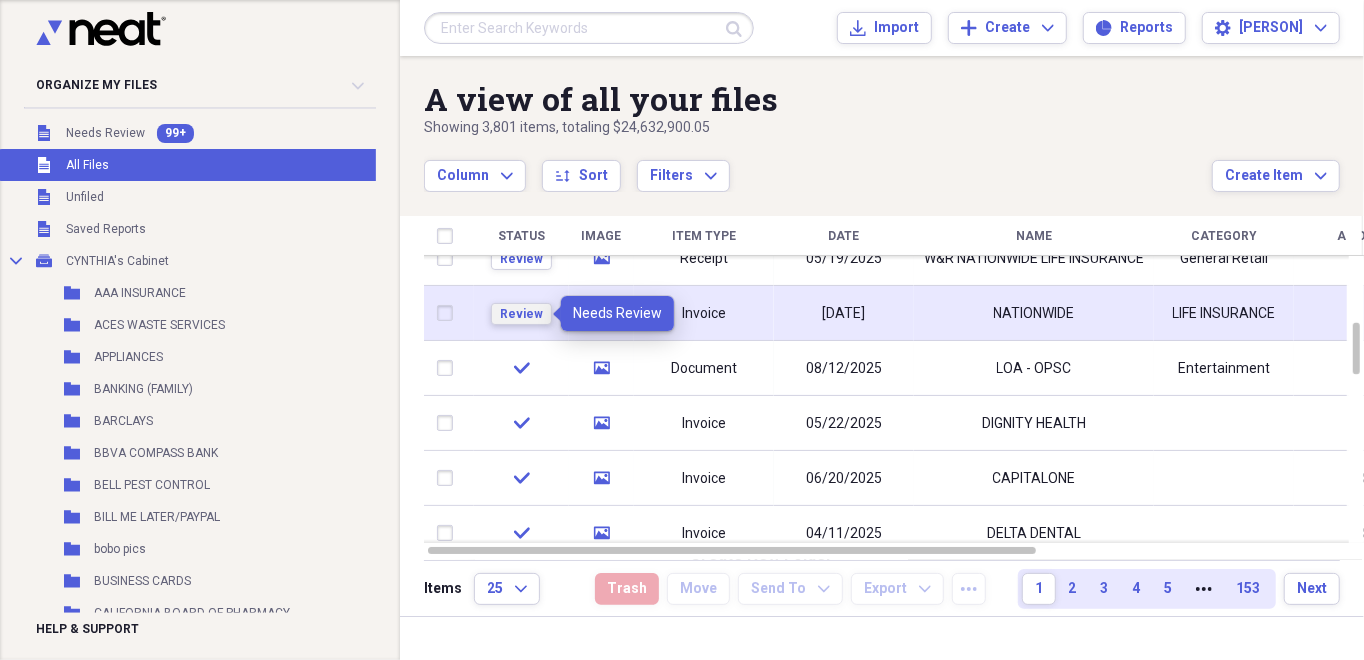 click on "Review" at bounding box center (521, 314) 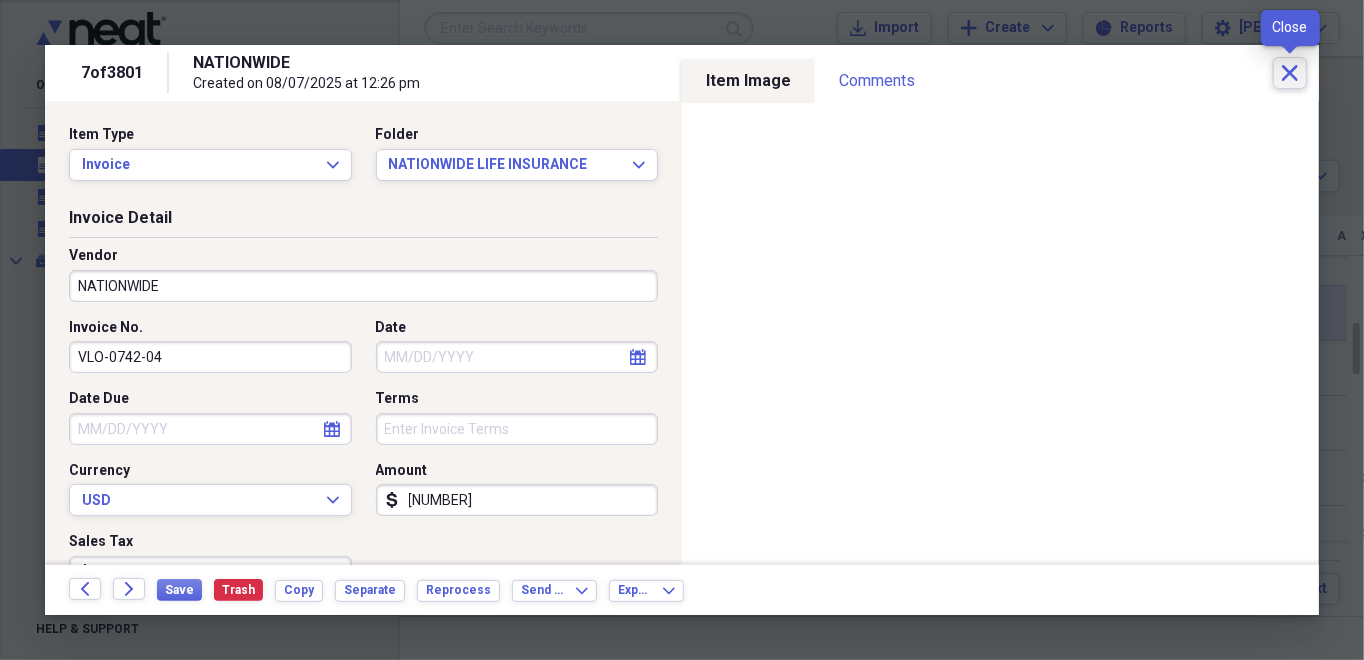 click on "Close" 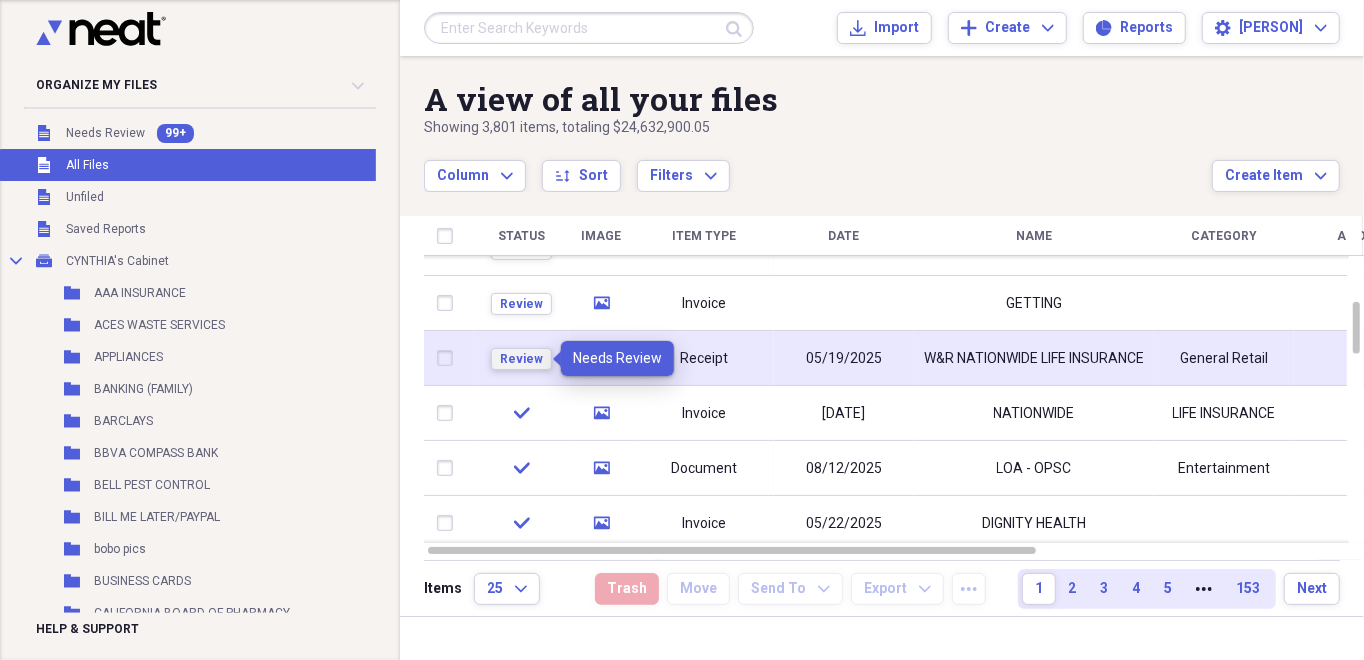 click on "Review" at bounding box center [521, 359] 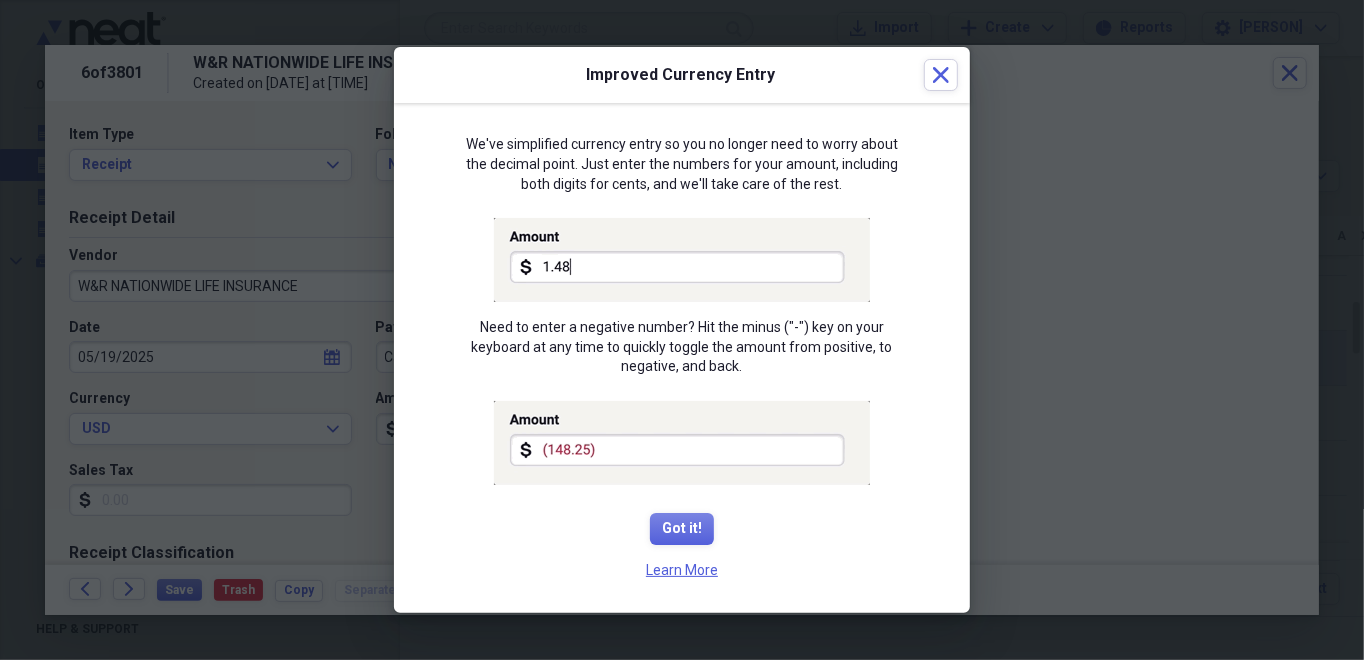 drag, startPoint x: 441, startPoint y: 428, endPoint x: 413, endPoint y: 423, distance: 28.442924 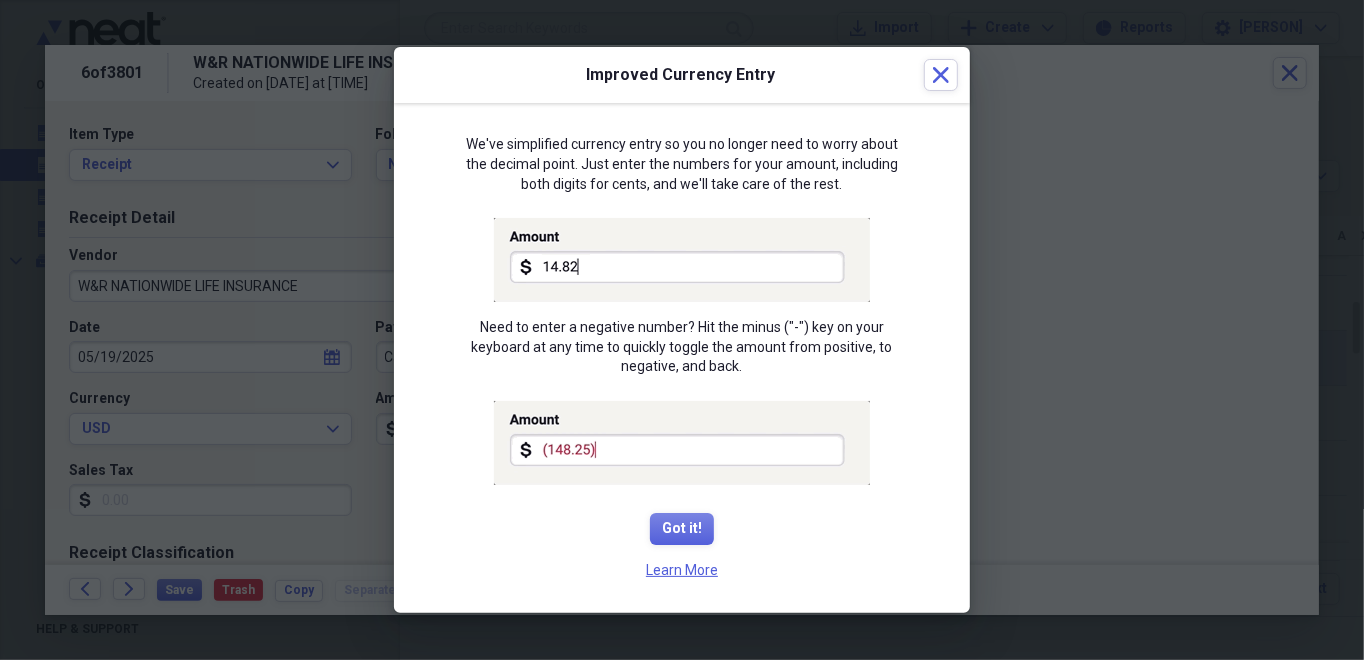 click on "Organize My Files 99+ Collapse Unfiled Needs Review 99+ Unfiled All Files Unfiled Unfiled Unfiled Saved Reports Collapse My Cabinet CYNTHIA's Cabinet Add Folder Folder AAA INSURANCE Add Folder Folder ACES WASTE SERVICES Add Folder Folder APPLIANCES Add Folder Folder BANKING (FAMILY) Add Folder Folder BARCLAYS Add Folder Folder BBVA COMPASS BANK Add Folder Folder BELL PEST CONTROL Add Folder Folder BILL ME LATER/PAYPAL Add Folder Folder bobo pics Add Folder Folder BUSINESS CARDS Add Folder Folder CALIFORNIA BOARD OF PHARMACY Add Folder Folder CAMPORA PROPANE Add Folder Folder CAPITAL ONE CREDIT Add Folder Expand Folder CE credits Add Folder Folder CHARITY Add Folder Folder CHRISTMAS 2013 Add Folder Folder CHRISTMAS 2014 Add Folder Folder CHRISTMAS 2015 Add Folder Folder CHRISTMAS 2016 Add Folder Folder CHRISTMAS 2017 Add Folder Folder CLEANING SUPPLIES Add Folder Folder COMPUTER STUFF Add Folder Folder CONSOLIDATED COMMUNICATIONS Add Folder Folder CYNTHIA'S BBVA DOCUMENTS Add Folder Folder DANBURY MINT Folder" at bounding box center [682, 330] 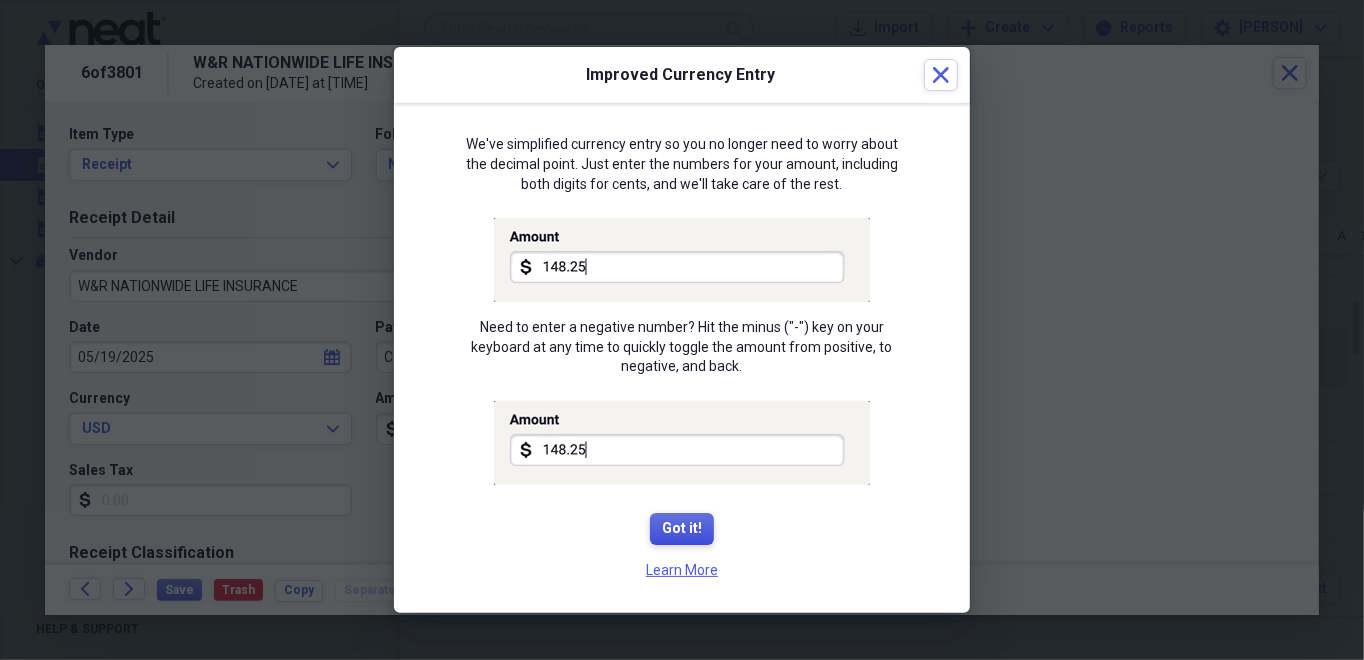 click on "Got it!" at bounding box center (682, 529) 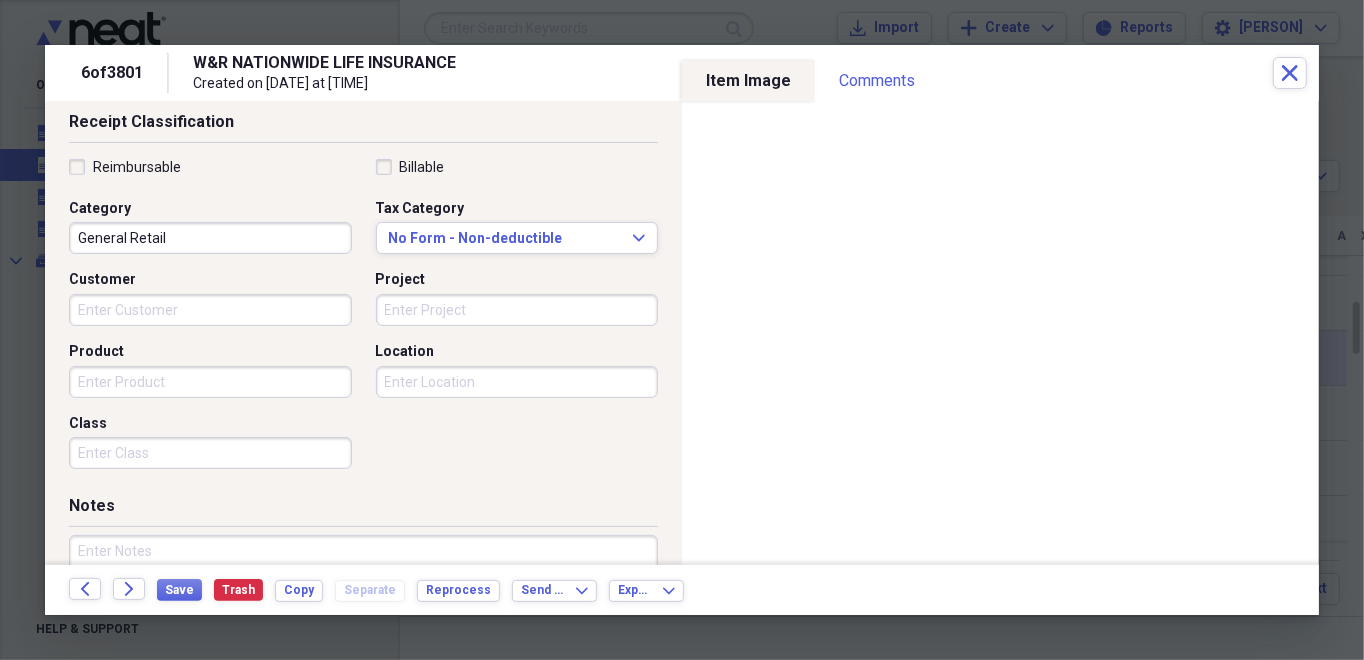 scroll, scrollTop: 554, scrollLeft: 0, axis: vertical 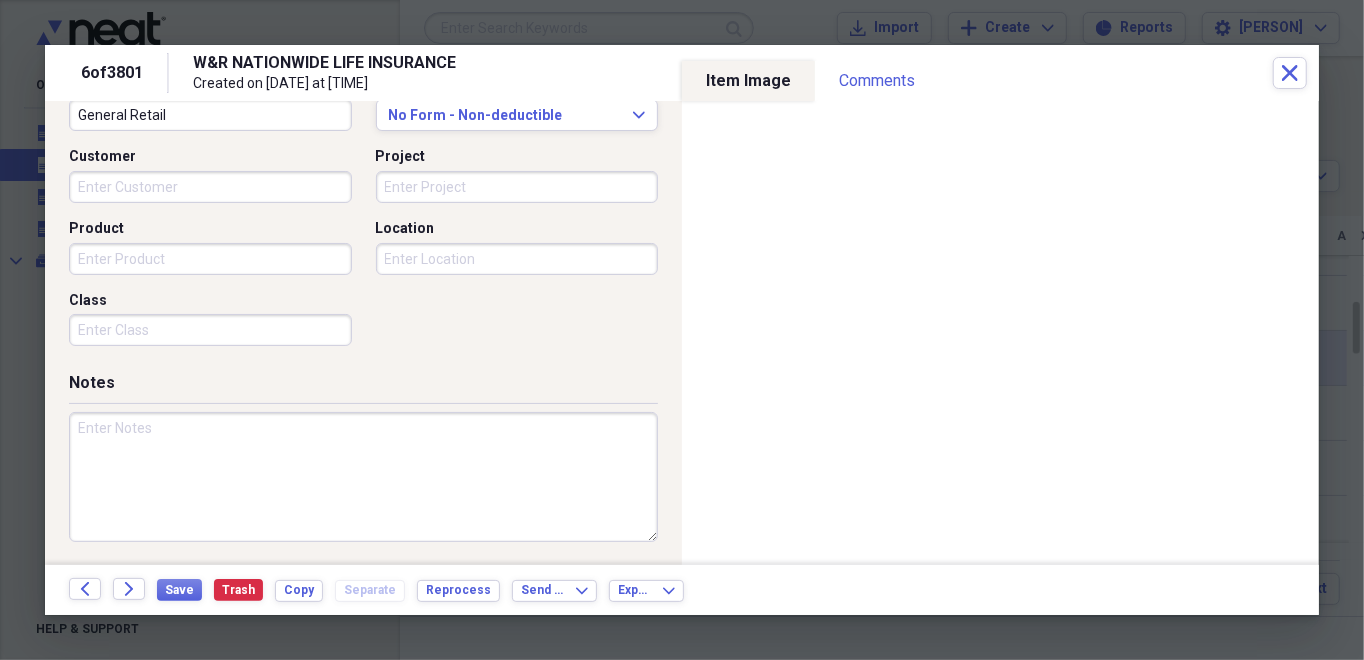 type on "31000.00" 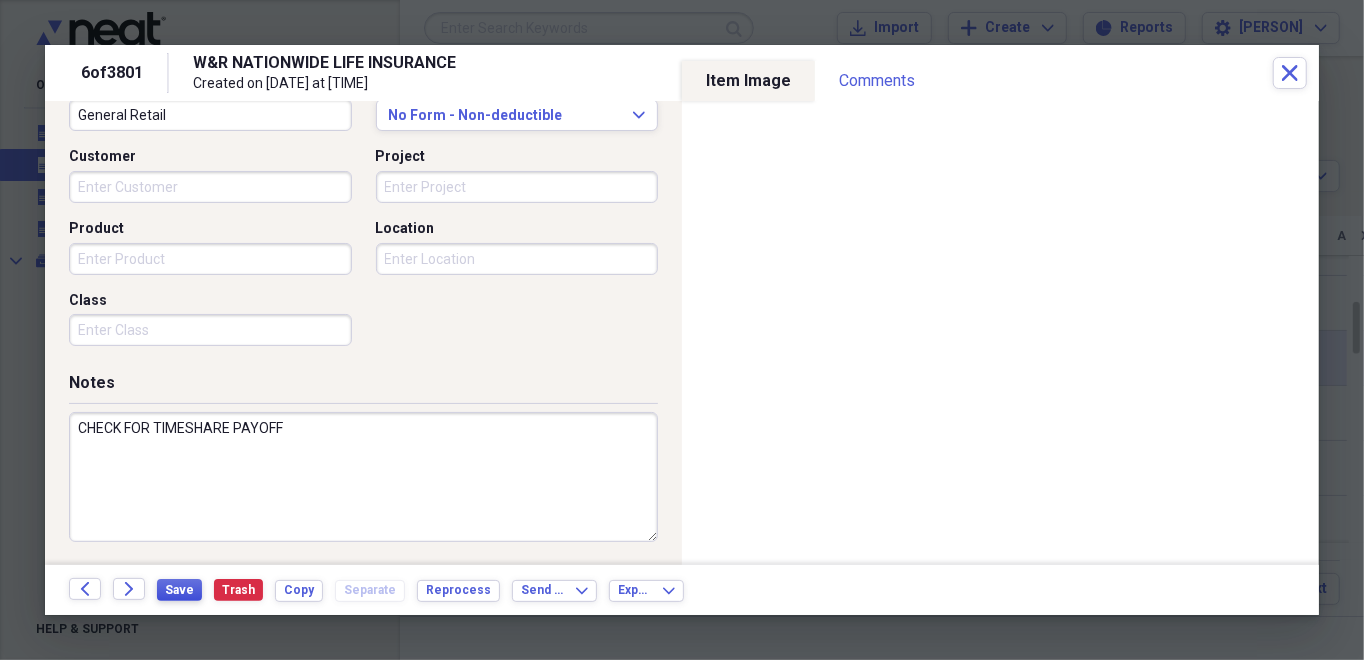 type on "CHECK FOR TIMESHARE PAYOFF" 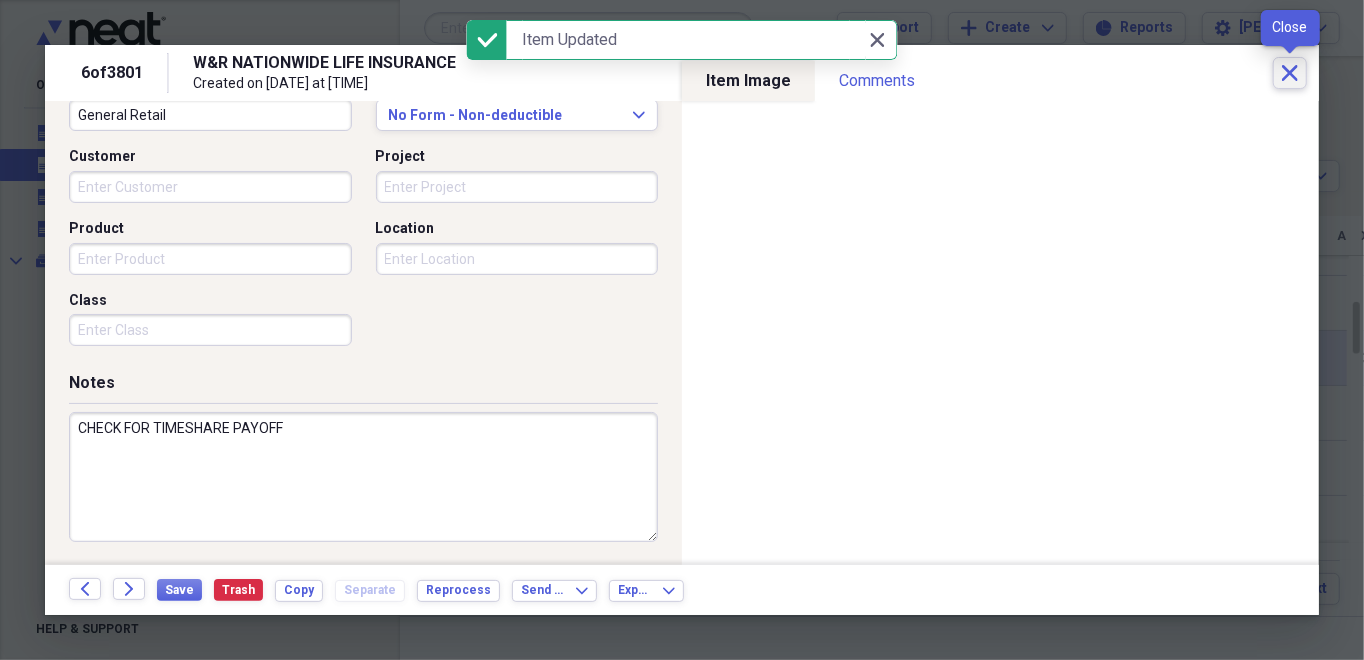 click on "Close" 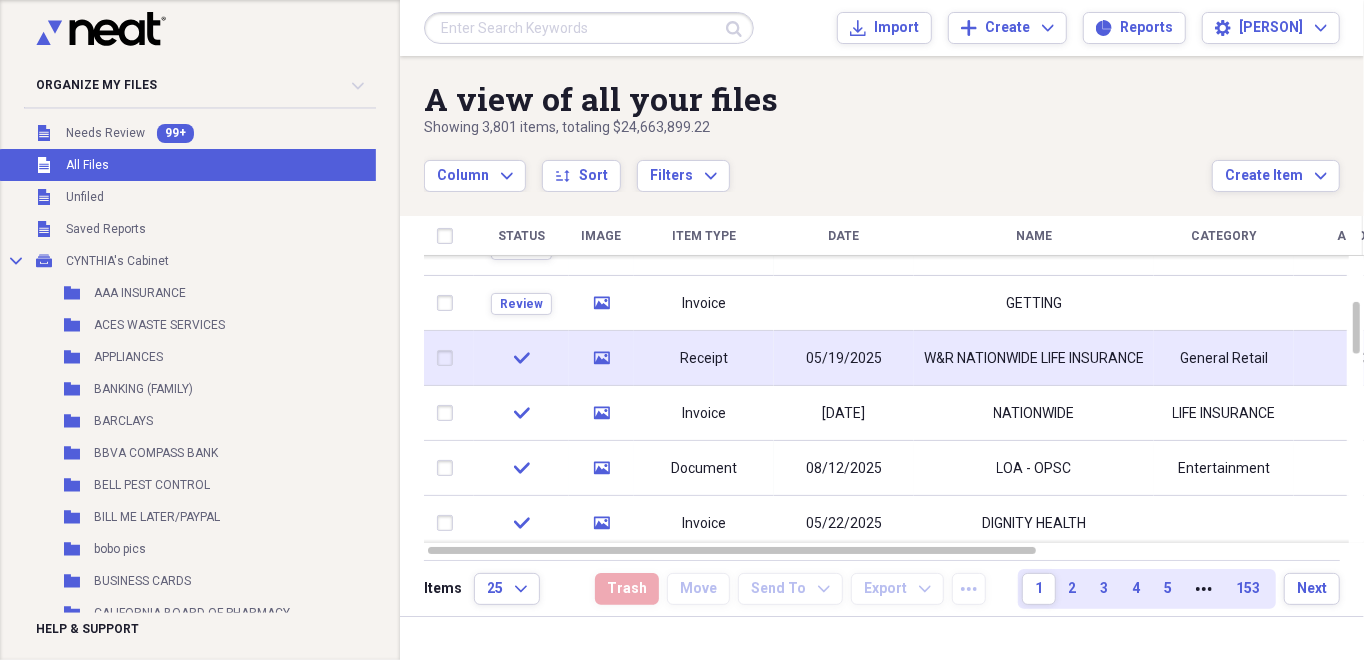 click on "Receipt" at bounding box center [704, 359] 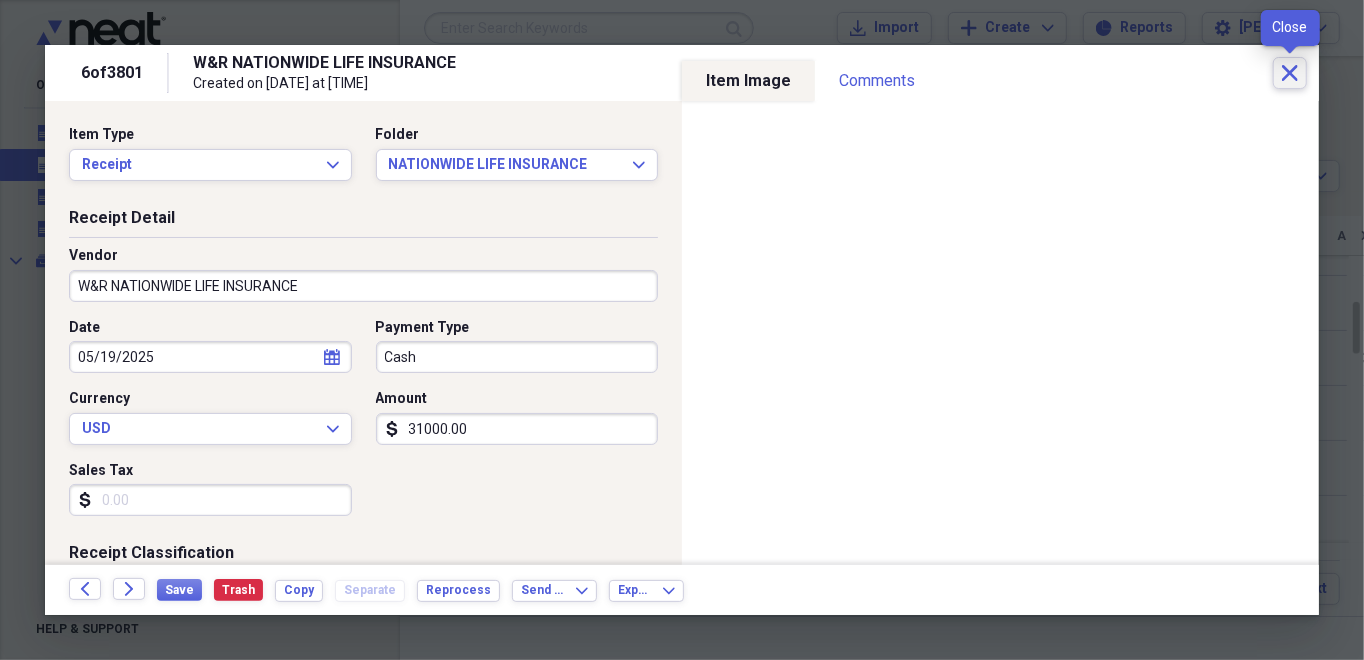 click 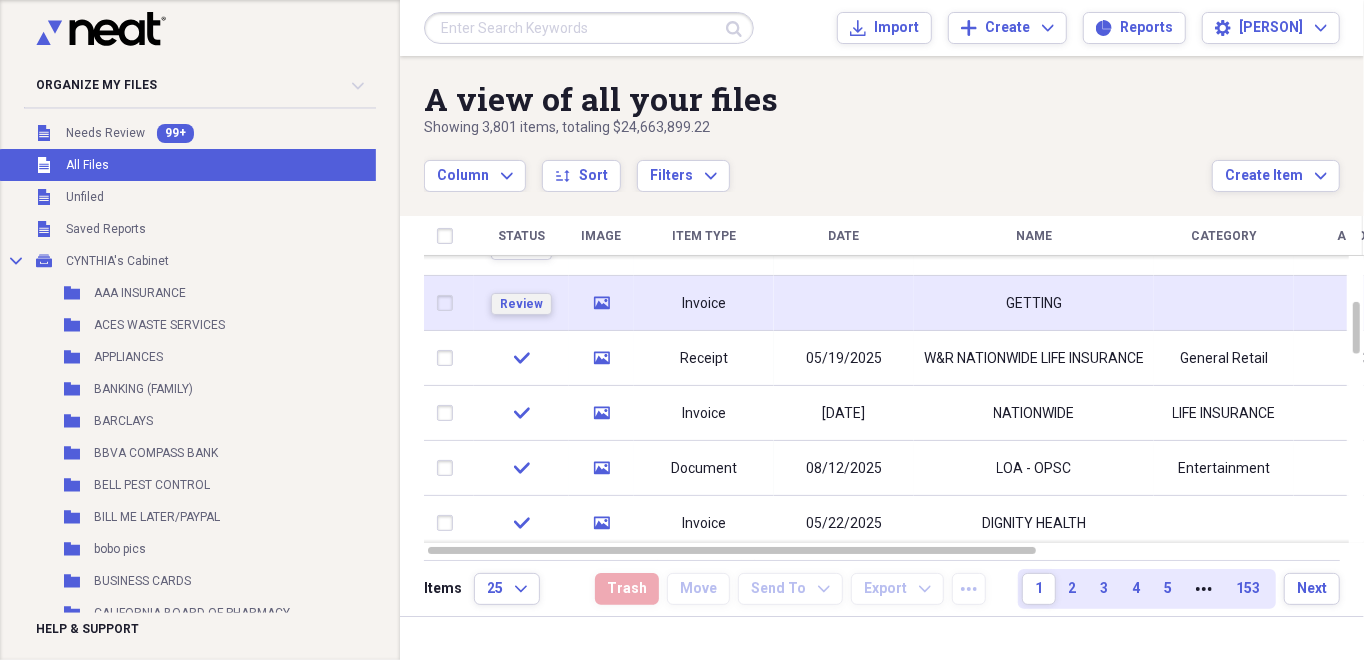 click on "Review" at bounding box center [521, 304] 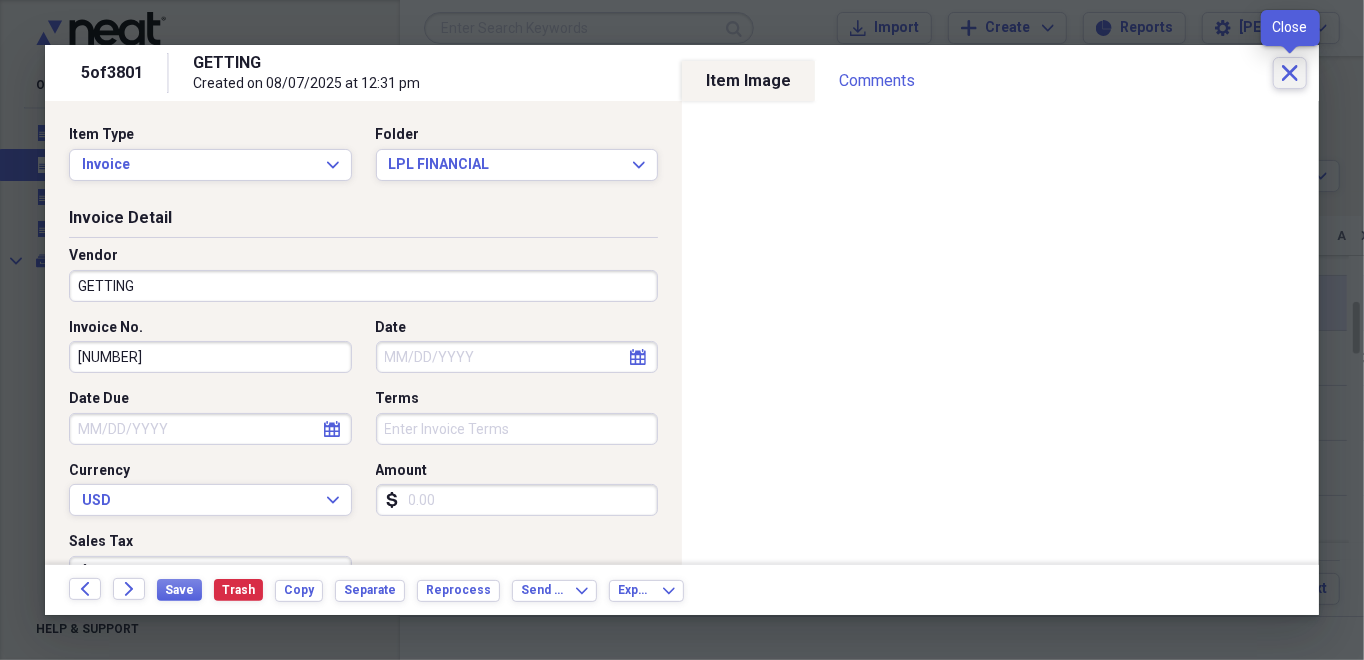 click 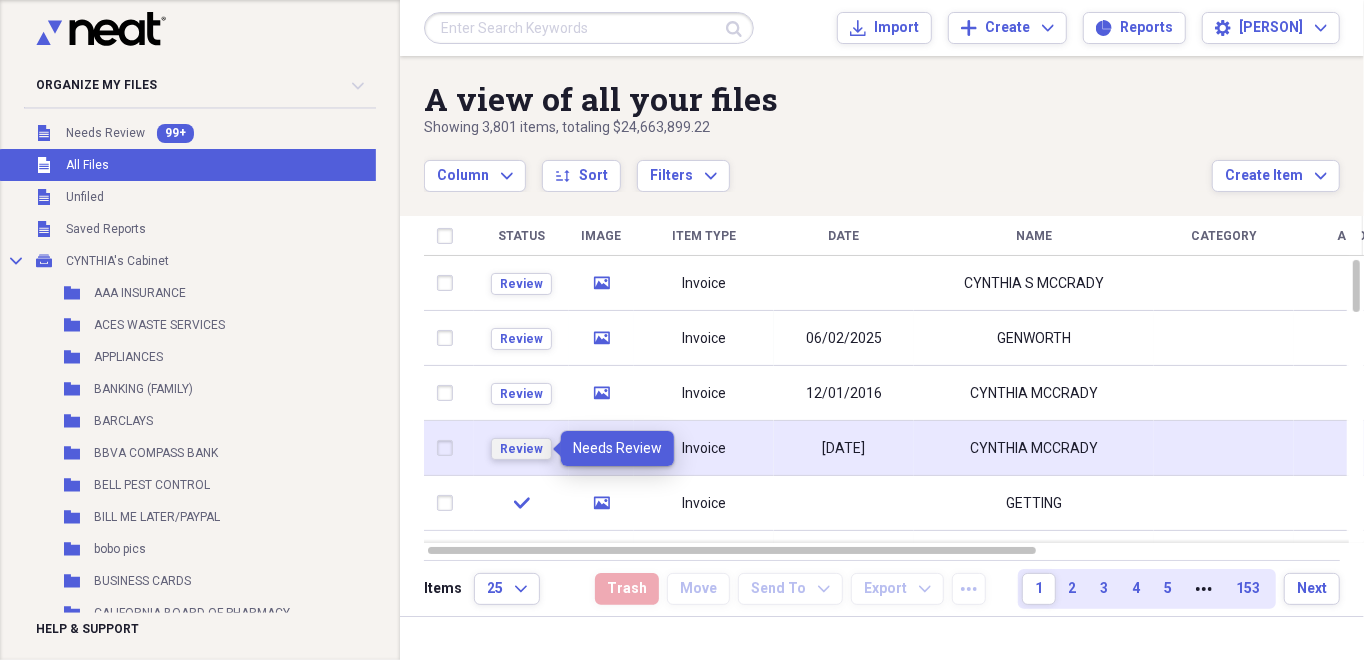 click on "Review" at bounding box center [521, 449] 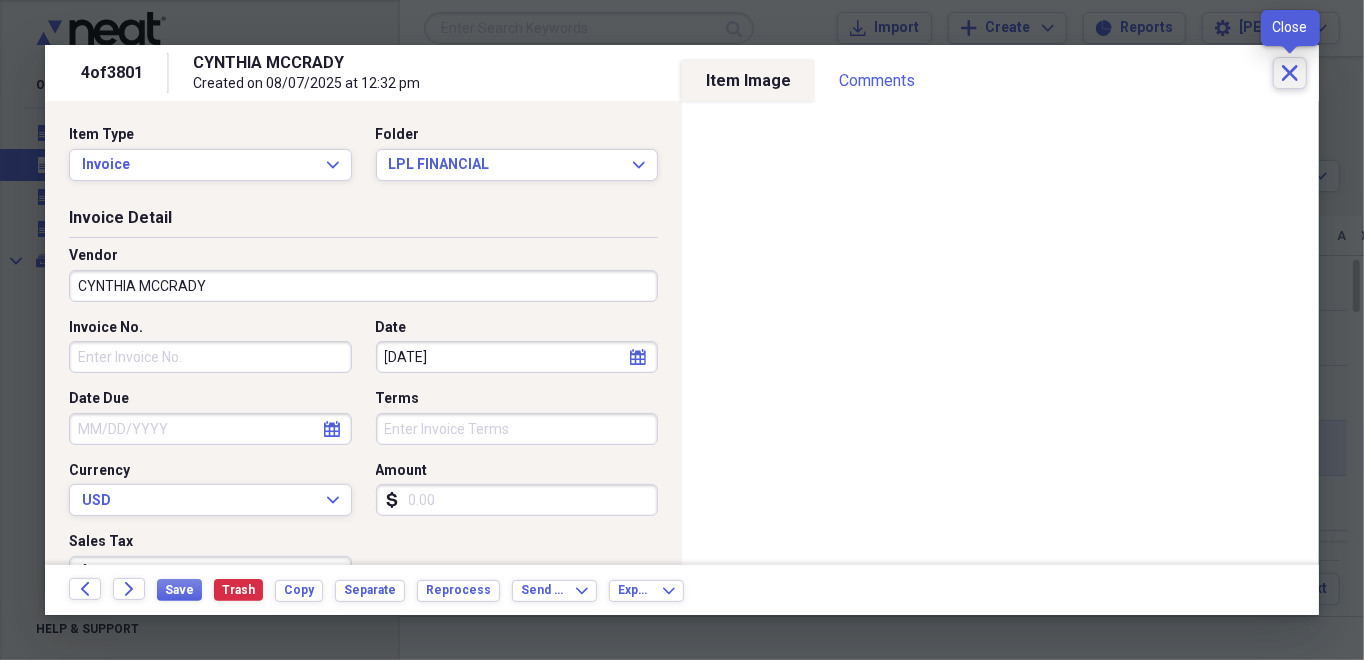 click on "Close" 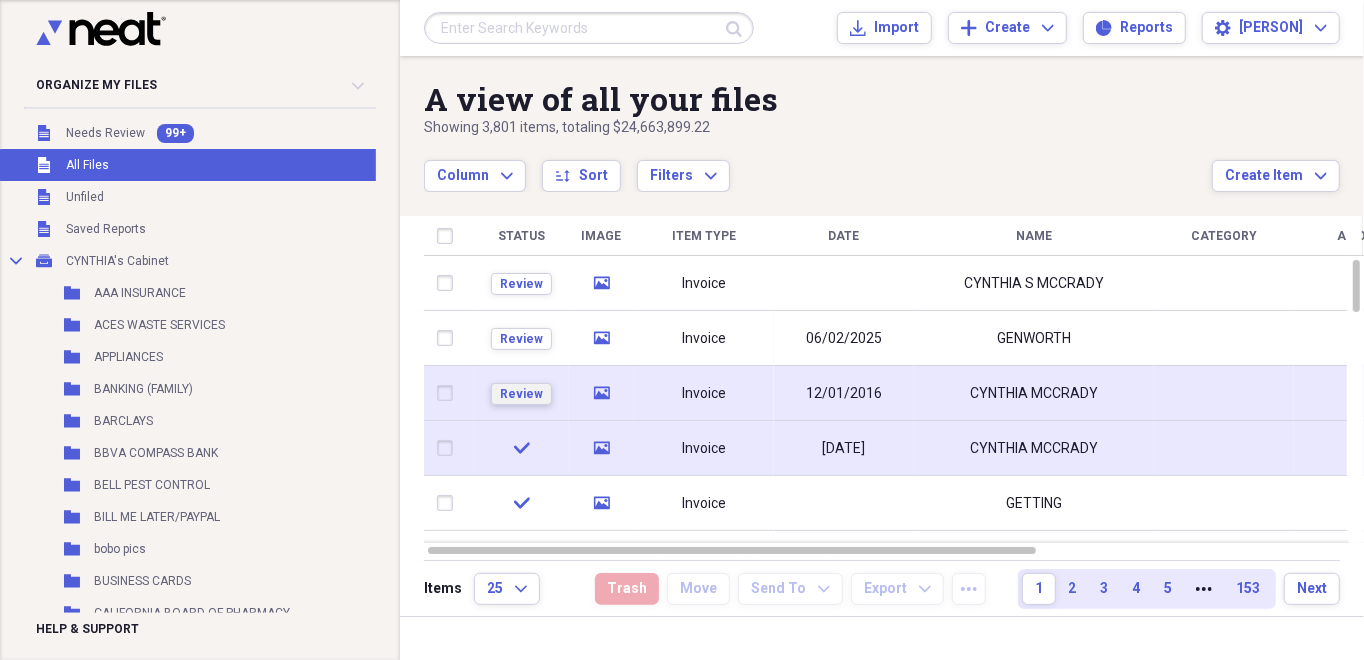 click on "Review" at bounding box center (521, 394) 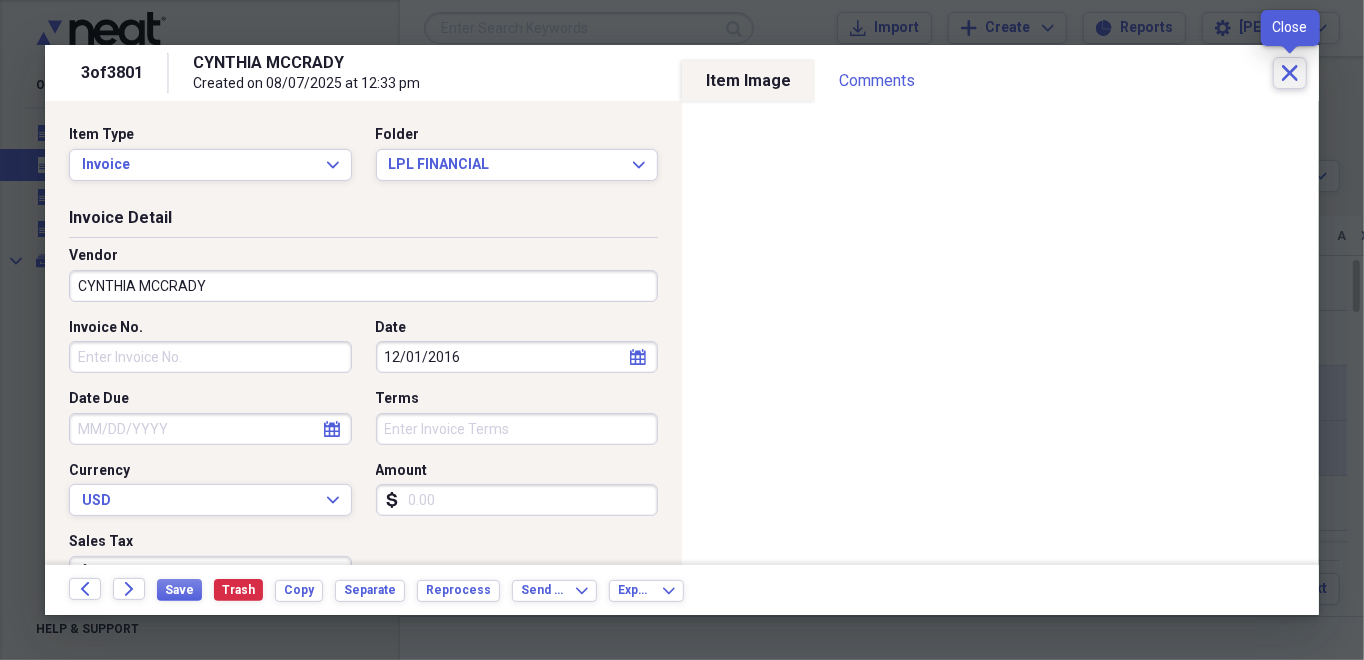 click 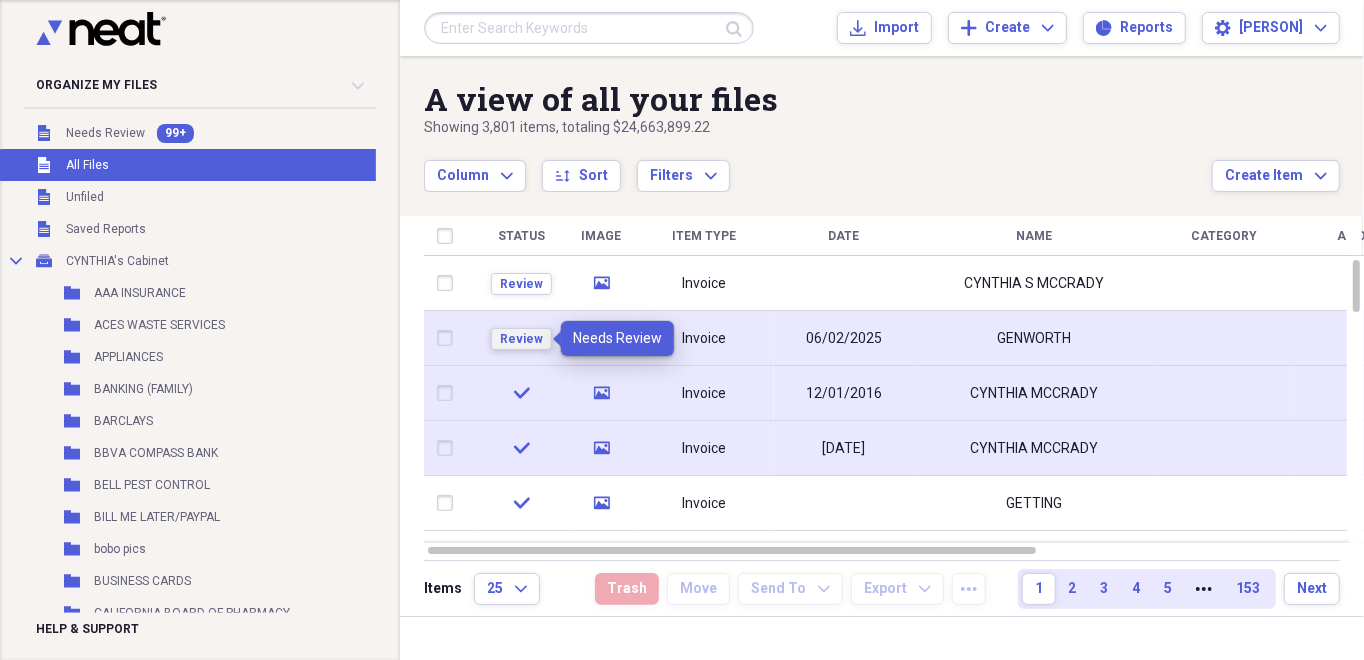 click on "Review" at bounding box center (521, 339) 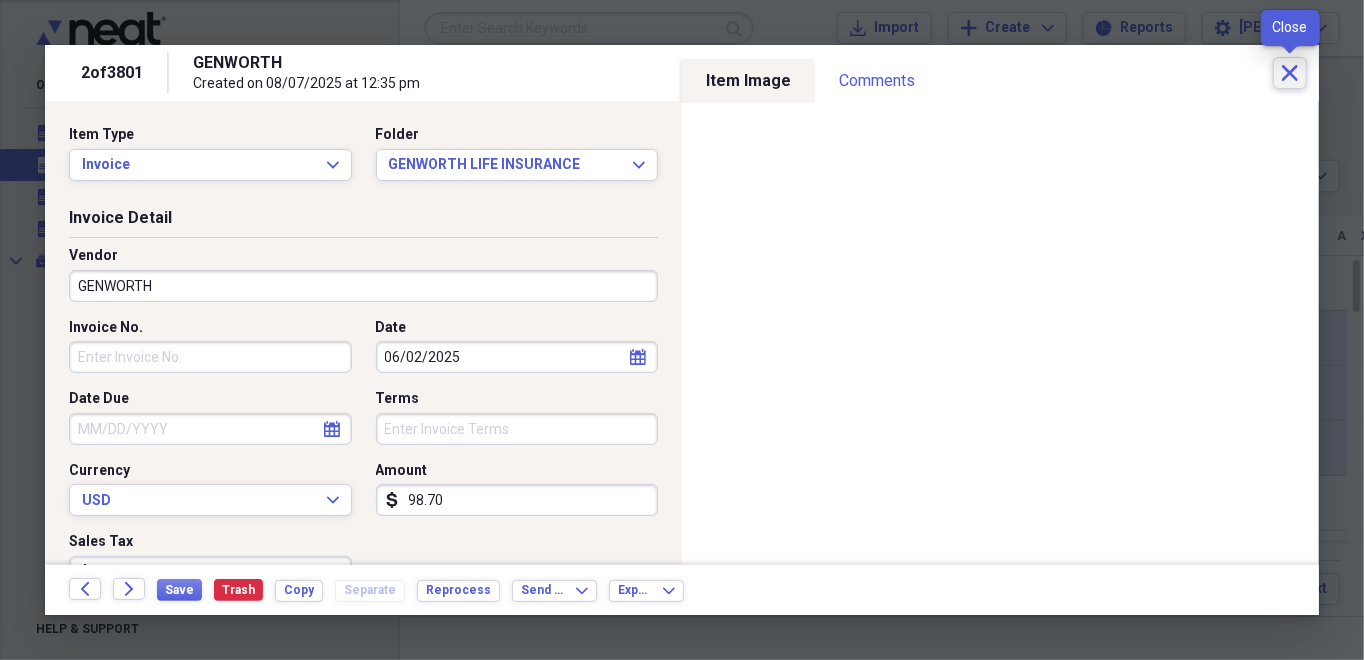 click 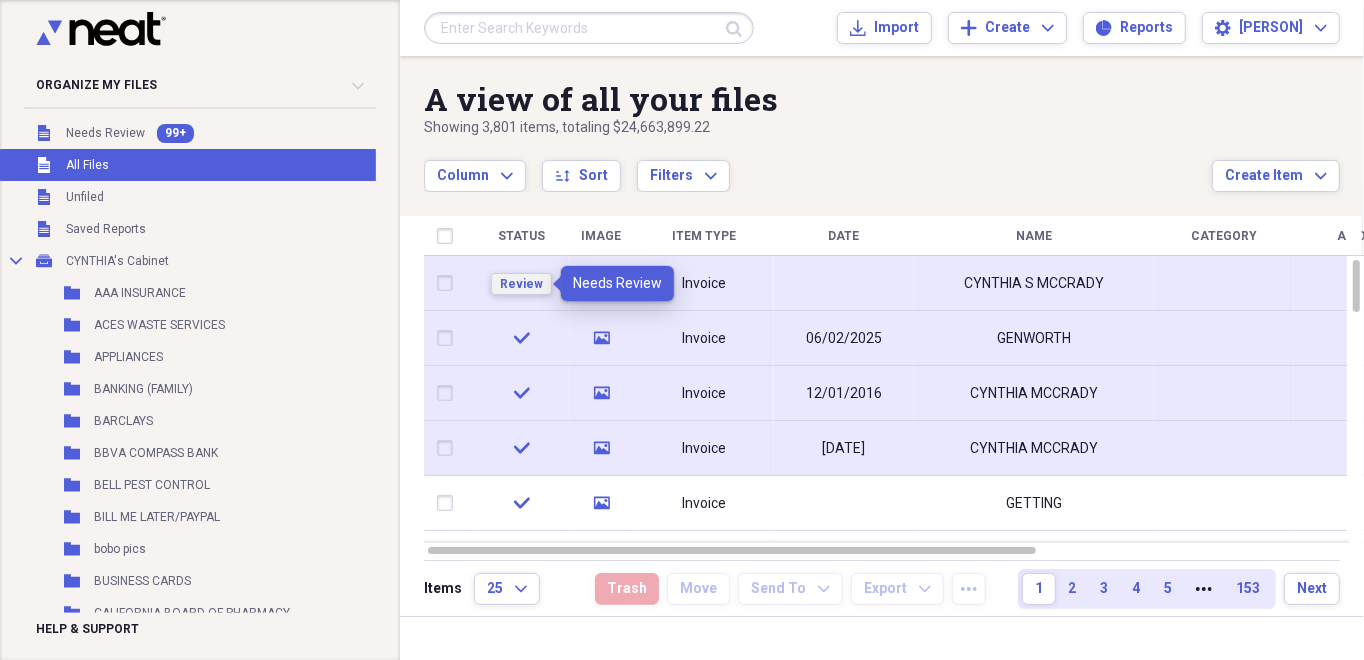 click on "Review" at bounding box center (521, 284) 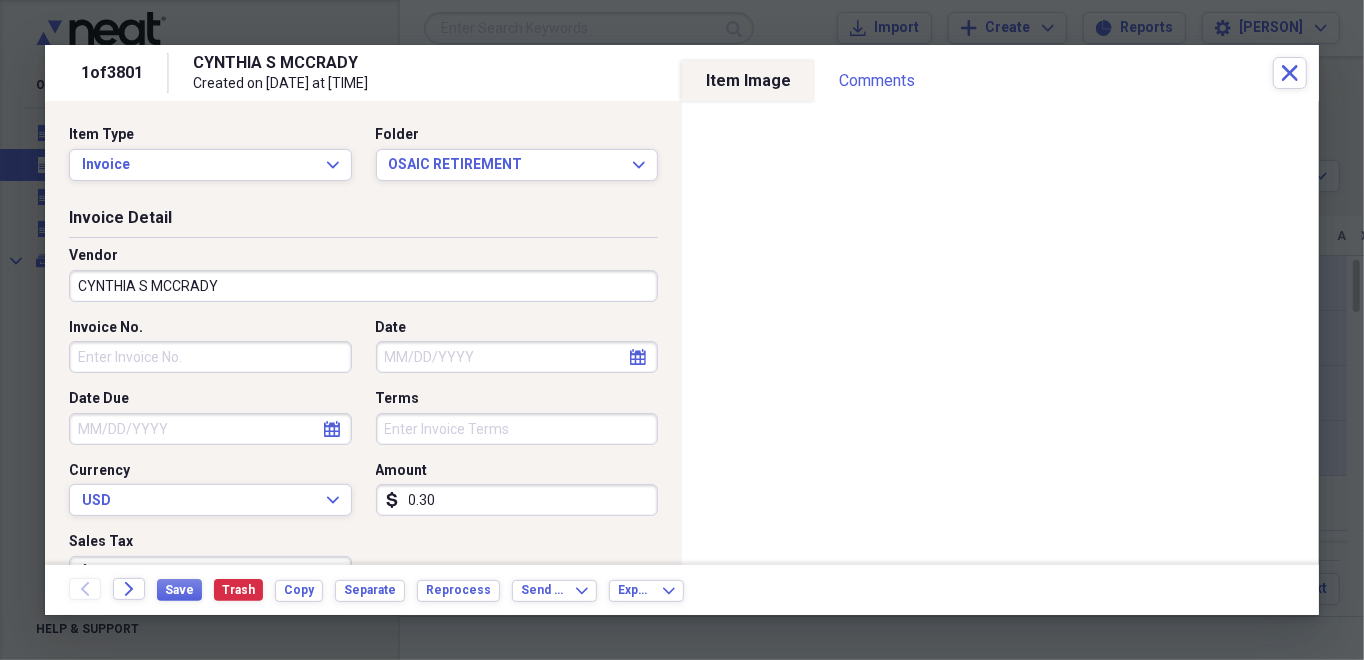scroll, scrollTop: 300, scrollLeft: 0, axis: vertical 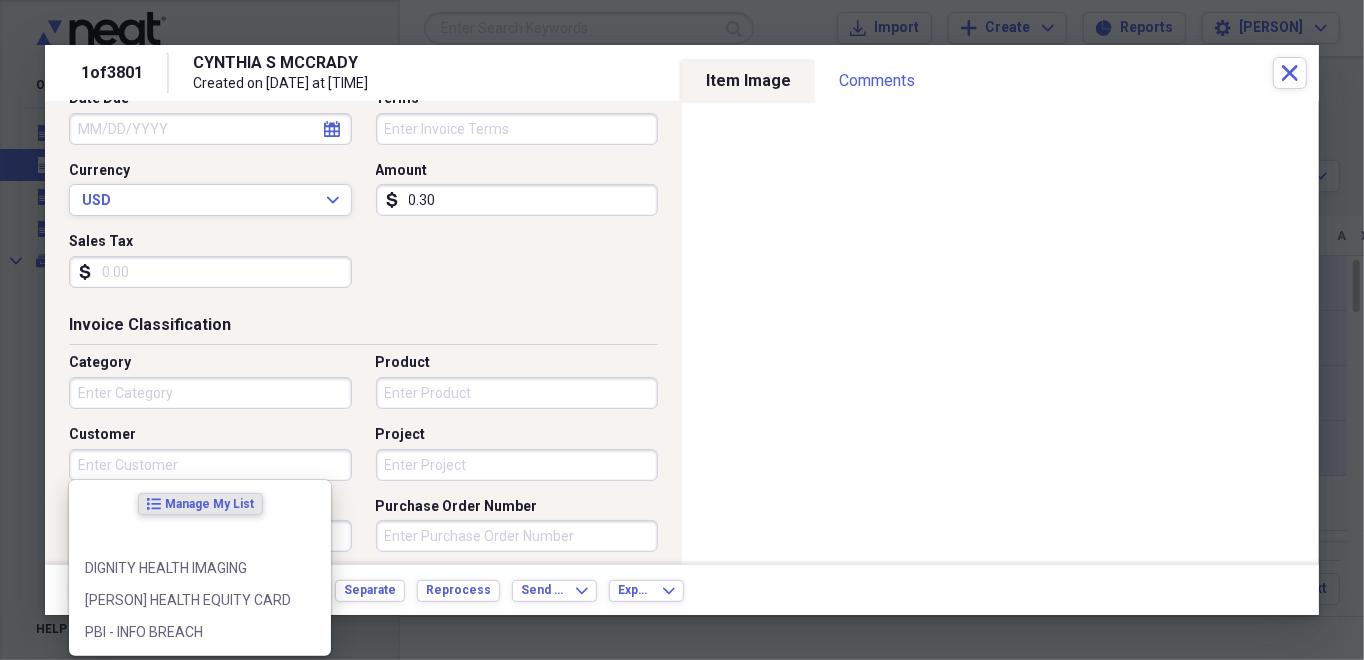 click on "Customer" at bounding box center [210, 465] 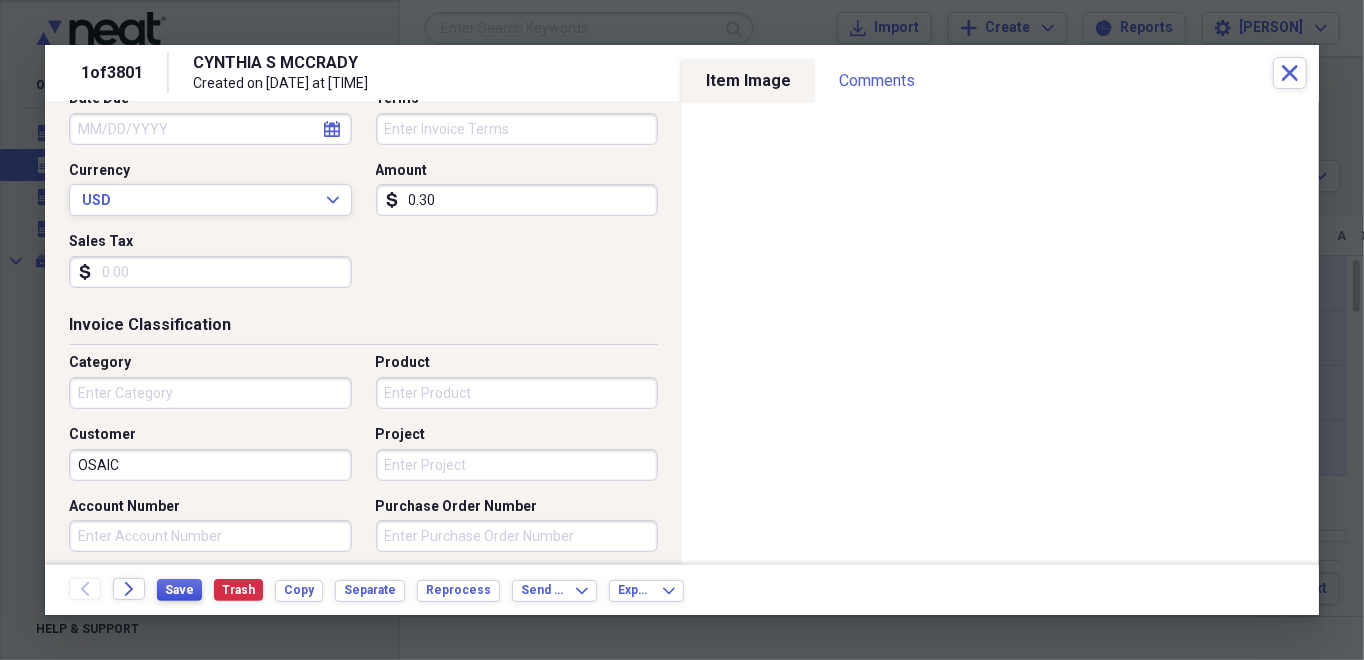 type on "OSAIC" 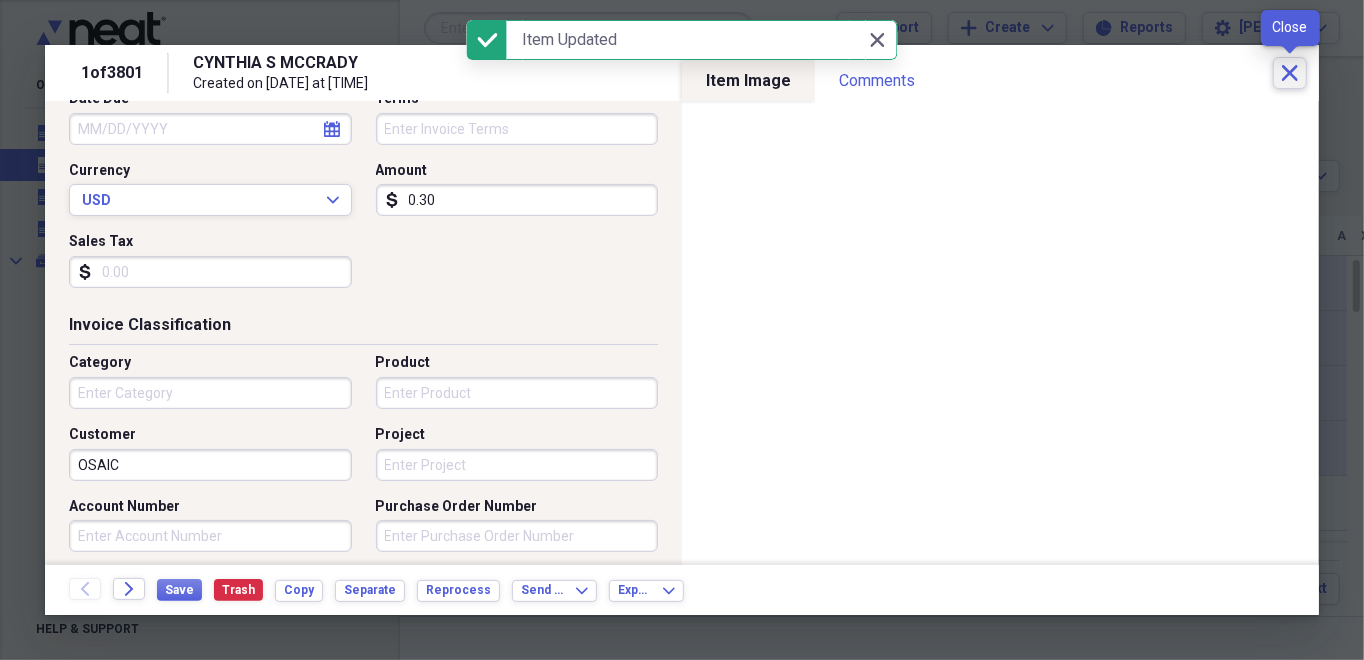 click 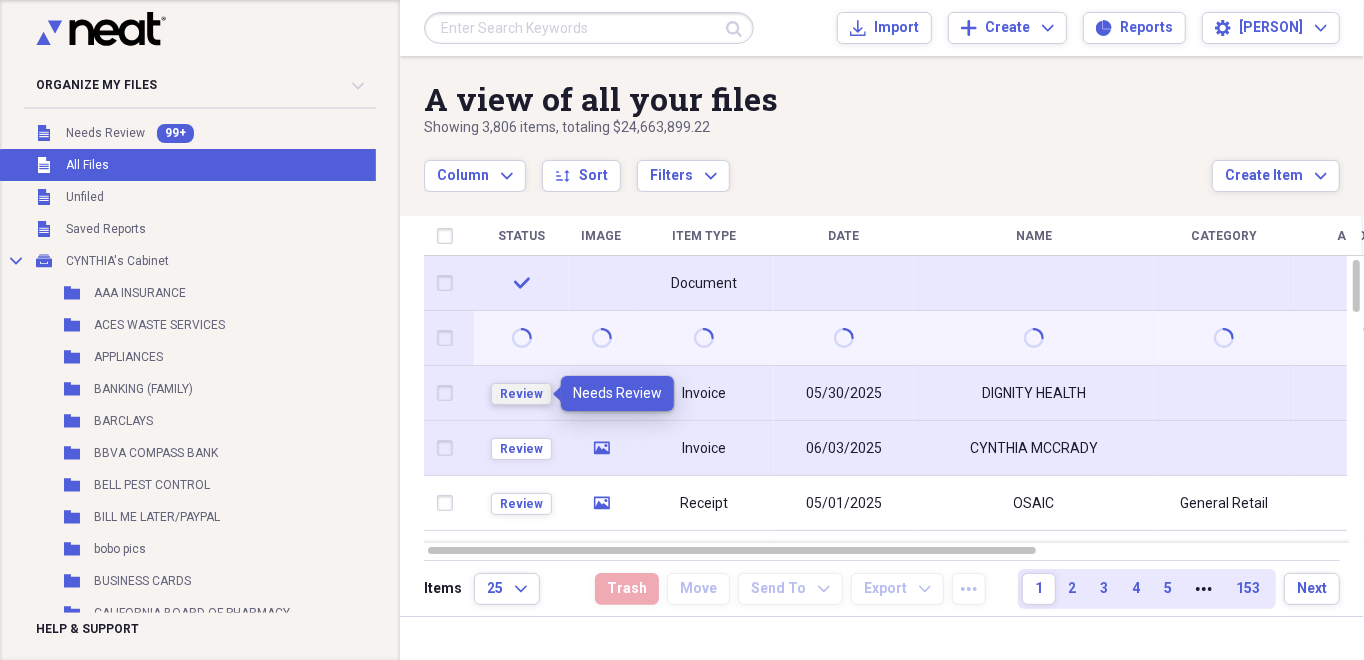 click on "Review" at bounding box center [521, 394] 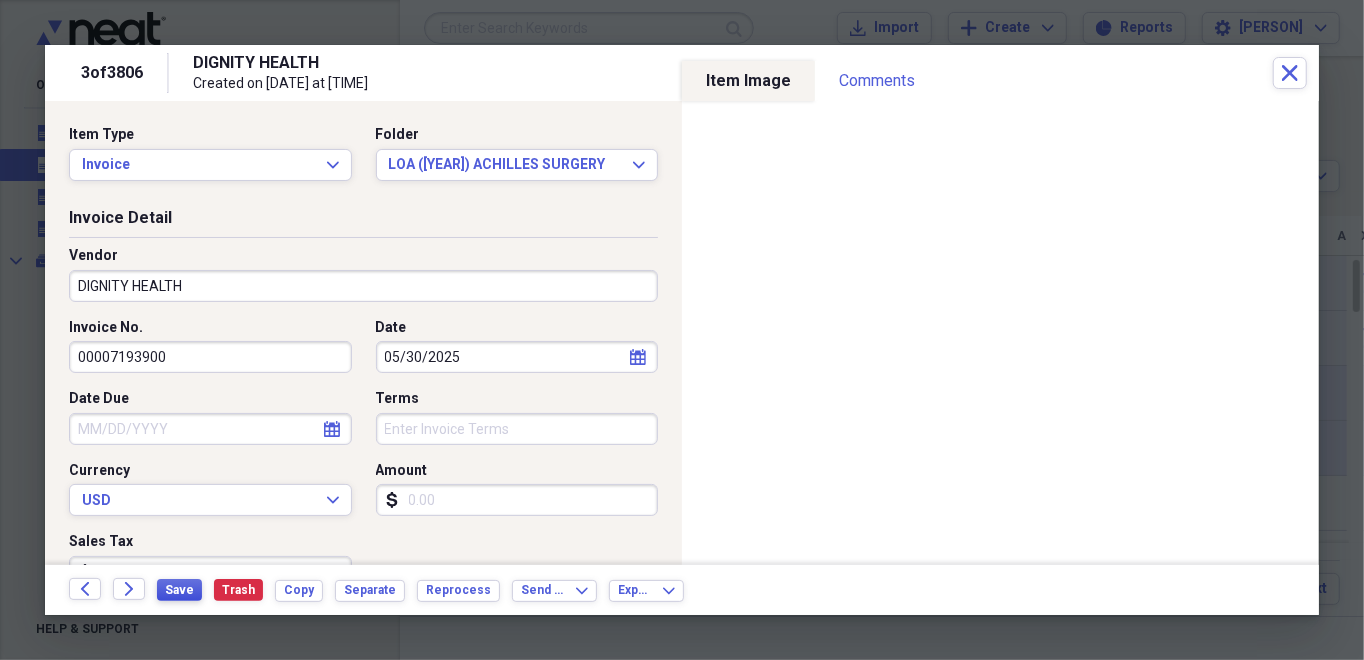 click on "Save" at bounding box center (179, 590) 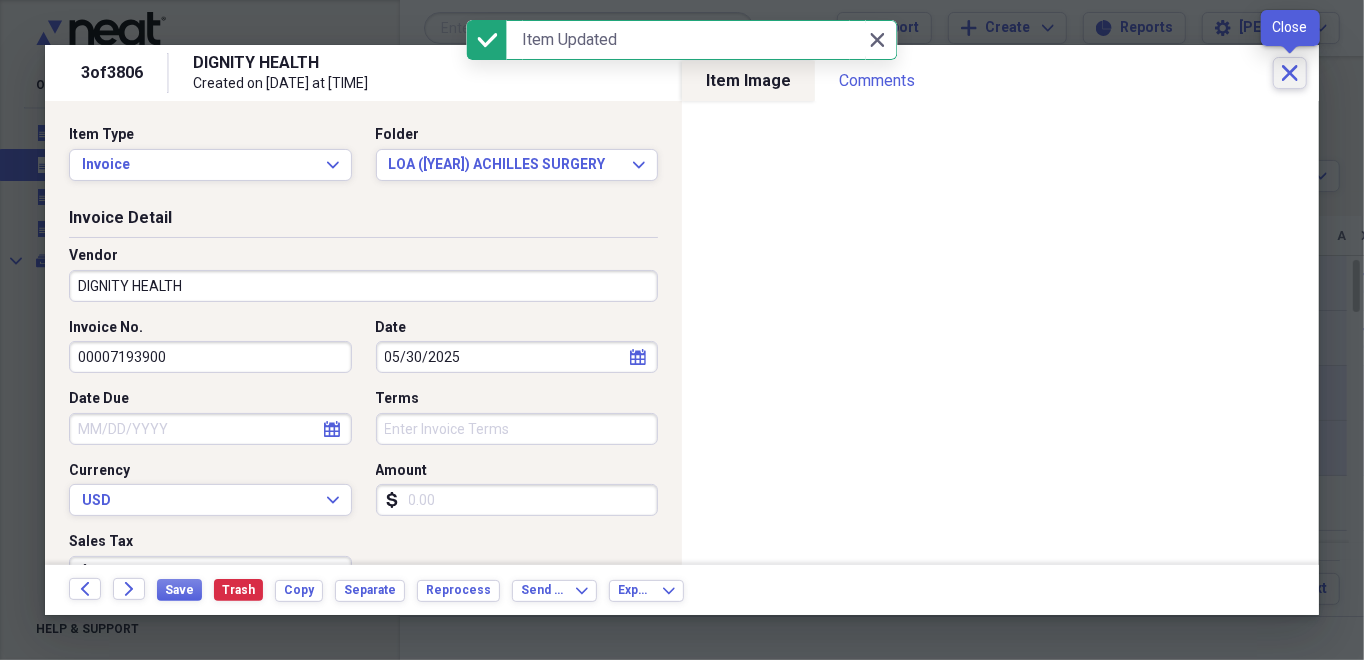 click 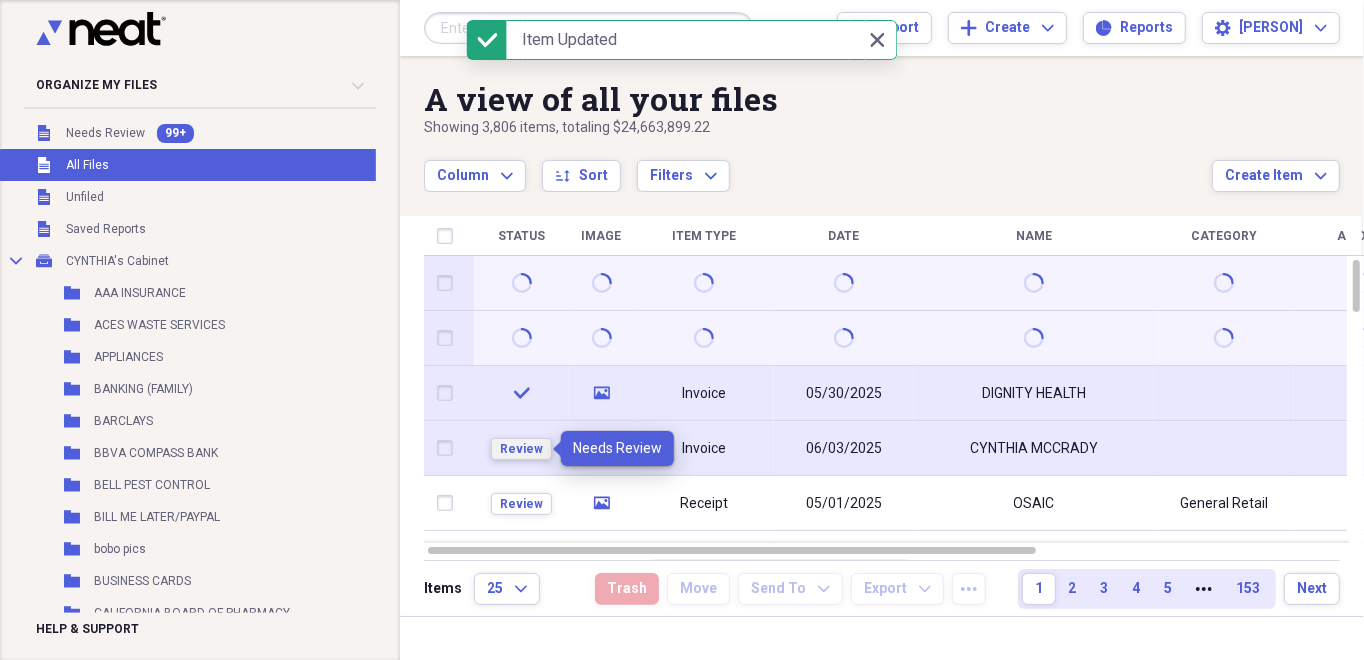 click on "Review" at bounding box center [521, 449] 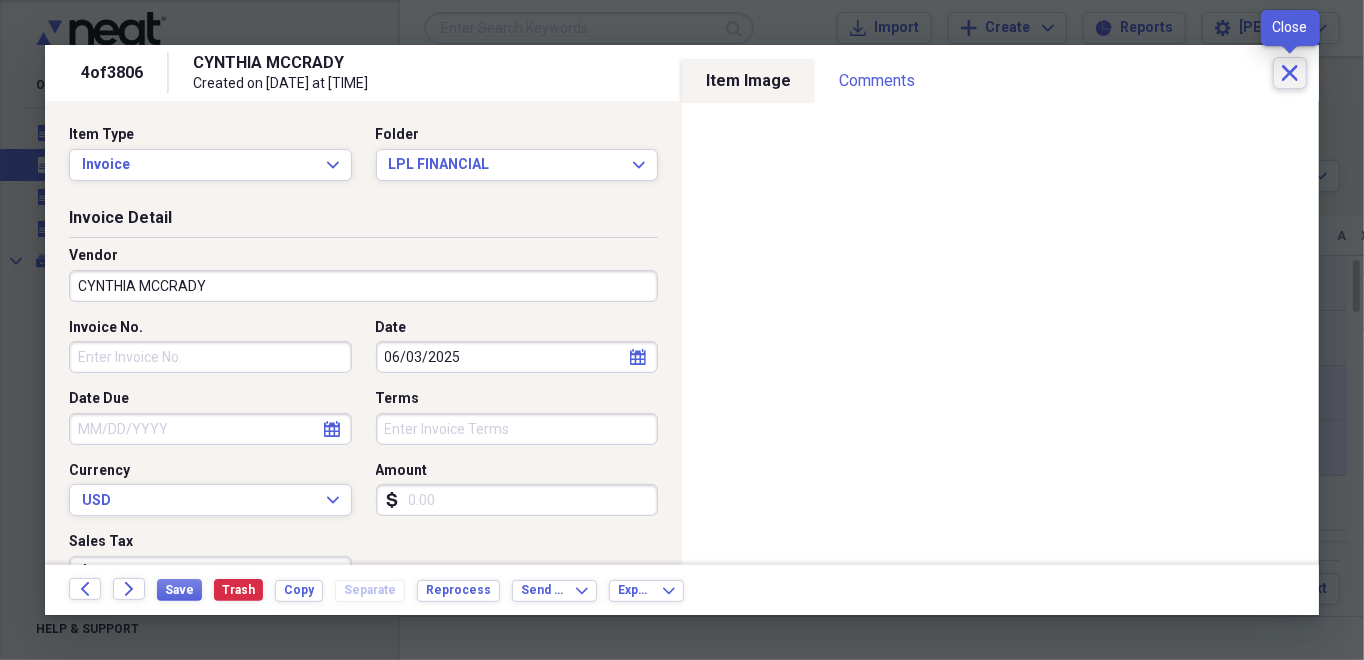 click 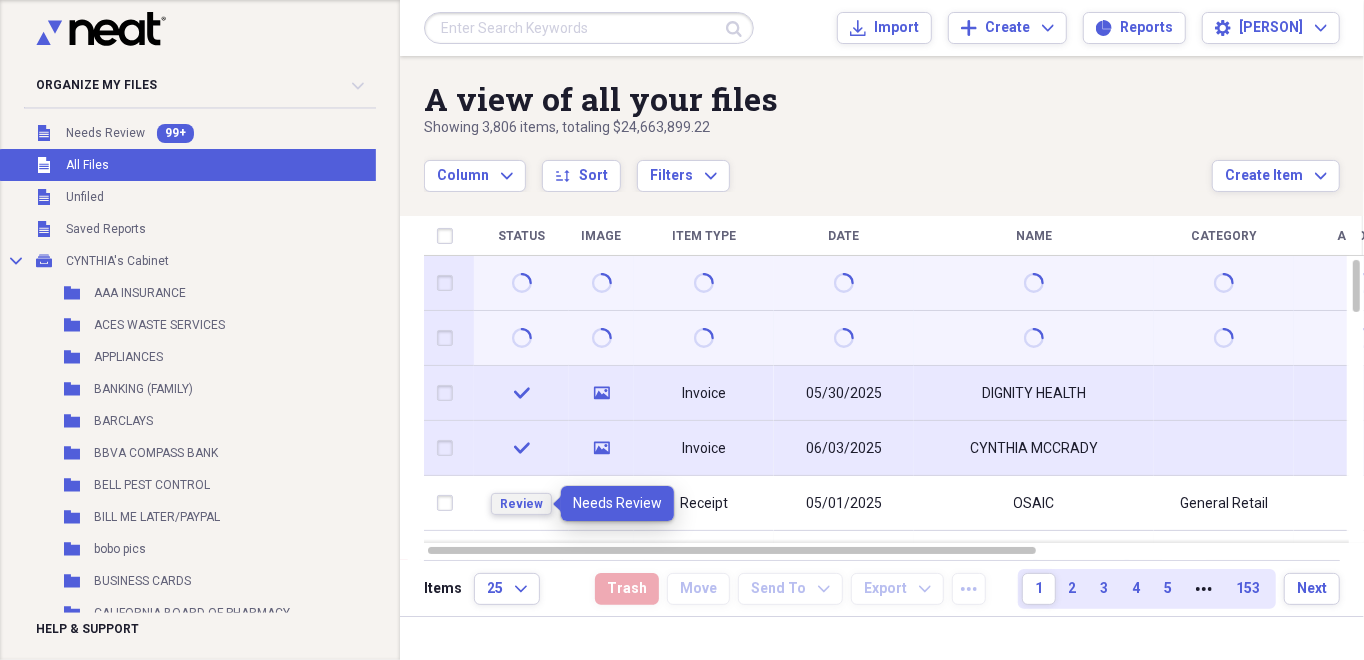 click on "Review" at bounding box center [521, 504] 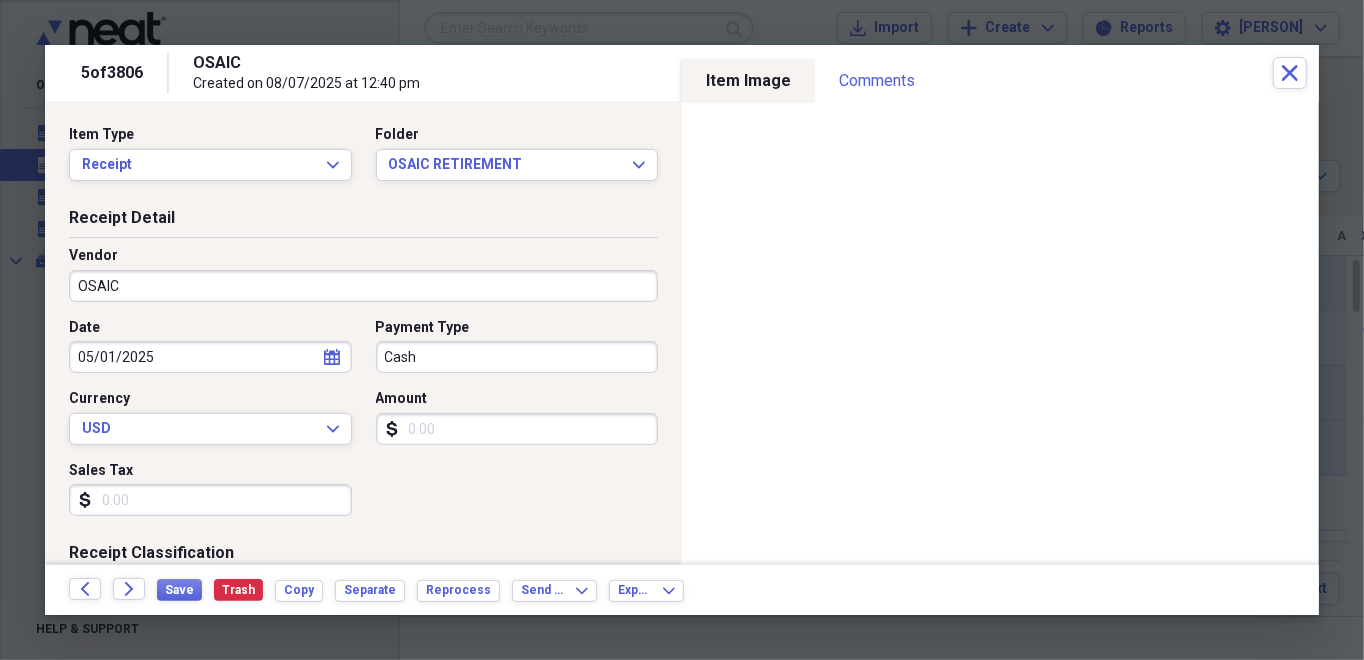 click on "calendar" 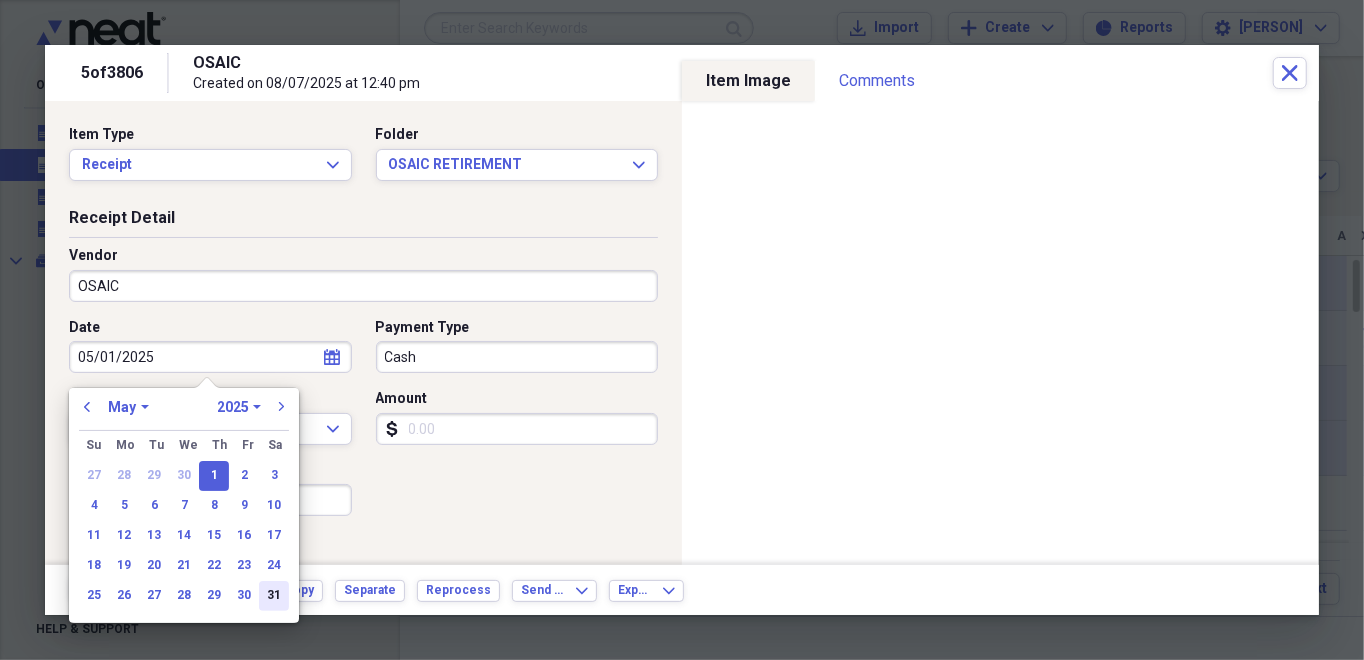click on "31" at bounding box center [274, 596] 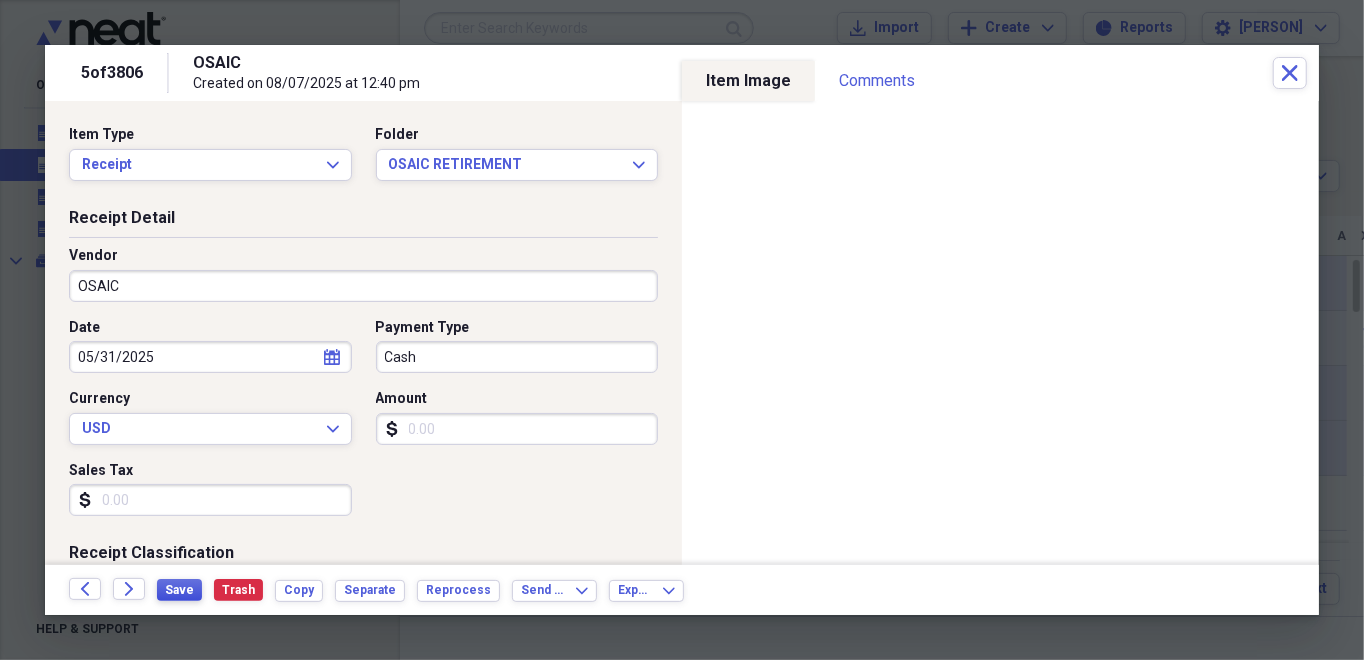 click on "Save" at bounding box center [179, 590] 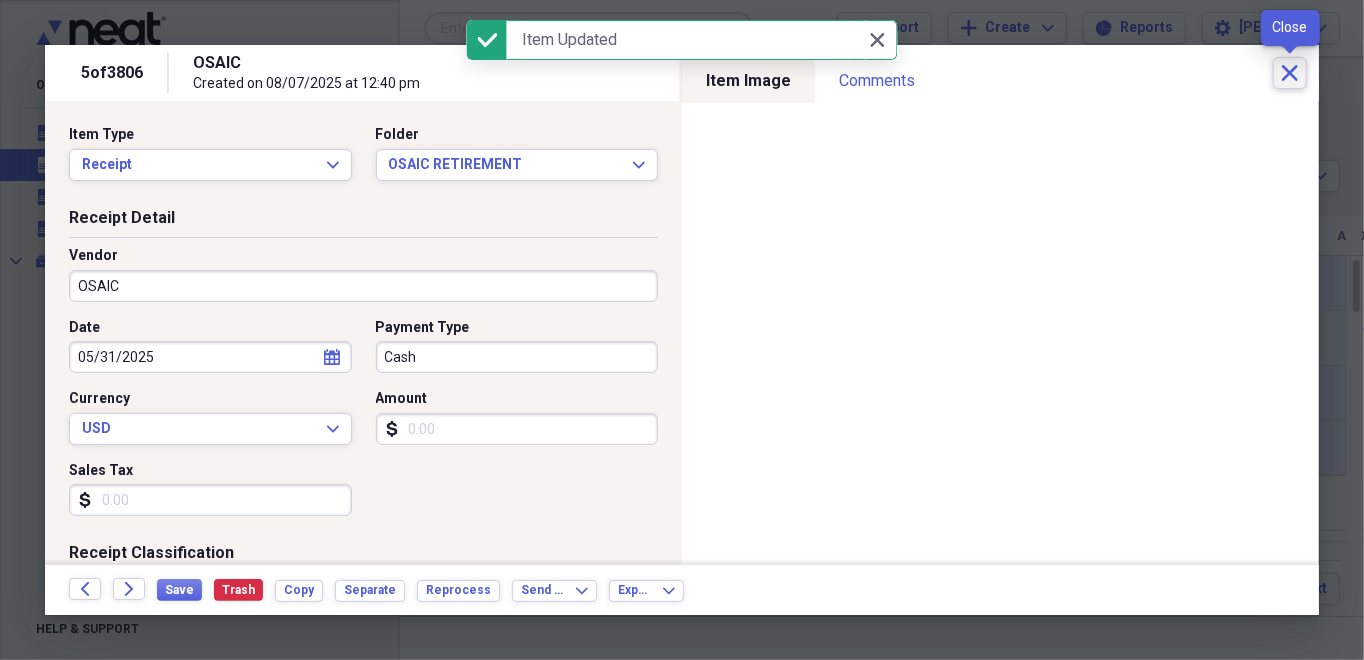 click 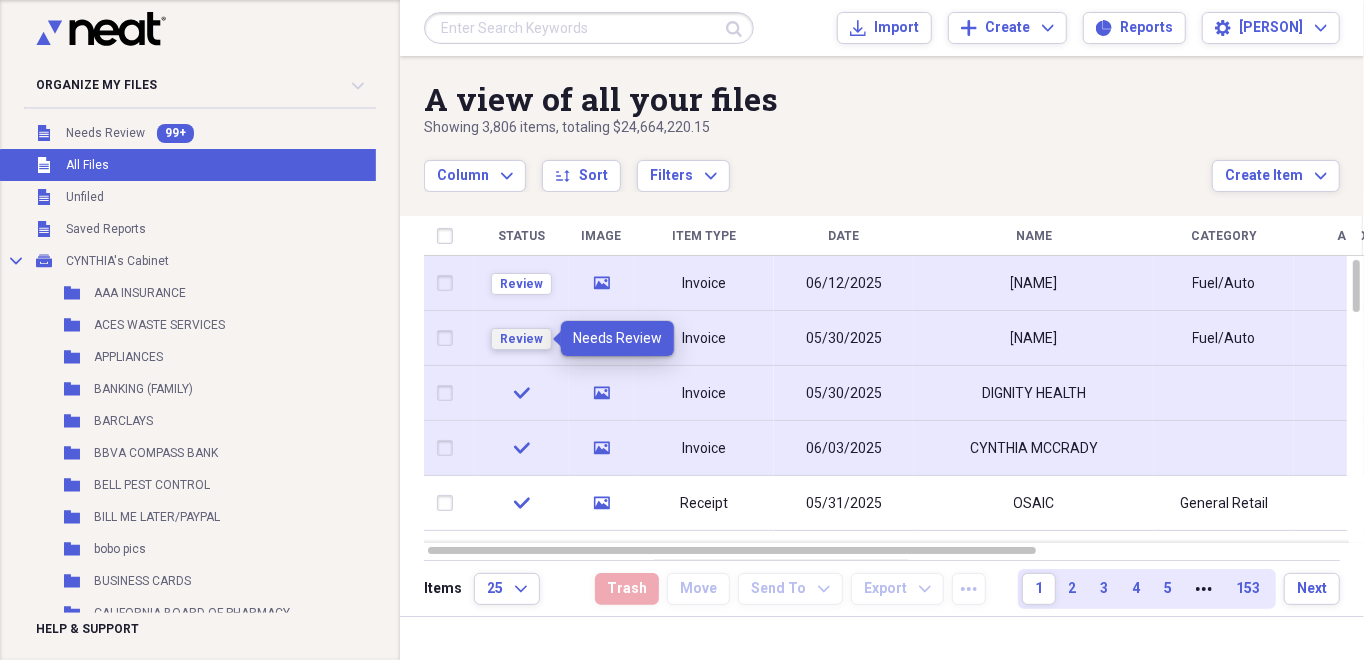 click on "Review" at bounding box center [521, 339] 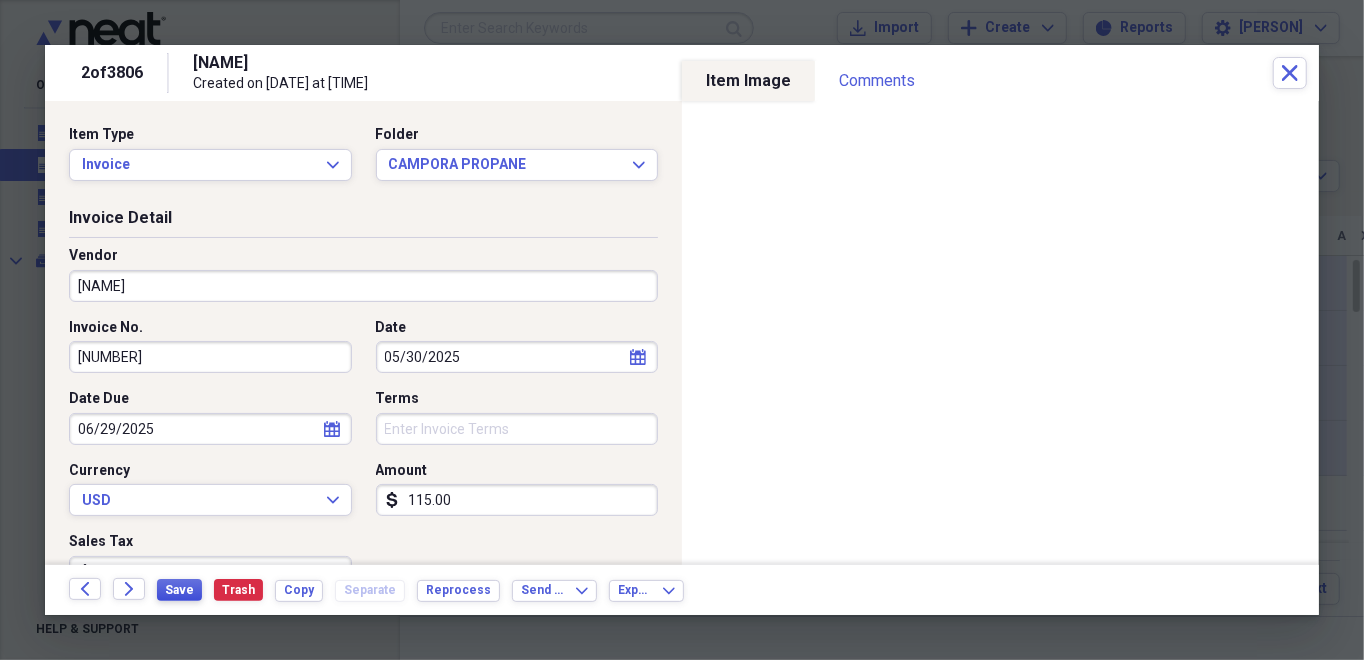 click on "Save" at bounding box center (179, 590) 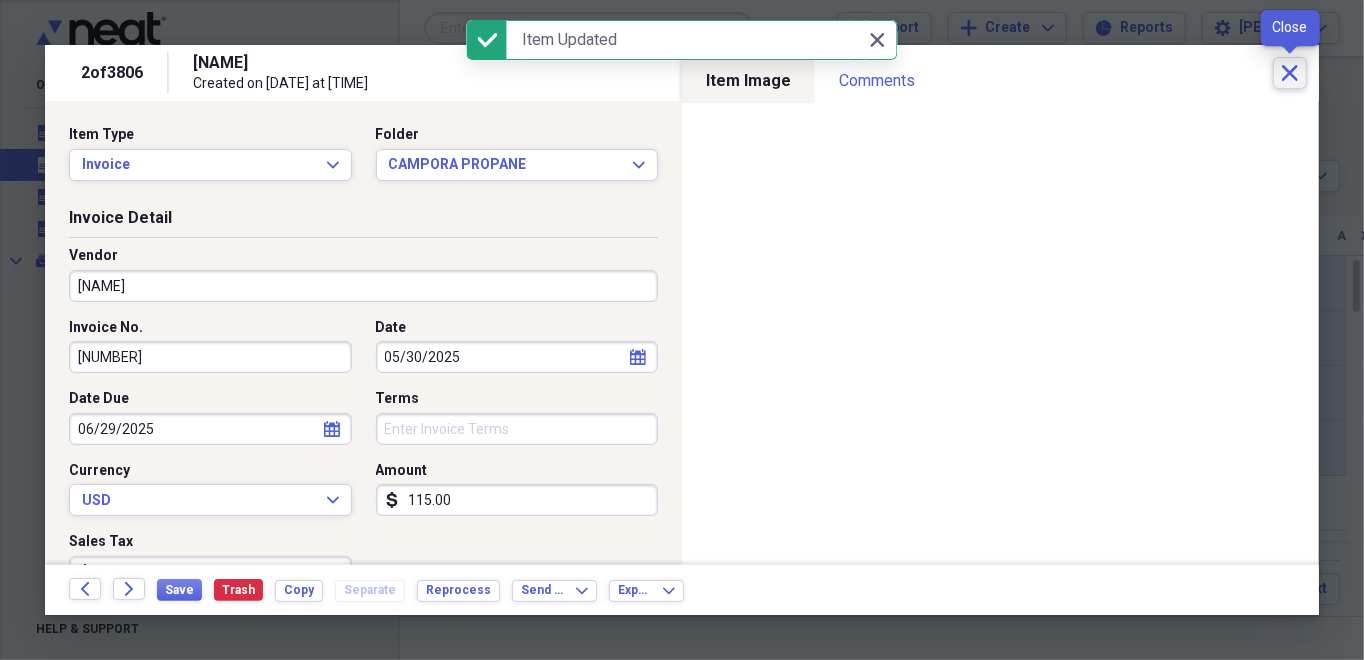 click 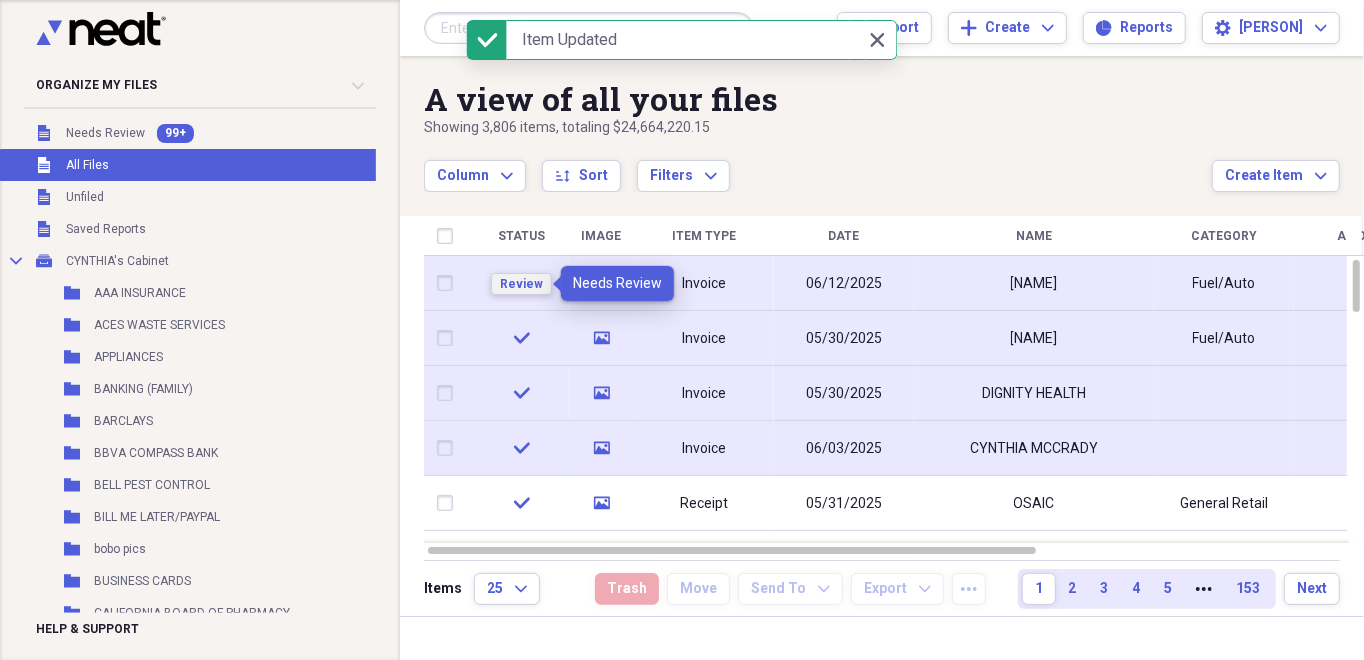 click on "Review" at bounding box center [521, 284] 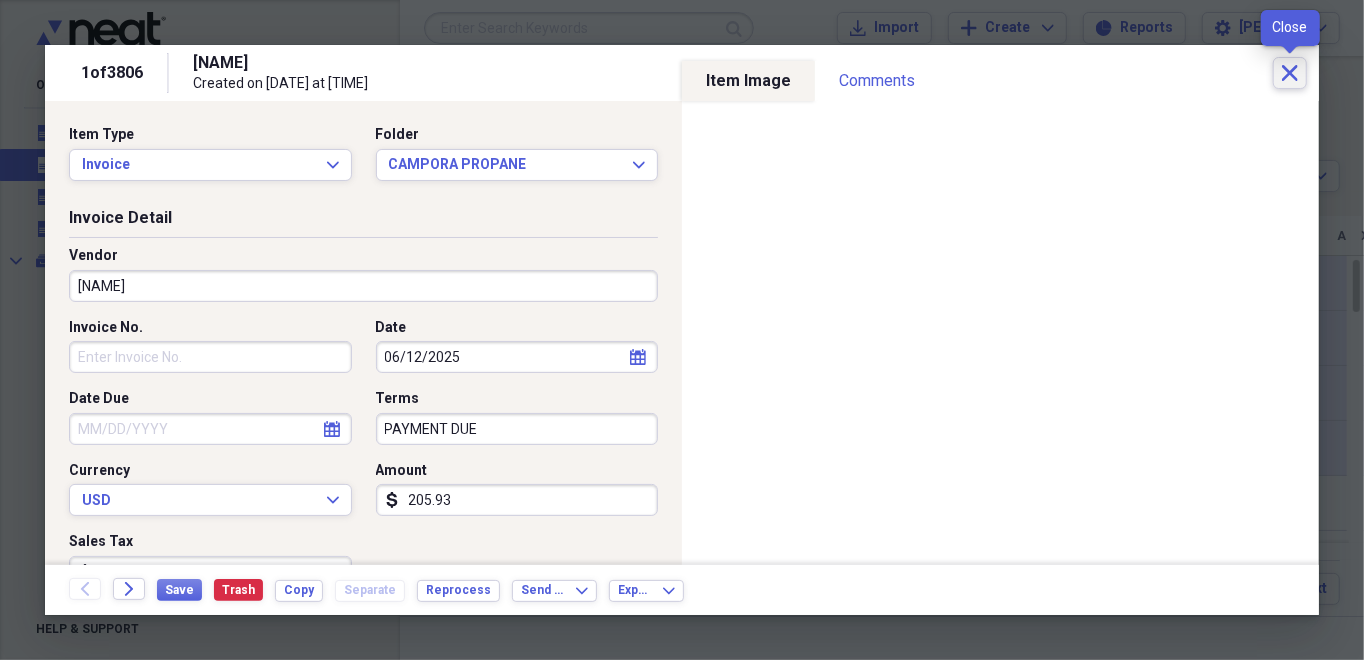 click on "Close" 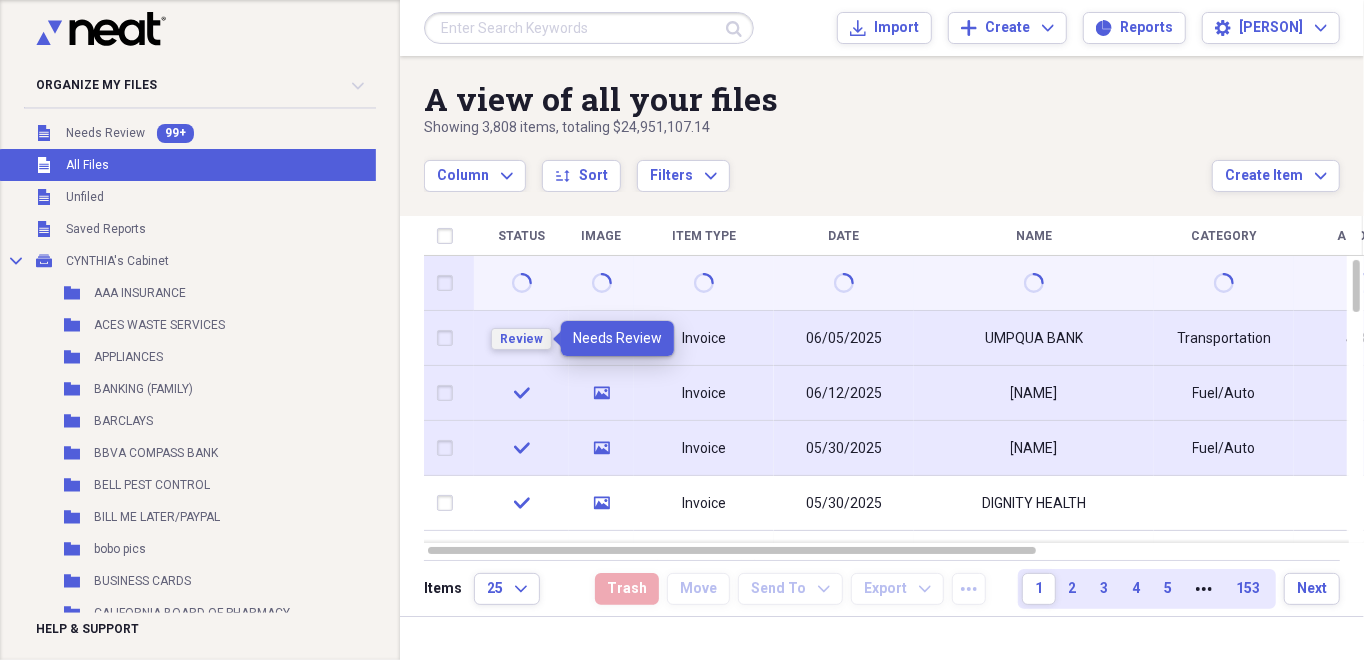 click on "Review" at bounding box center [521, 339] 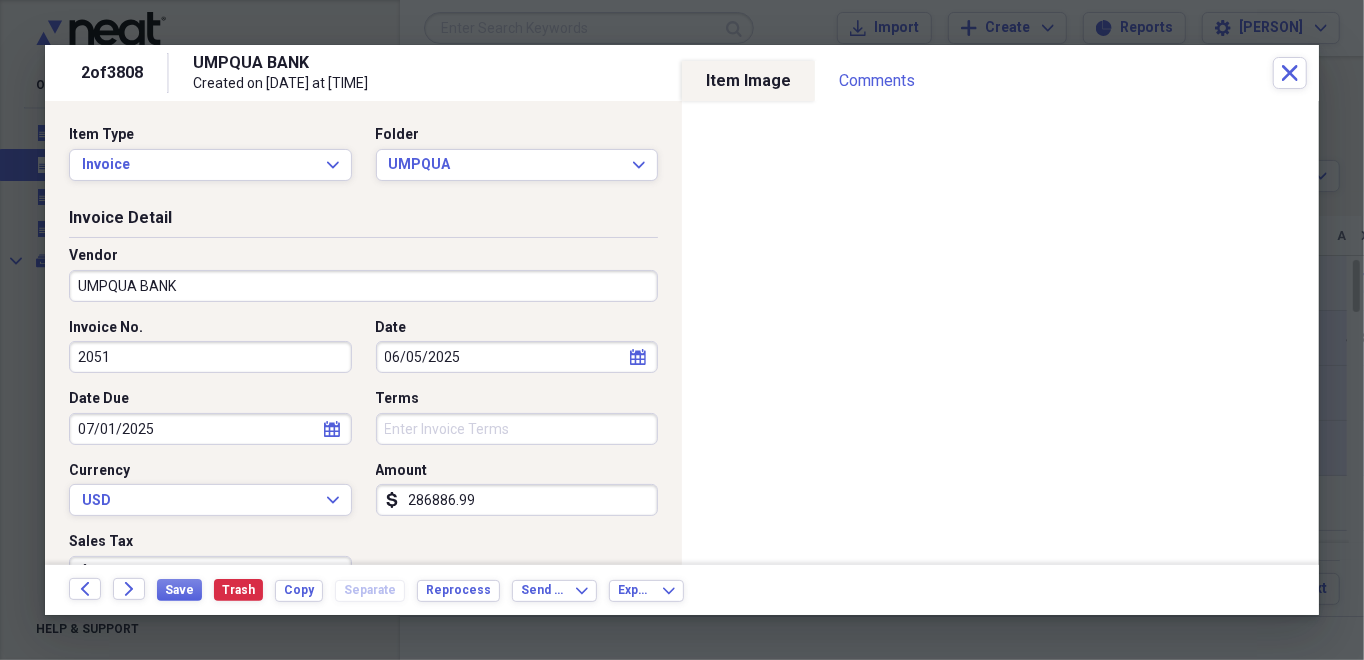 click on "calendar" 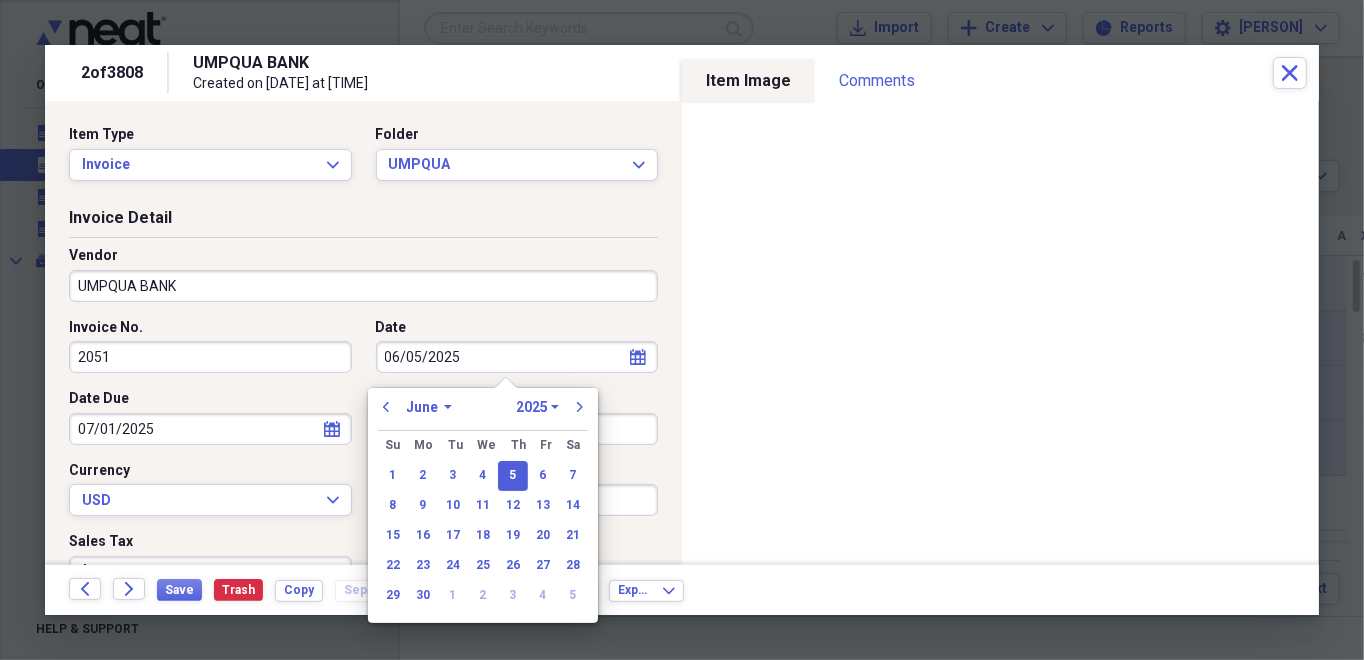 click on "January February March April May June July August September October November December" at bounding box center (429, 407) 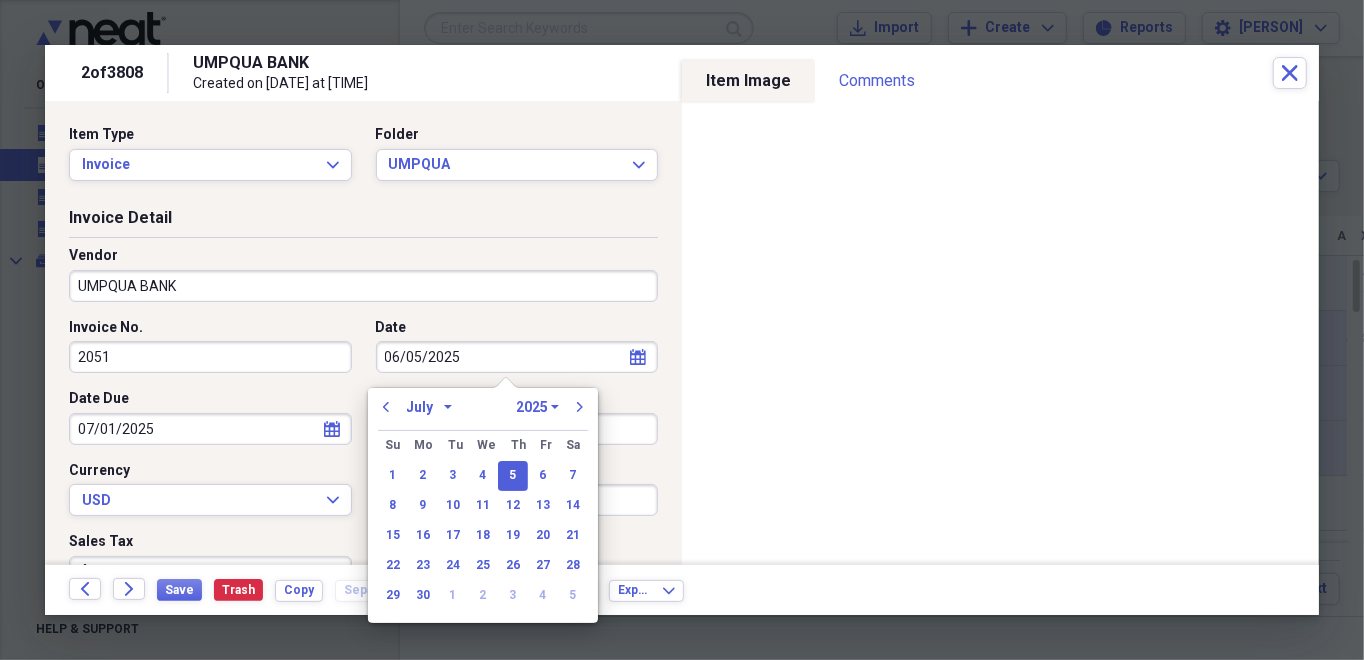 click on "January February March April May June July August September October November December" at bounding box center [429, 407] 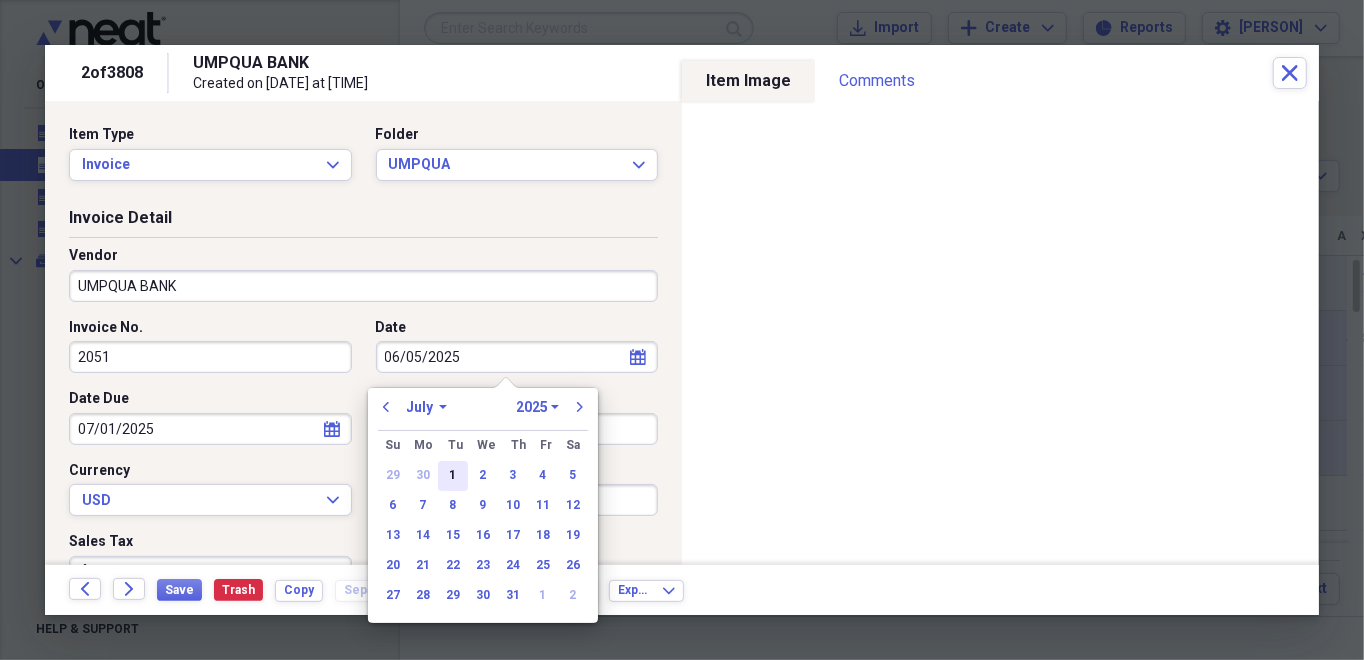 click on "1" at bounding box center [453, 476] 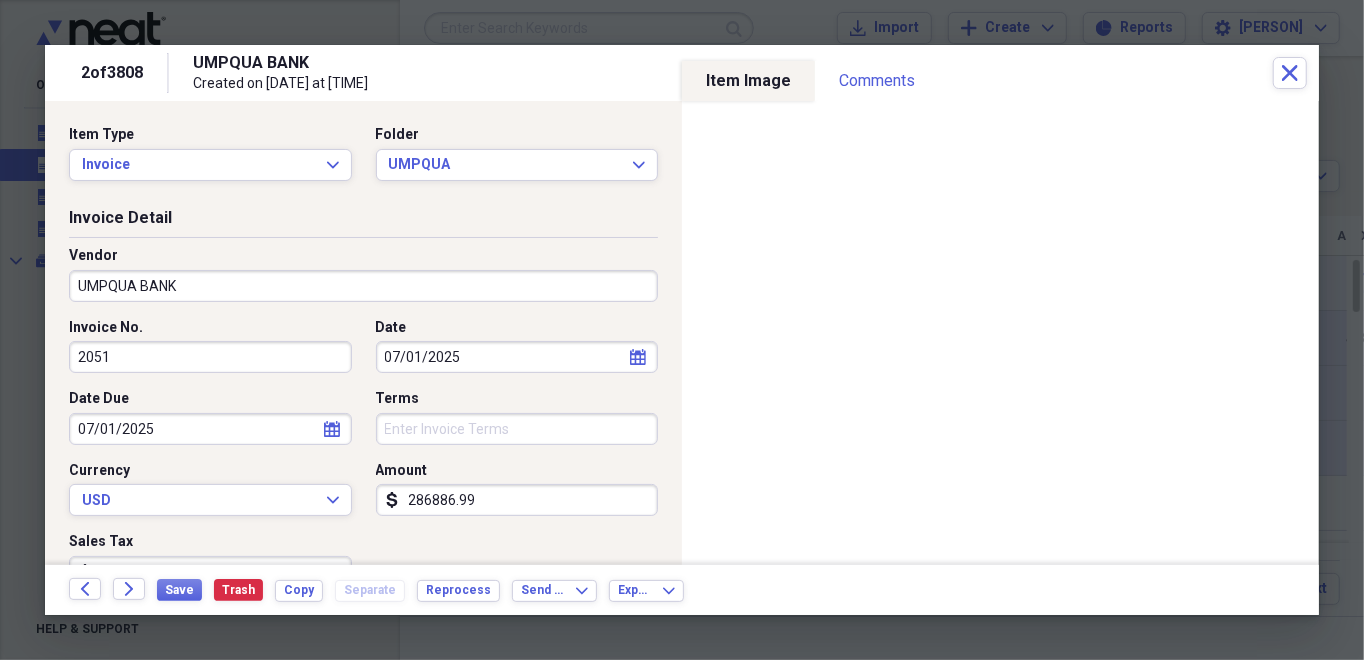 type on "07/01/2025" 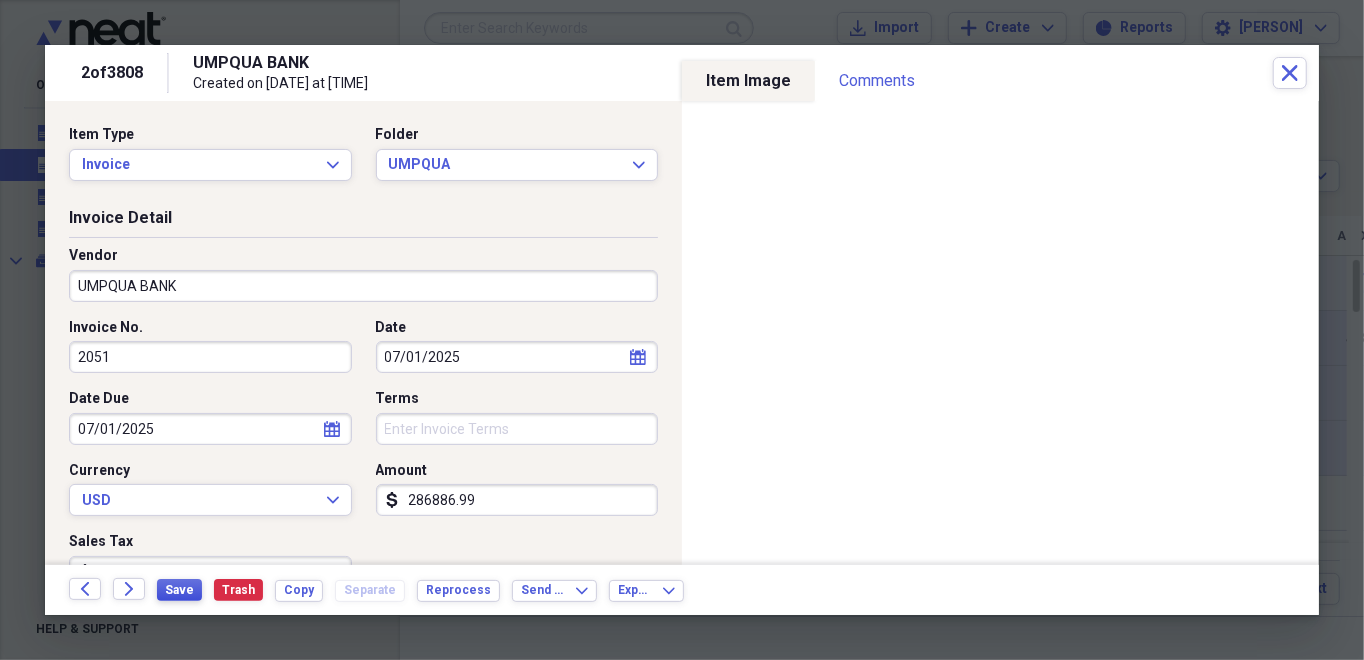 click on "Save" at bounding box center [179, 590] 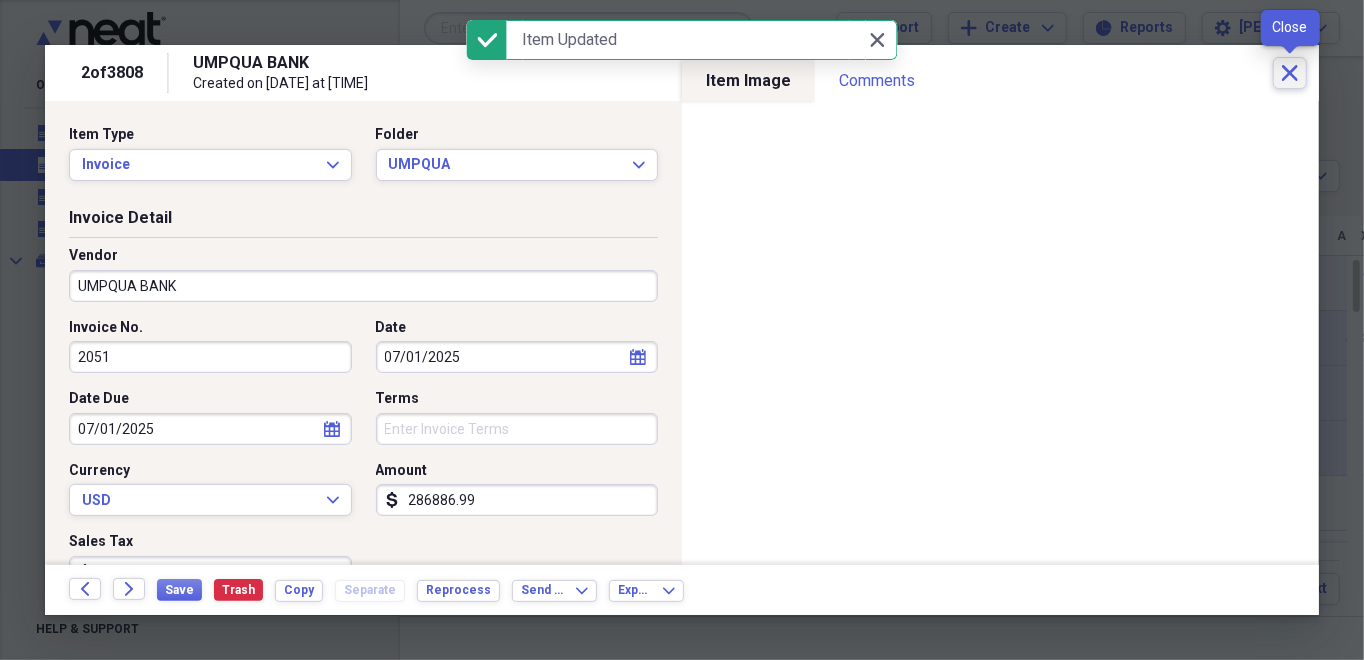 click 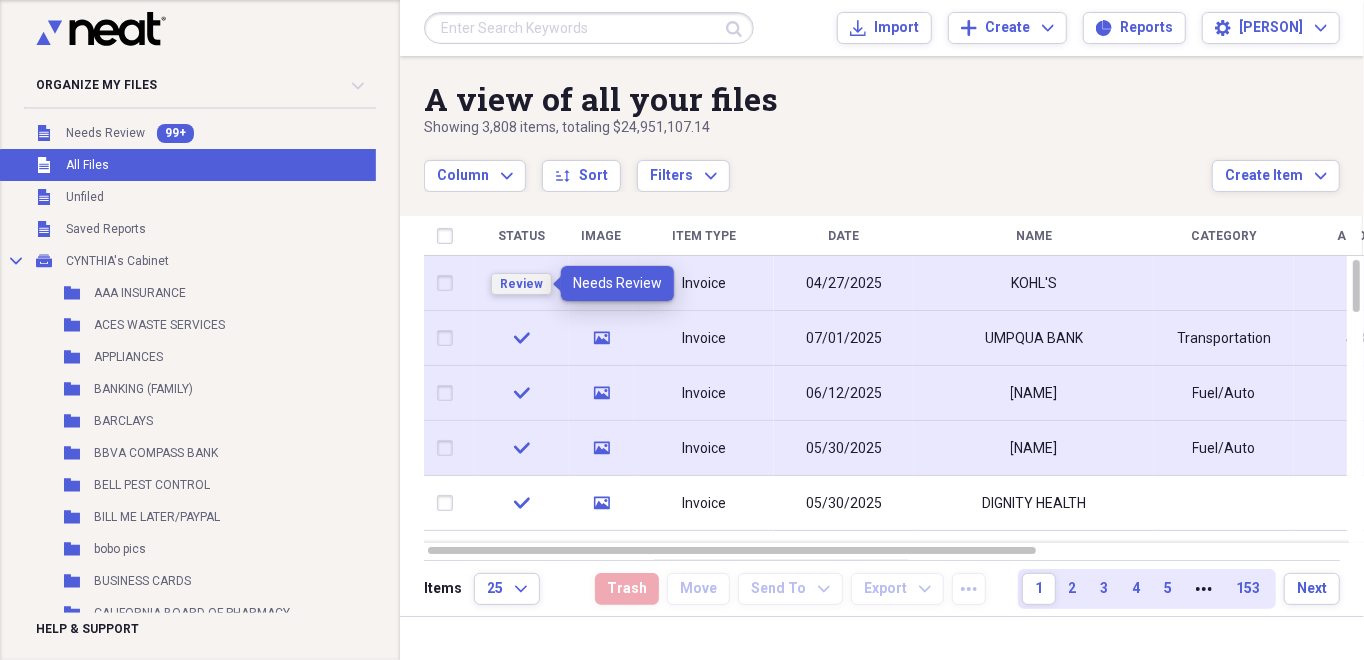 click on "Review" at bounding box center (521, 284) 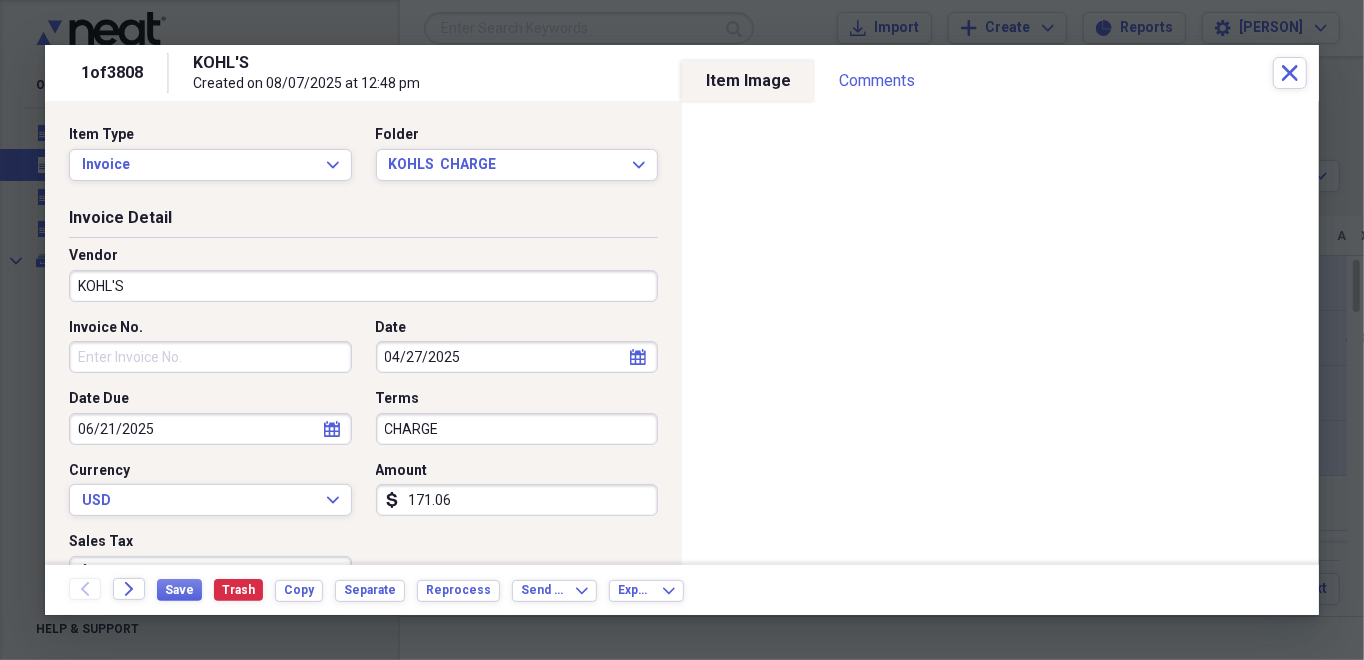 click on "calendar" 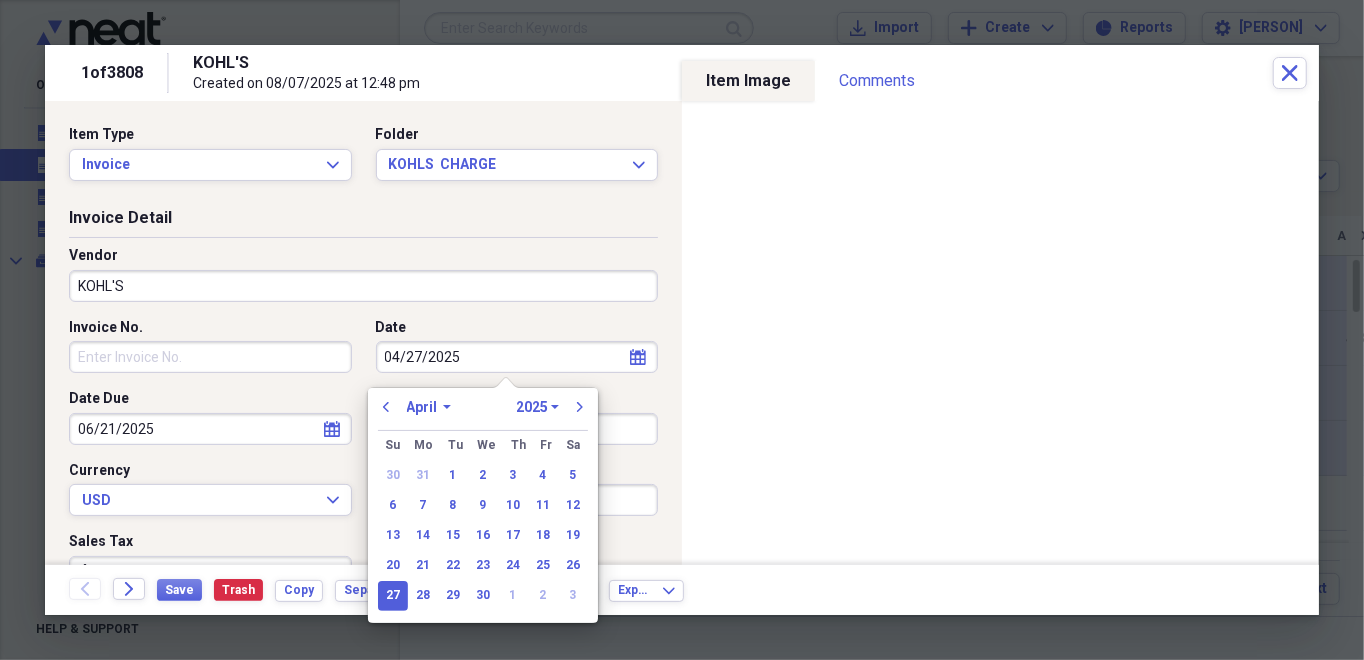 click on "January February March April May June July August September October November December 1970 1971 1972 1973 1974 1975 1976 1977 1978 1979 1980 1981 1982 1983 1984 1985 1986 1987 1988 1989 1990 1991 1992 1993 1994 1995 1996 1997 1998 1999 2000 2001 2002 2003 2004 2005 2006 2007 2008 2009 2010 2011 2012 2013 2014 2015 2016 2017 2018 2019 2020 2021 2022 2023 2024 2025 2026 2027 2028 2029 2030 2031 2032 2033 2034 2035" at bounding box center (483, 407) 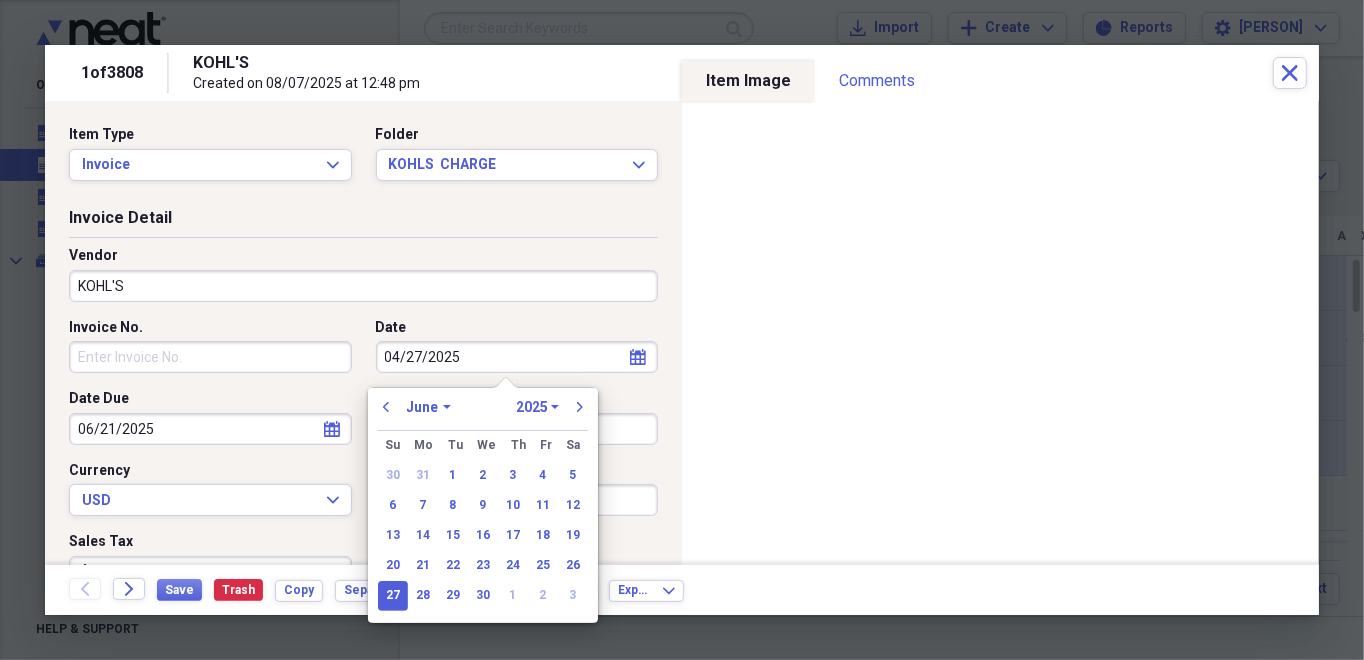 click on "January February March April May June July August September October November December" at bounding box center [429, 407] 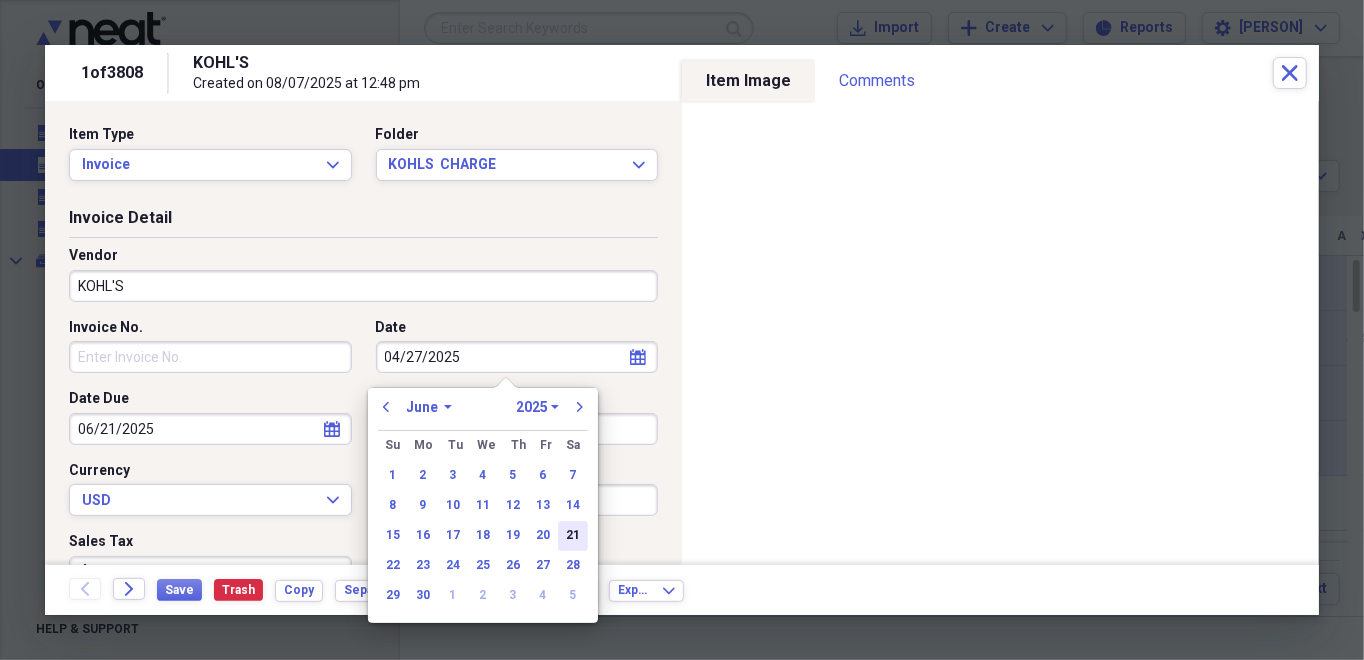 click on "21" at bounding box center (573, 536) 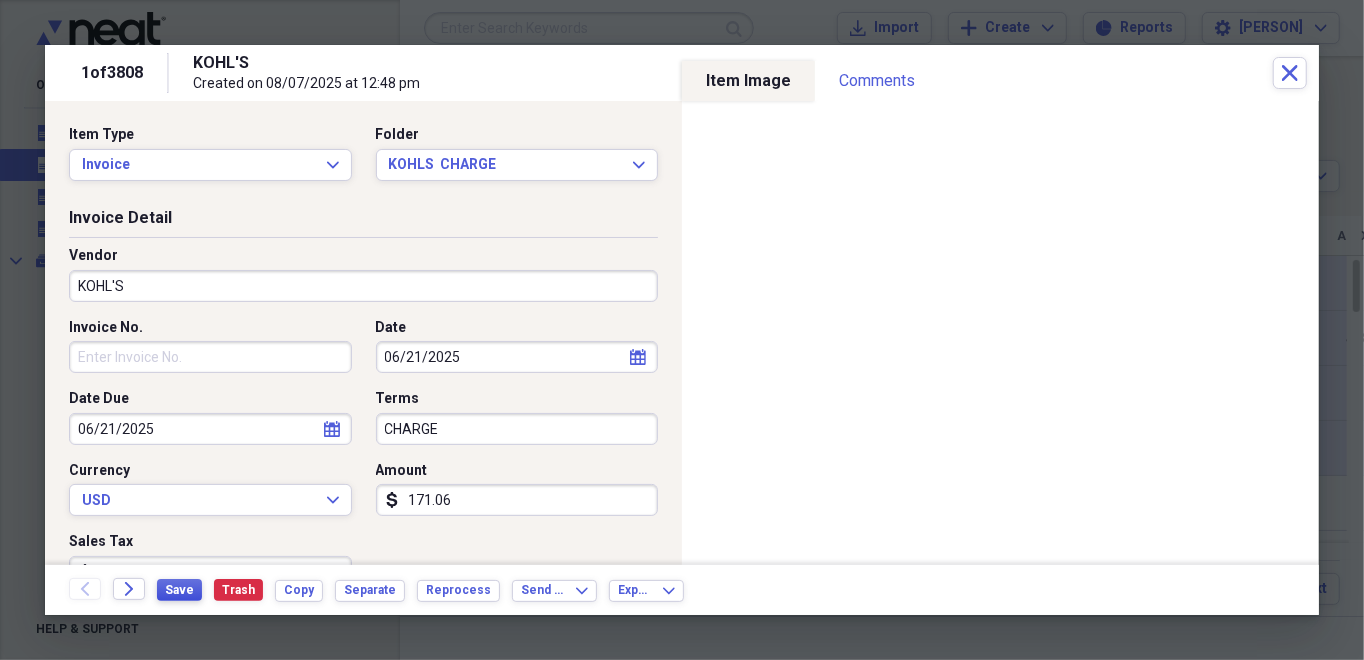 click on "Save" at bounding box center [179, 590] 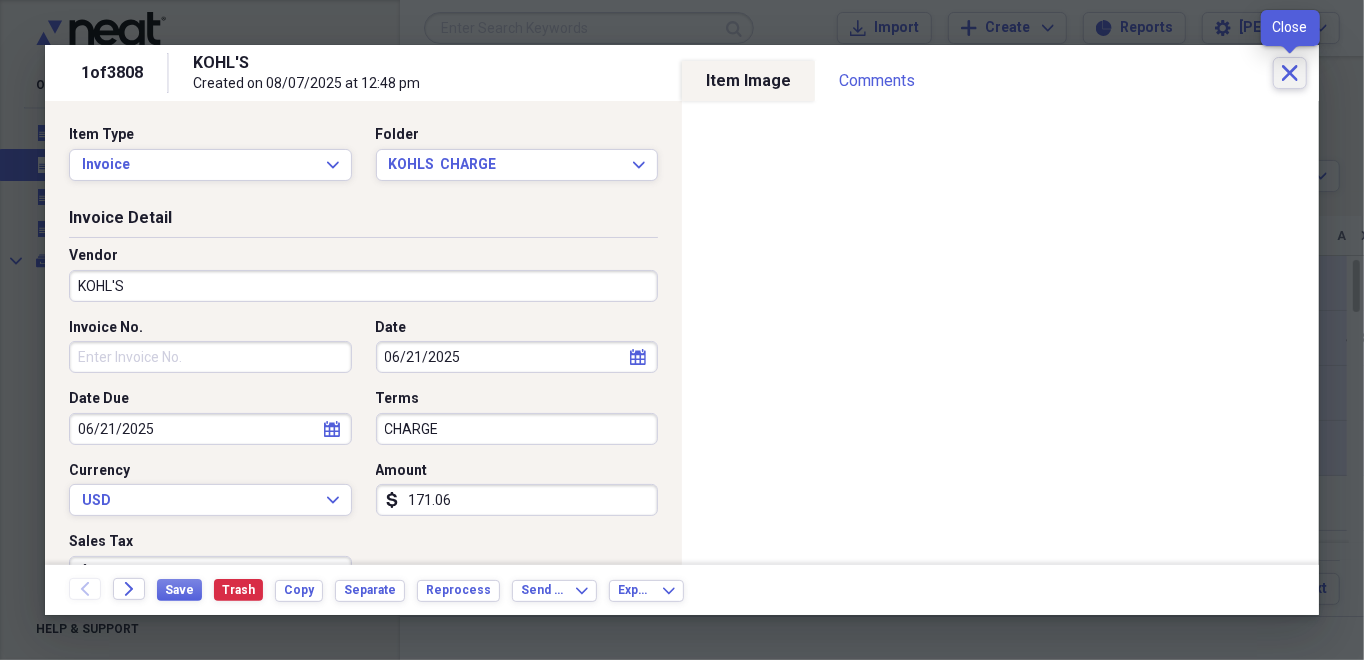 click 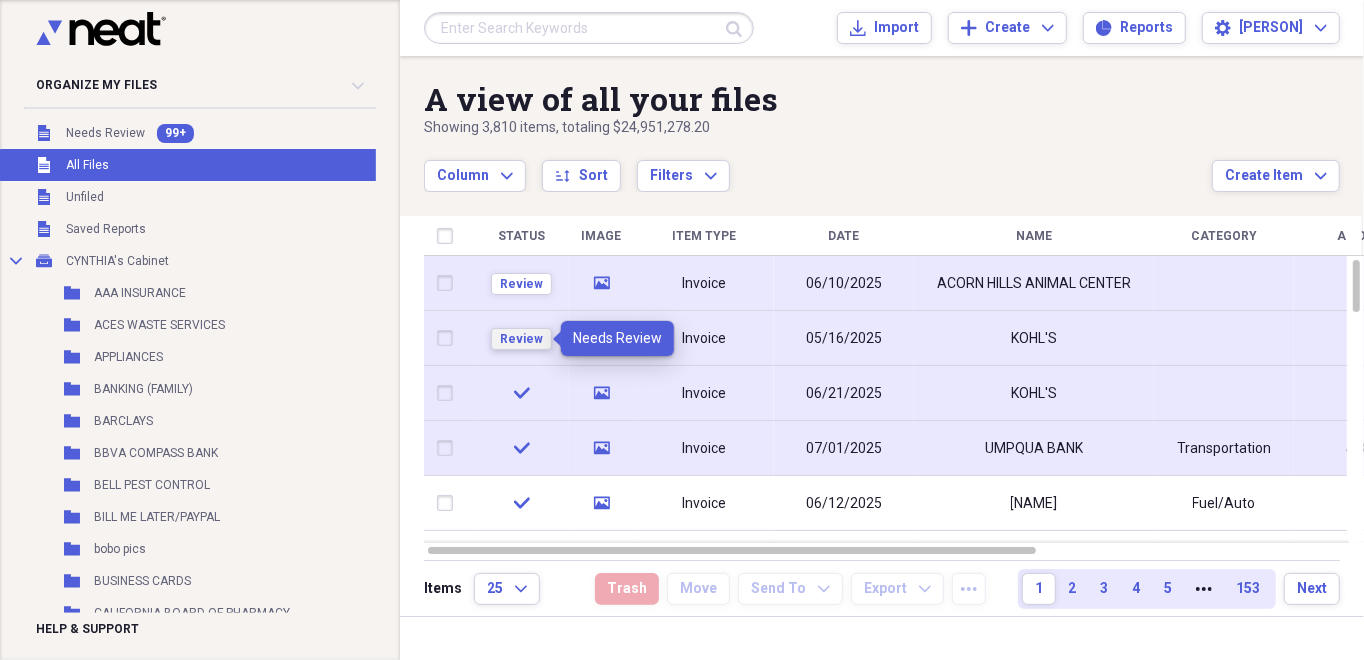 click on "Review" at bounding box center [521, 339] 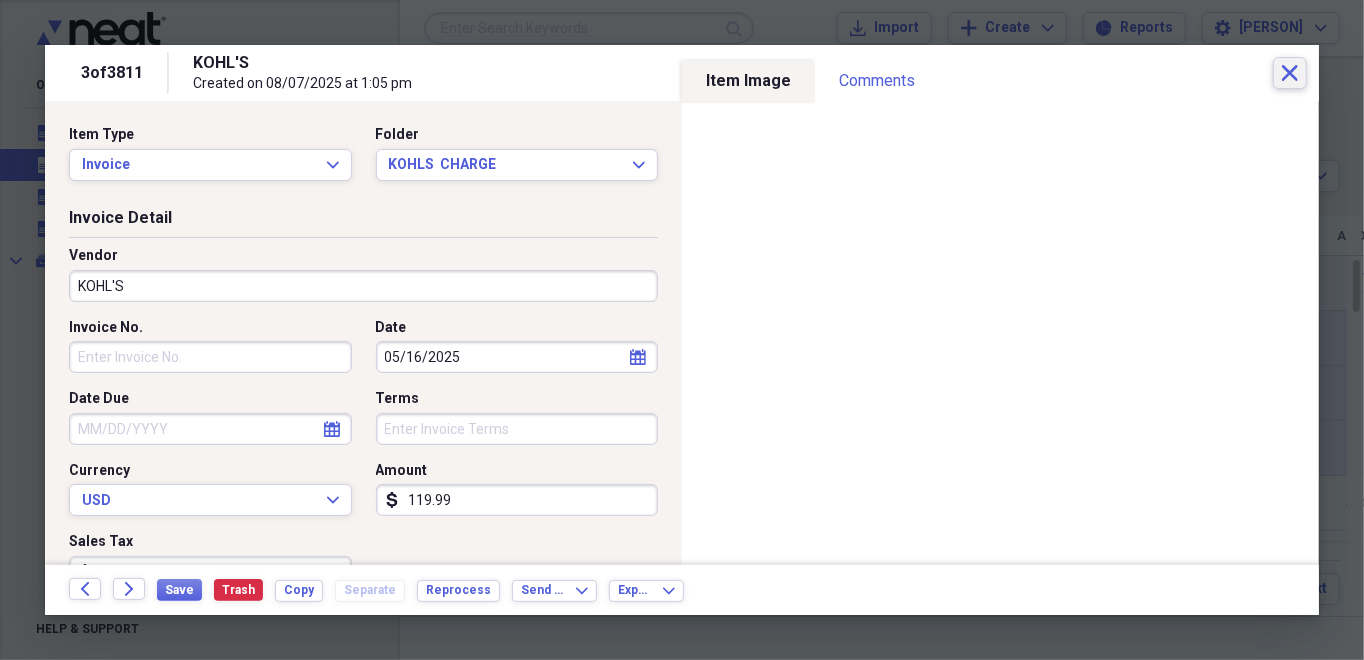 click 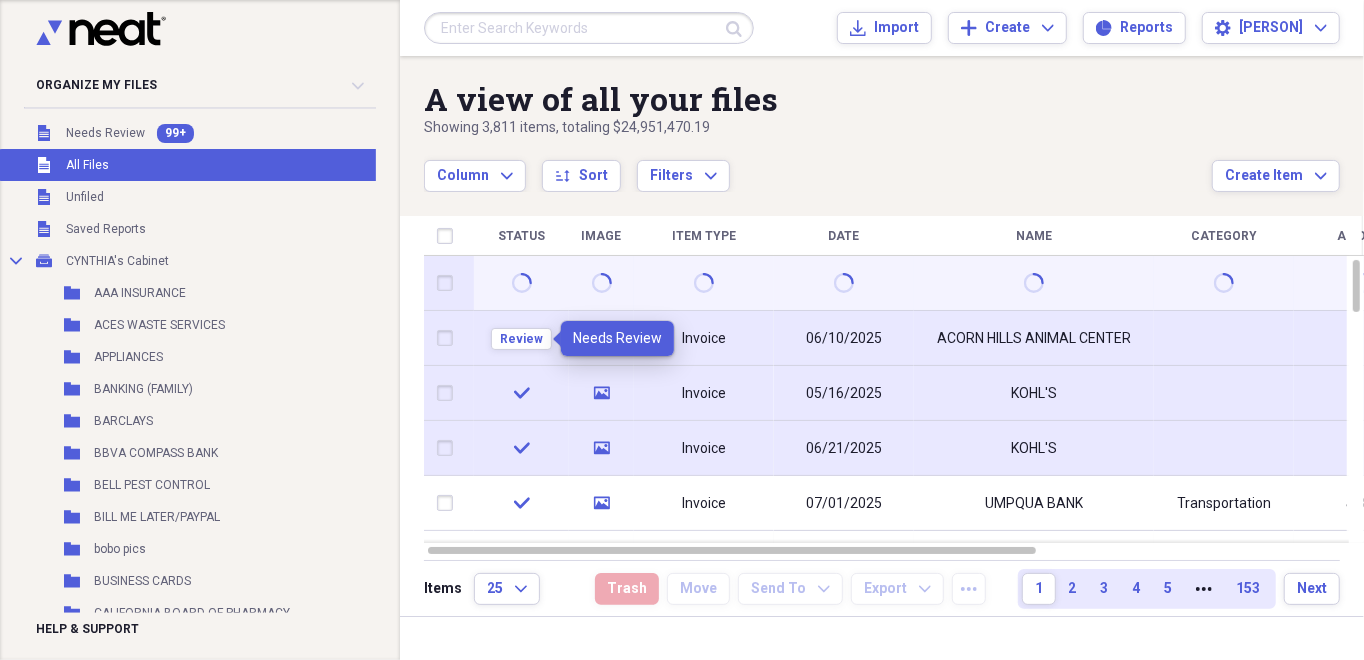 click on "Review" at bounding box center [521, 338] 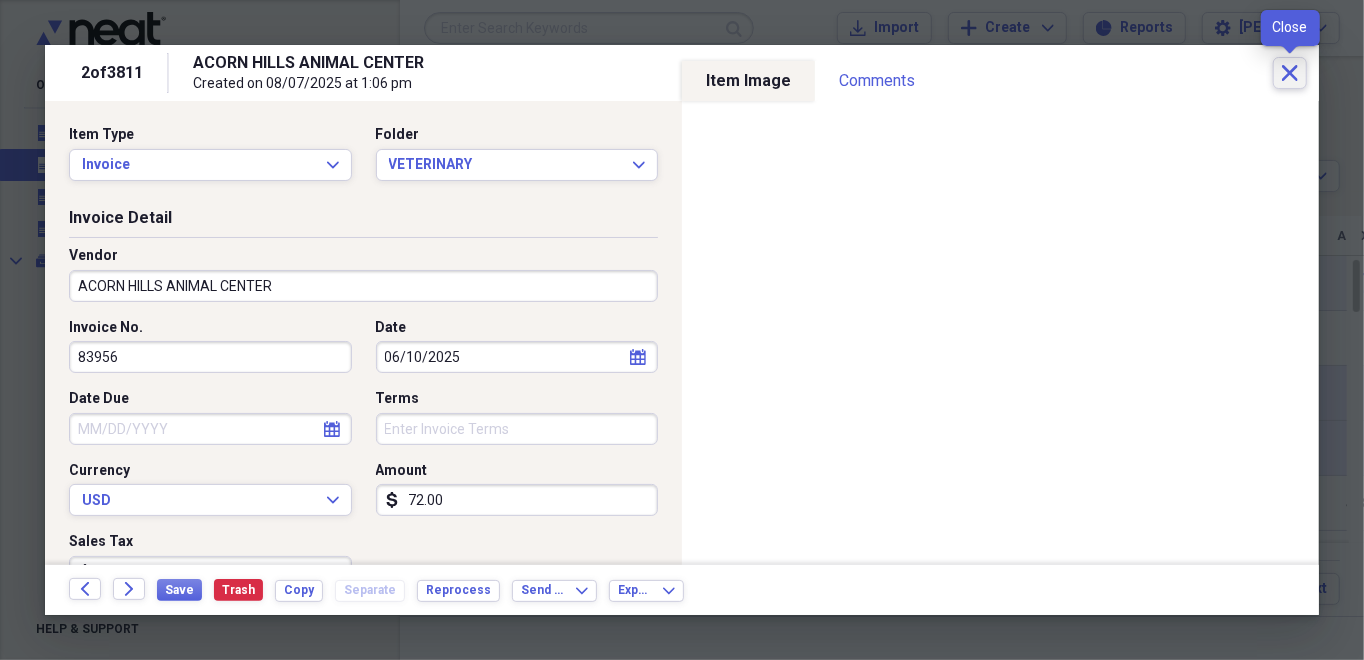 click on "Close" at bounding box center (1290, 73) 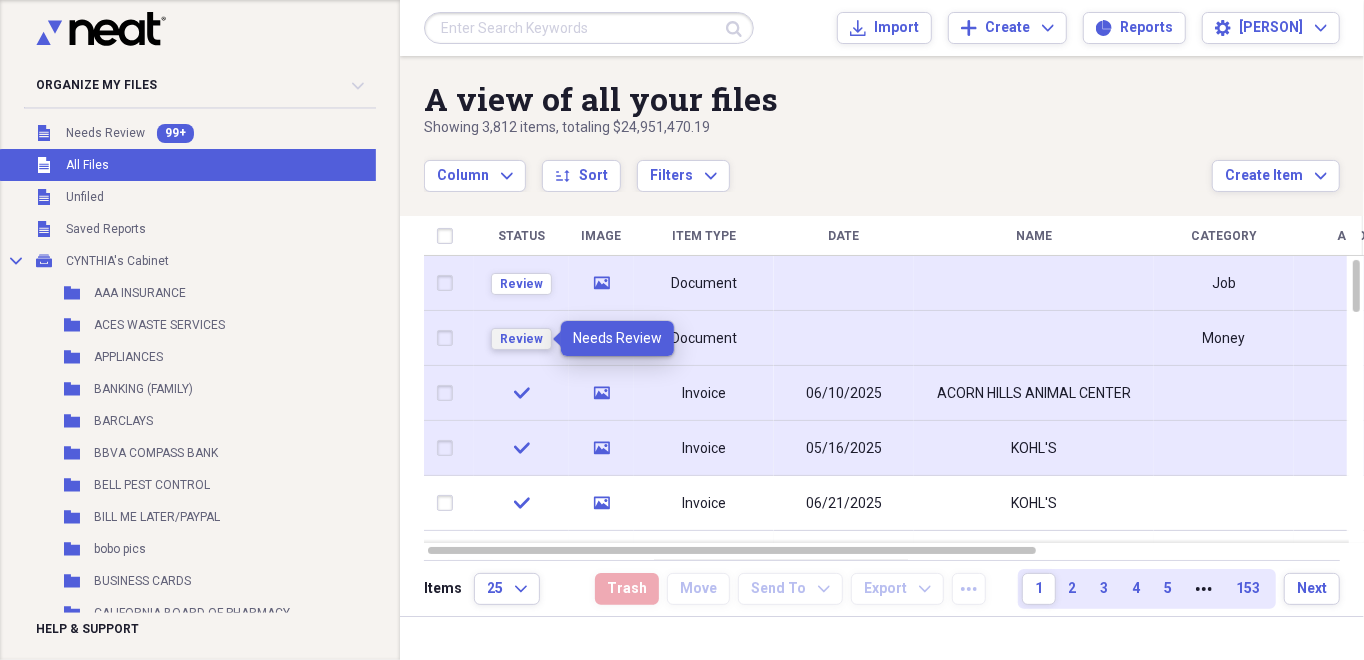 click on "Review" at bounding box center (521, 339) 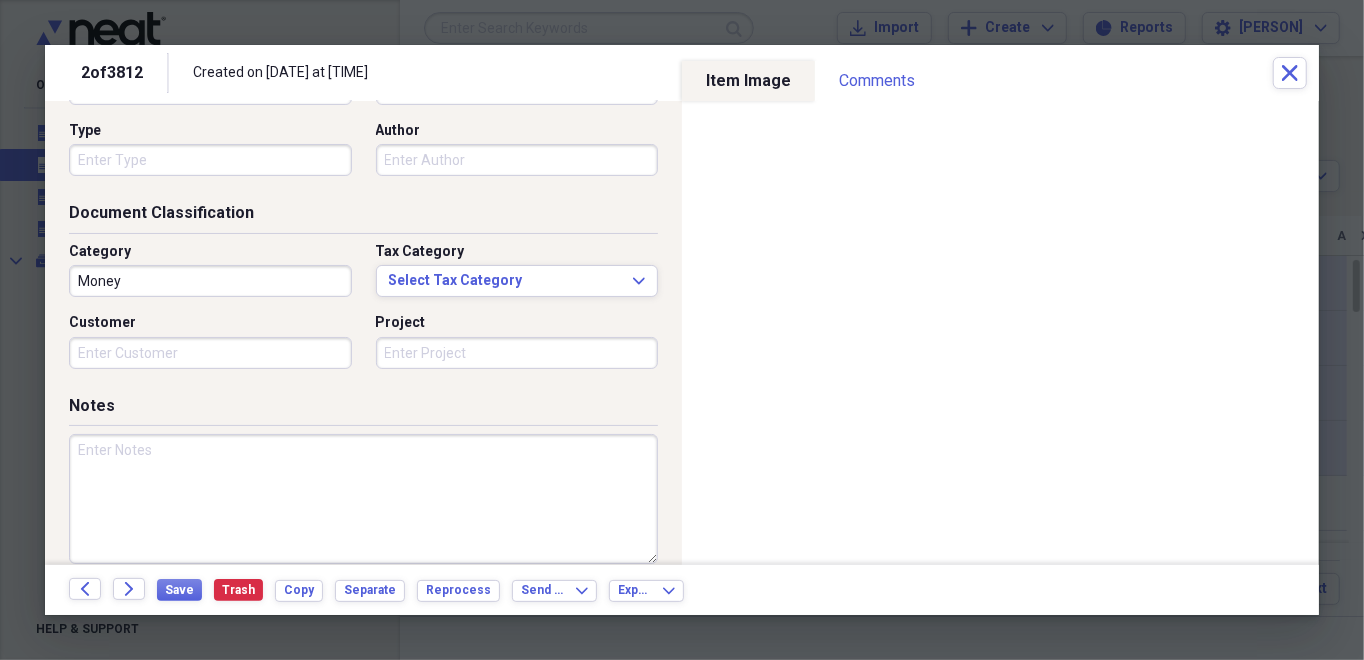 scroll, scrollTop: 200, scrollLeft: 0, axis: vertical 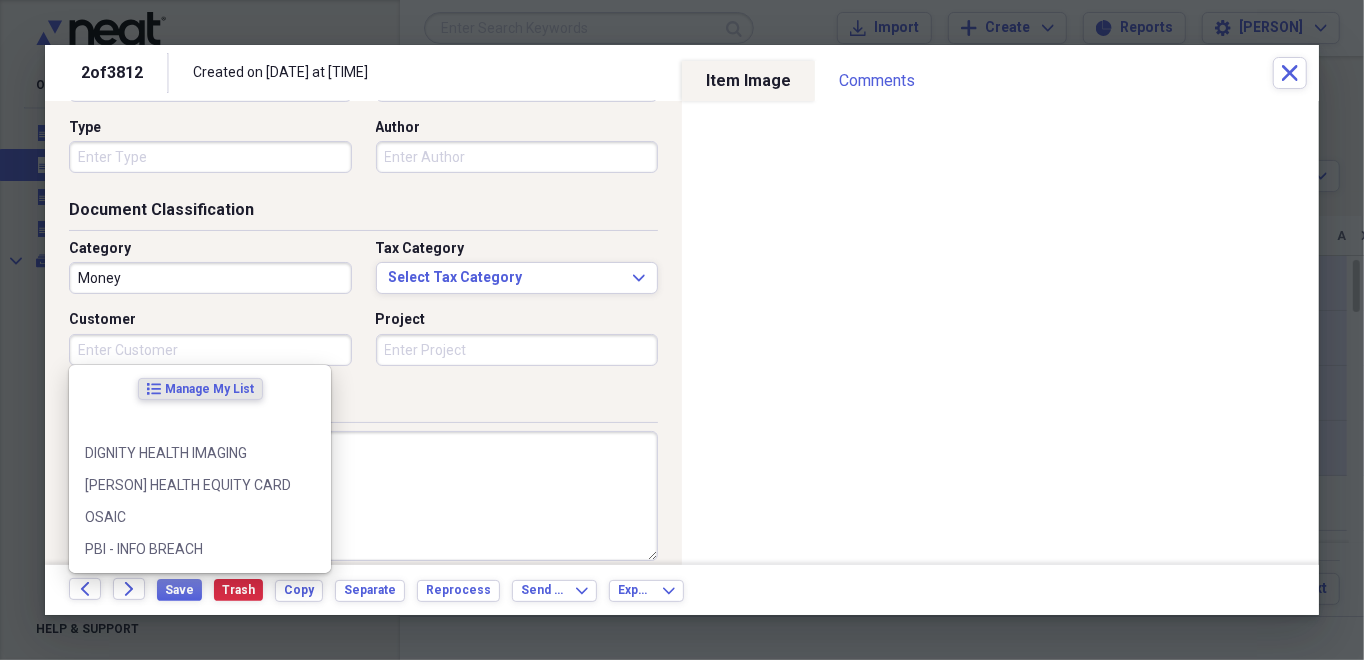 click on "Customer" at bounding box center [210, 350] 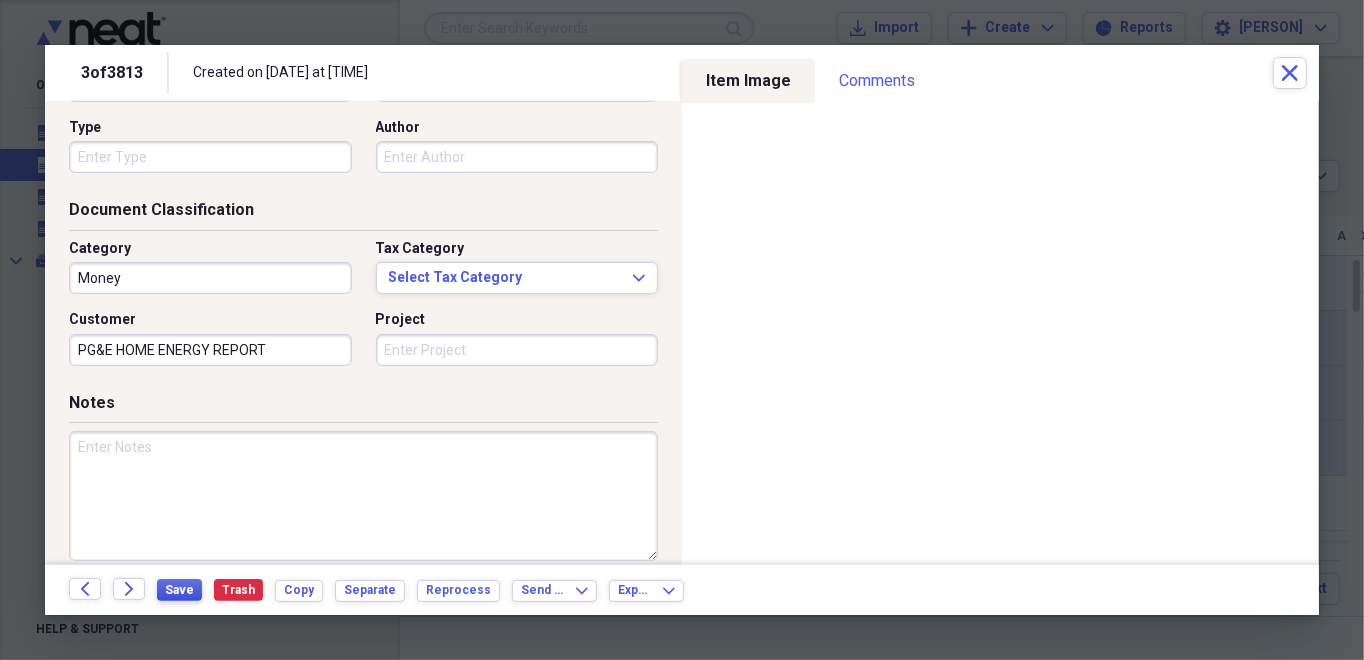 type on "PG&E  HOME ENERGY REPORT" 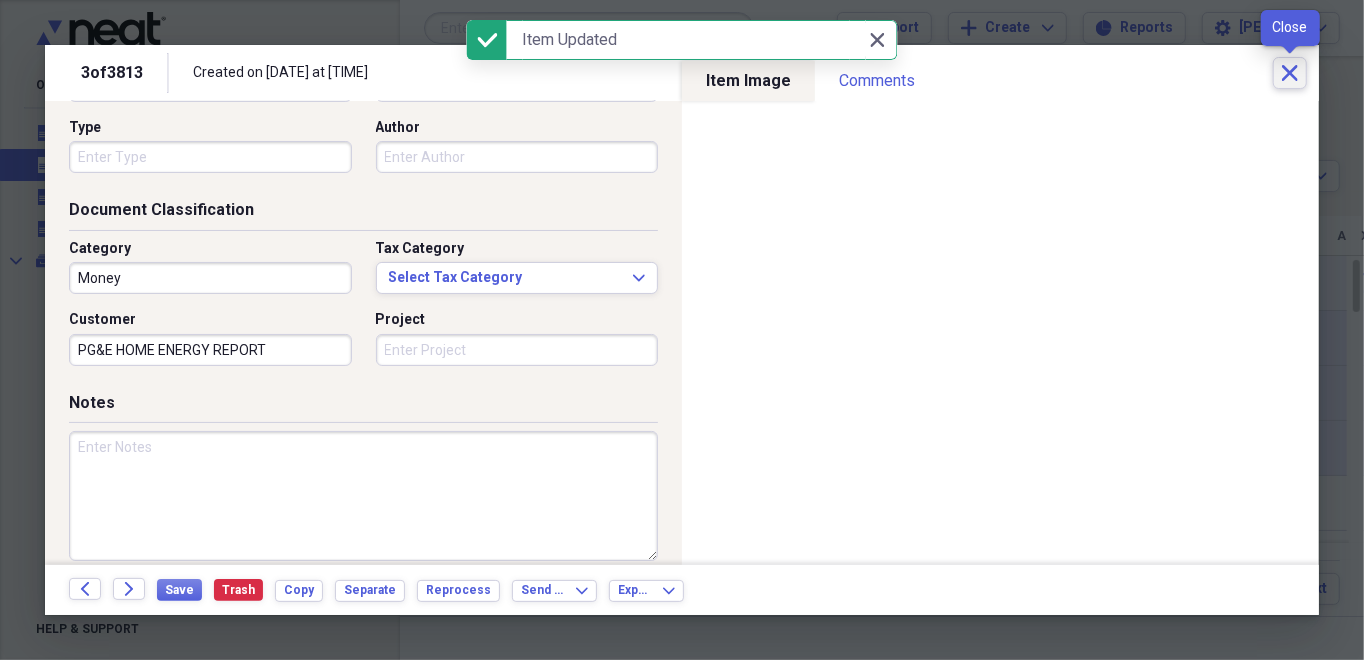 click 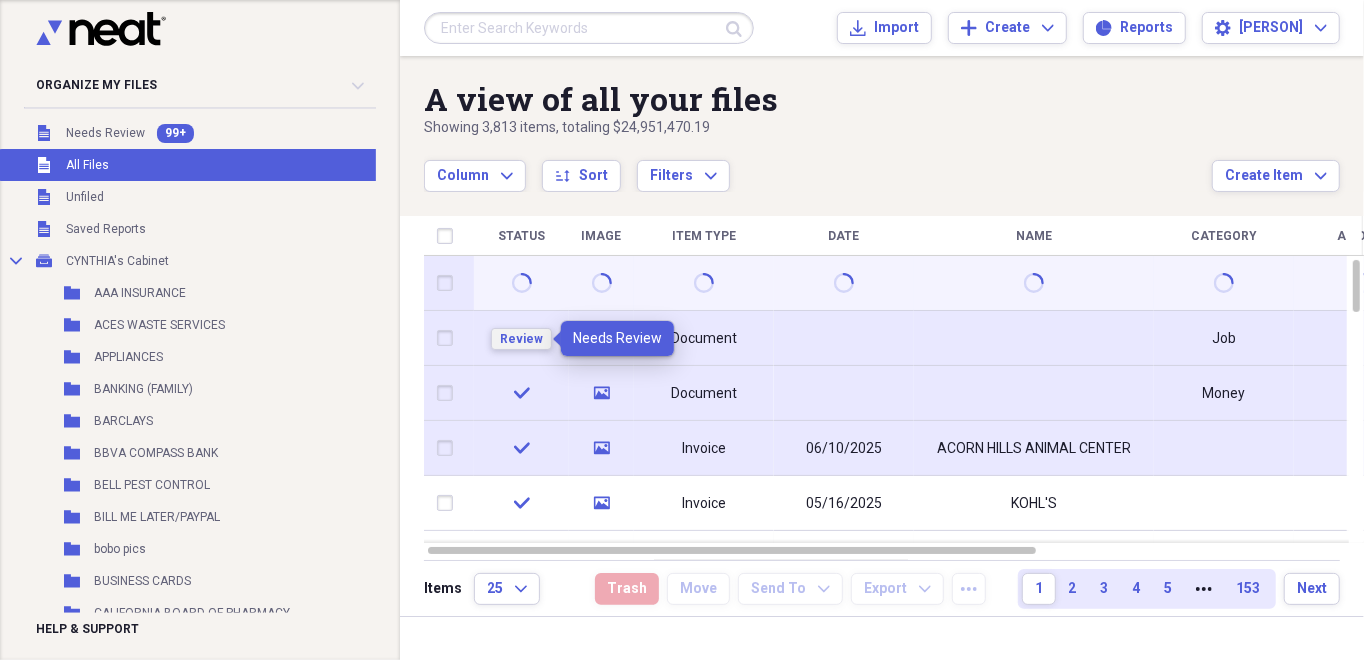 click on "Review" at bounding box center [521, 339] 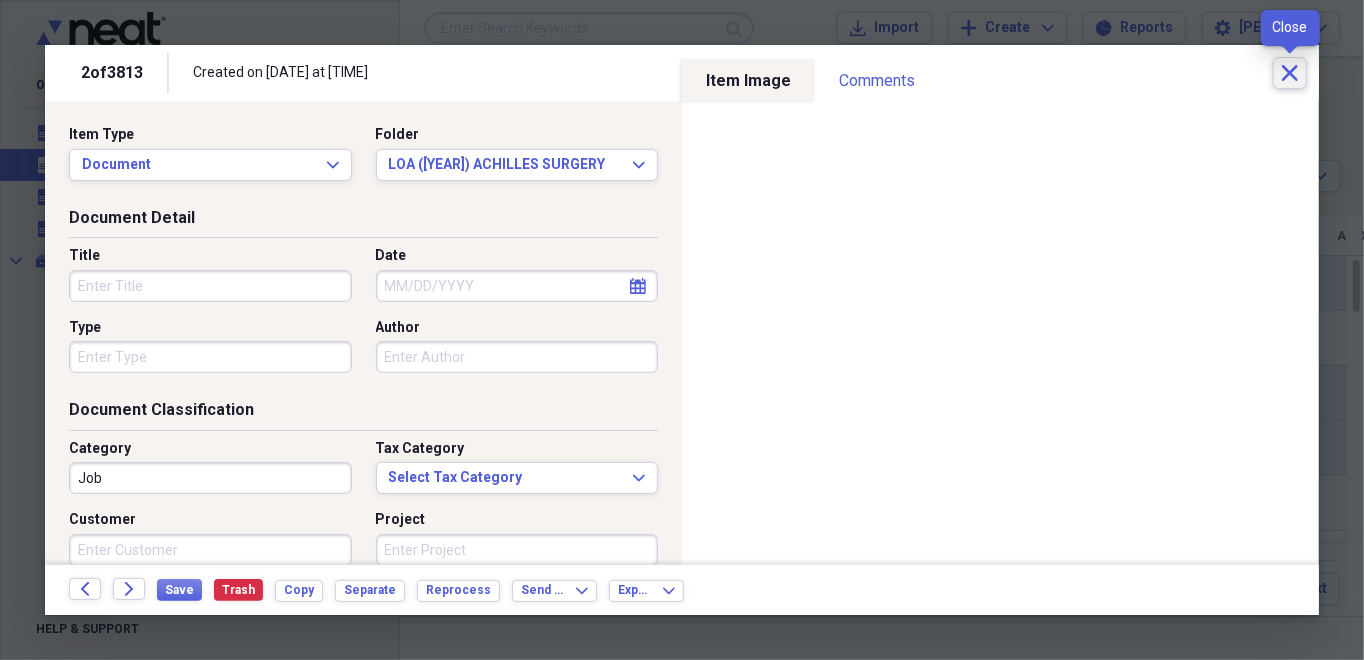 click 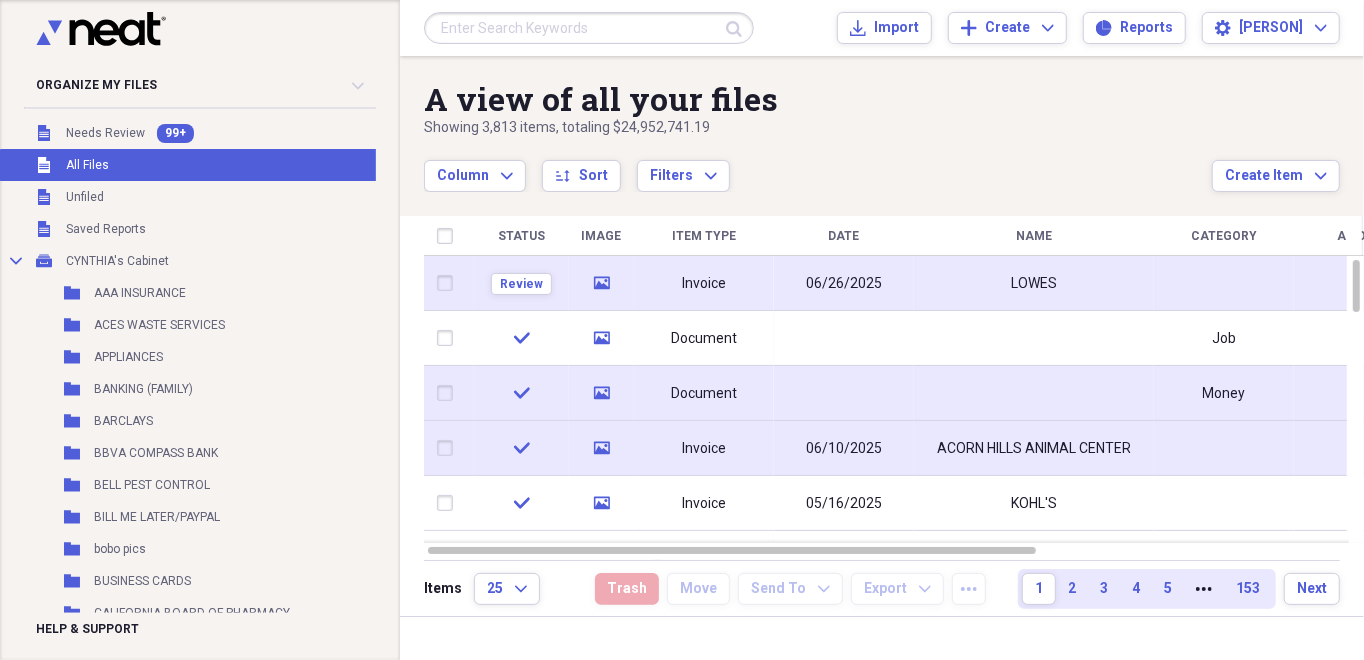 click on "Document" at bounding box center (704, 394) 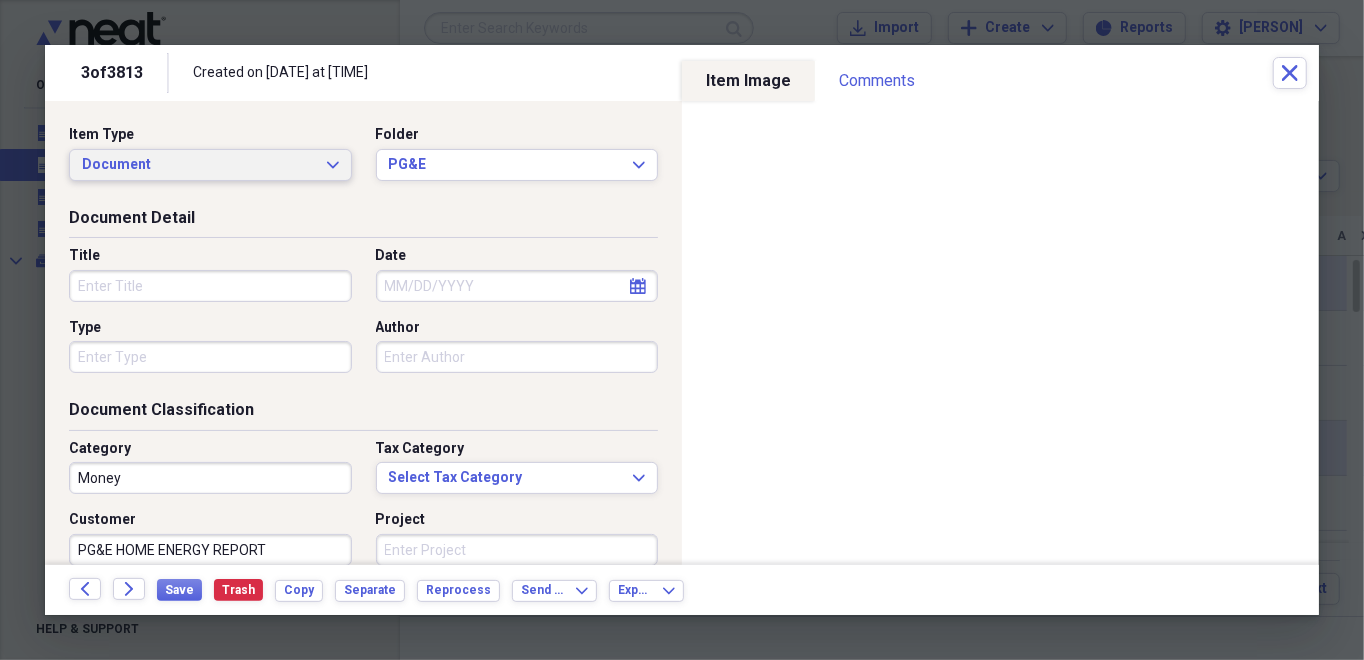 click on "Document Expand" at bounding box center [210, 165] 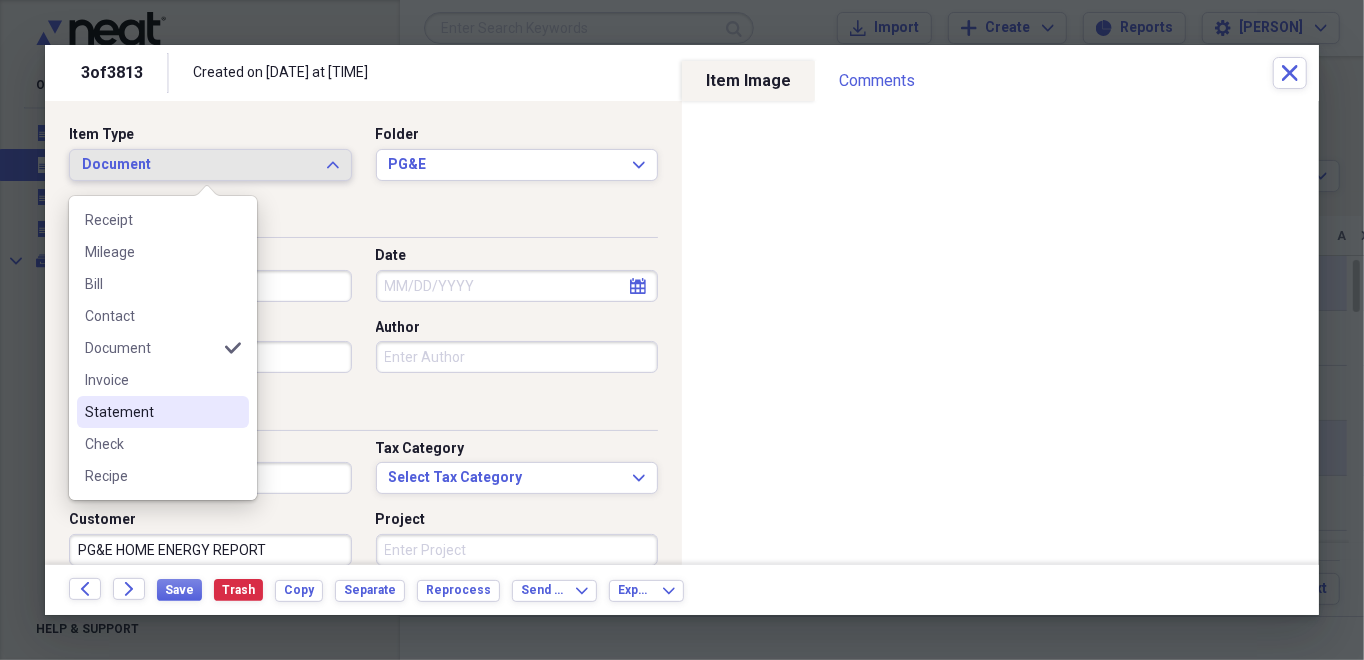 click on "Statement" at bounding box center [151, 412] 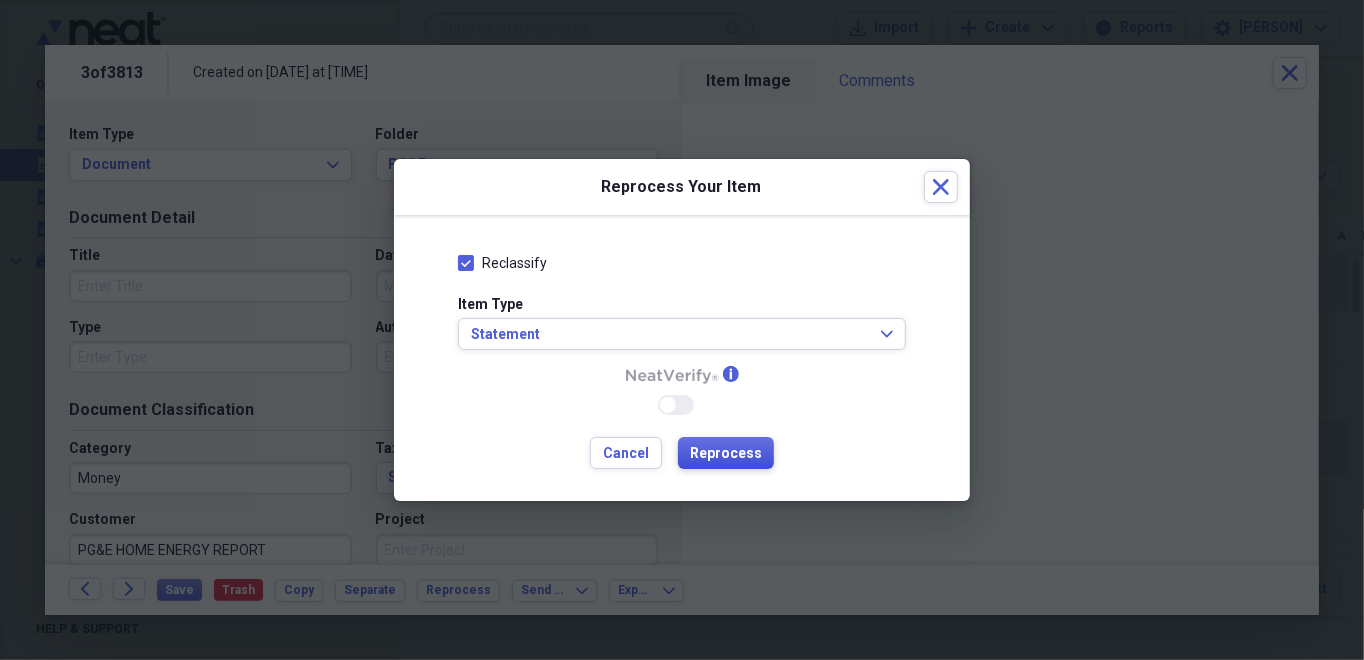 click on "Reprocess" at bounding box center [726, 454] 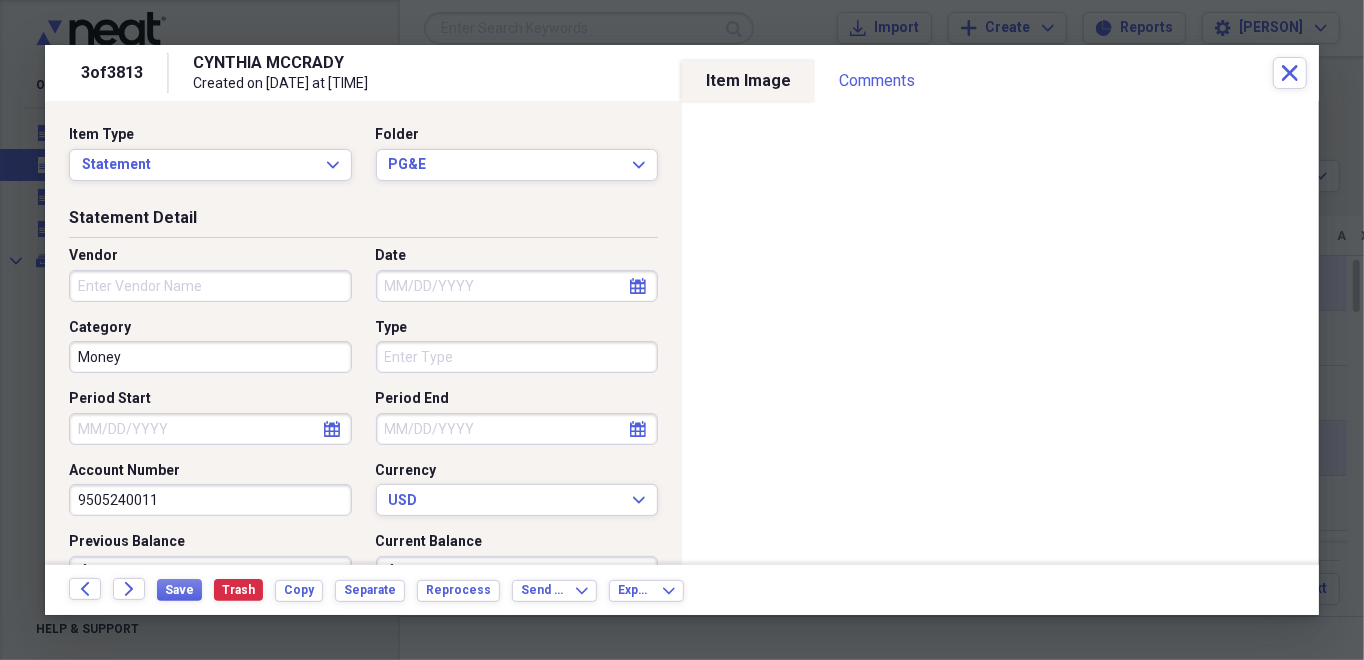 type on "9505240011" 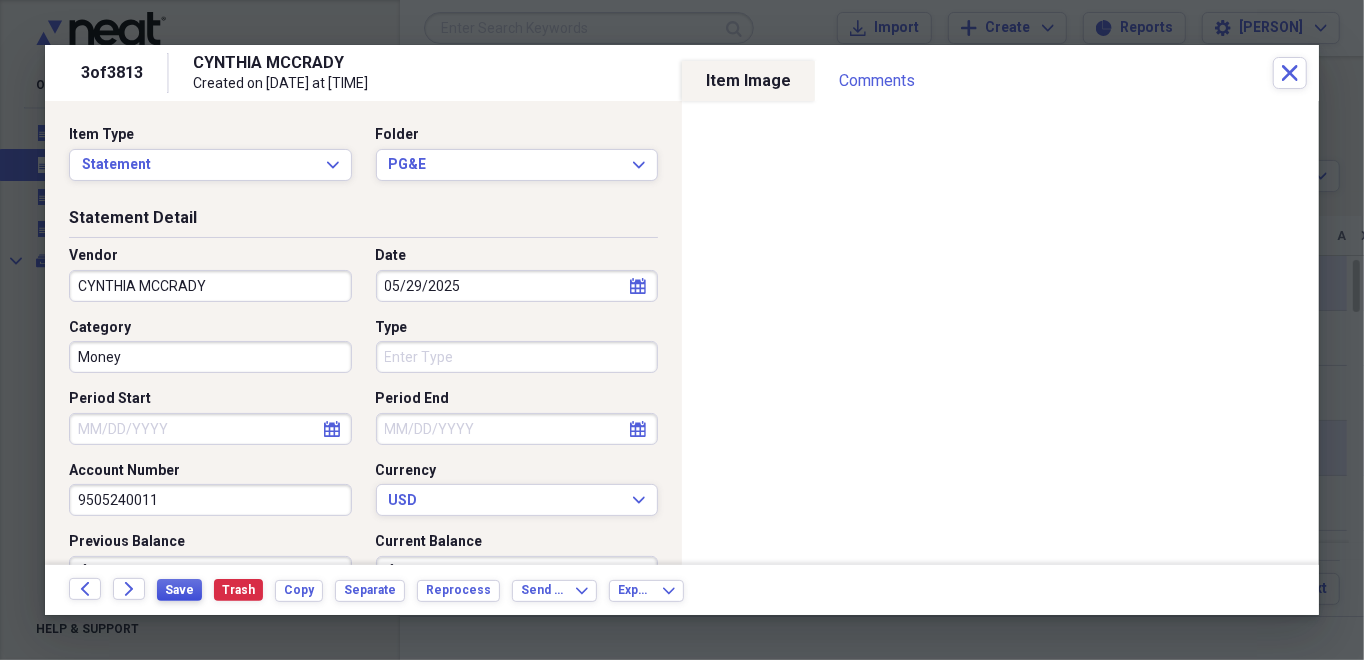 click on "Save" at bounding box center (179, 590) 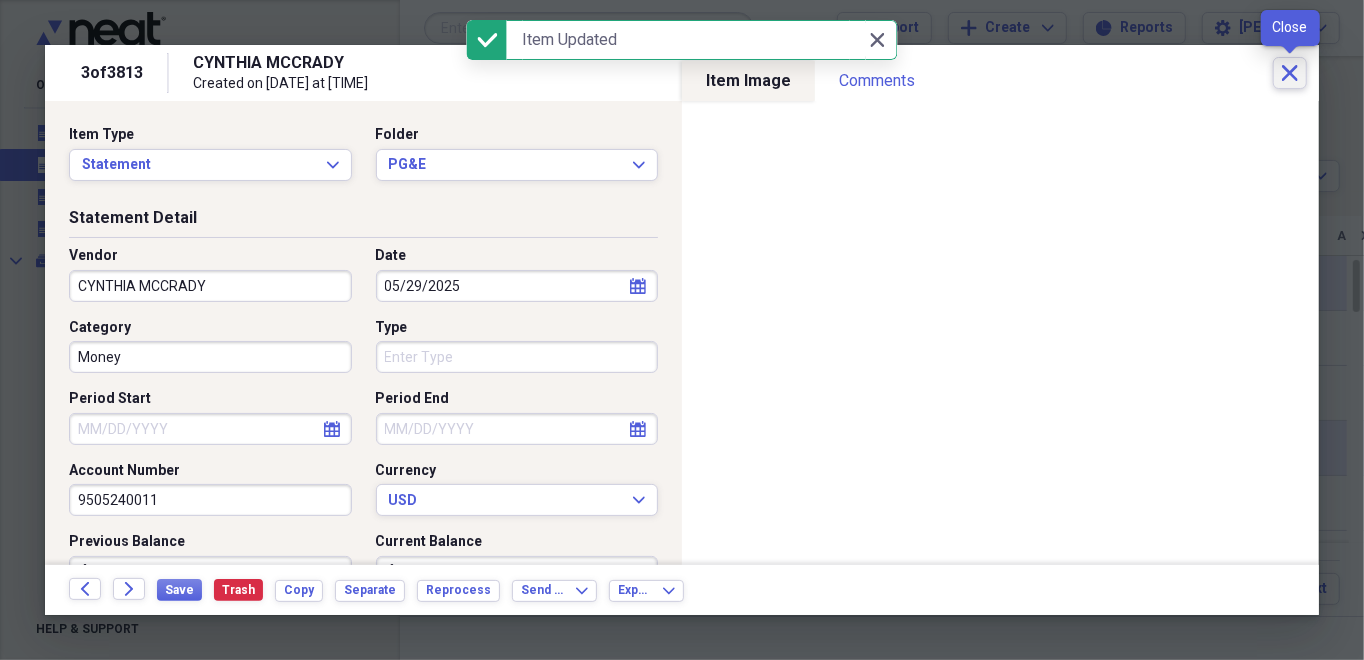 click 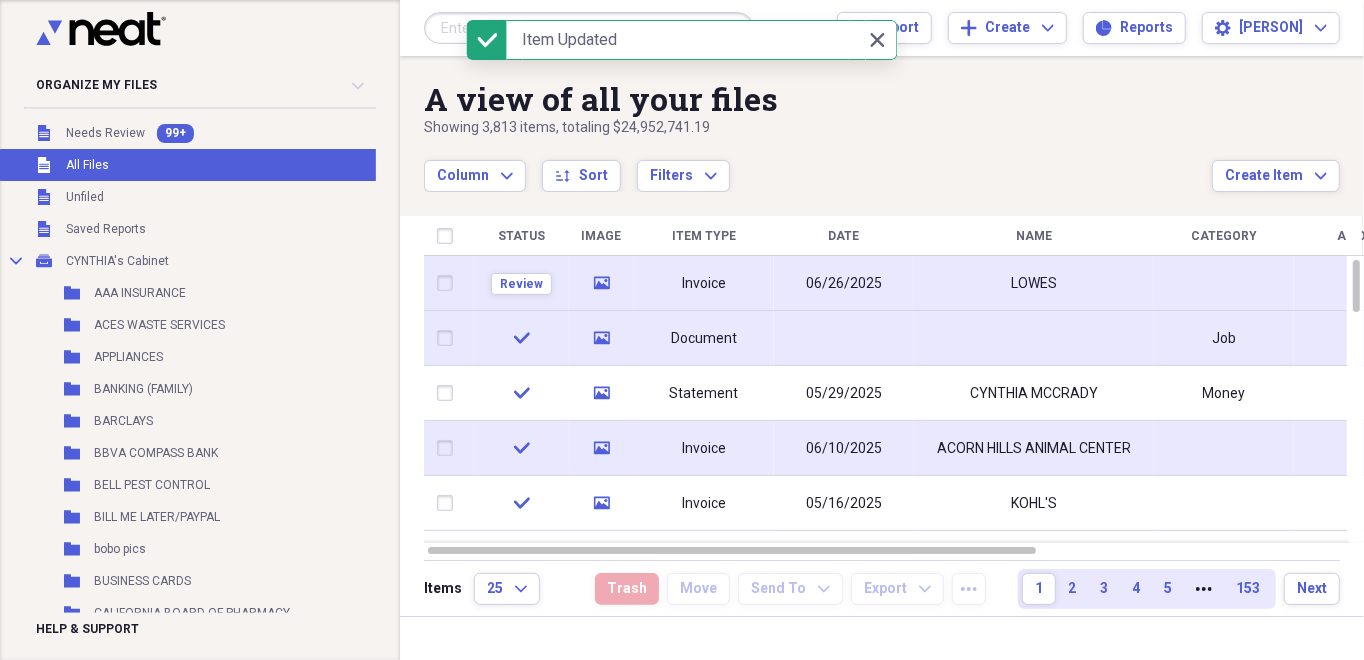 click on "Document" at bounding box center [704, 339] 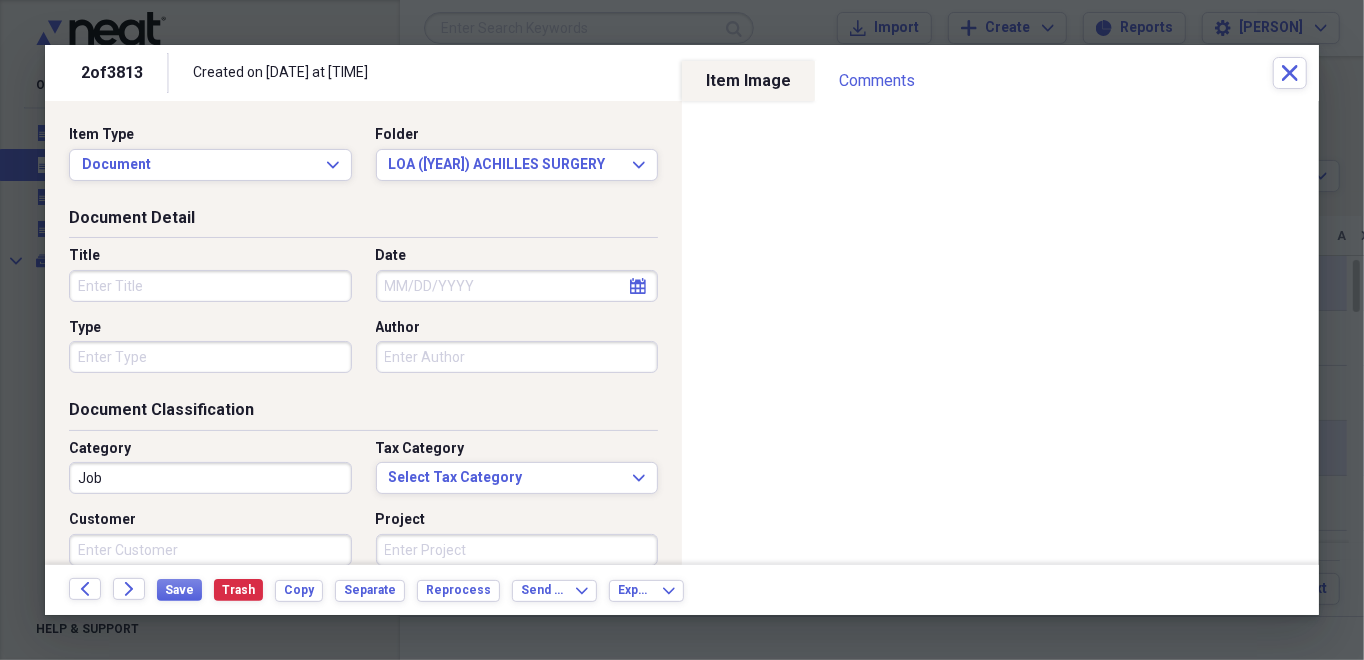 click on "Title" at bounding box center [210, 286] 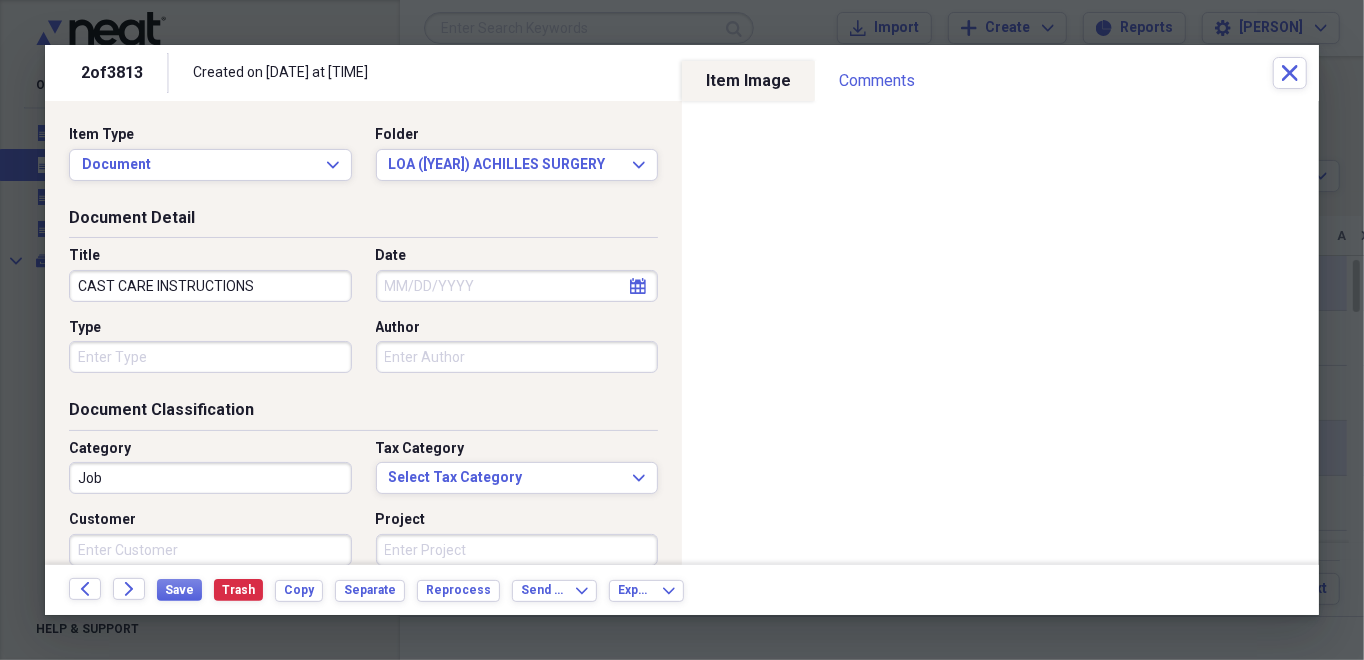 type on "CAST CARE INSTRUCTIONS" 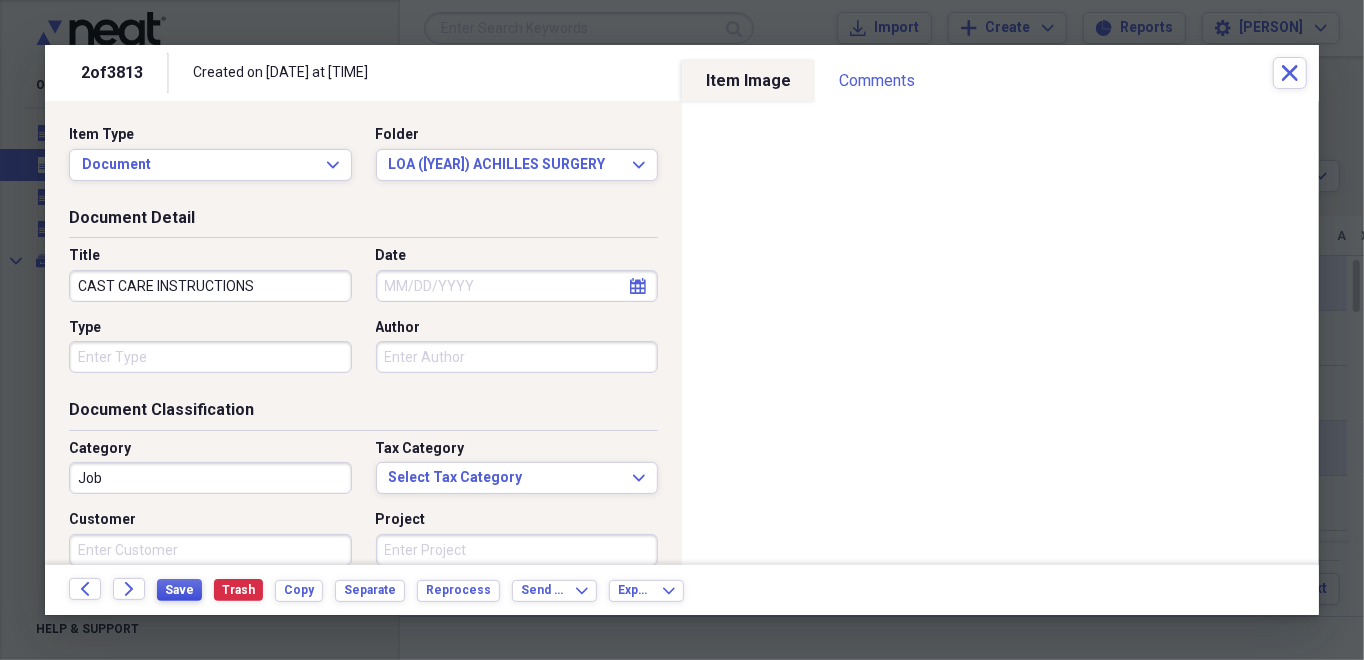 click on "Save" at bounding box center (179, 590) 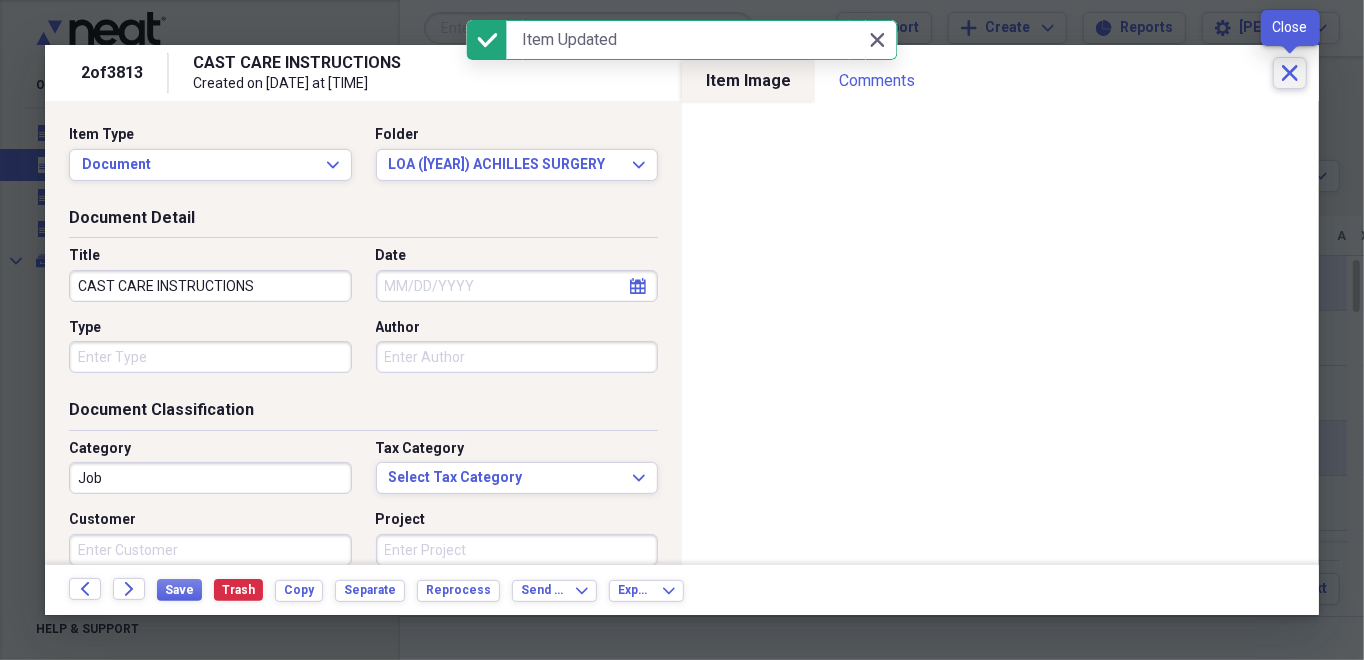 click on "Close" at bounding box center [1290, 73] 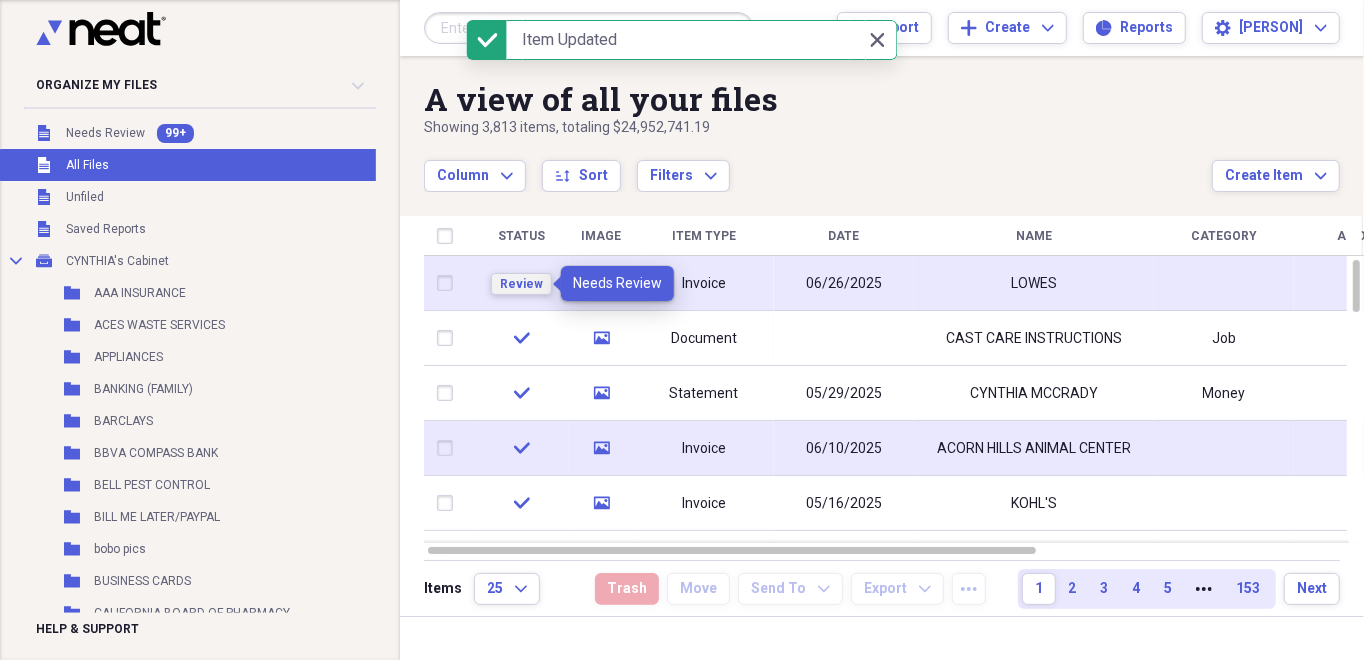 click on "Review" at bounding box center (521, 284) 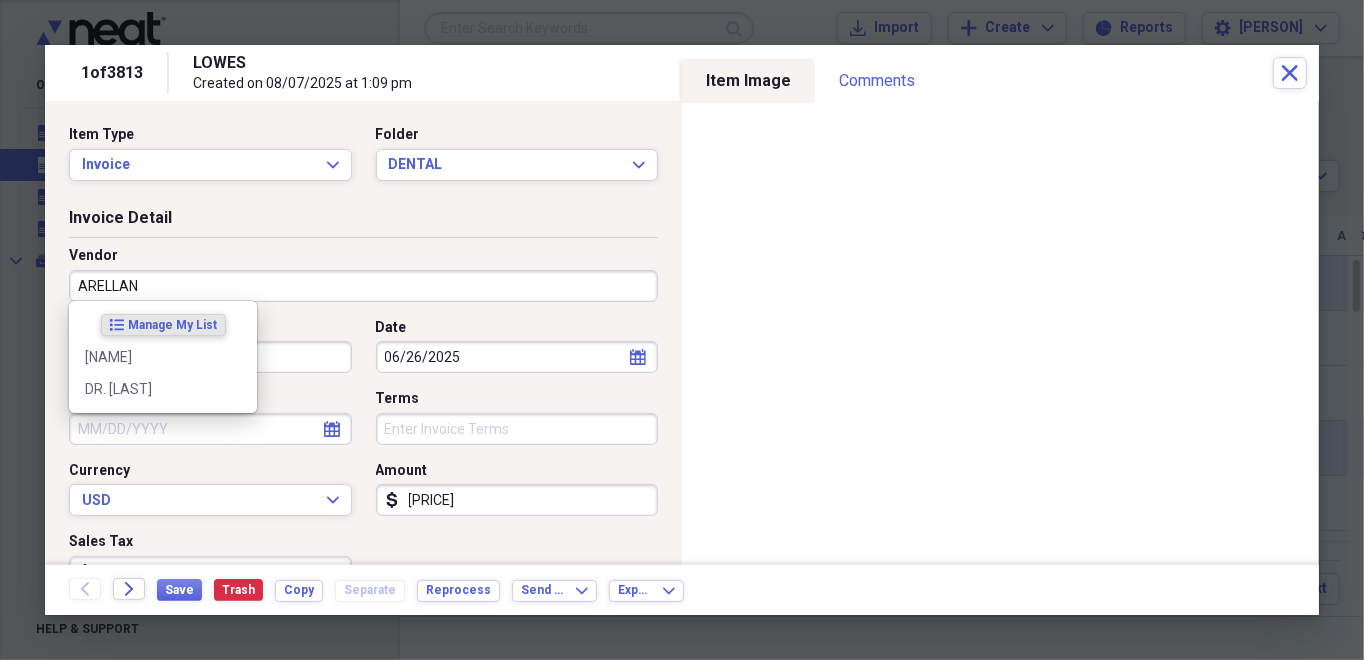 type on "ARELLANO" 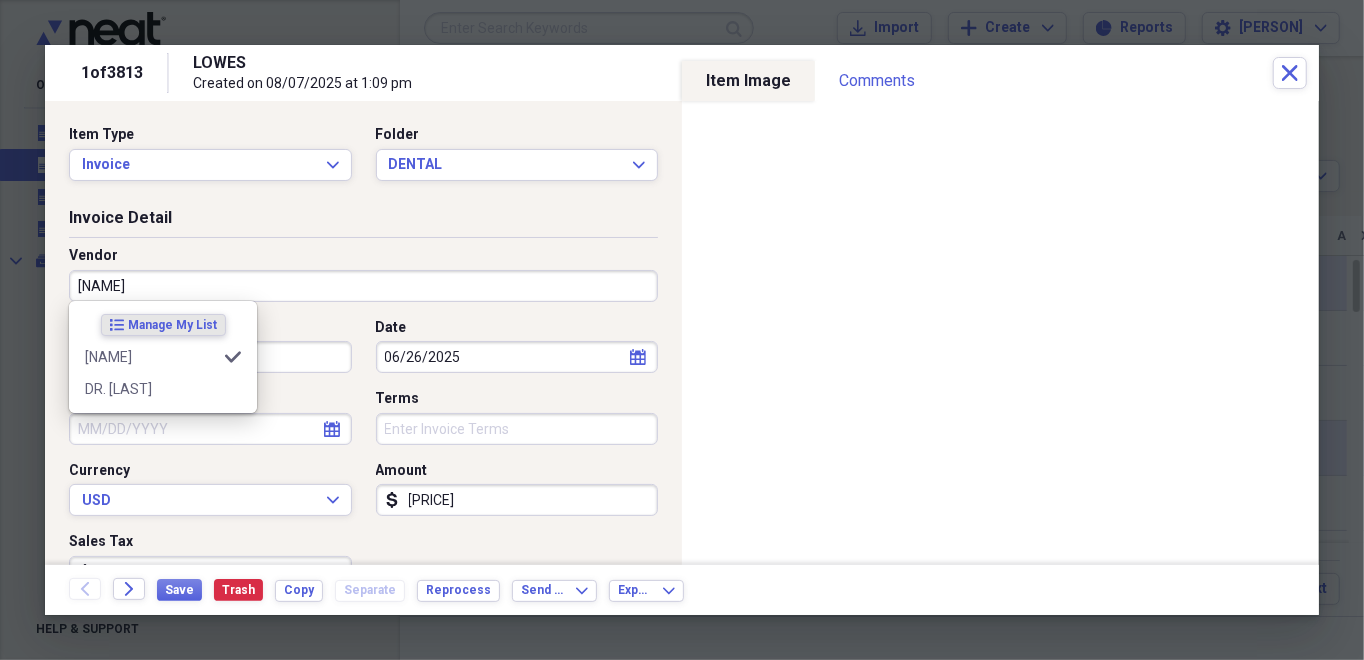 type on "General Retail" 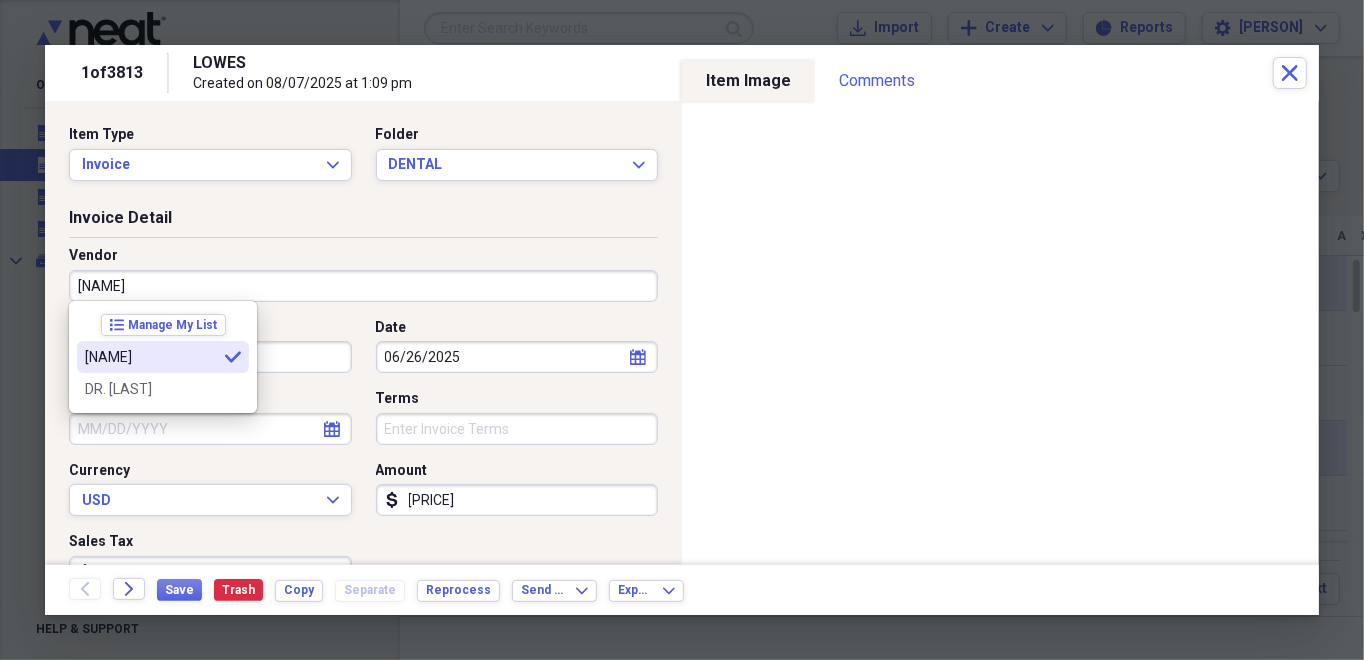 type on "ARELLANO" 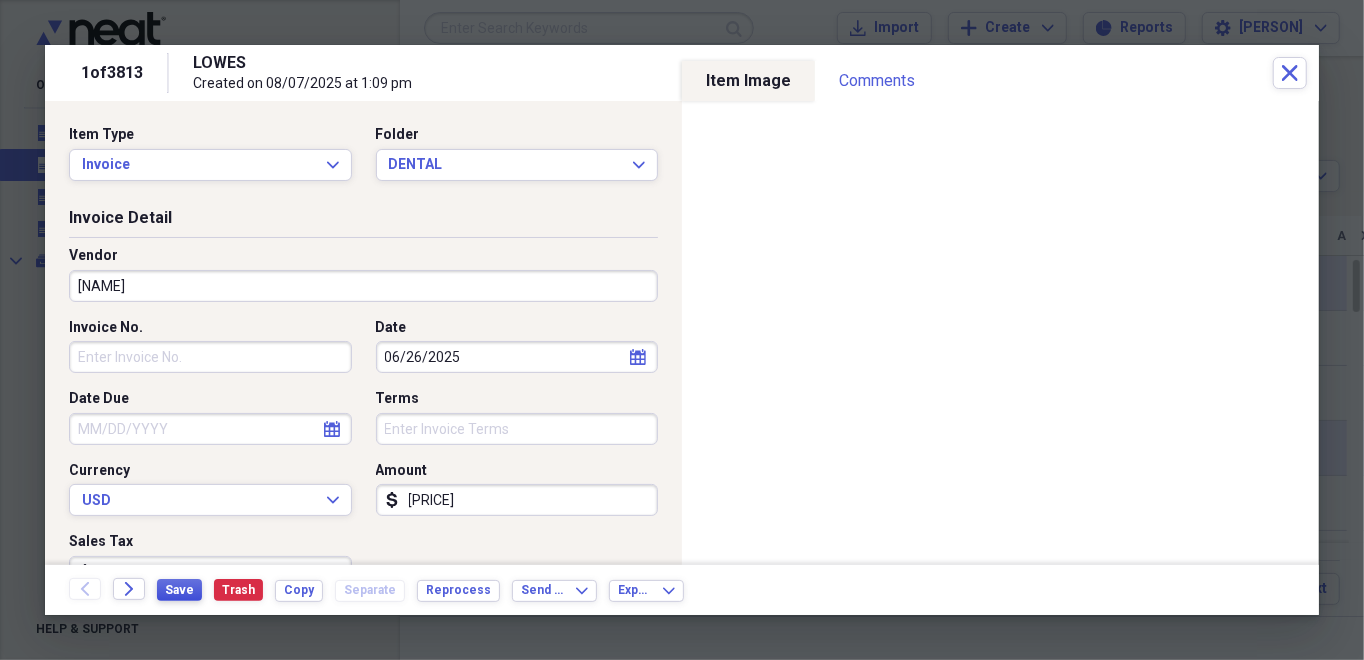 click on "Save" at bounding box center (179, 590) 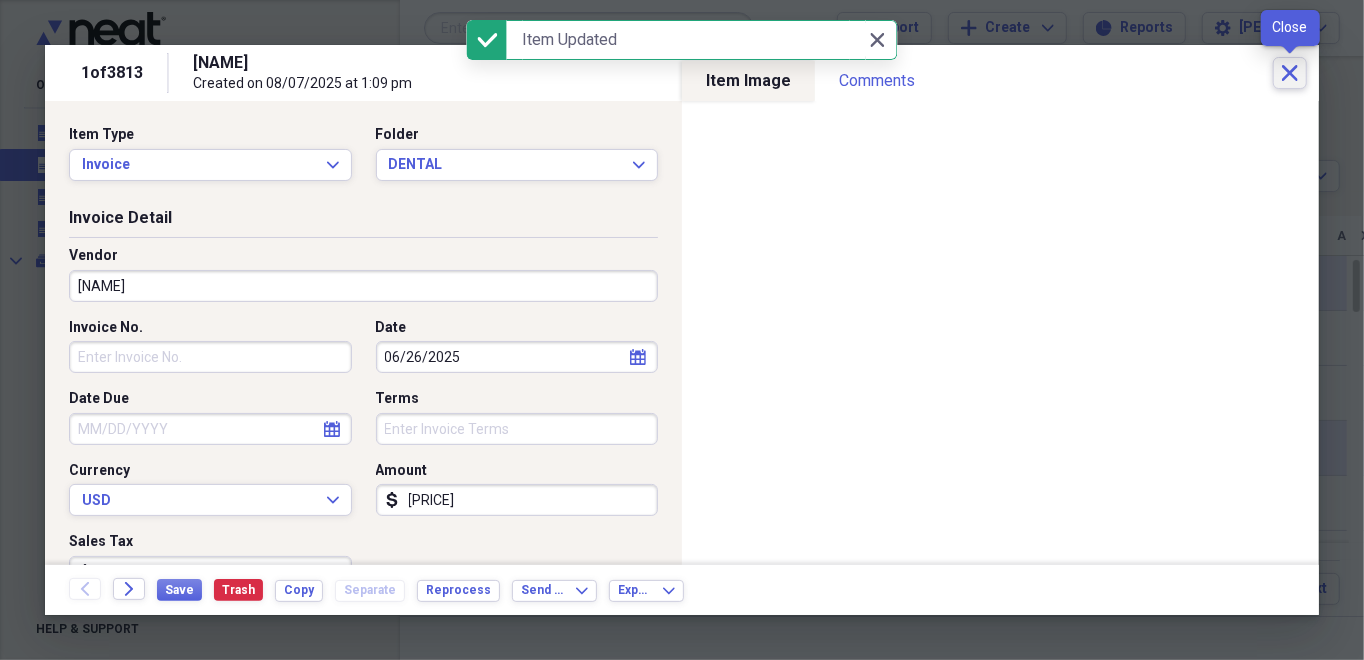 click 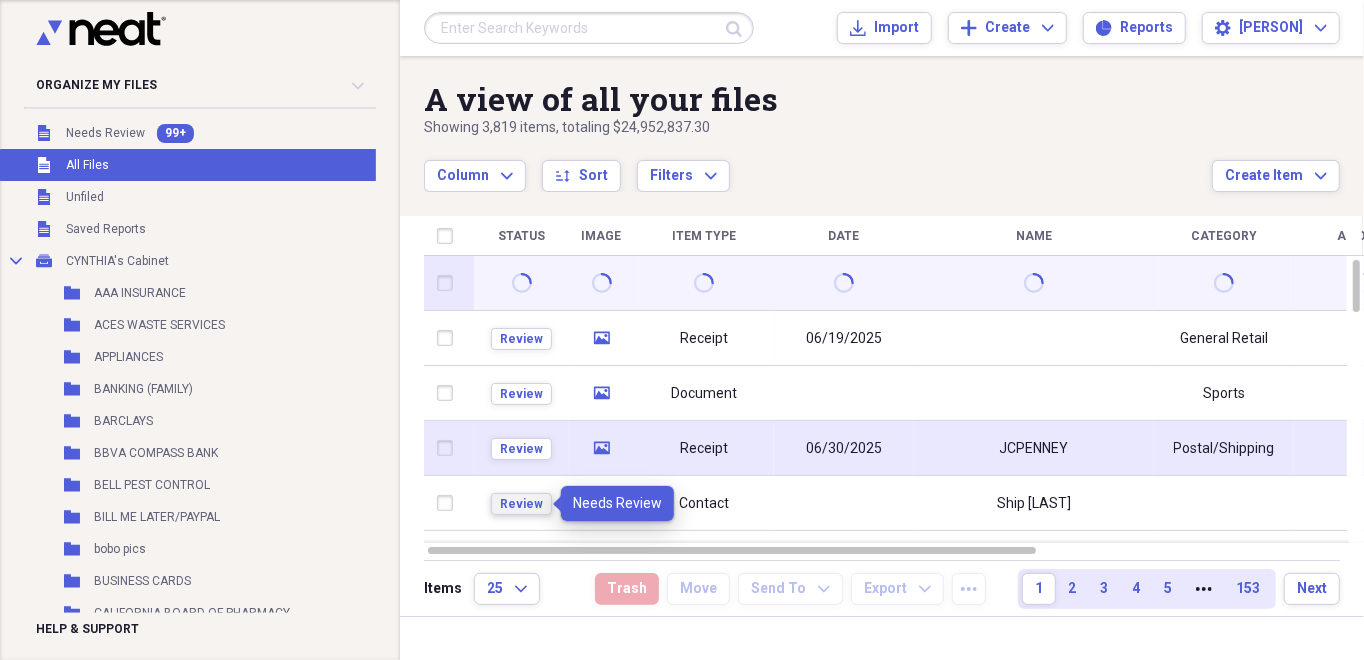 click on "Review" at bounding box center [521, 504] 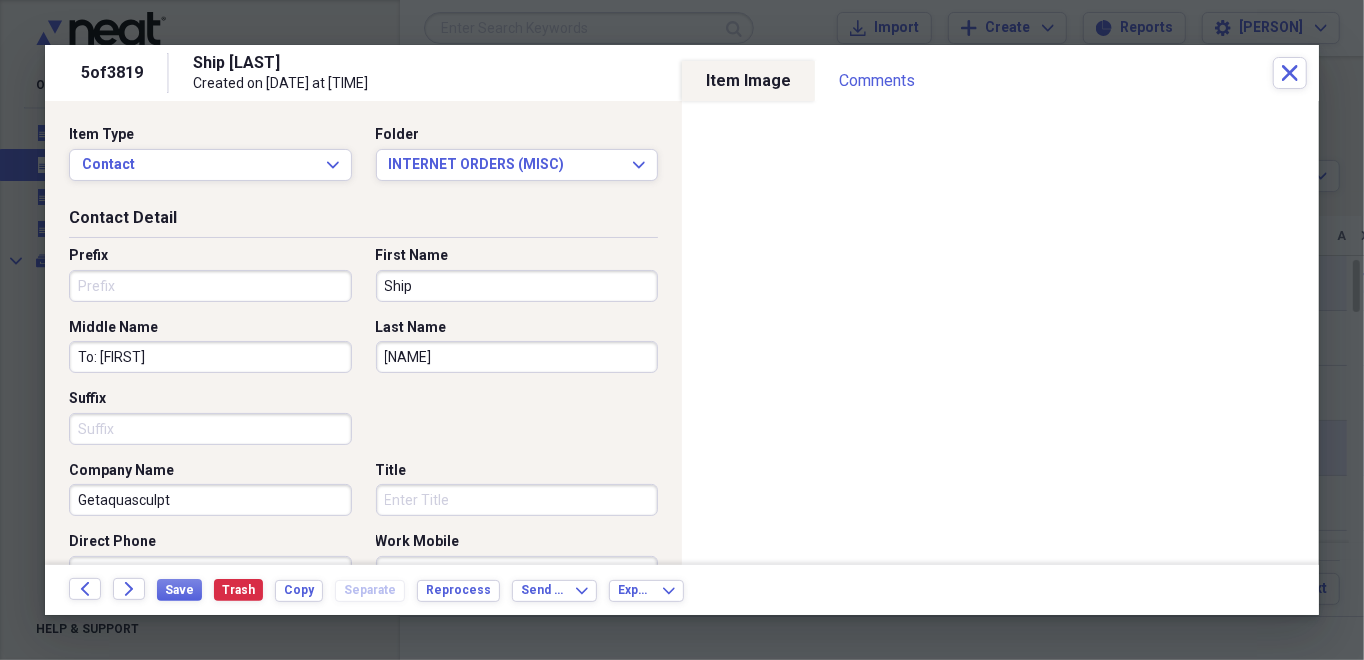 scroll, scrollTop: 100, scrollLeft: 0, axis: vertical 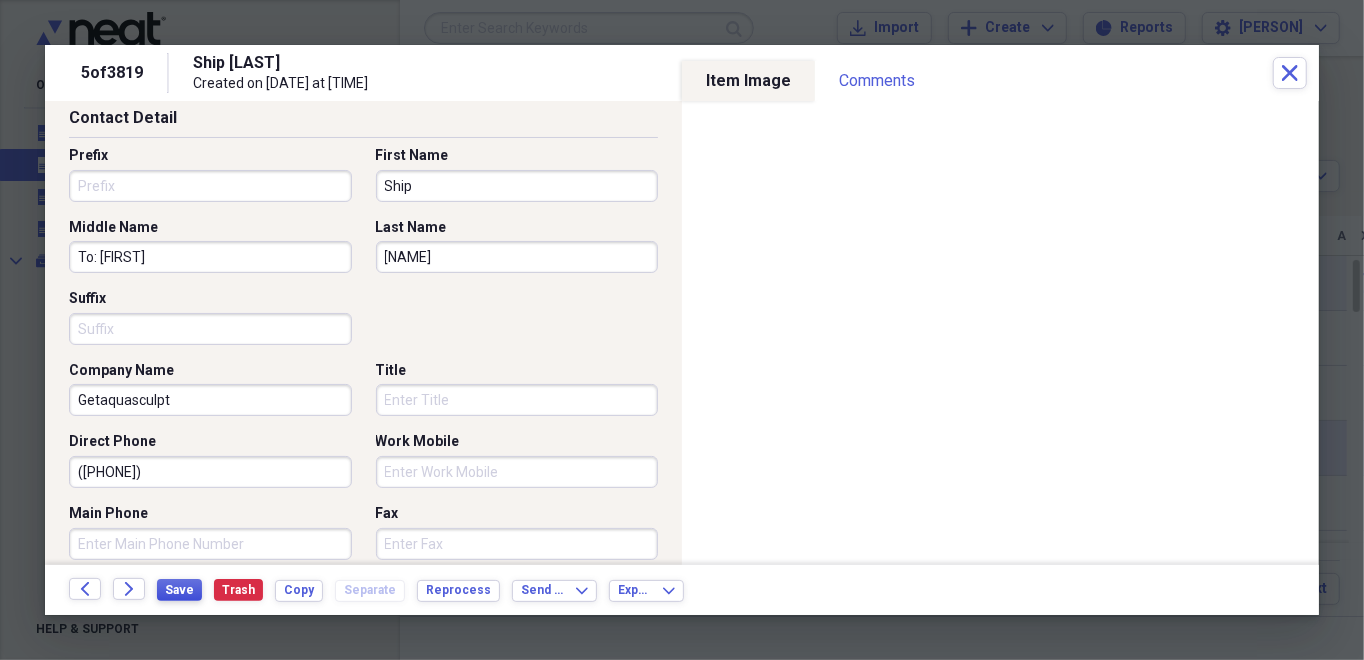 click on "Save" at bounding box center (179, 590) 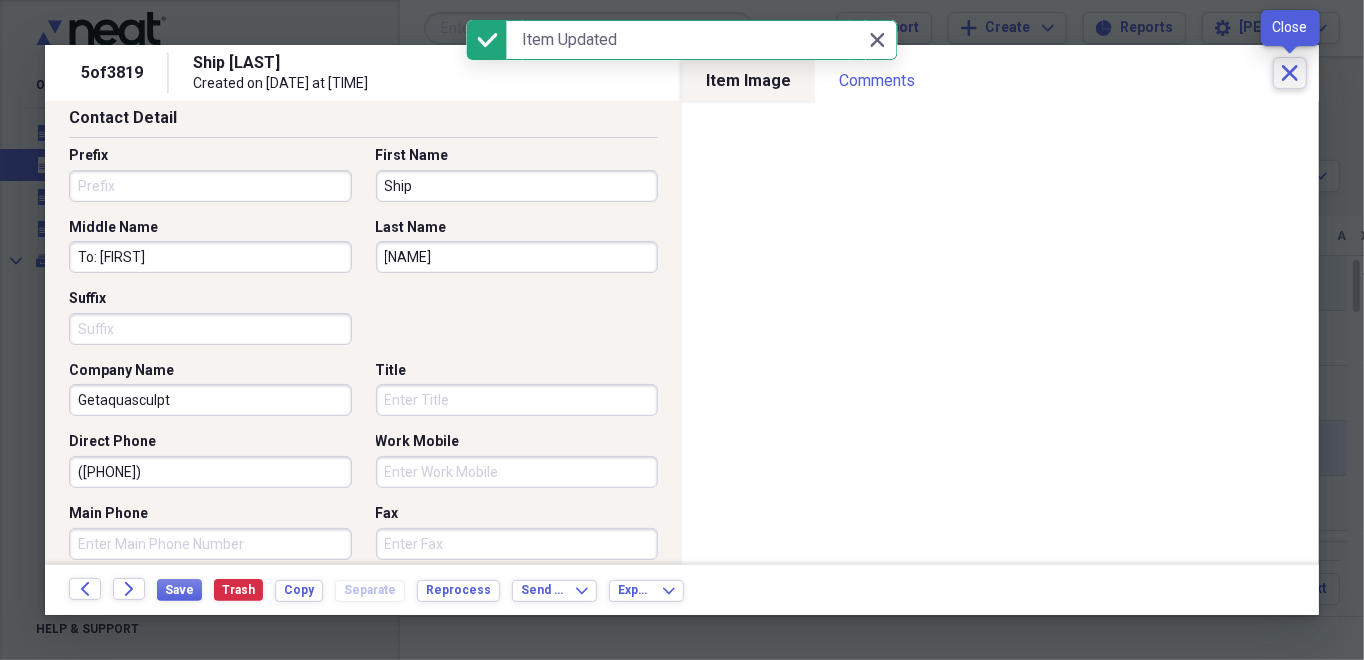 click on "Close" 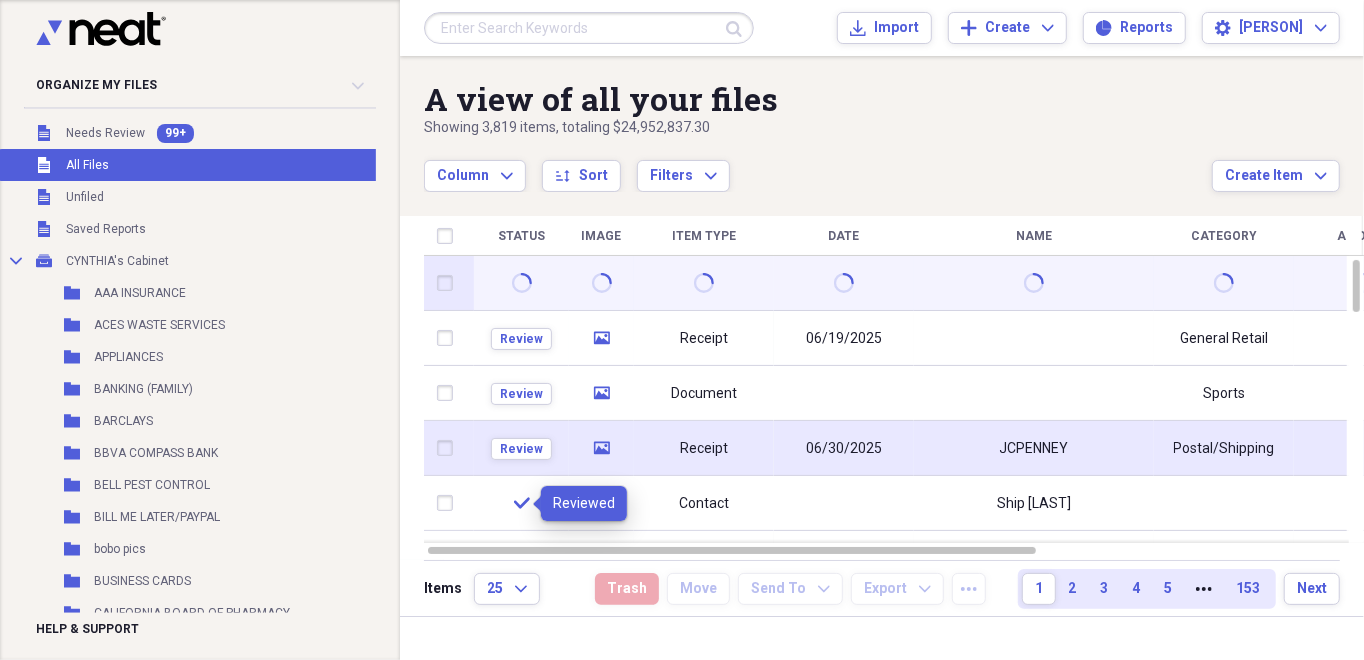 click on "check" 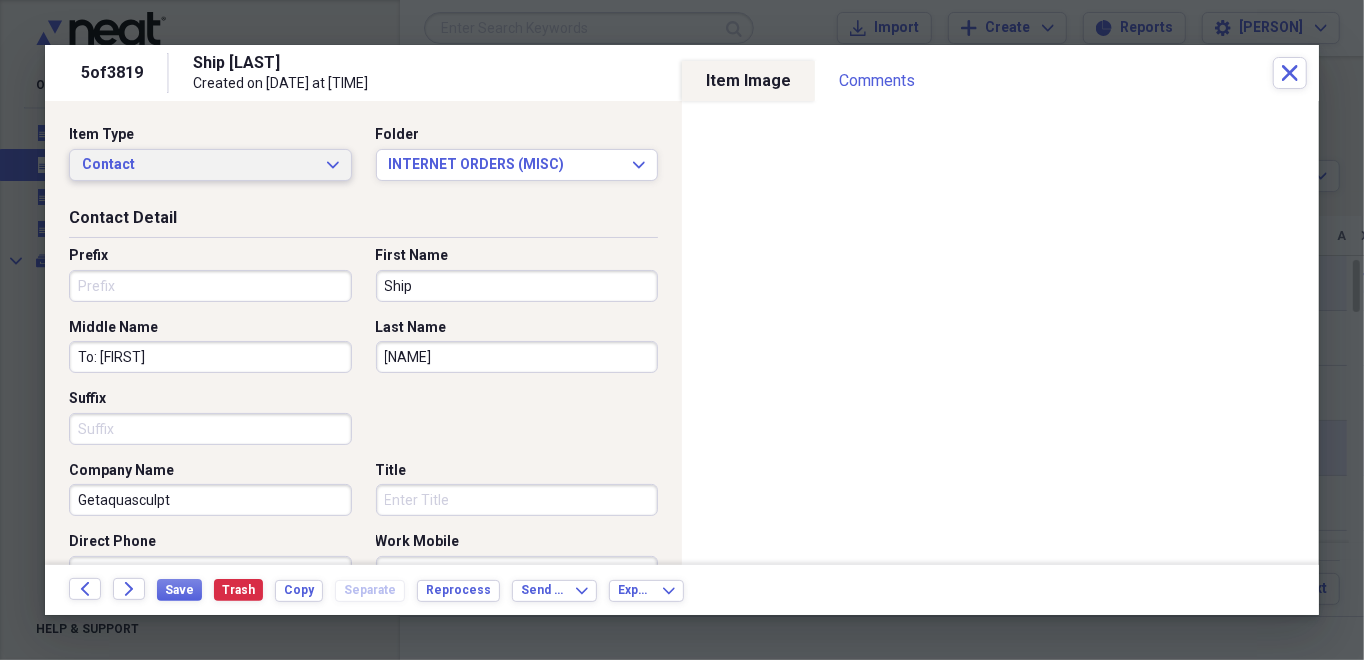 click on "Expand" 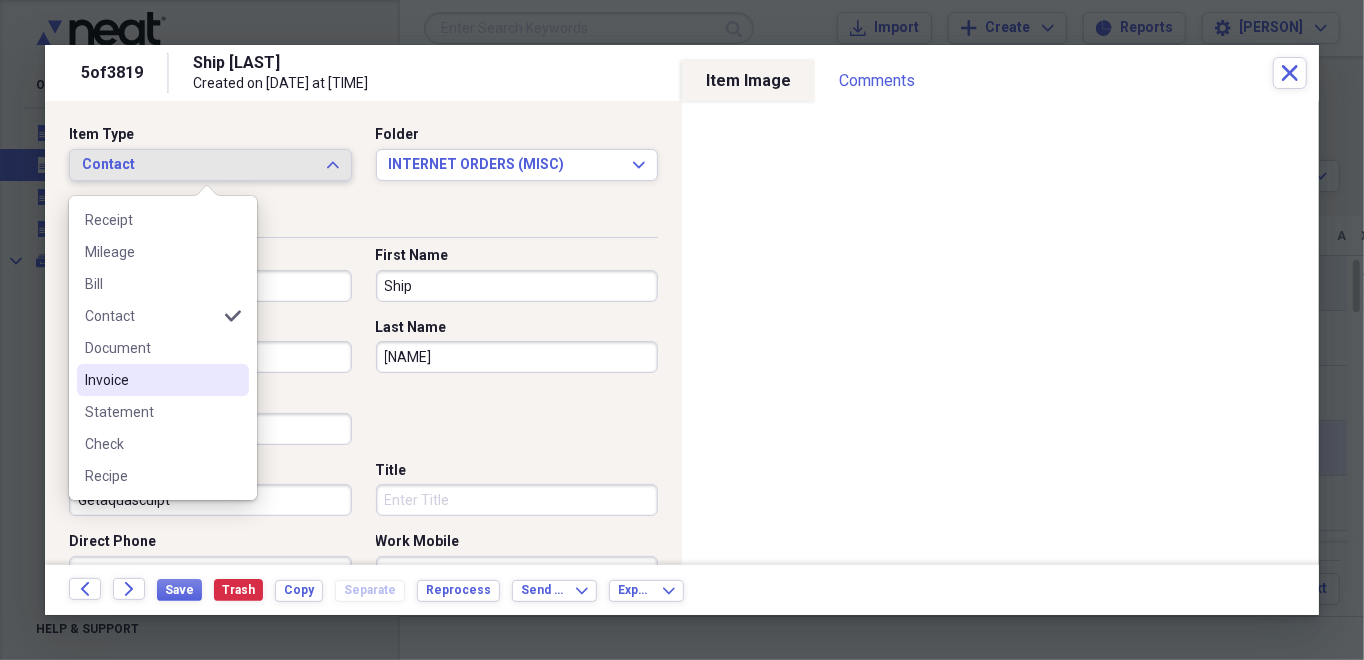 click on "Invoice" at bounding box center (151, 380) 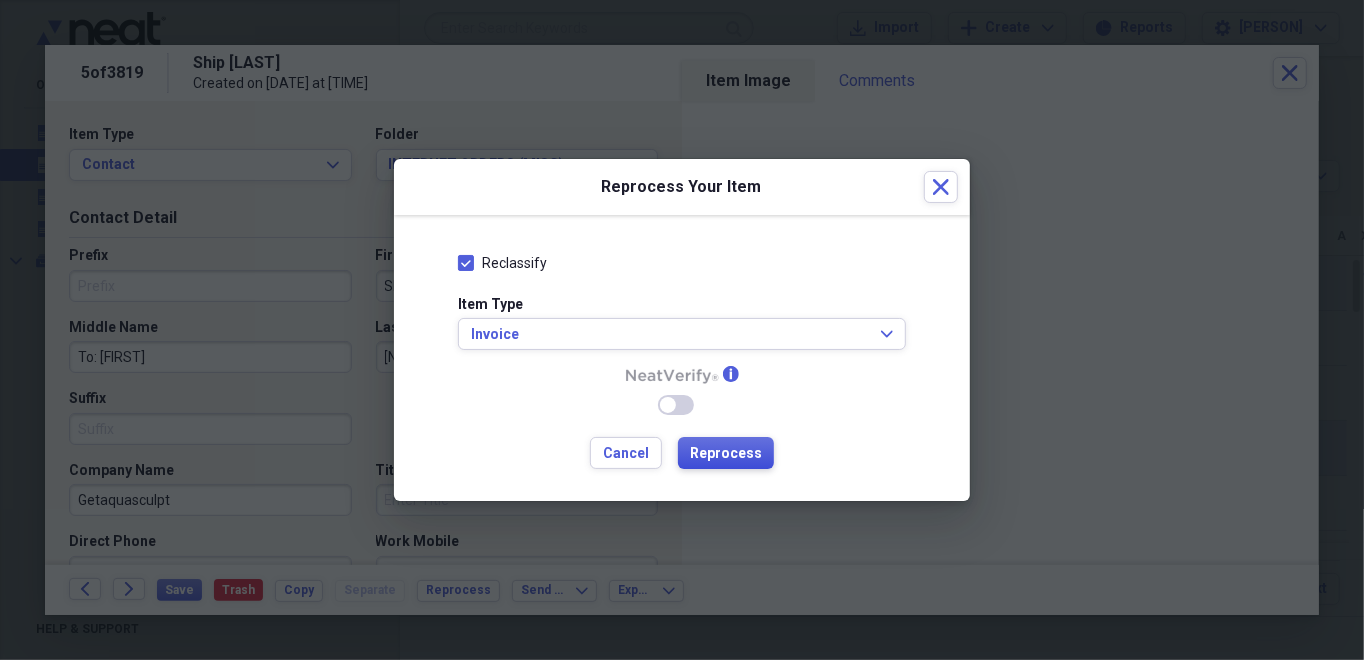 click on "Reprocess" at bounding box center (726, 453) 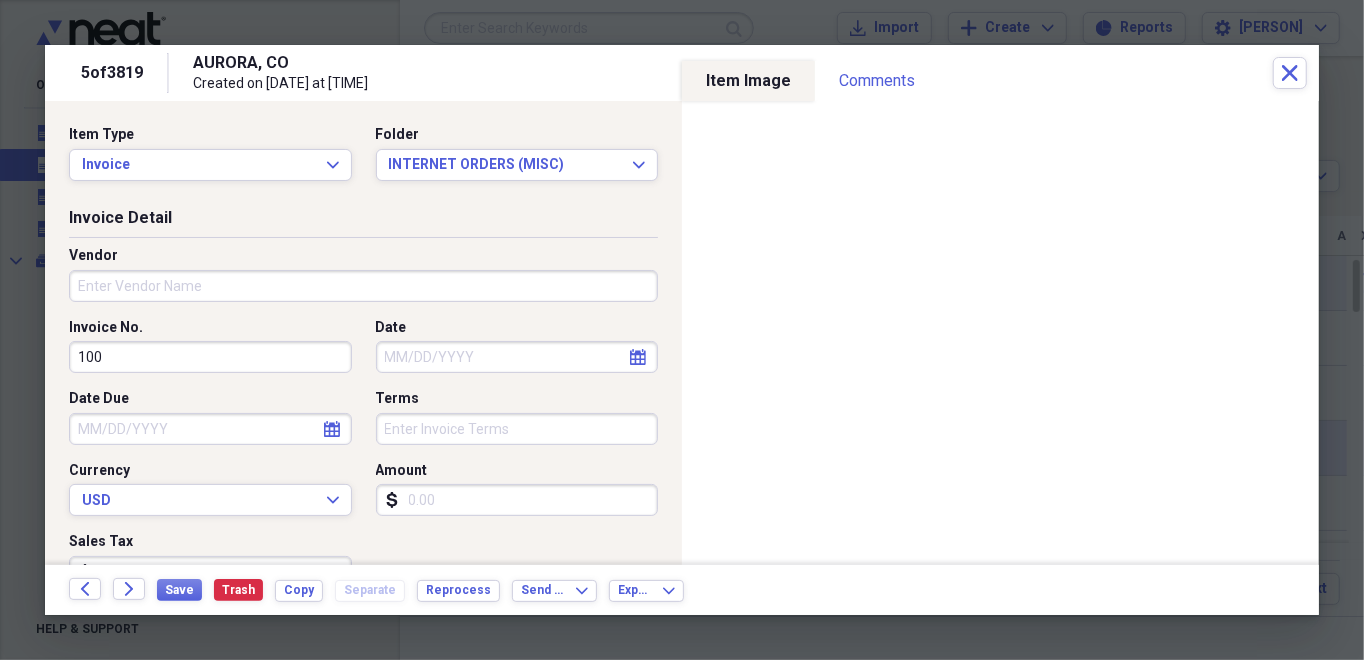 type on "100" 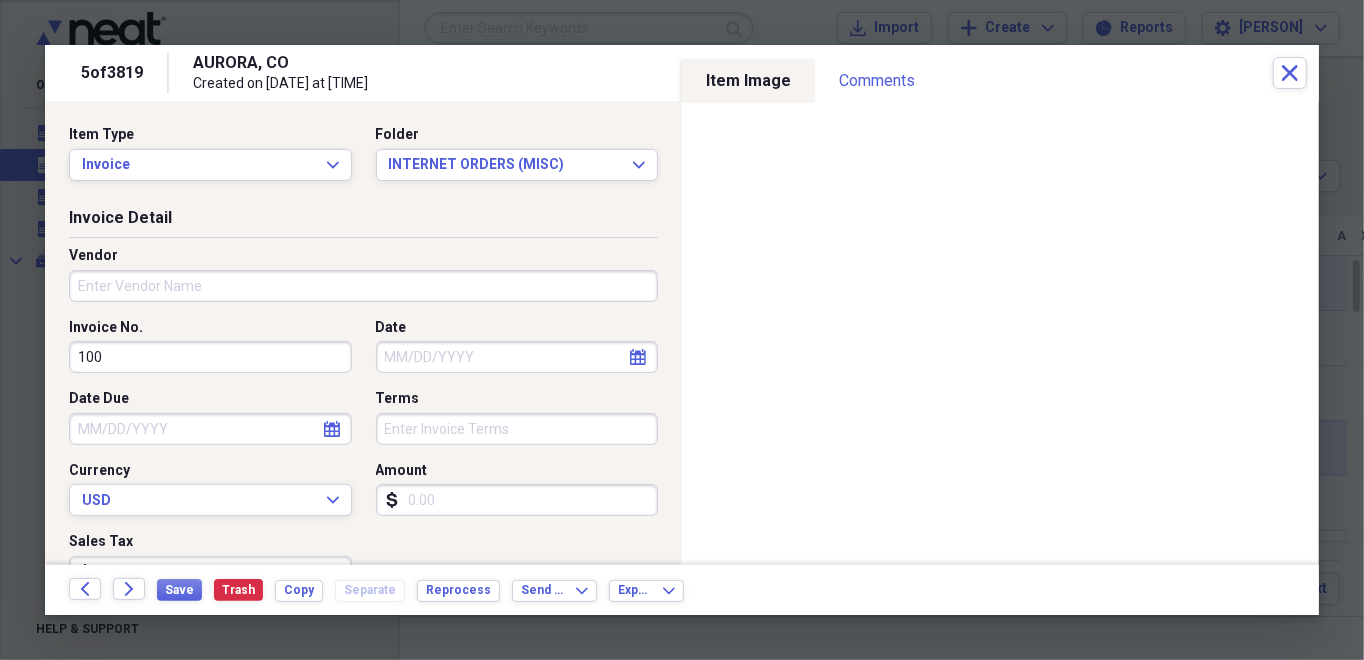type on "AURORA, CO" 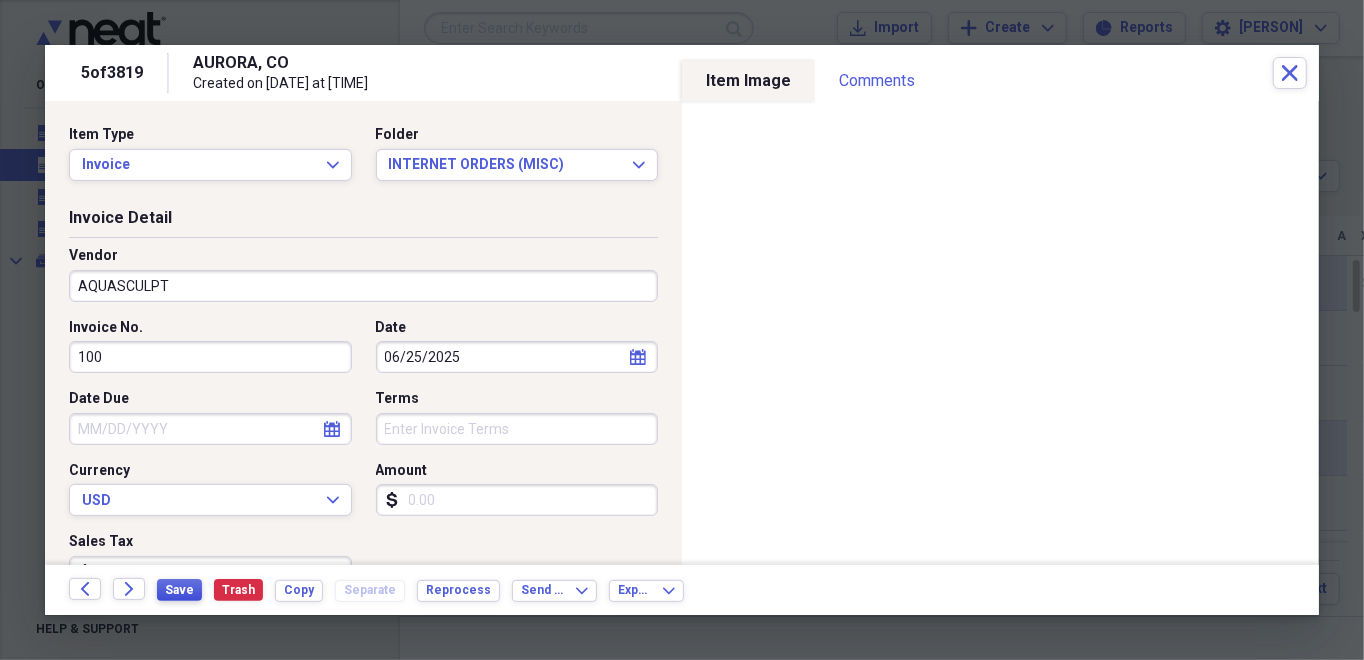 type on "AQUASCULPT" 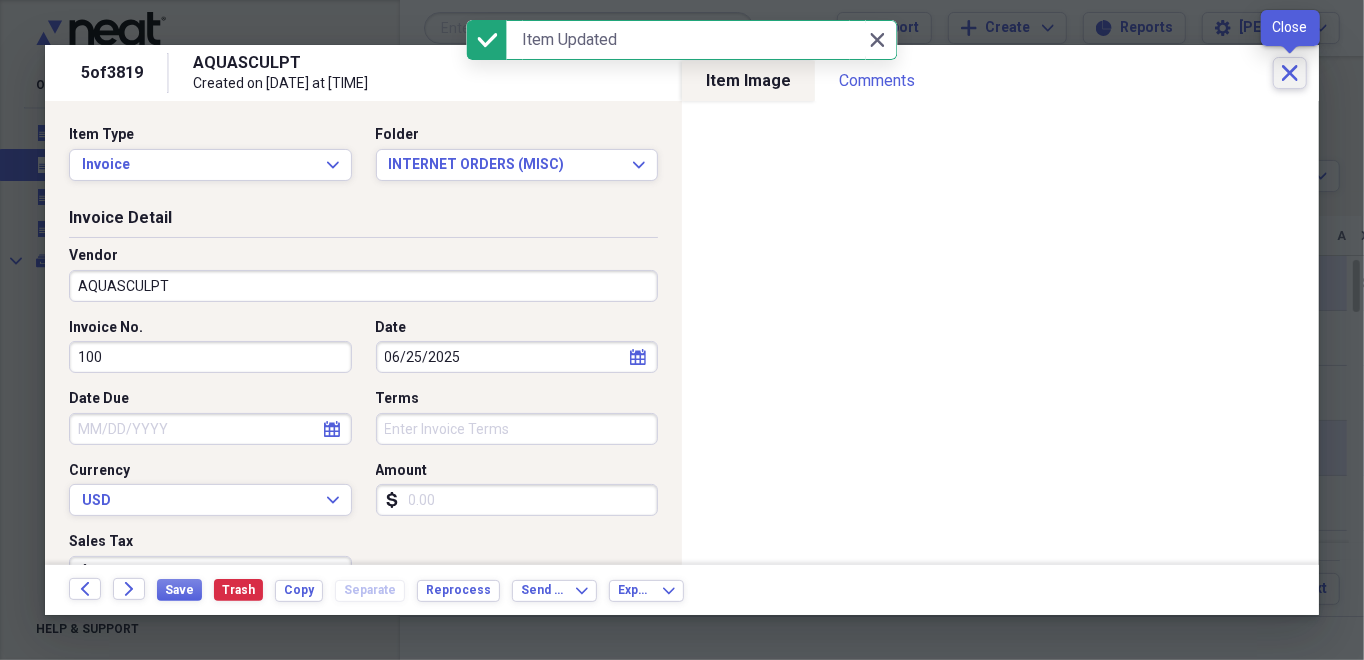 click on "Close" 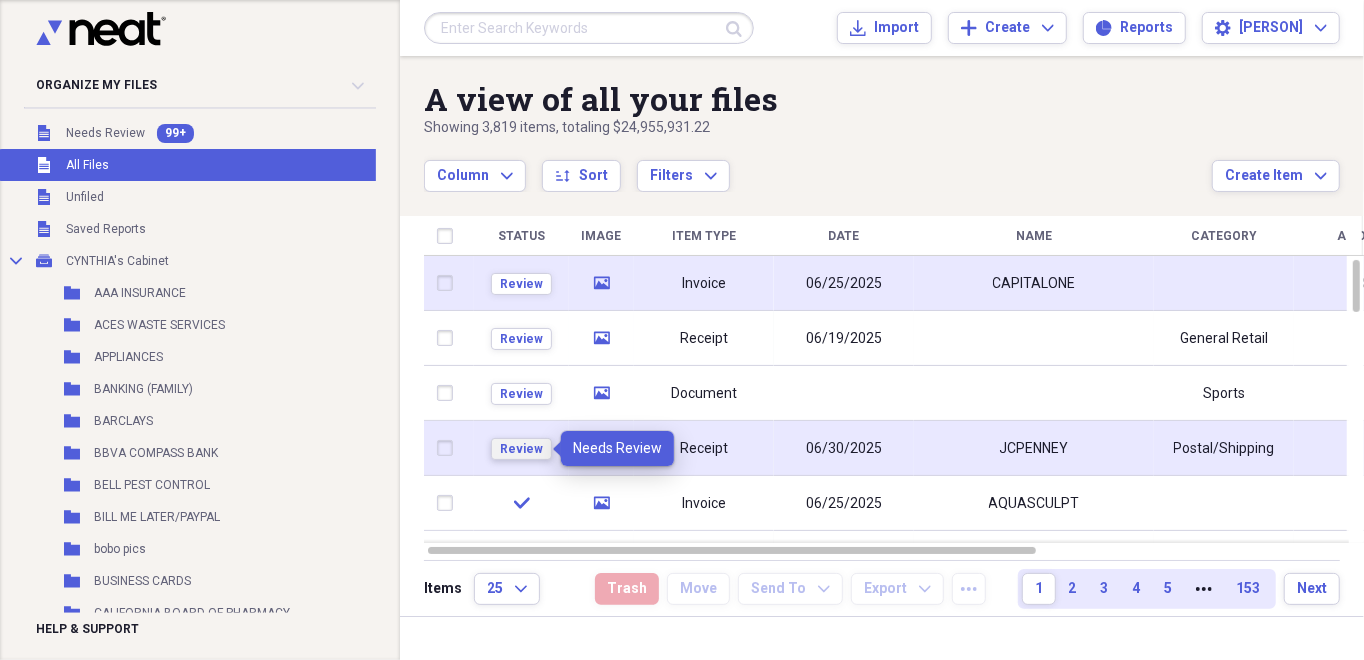 click on "Review" at bounding box center (521, 449) 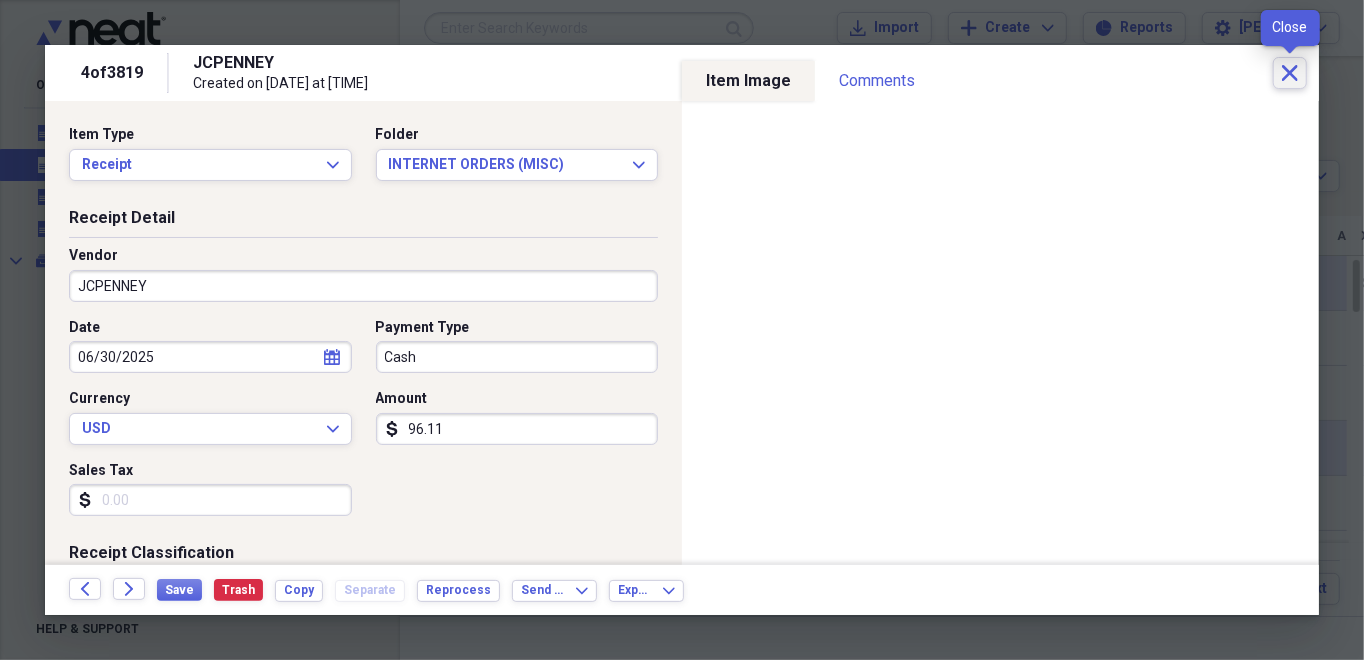 click 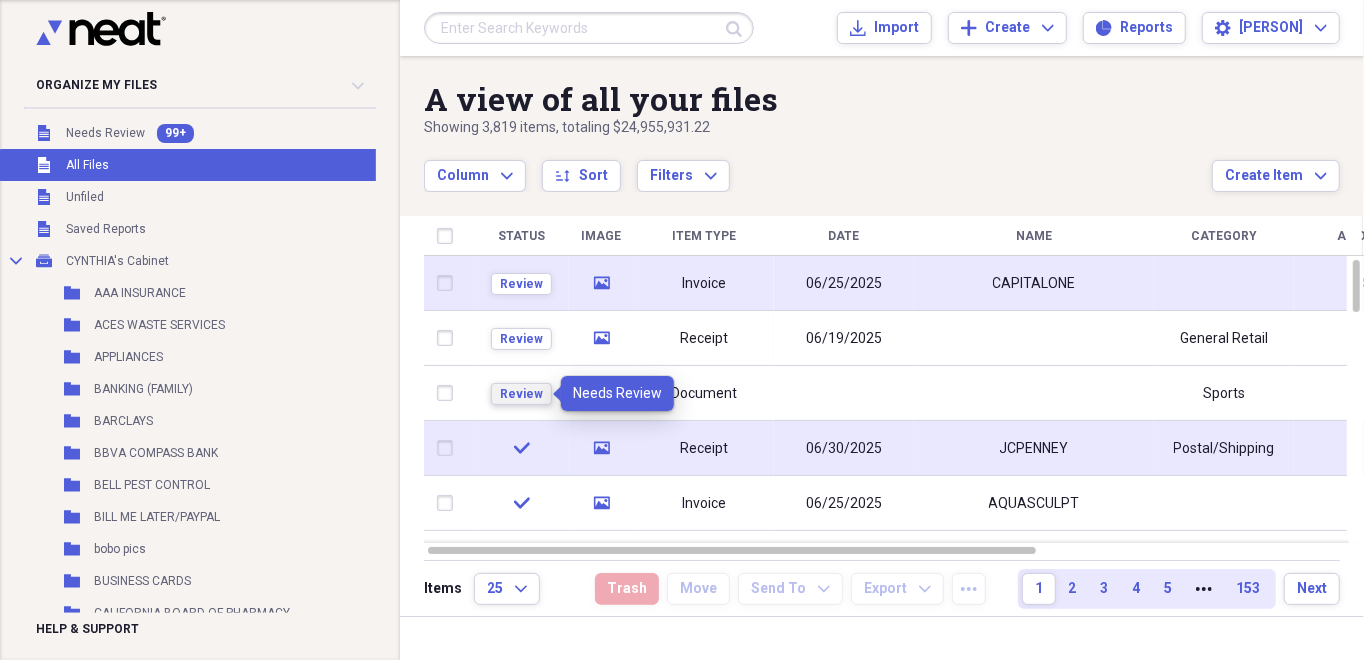 click on "Review" at bounding box center (521, 394) 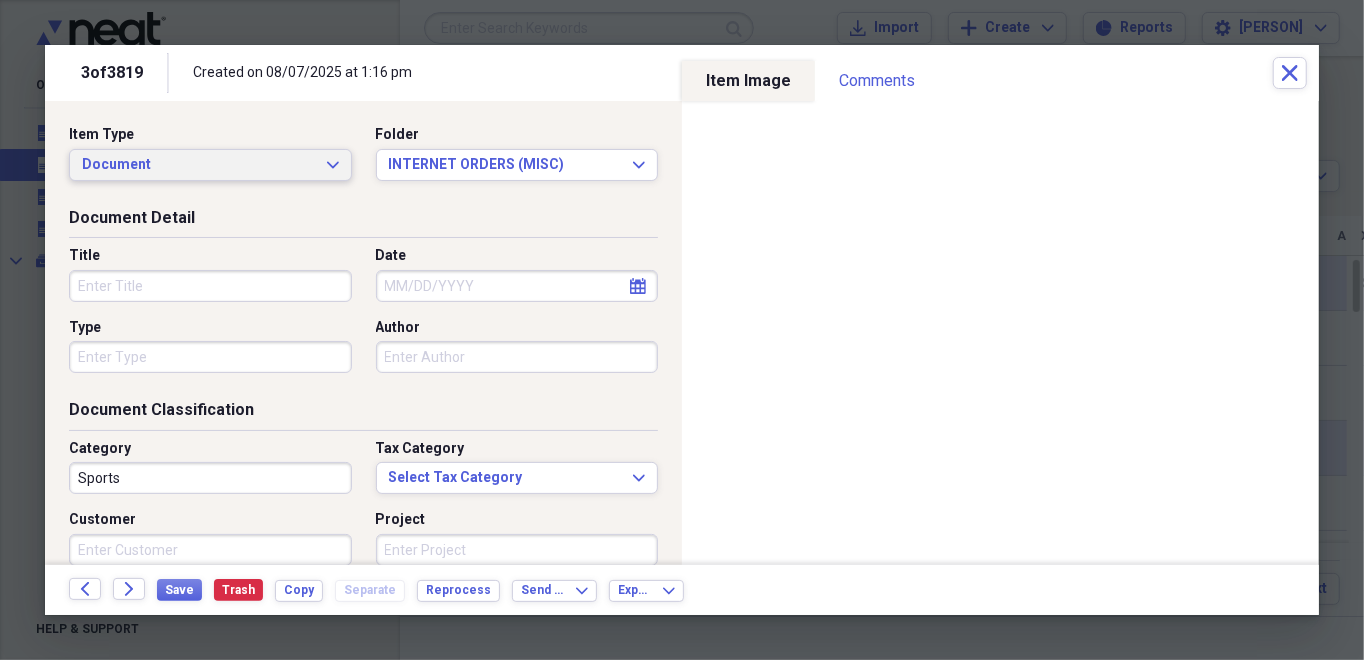 click on "Document Expand" at bounding box center (210, 165) 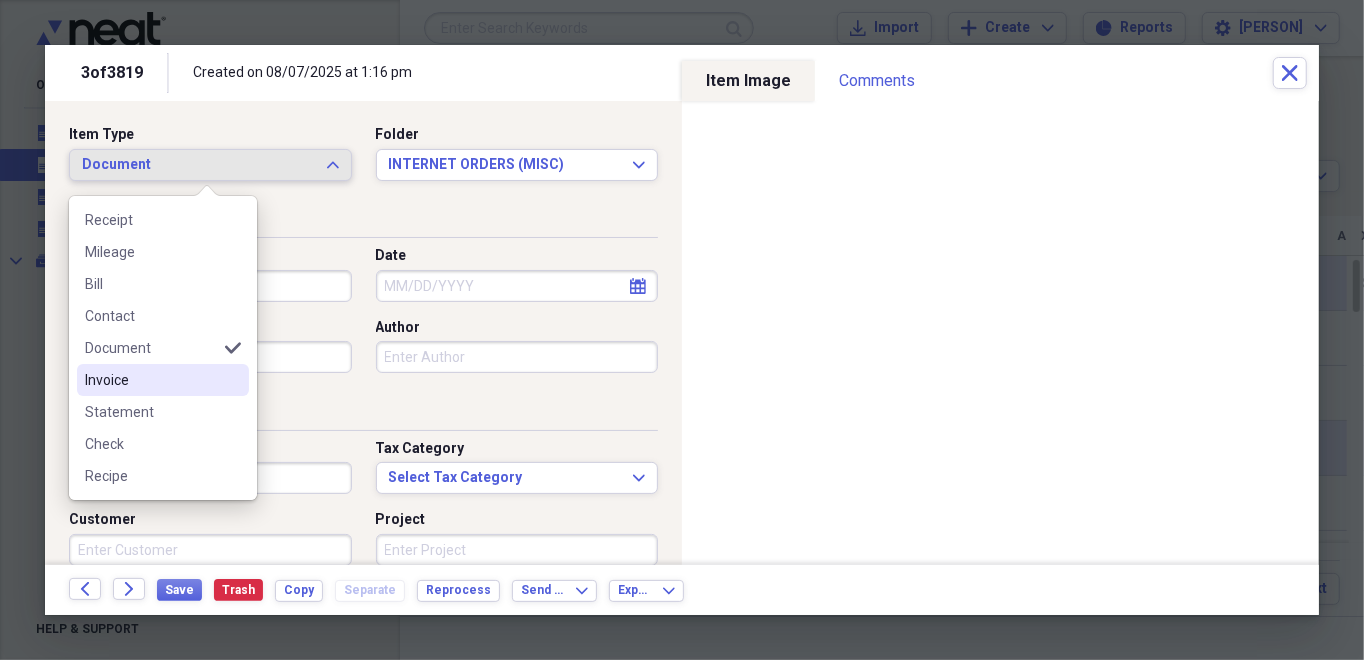 click on "Invoice" at bounding box center [163, 380] 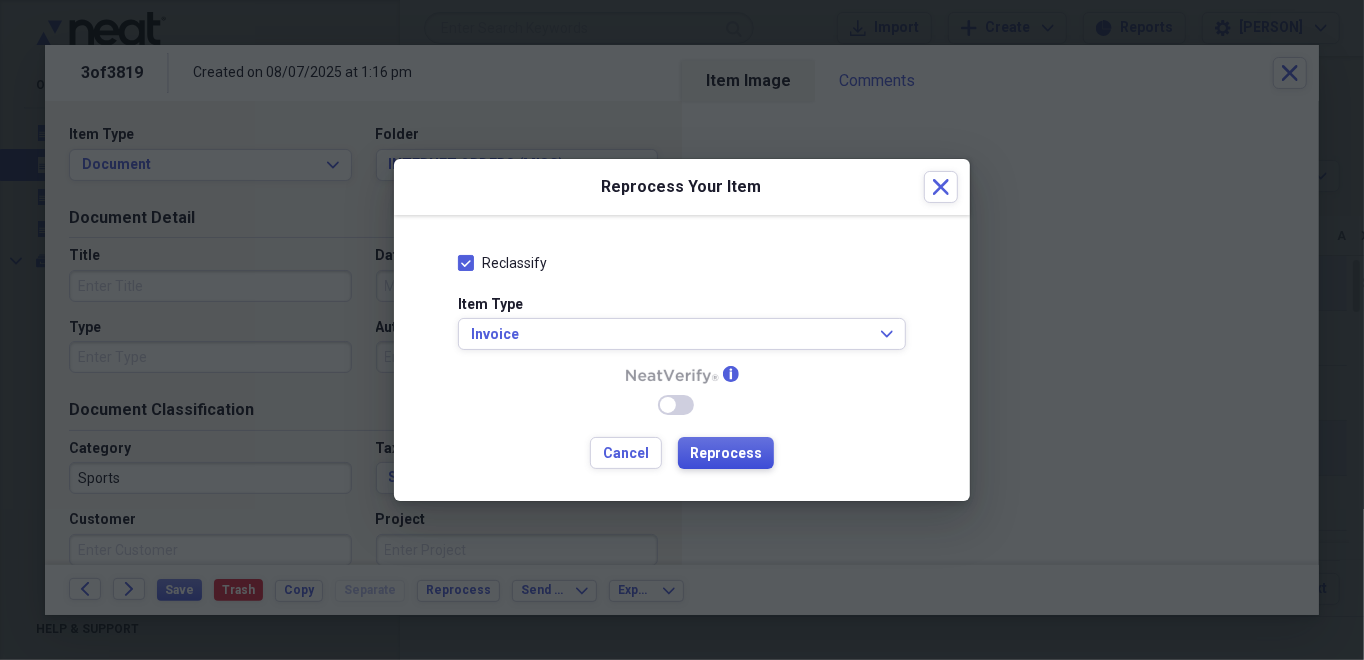 click on "Reprocess" at bounding box center [726, 454] 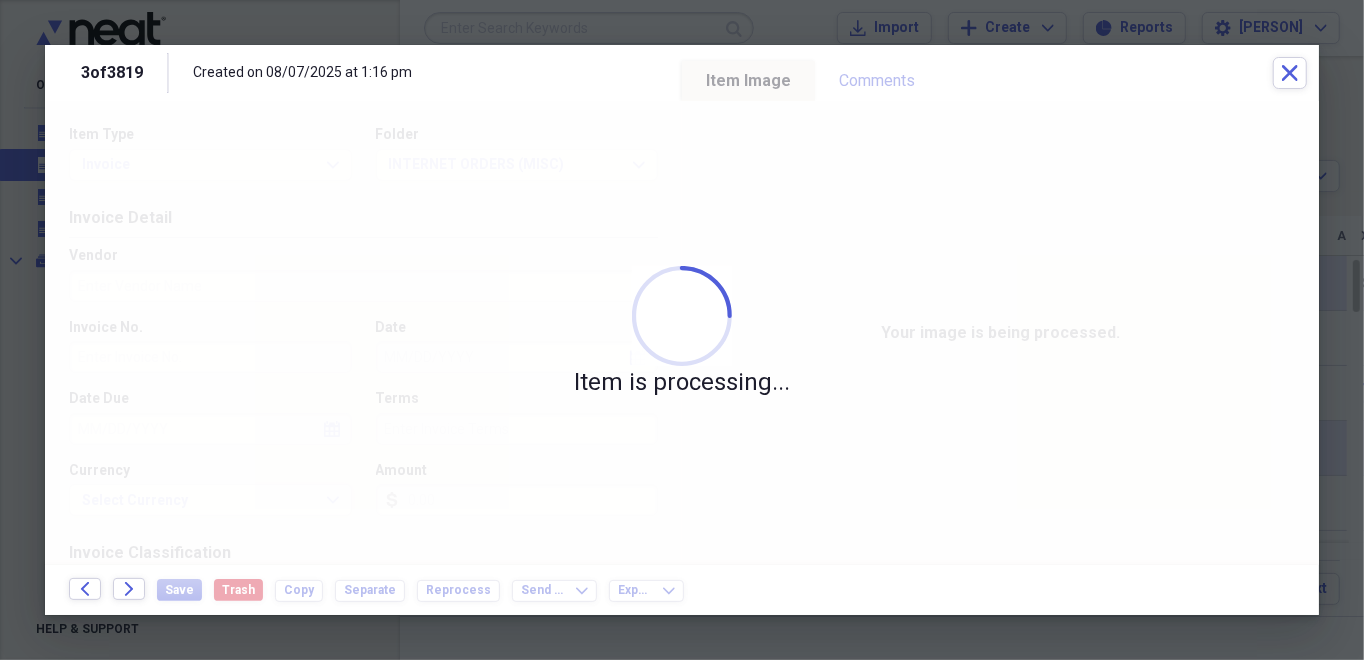 type on "8337432" 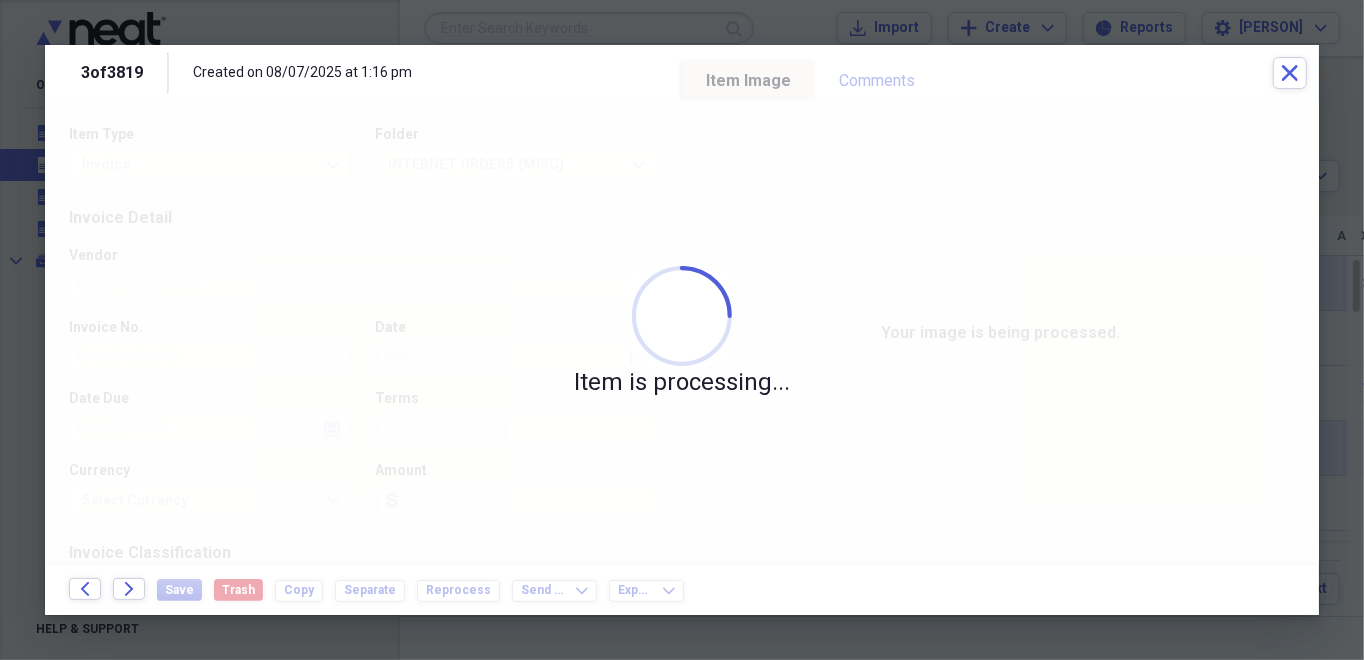 type on "SHIP CYNTHIA DUMAS" 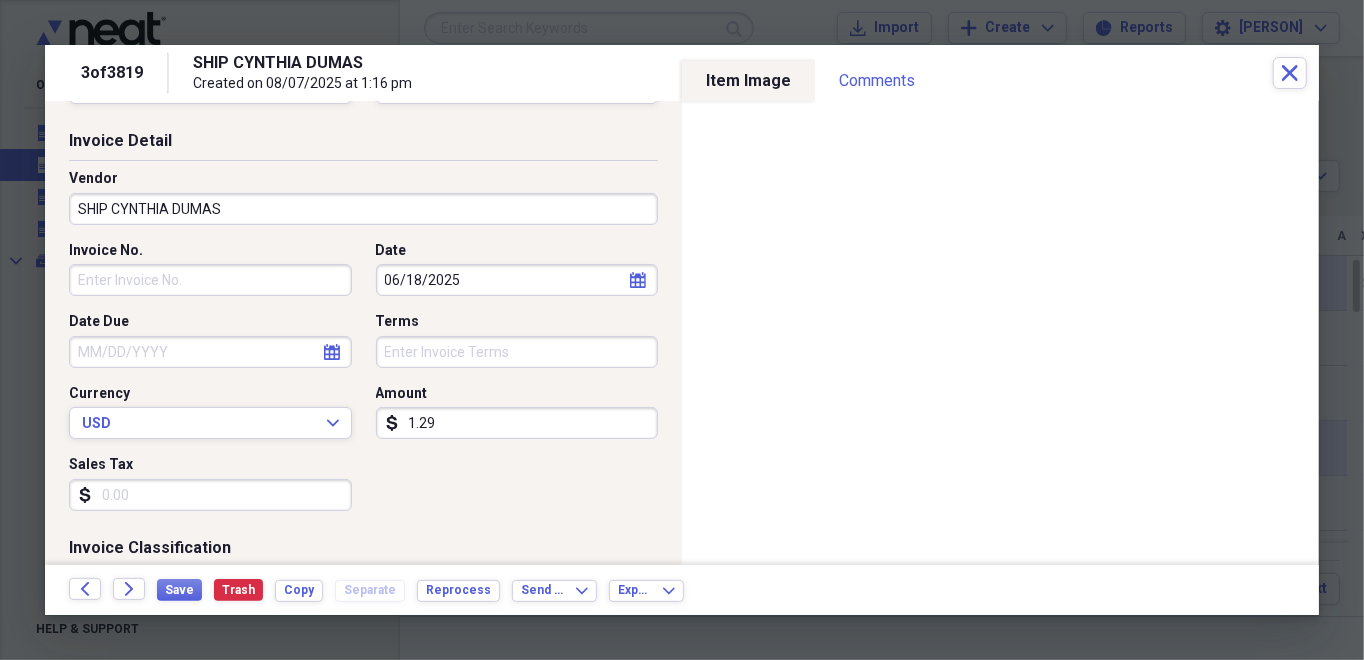 scroll, scrollTop: 0, scrollLeft: 0, axis: both 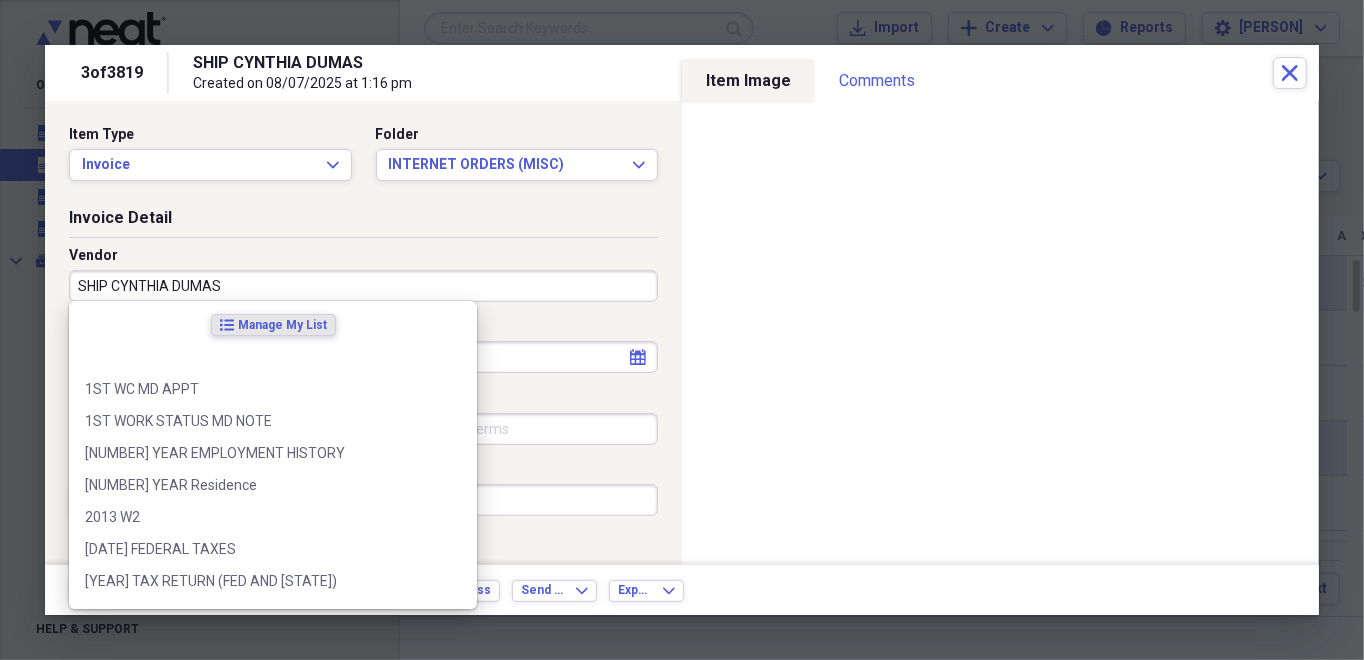 click on "SHIP CYNTHIA DUMAS" at bounding box center (363, 286) 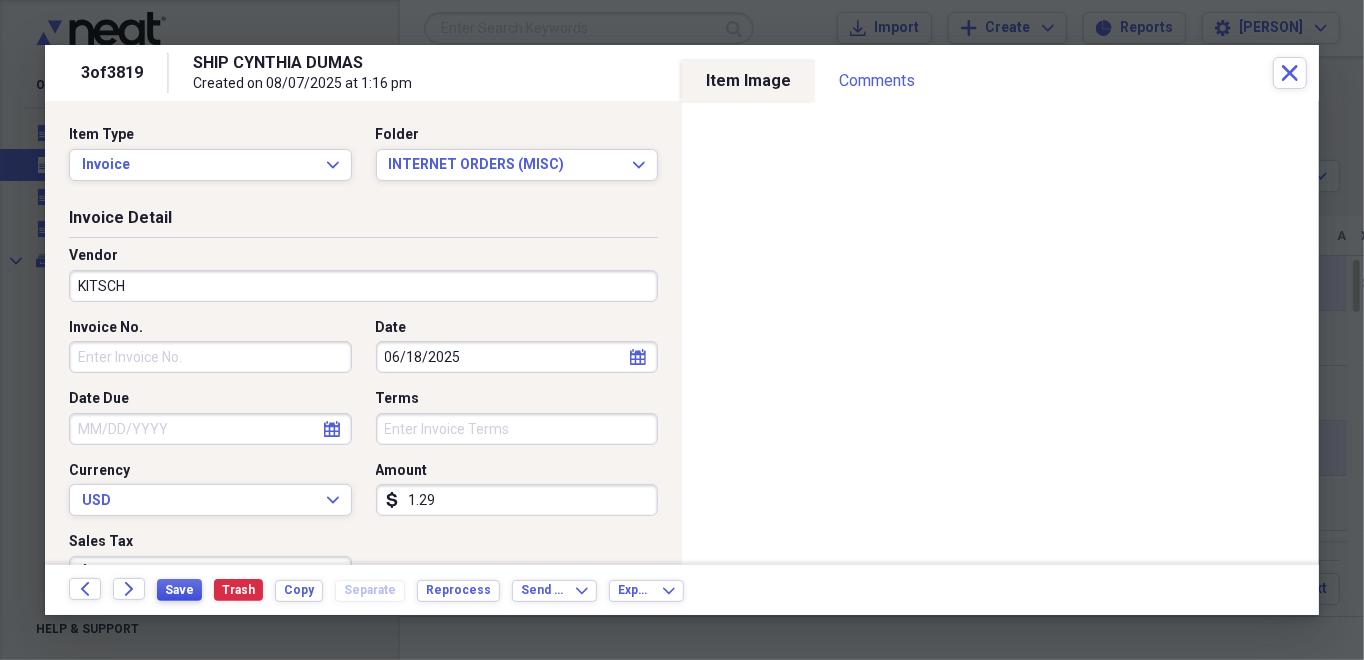 type on "KITSCH" 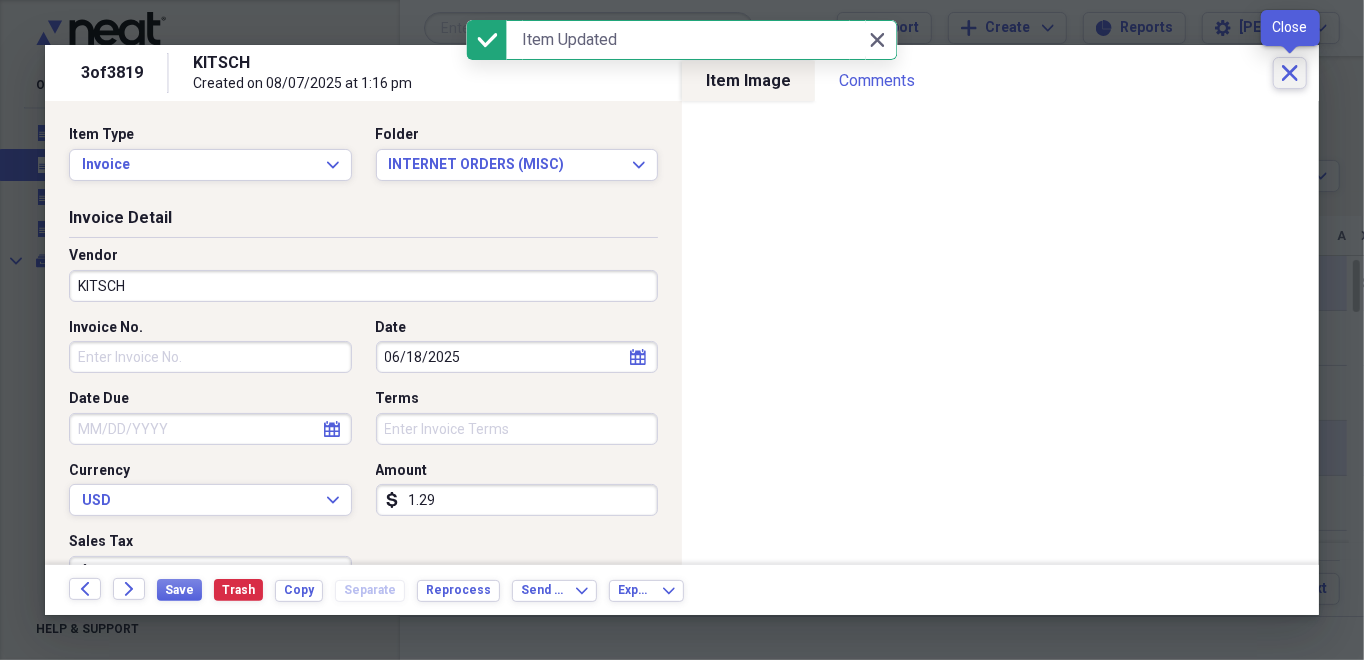 click 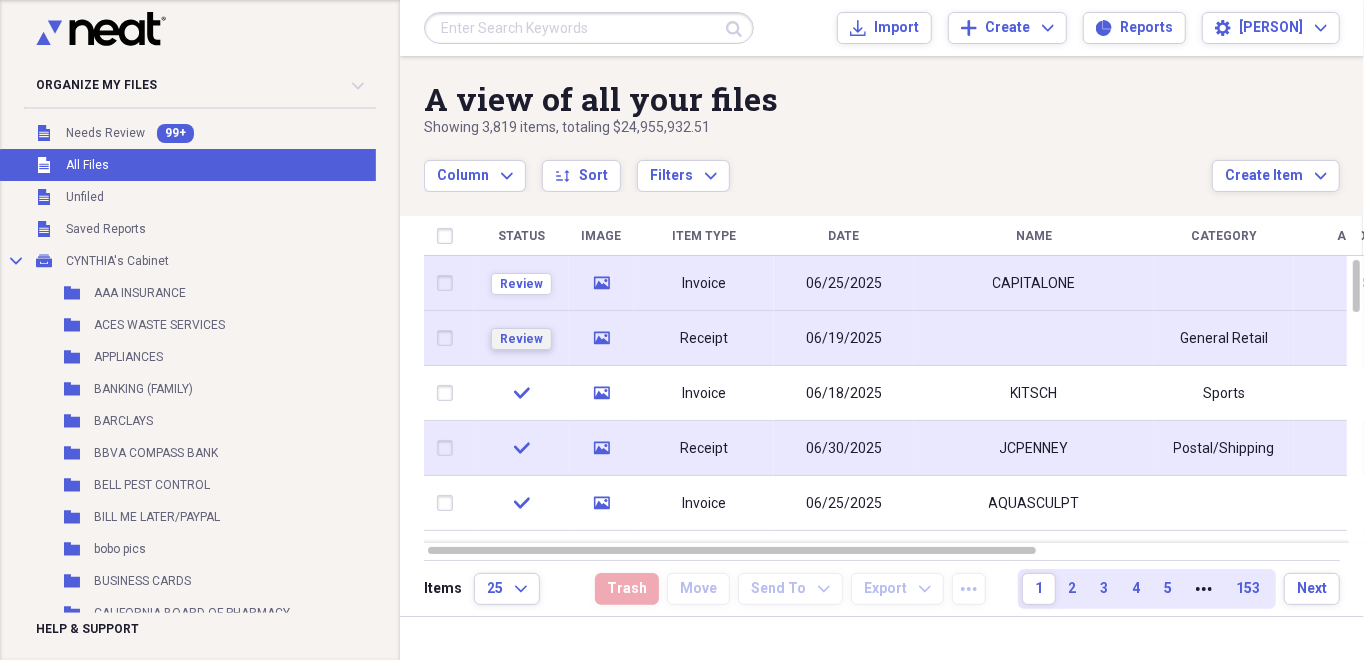 click on "Review" at bounding box center [521, 339] 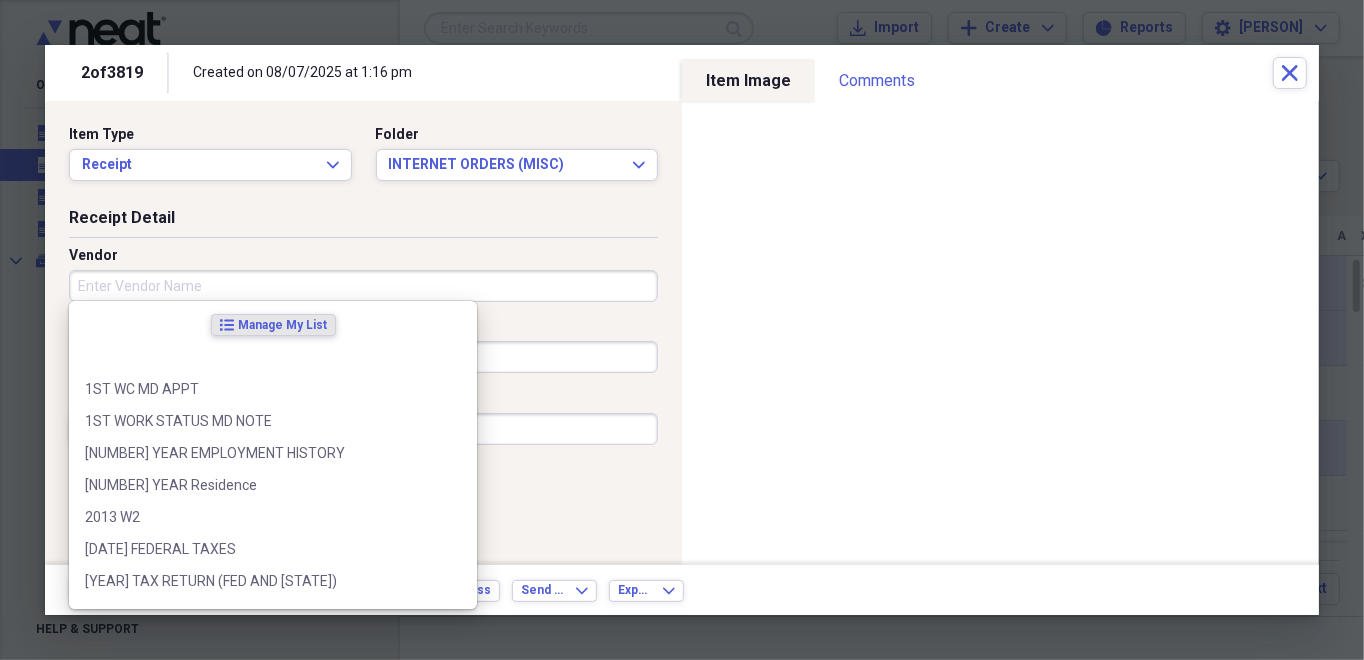 click on "Vendor" at bounding box center (363, 286) 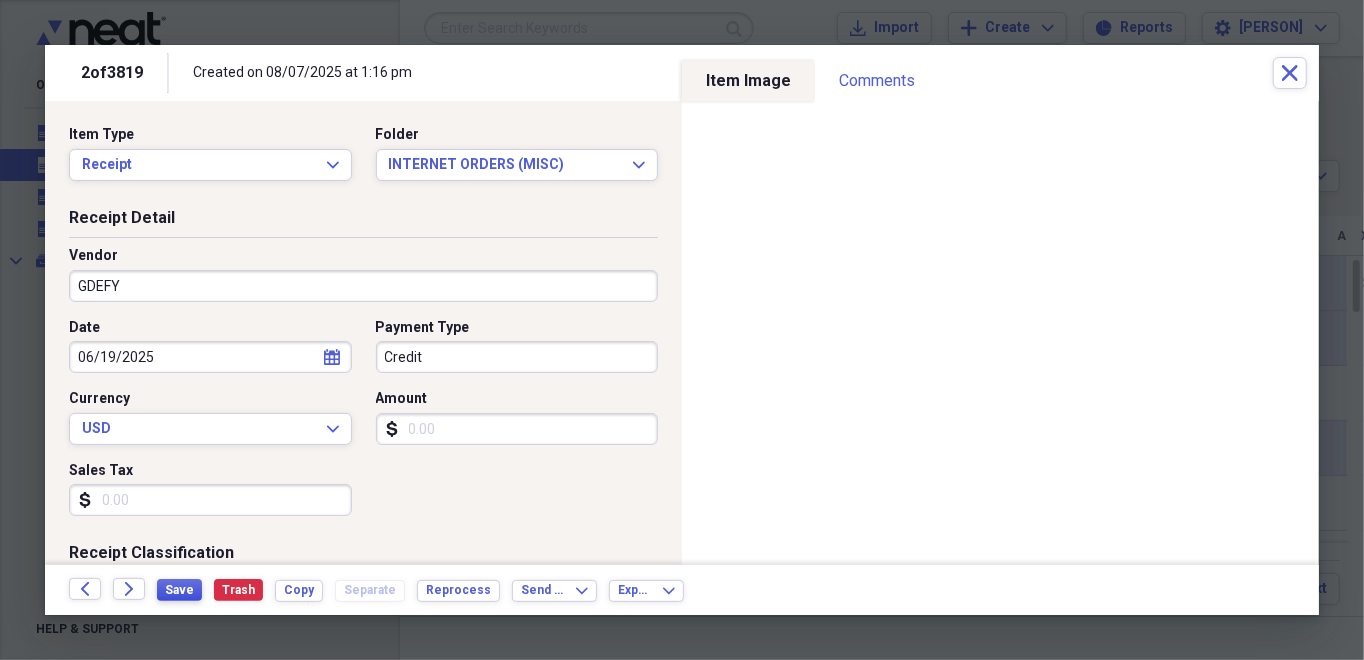 type on "GDEFY" 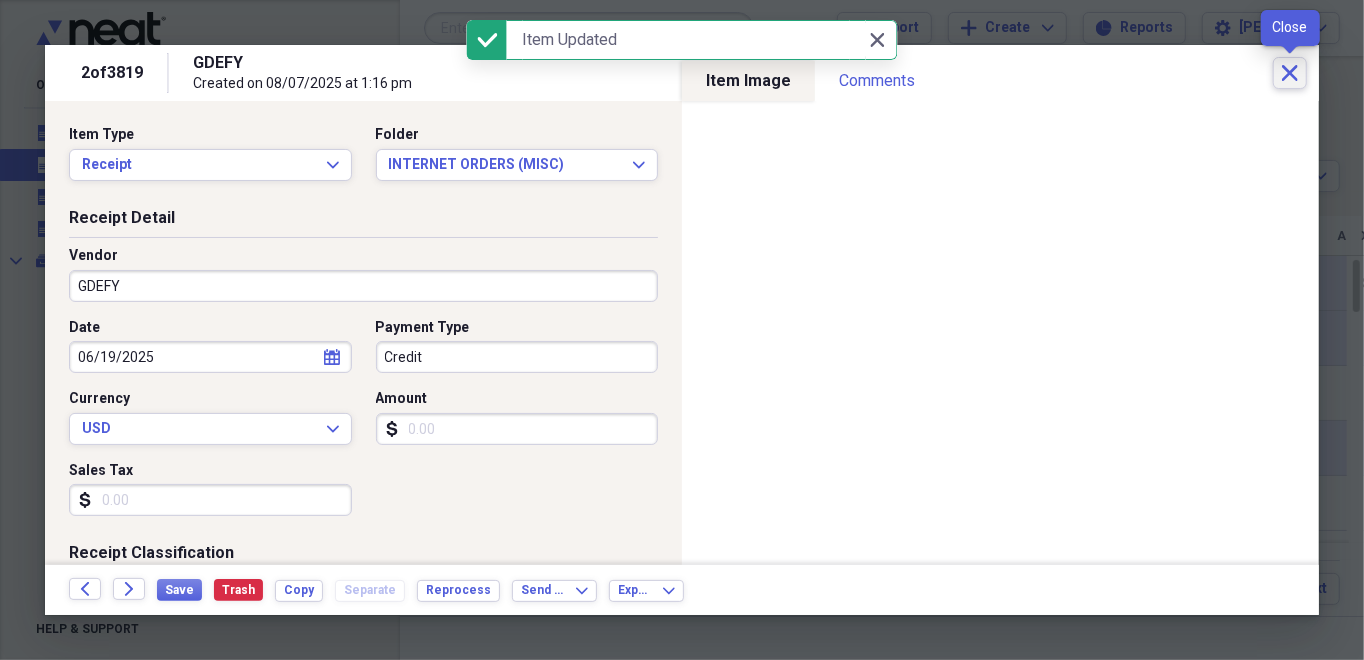 click 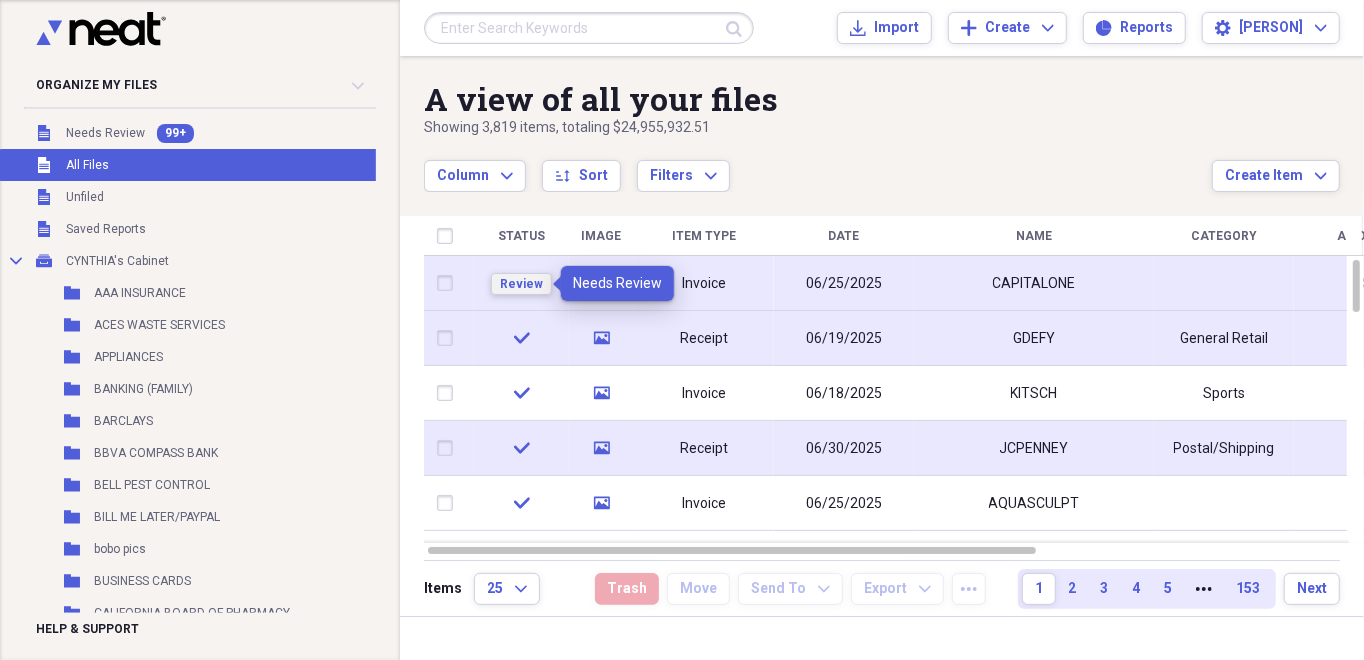 click on "Review" at bounding box center [521, 284] 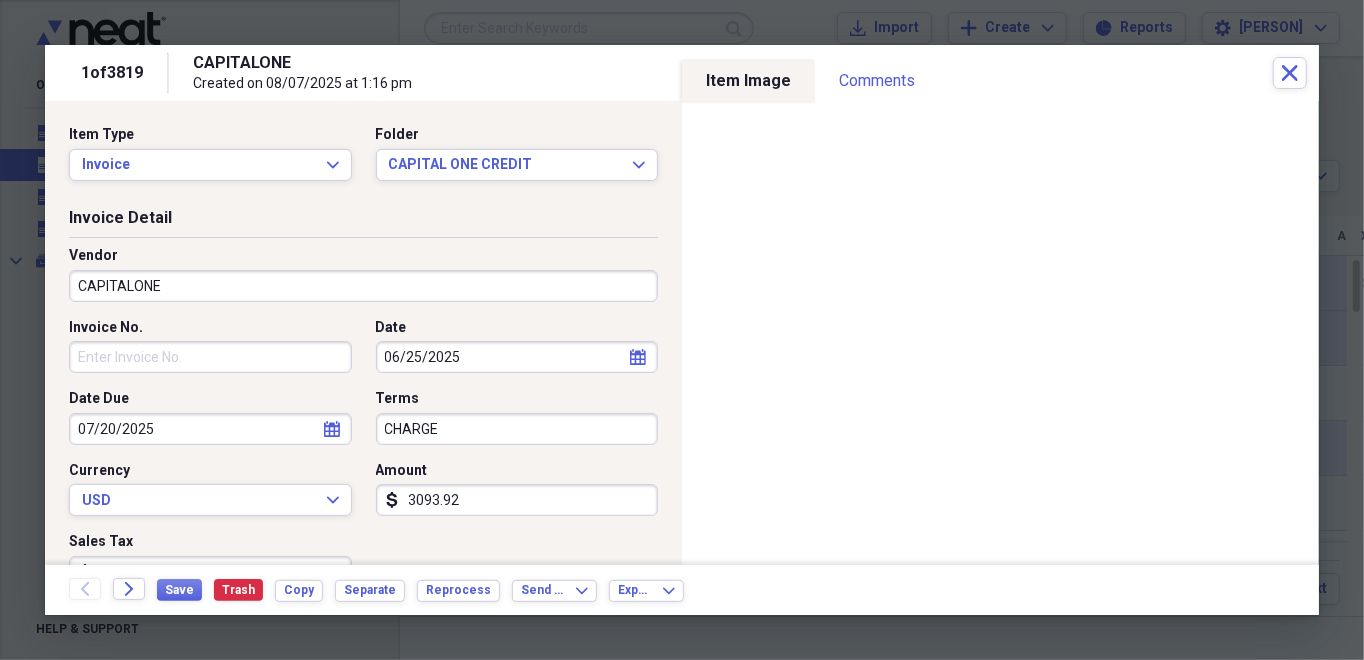 click on "calendar" 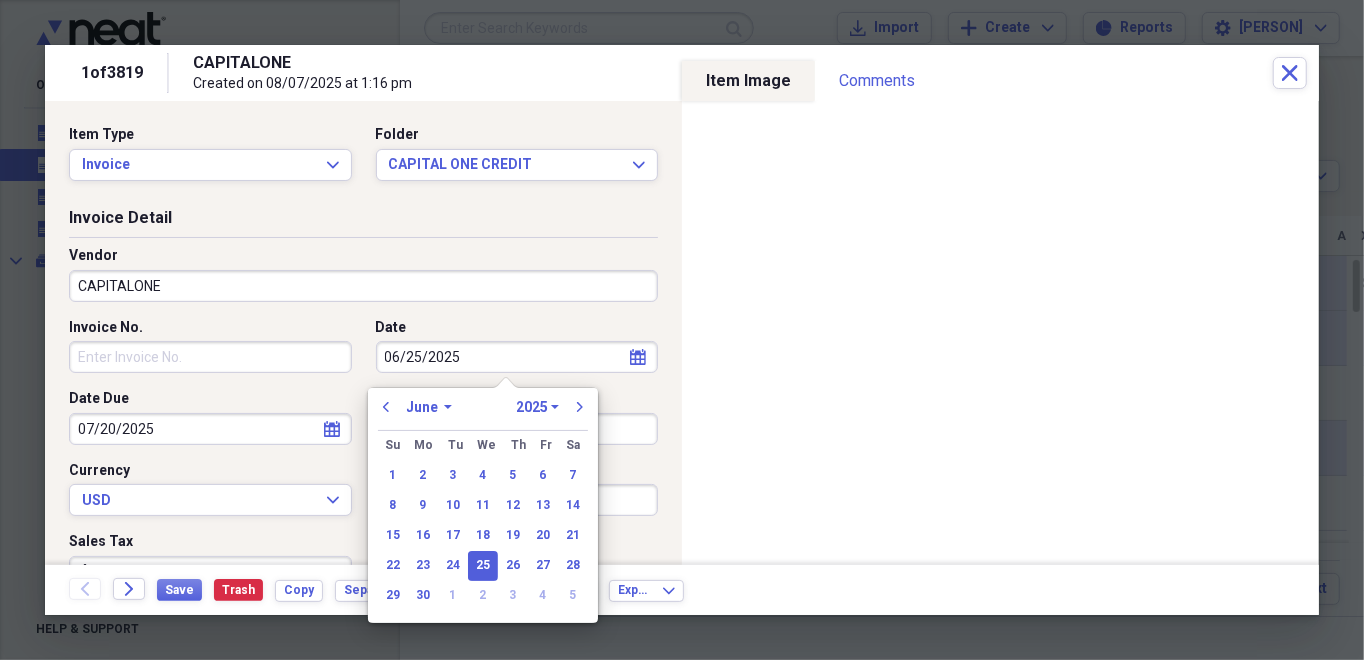 click on "January February March April May June July August September October November December" at bounding box center (429, 407) 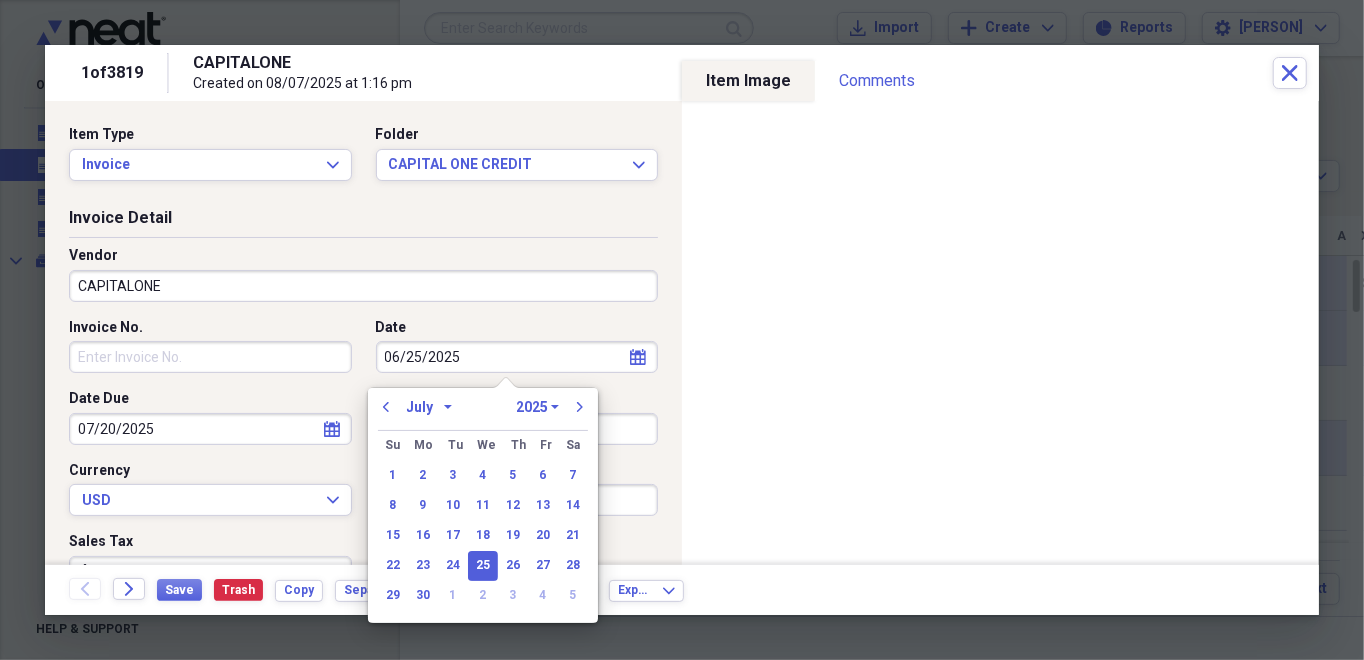 click on "January February March April May June July August September October November December" at bounding box center [429, 407] 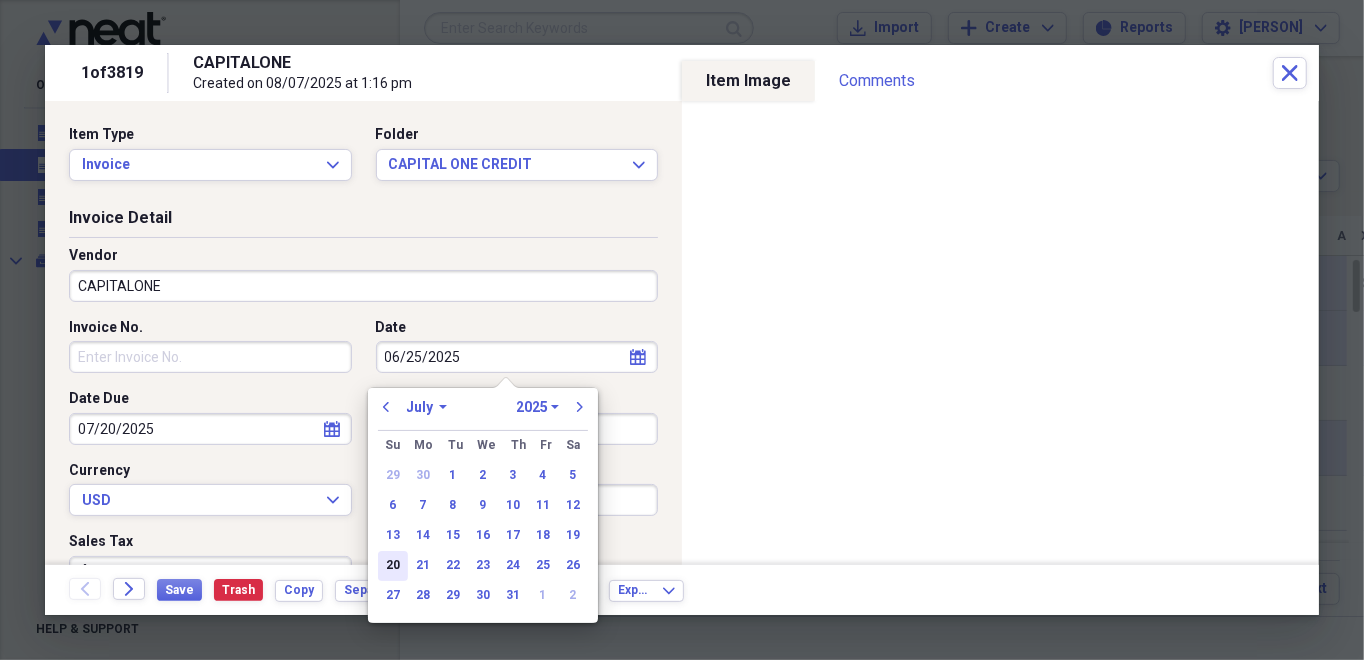 click on "20" at bounding box center [393, 566] 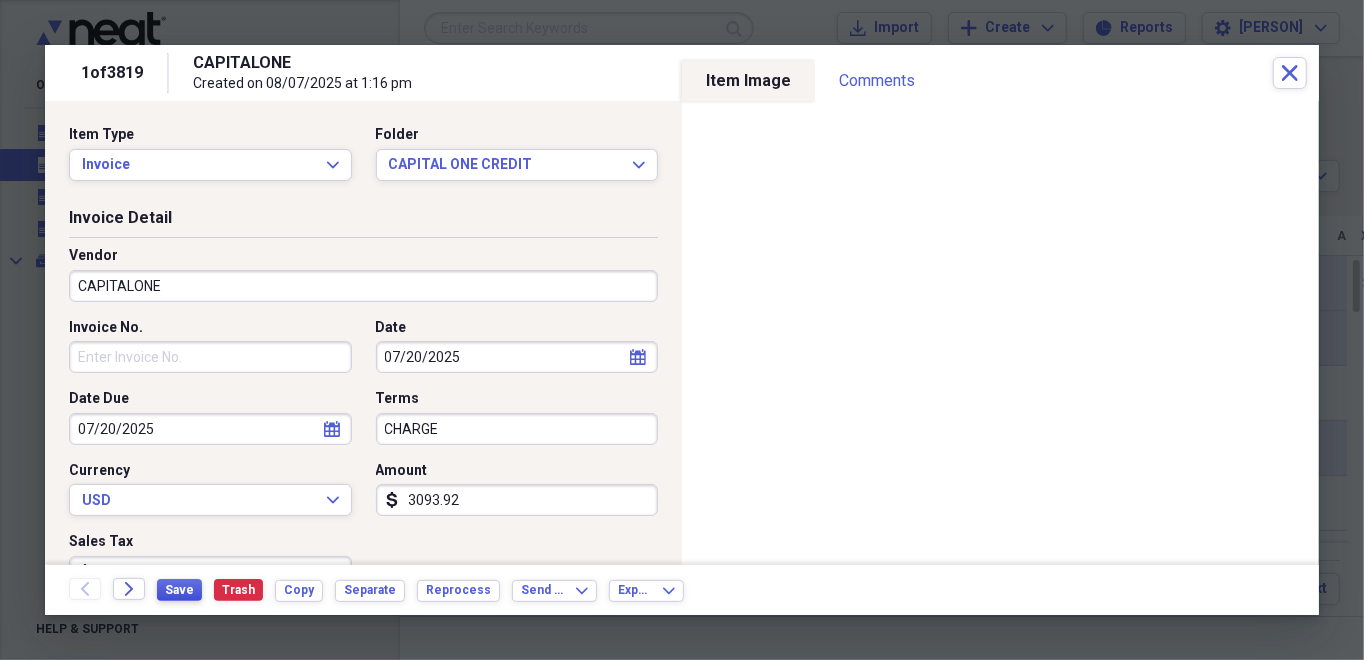 click on "Save" at bounding box center [179, 590] 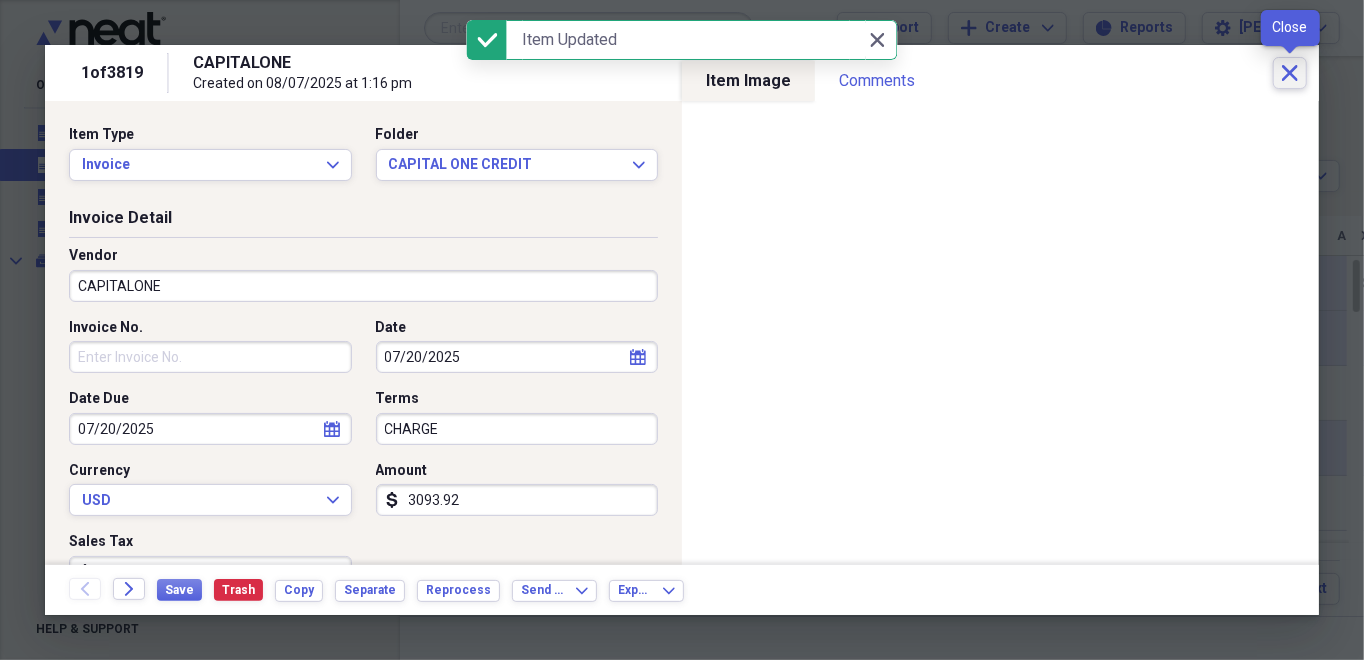 click 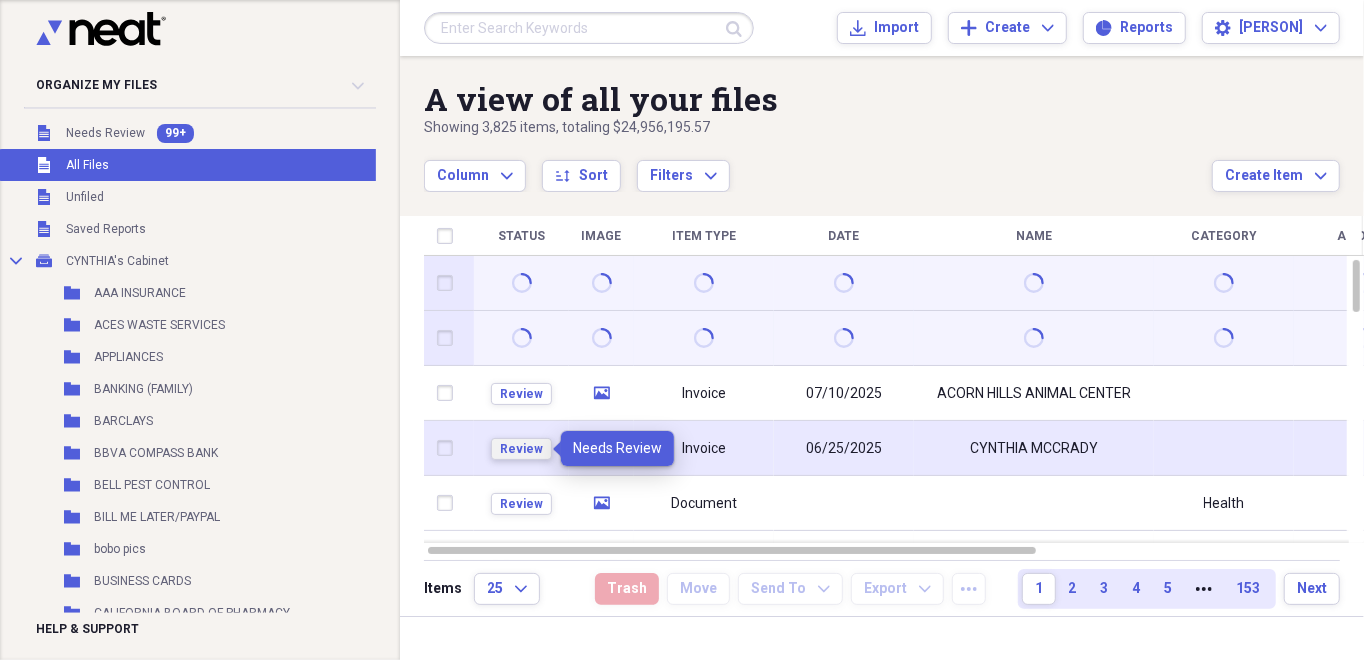 click on "Review" at bounding box center [521, 449] 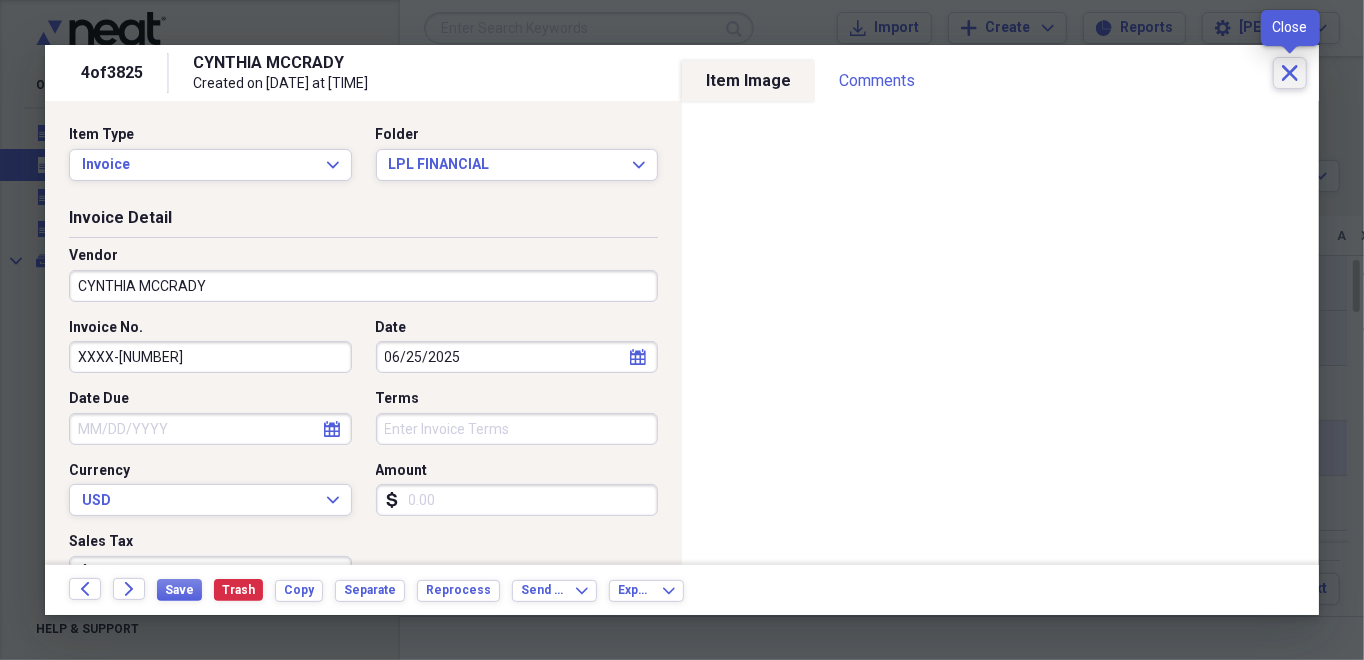 click on "Close" 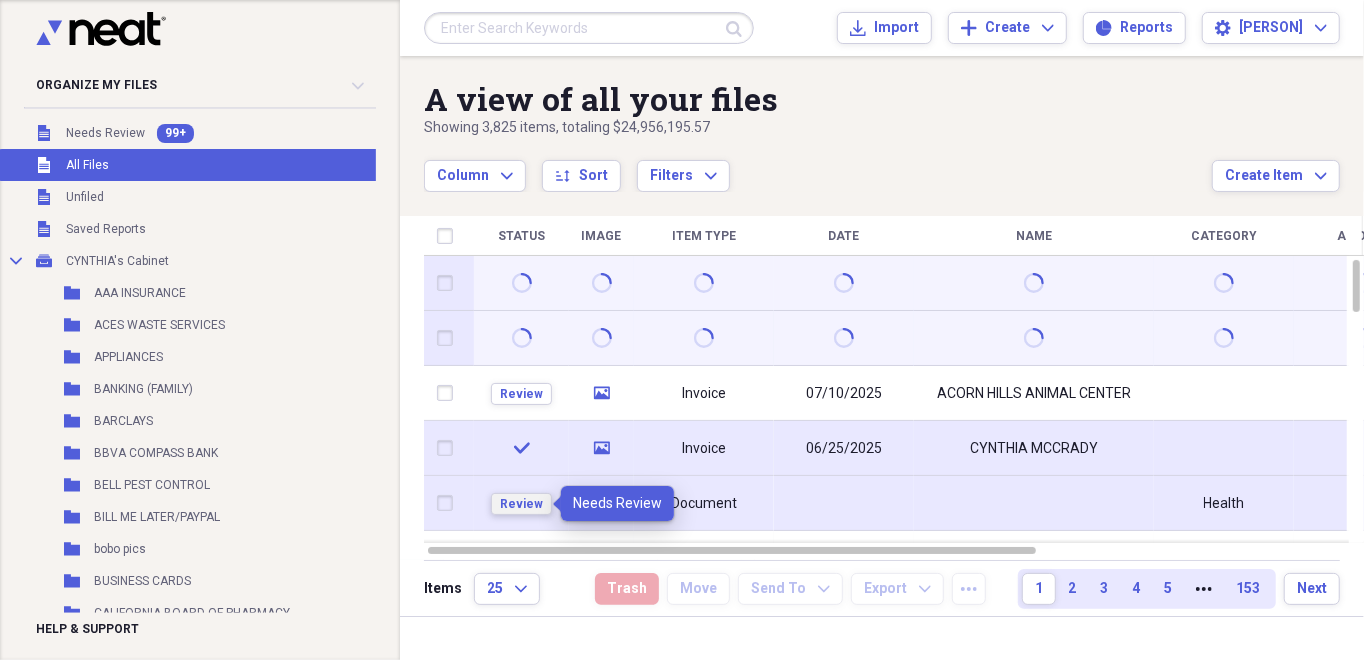 click on "Review" at bounding box center [521, 504] 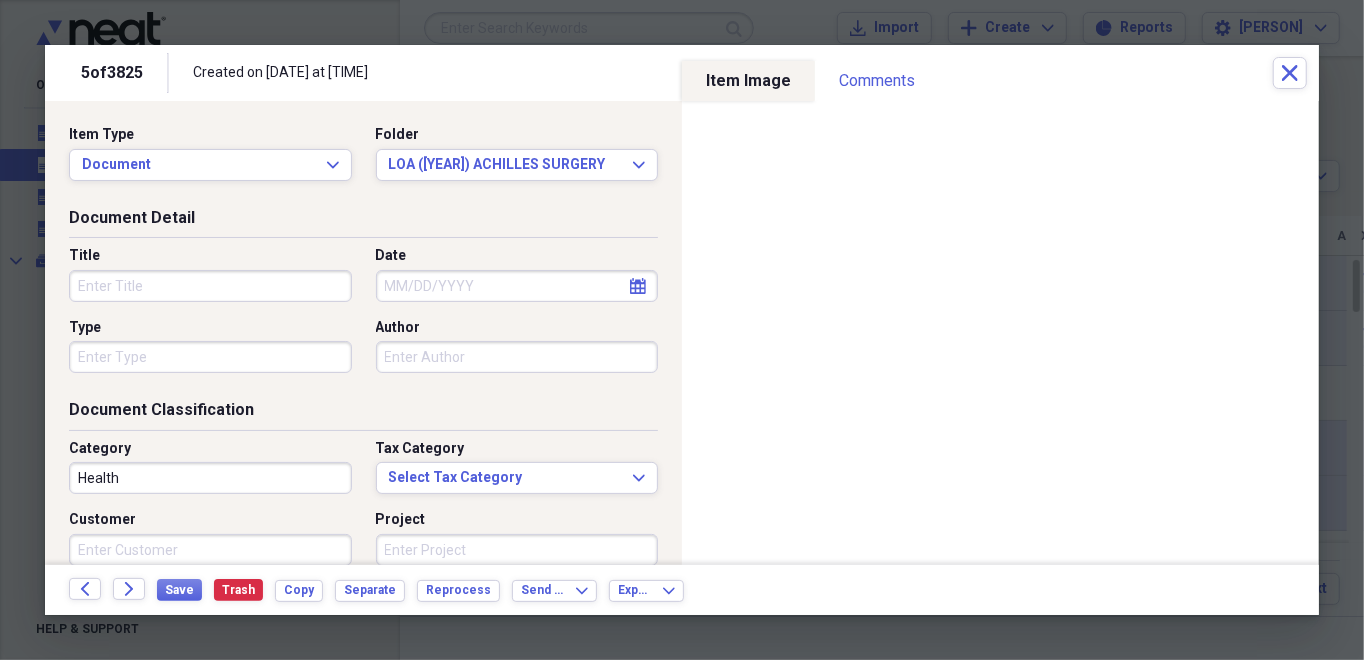 click on "Title" at bounding box center [210, 286] 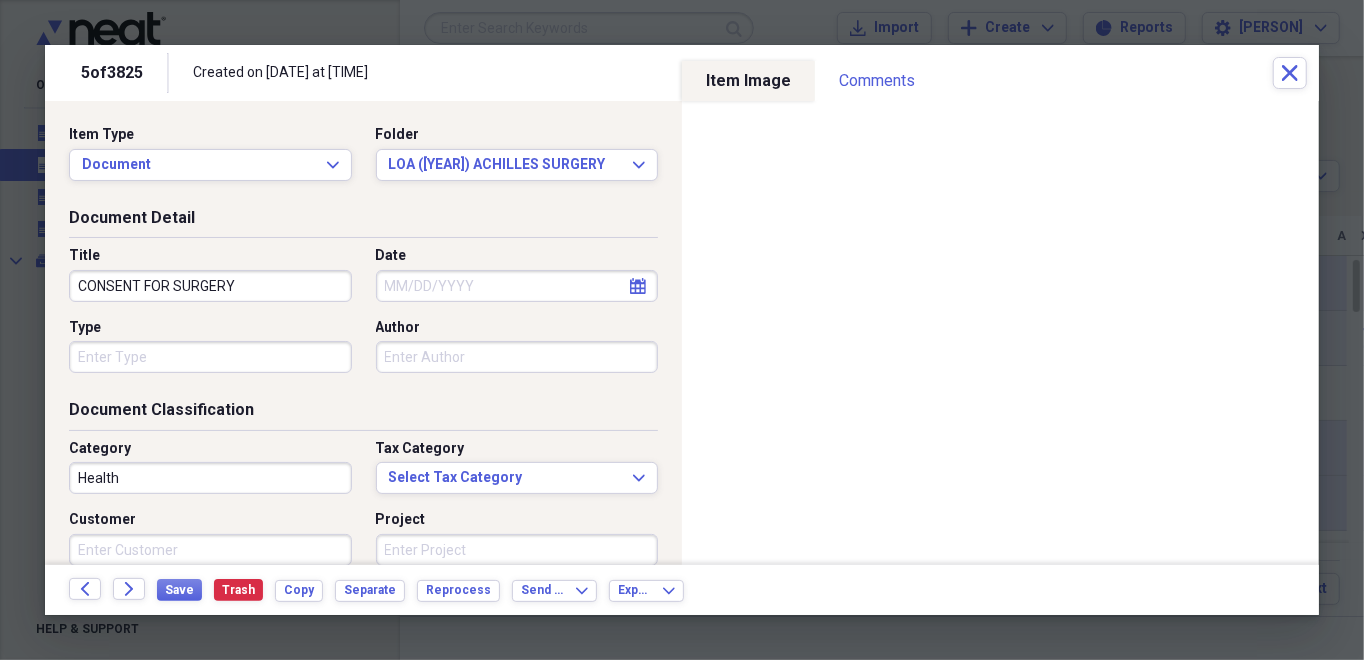type on "CONSENT FOR SURGERY" 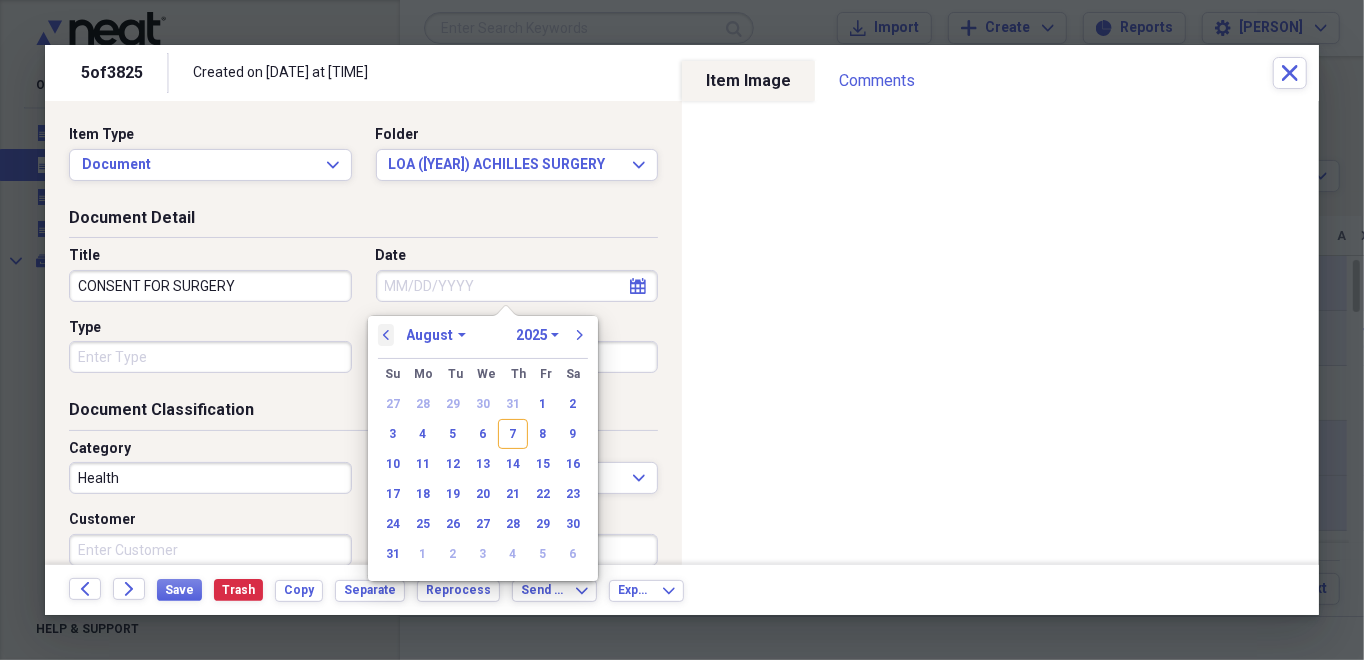 click on "previous" at bounding box center [386, 335] 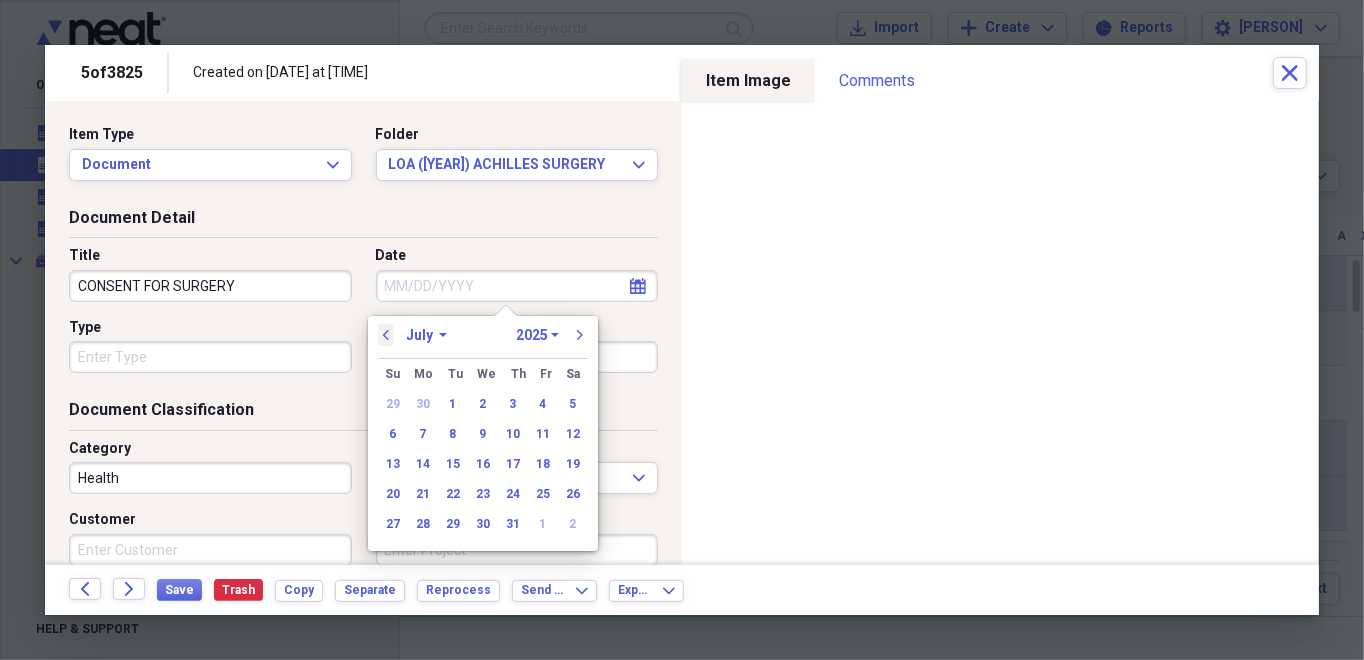 click on "previous" at bounding box center [386, 335] 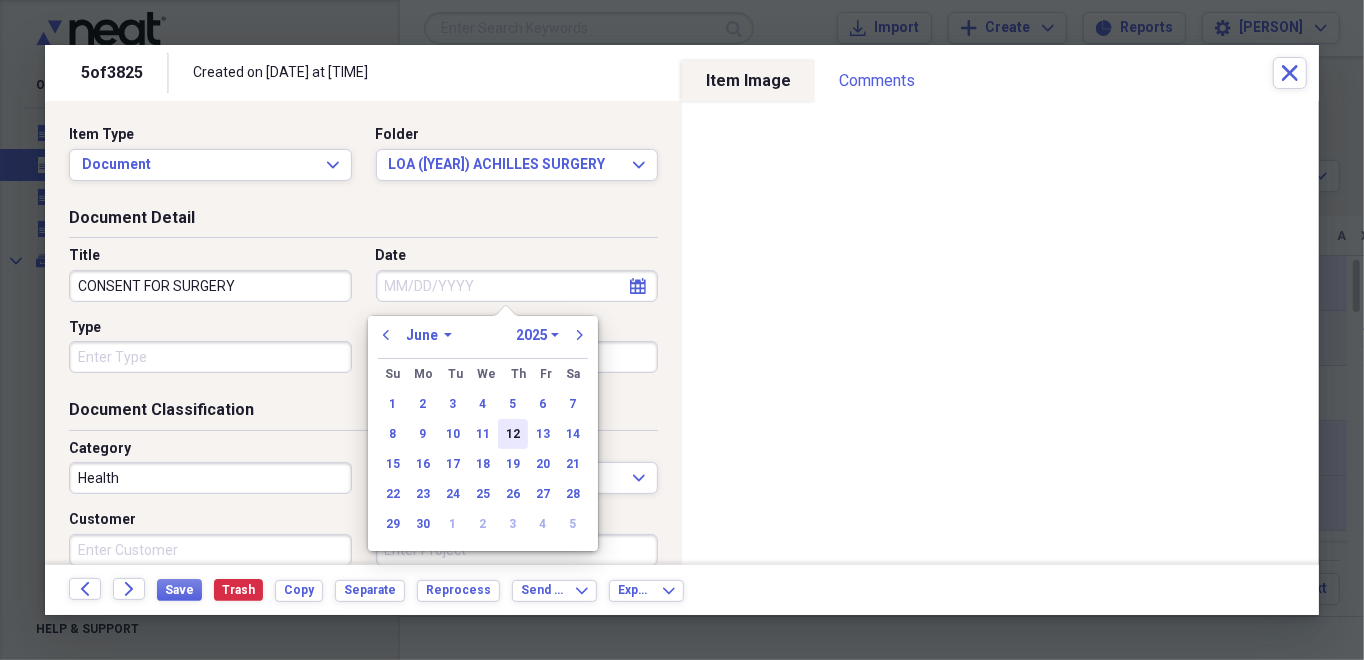 click on "12" at bounding box center (513, 434) 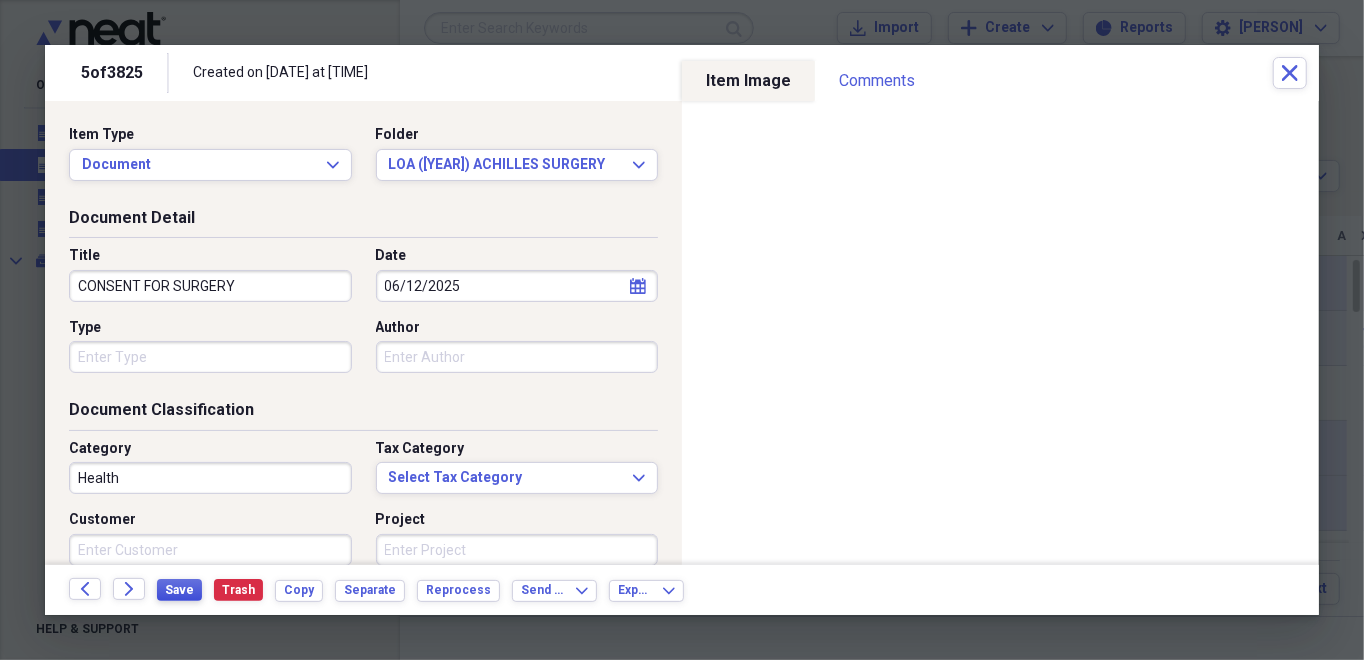 click on "Save" at bounding box center [179, 590] 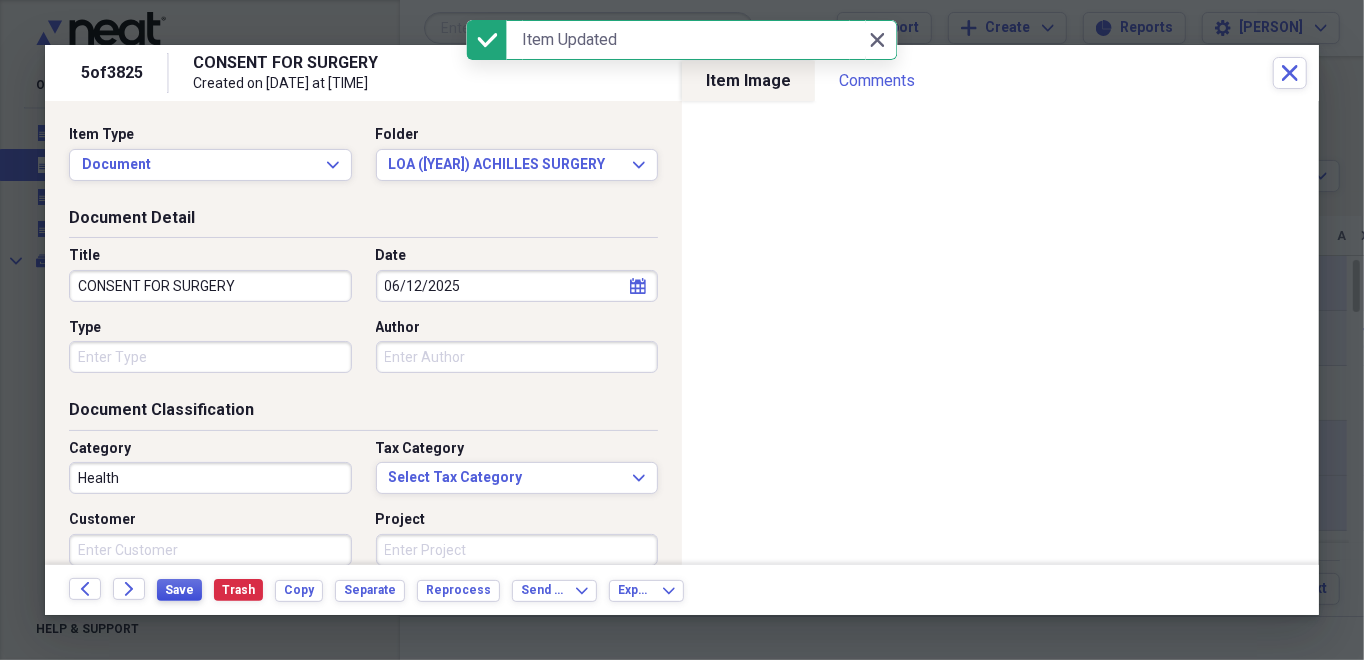 click on "Save" at bounding box center (179, 590) 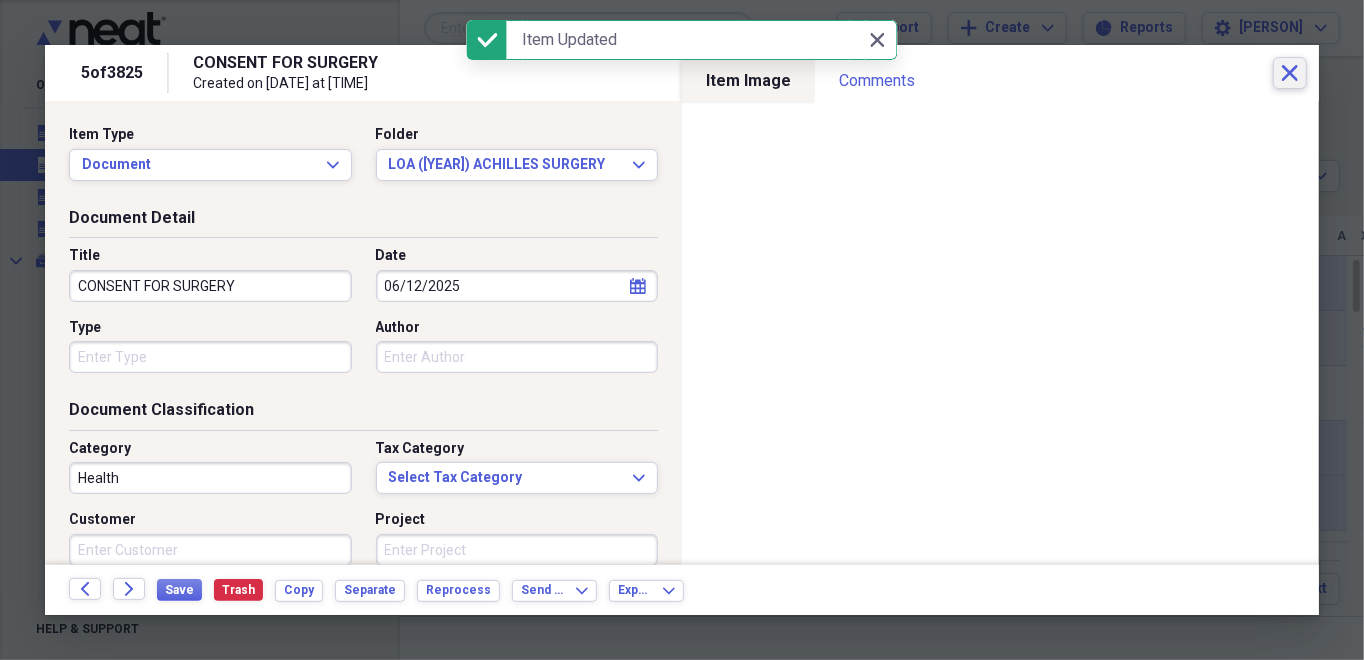 click on "Close" 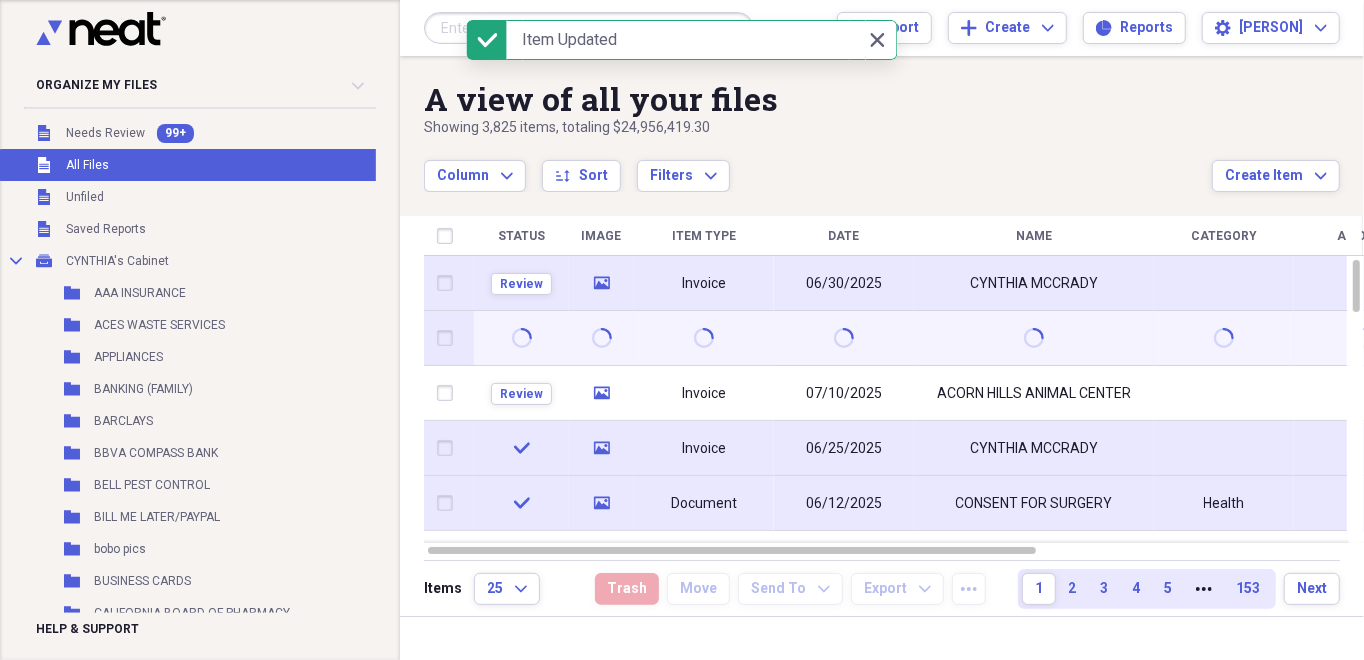 click on "check" at bounding box center [521, 448] 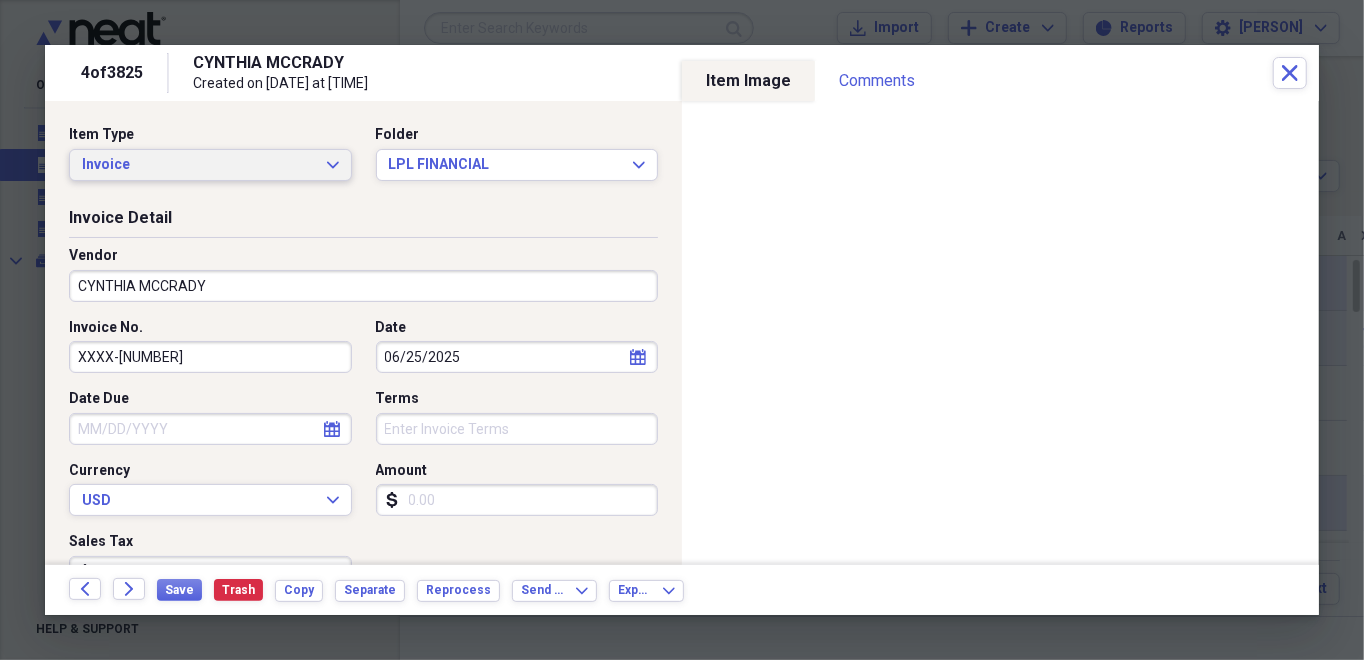 click 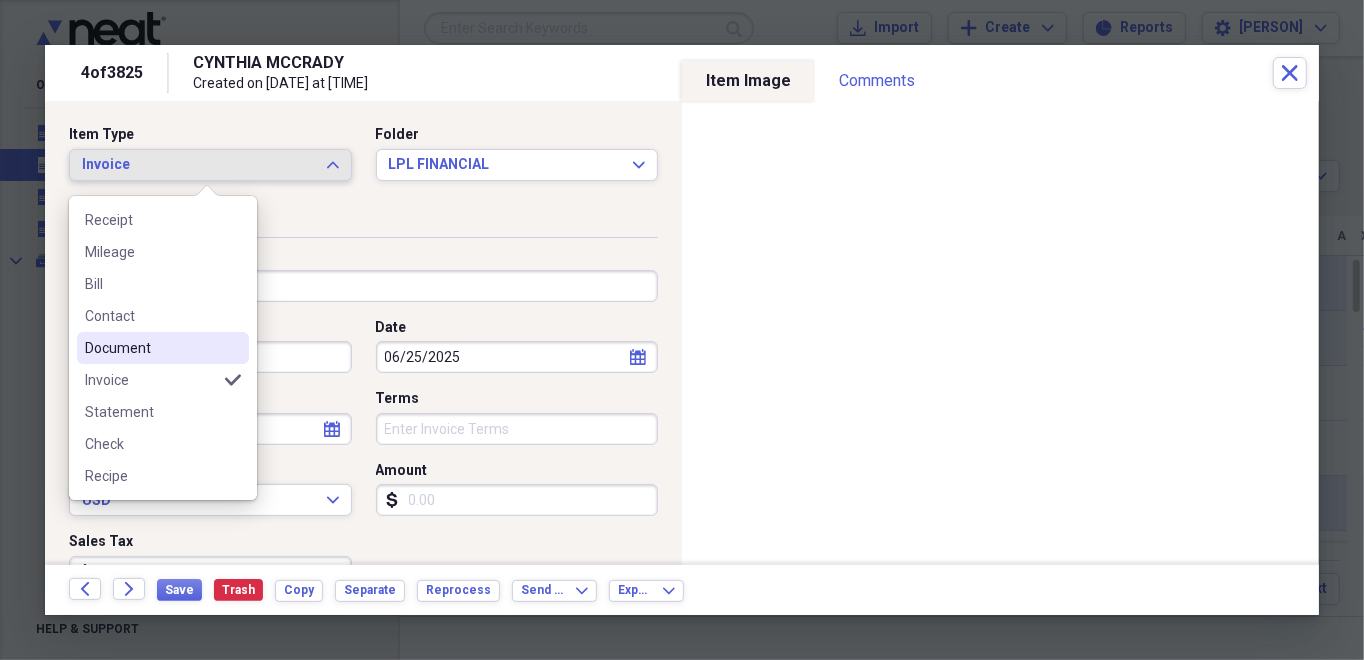 click on "Document" at bounding box center [151, 348] 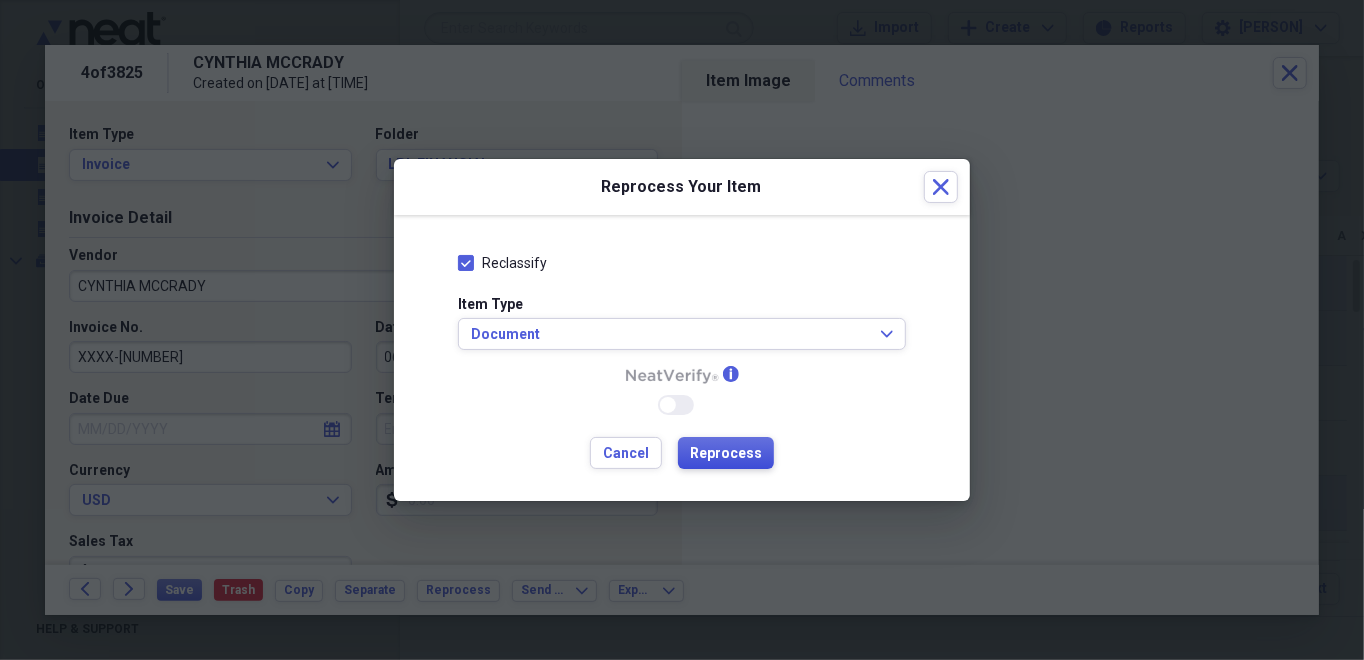 click on "Reprocess" at bounding box center (726, 454) 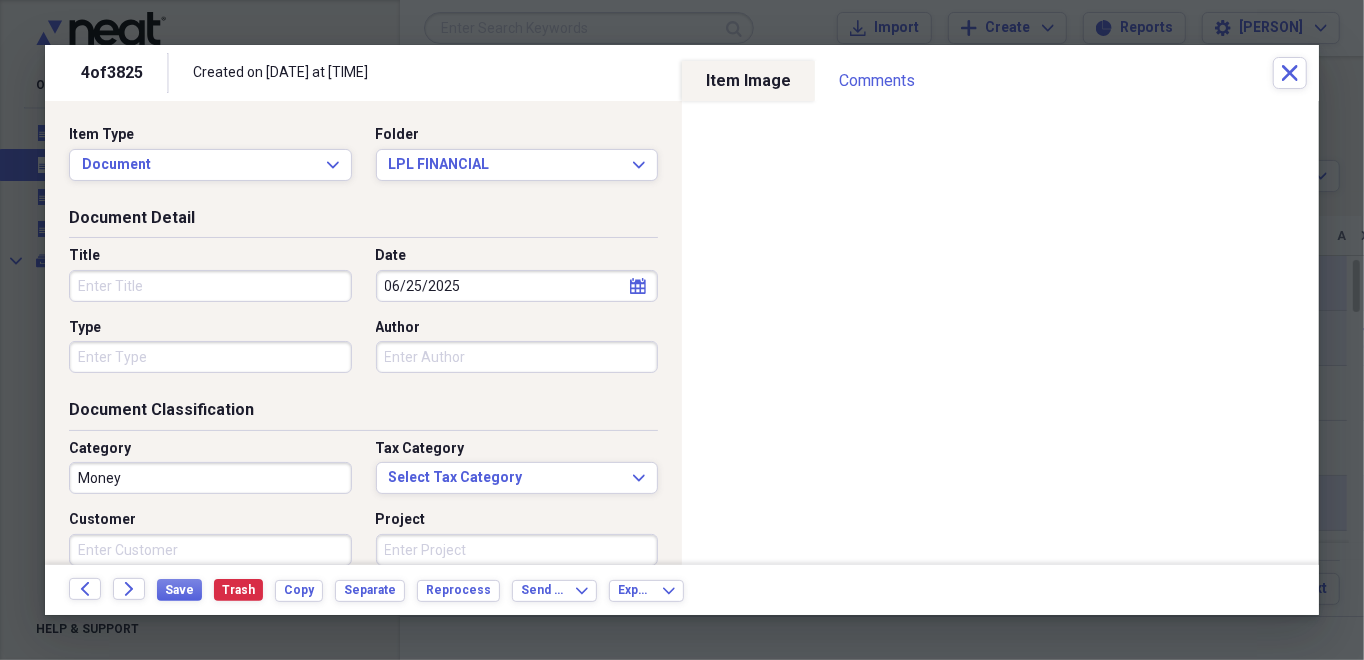 type on "Money" 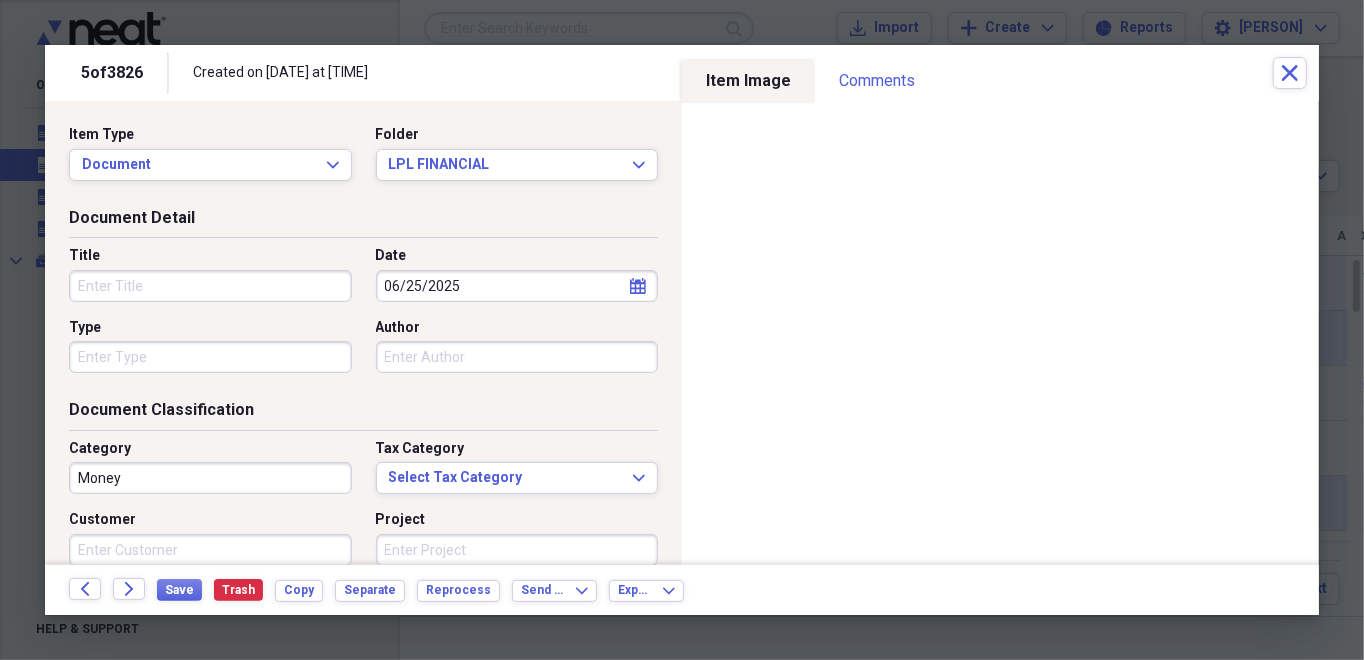 click on "Title" at bounding box center (210, 286) 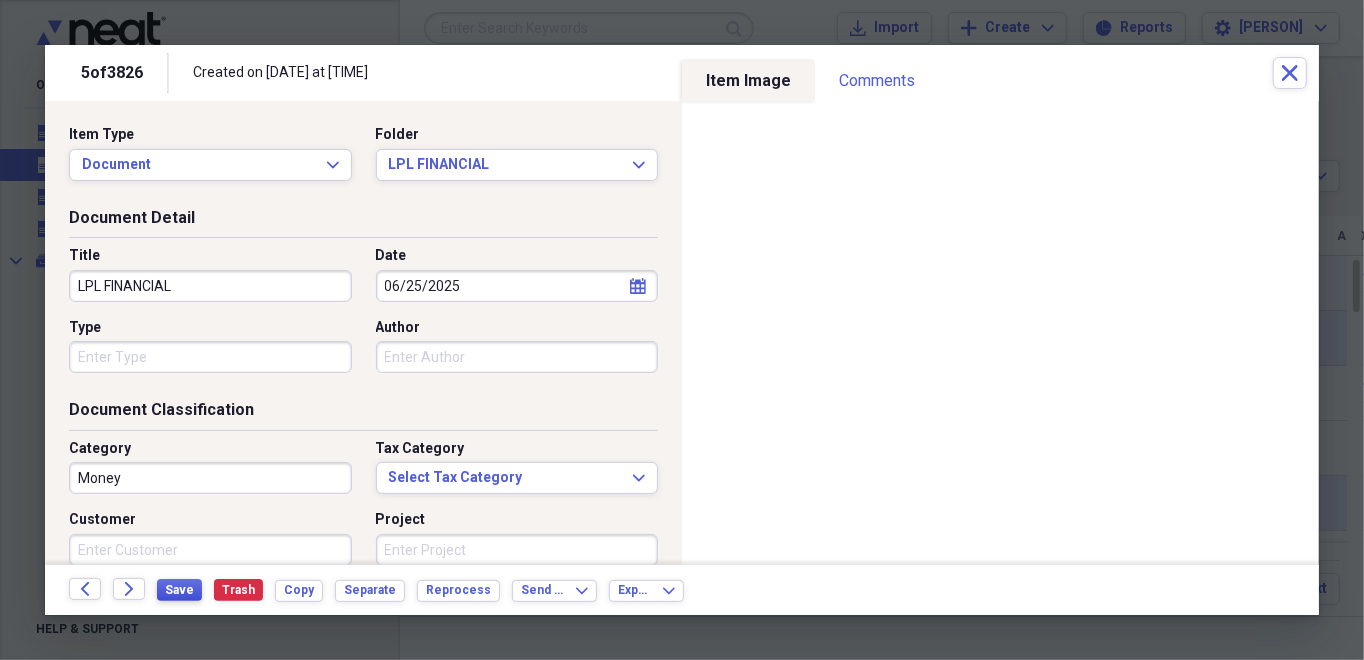 type on "LPL FINANCIAL" 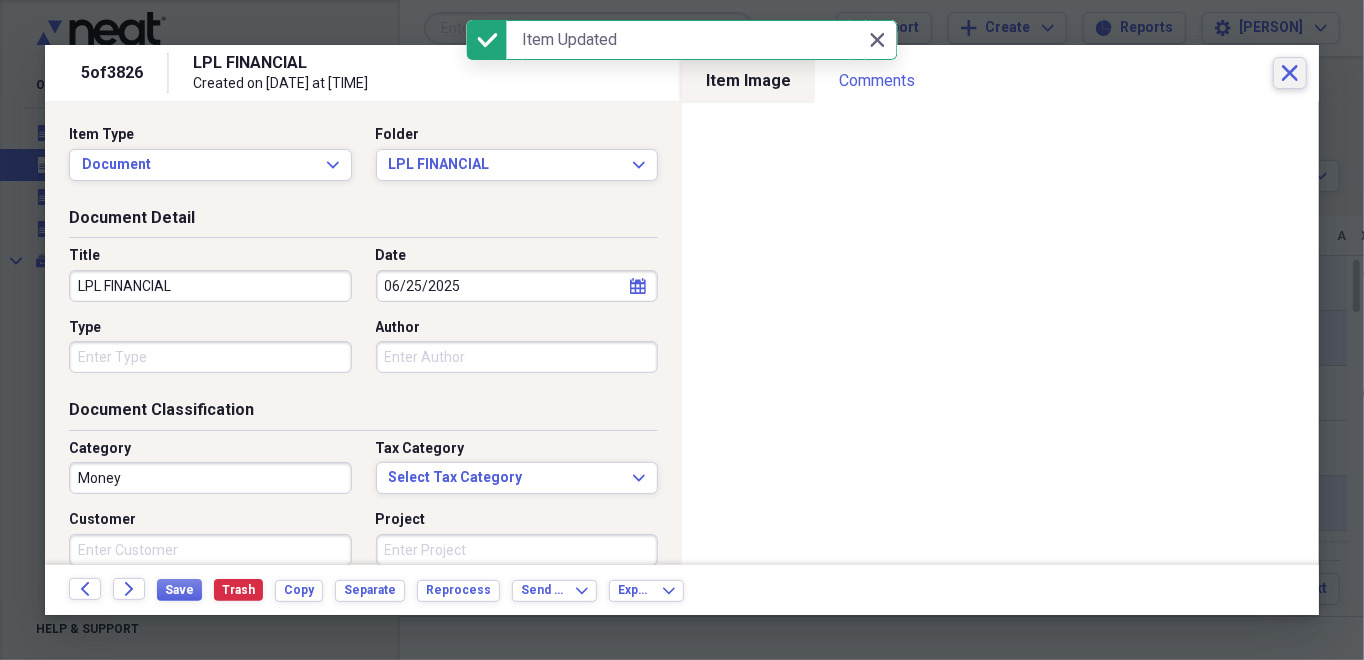 click on "Close" 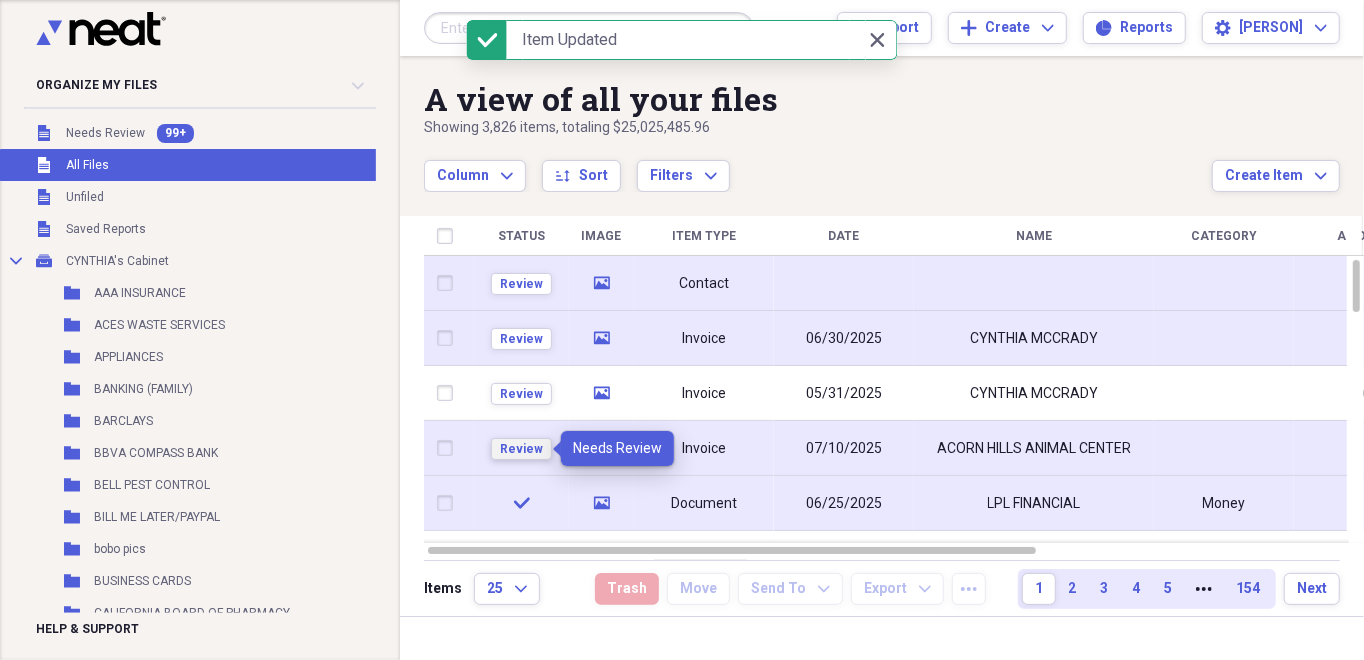 click on "Review" at bounding box center [521, 449] 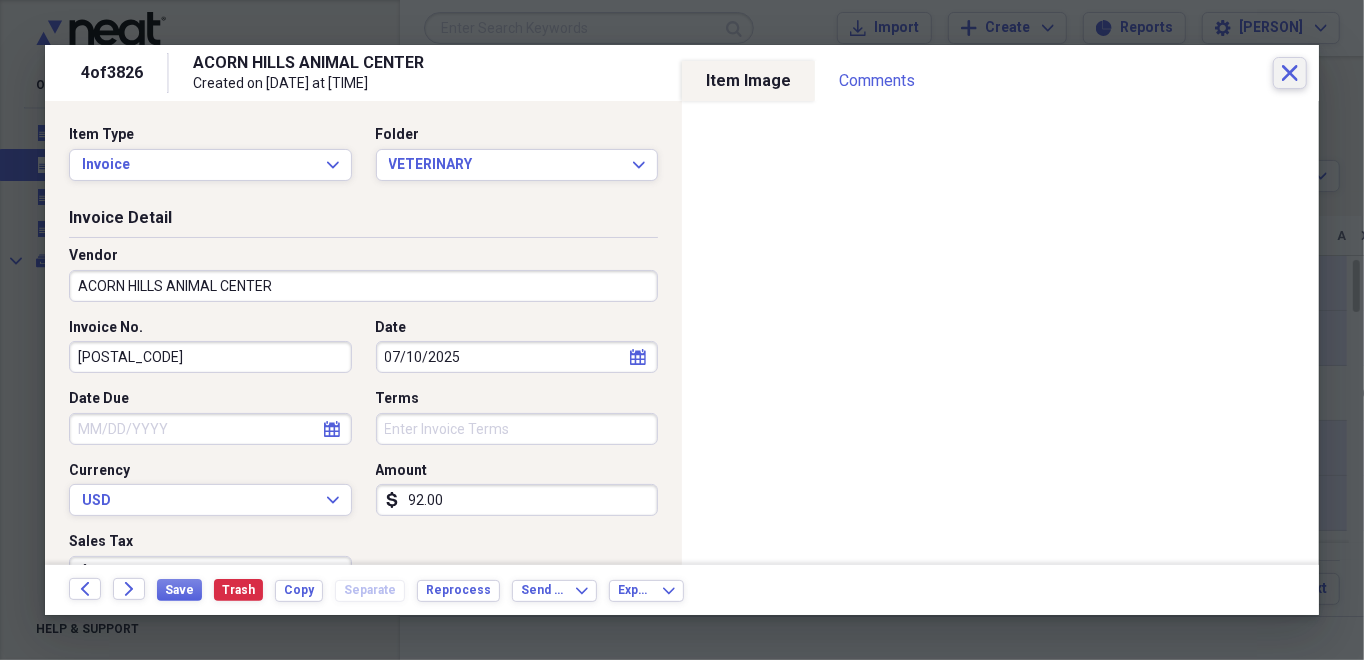 click 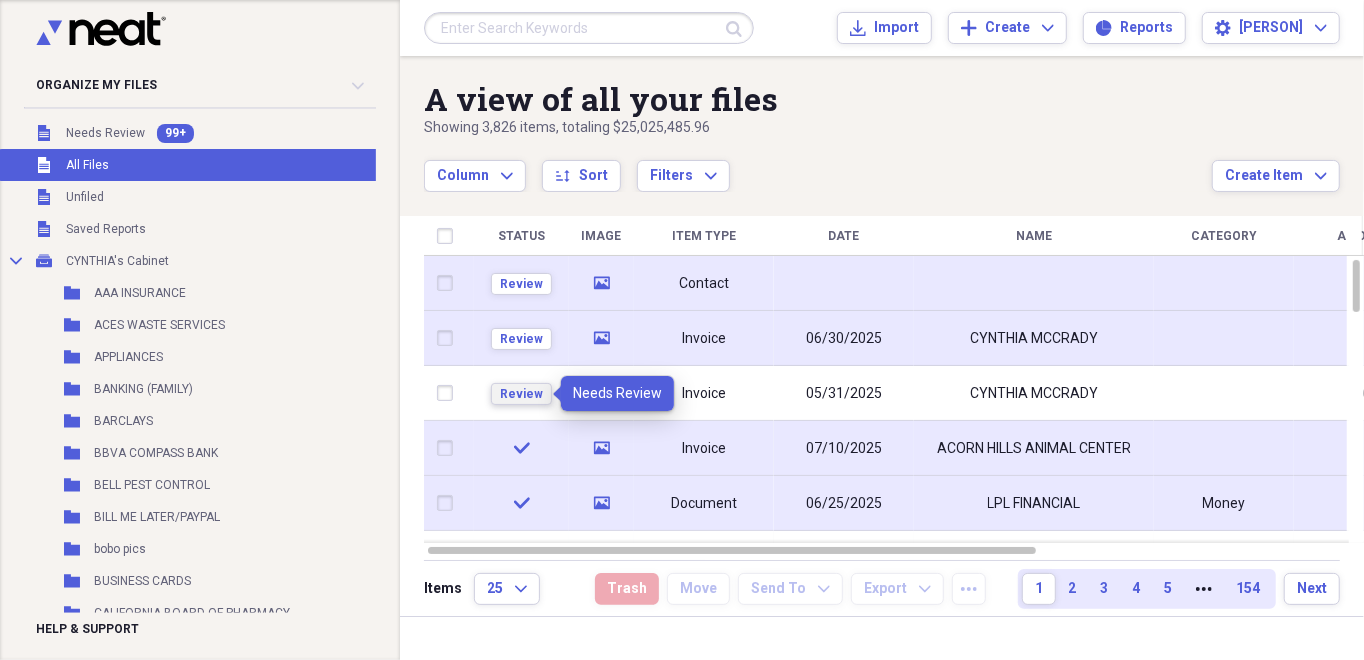 click on "Review" at bounding box center (521, 394) 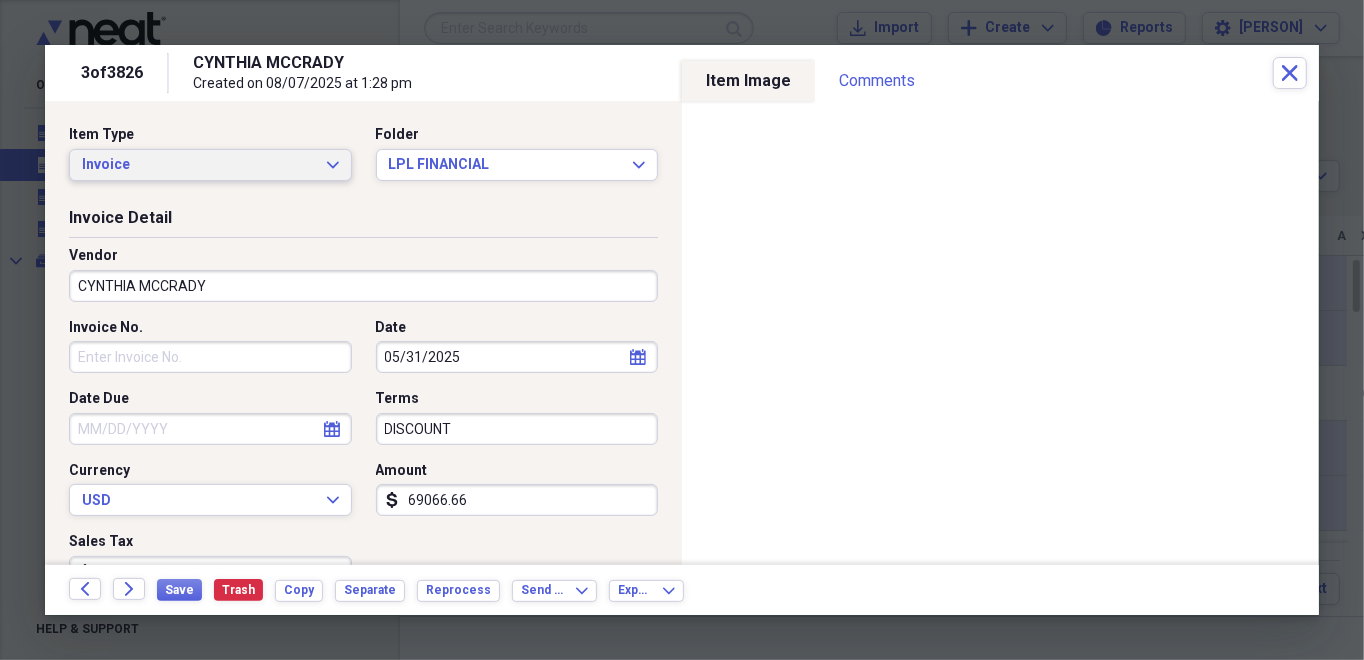 click on "Invoice Expand" at bounding box center (210, 165) 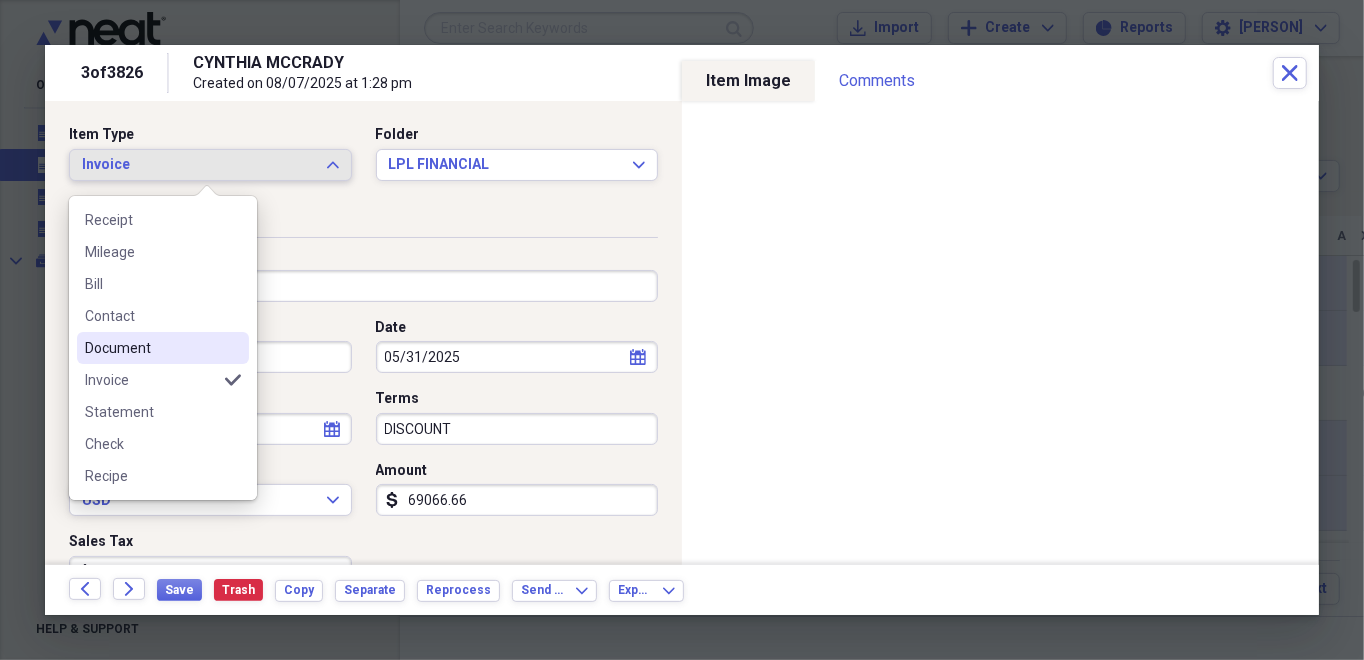 click on "Document" at bounding box center [151, 348] 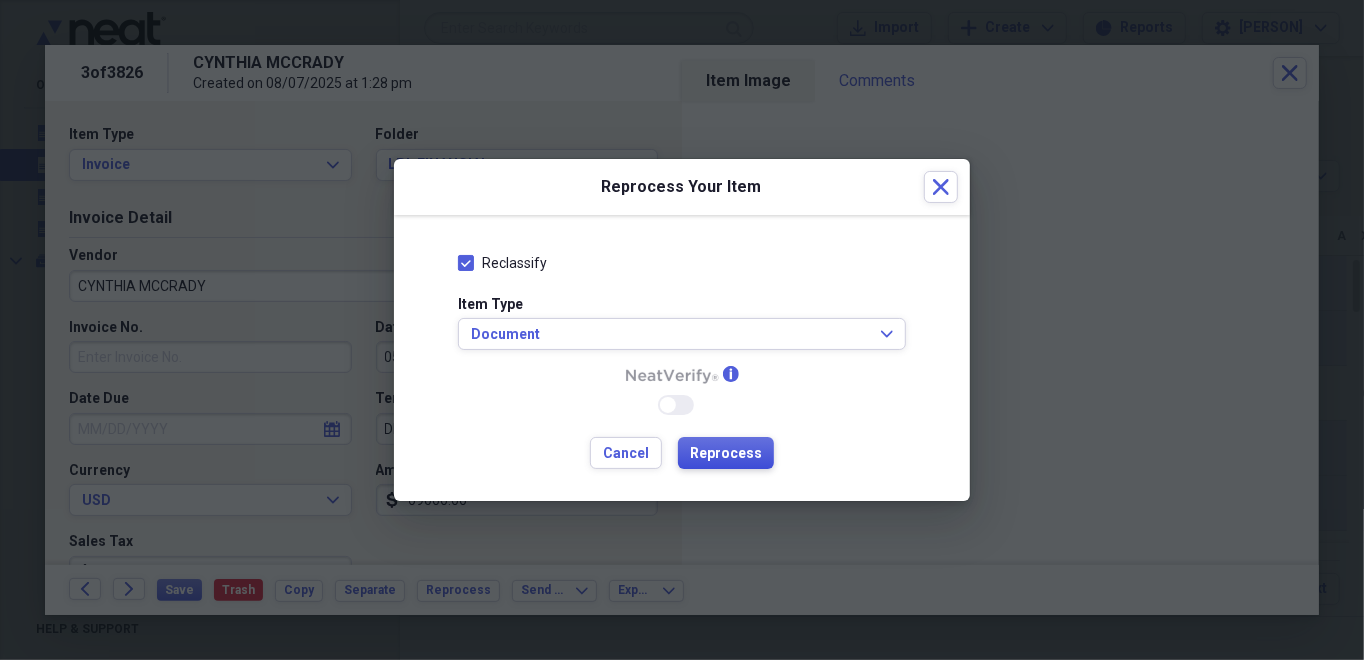 click on "Reprocess" at bounding box center [726, 454] 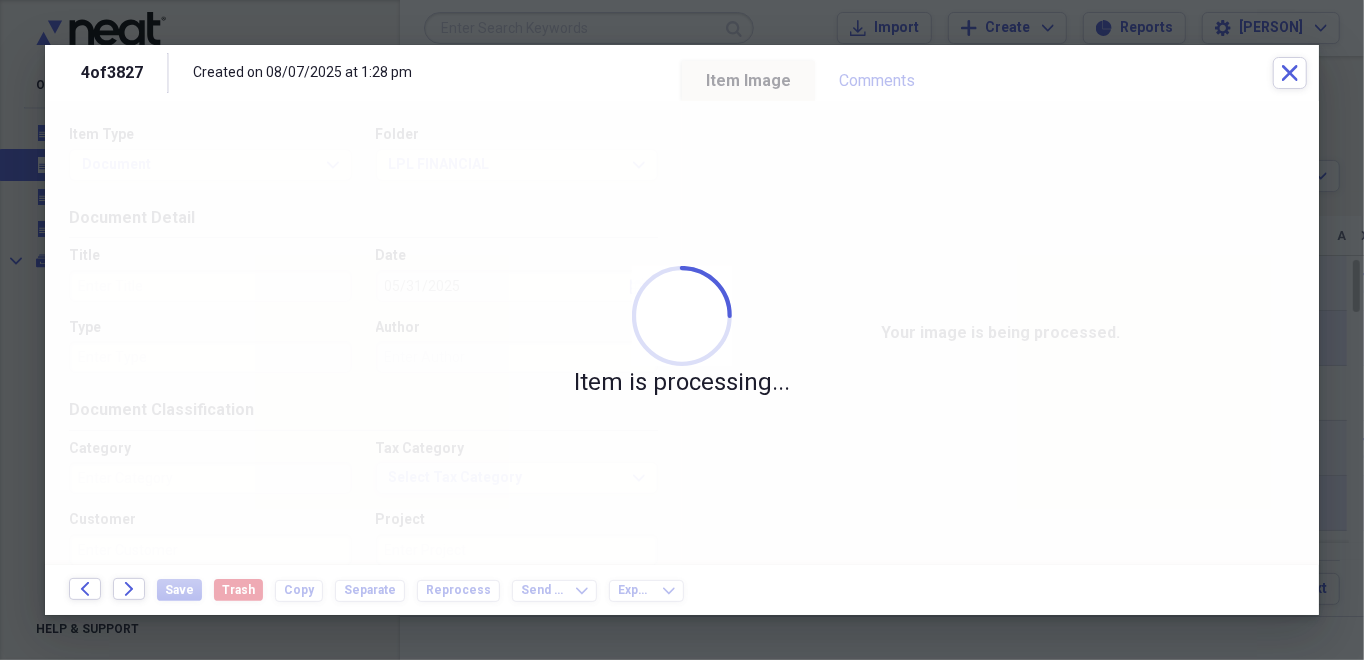 type on "Money" 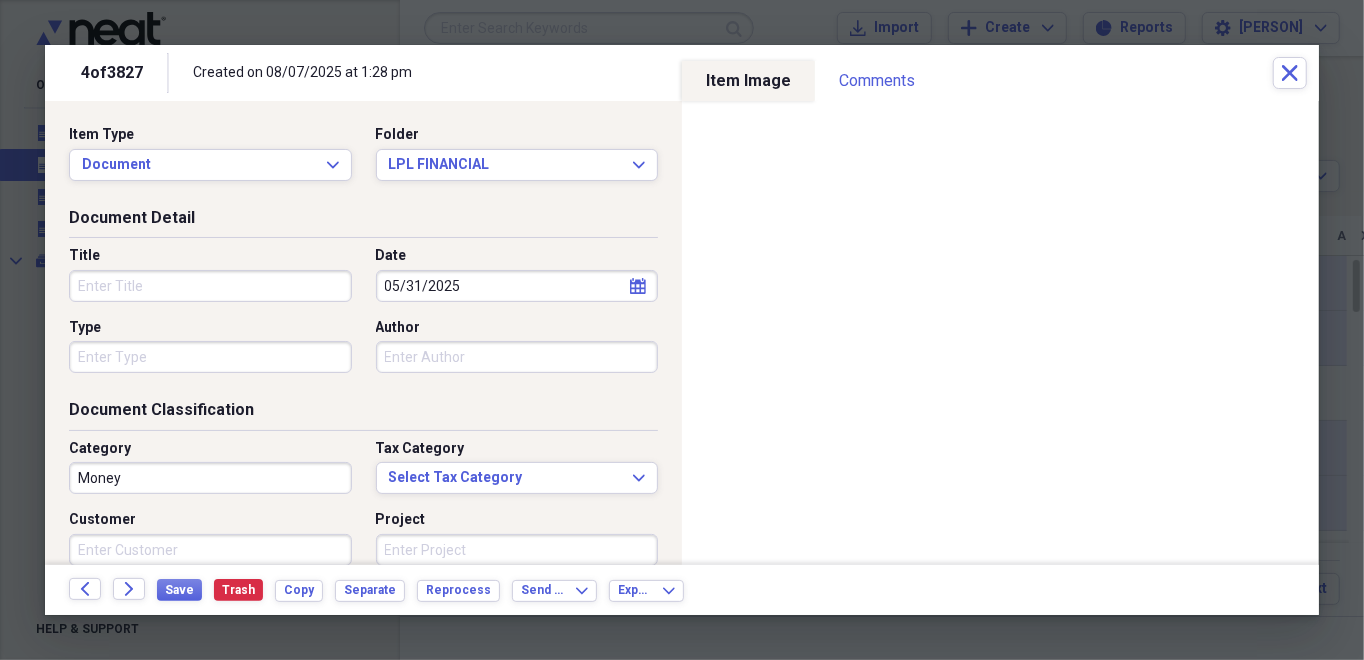 click on "Title" at bounding box center [210, 286] 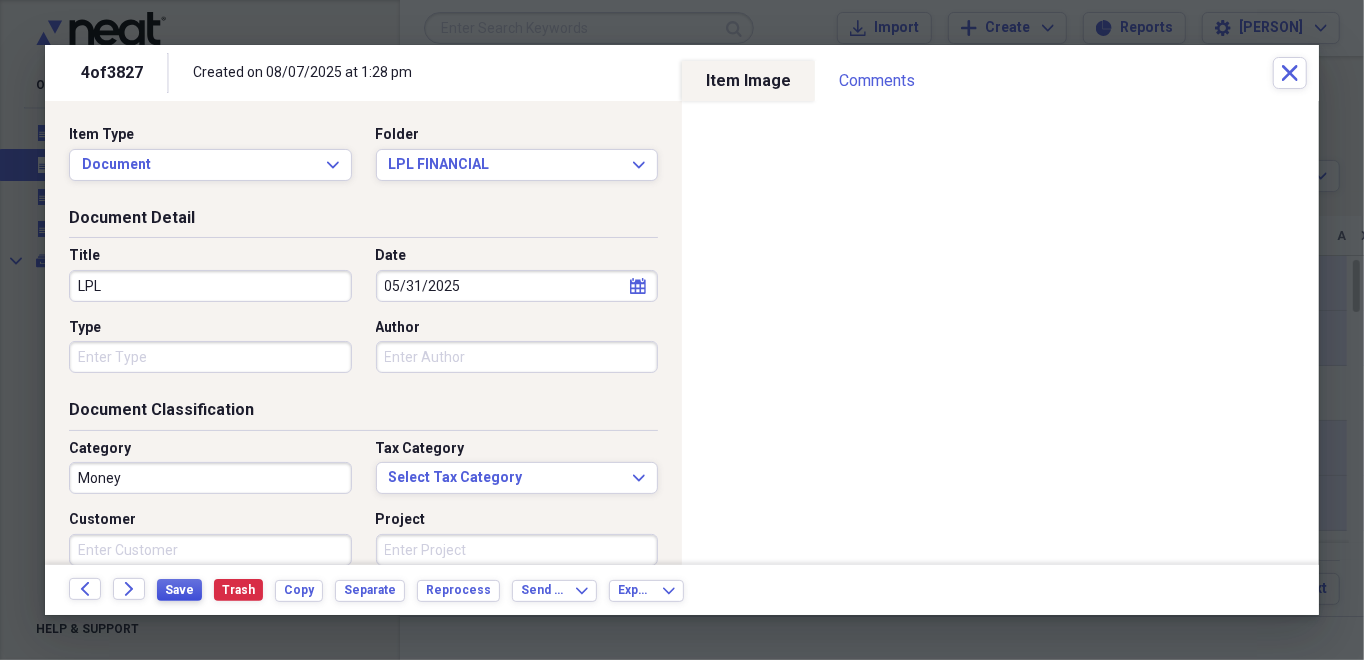 type on "LPL" 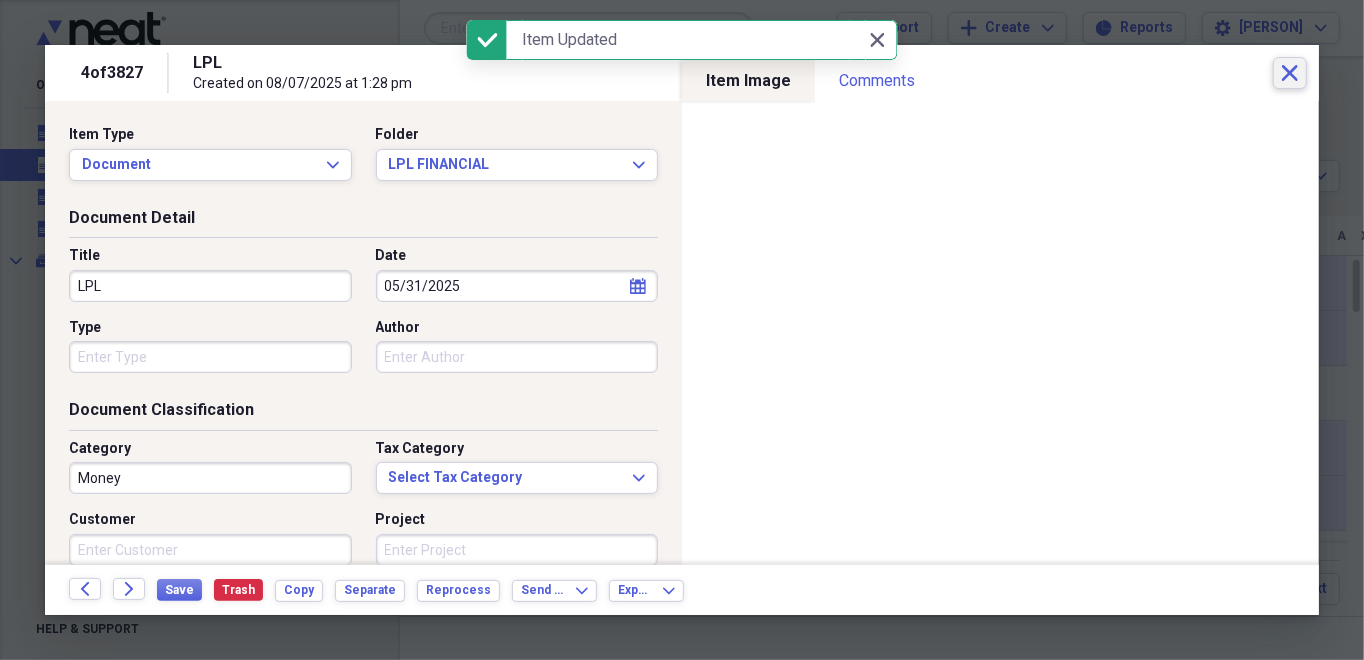 click on "Close" 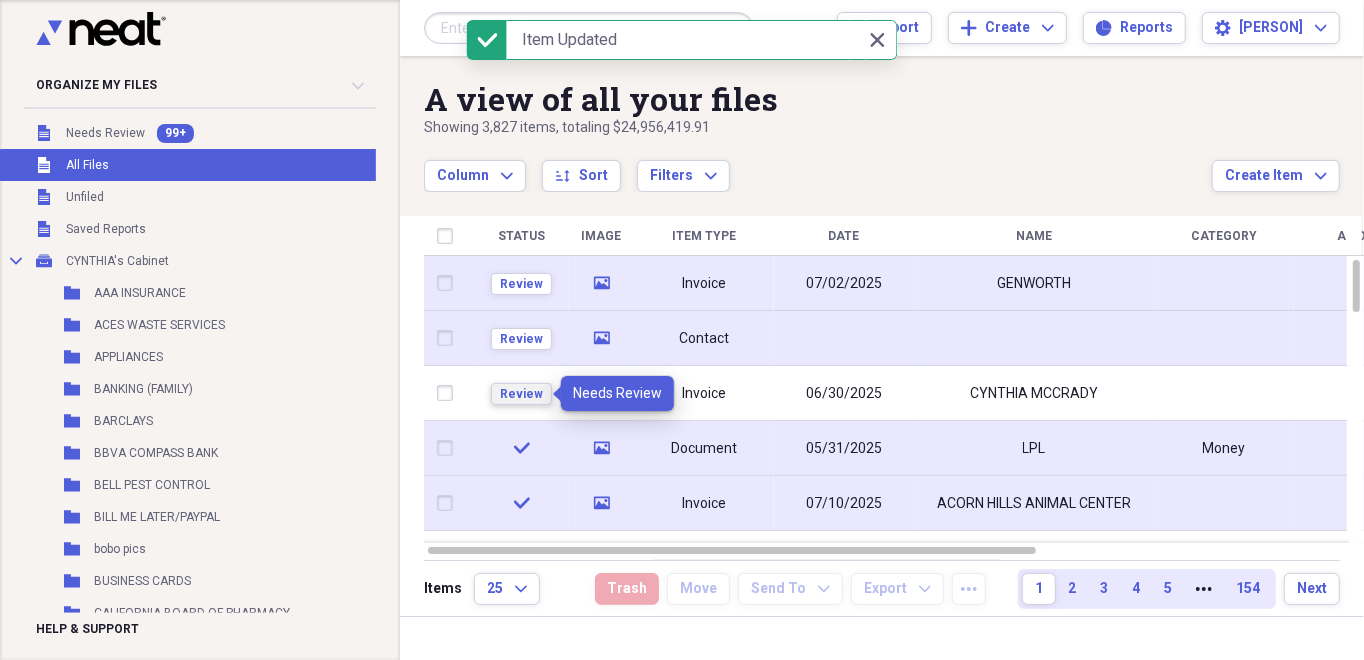 click on "Review" at bounding box center (521, 394) 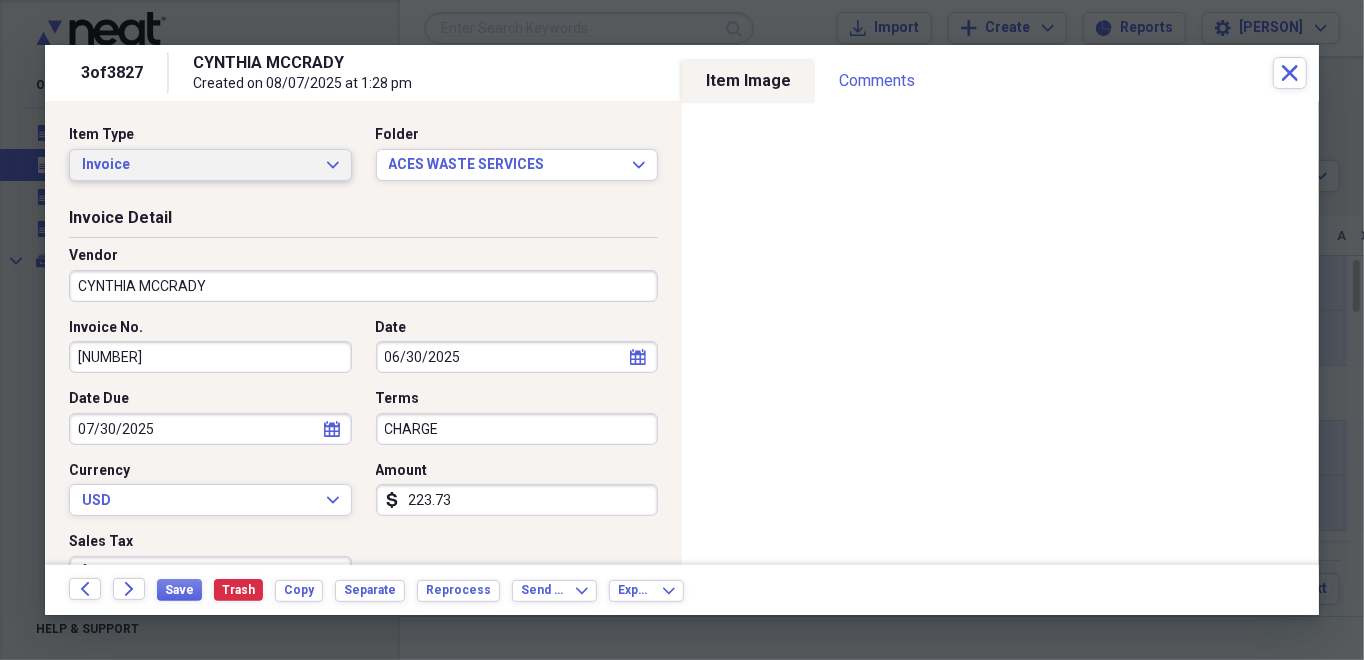 click on "Invoice Expand" at bounding box center (210, 165) 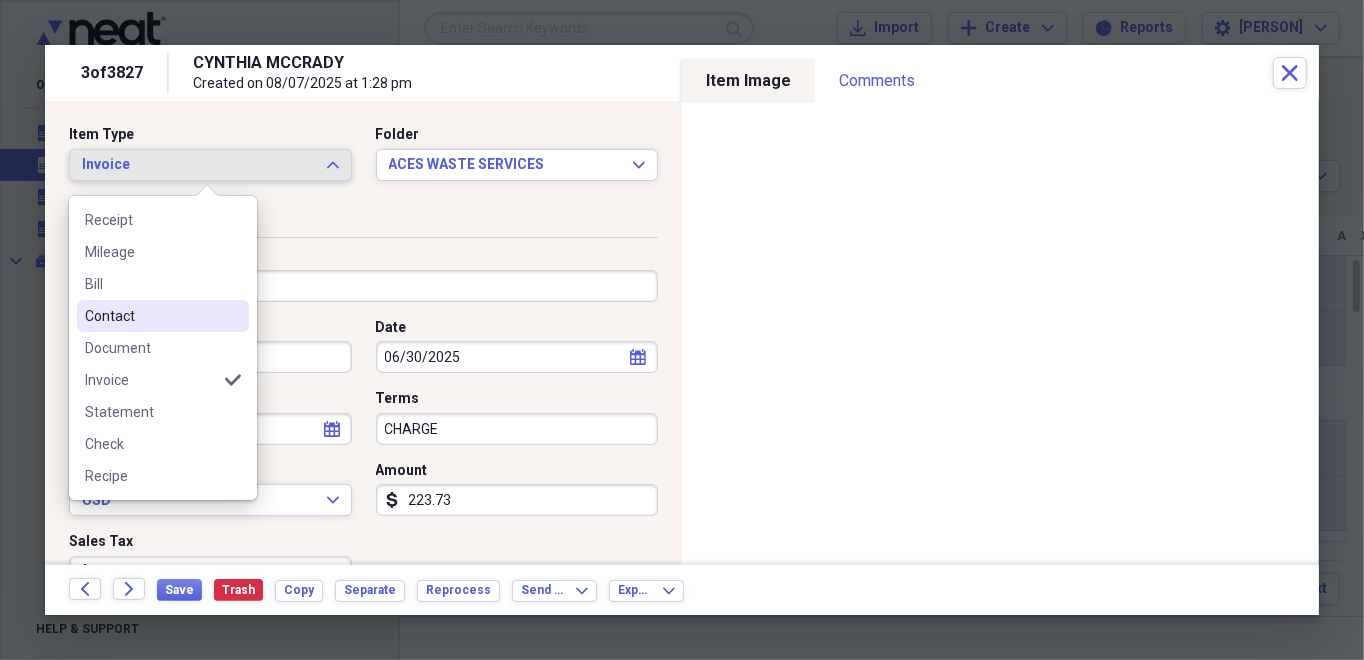 click on "Expand" 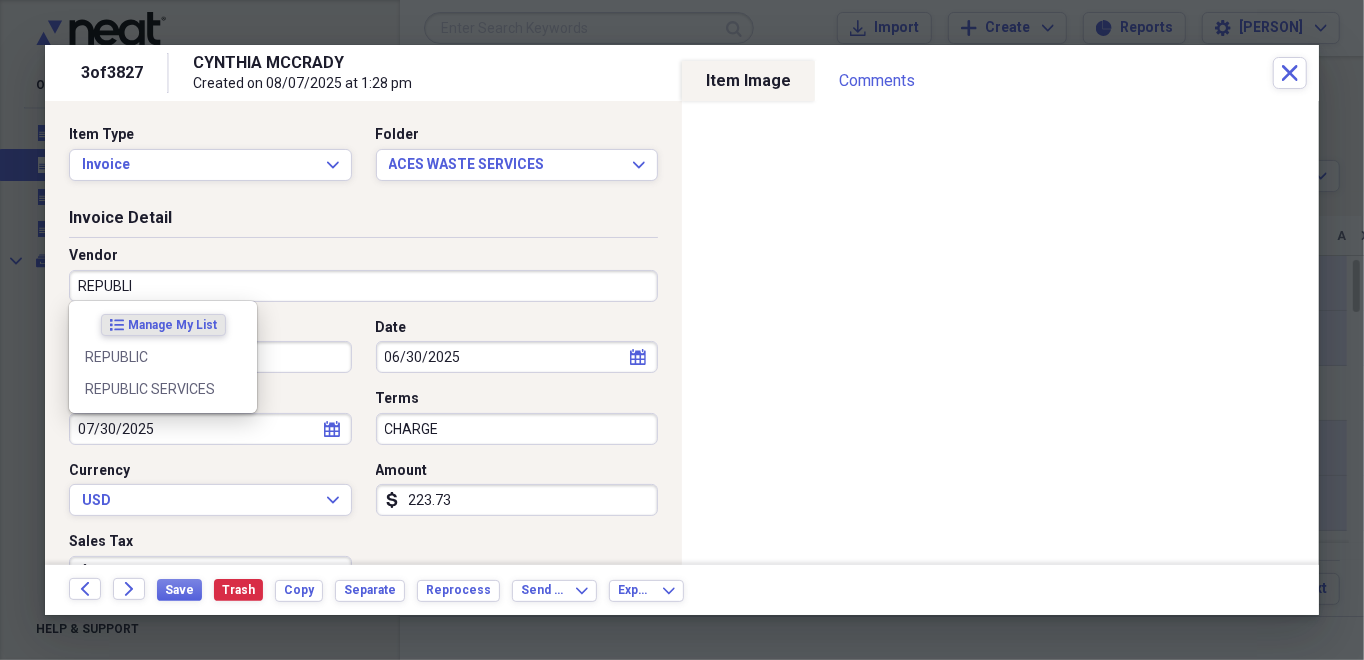 type on "REPUBLIC" 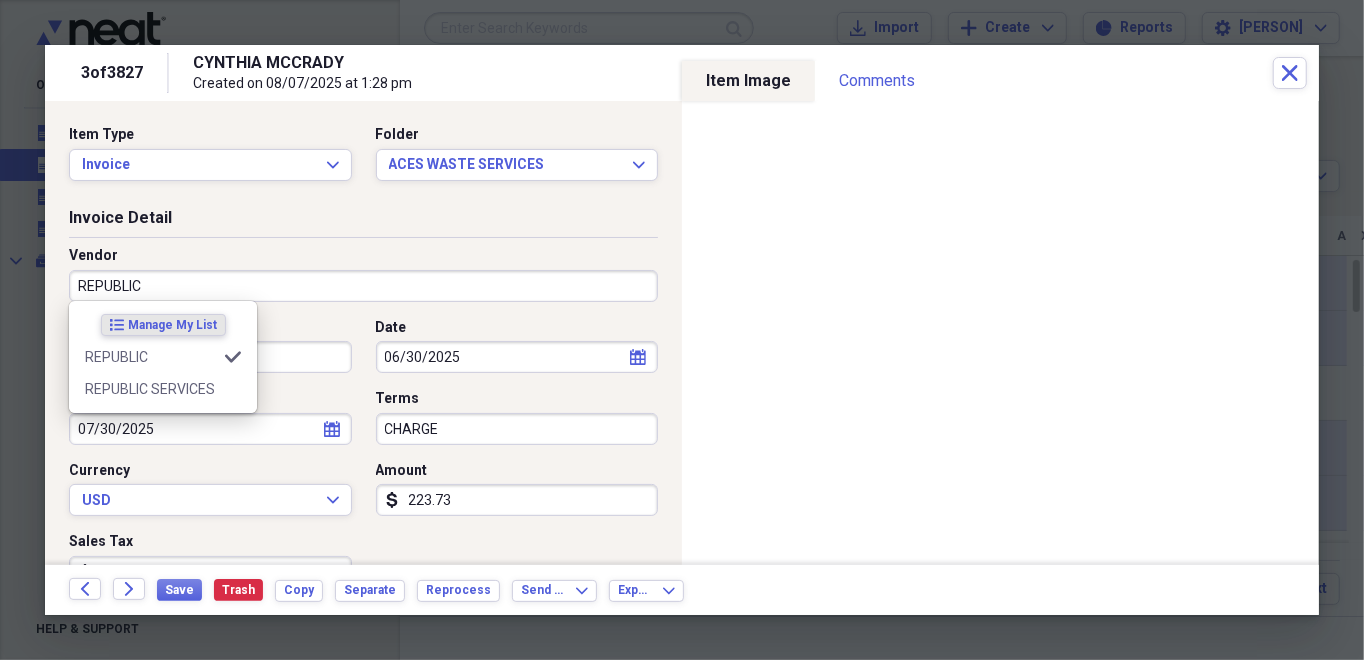 type on "General Retail" 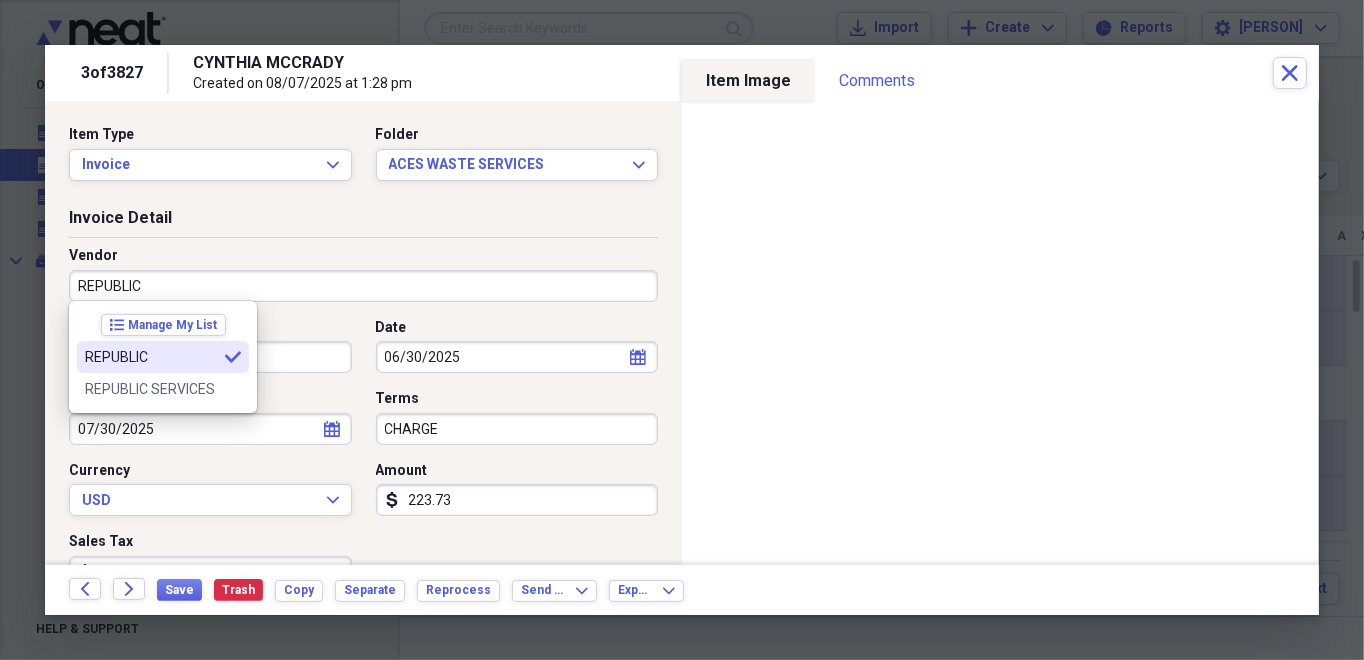 type on "REPUBLIC" 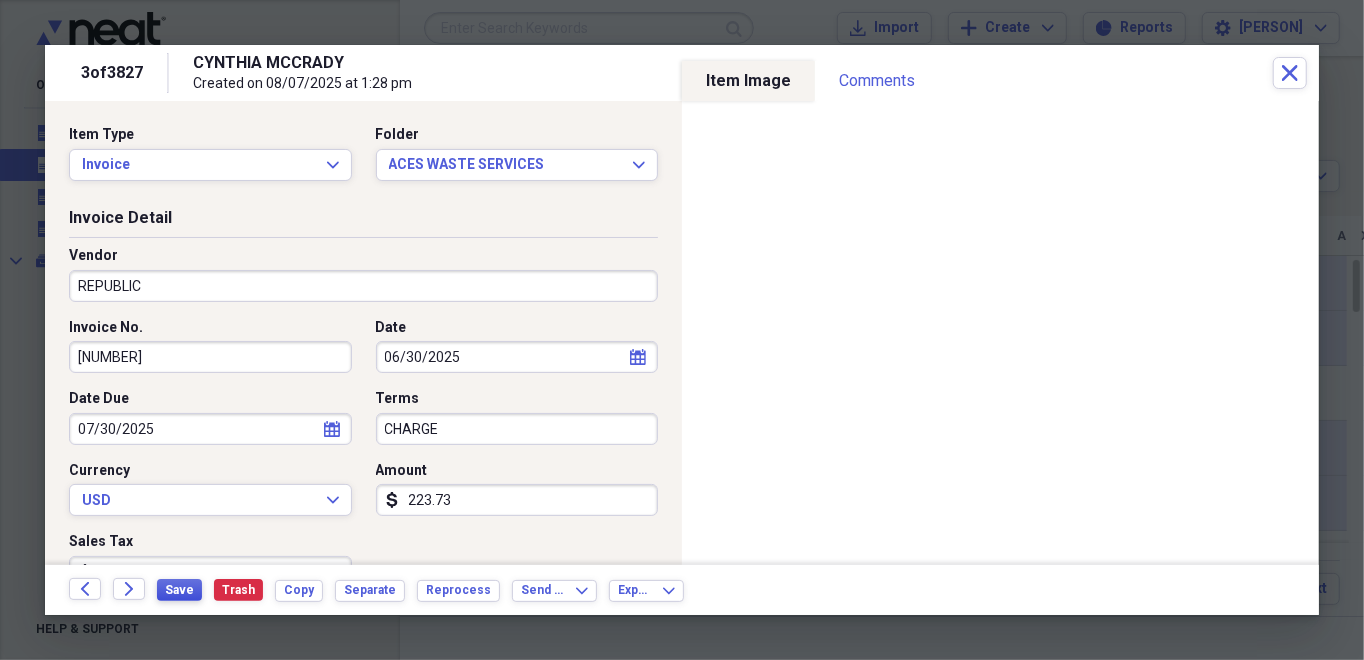 click on "Save" at bounding box center [179, 590] 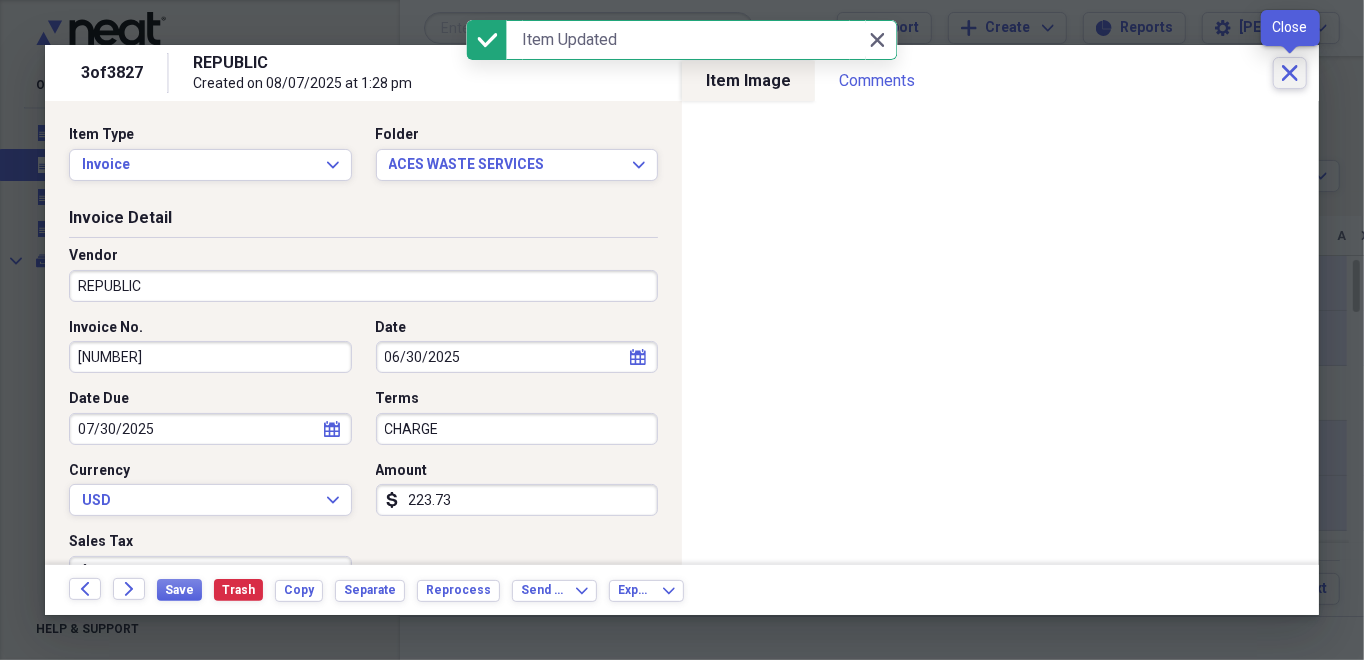 click on "Close" 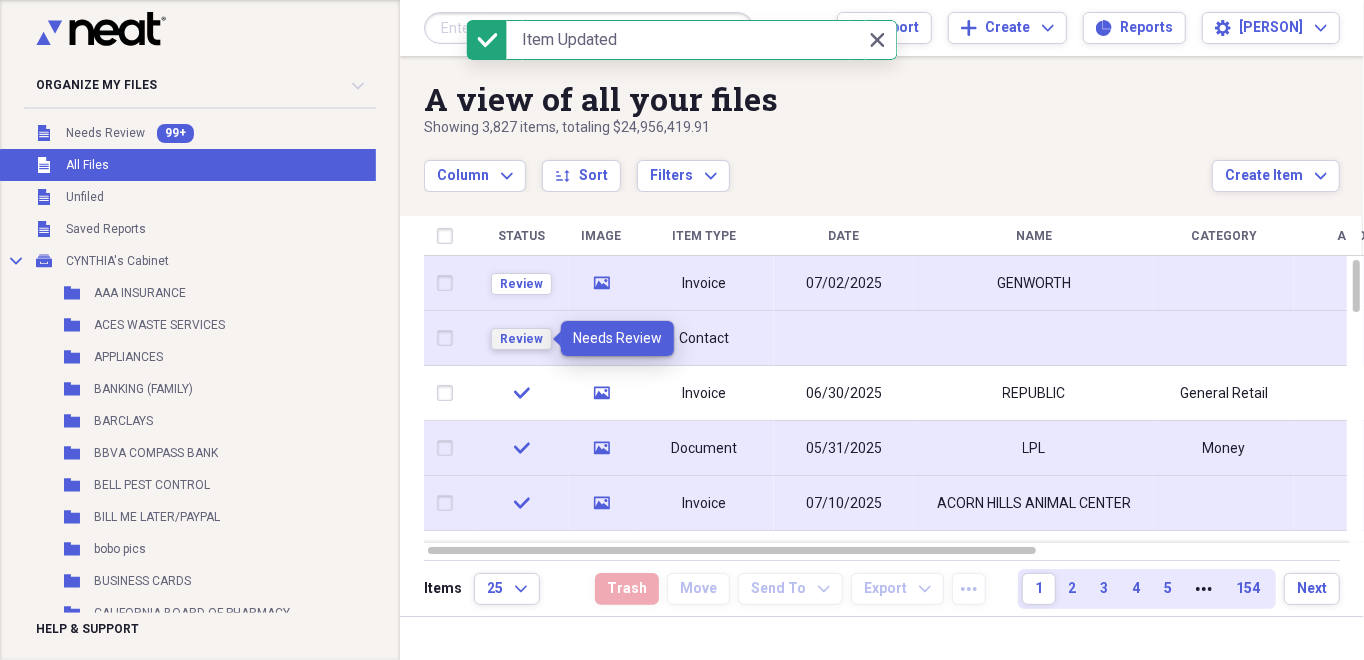 click on "Review" at bounding box center [521, 339] 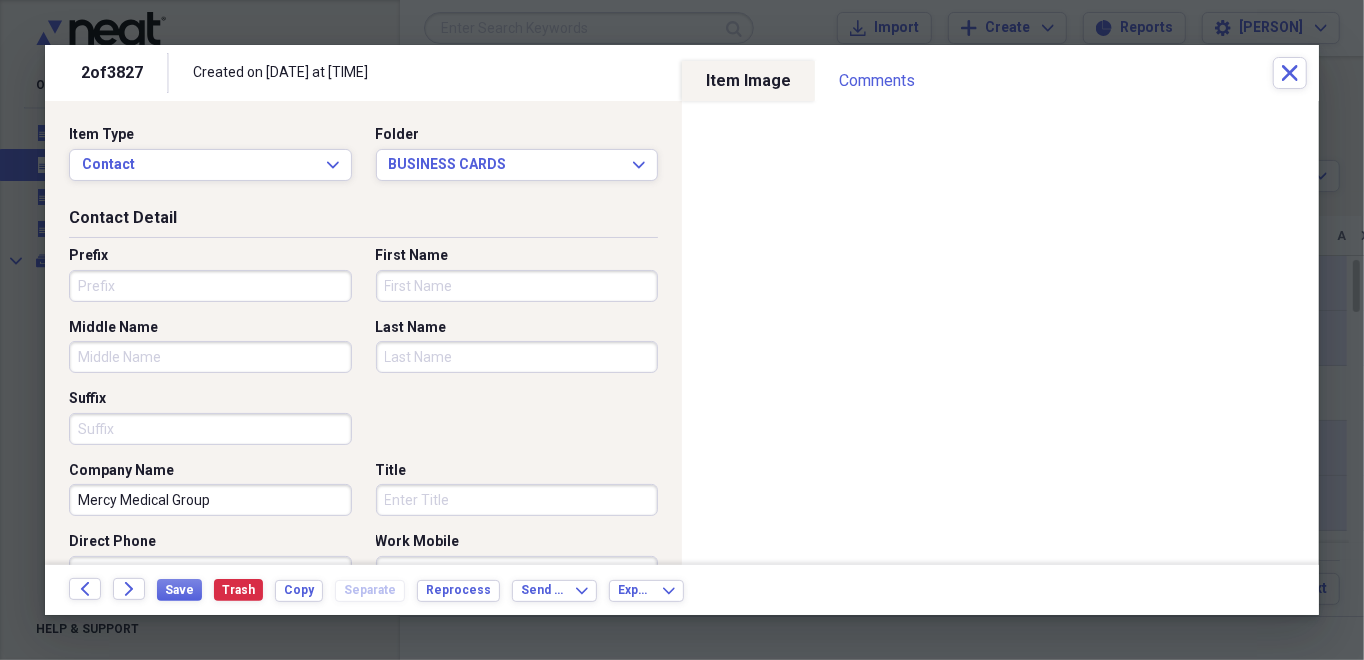 click on "First Name" at bounding box center (517, 286) 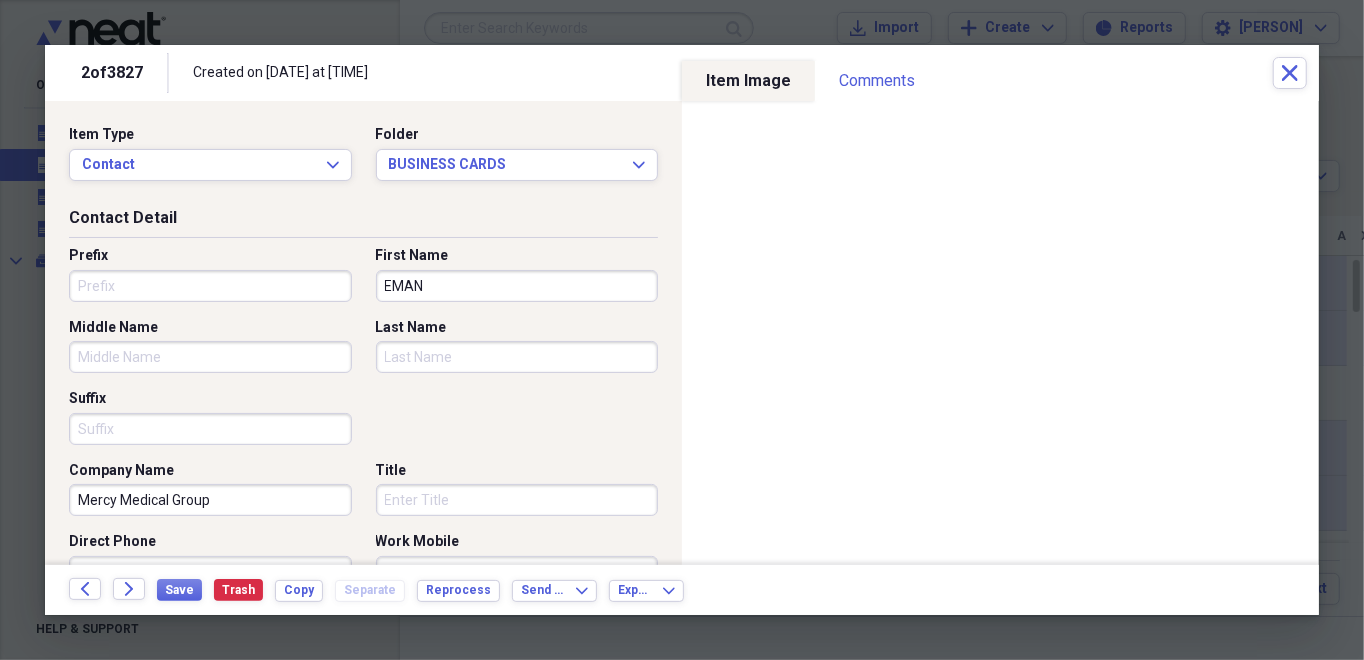 type on "EMAN" 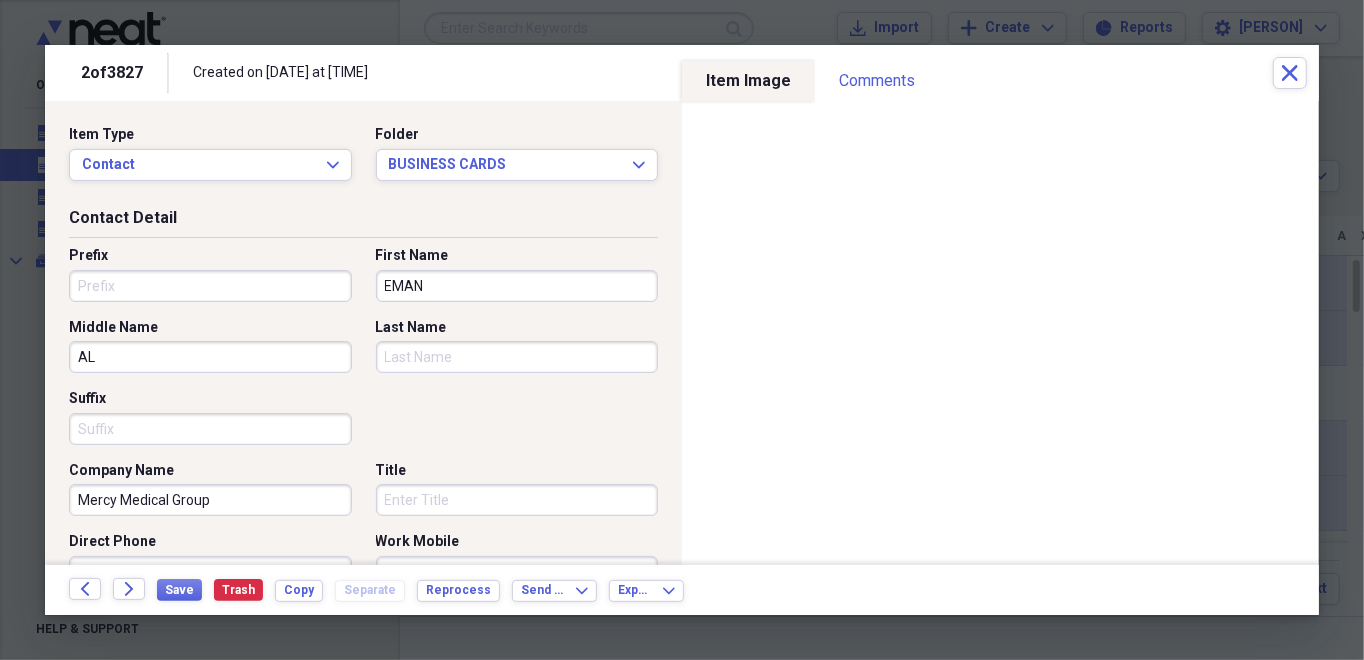 type on "A" 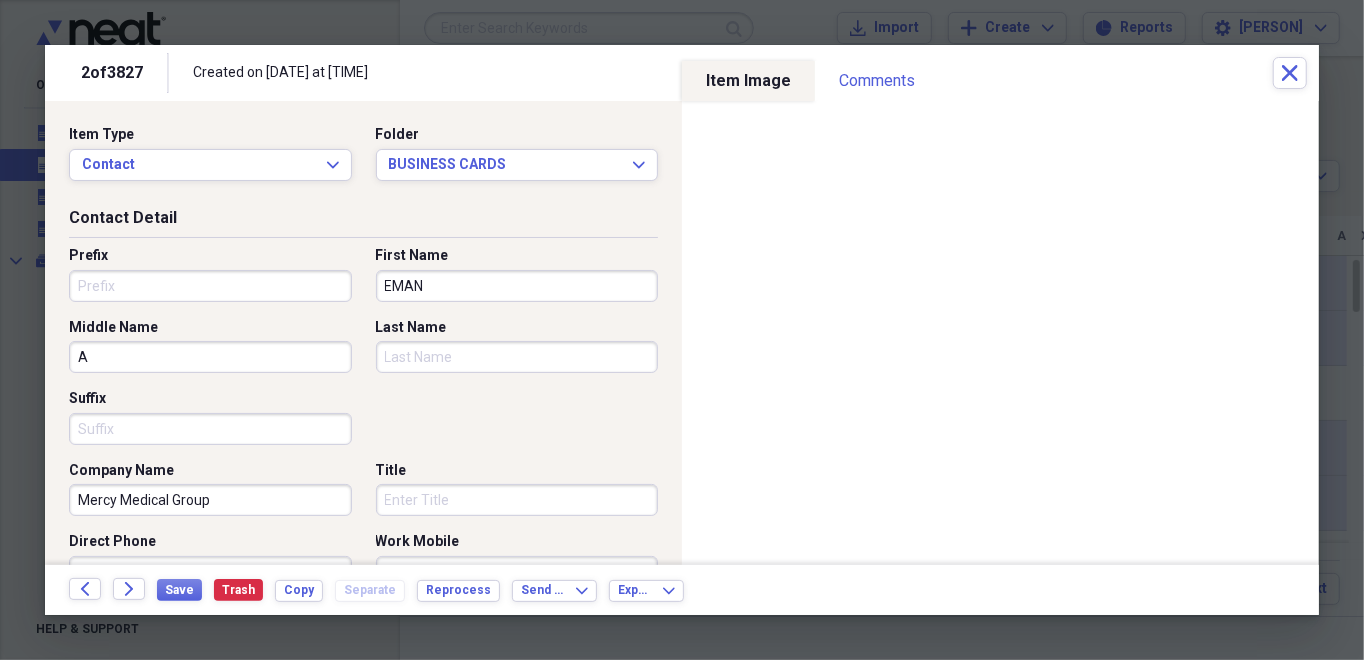 type 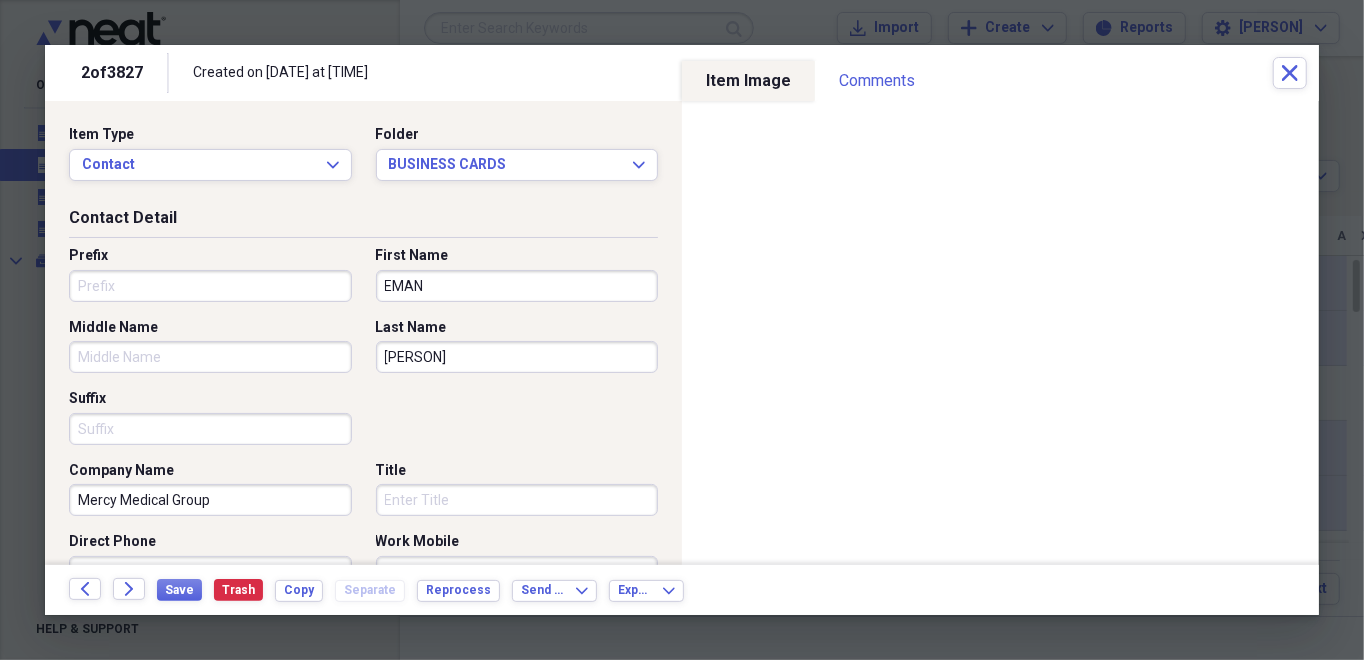 type on "ALBADDAWI" 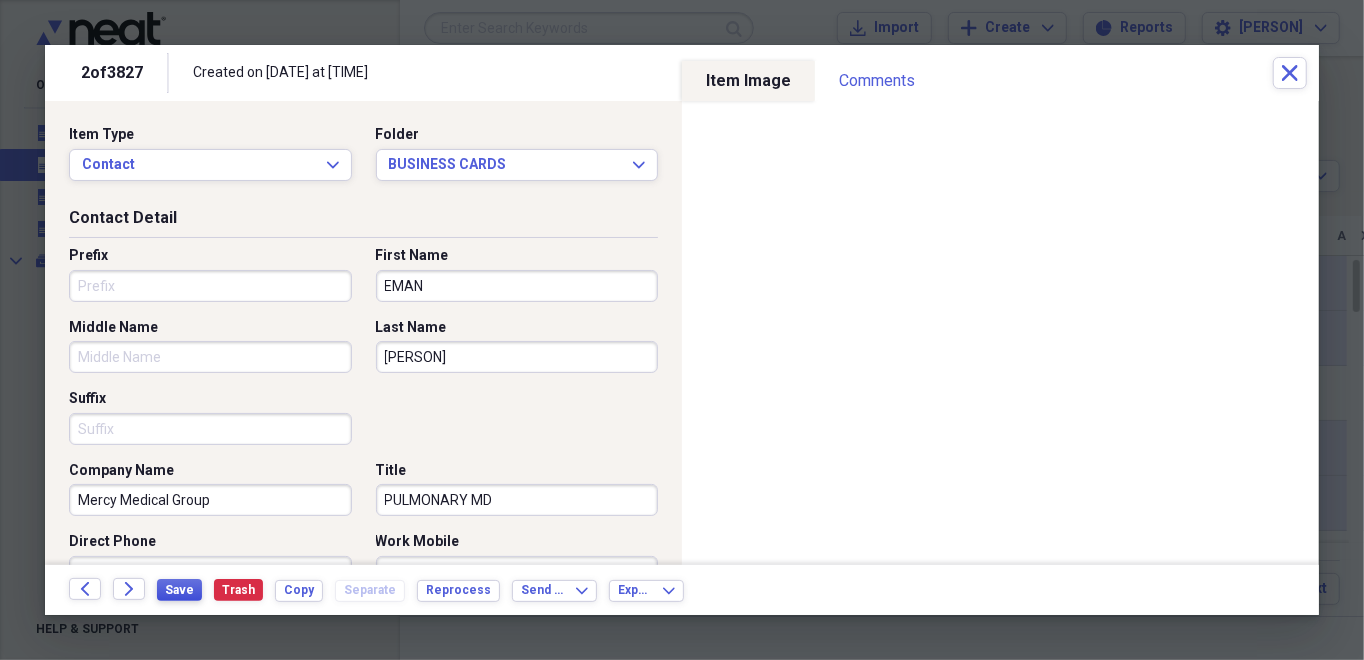 type on "PULMONARY MD" 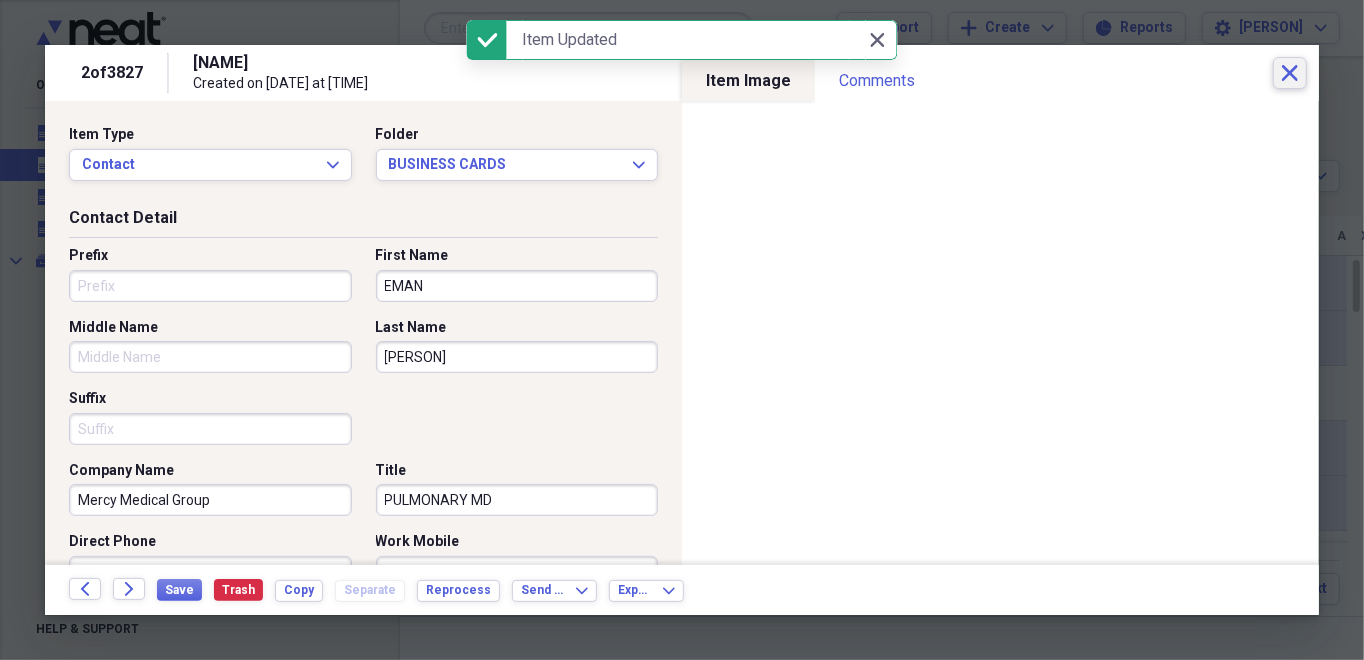 click on "Close" 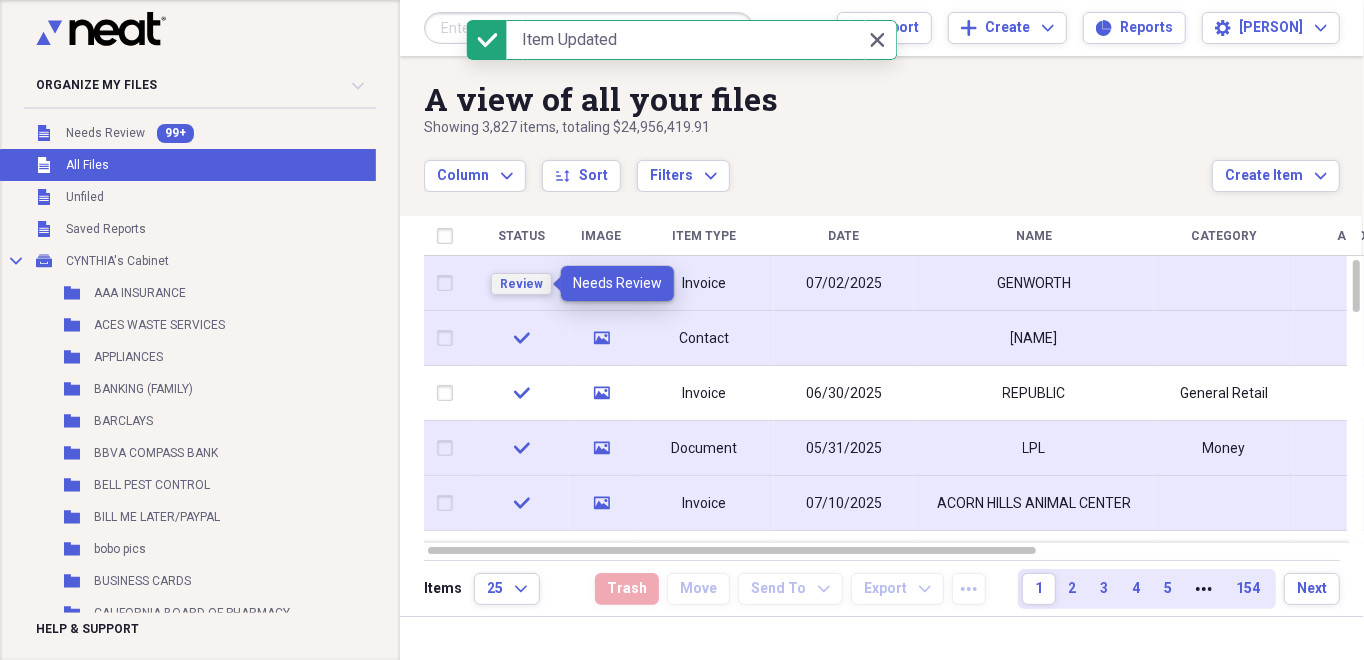 click on "Review" at bounding box center (521, 284) 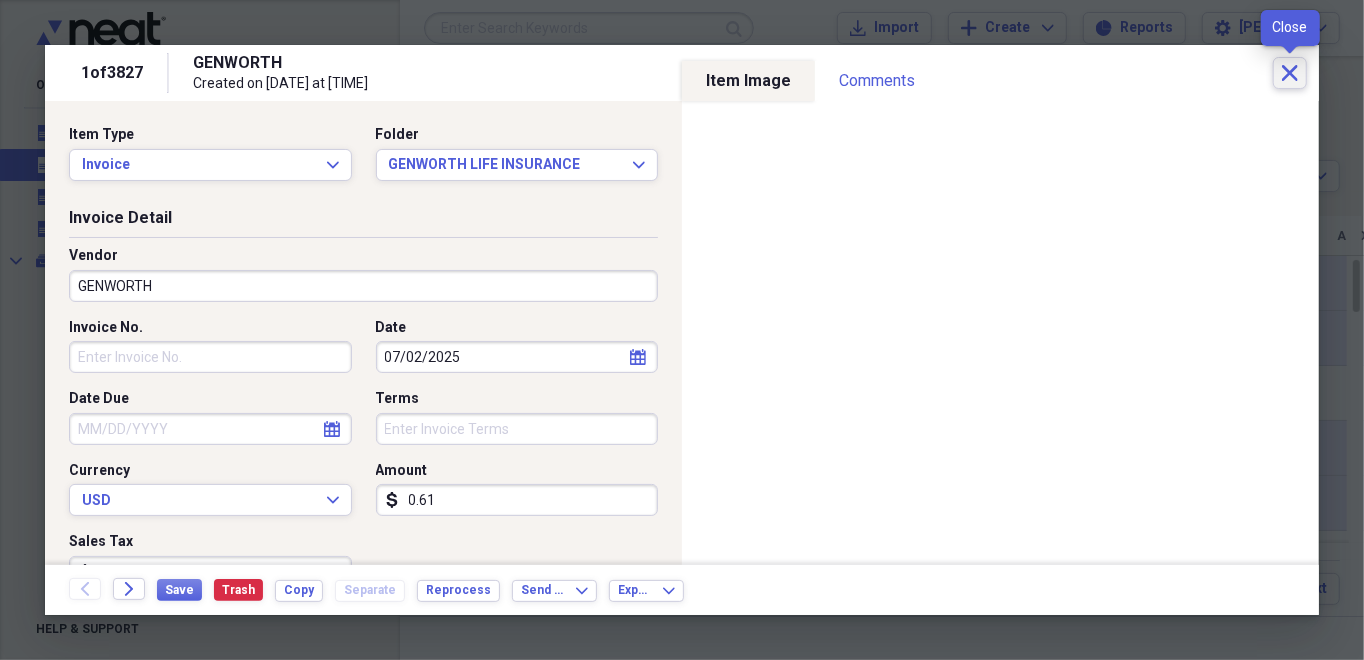 click 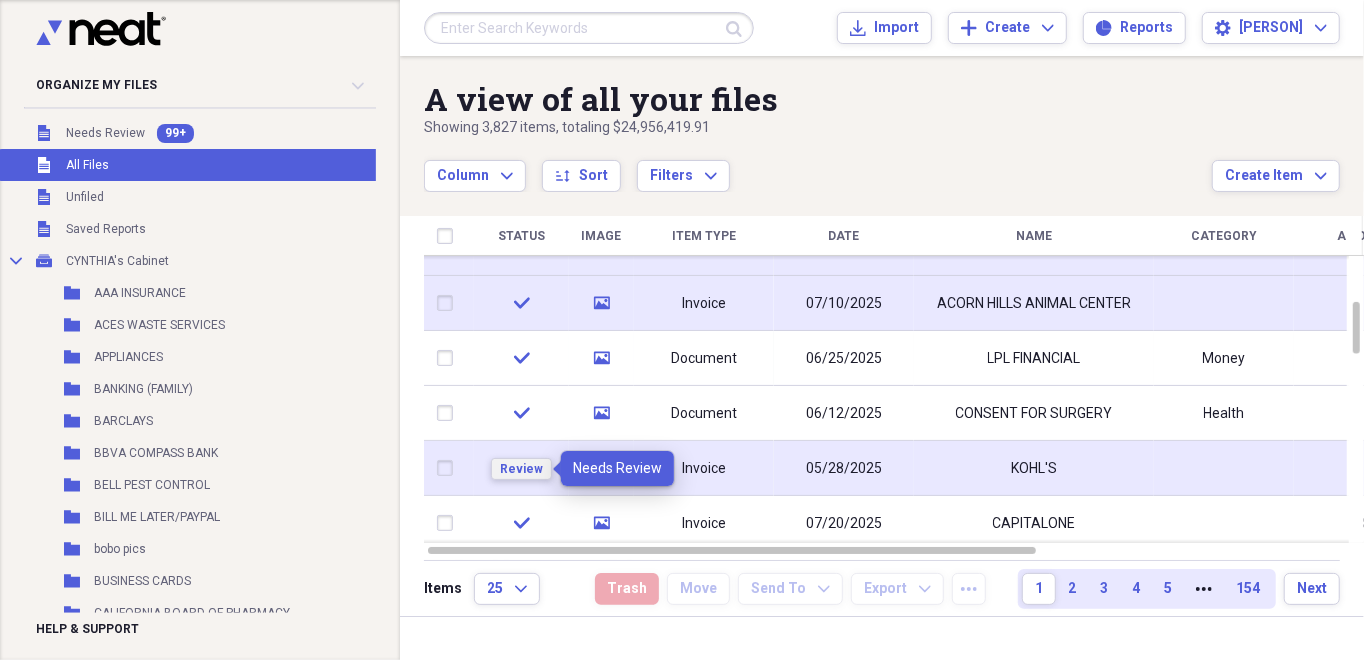 click on "Review" at bounding box center [521, 469] 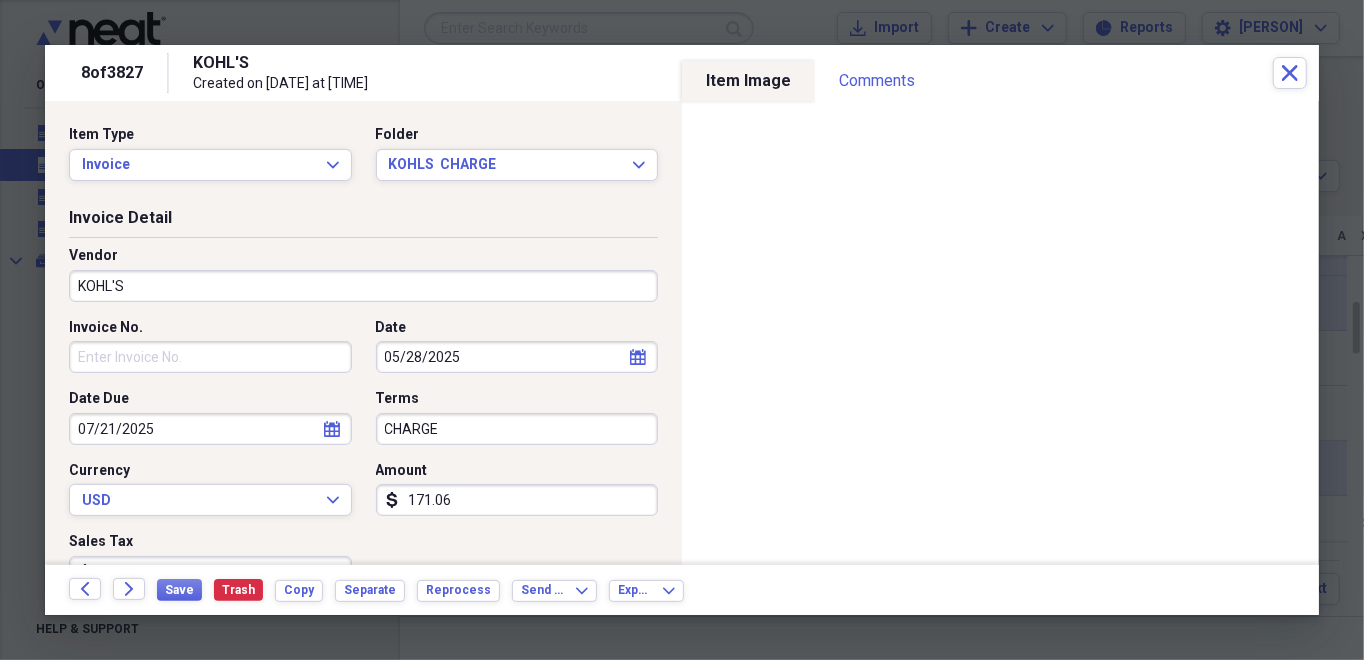 click 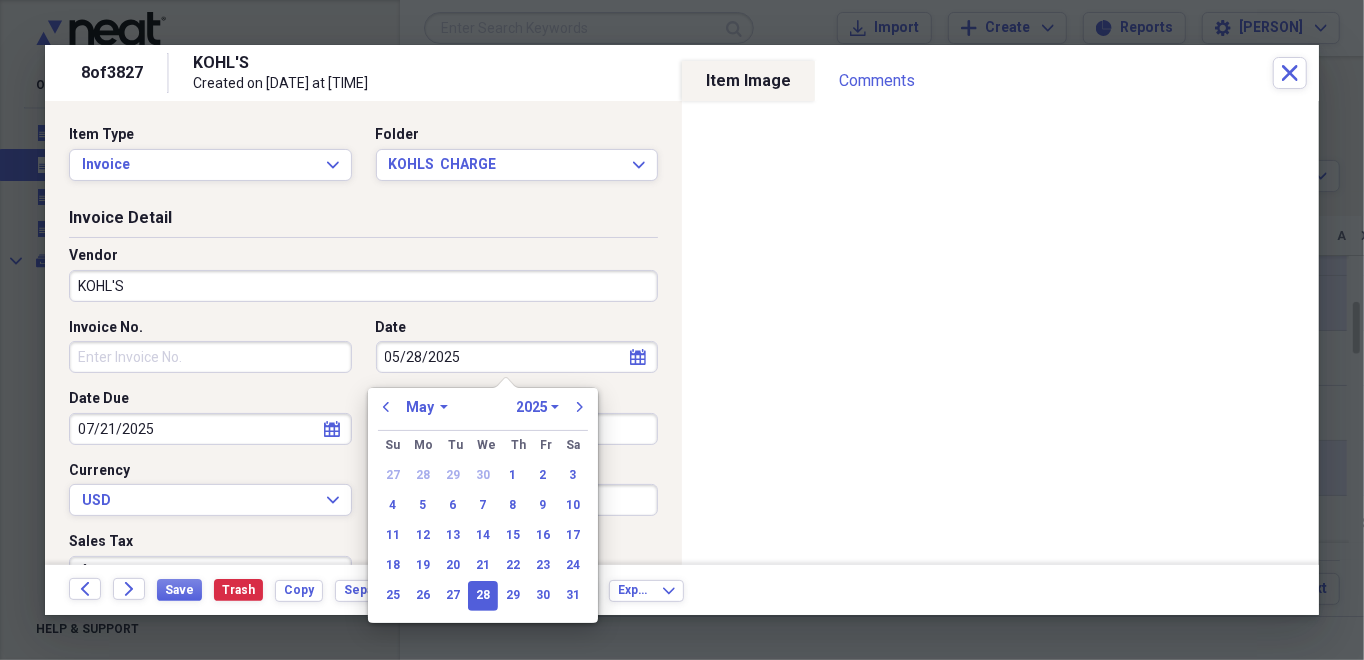 click on "January February March April May June July August September October November December" at bounding box center [427, 407] 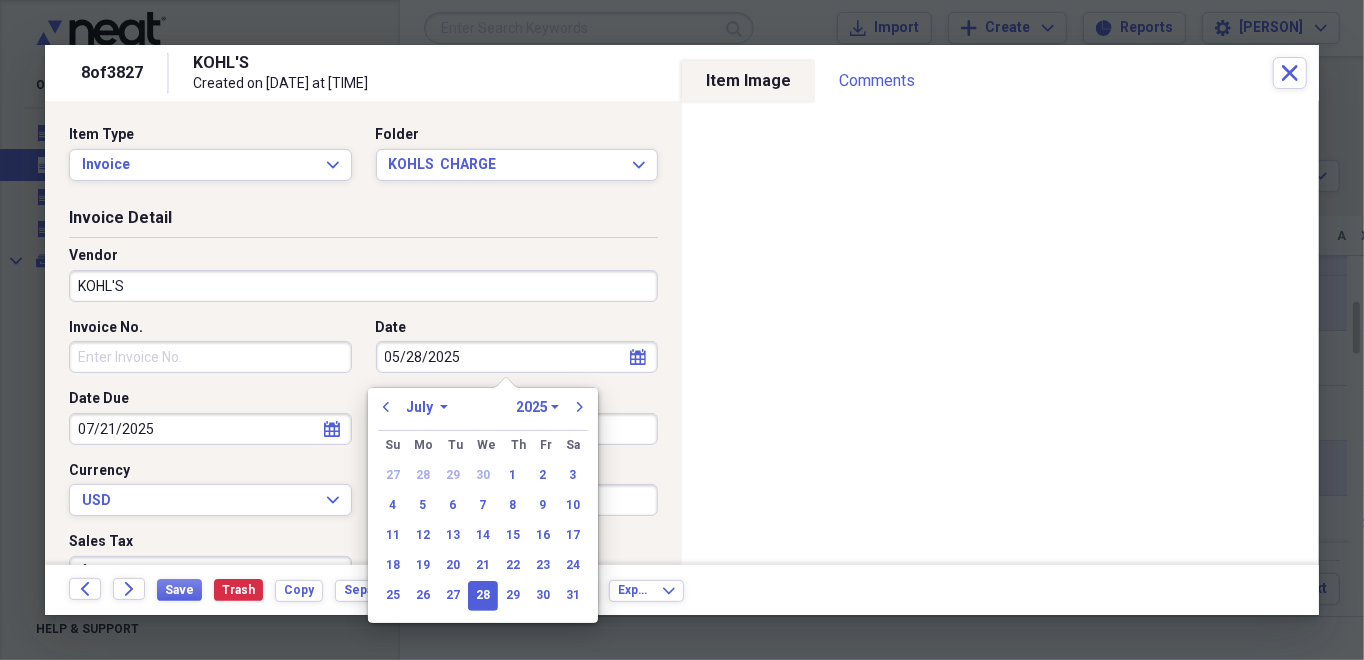 click on "January February March April May June July August September October November December" at bounding box center [427, 407] 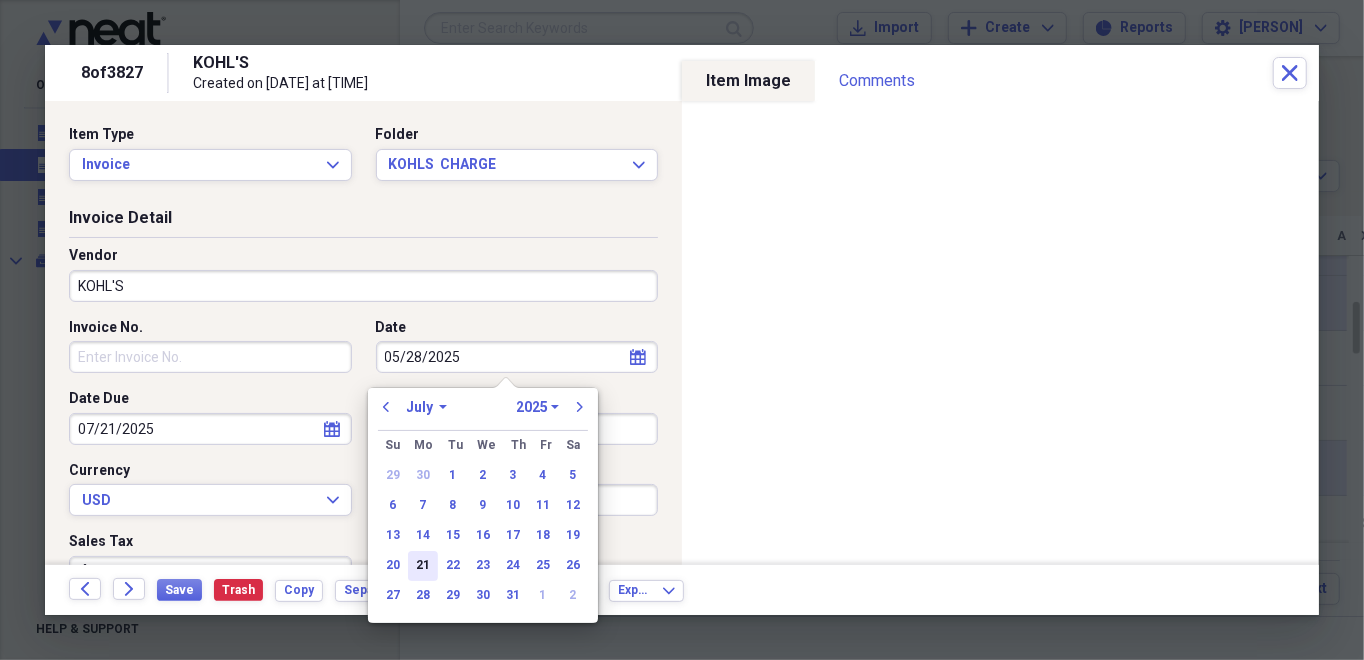 click on "21" at bounding box center (423, 566) 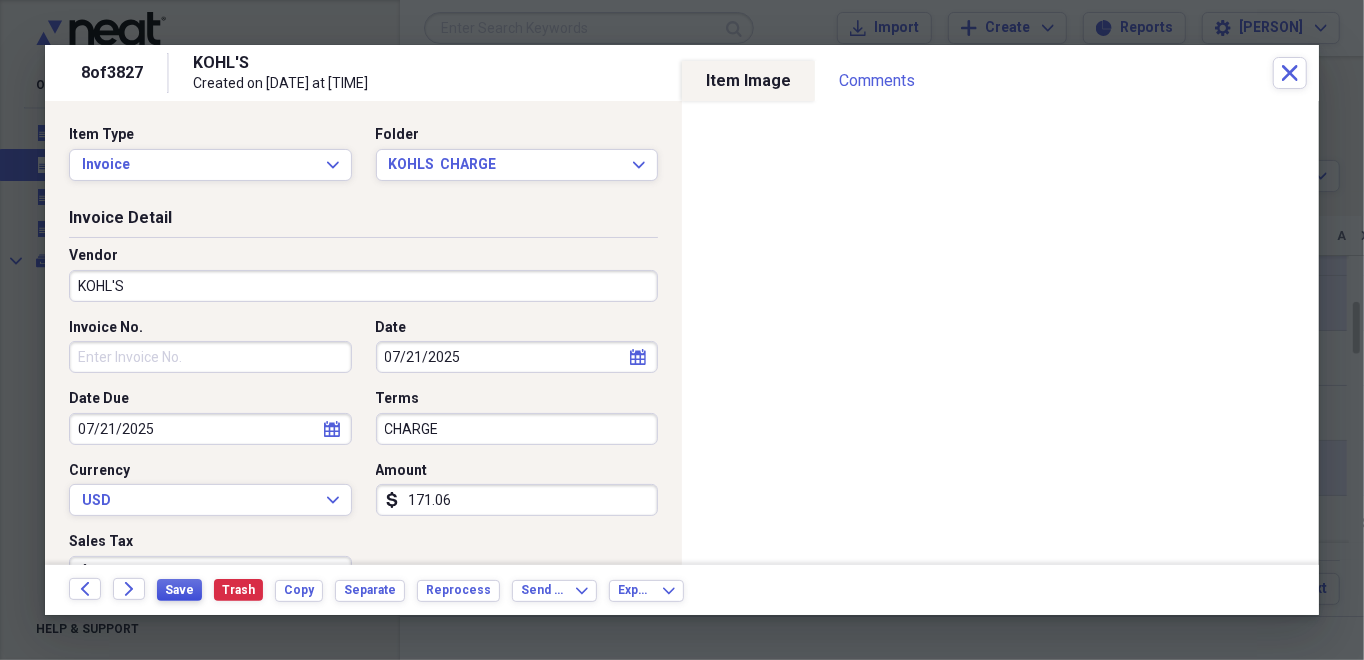 click on "Save" at bounding box center (179, 590) 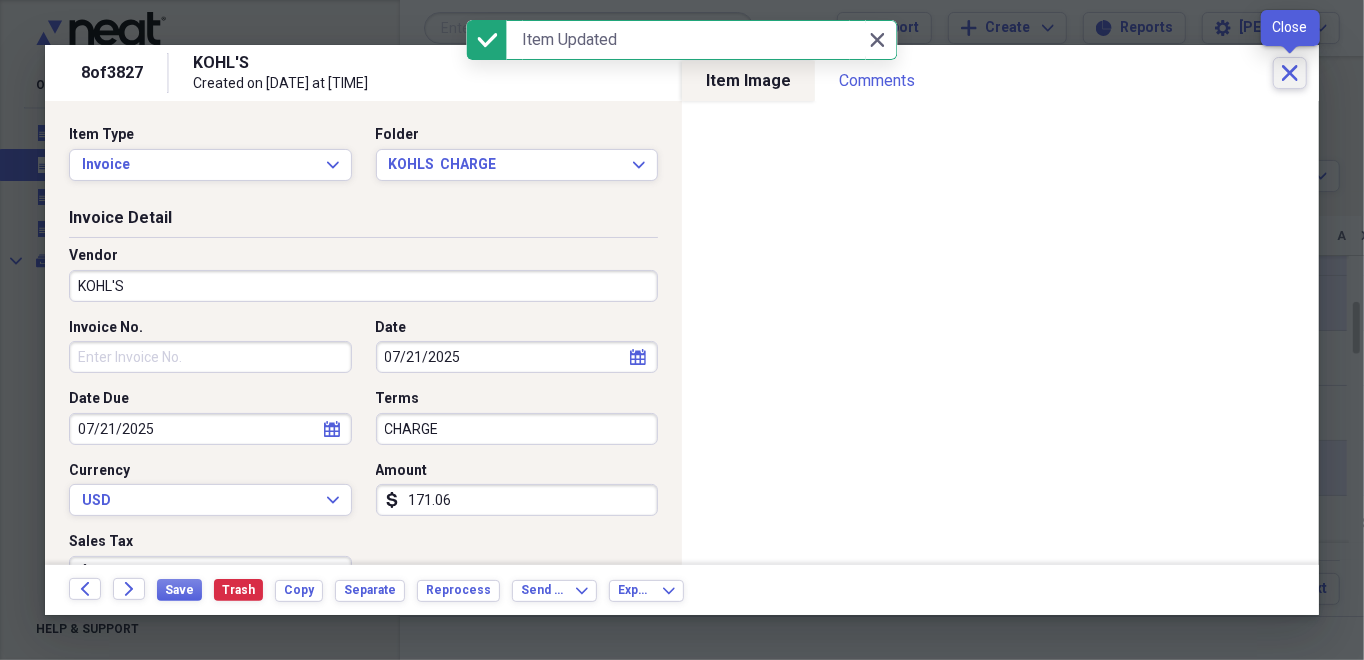 click on "Close" 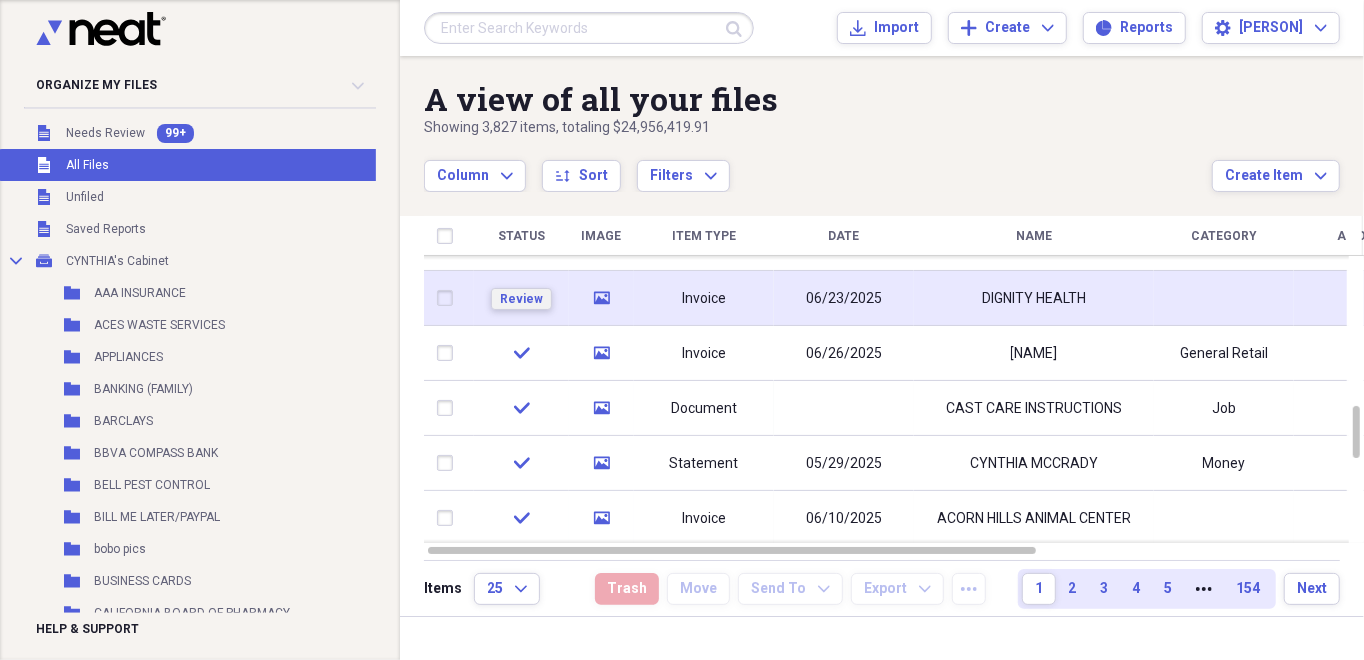 click on "Review" at bounding box center (521, 299) 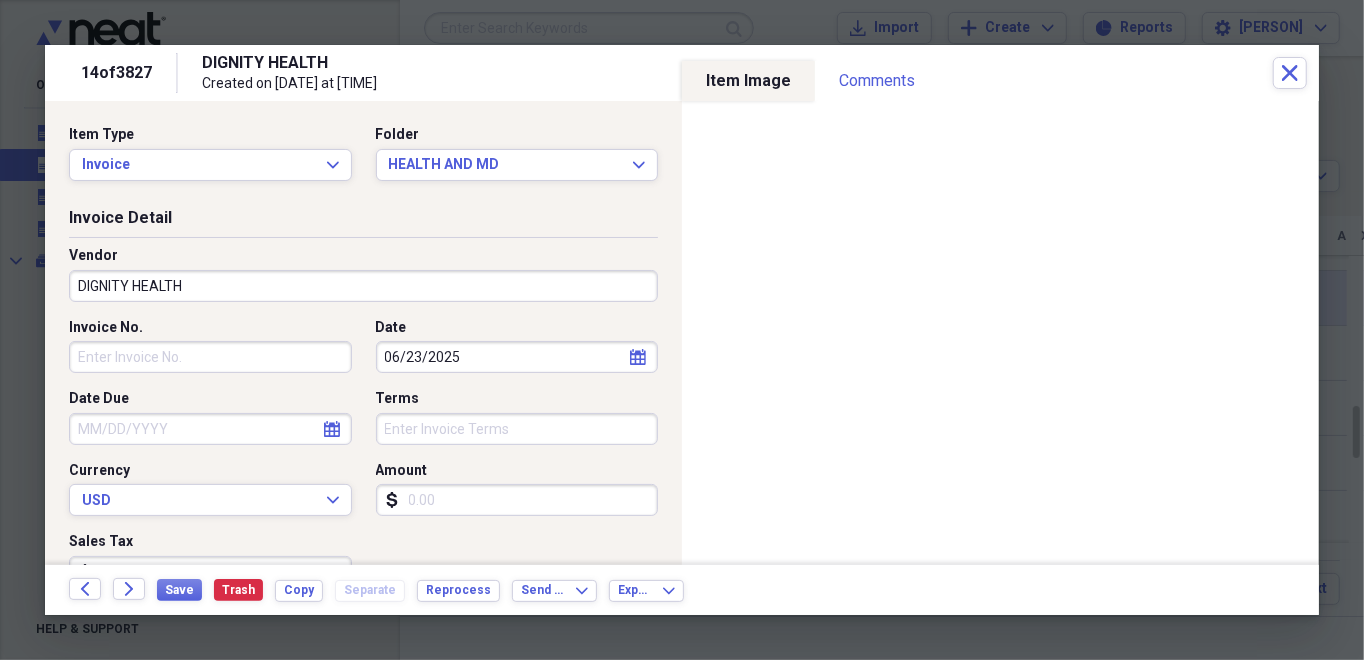 click on "DIGNITY HEALTH" at bounding box center [363, 286] 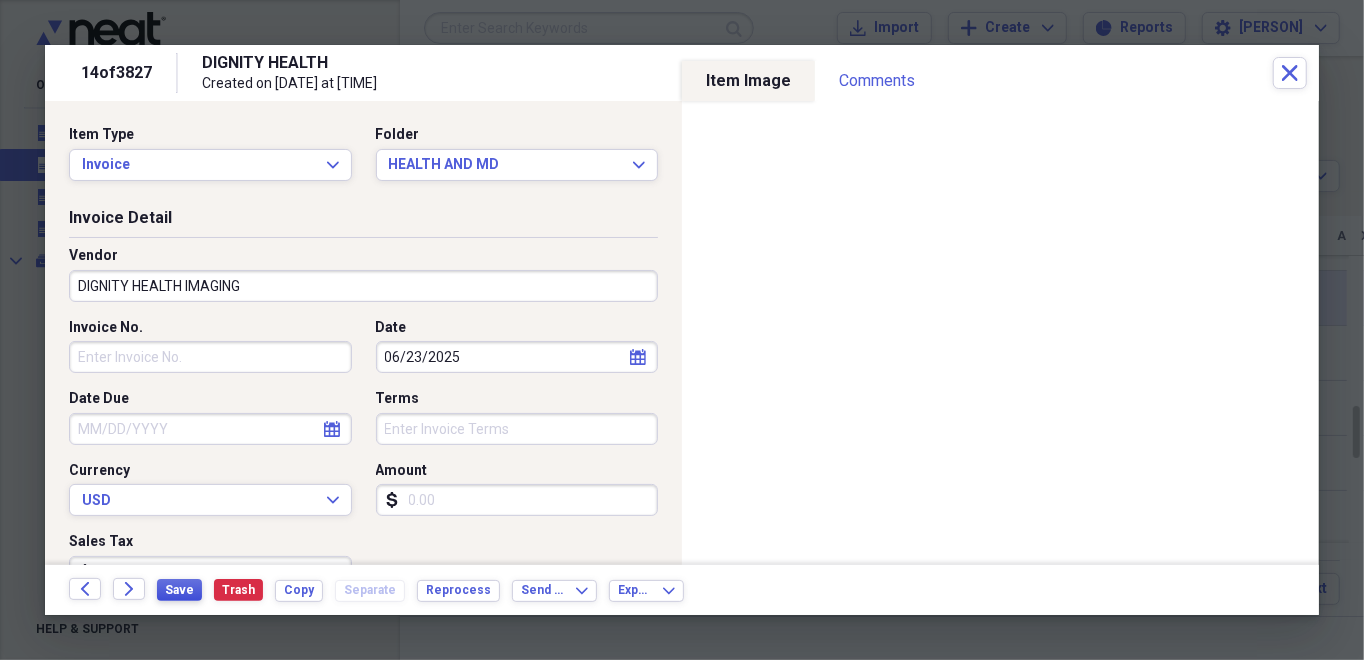 type on "DIGNITY HEALTH IMAGING" 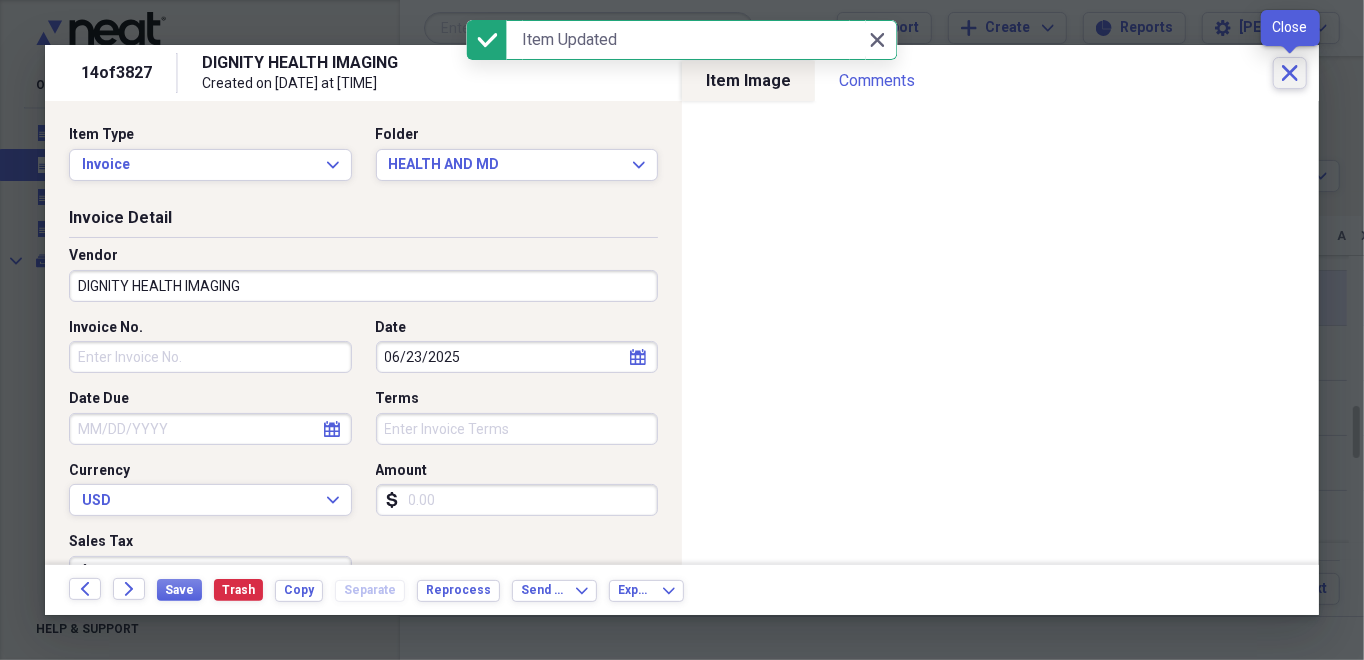 click on "Close" 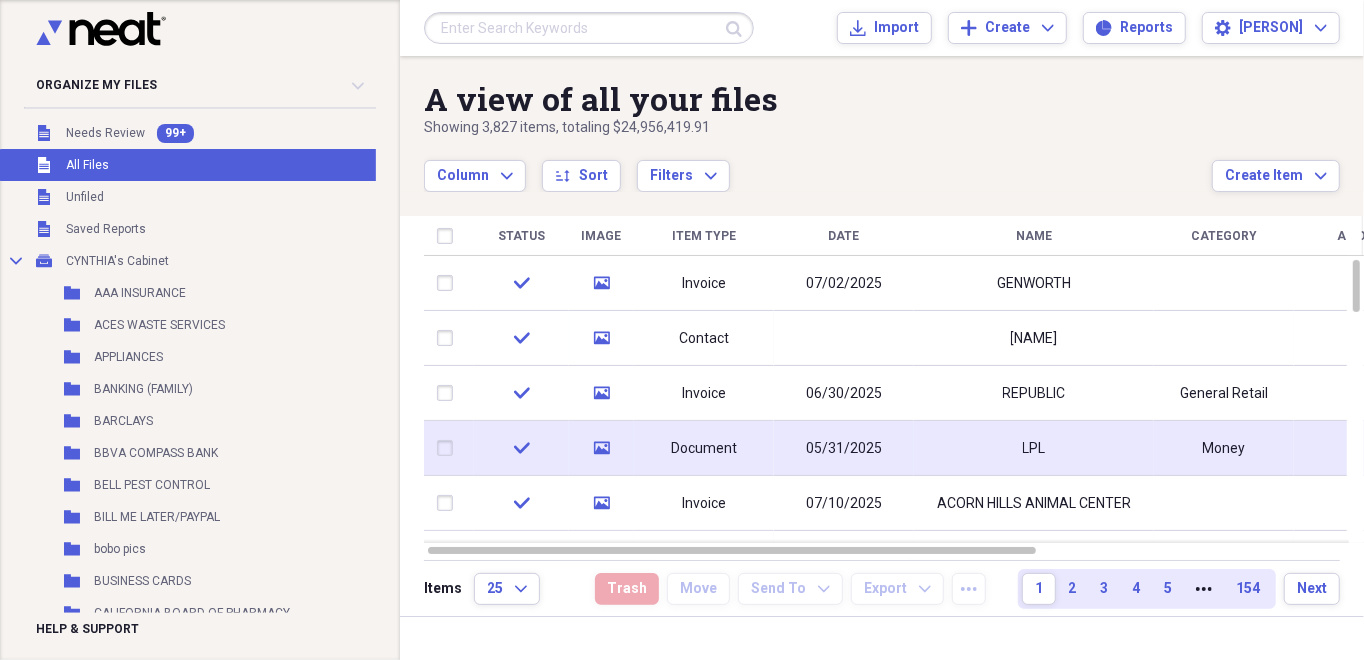 click on "Document" at bounding box center (704, 449) 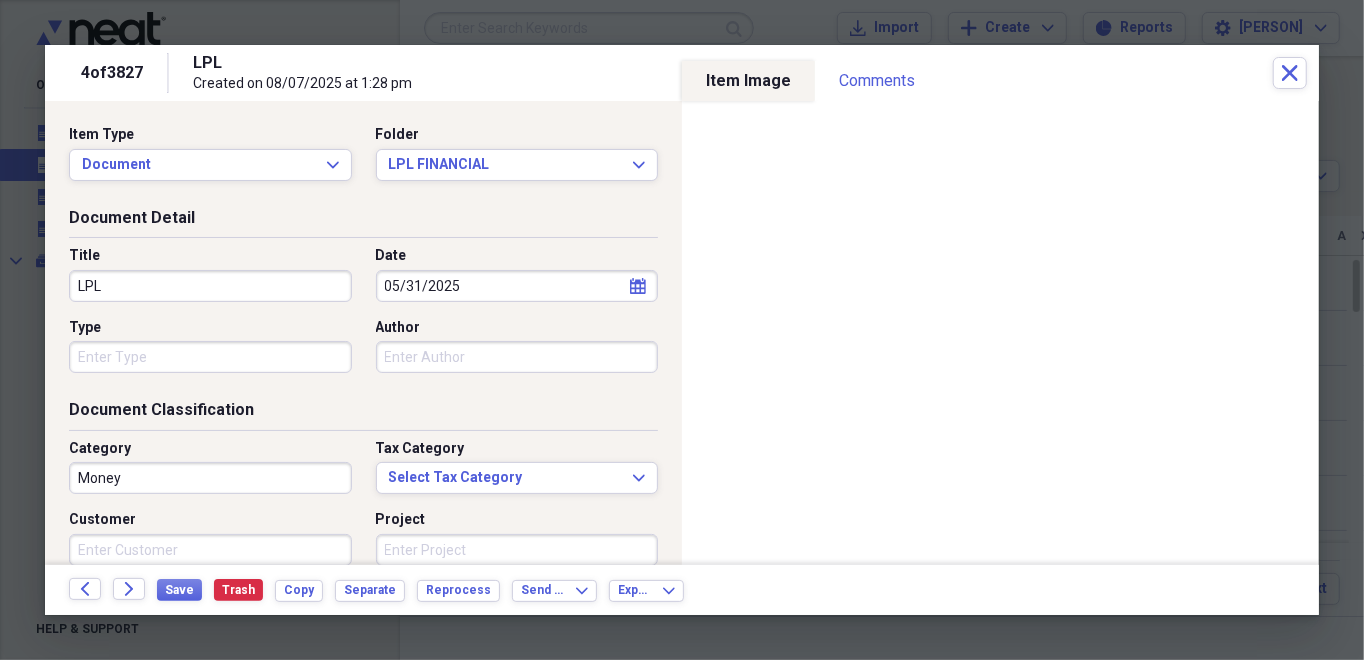 click on "LPL" at bounding box center [210, 286] 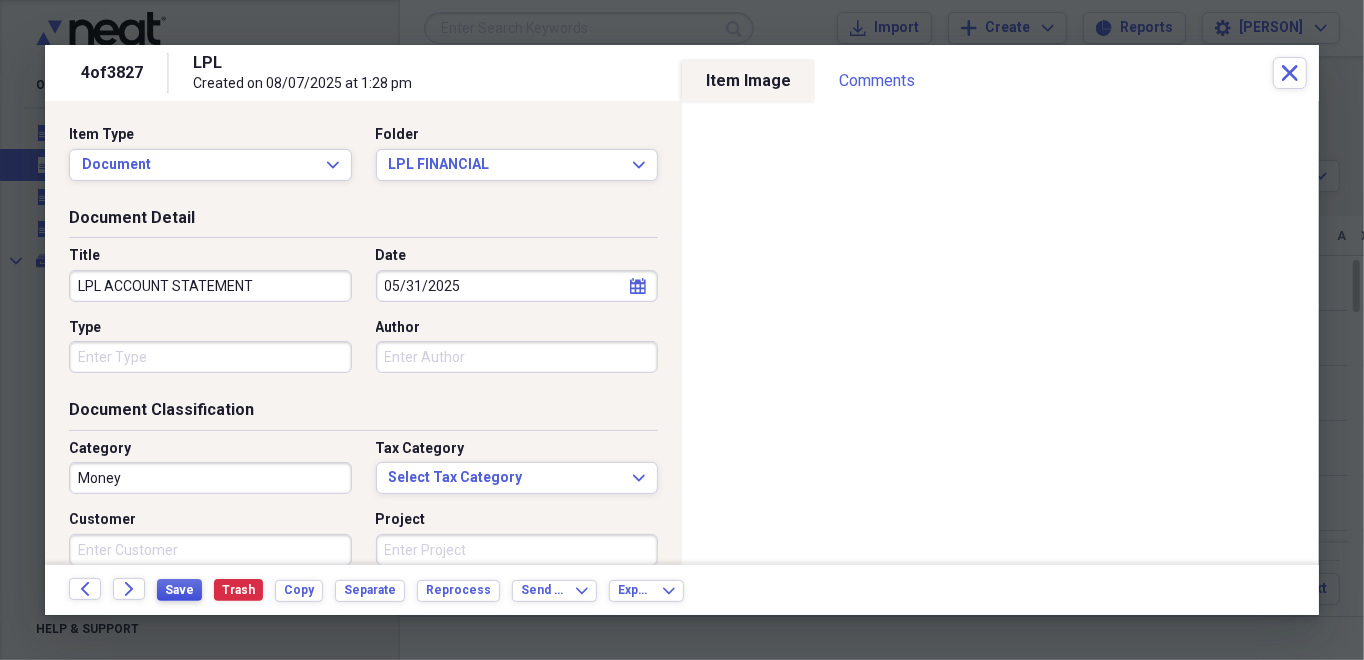 type on "LPL ACCOUNT STATEMENT" 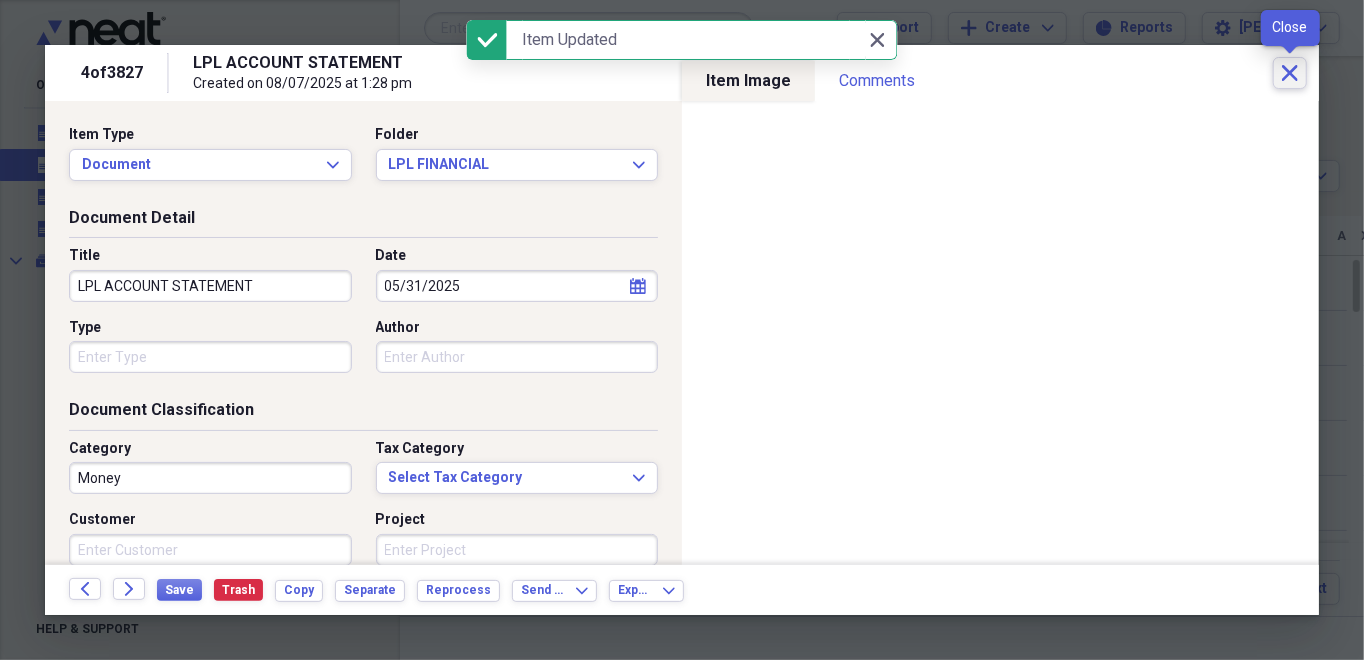 click on "Close" 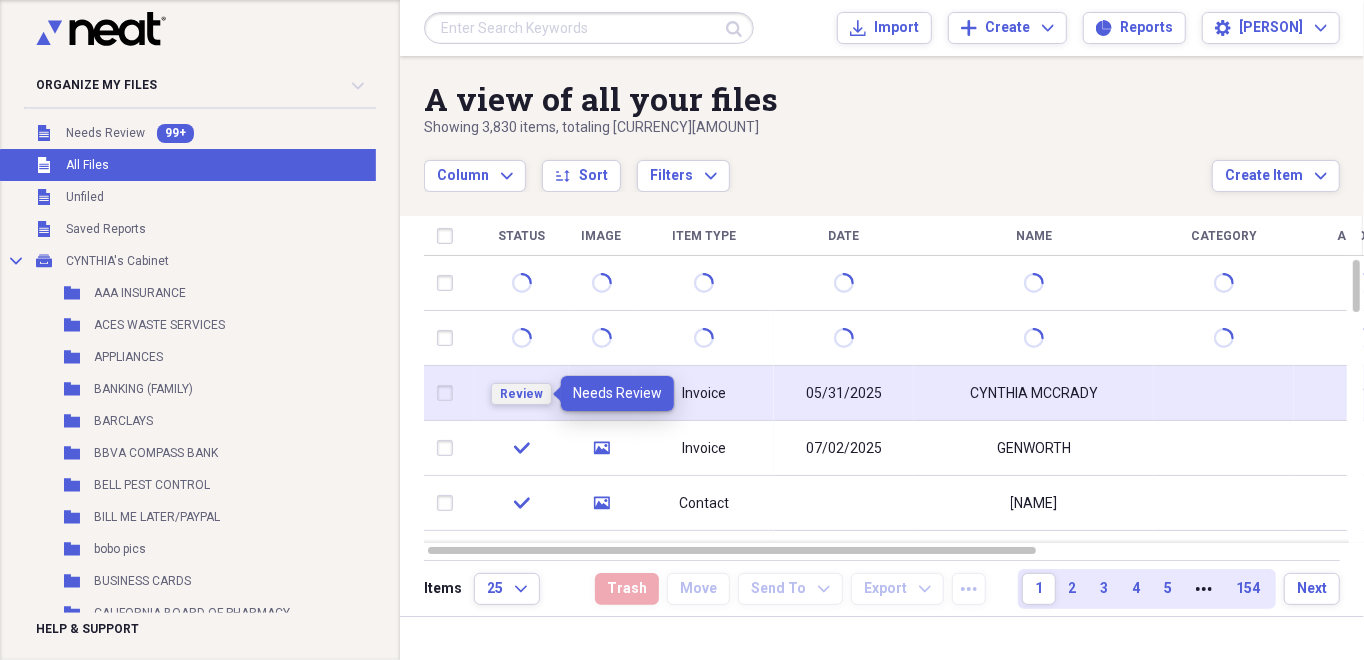 click on "Review" at bounding box center (521, 394) 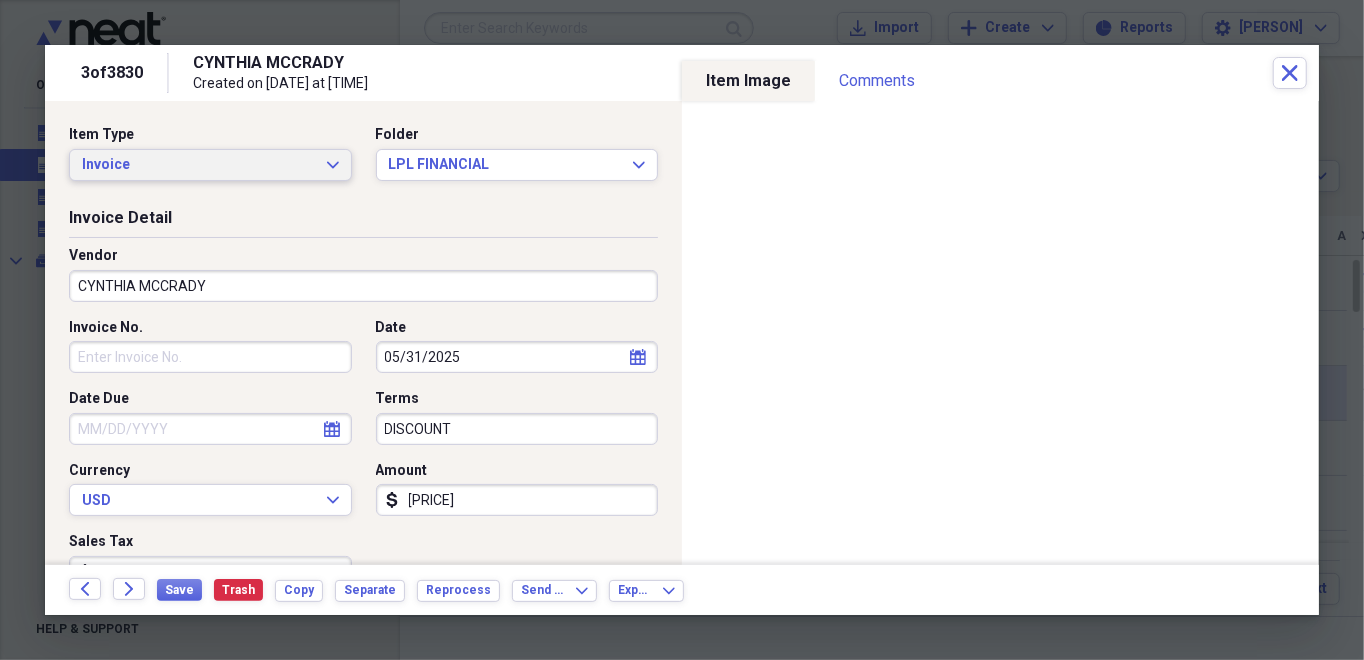 click on "Invoice Expand" at bounding box center (210, 165) 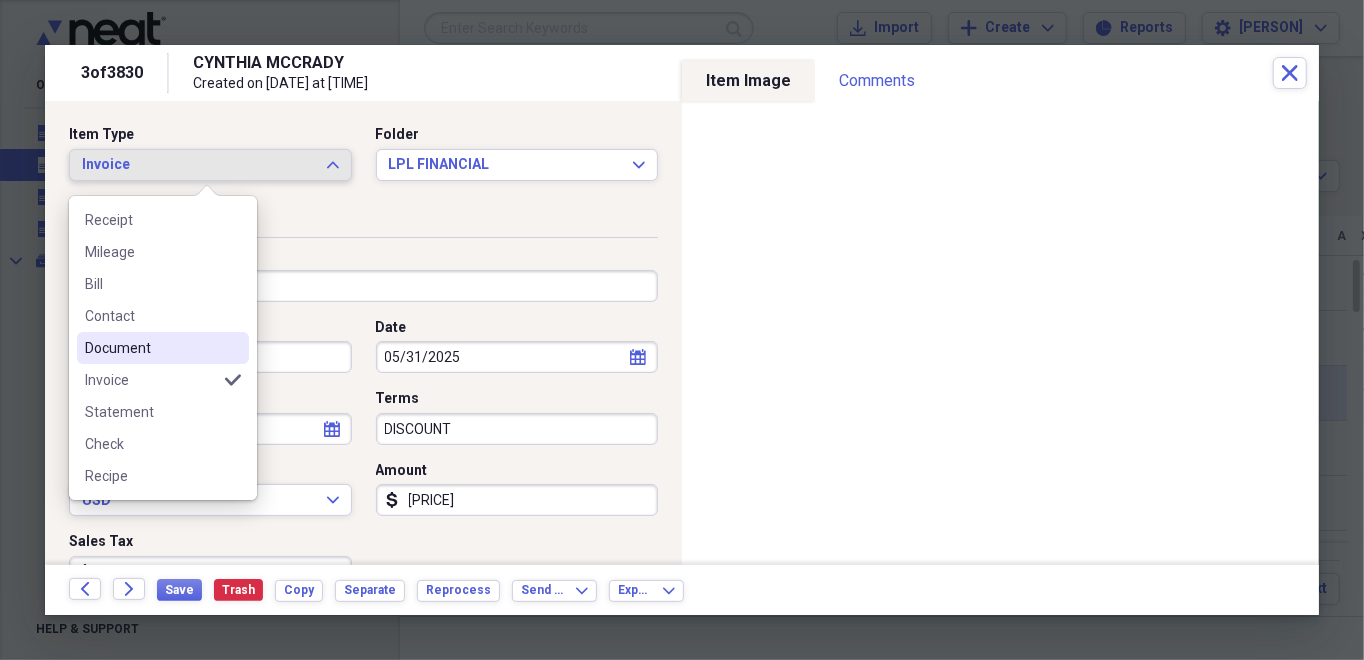 click on "Document" at bounding box center [151, 348] 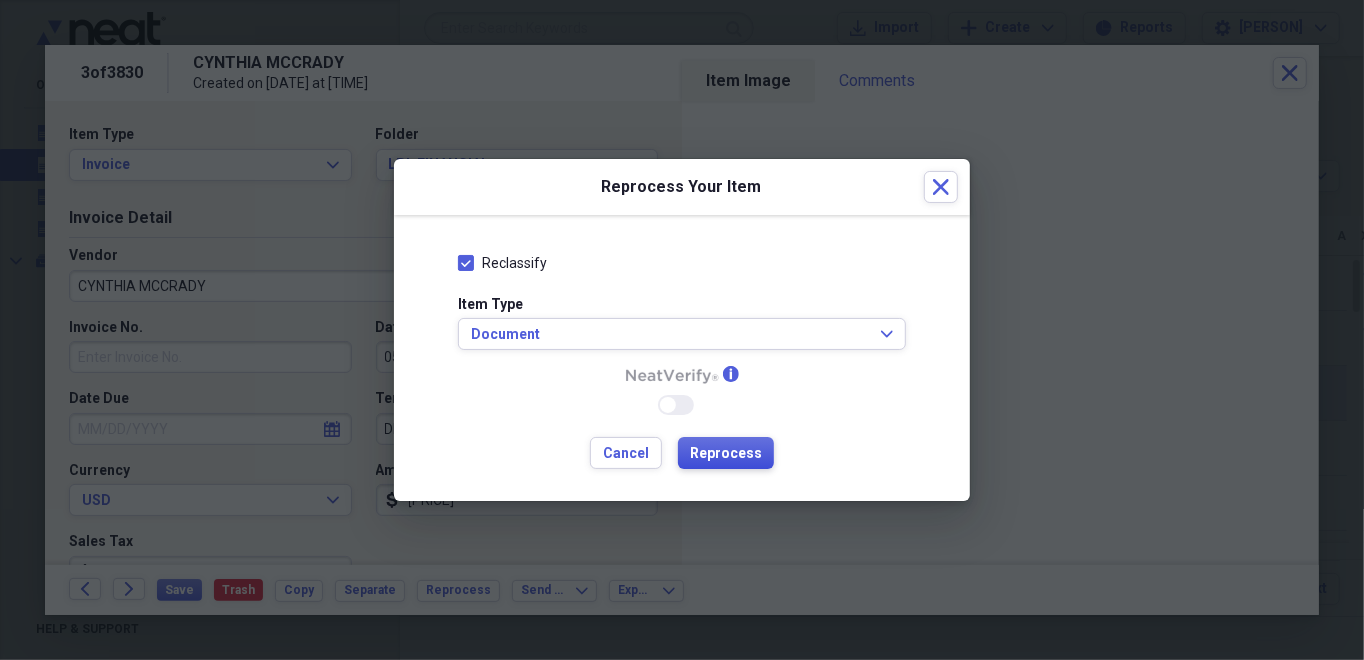 click on "Reprocess" at bounding box center (726, 453) 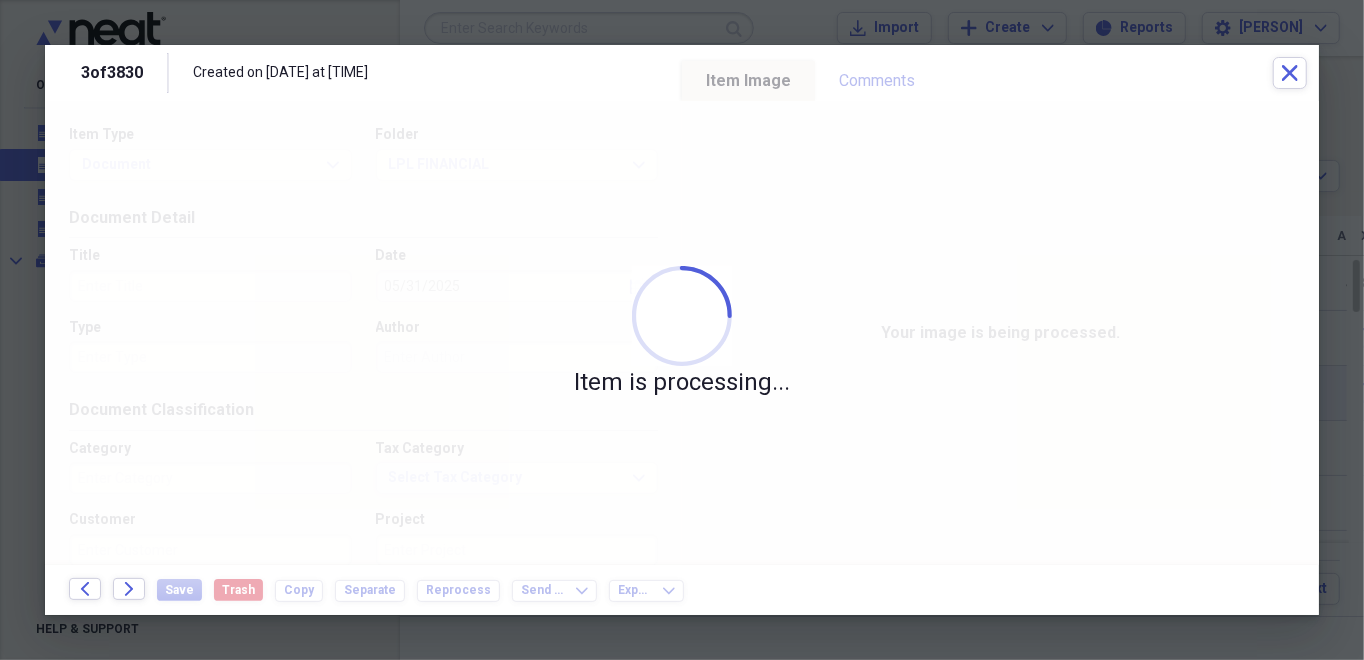 type on "Money" 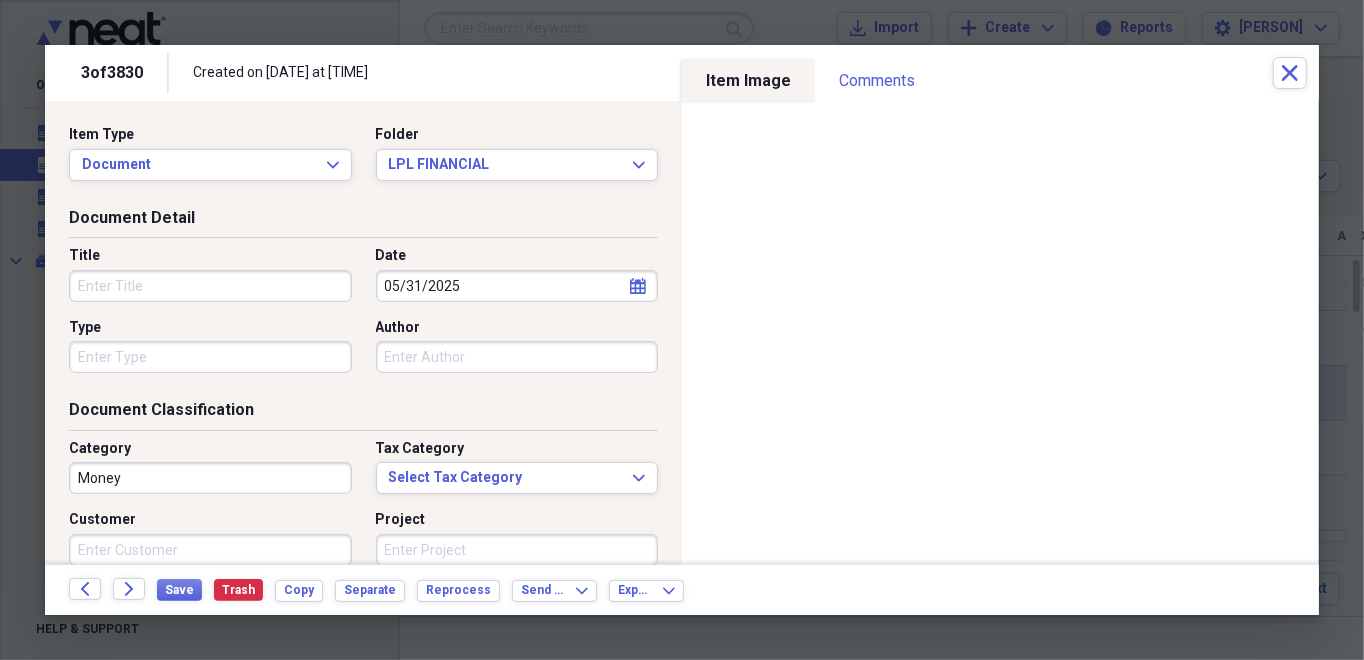 click on "Title" at bounding box center (210, 286) 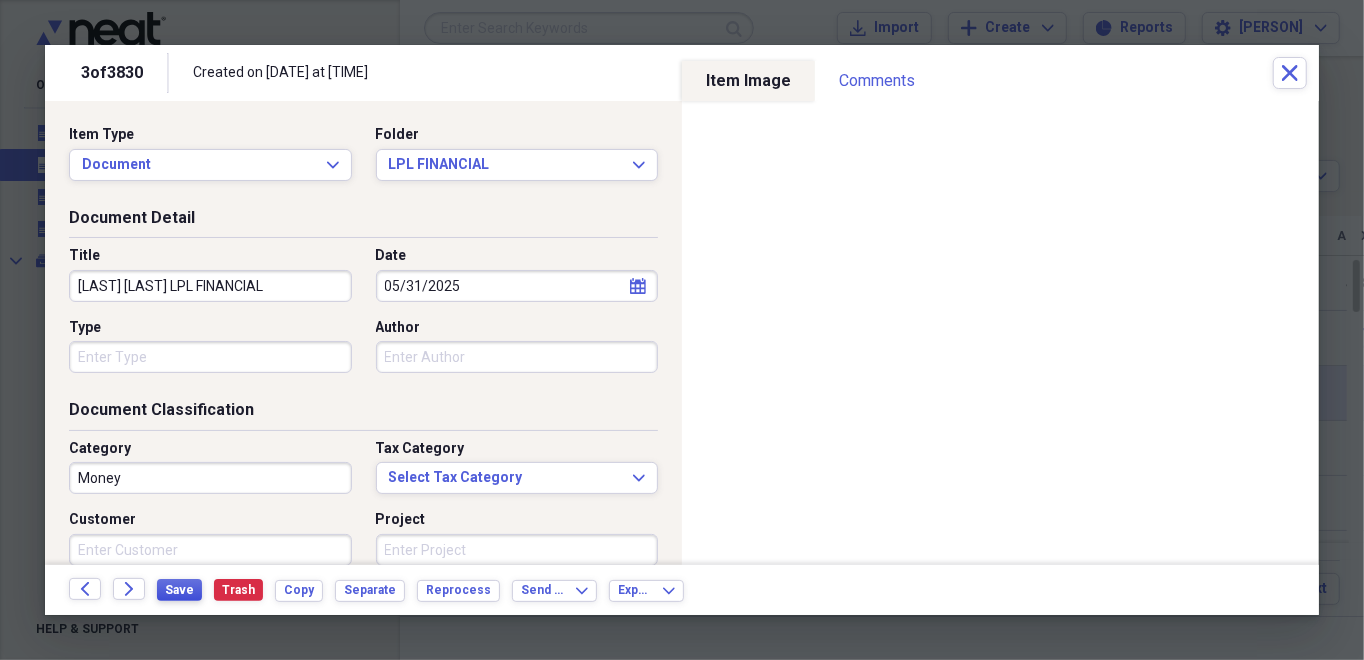 type on "[PERSON] LPL FINANCIAL" 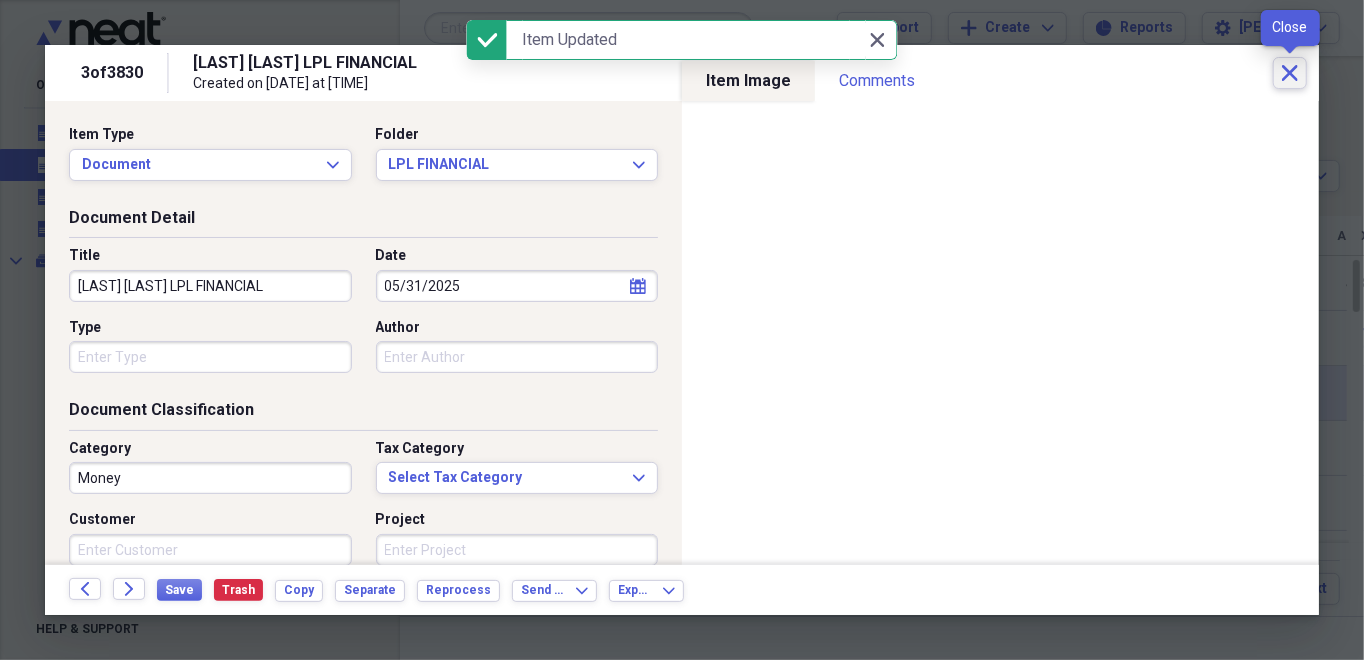 click on "Close" 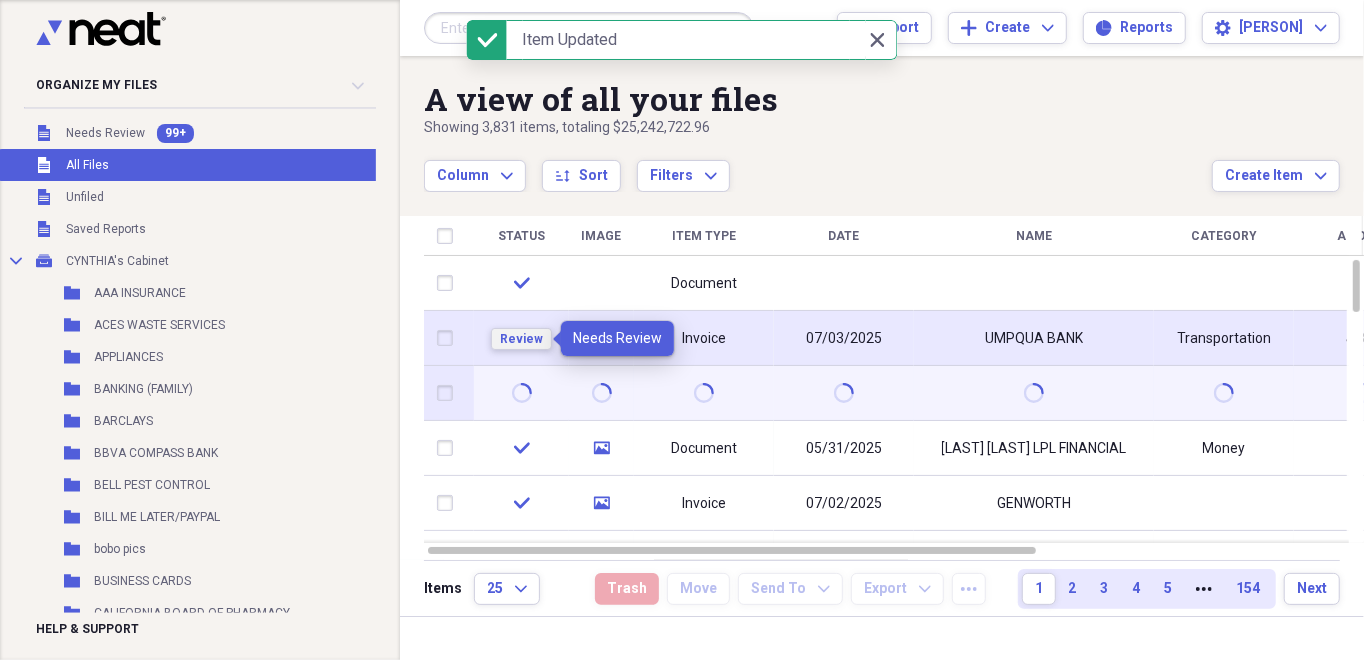 click on "Review" at bounding box center [521, 339] 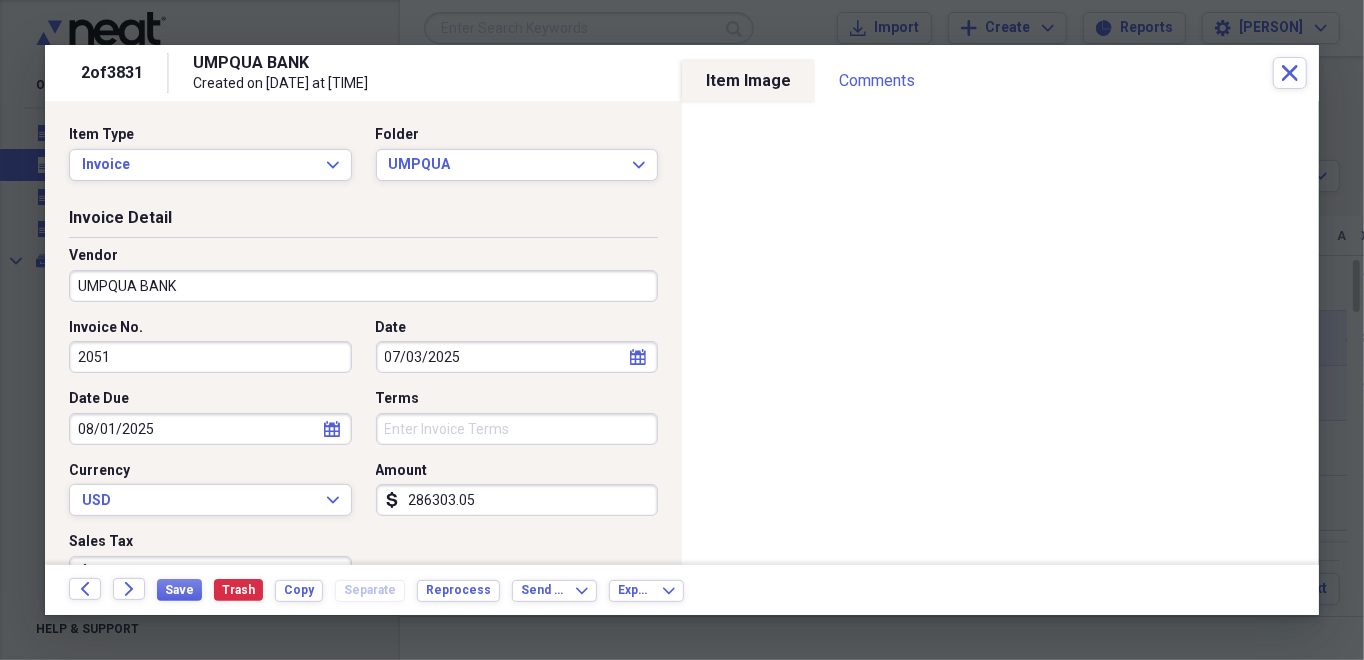 click on "calendar Calendar" at bounding box center (638, 357) 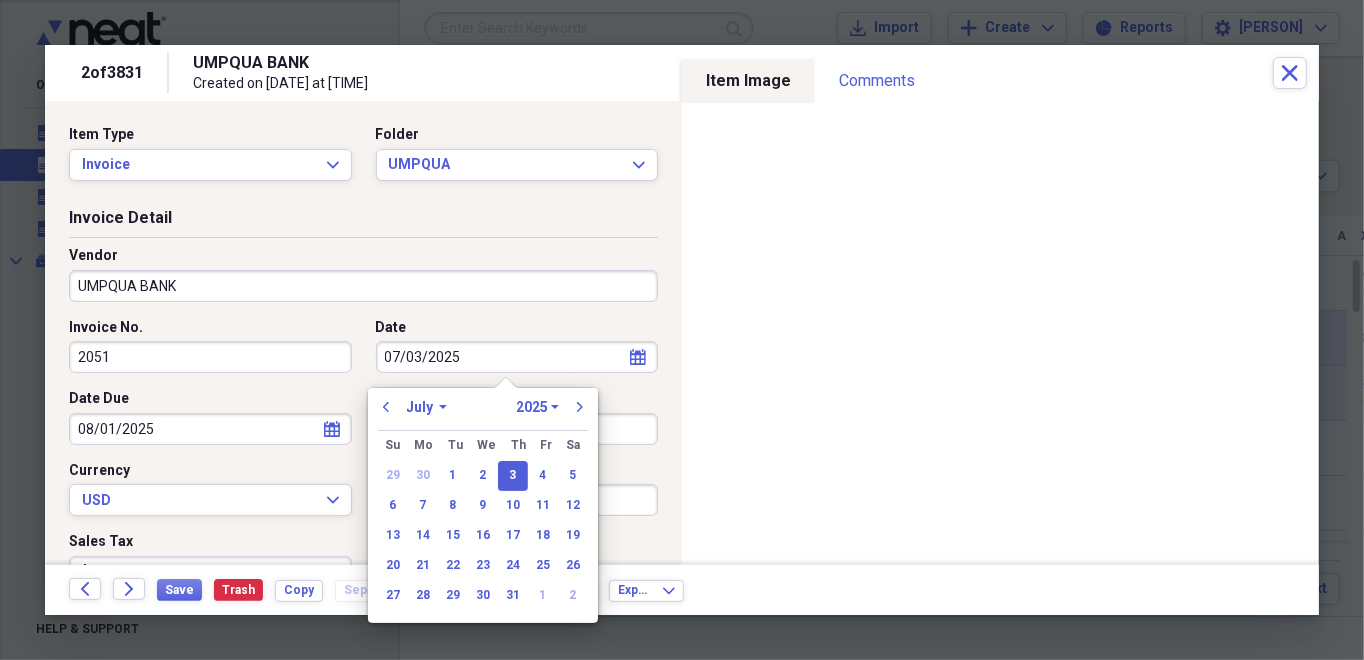 click on "January February March April May June July August September October November December" at bounding box center (427, 407) 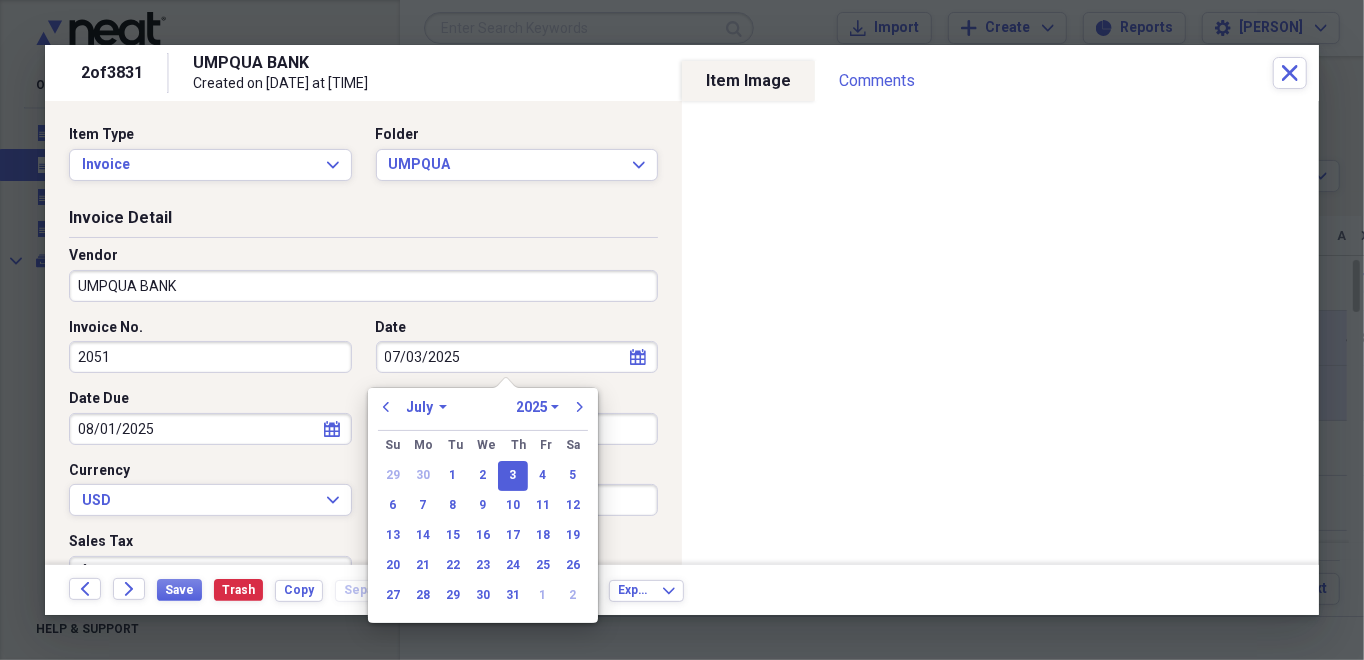 select on "7" 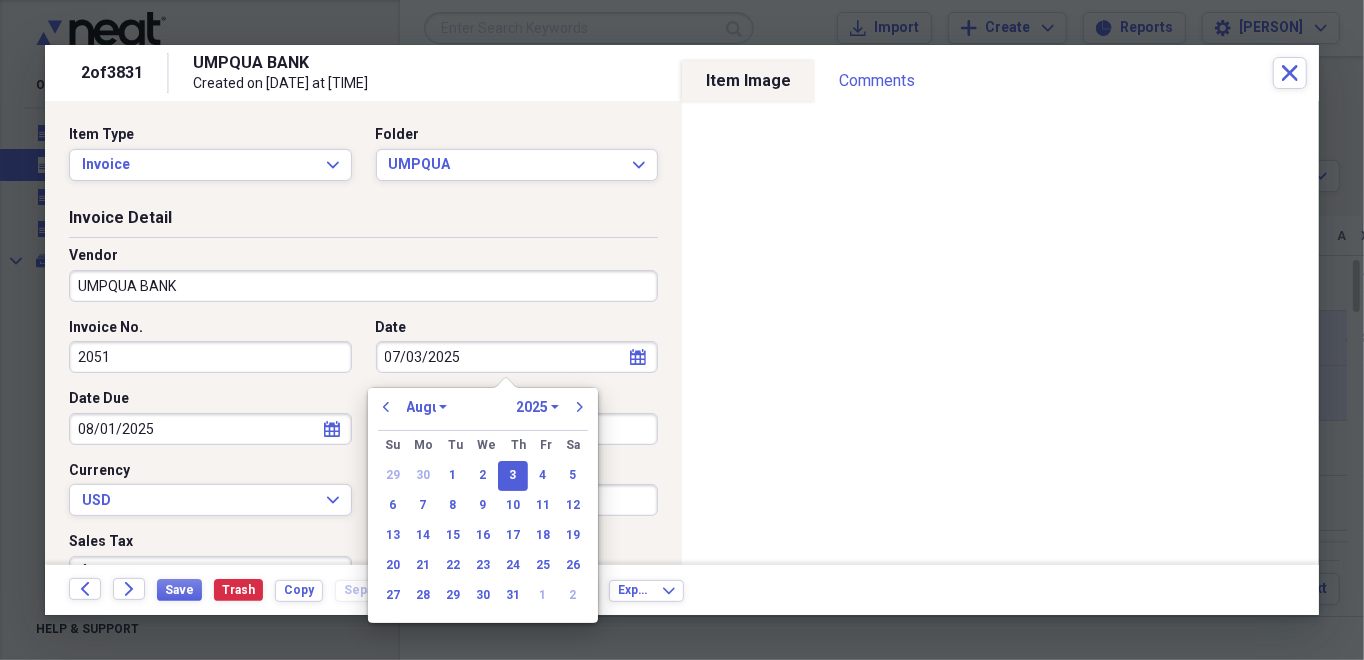 click on "January February March April May June July August September October November December" at bounding box center [427, 407] 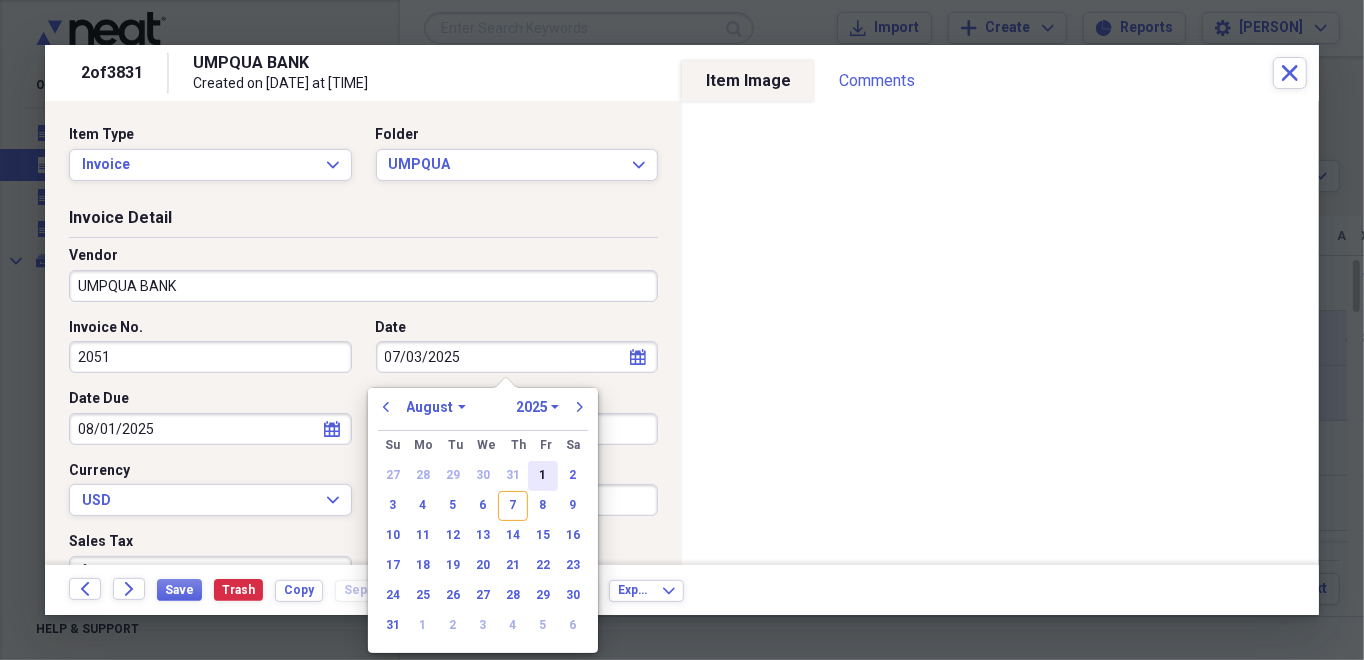 click on "1" at bounding box center [543, 476] 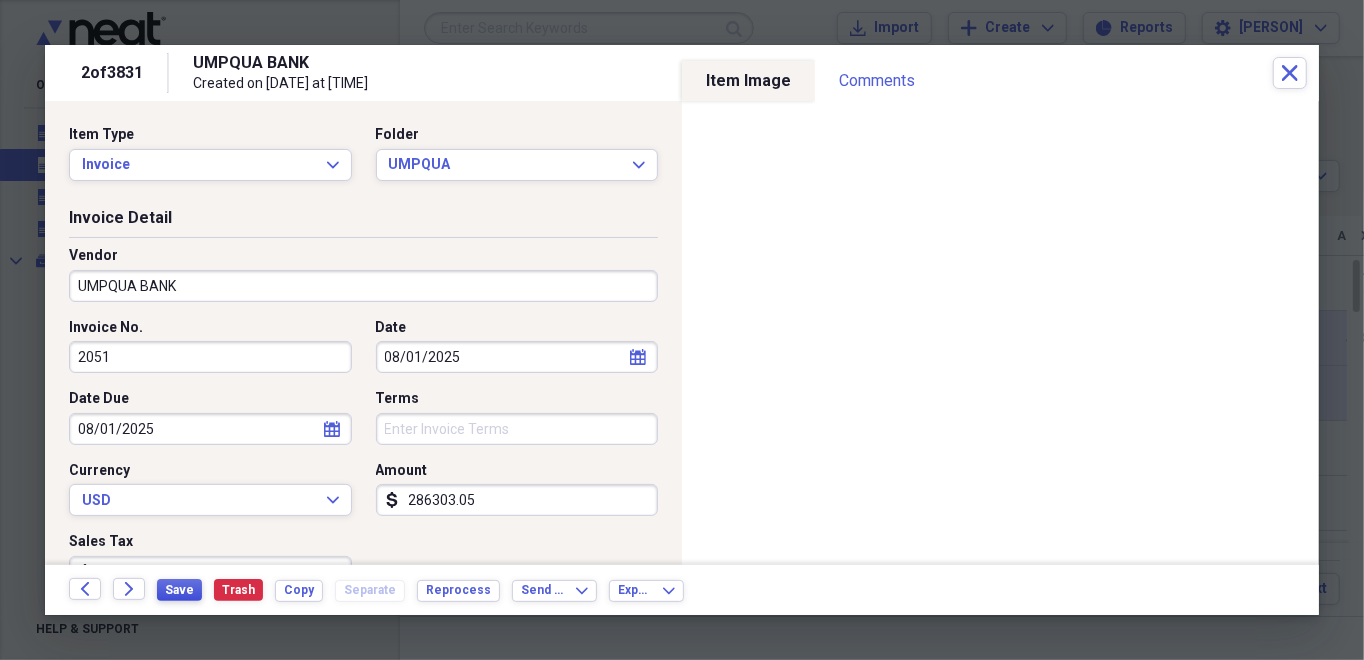 click on "Save" at bounding box center (179, 590) 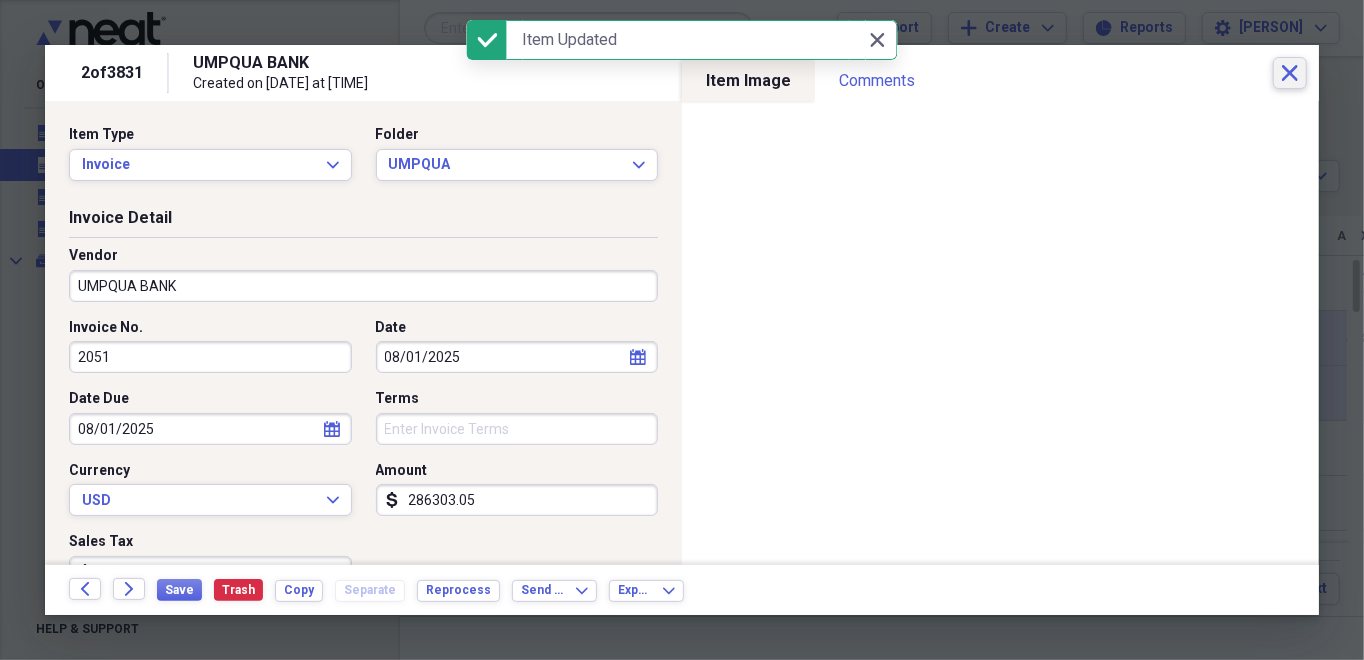 click 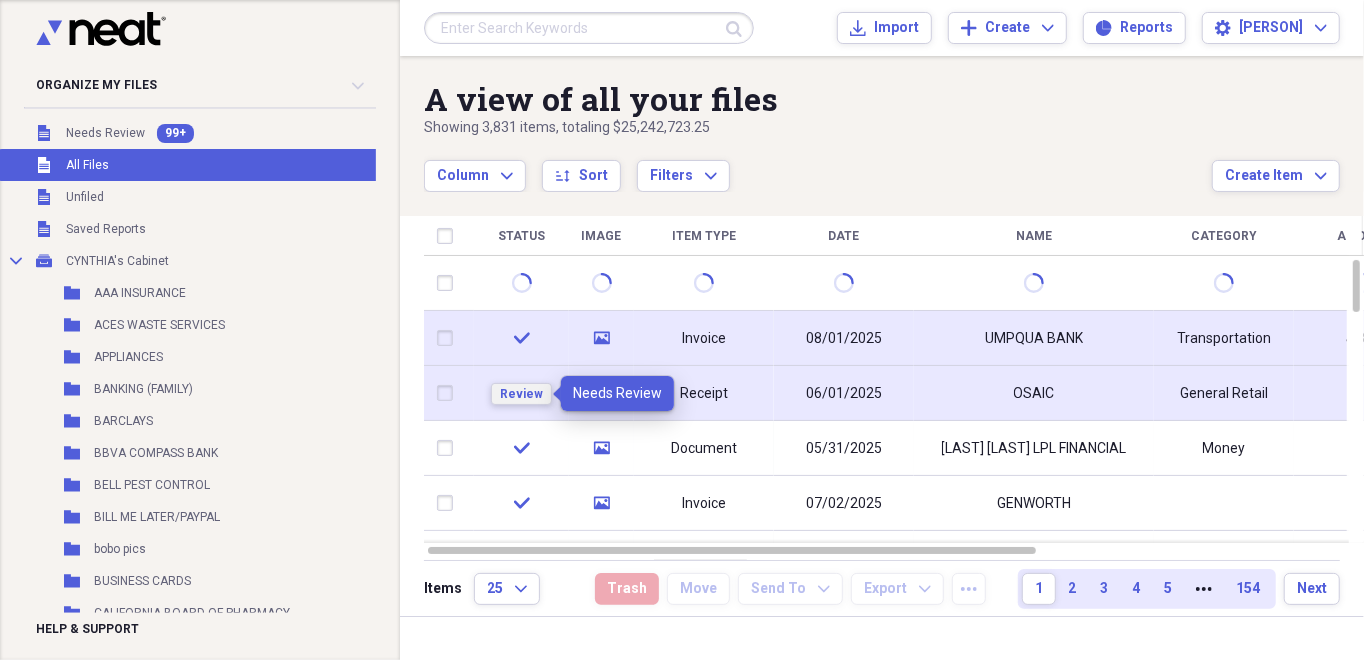 click on "Review" at bounding box center [521, 394] 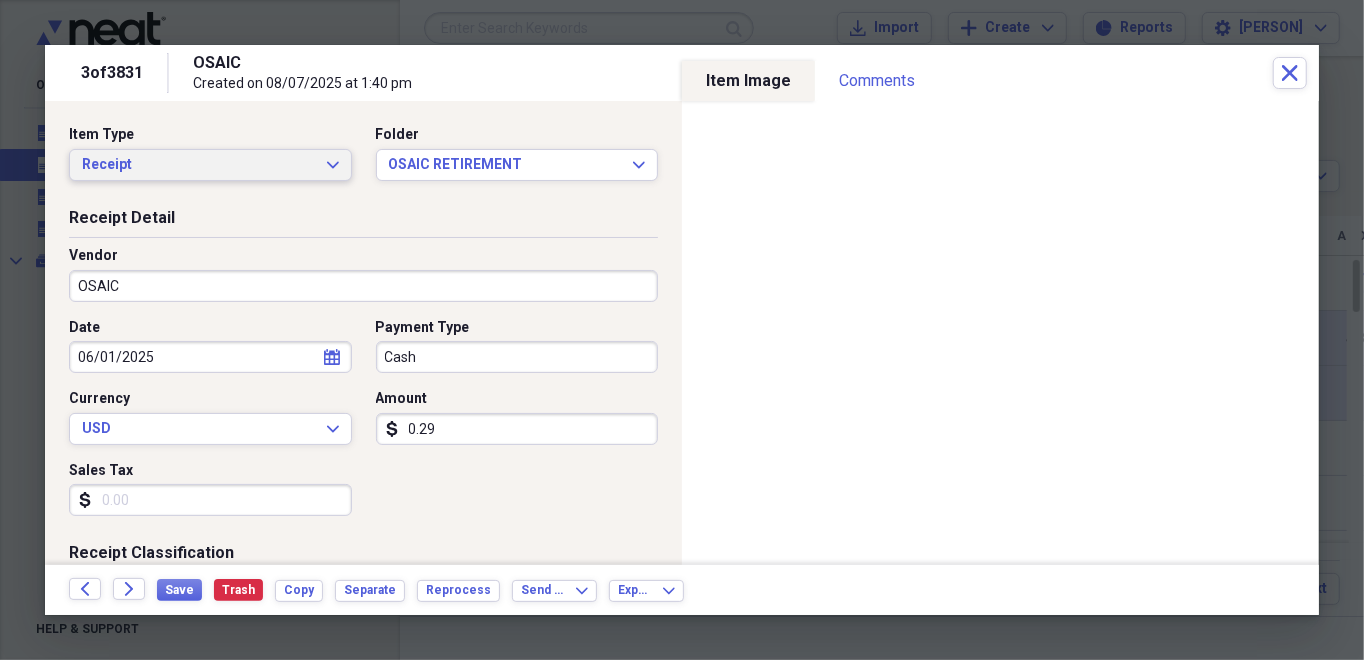 click on "Expand" 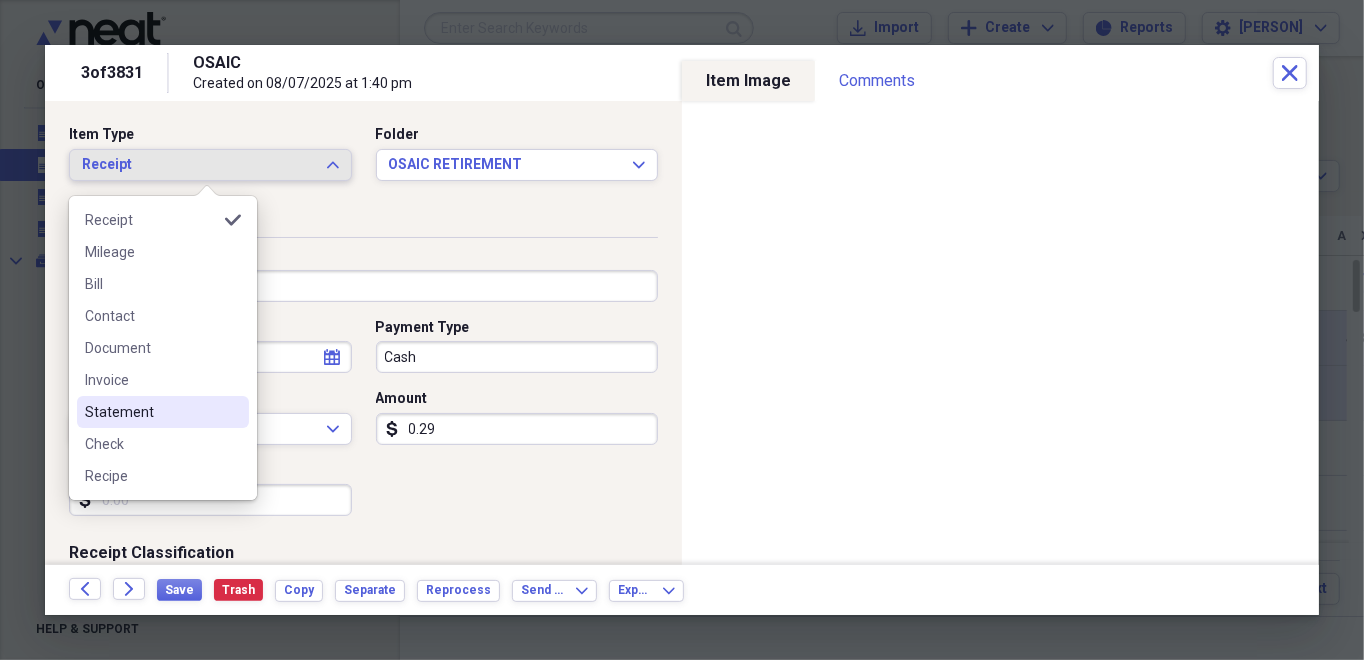 click on "Statement" at bounding box center (151, 412) 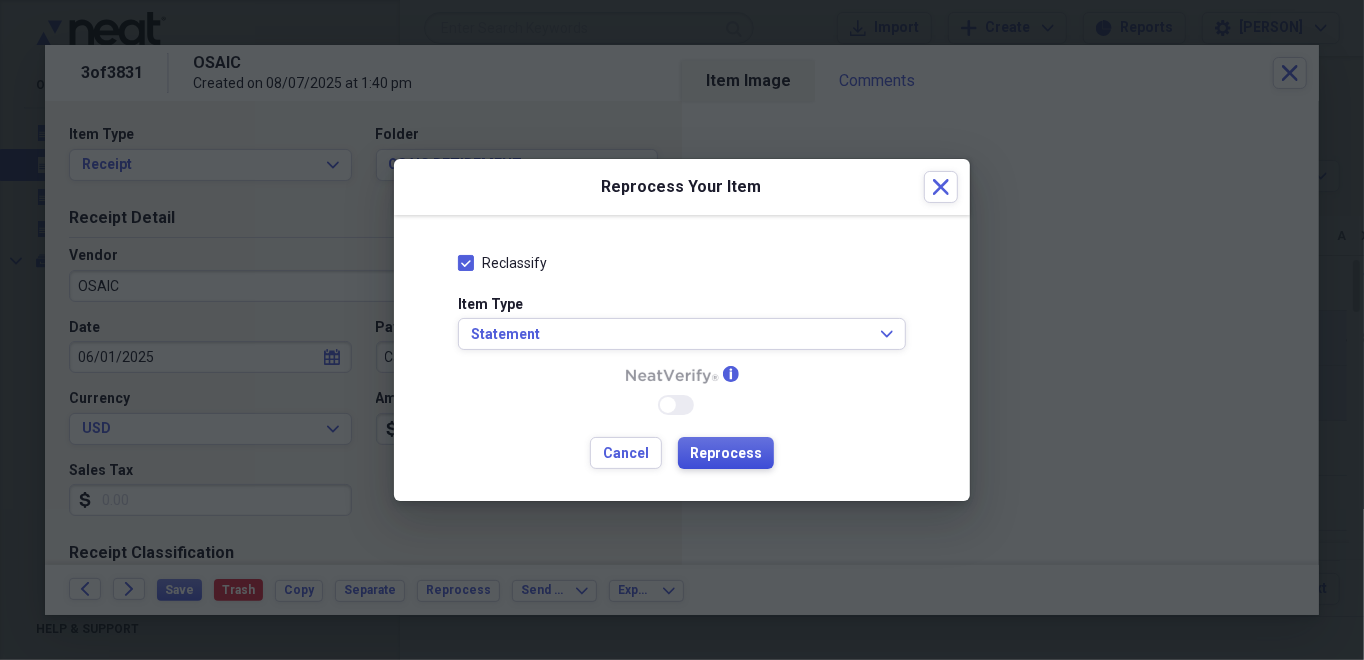 click on "Reprocess" at bounding box center [726, 454] 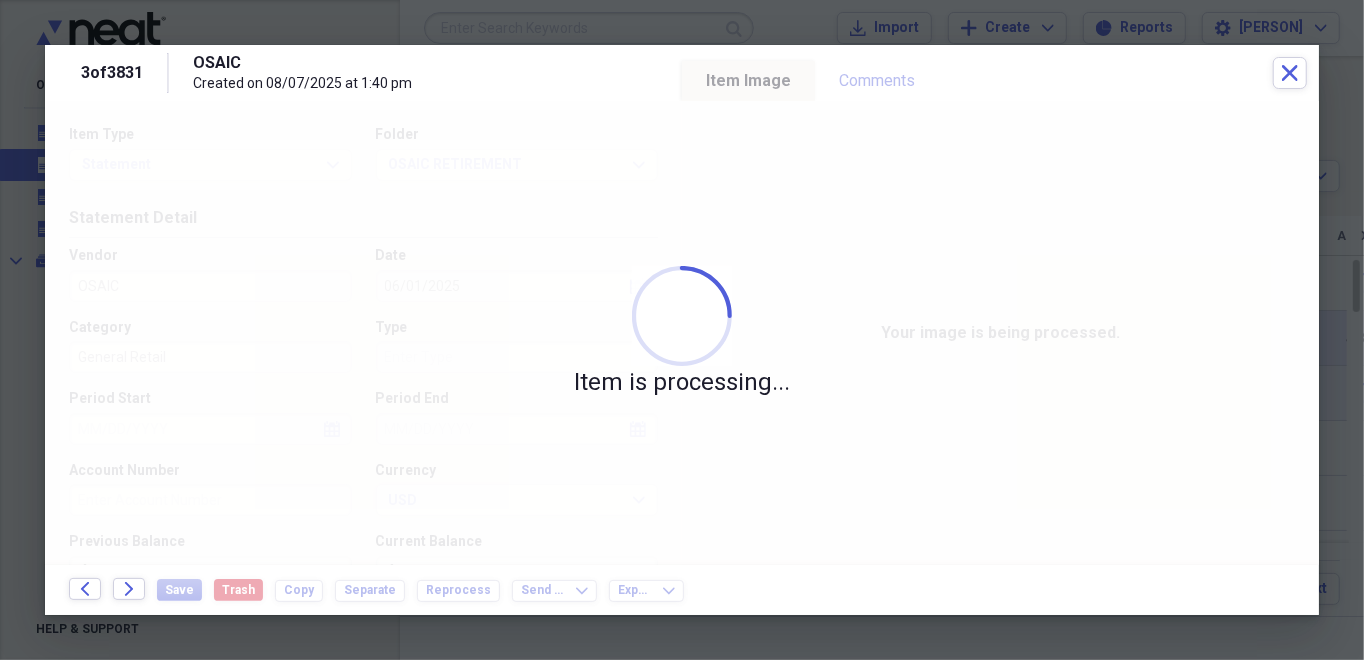 type on "0.29" 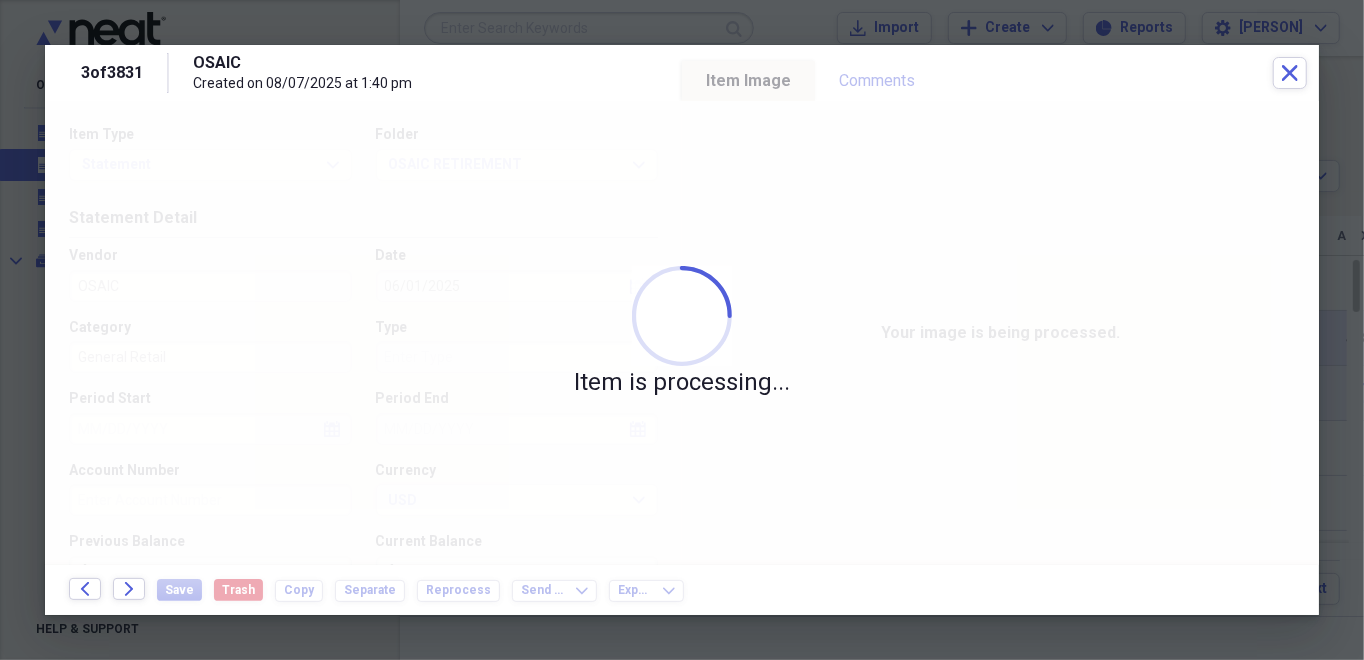 click on "OSAIC Created on 08/07/2025 at 1:40 pm" at bounding box center (733, 73) 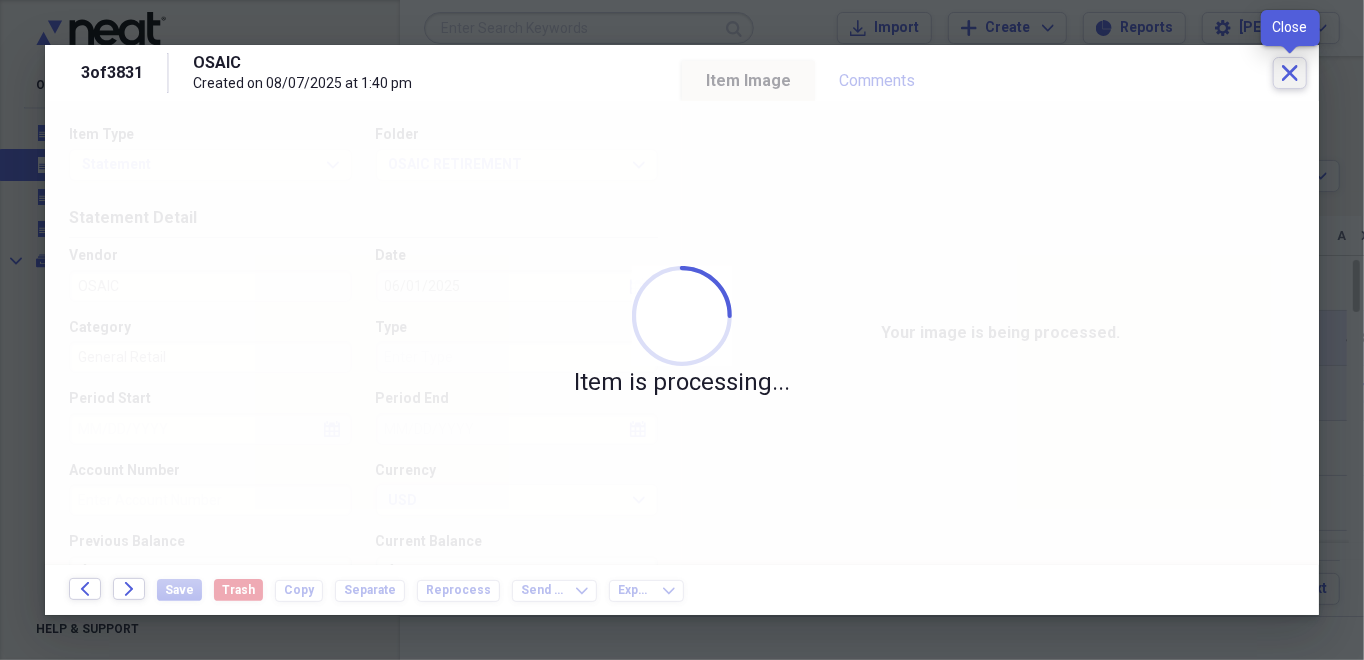 click on "Close" 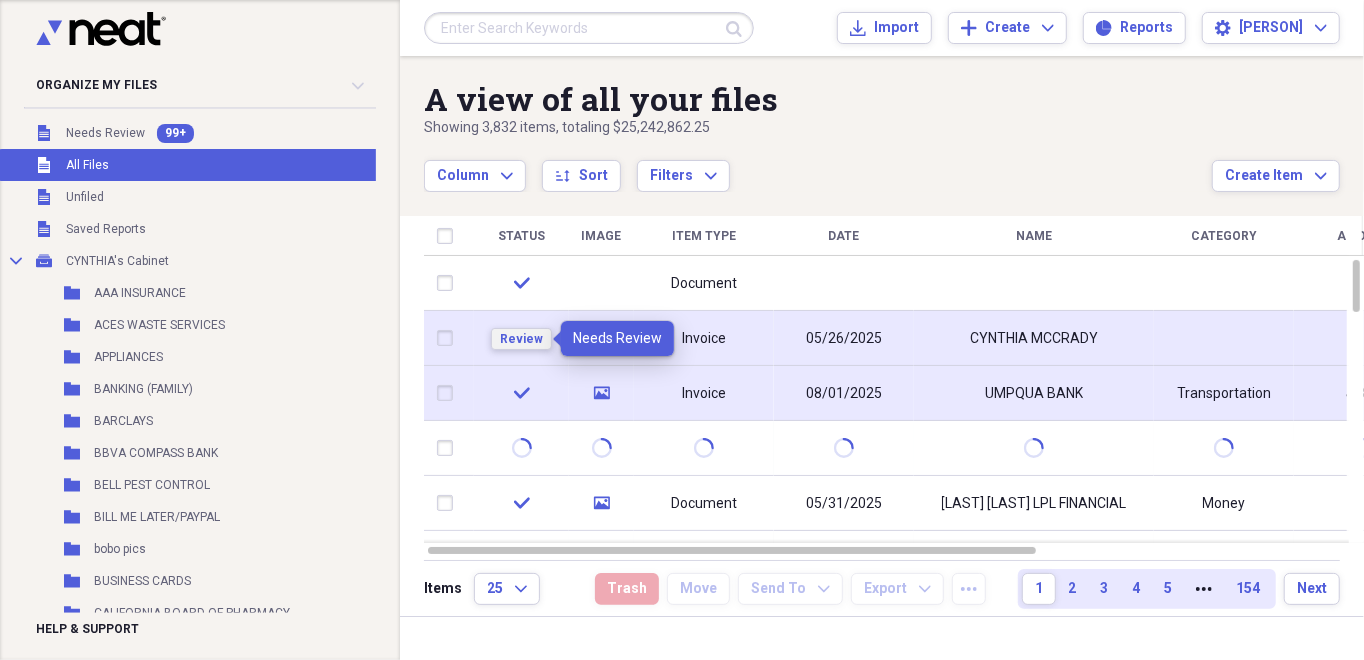 click on "Review" at bounding box center [521, 339] 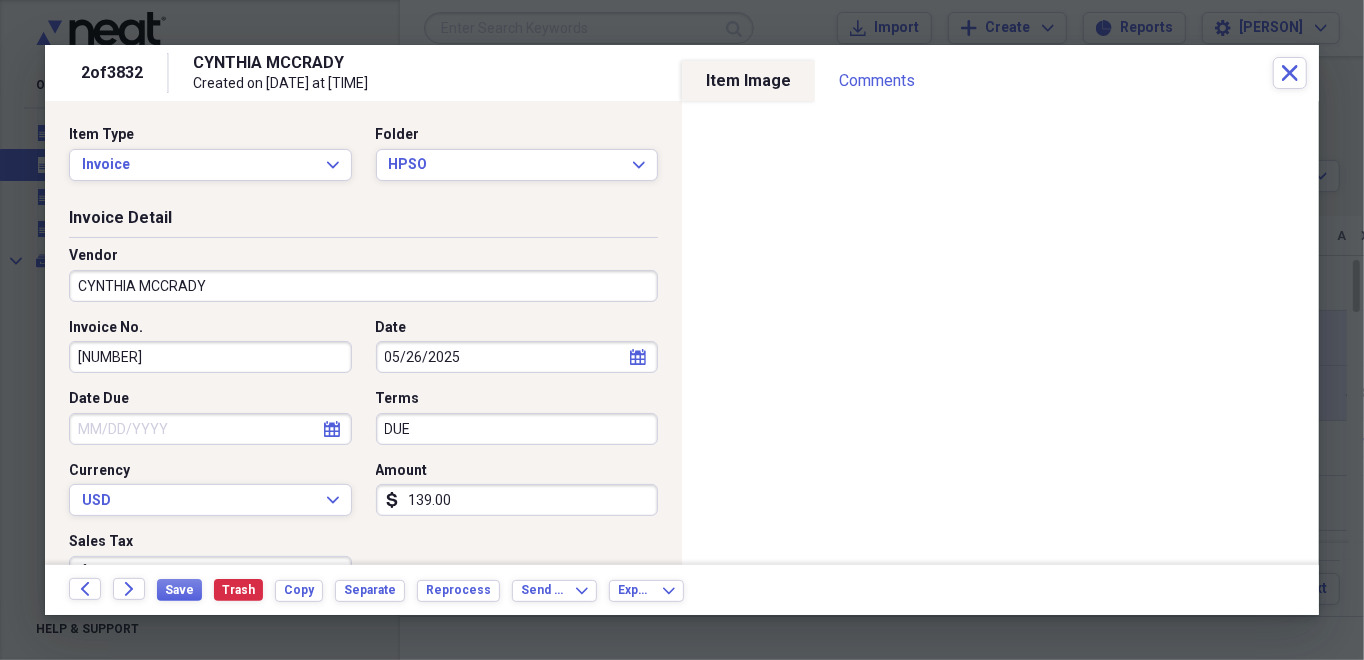click on "calendar" 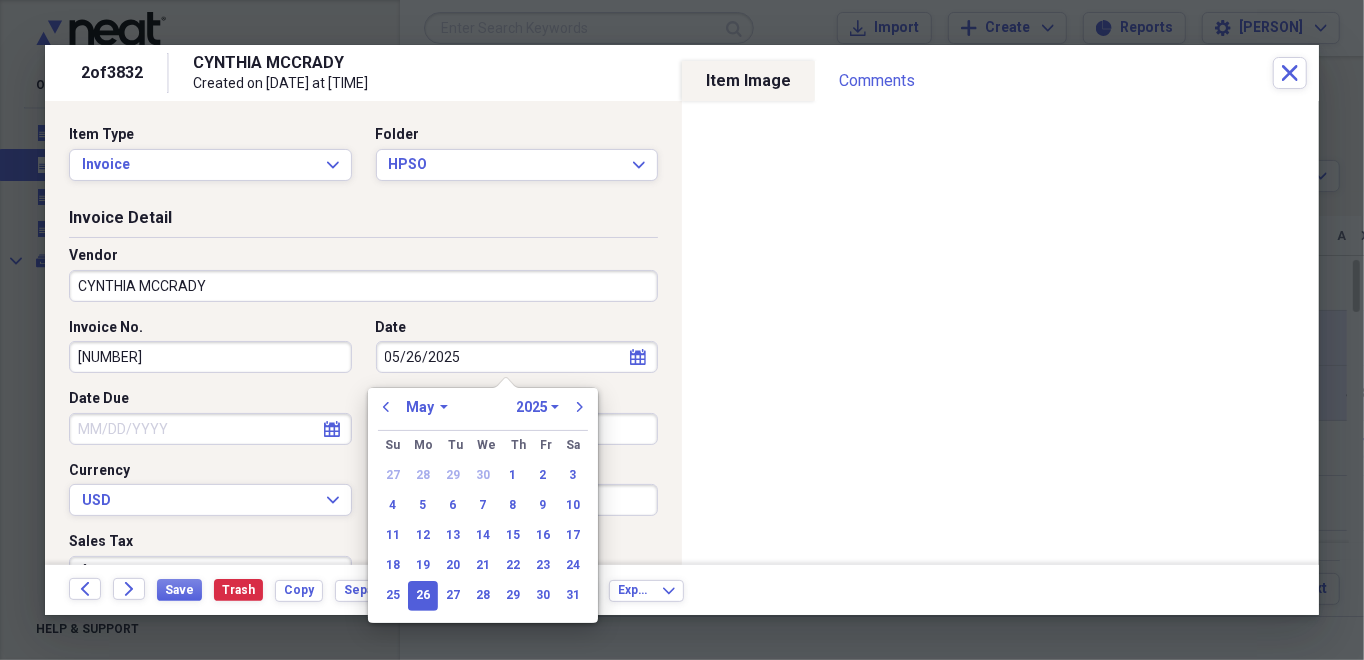 click on "1970 1971 1972 1973 1974 1975 1976 1977 1978 1979 1980 1981 1982 1983 1984 1985 1986 1987 1988 1989 1990 1991 1992 1993 1994 1995 1996 1997 1998 1999 2000 2001 2002 2003 2004 2005 2006 2007 2008 2009 2010 2011 2012 2013 2014 2015 2016 2017 2018 2019 2020 2021 2022 2023 2024 2025 2026 2027 2028 2029 2030 2031 2032 2033 2034 2035" at bounding box center [537, 407] 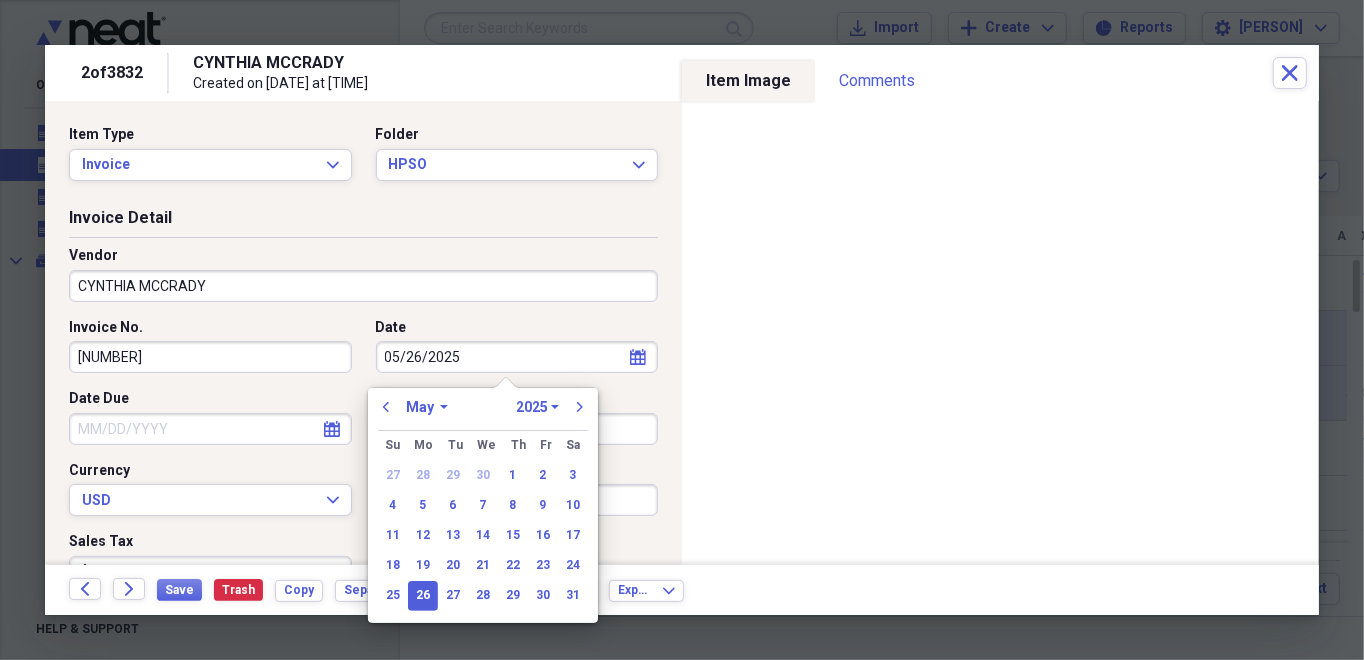 select on "2026" 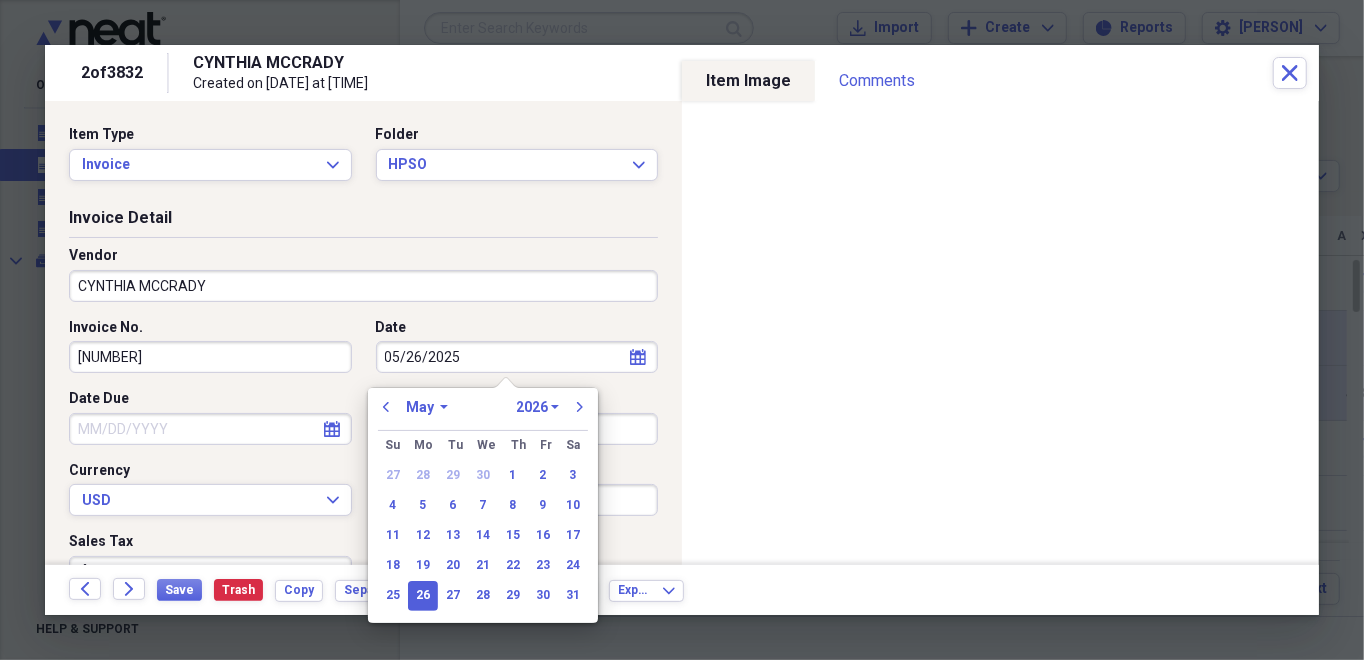 click on "1970 1971 1972 1973 1974 1975 1976 1977 1978 1979 1980 1981 1982 1983 1984 1985 1986 1987 1988 1989 1990 1991 1992 1993 1994 1995 1996 1997 1998 1999 2000 2001 2002 2003 2004 2005 2006 2007 2008 2009 2010 2011 2012 2013 2014 2015 2016 2017 2018 2019 2020 2021 2022 2023 2024 2025 2026 2027 2028 2029 2030 2031 2032 2033 2034 2035" at bounding box center [537, 407] 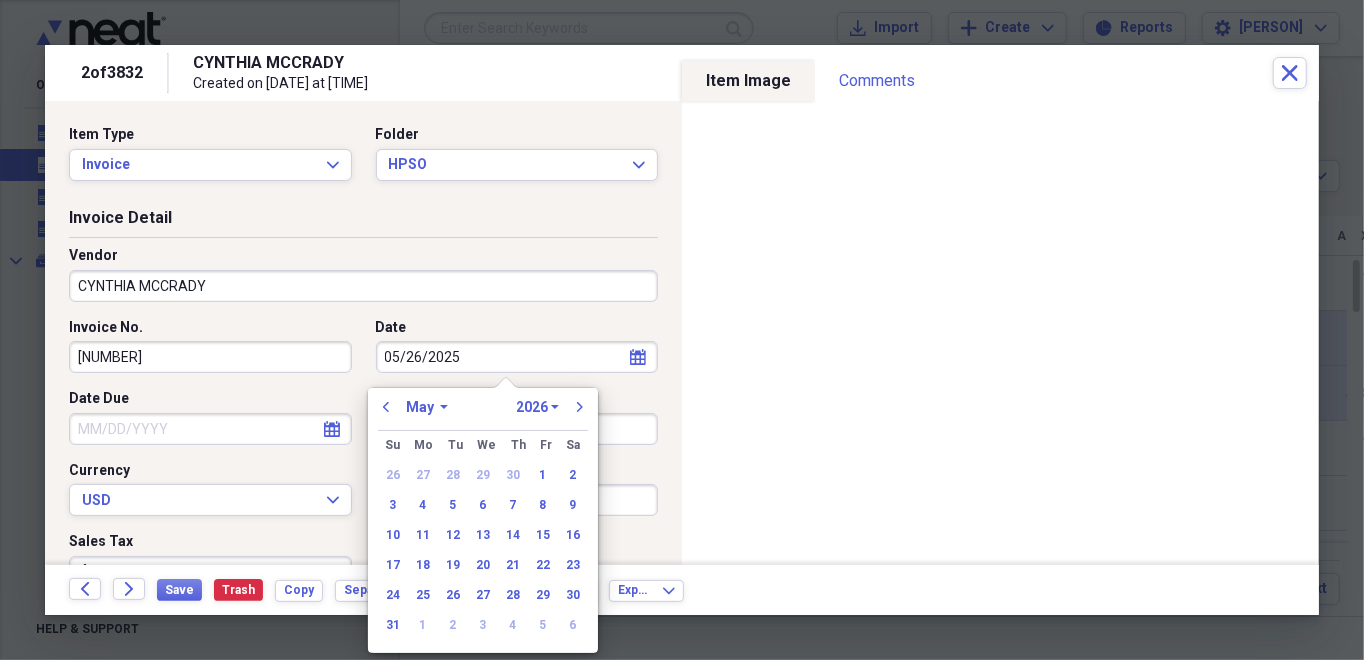 click on "January February March April May June July August September October November December" at bounding box center (427, 407) 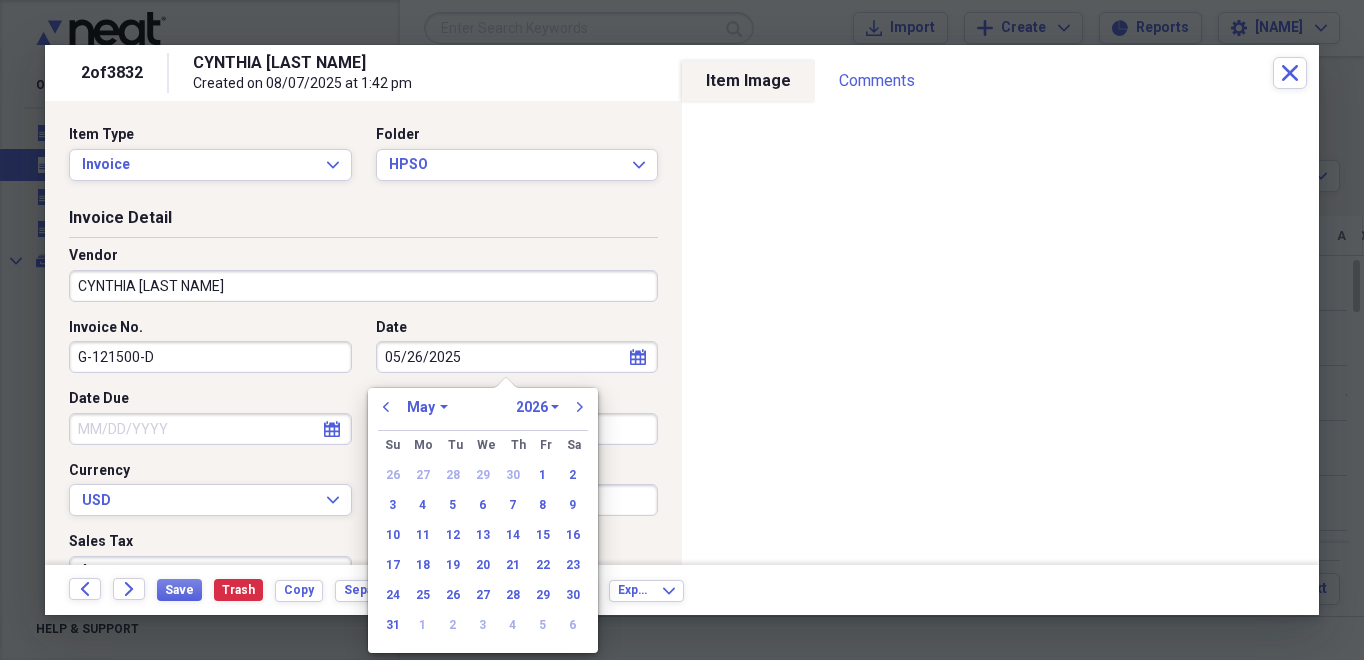 select on "4" 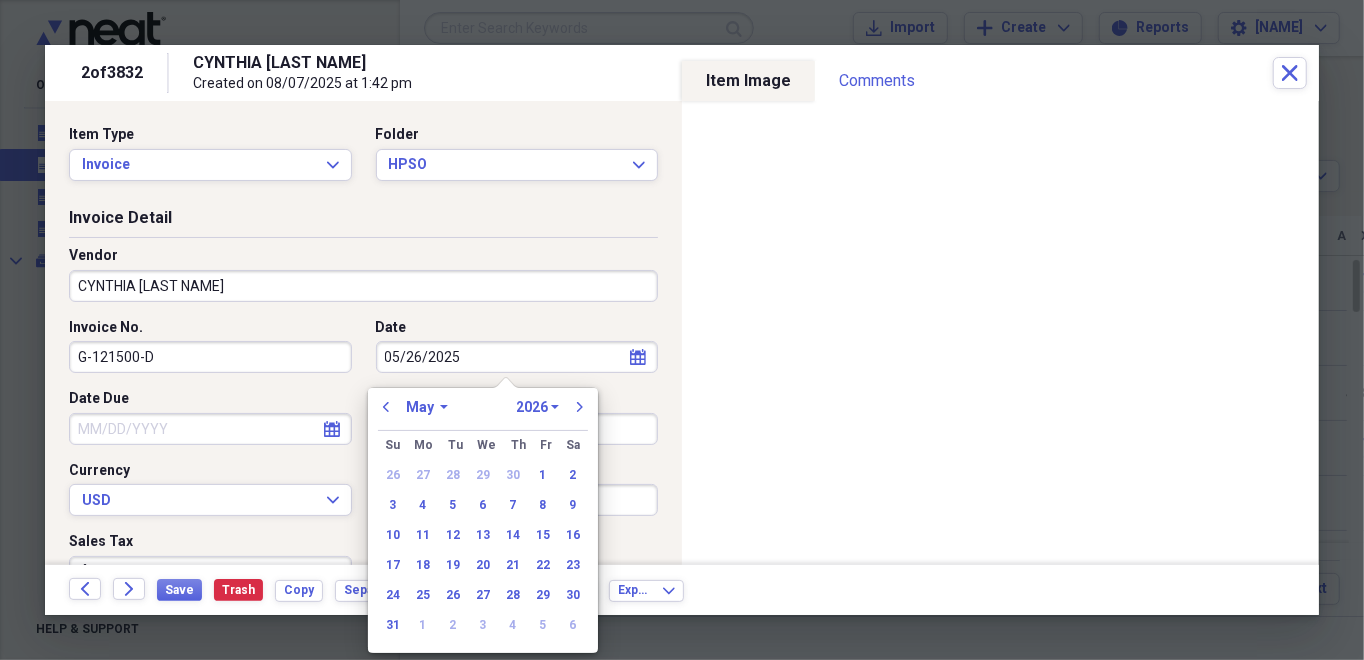 select on "7" 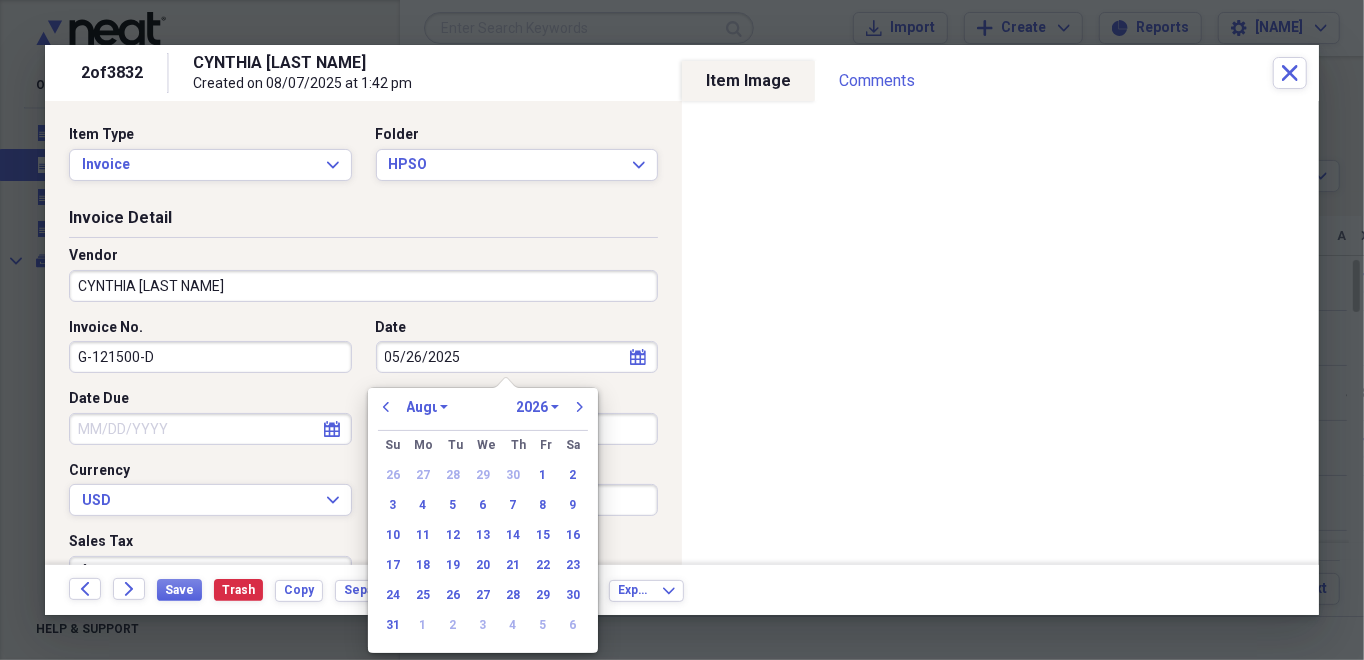 click on "January February March April May June July August September October November December" at bounding box center (427, 407) 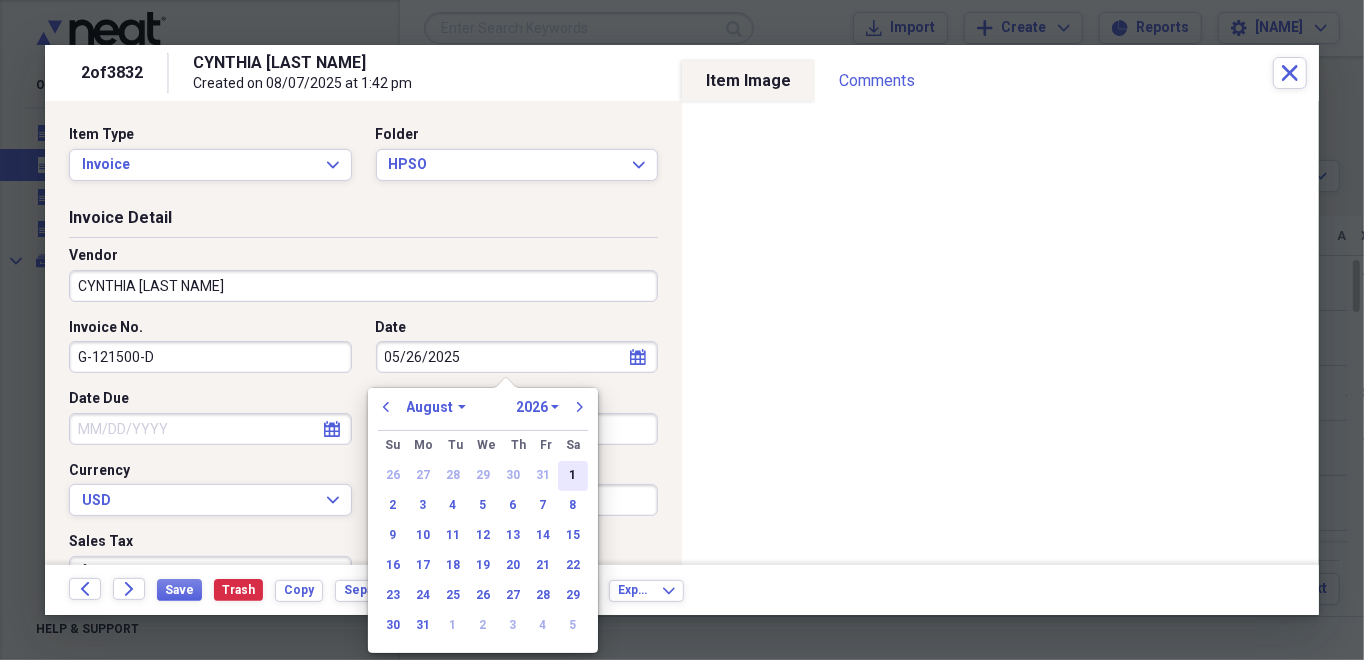 click on "1" at bounding box center [573, 476] 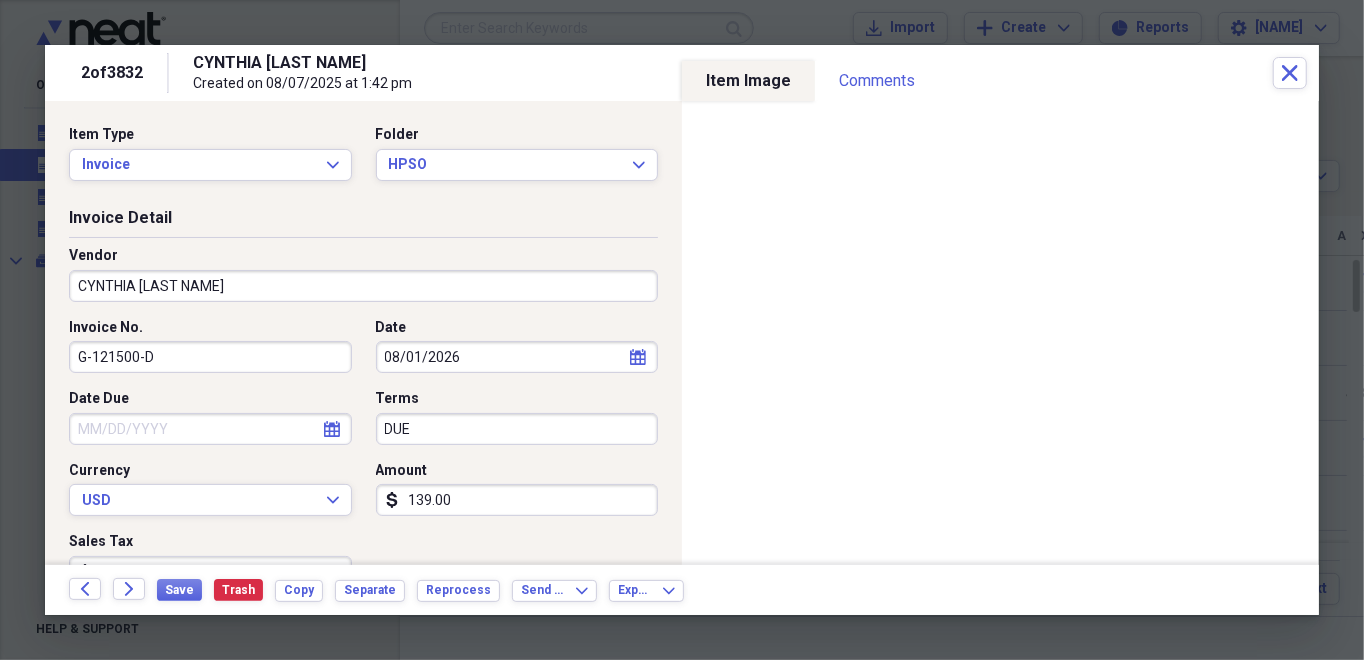type on "08/01/2026" 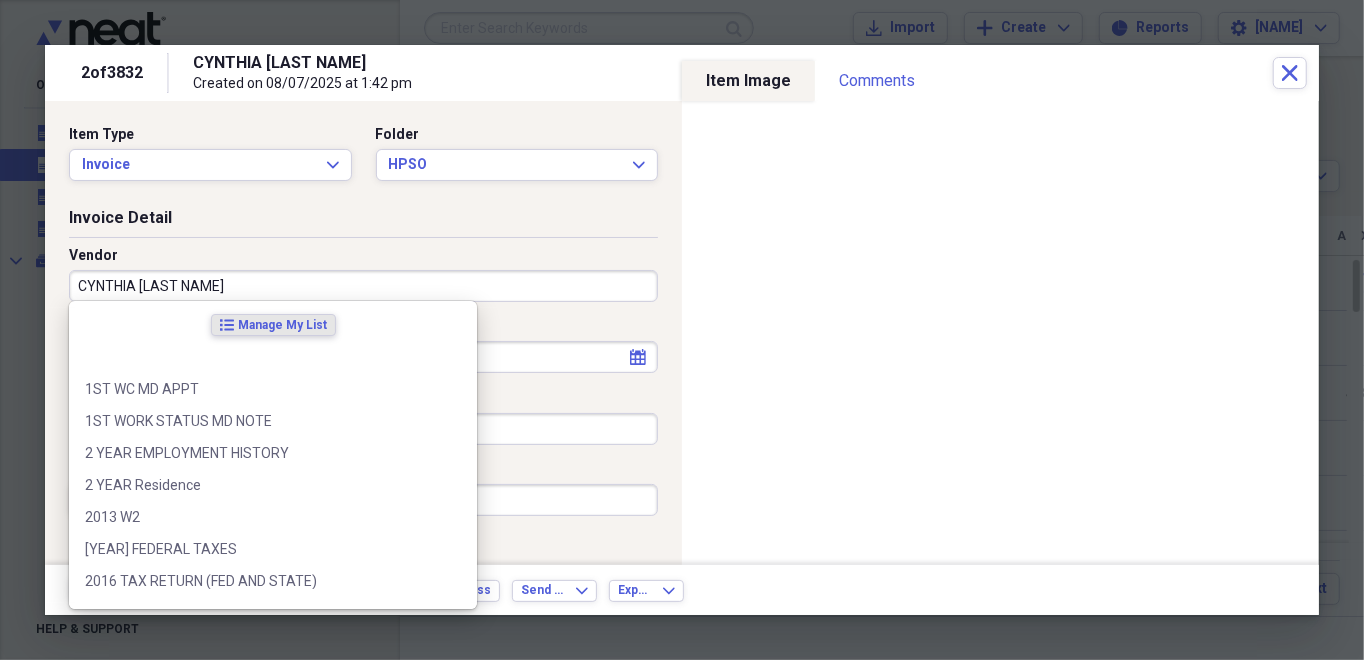 drag, startPoint x: 162, startPoint y: 277, endPoint x: 102, endPoint y: 273, distance: 60.133186 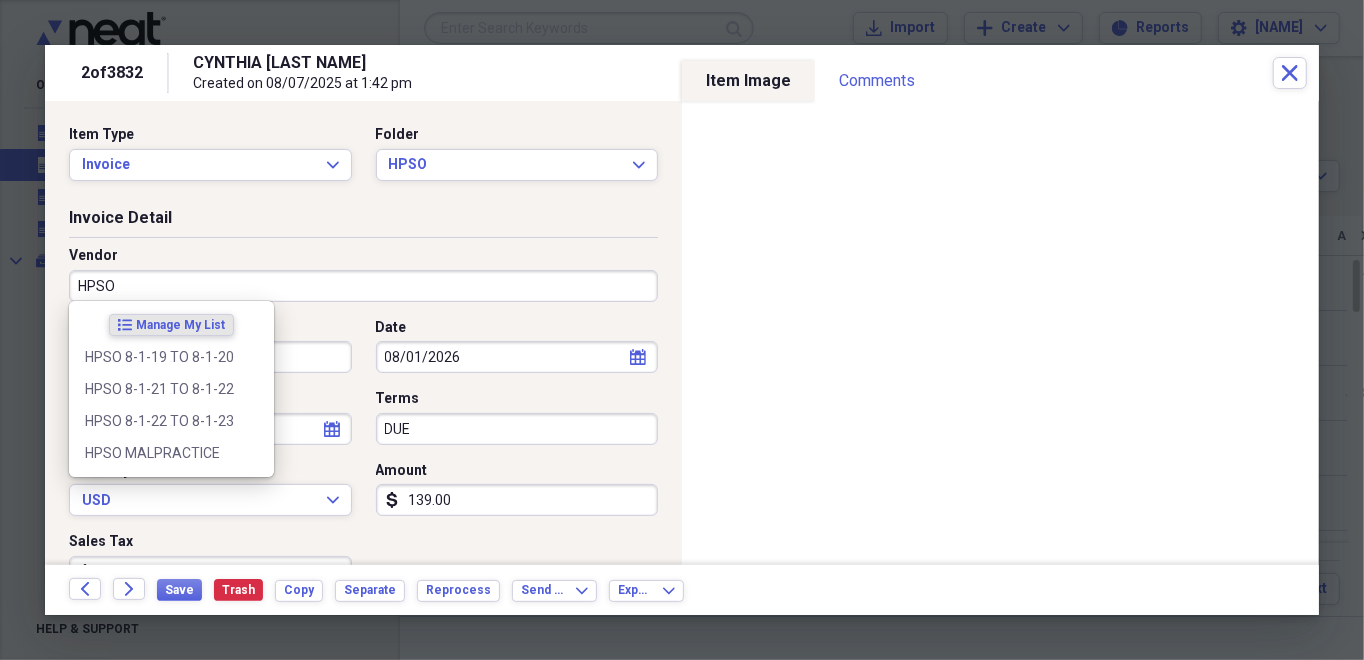 click on "HPSO" at bounding box center [363, 286] 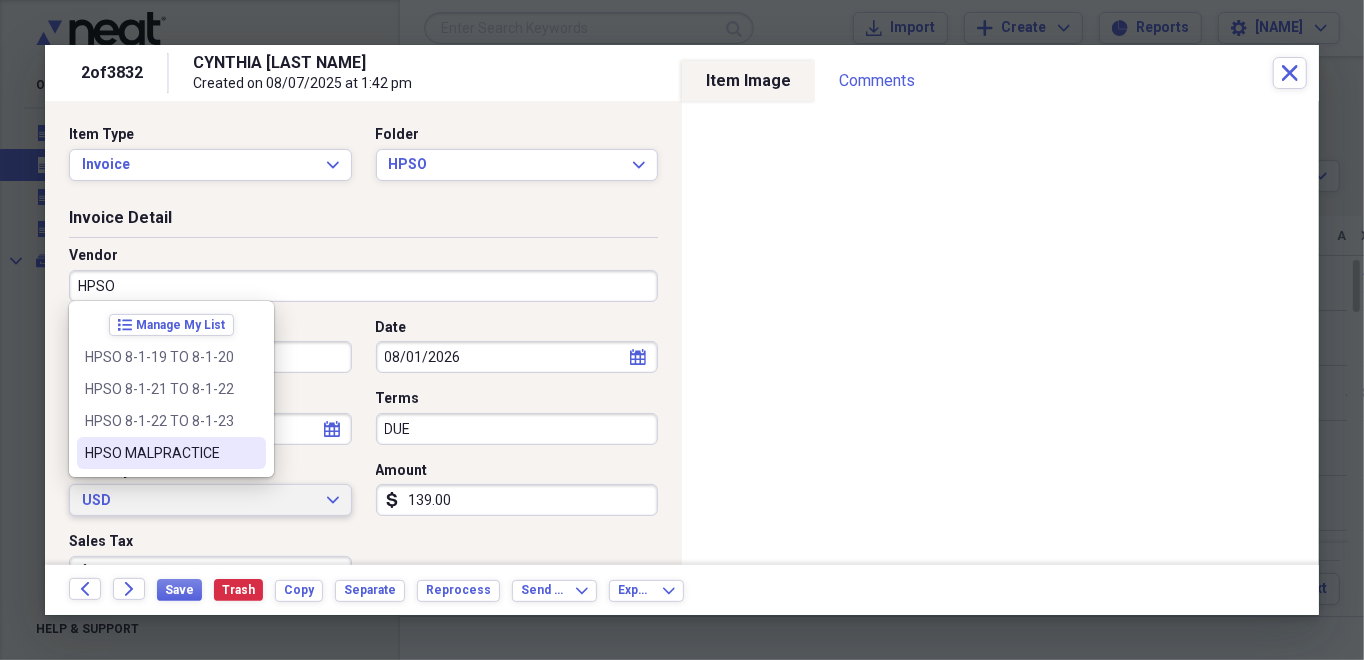 type on "HPSO" 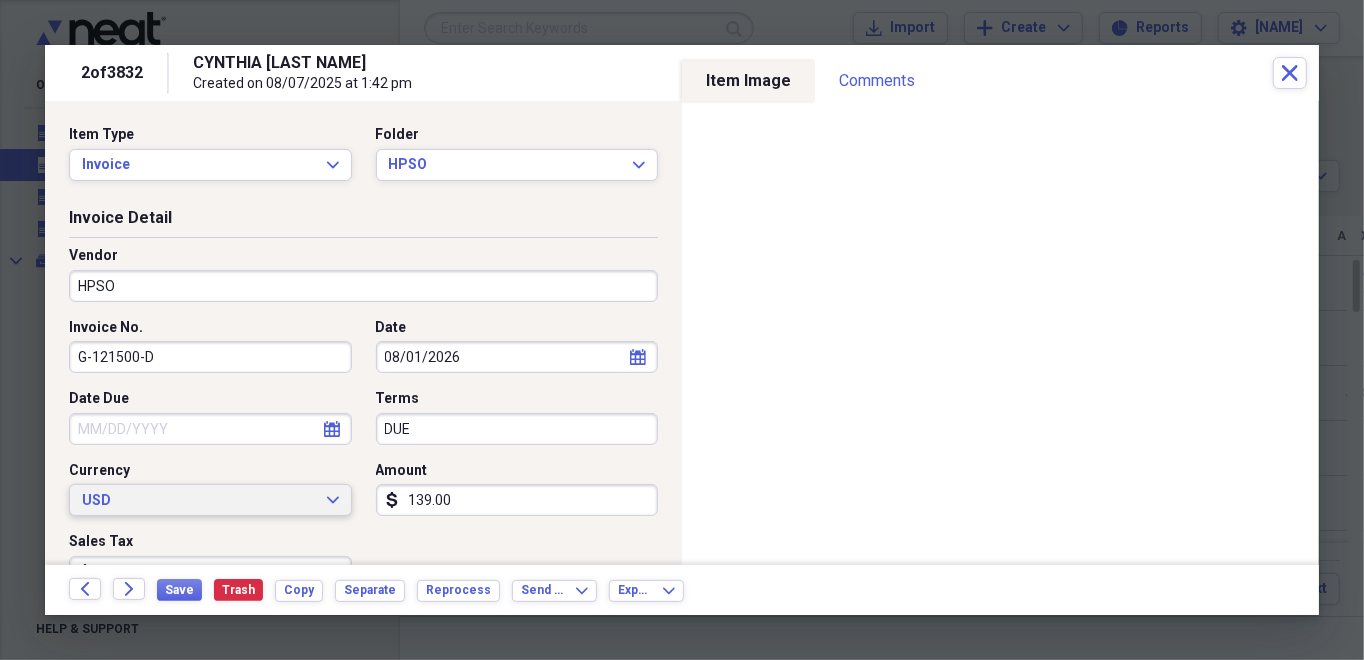 click on "USD" at bounding box center [198, 501] 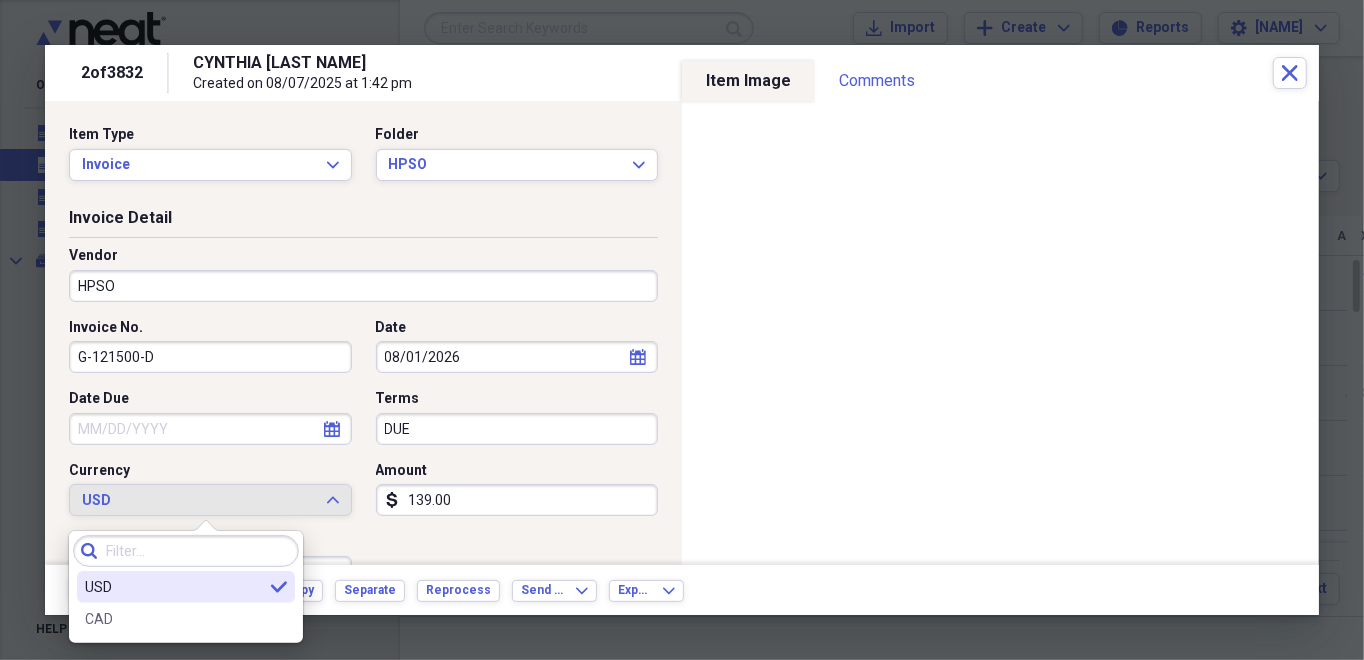 select on "7" 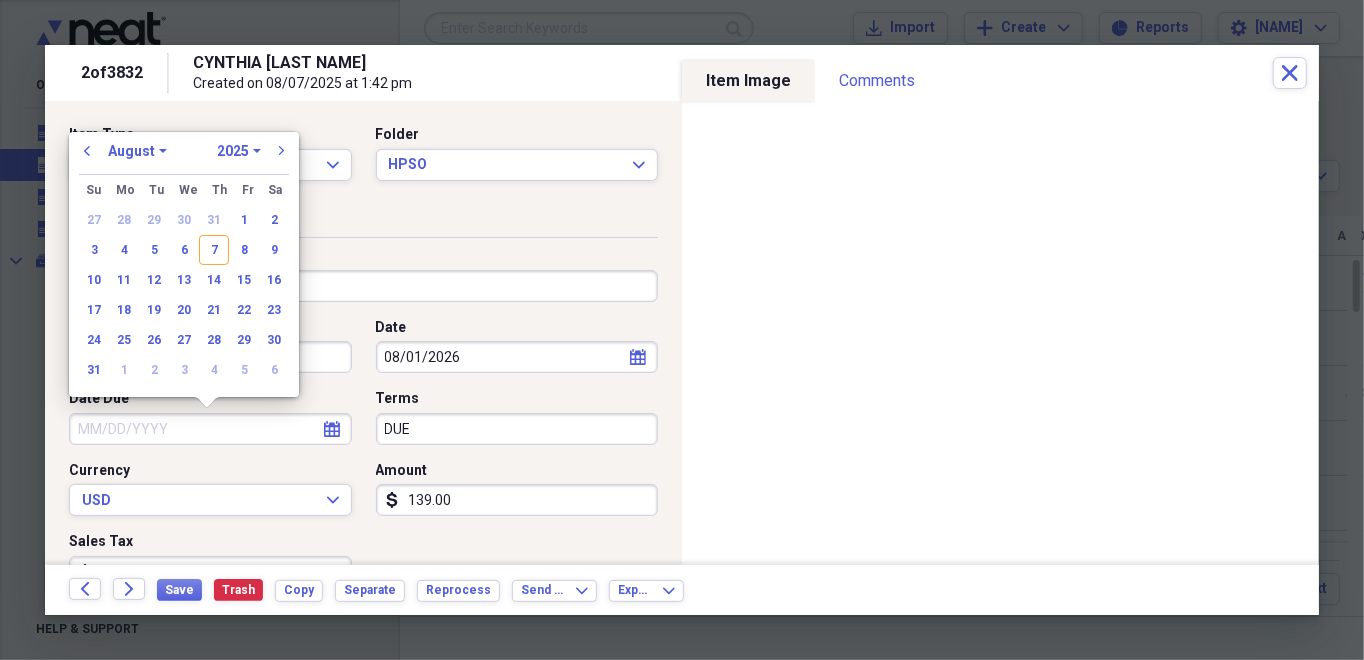 click on "Date Due" at bounding box center [210, 429] 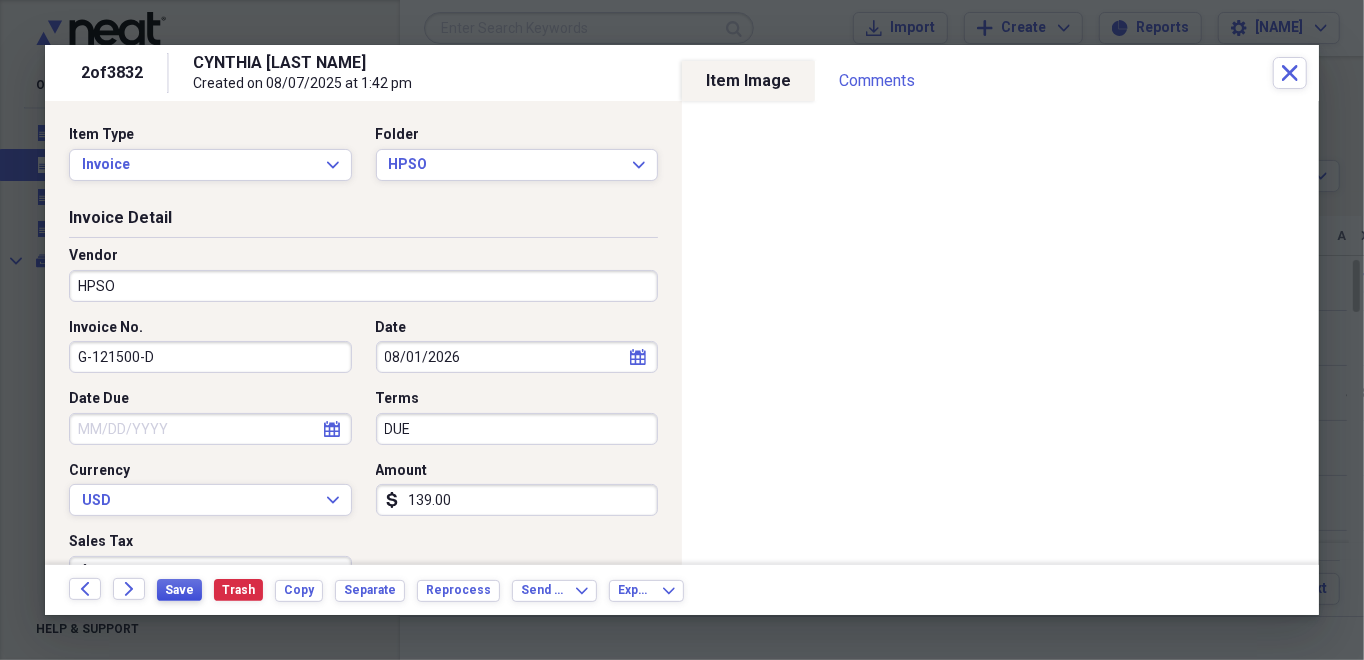 click on "Save" at bounding box center [179, 590] 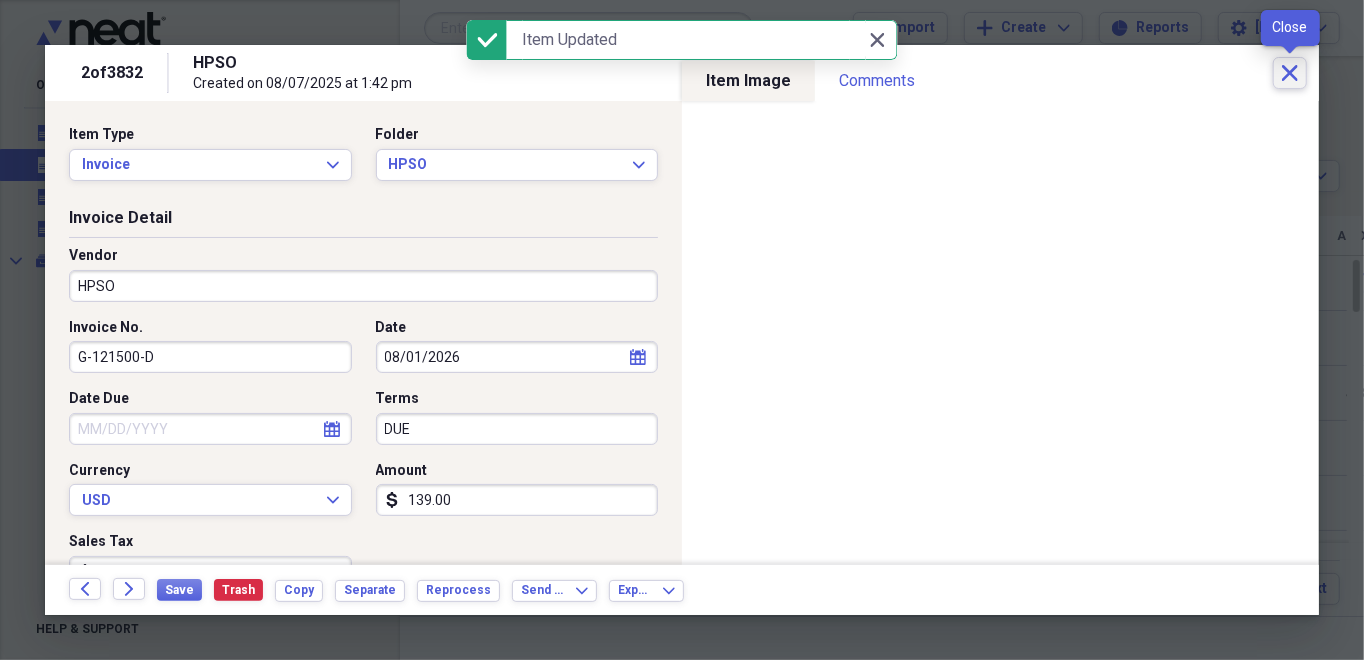 click 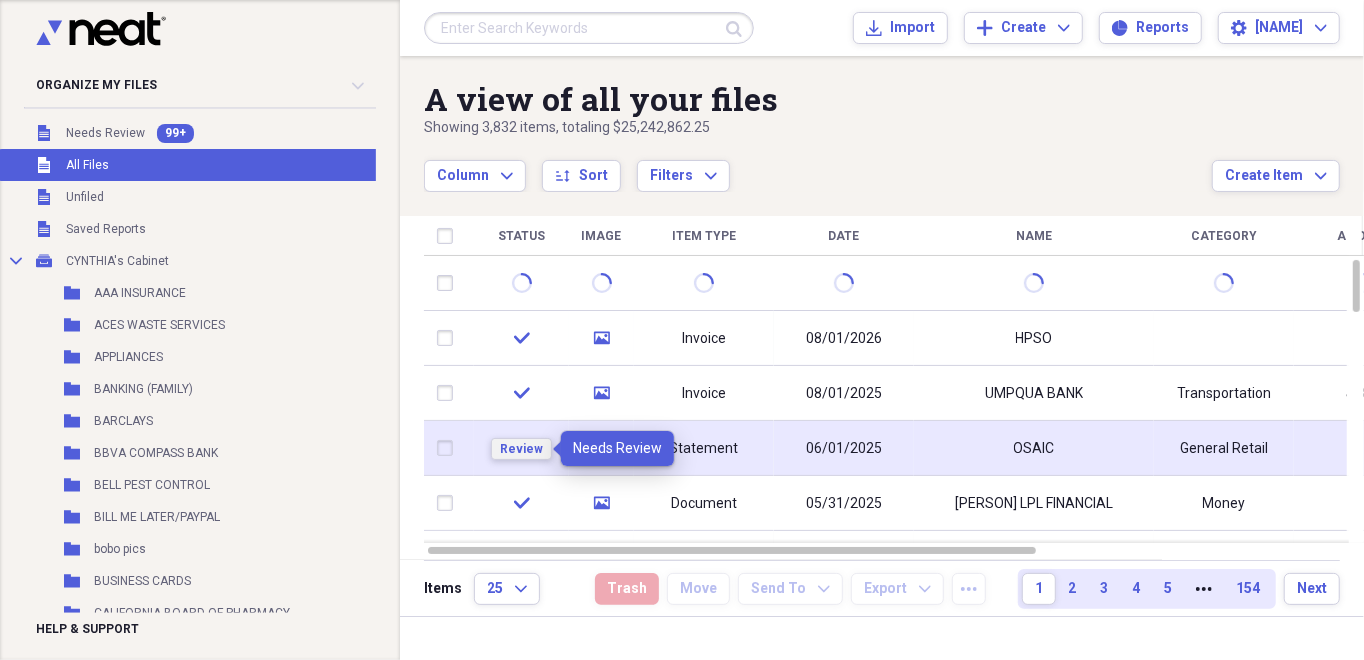 click on "Review" at bounding box center (521, 449) 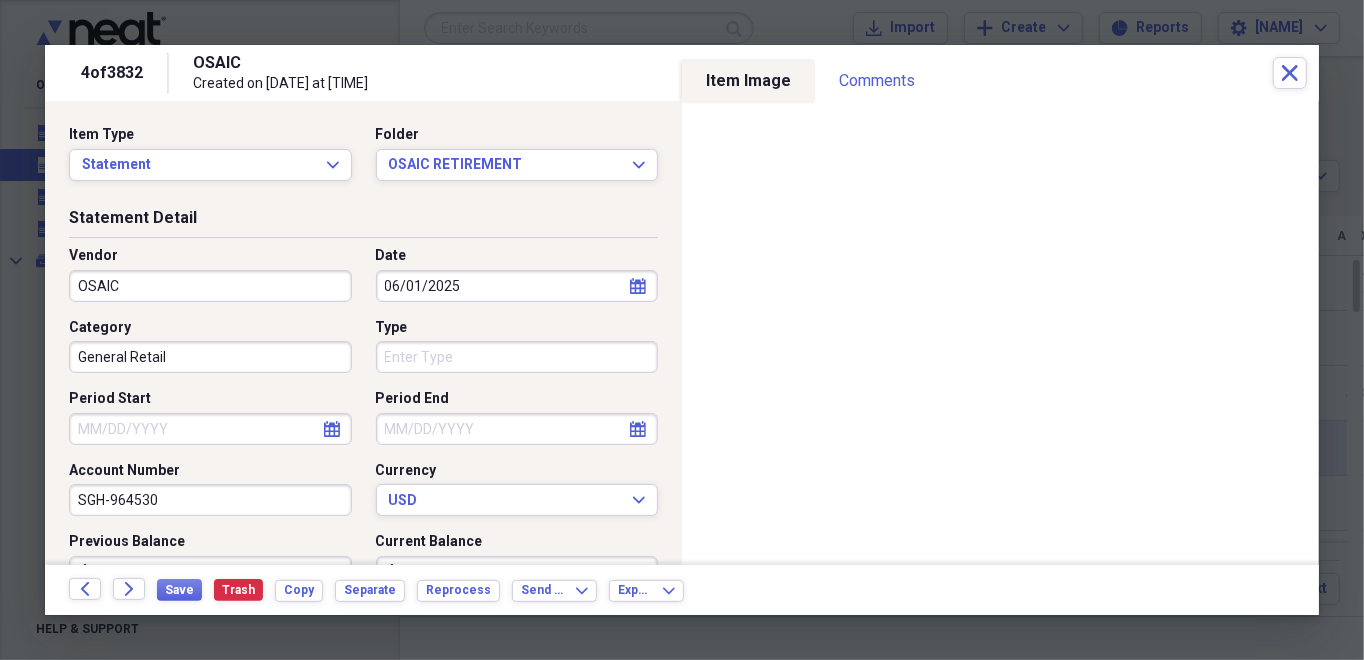click on "calendar" 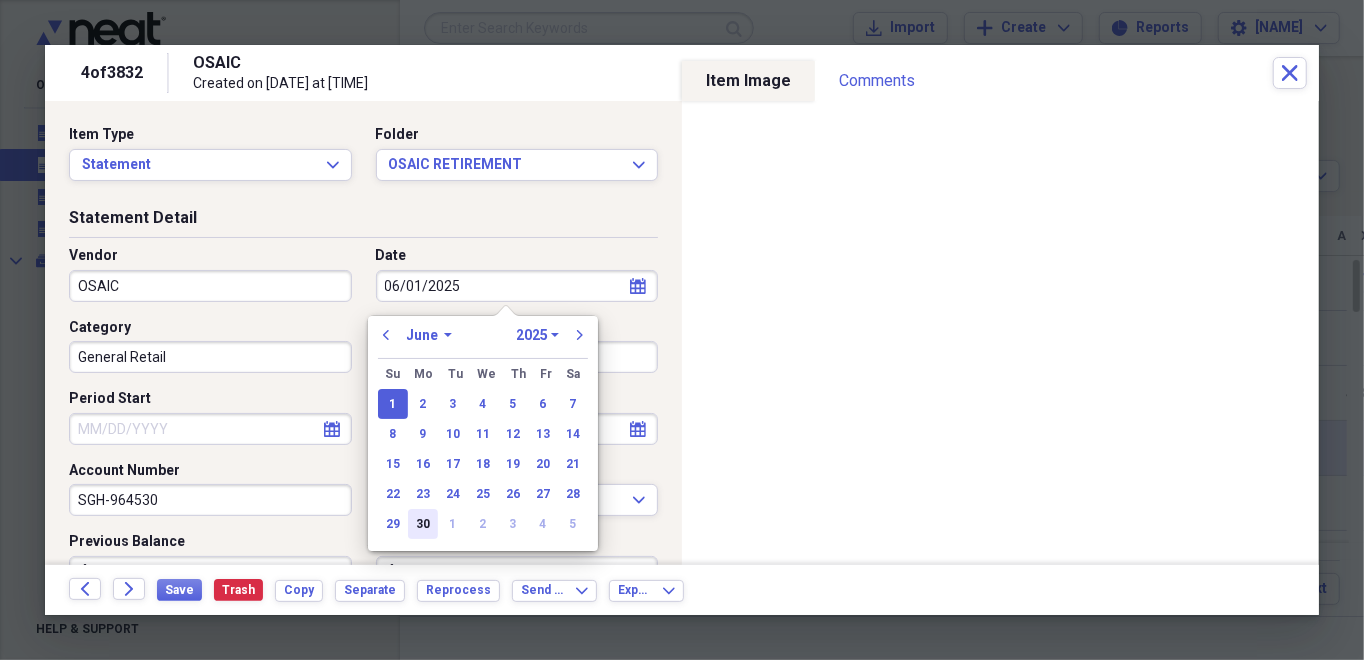 click on "30" at bounding box center (423, 524) 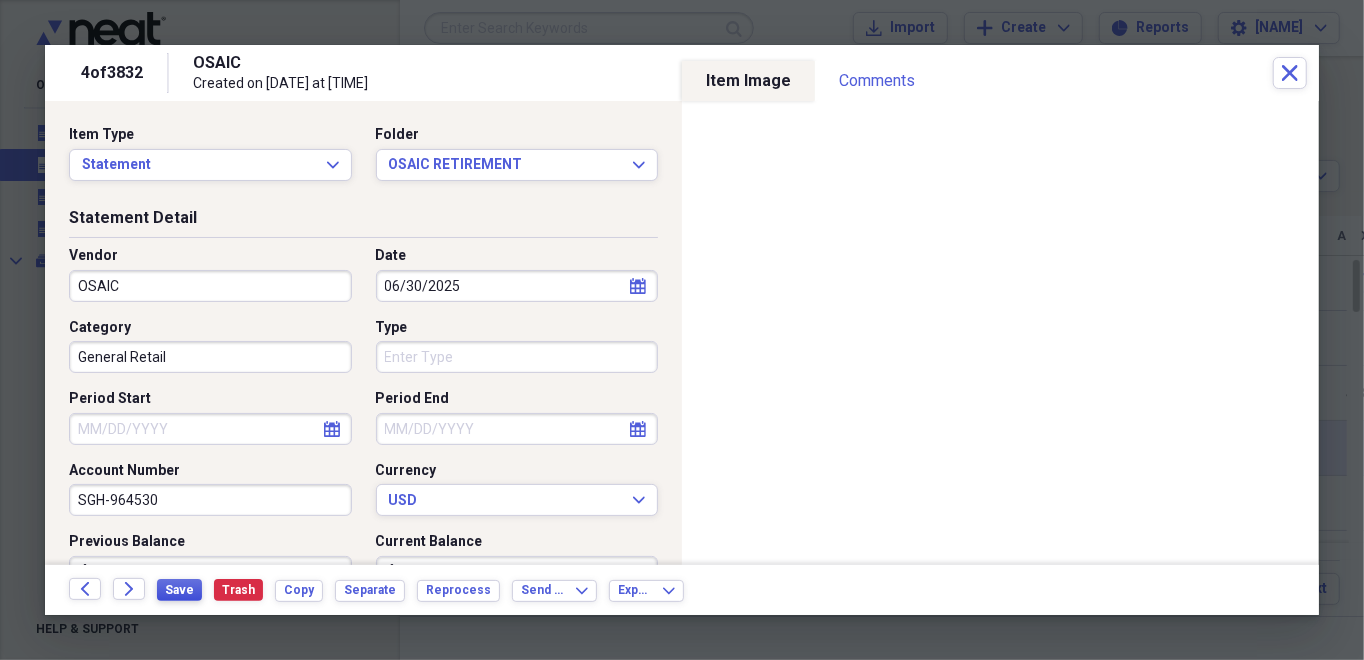 click on "Save" at bounding box center [179, 590] 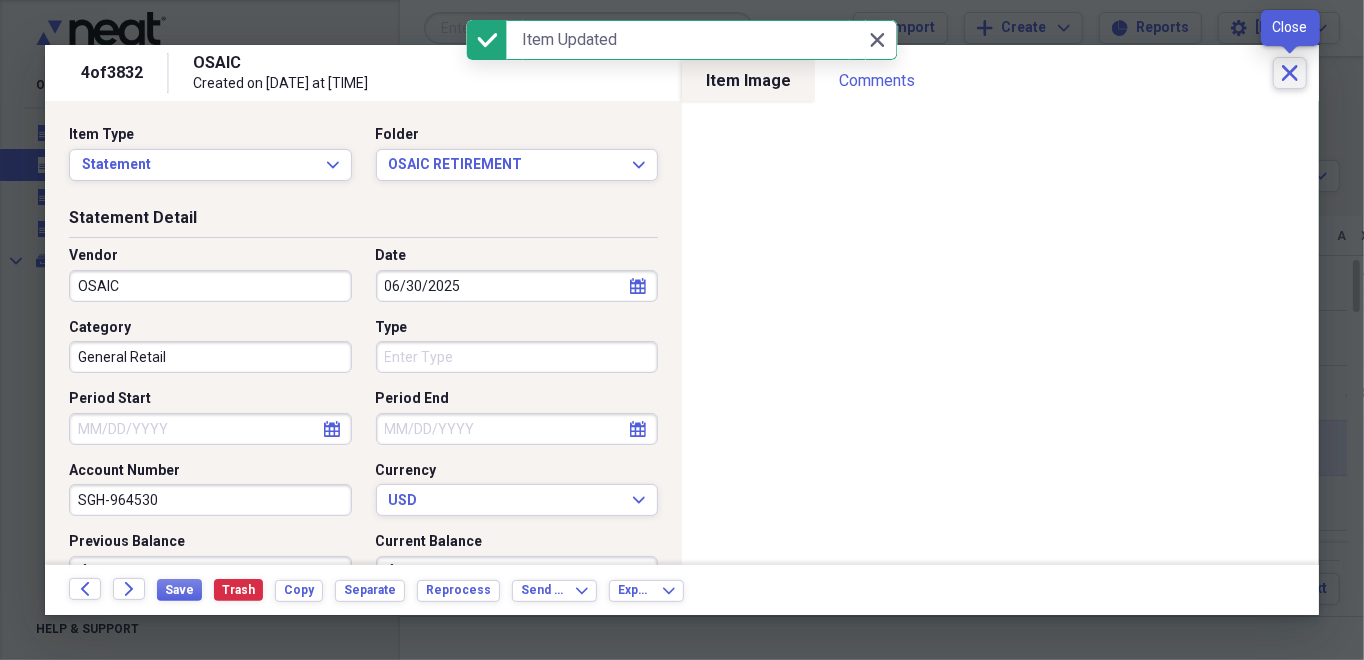 click on "Close" 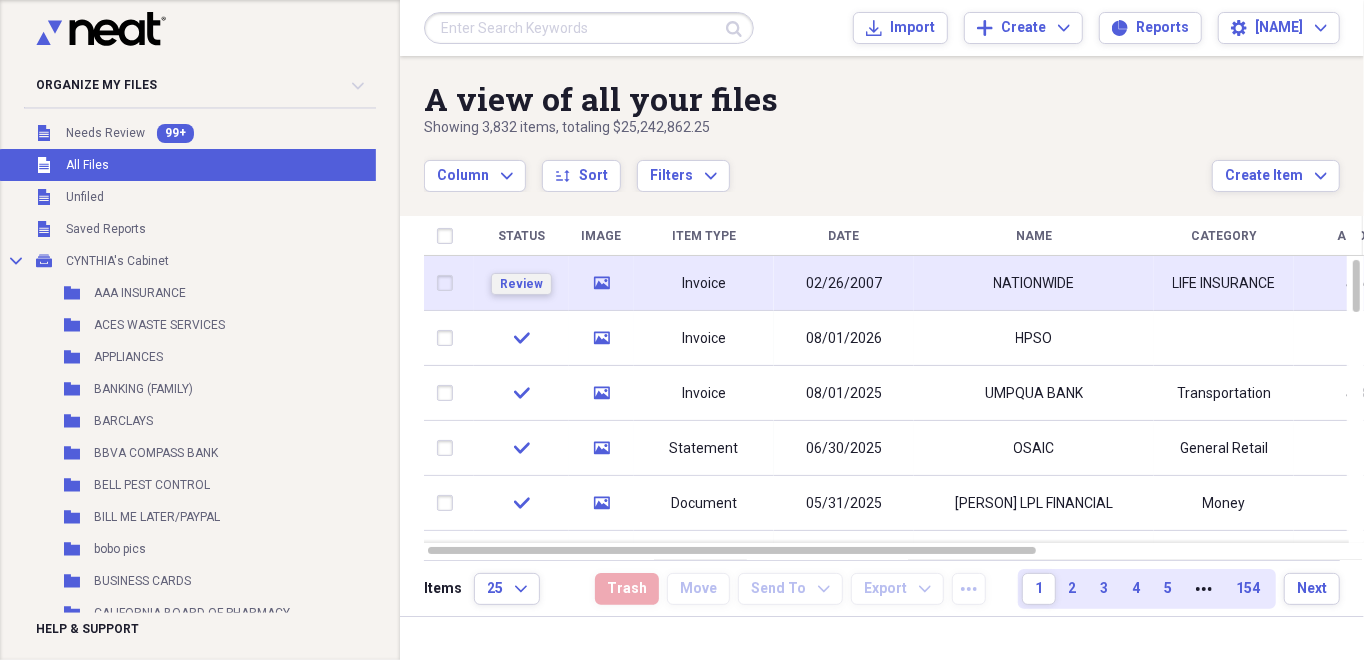 click on "Review" at bounding box center [521, 284] 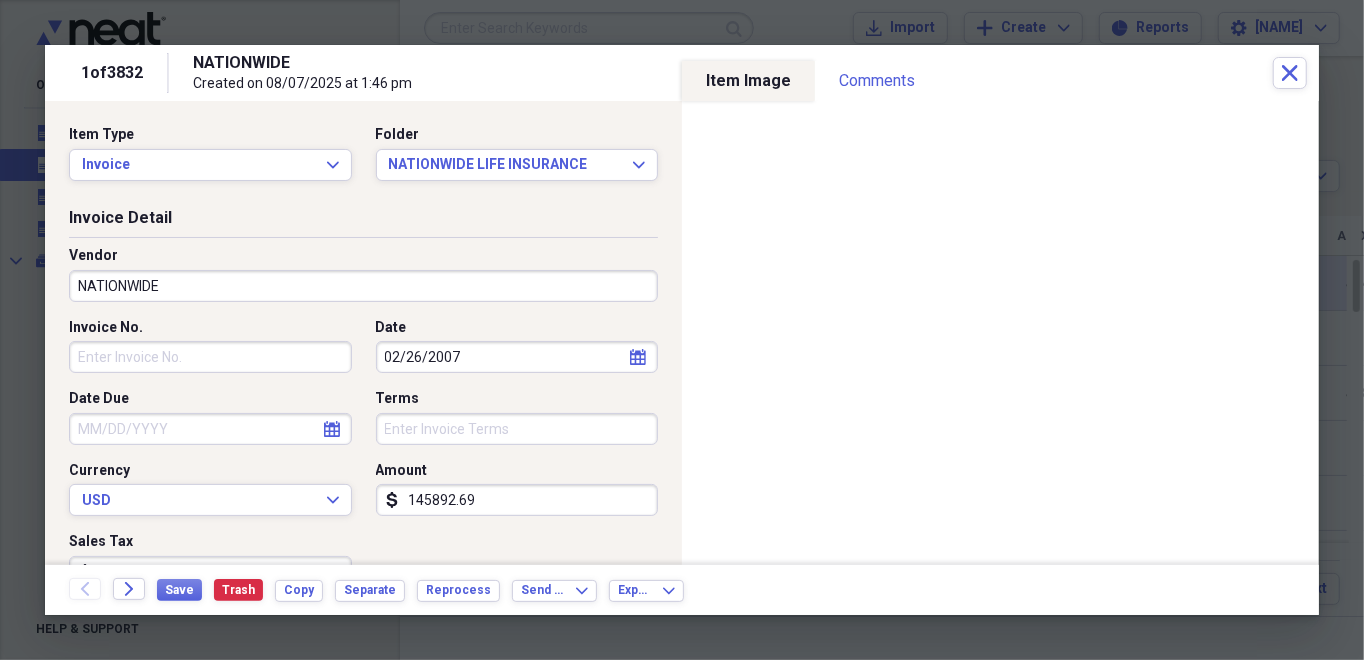 click 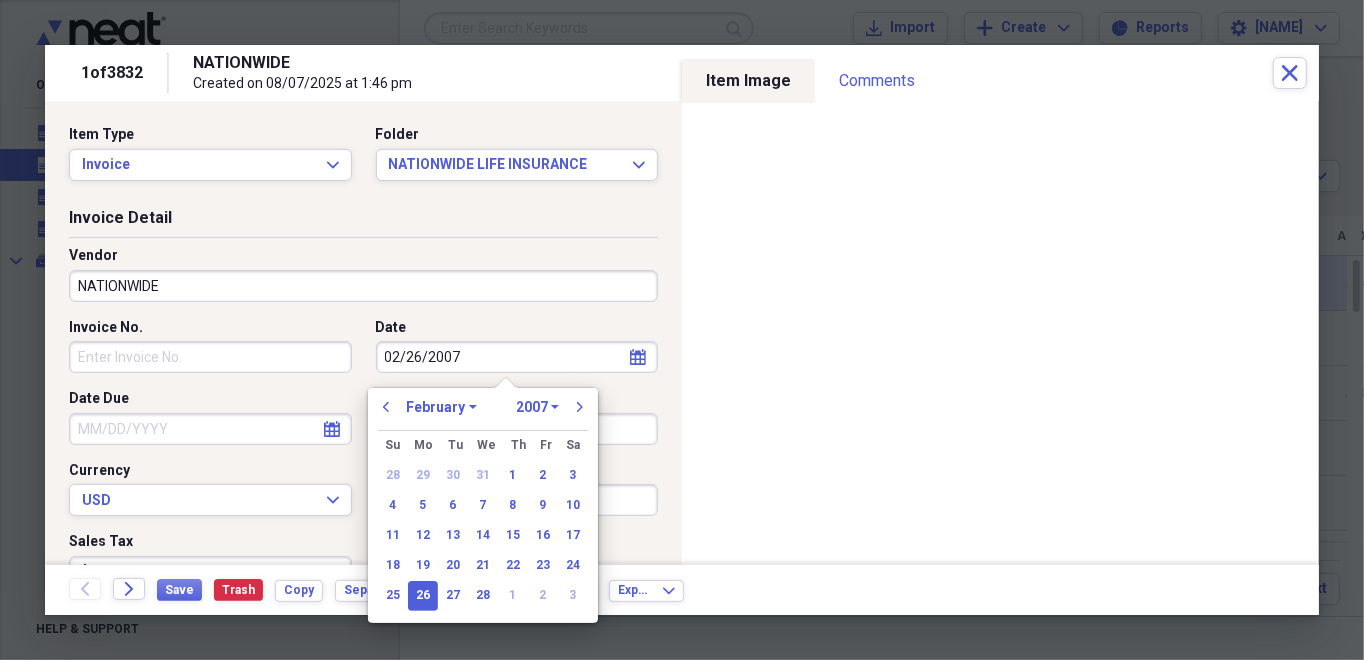 click on "1970 1971 1972 1973 1974 1975 1976 1977 1978 1979 1980 1981 1982 1983 1984 1985 1986 1987 1988 1989 1990 1991 1992 1993 1994 1995 1996 1997 1998 1999 2000 2001 2002 2003 2004 2005 2006 2007 2008 2009 2010 2011 2012 2013 2014 2015 2016 2017 2018 2019 2020 2021 2022 2023 2024 2025 2026 2027 2028 2029 2030 2031 2032 2033 2034 2035" at bounding box center (537, 407) 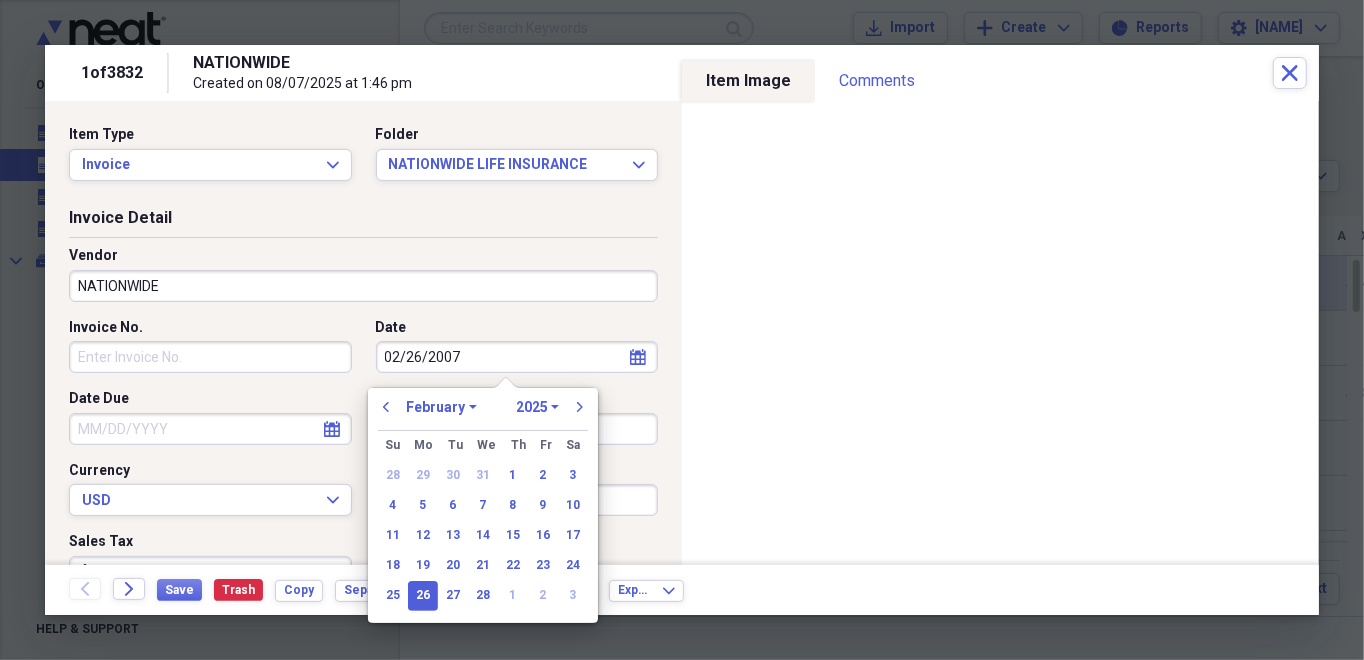click on "1970 1971 1972 1973 1974 1975 1976 1977 1978 1979 1980 1981 1982 1983 1984 1985 1986 1987 1988 1989 1990 1991 1992 1993 1994 1995 1996 1997 1998 1999 2000 2001 2002 2003 2004 2005 2006 2007 2008 2009 2010 2011 2012 2013 2014 2015 2016 2017 2018 2019 2020 2021 2022 2023 2024 2025 2026 2027 2028 2029 2030 2031 2032 2033 2034 2035" at bounding box center [537, 407] 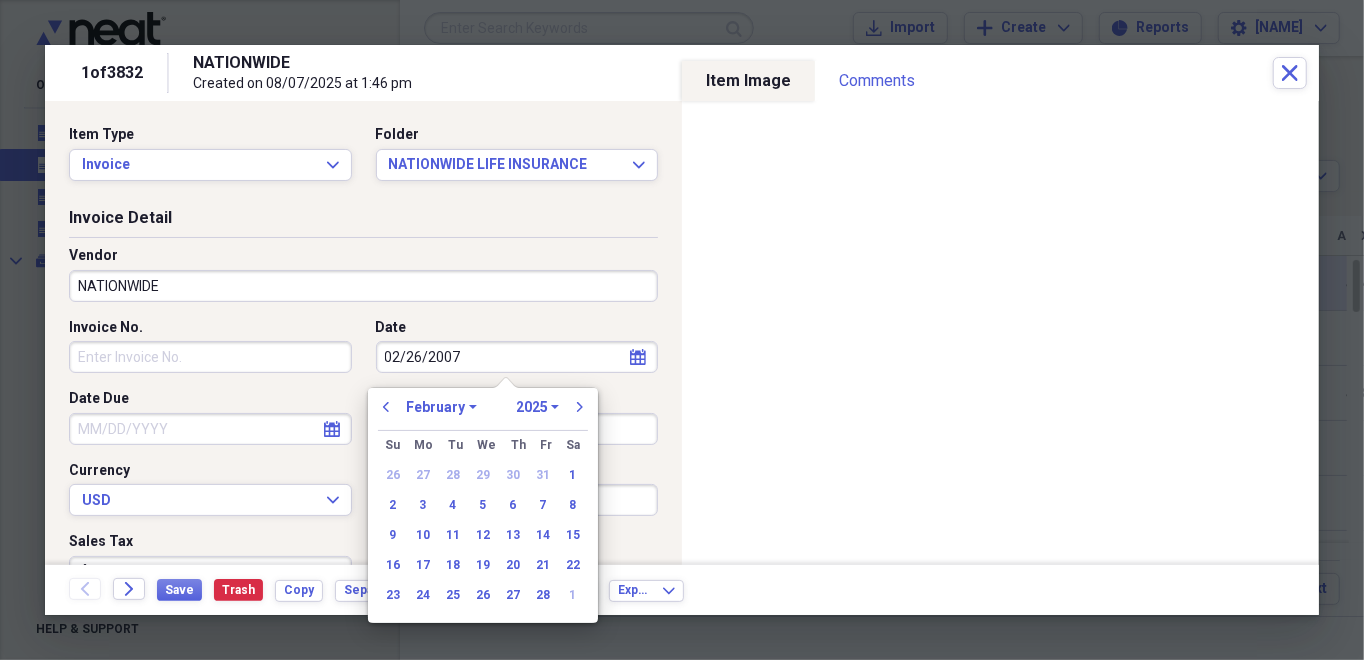 click on "January February March April May June July August September October November December" at bounding box center [442, 407] 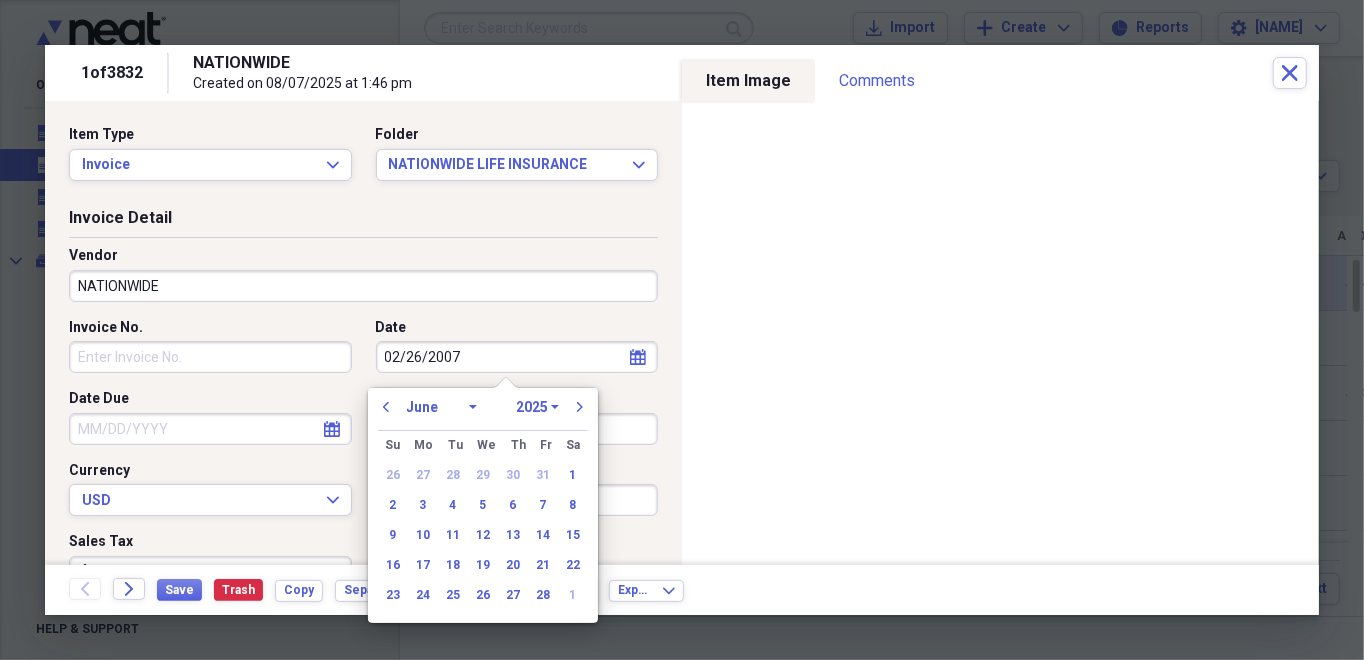 click on "January February March April May June July August September October November December" at bounding box center (442, 407) 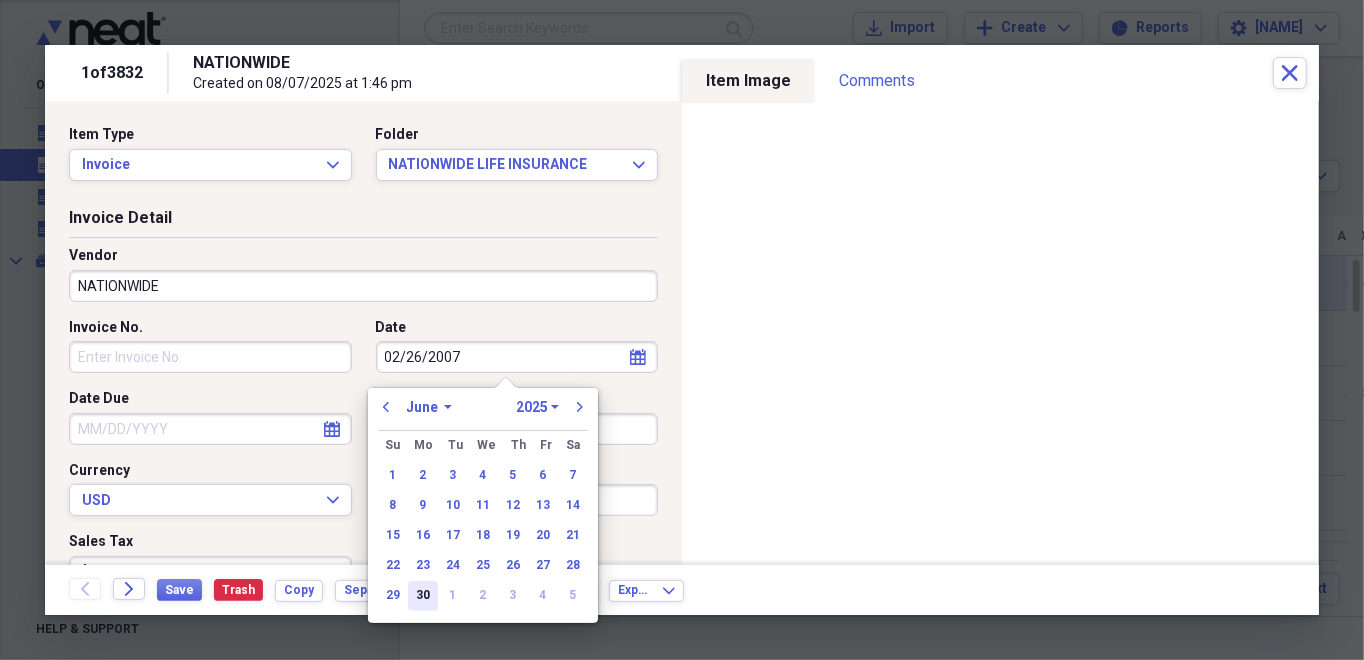 click on "30" at bounding box center (423, 596) 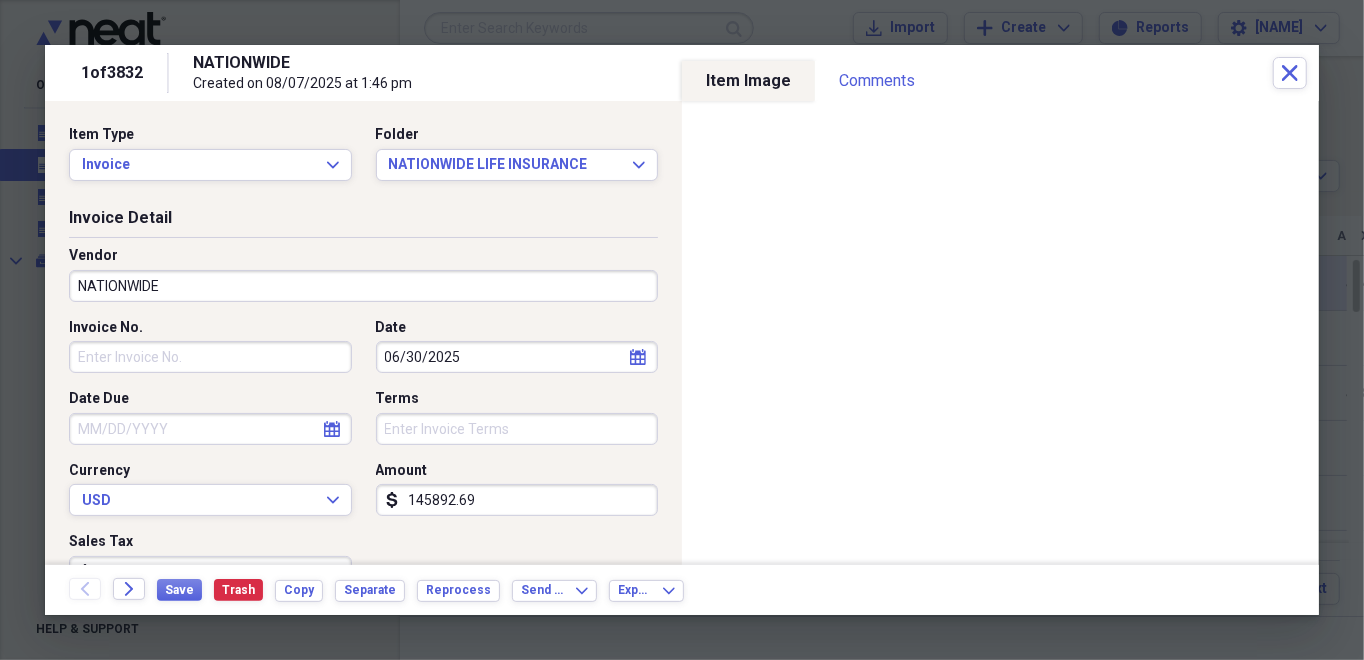 click on "NATIONWIDE" at bounding box center (363, 286) 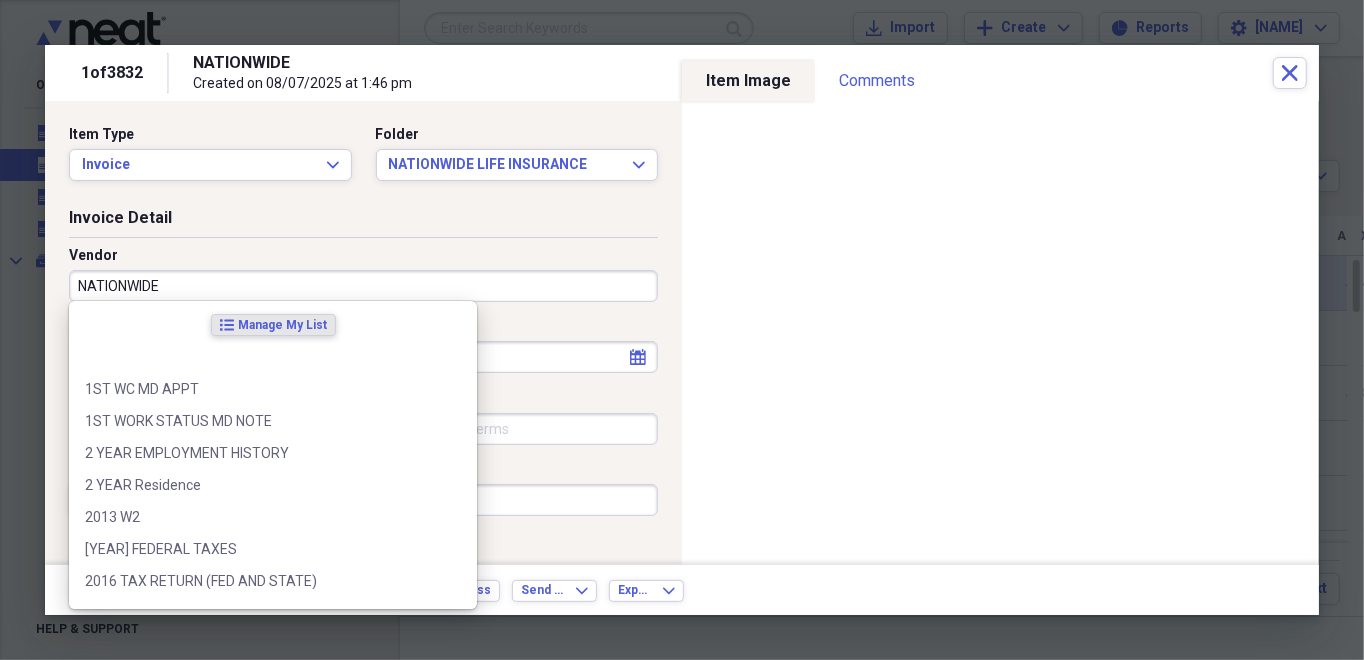 click on "NATIONWIDE" at bounding box center (363, 286) 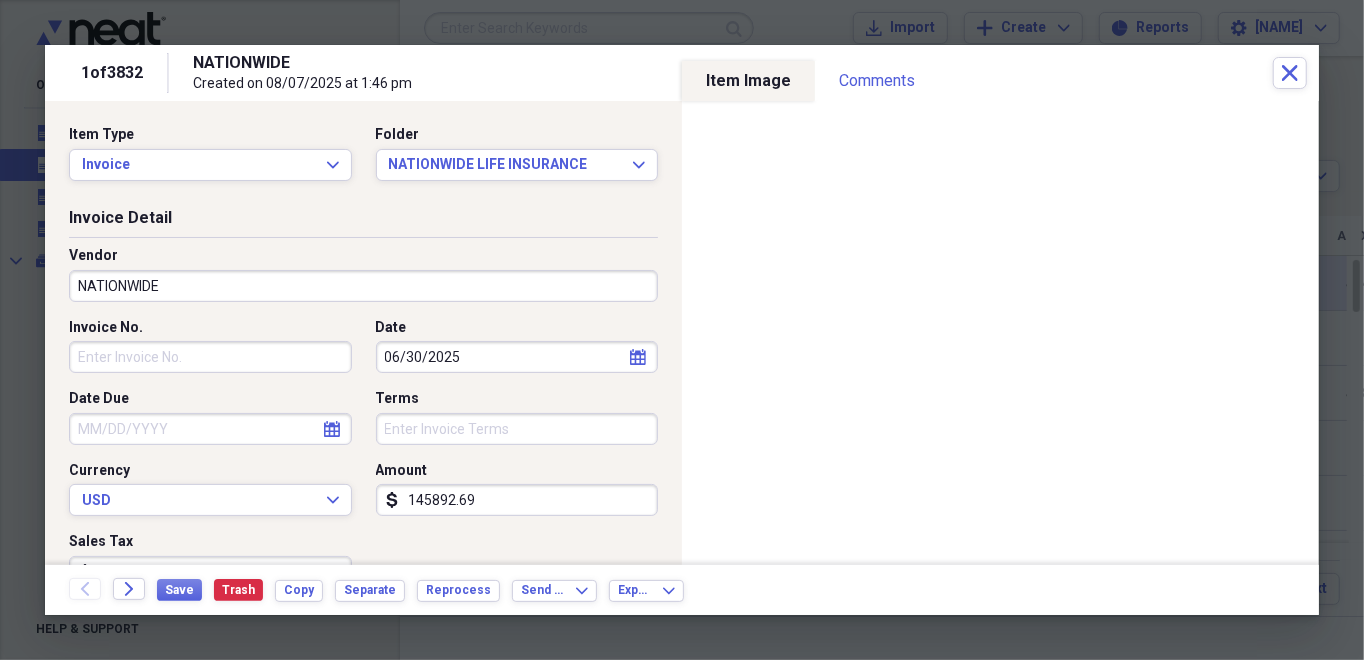 click on "Amount" at bounding box center (517, 471) 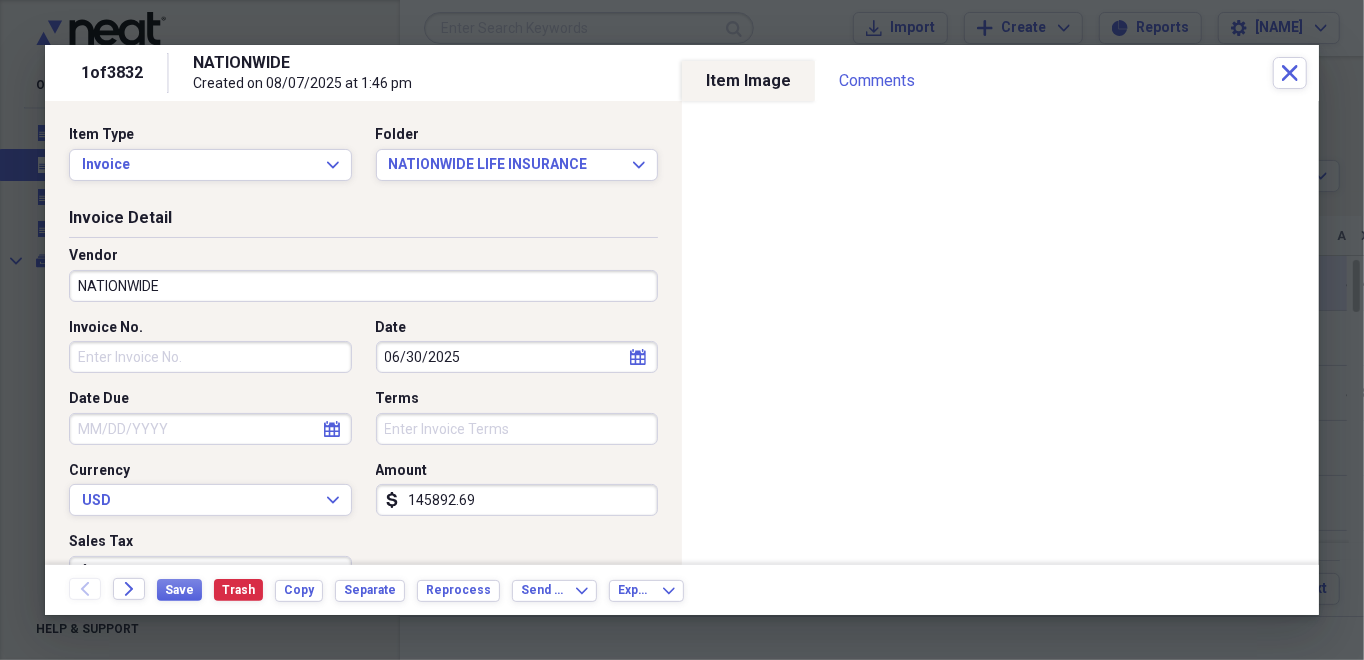 click on "Invoice No." at bounding box center [210, 357] 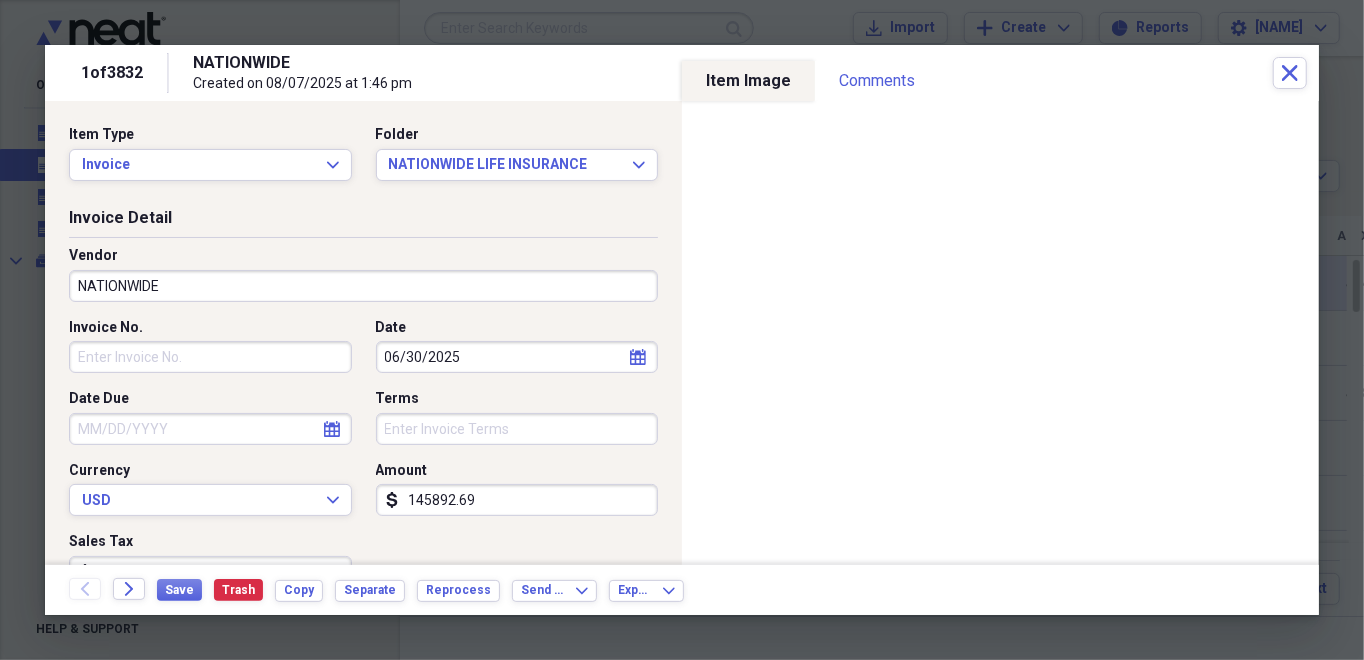 scroll, scrollTop: 300, scrollLeft: 0, axis: vertical 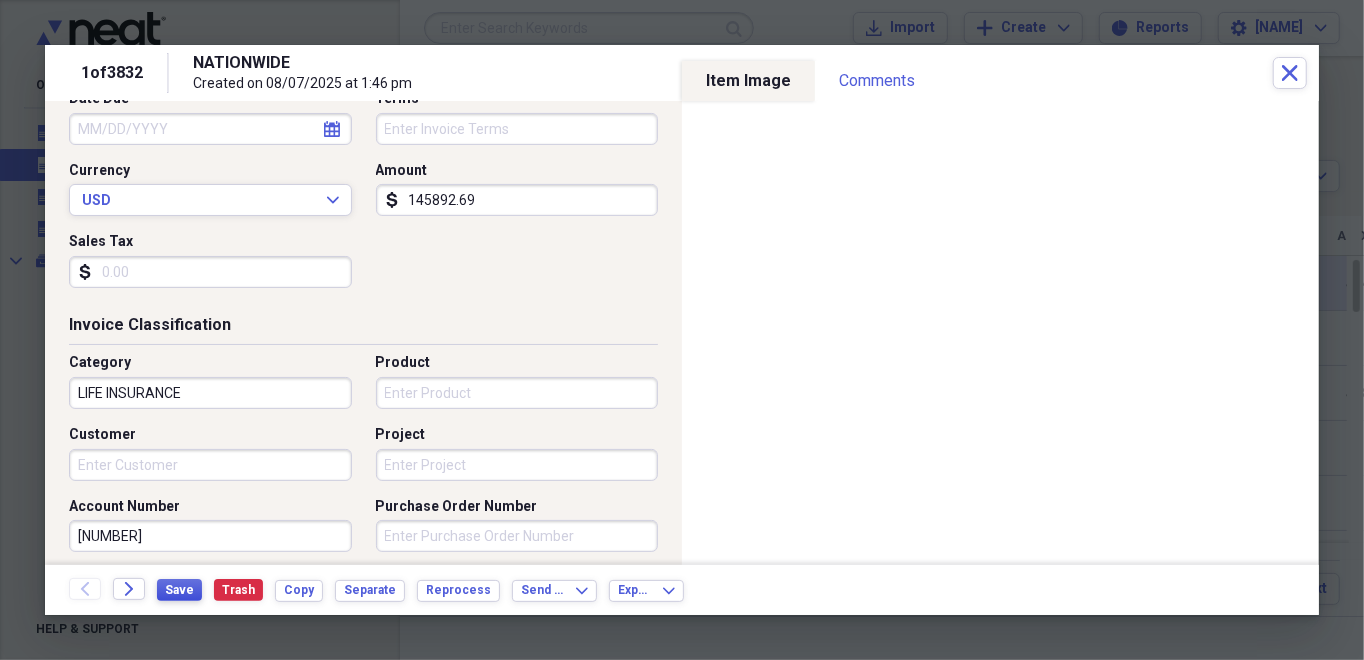 click on "Save" at bounding box center [179, 590] 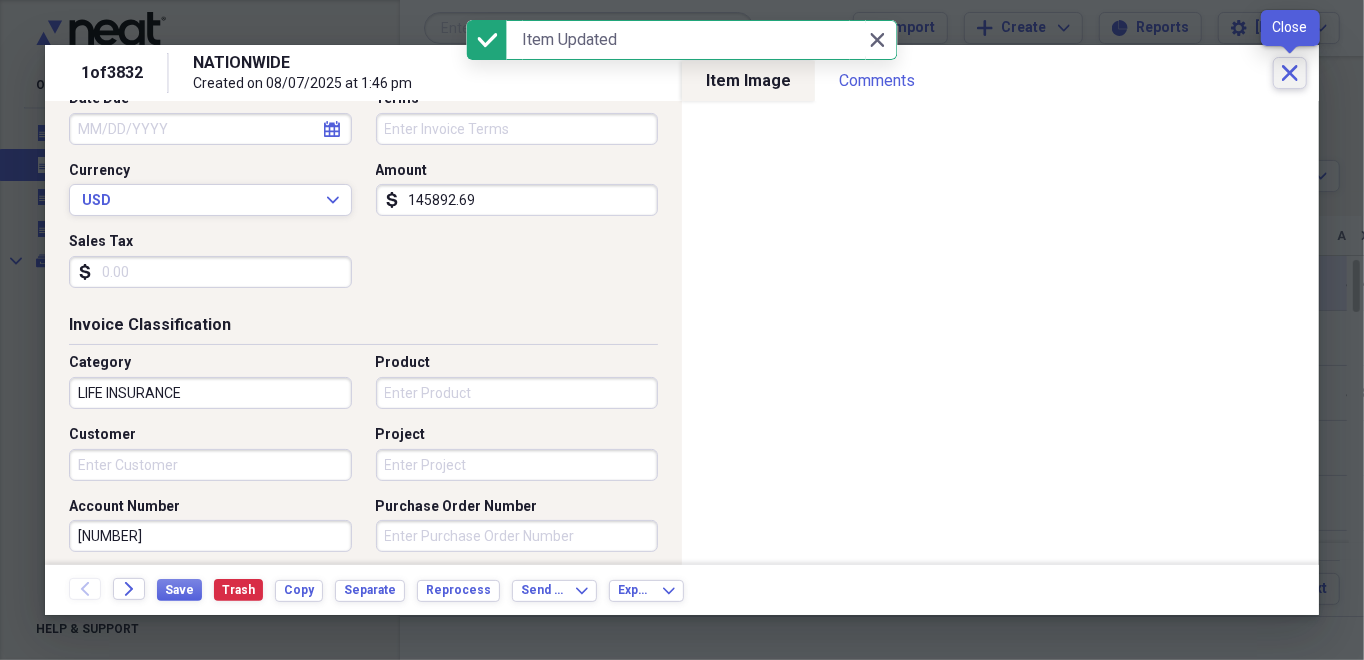 click on "Close" 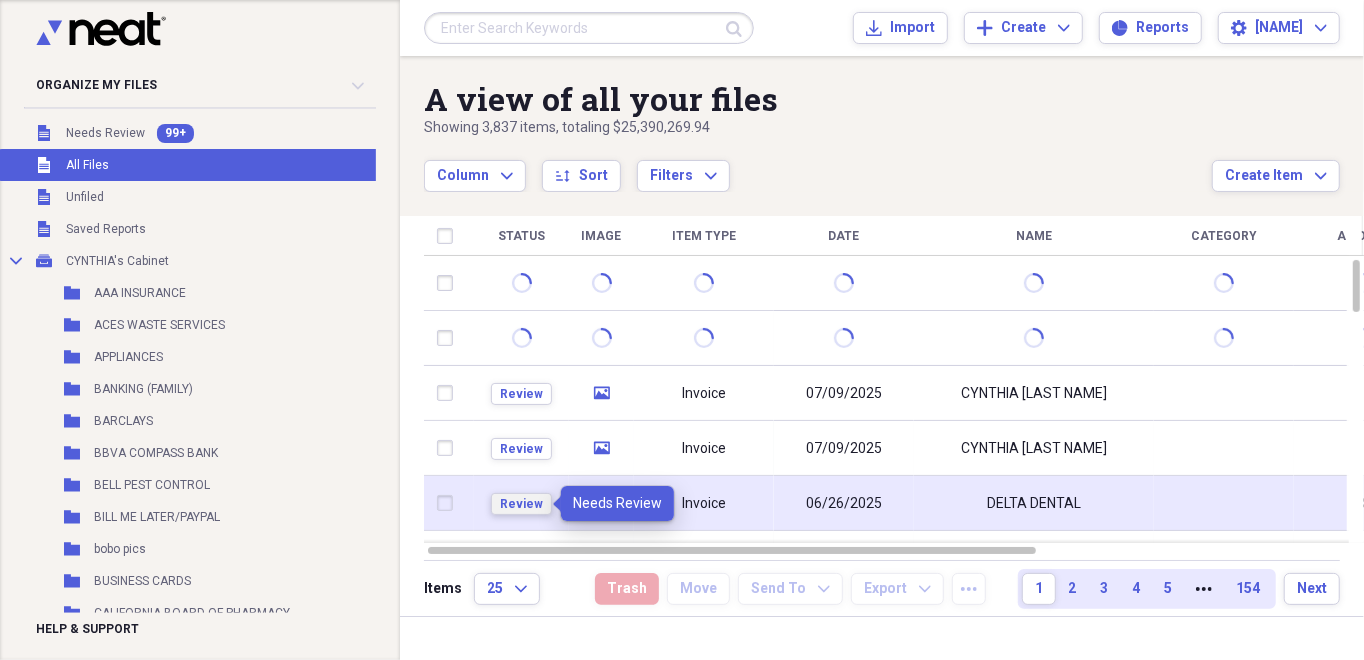 click on "Review" at bounding box center (521, 504) 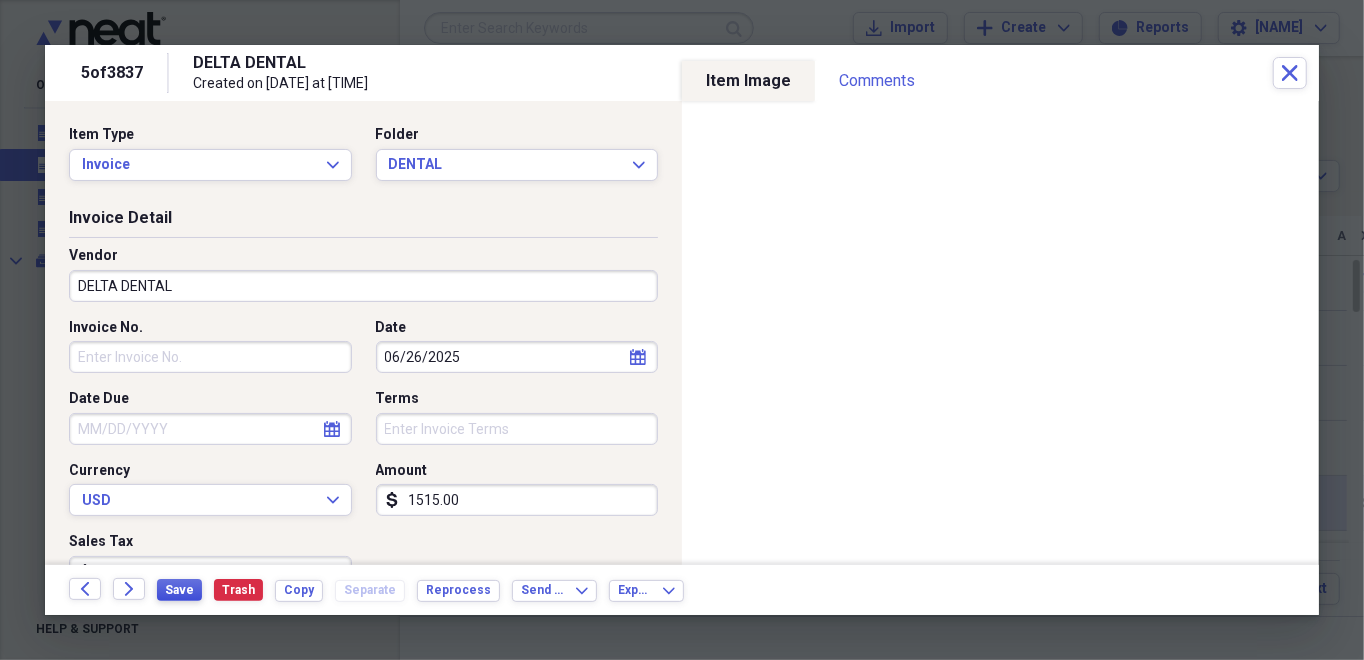click on "Save" at bounding box center [179, 590] 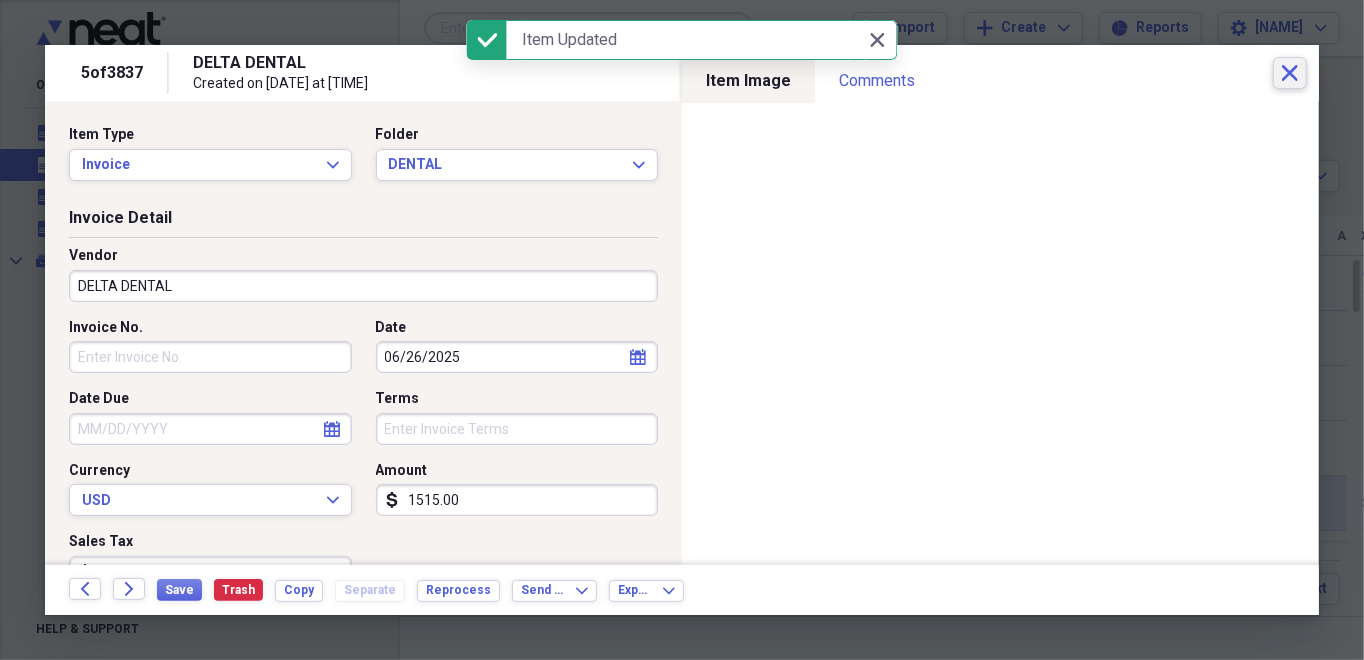 click on "Close" at bounding box center (1290, 73) 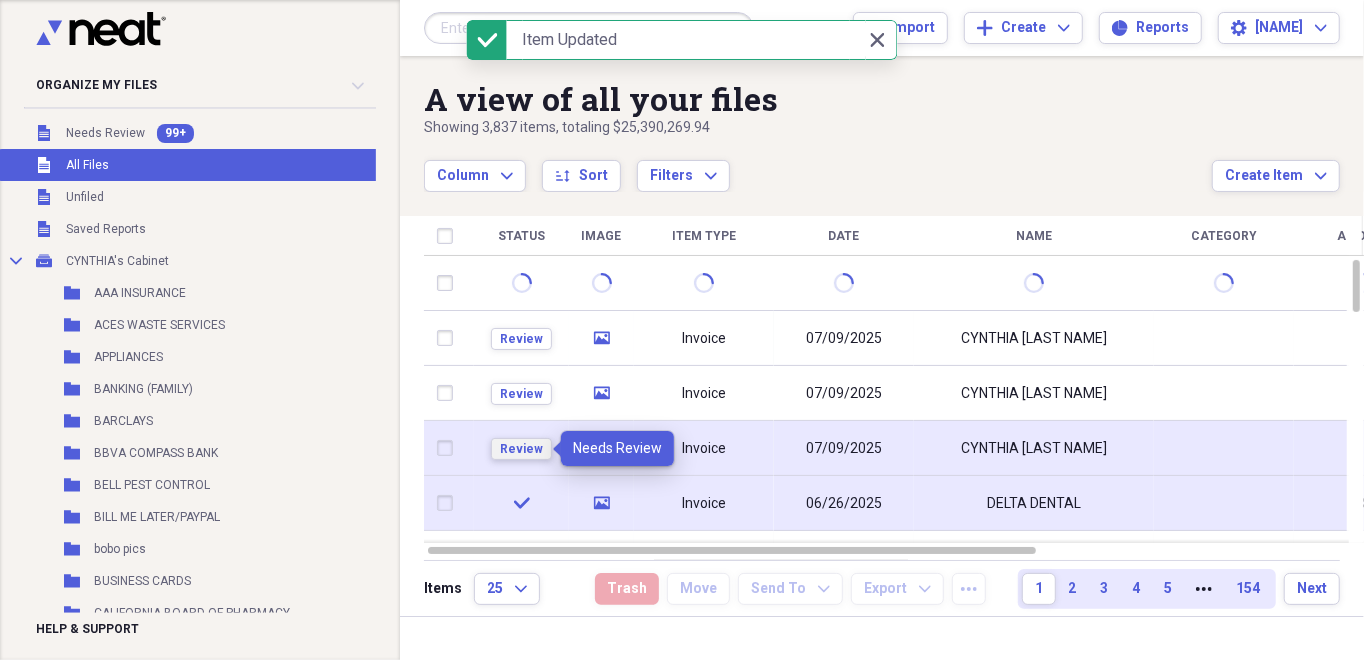 click on "Review" at bounding box center (521, 449) 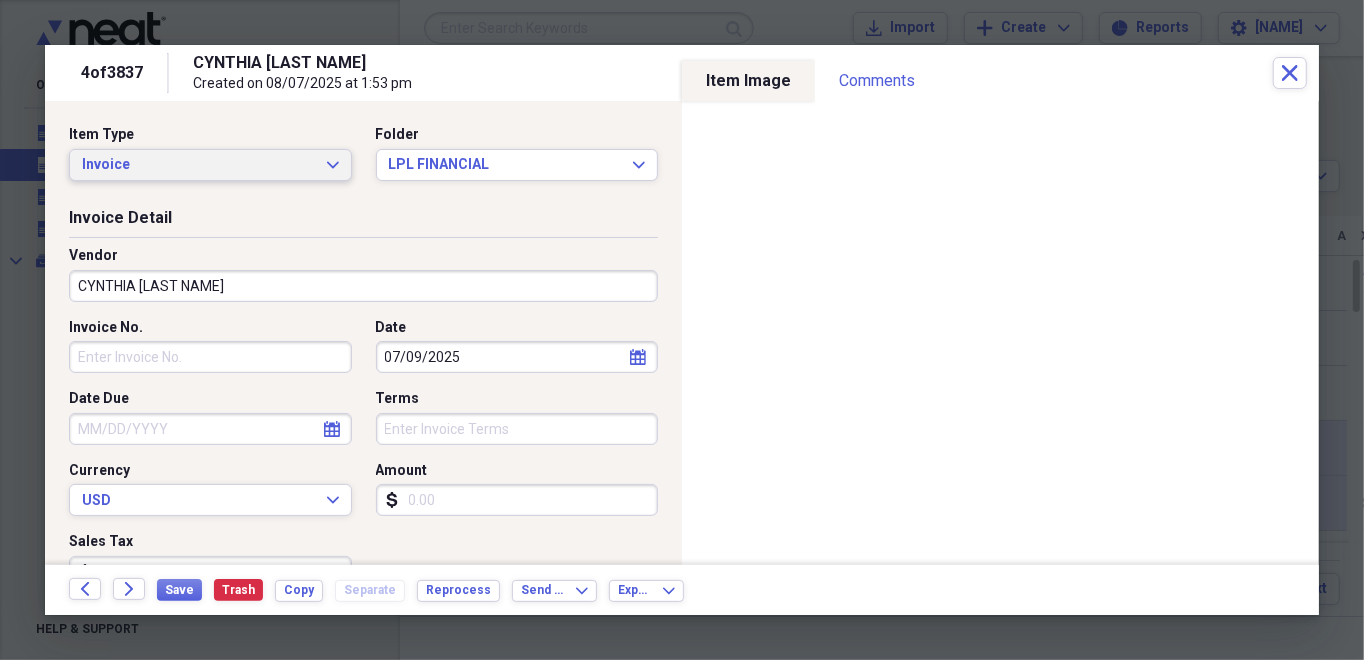 click on "Invoice Expand" at bounding box center [210, 165] 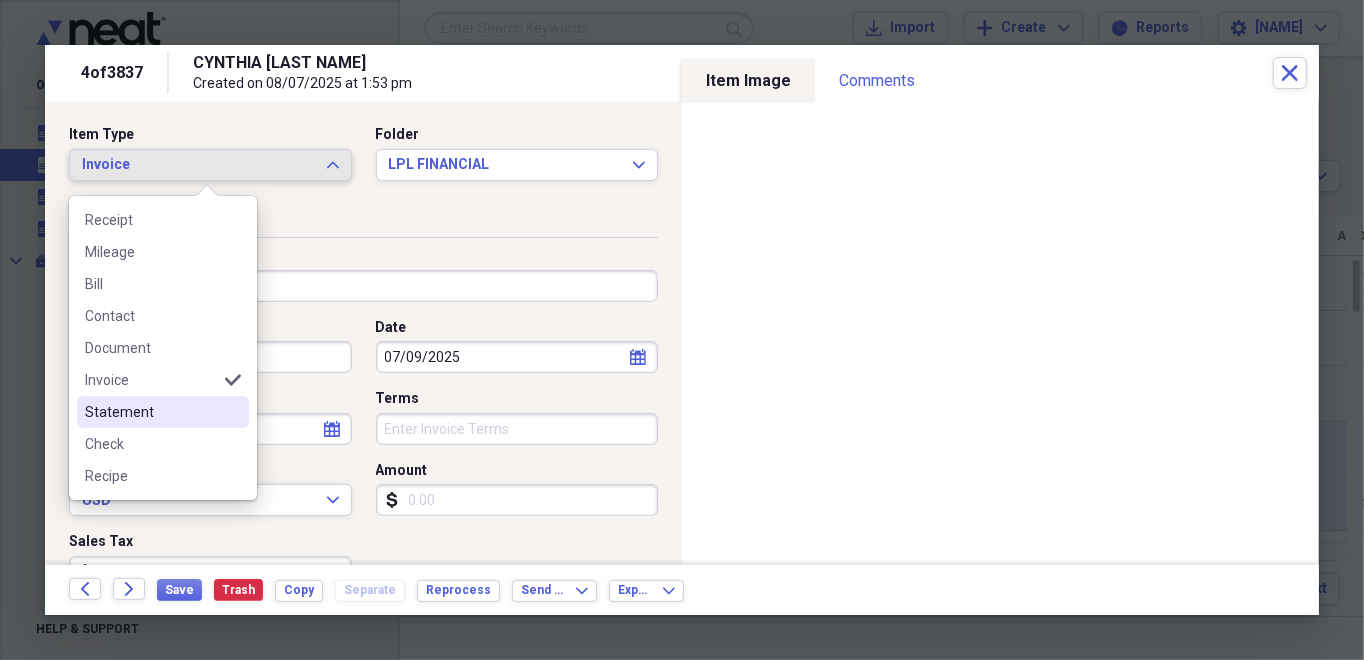 click on "Statement" at bounding box center [151, 412] 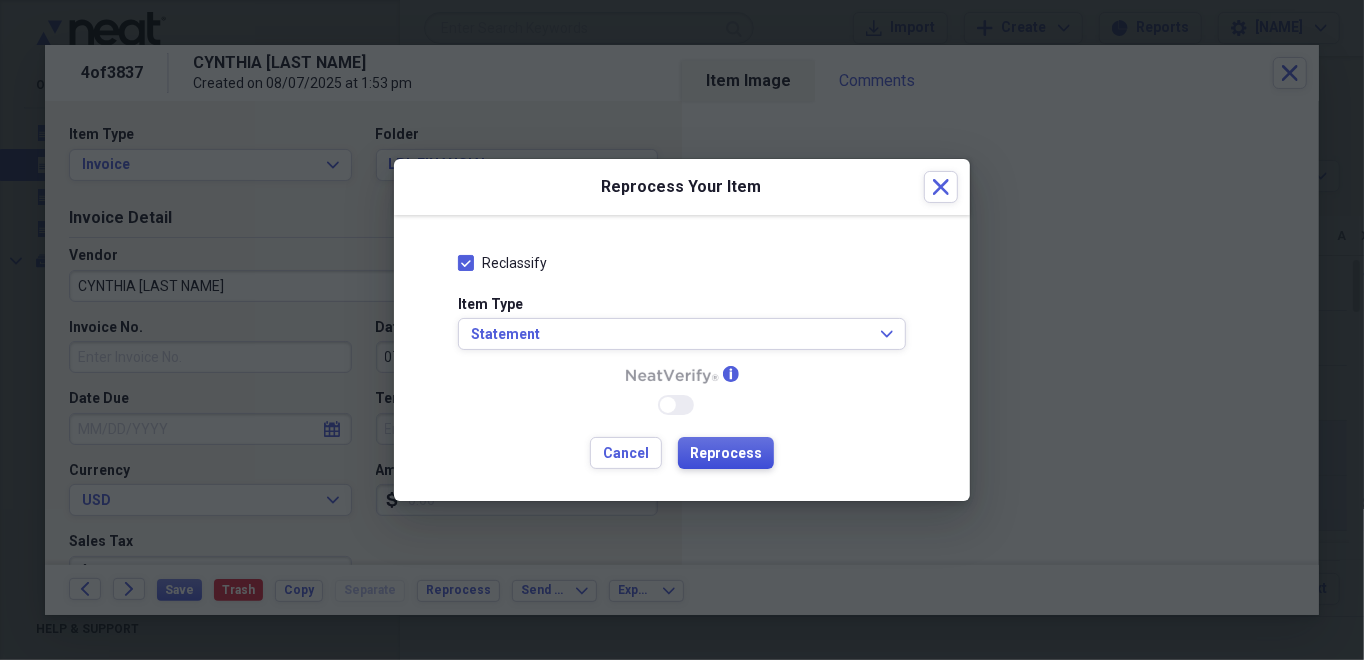 click on "Reprocess" at bounding box center [726, 454] 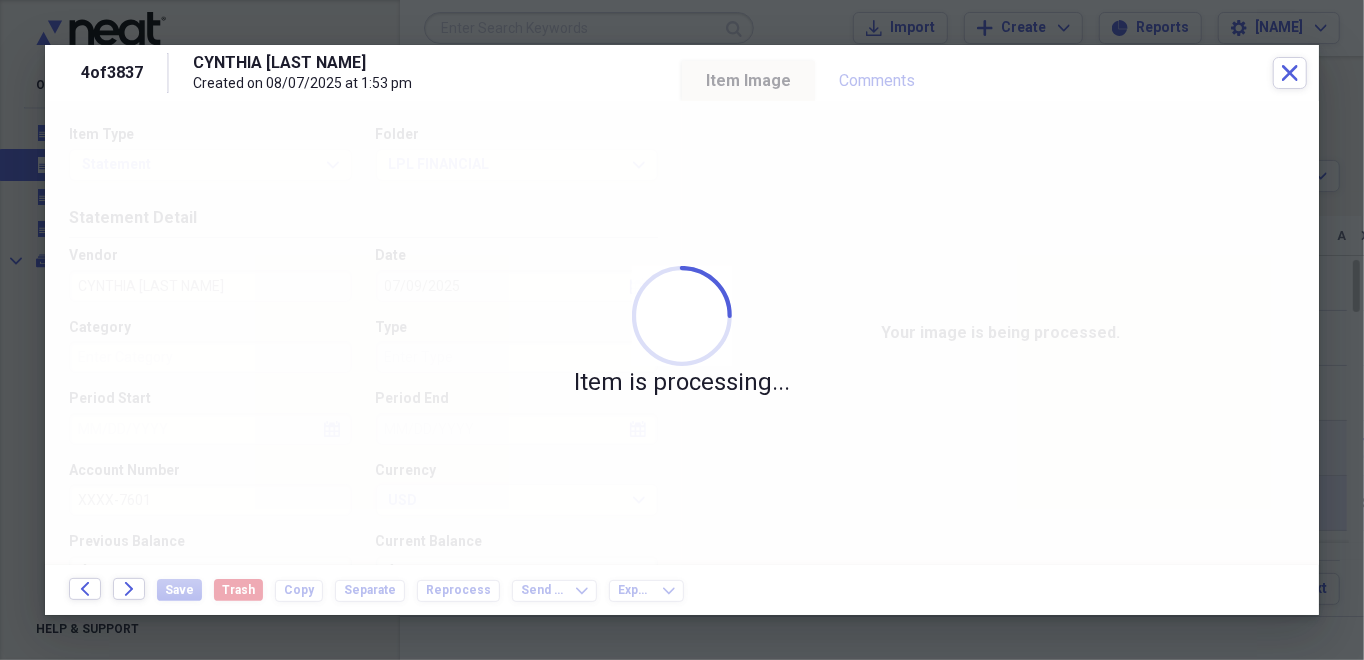 type on "Money" 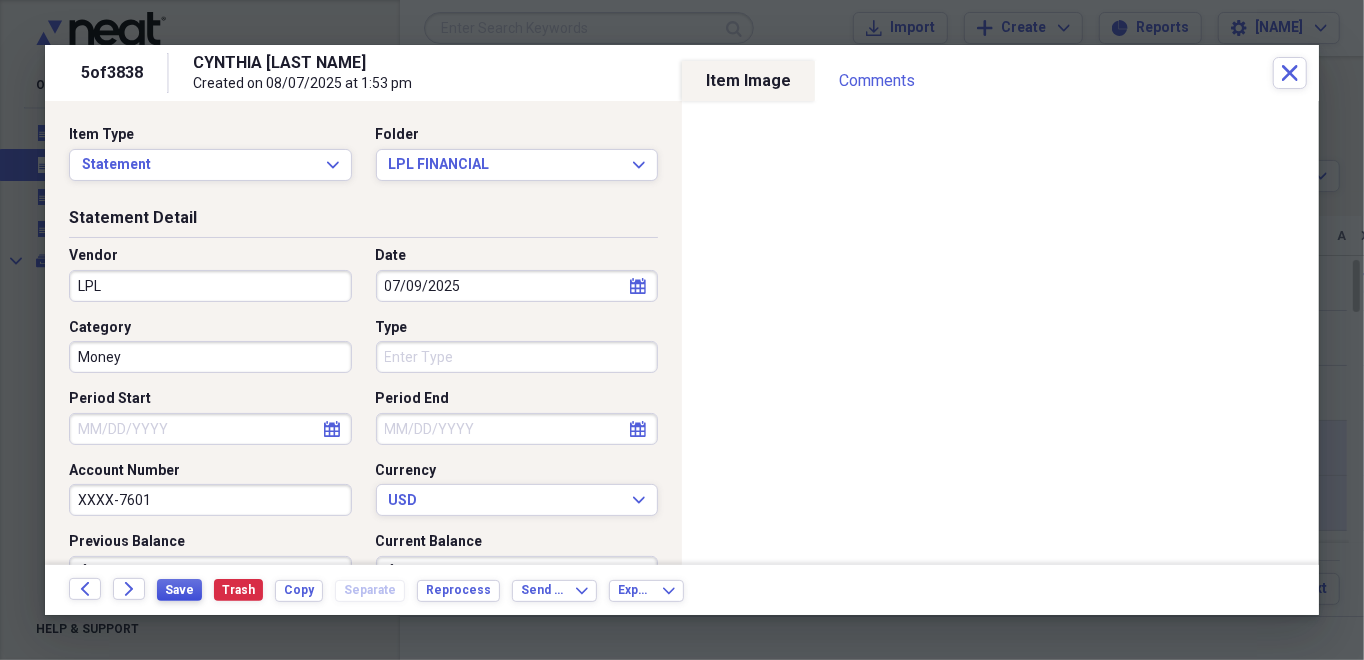 type on "LPL" 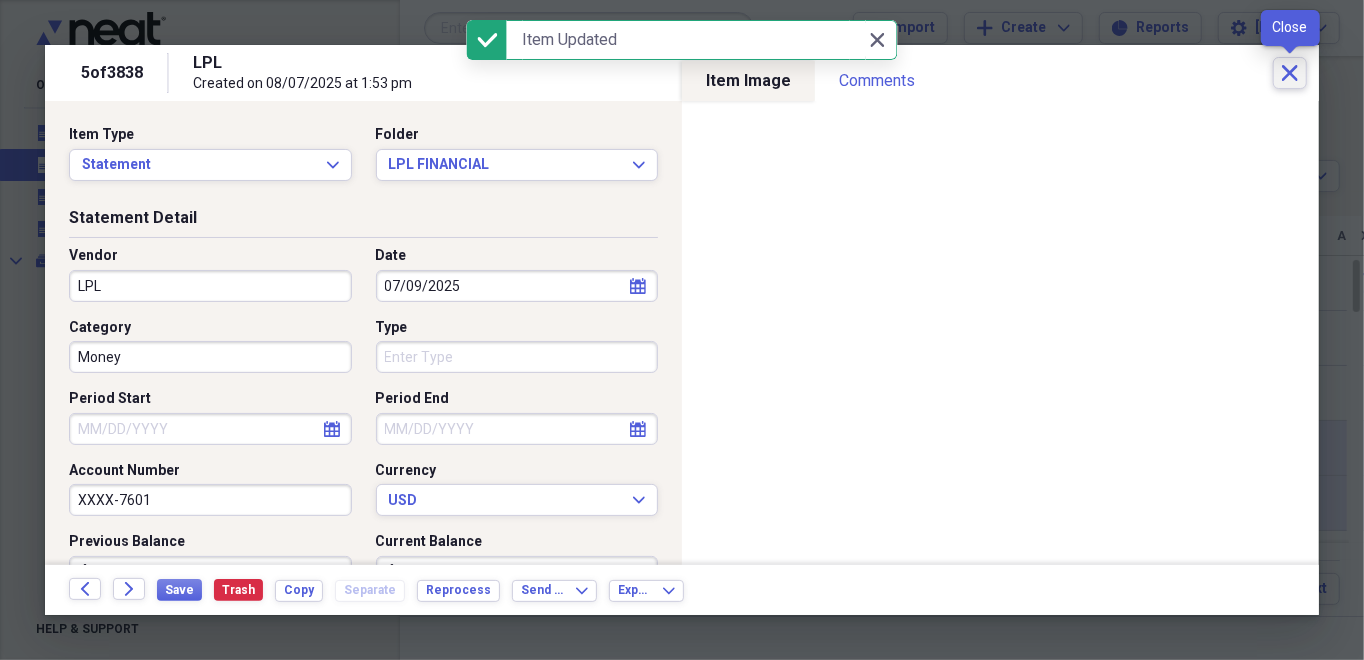 click on "Close" 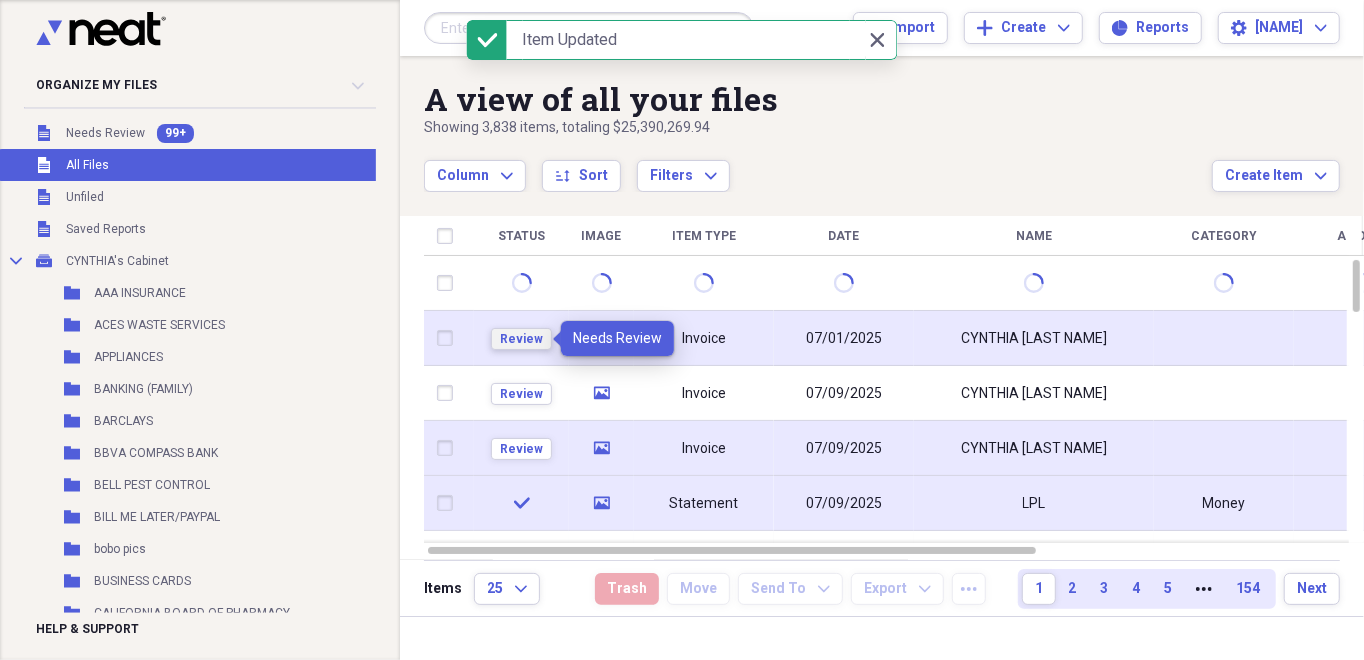 click on "Review" at bounding box center [521, 339] 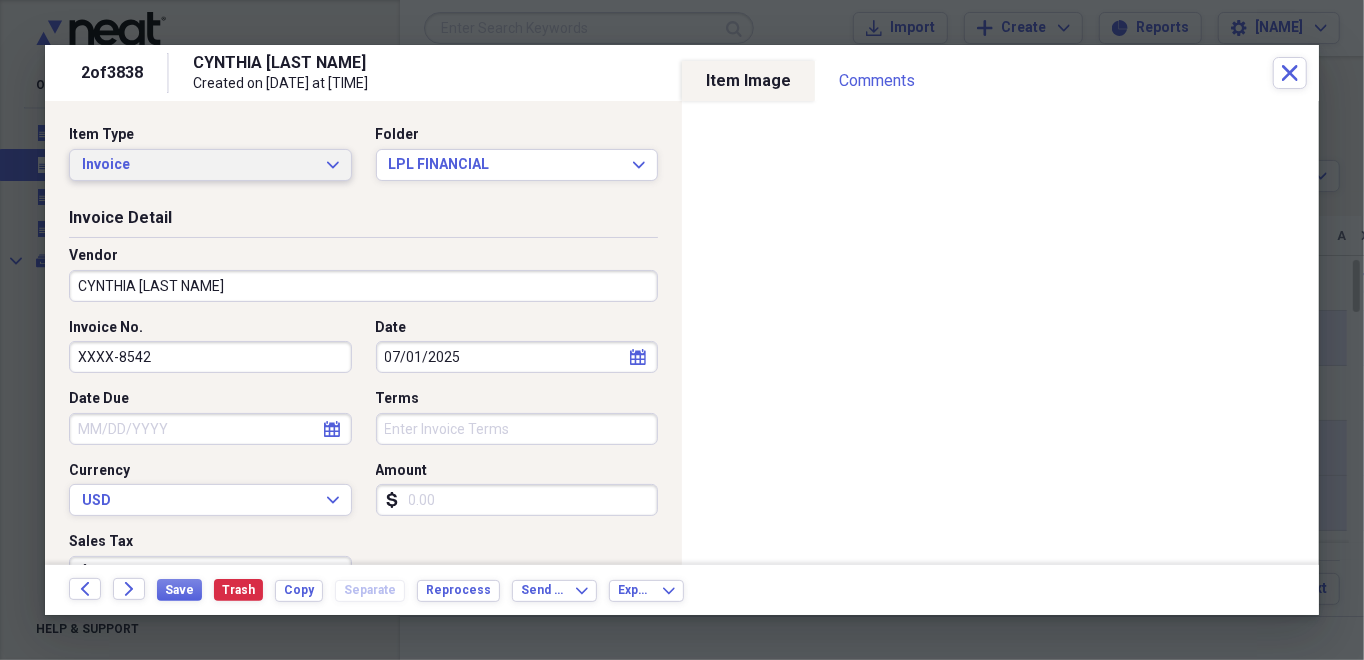 click on "Expand" 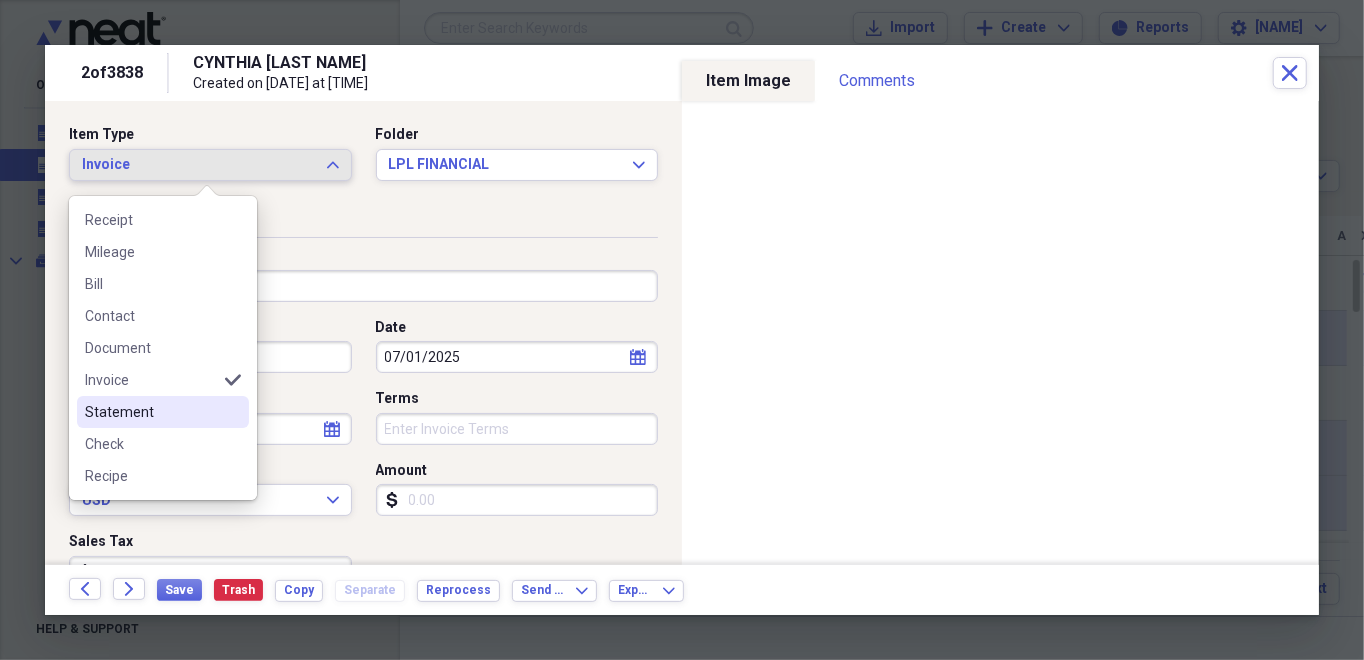click on "Statement" at bounding box center [163, 412] 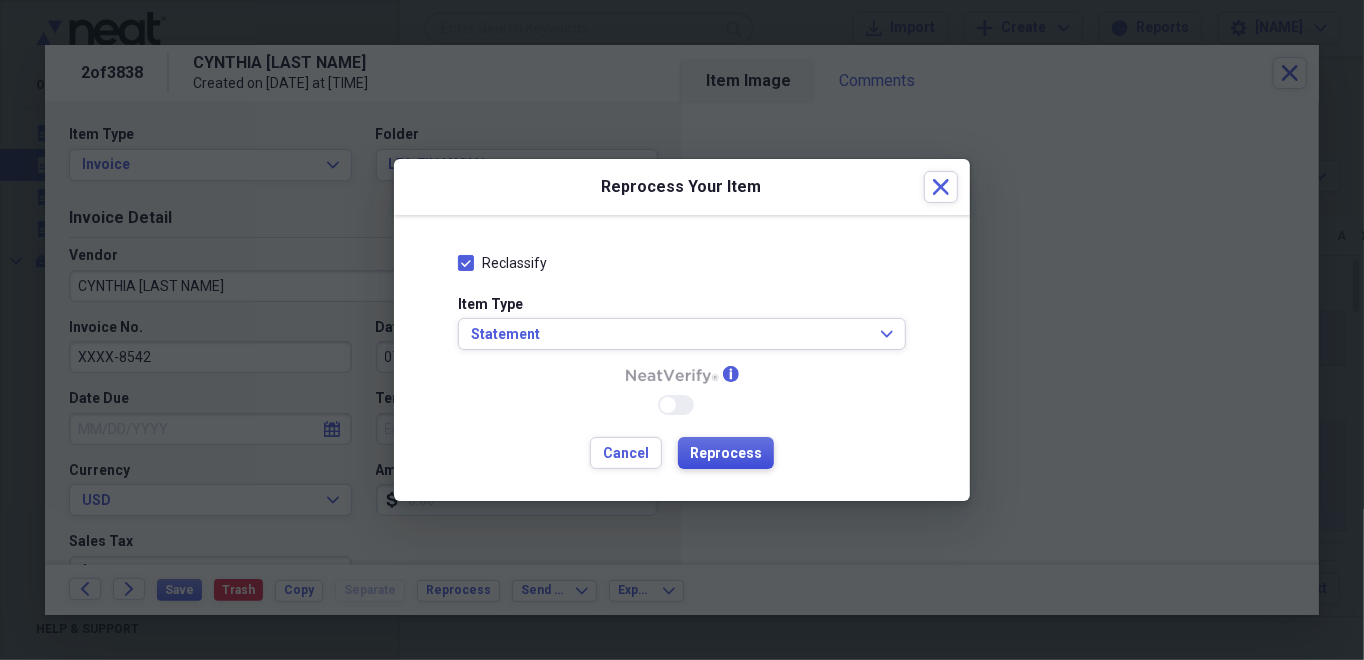 click on "Reprocess" at bounding box center [726, 454] 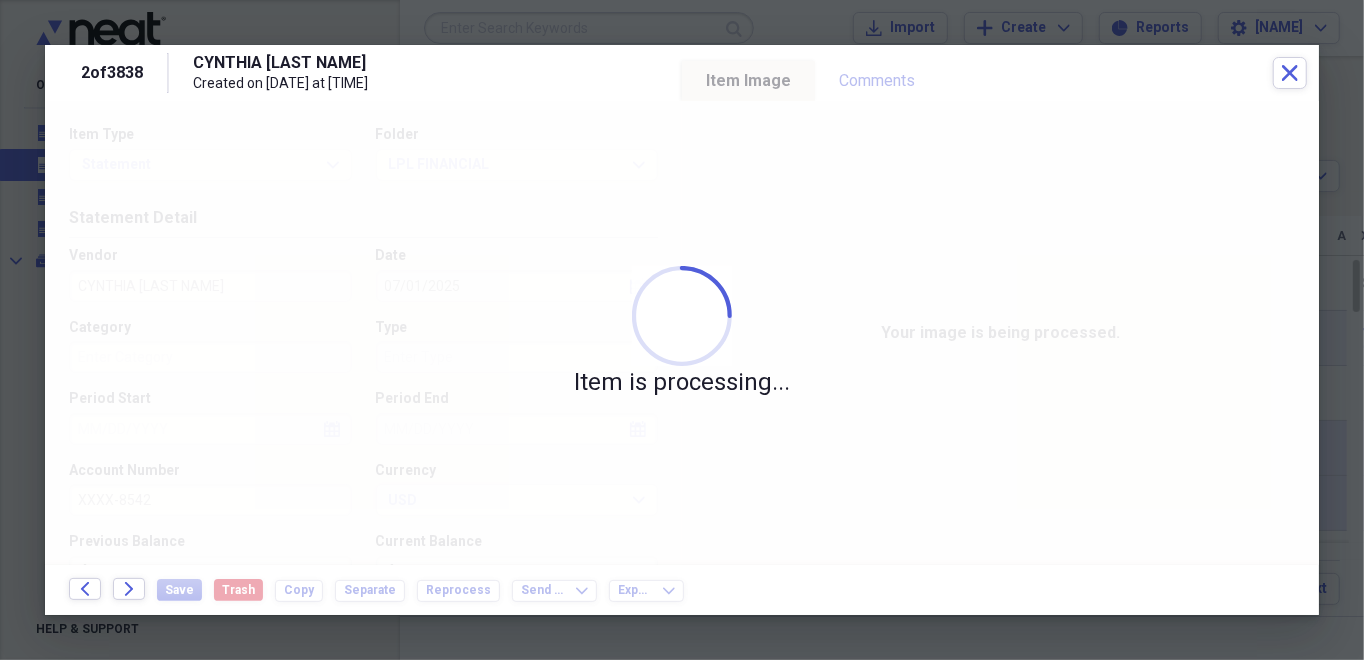 type on "LPL" 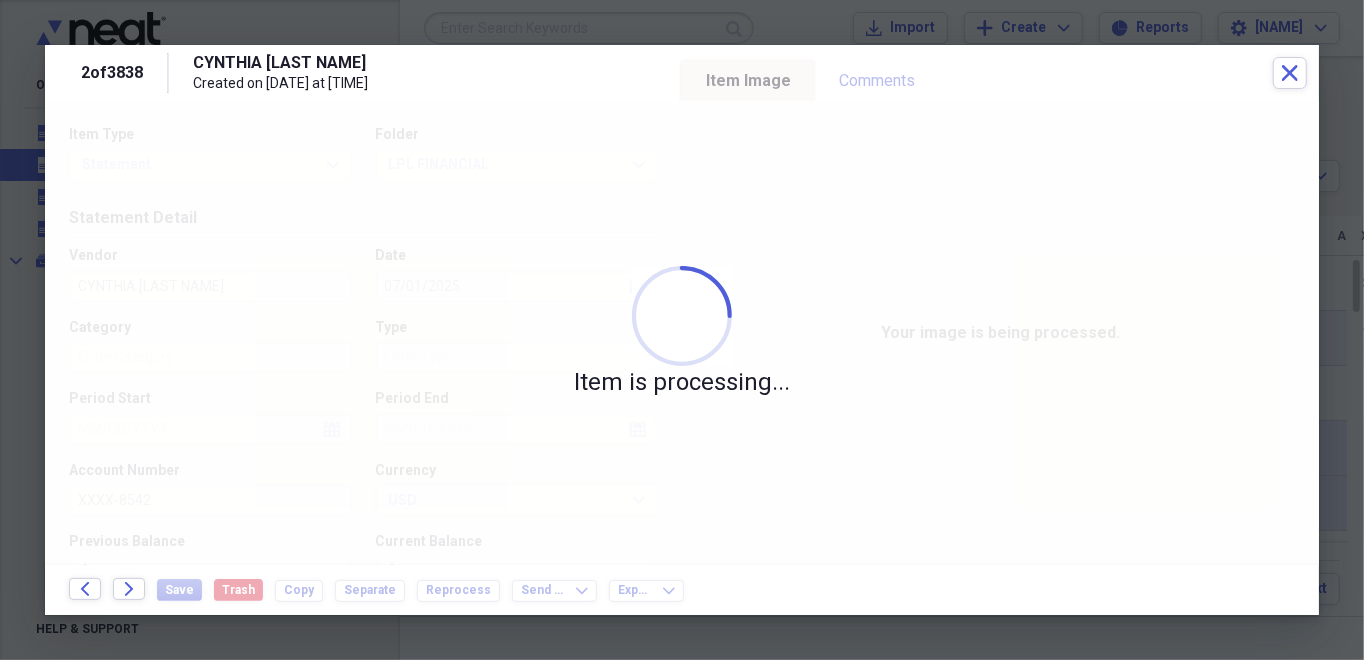 type on "Money" 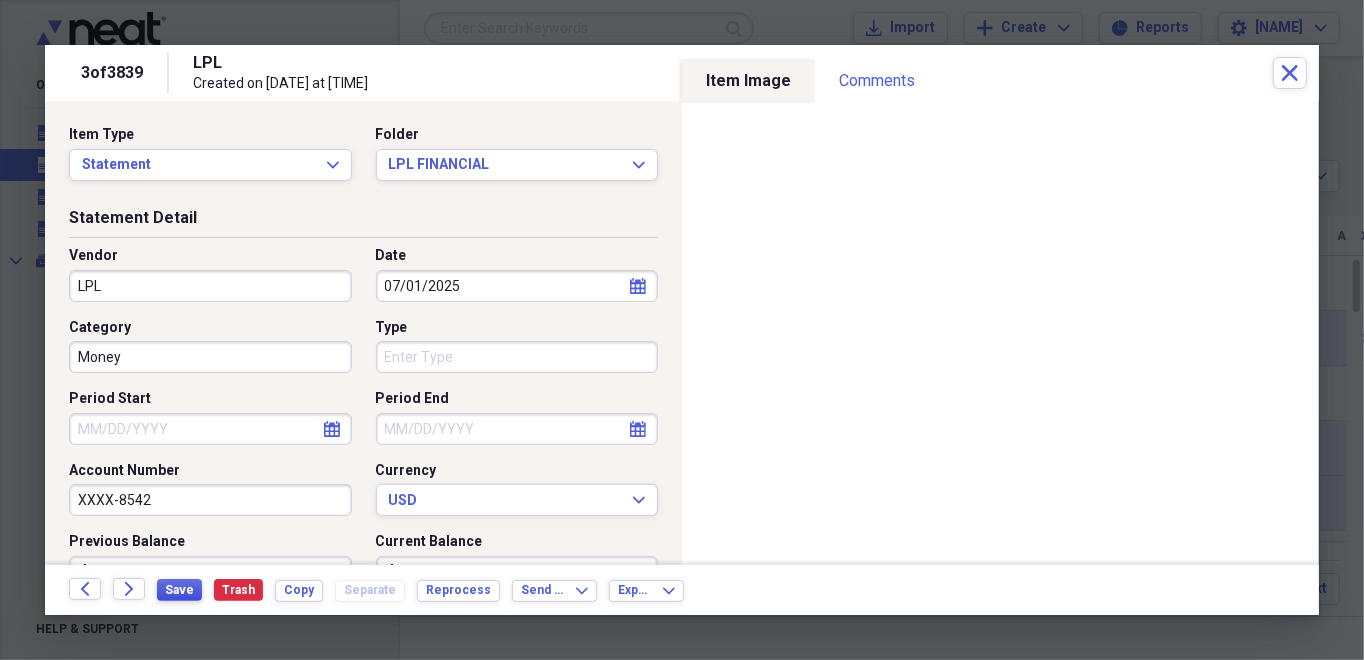 click on "Save" at bounding box center [179, 590] 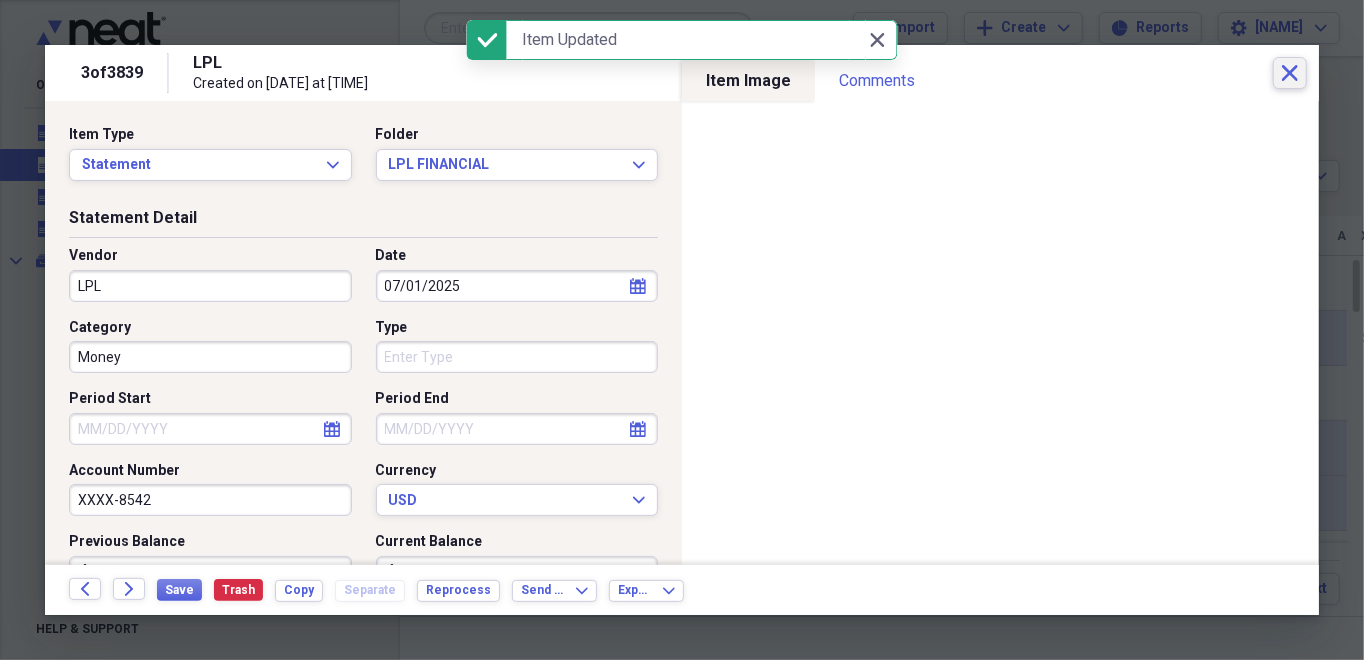 click on "Close" 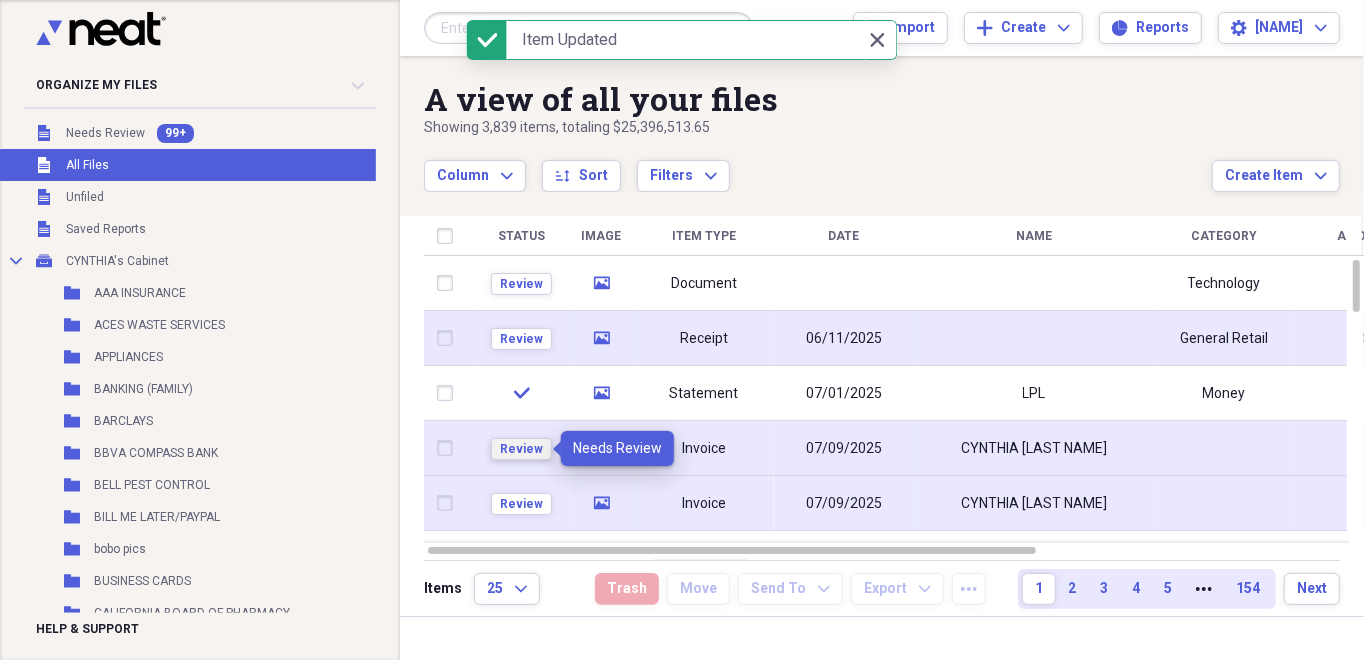click on "Review" at bounding box center (521, 449) 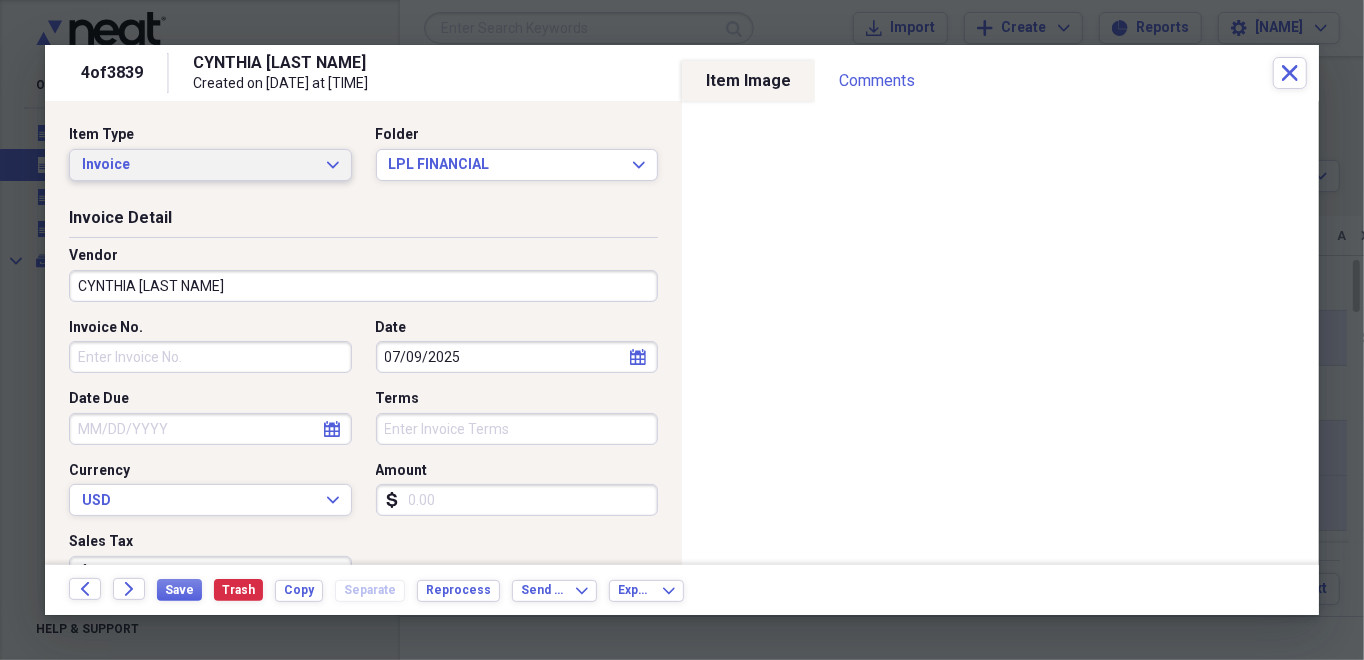click on "Invoice Expand" at bounding box center (210, 165) 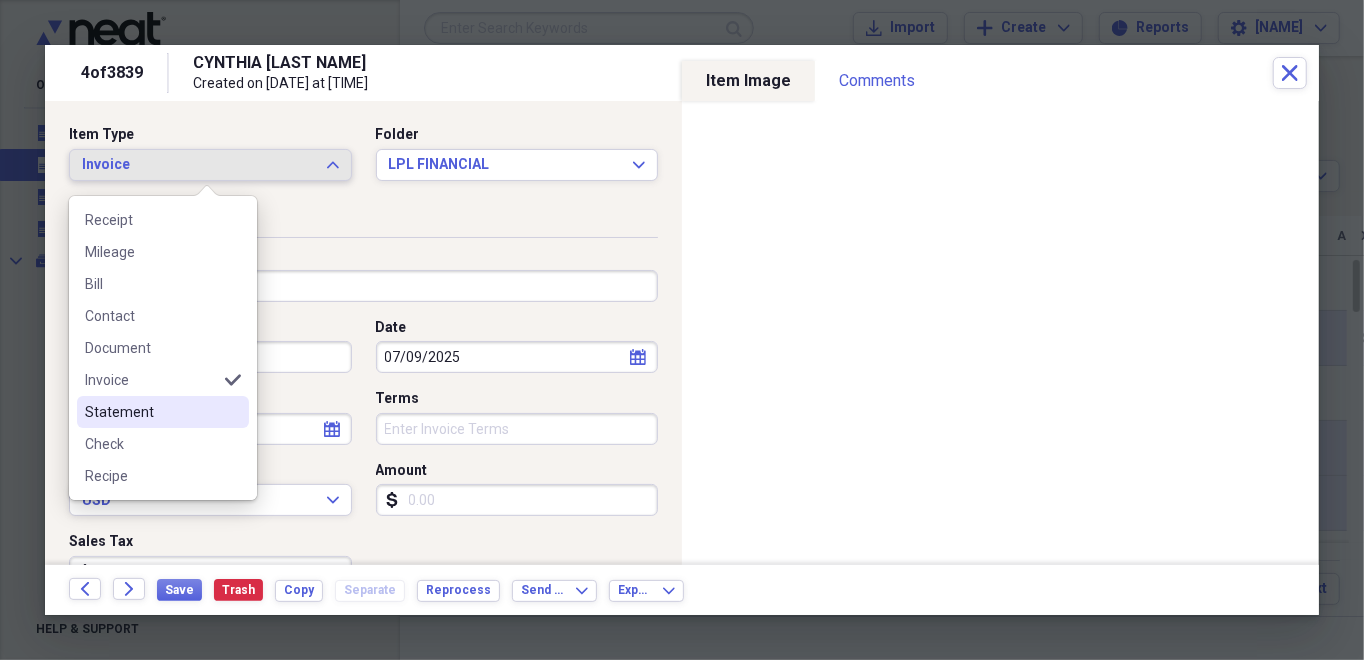 click on "Statement" at bounding box center [151, 412] 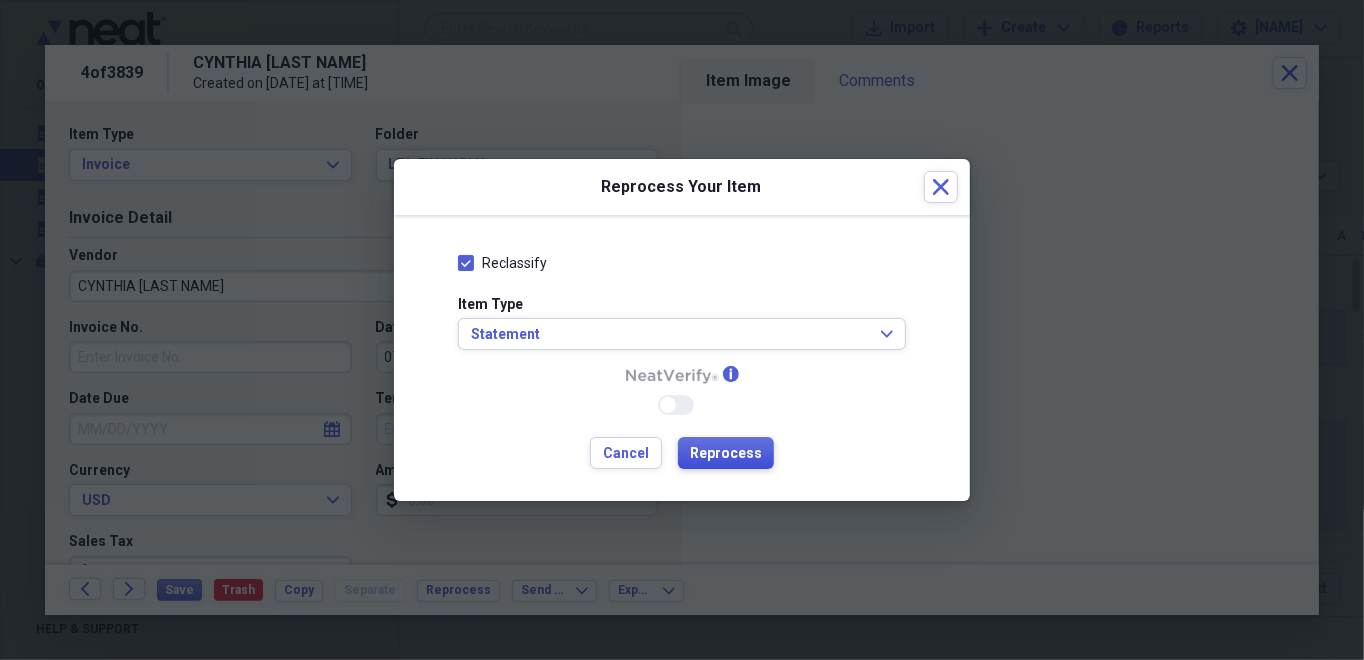 click on "Reprocess" at bounding box center [726, 454] 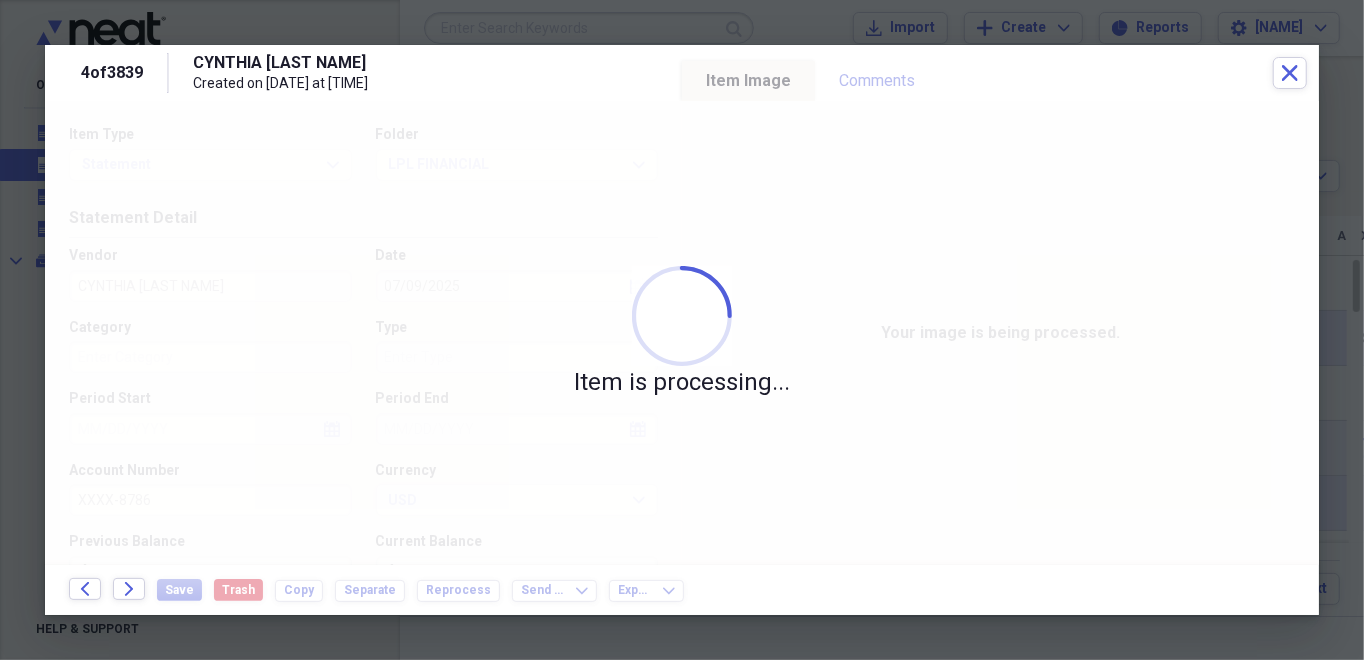 type on "LPL" 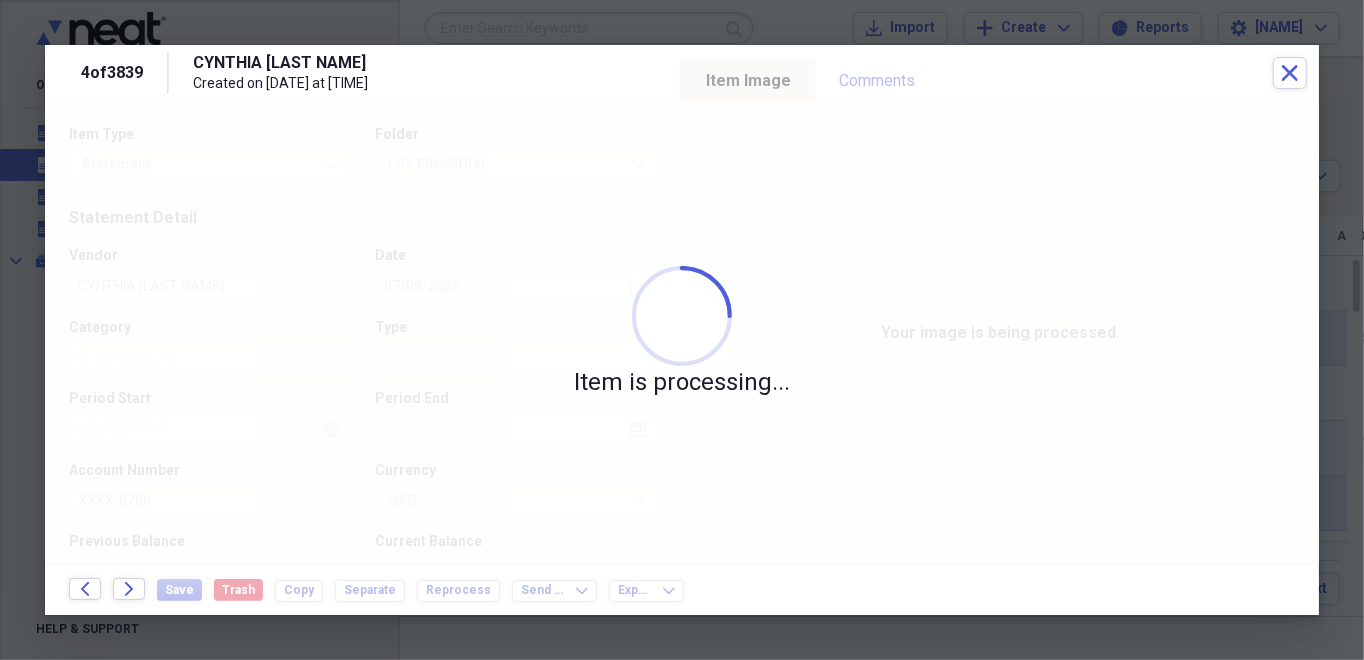 type on "Money" 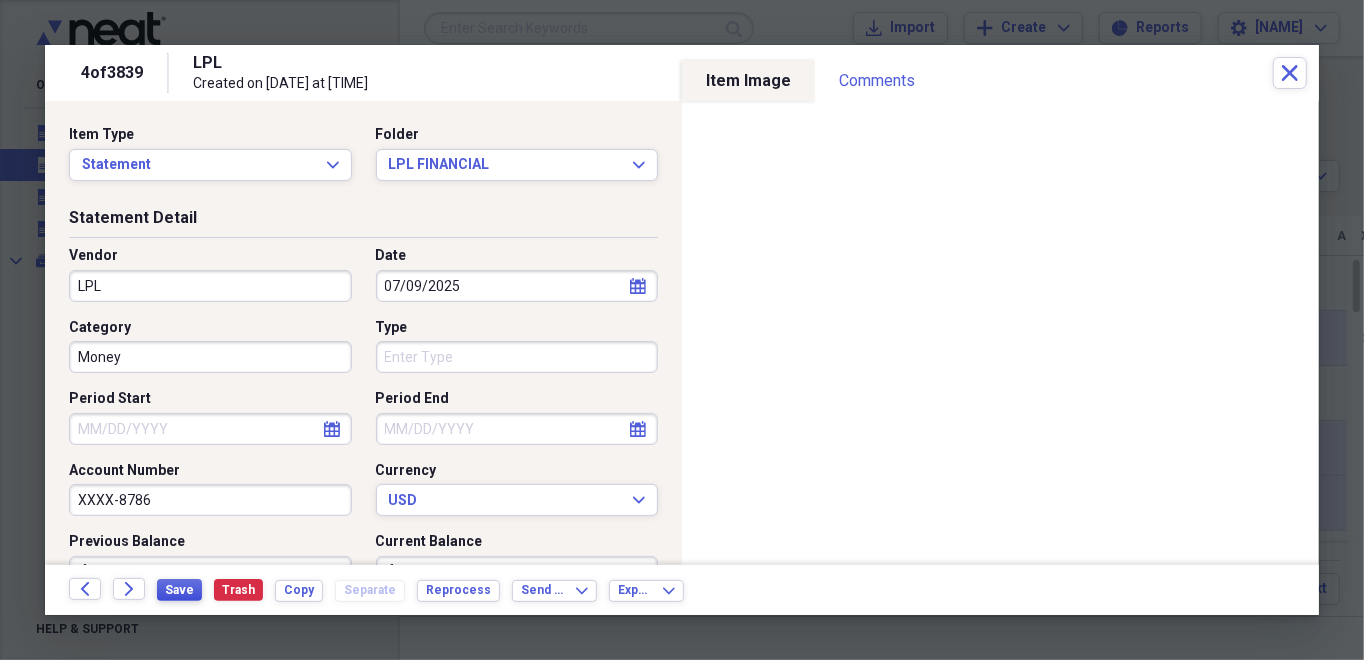 click on "Save" at bounding box center [179, 590] 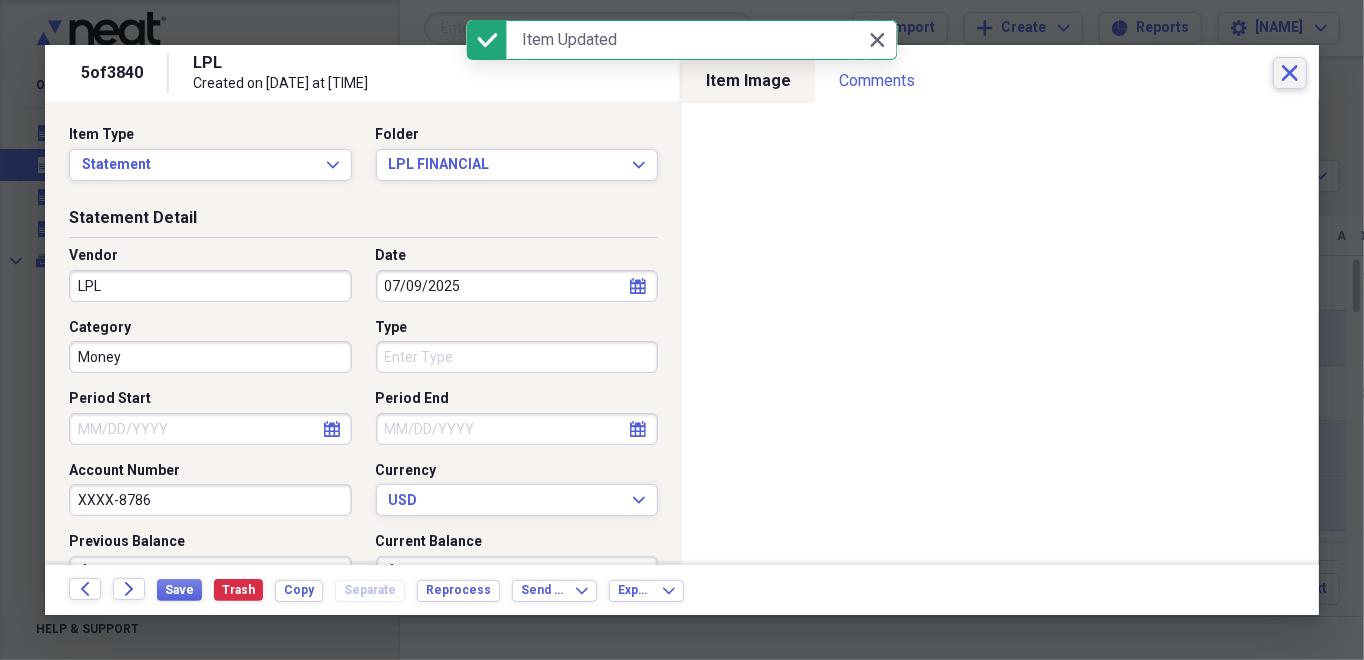 click 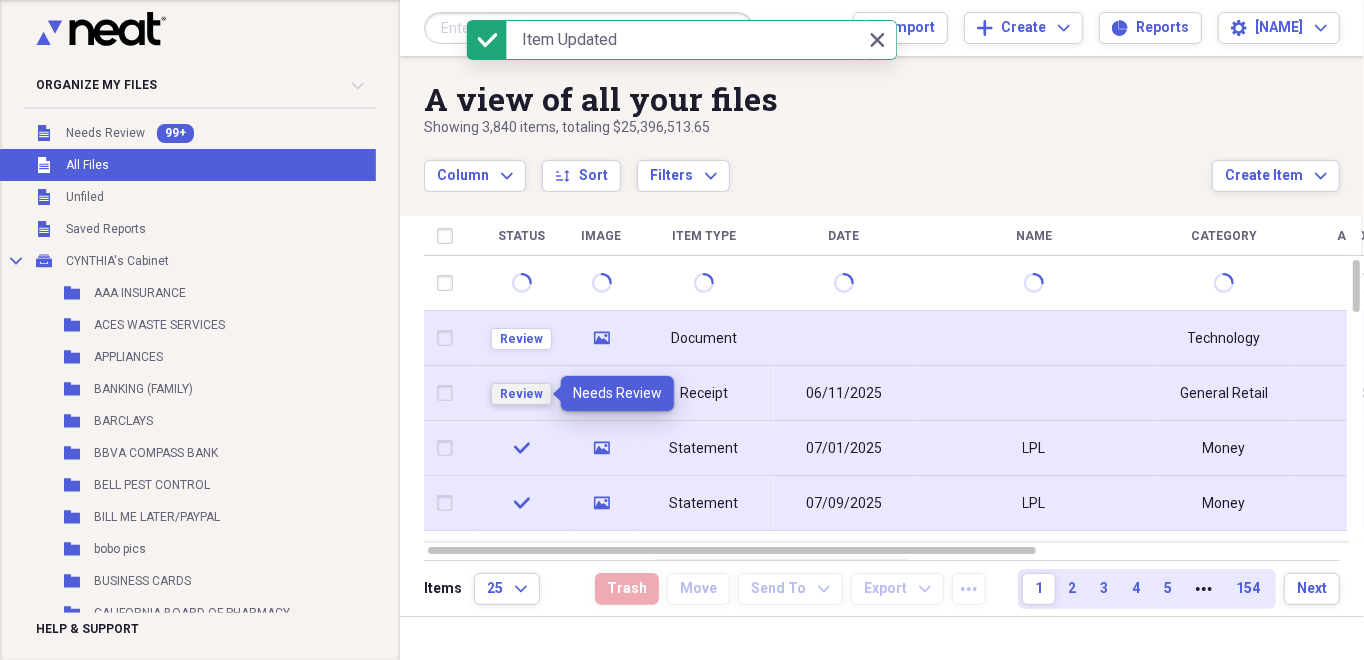 click on "Review" at bounding box center (521, 394) 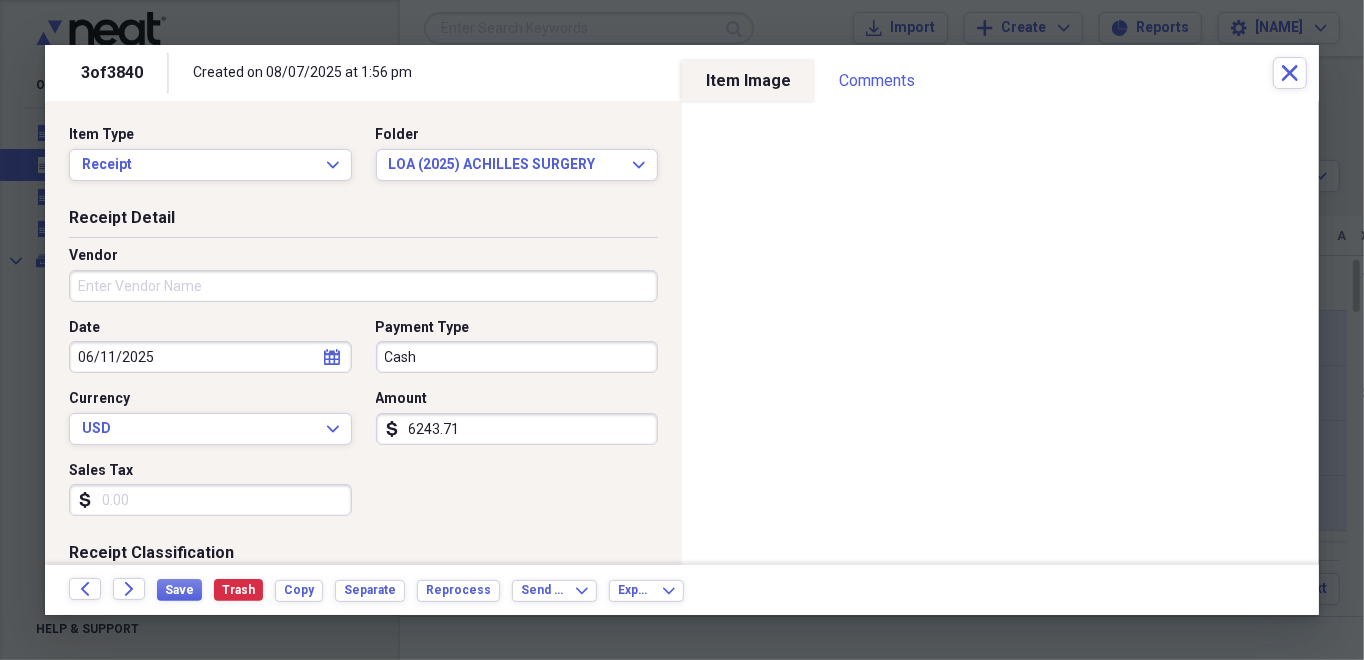 click on "Vendor" at bounding box center (363, 286) 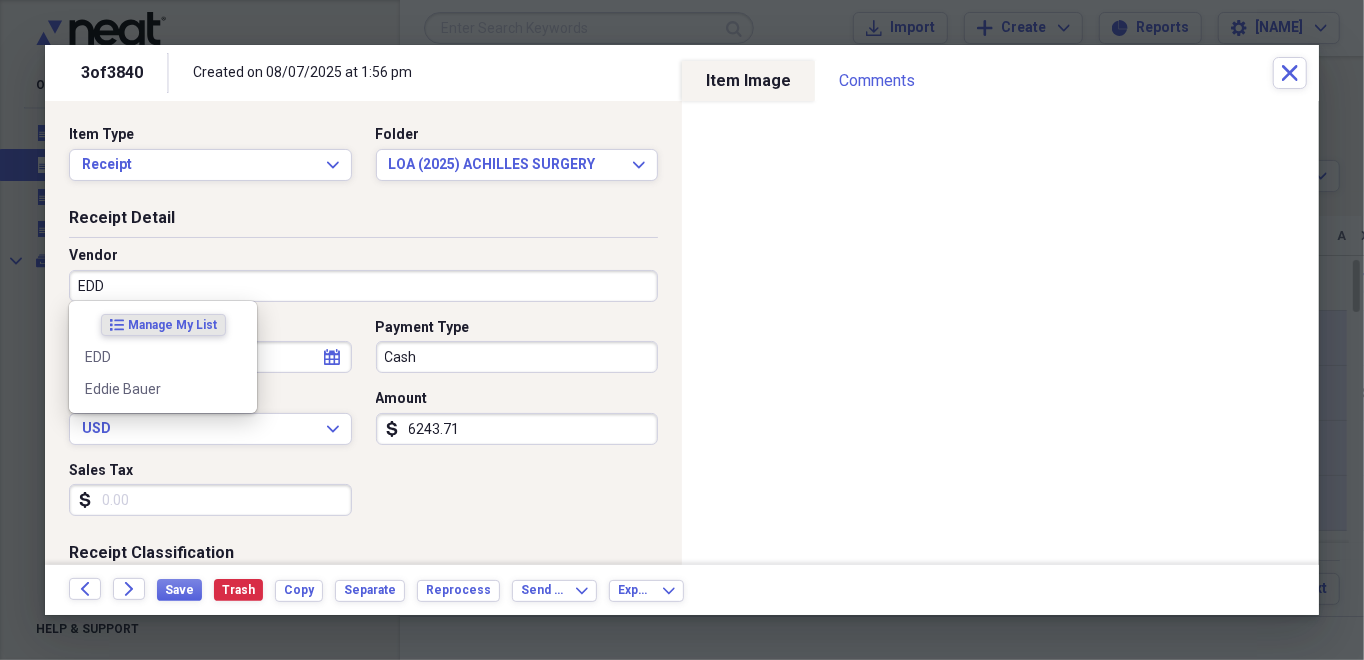 click on "EDD" at bounding box center [363, 286] 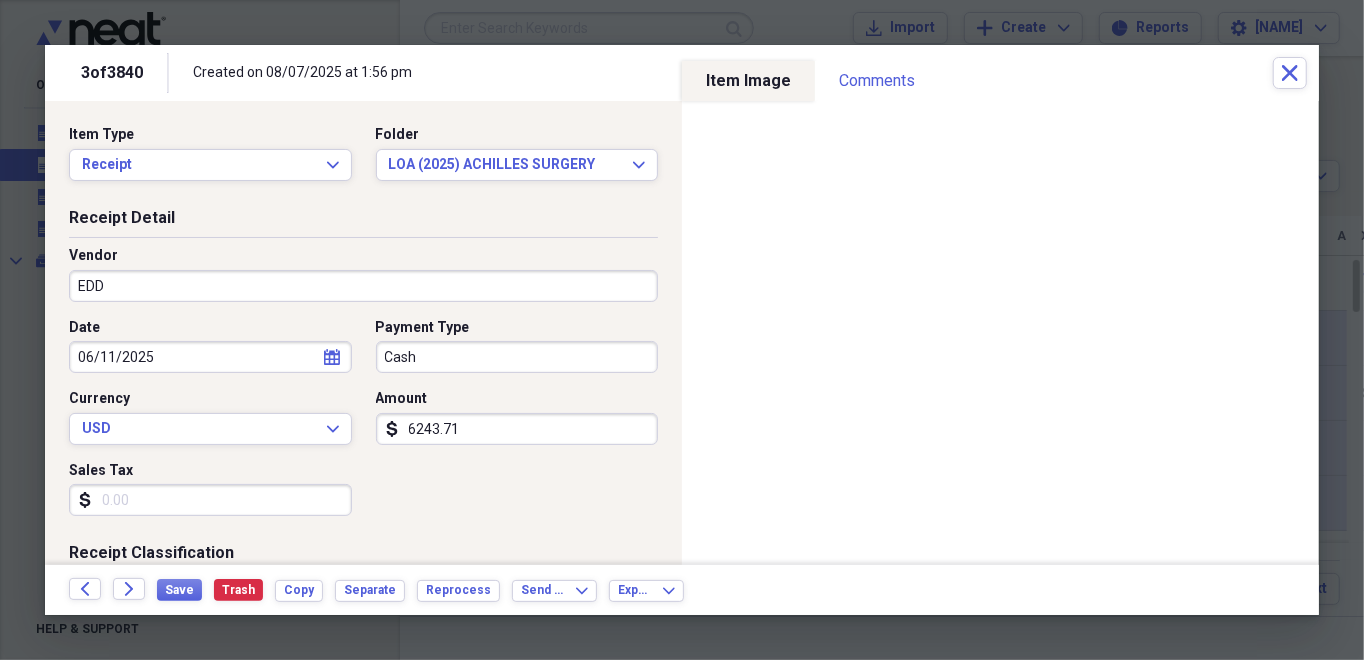 click 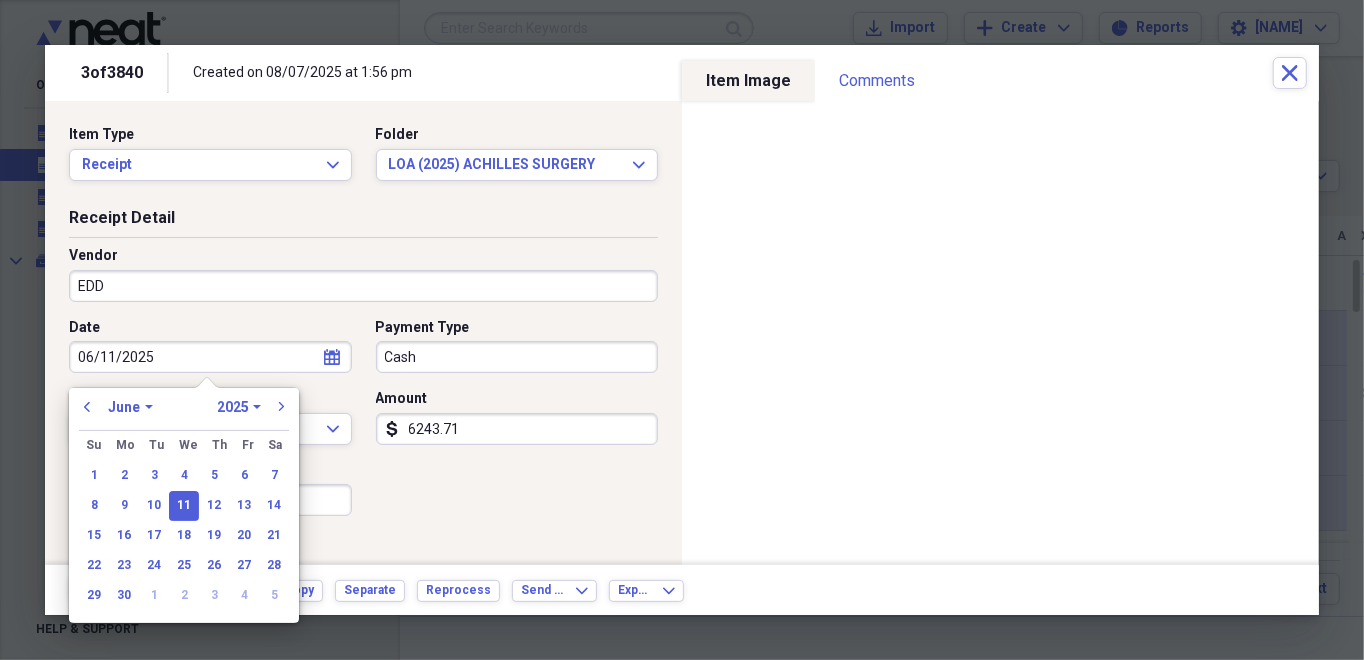 click on "January February March April May June July August September October November December" at bounding box center [130, 407] 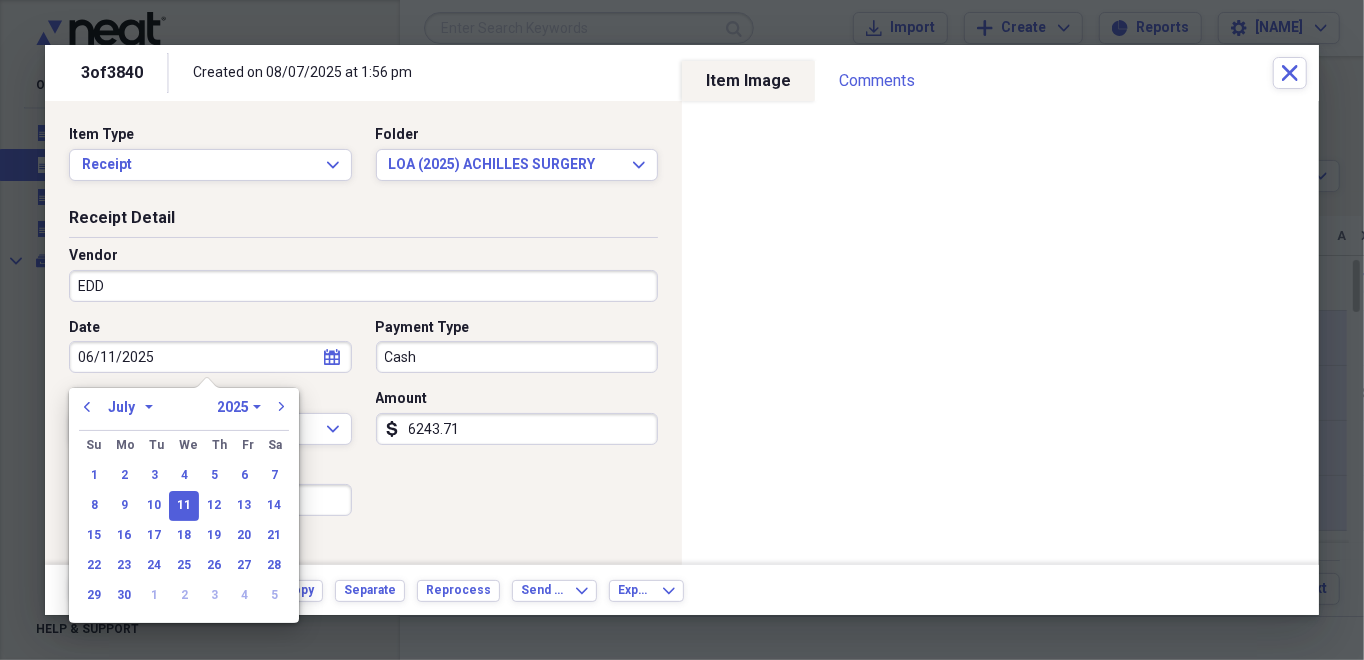 click on "January February March April May June July August September October November December" at bounding box center (130, 407) 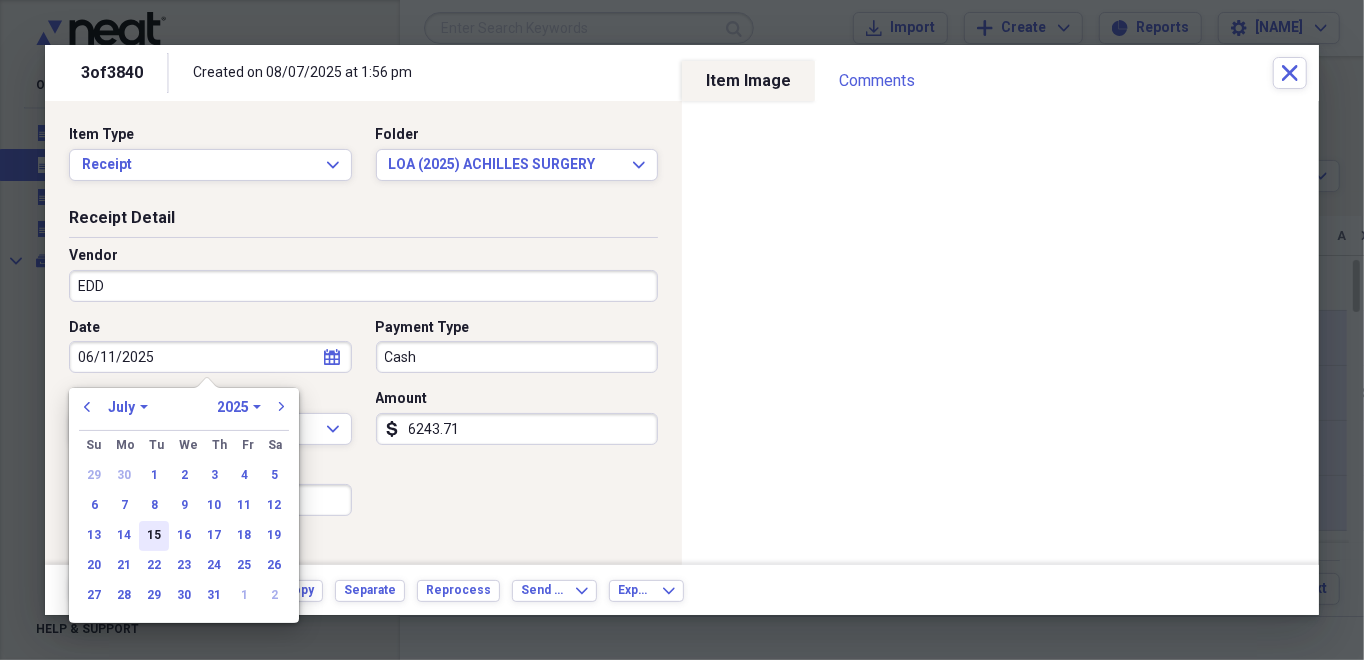 click on "15" at bounding box center [154, 536] 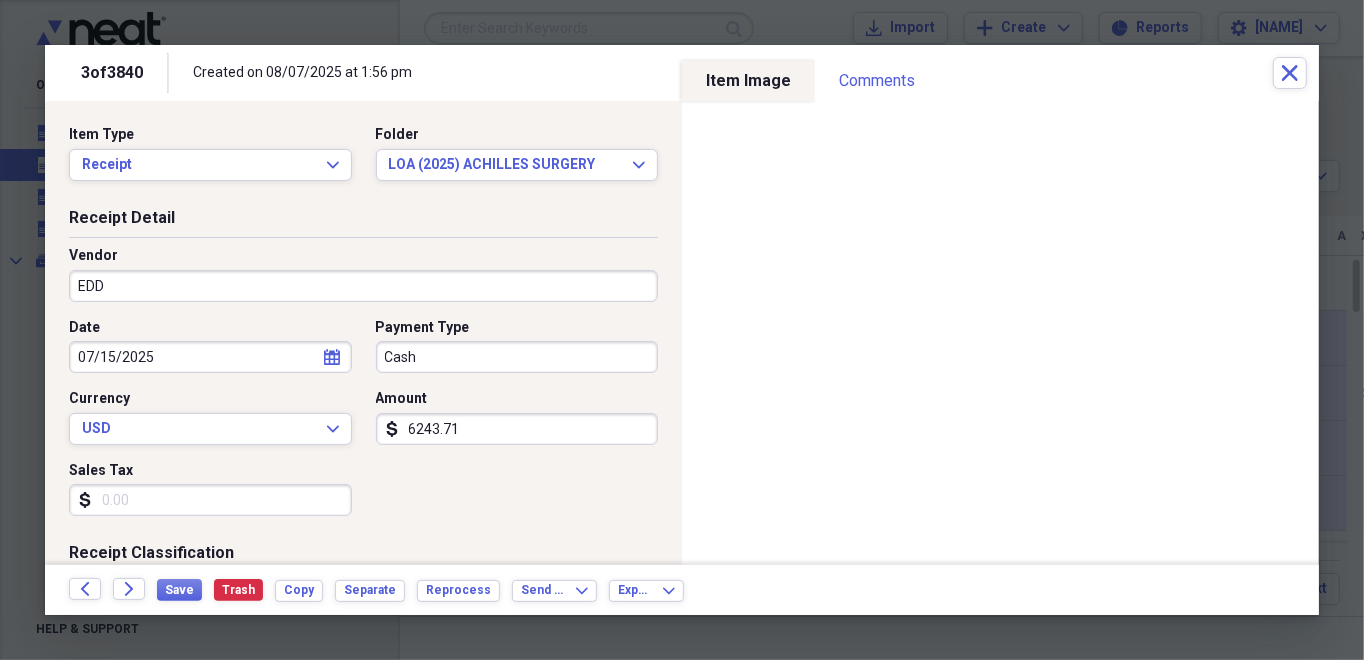 click on "EDD" at bounding box center [363, 286] 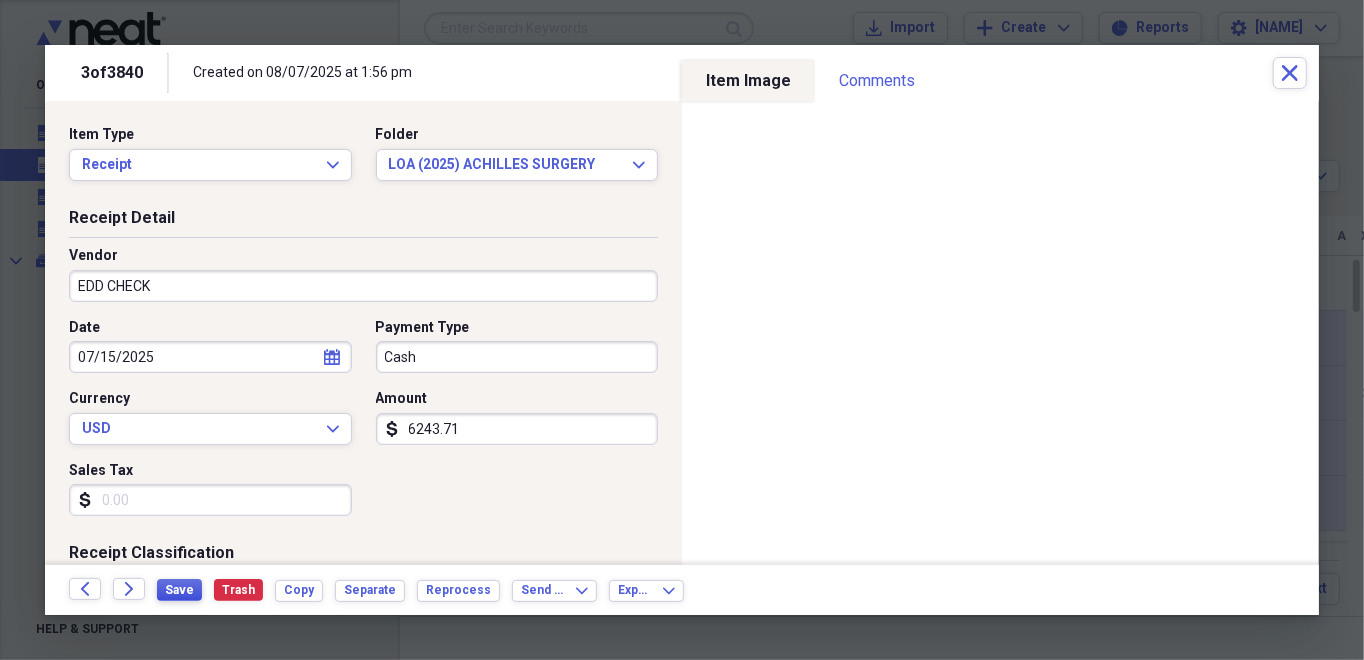 type on "EDD CHECK" 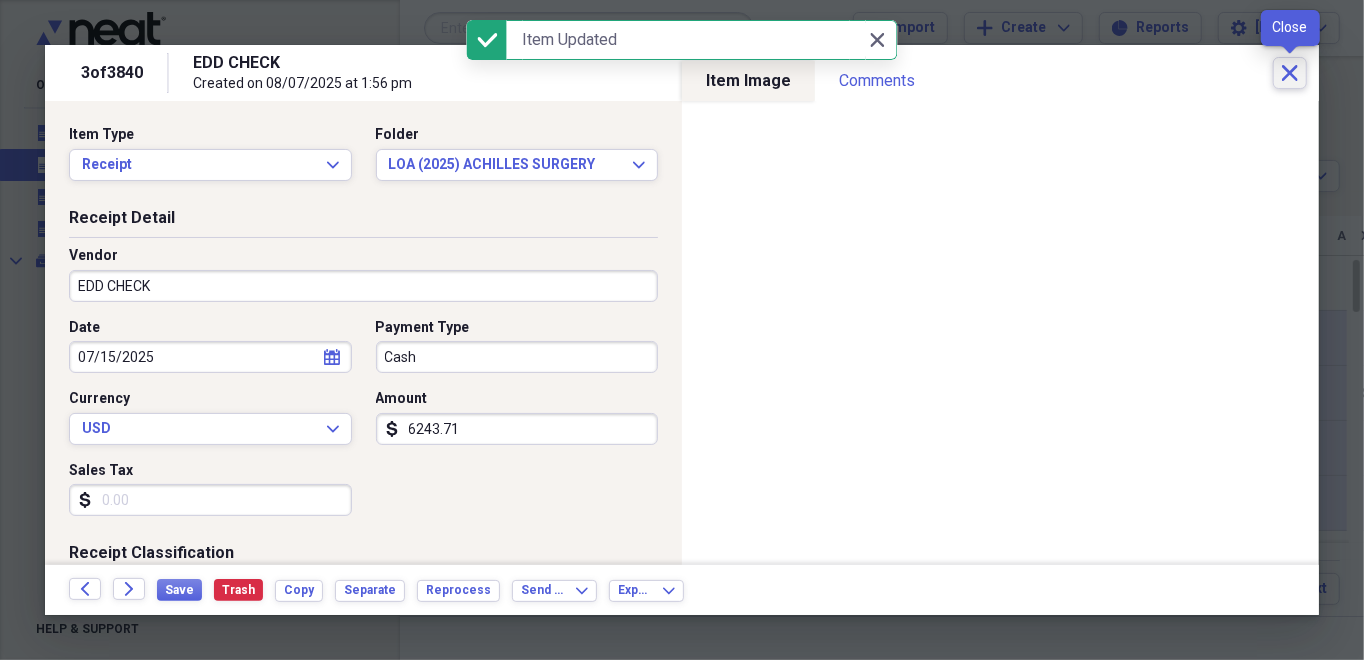 click 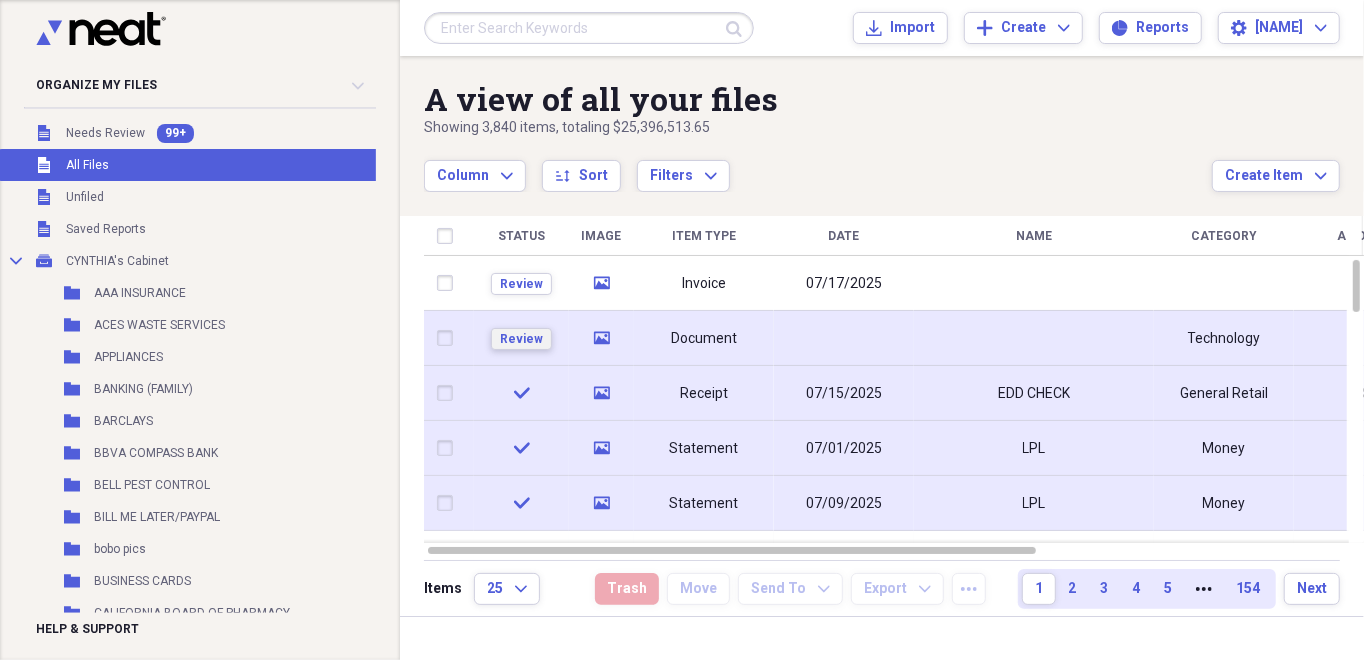 click on "Review" at bounding box center [521, 339] 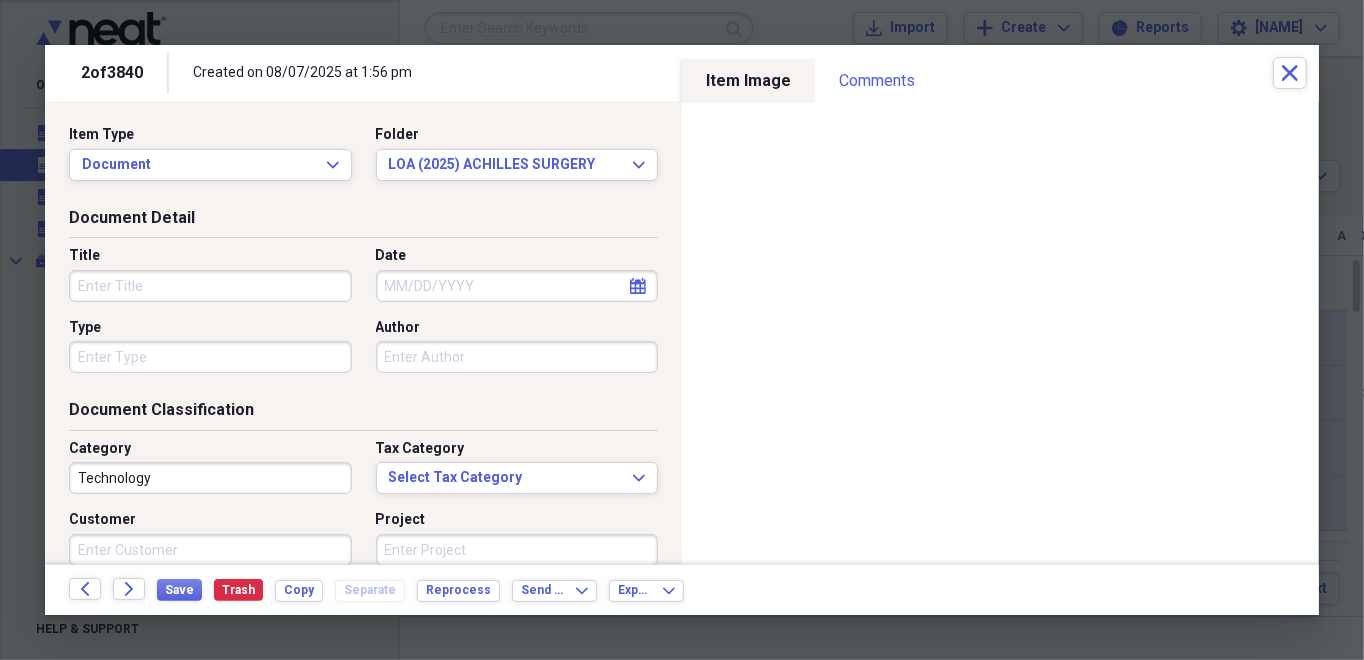 click on "Title" at bounding box center [210, 286] 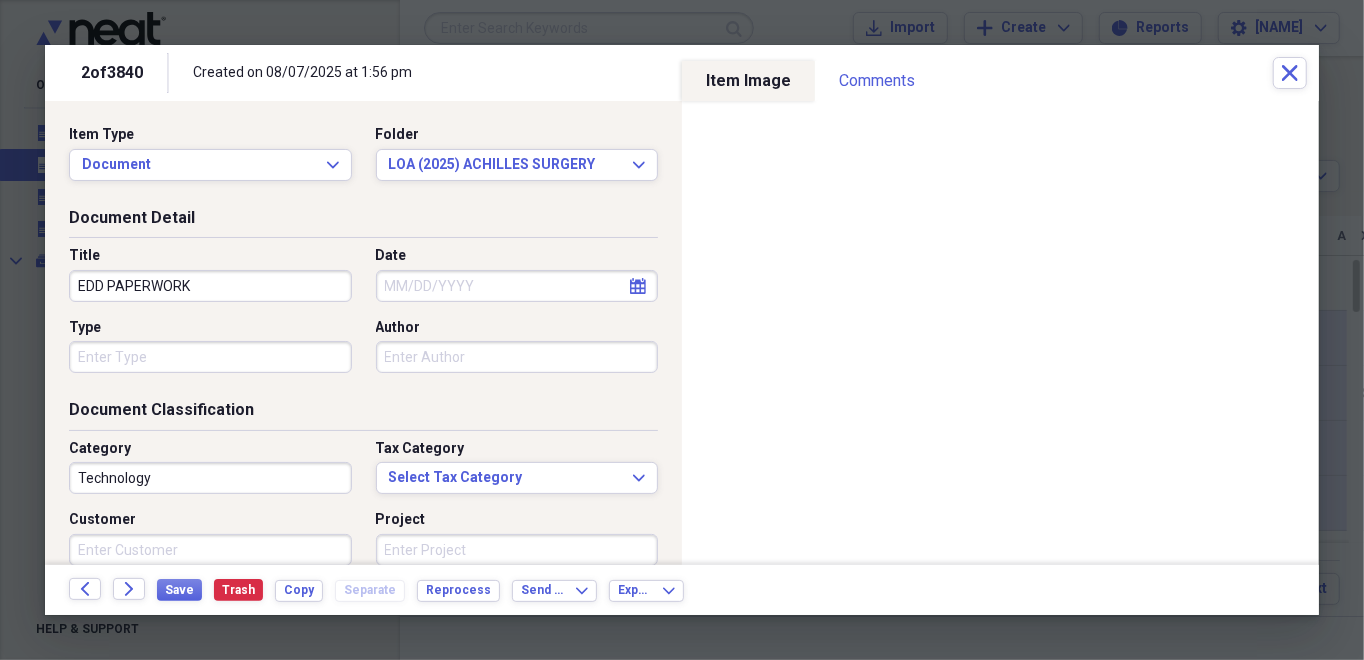 type on "EDD PAPERWORK" 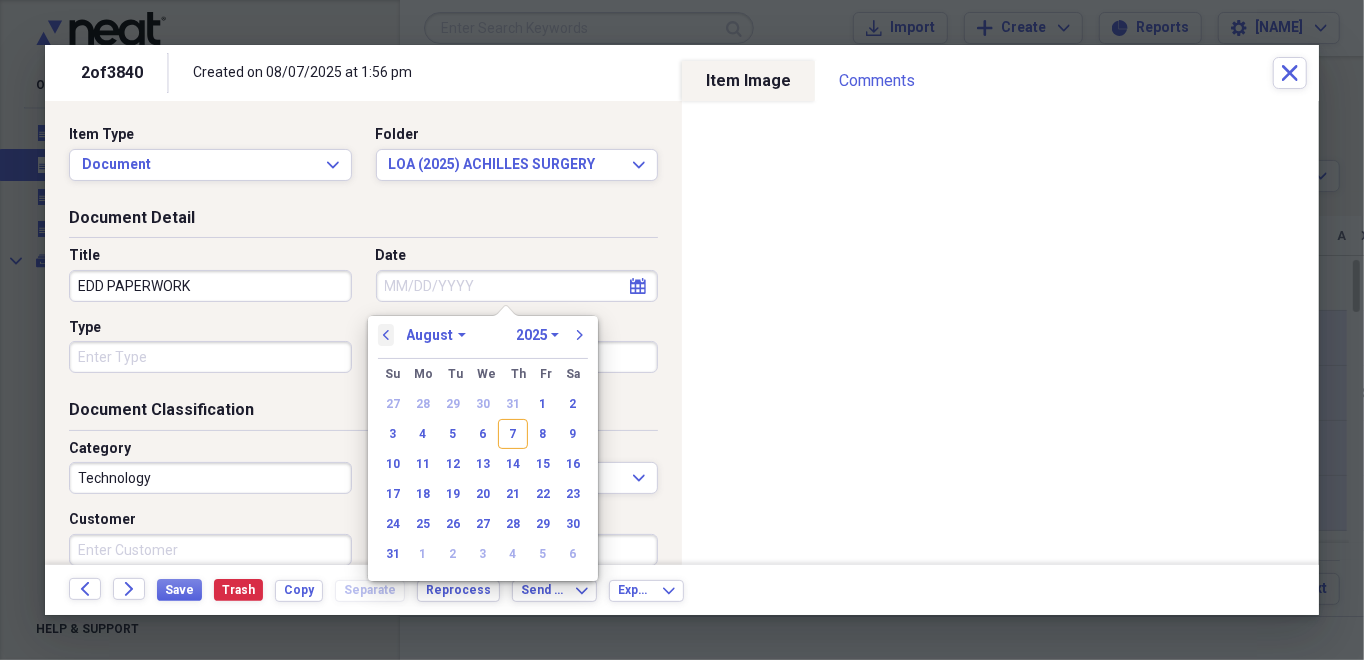 click on "previous" at bounding box center [386, 335] 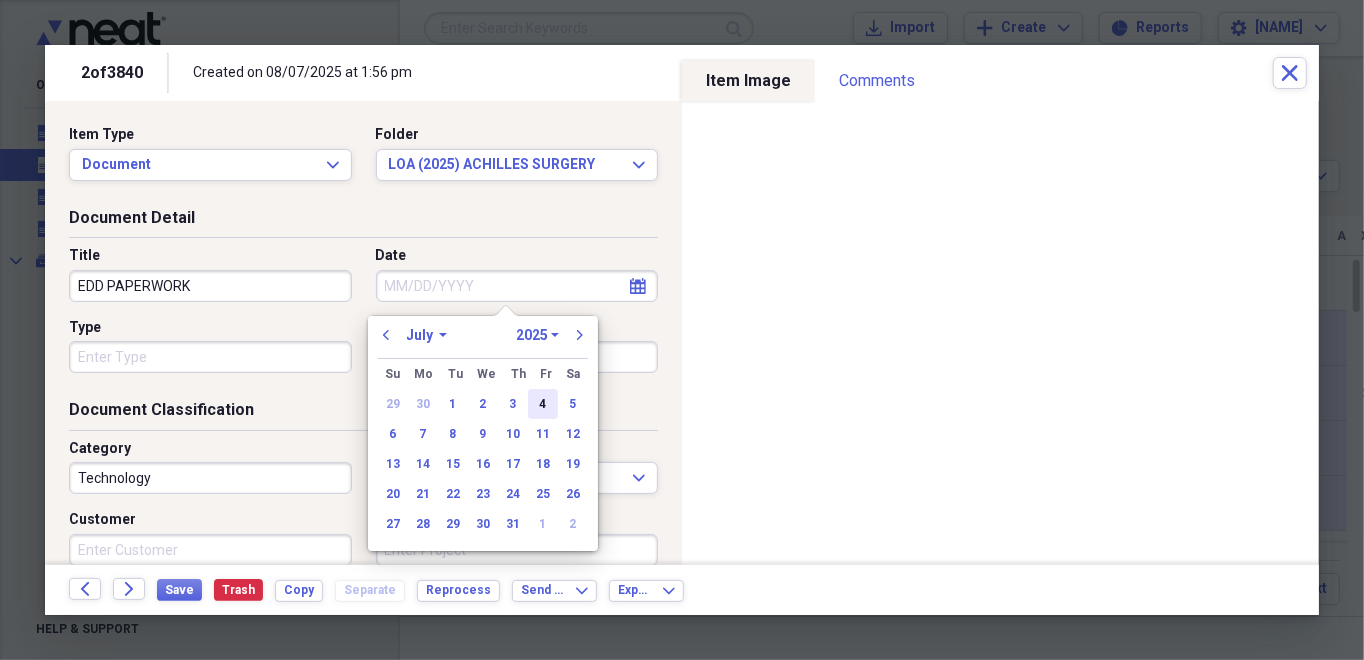 click on "4" at bounding box center (543, 404) 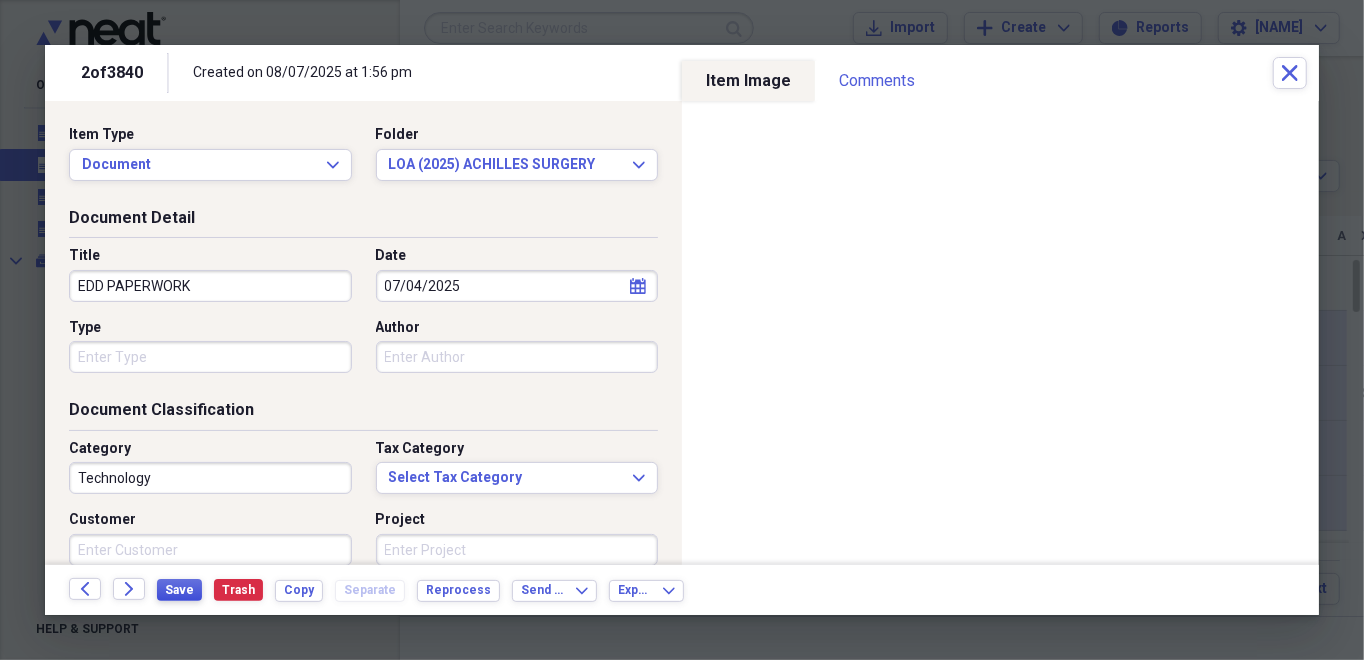 click on "Save" at bounding box center [179, 590] 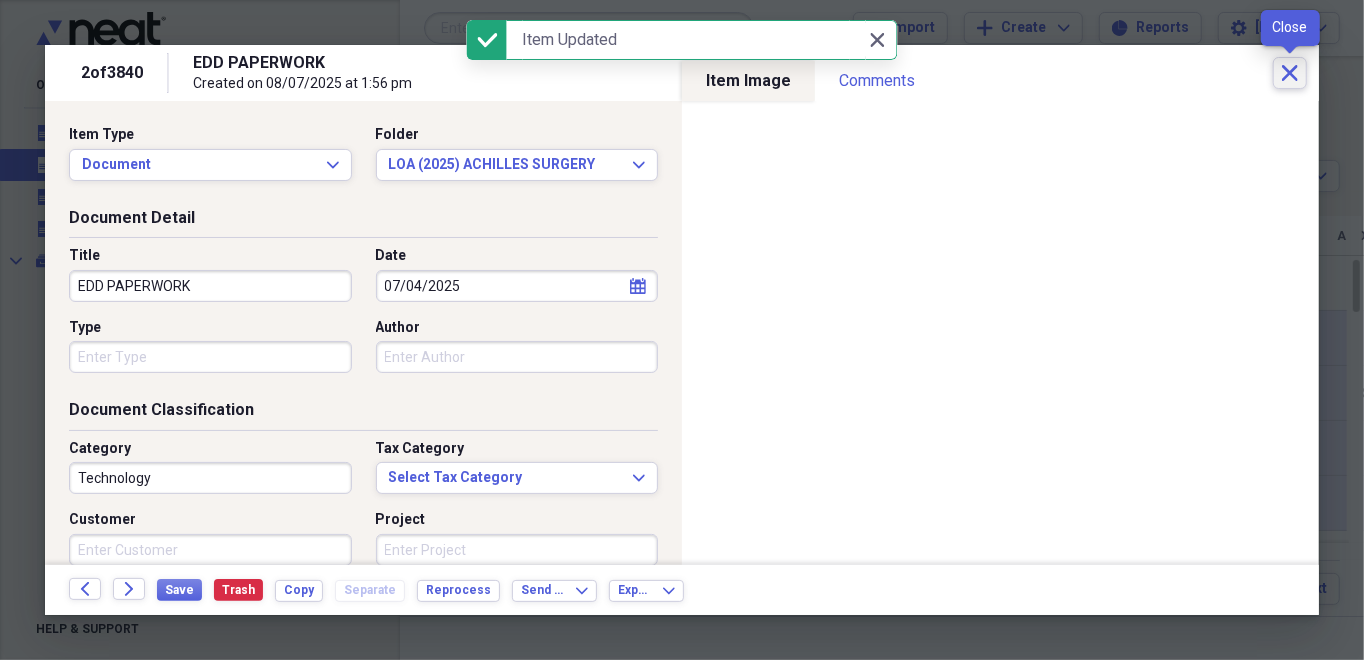 click on "Close" at bounding box center [1290, 73] 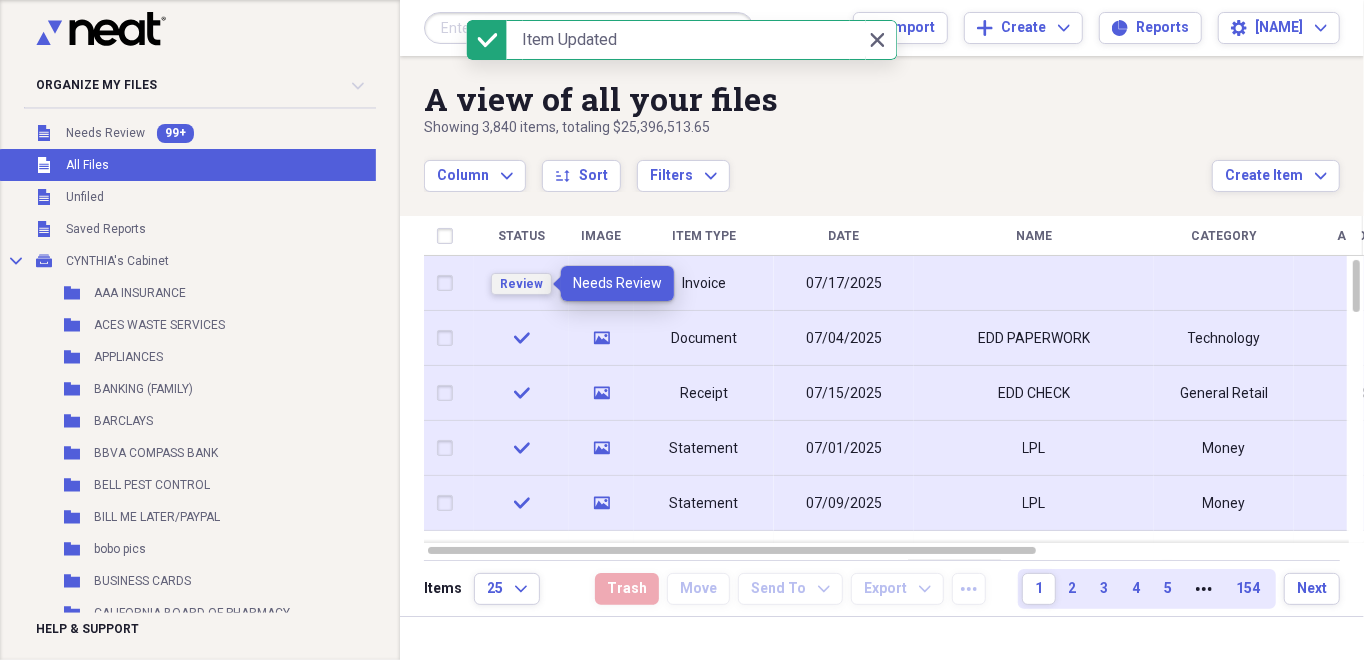 click on "Review" at bounding box center [521, 284] 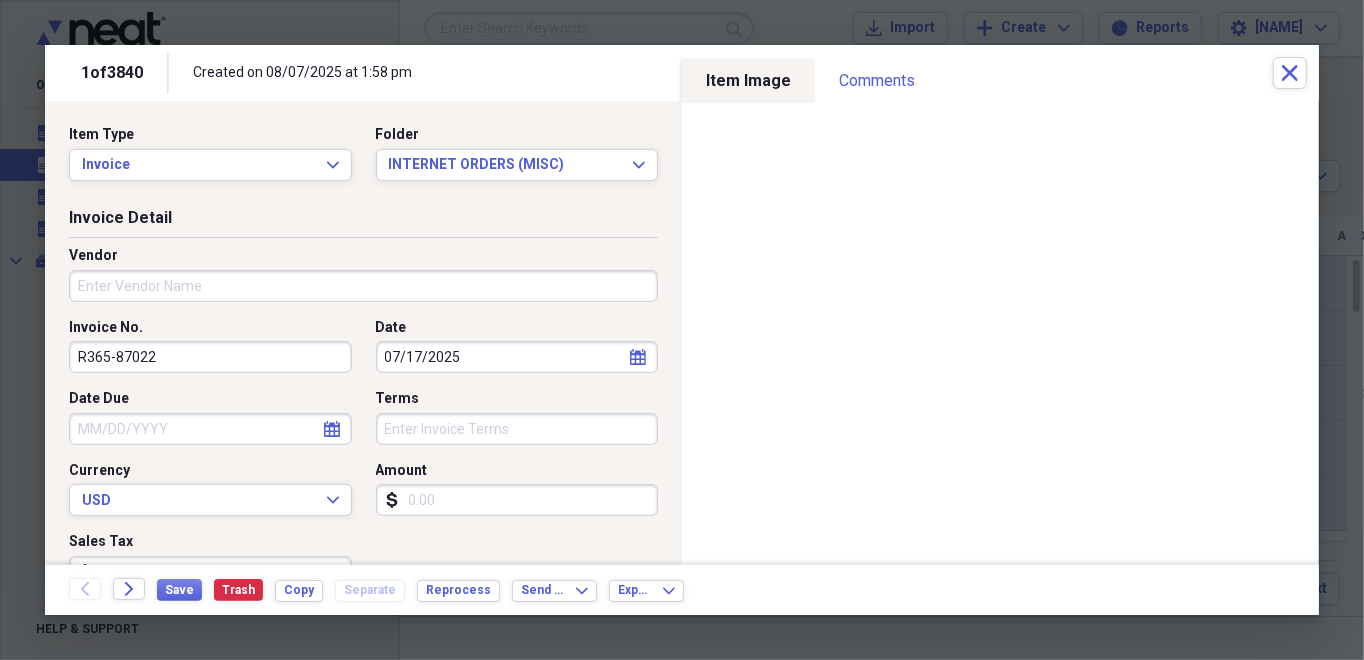 click on "Vendor" at bounding box center [363, 286] 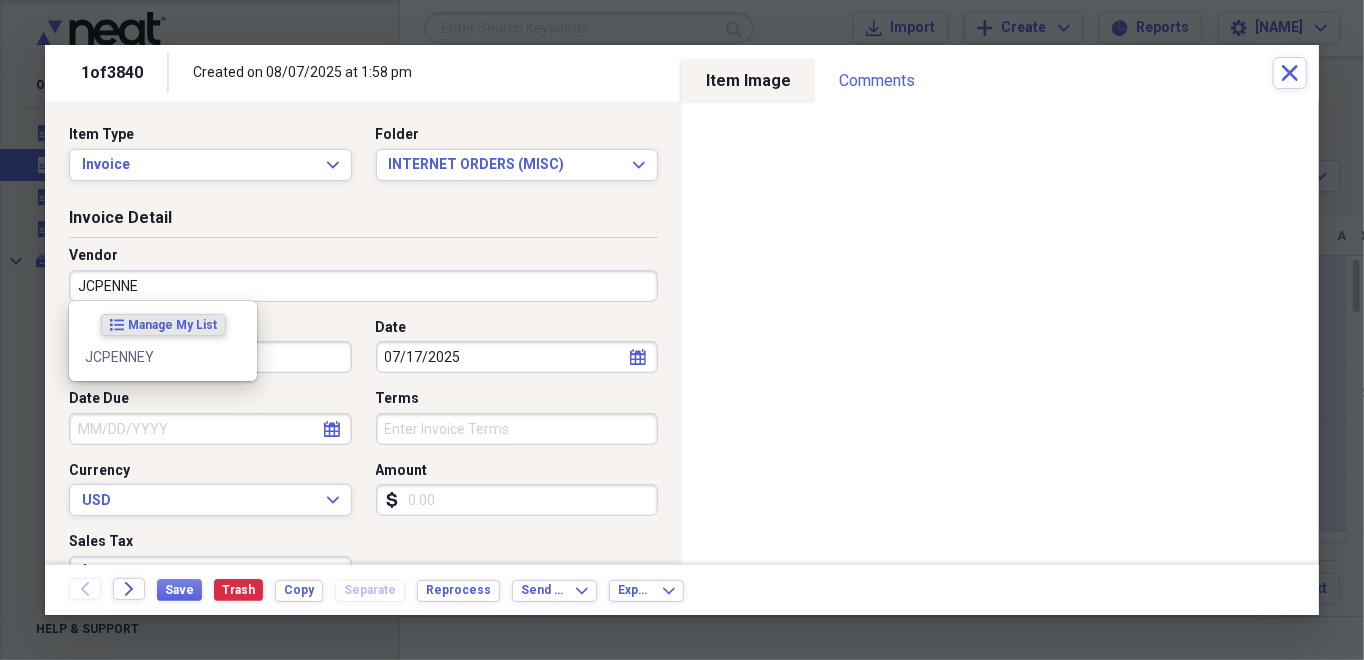 type on "JCPENNEY" 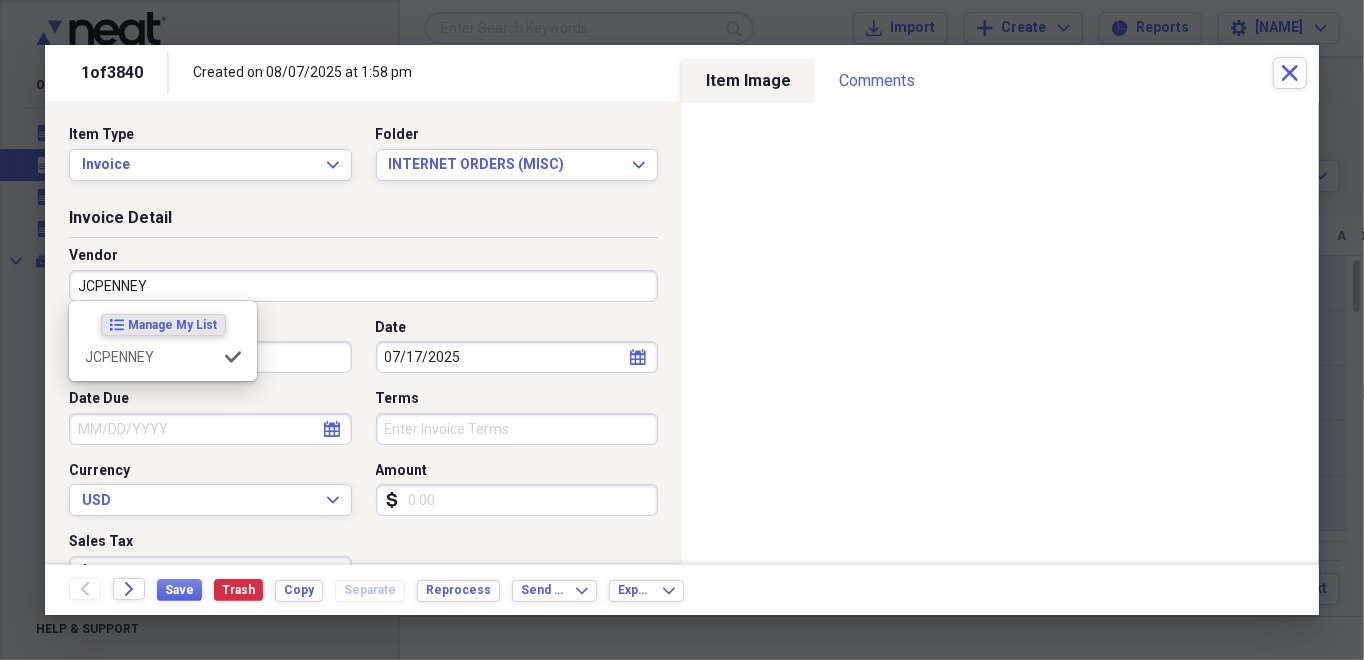 type on "Postal/Shipping" 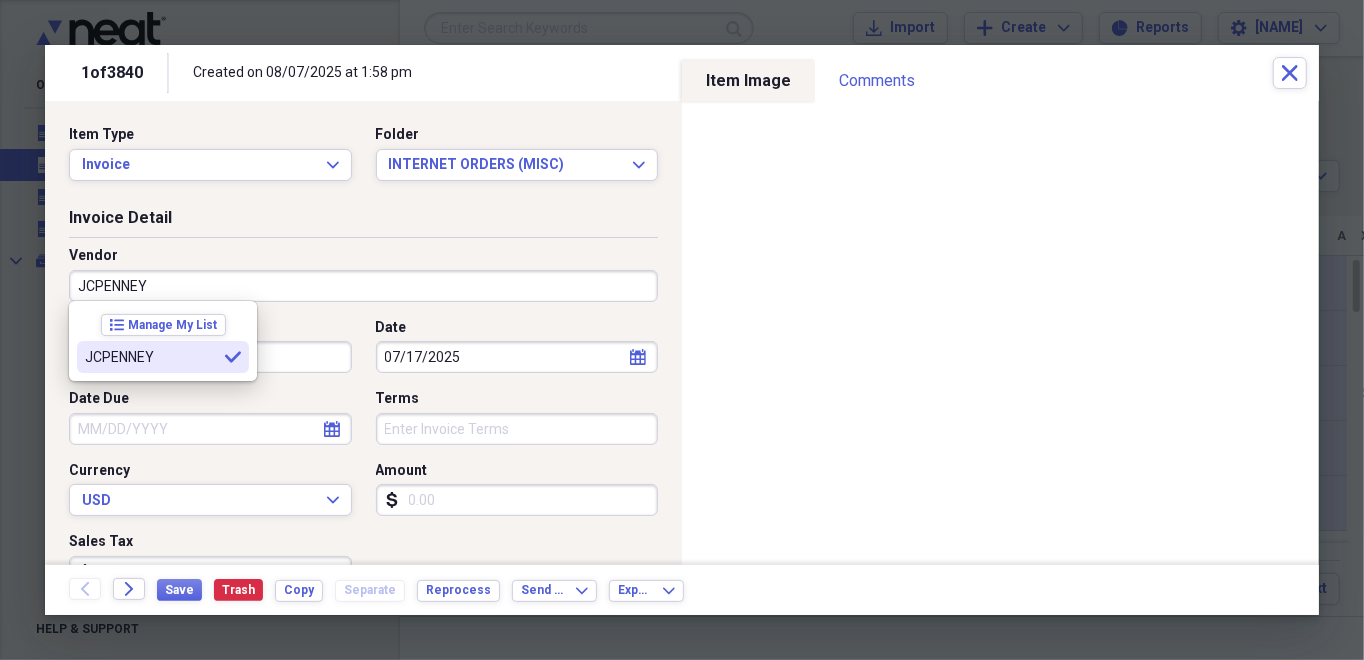 type on "JCPENNEY" 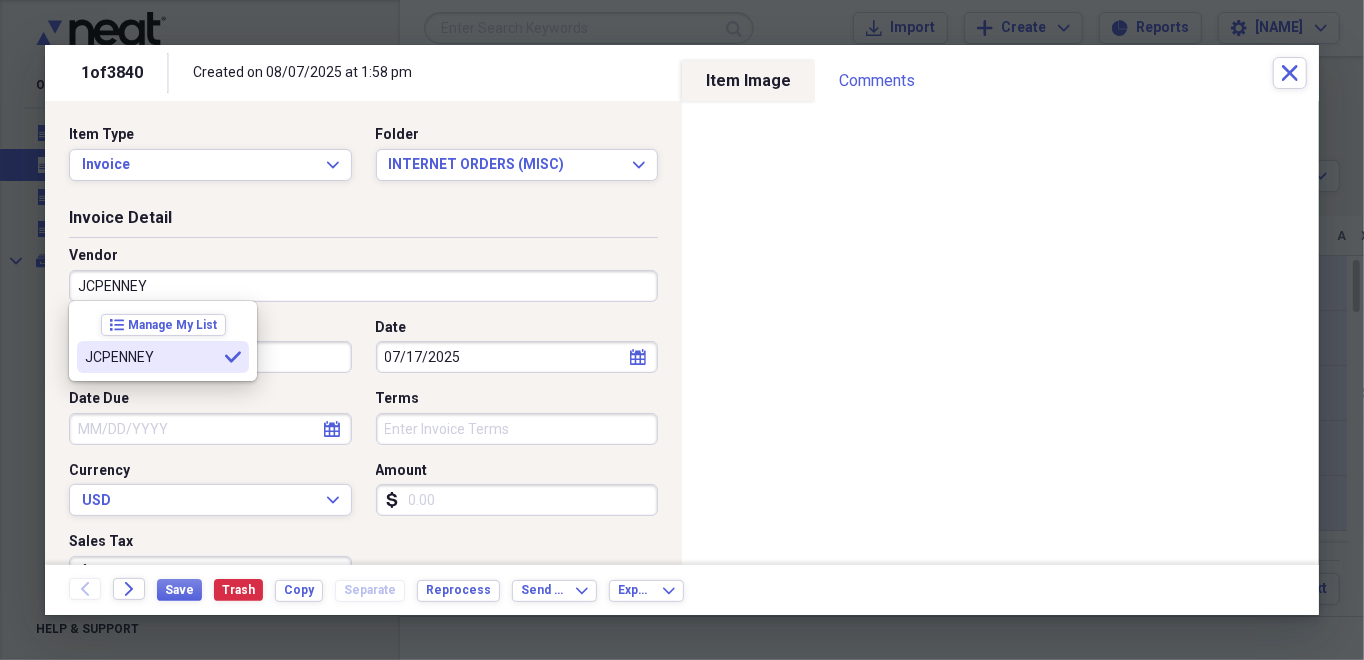 click on "JCPENNEY" at bounding box center (151, 357) 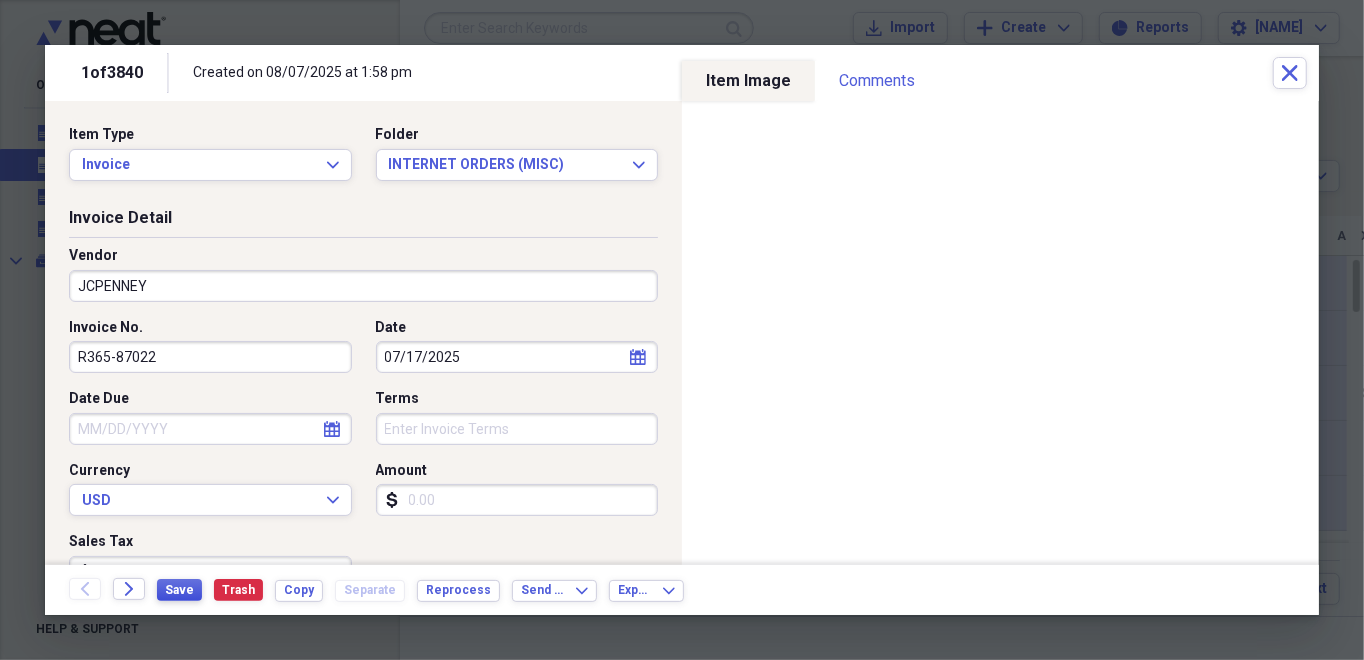 click on "Save" at bounding box center (179, 590) 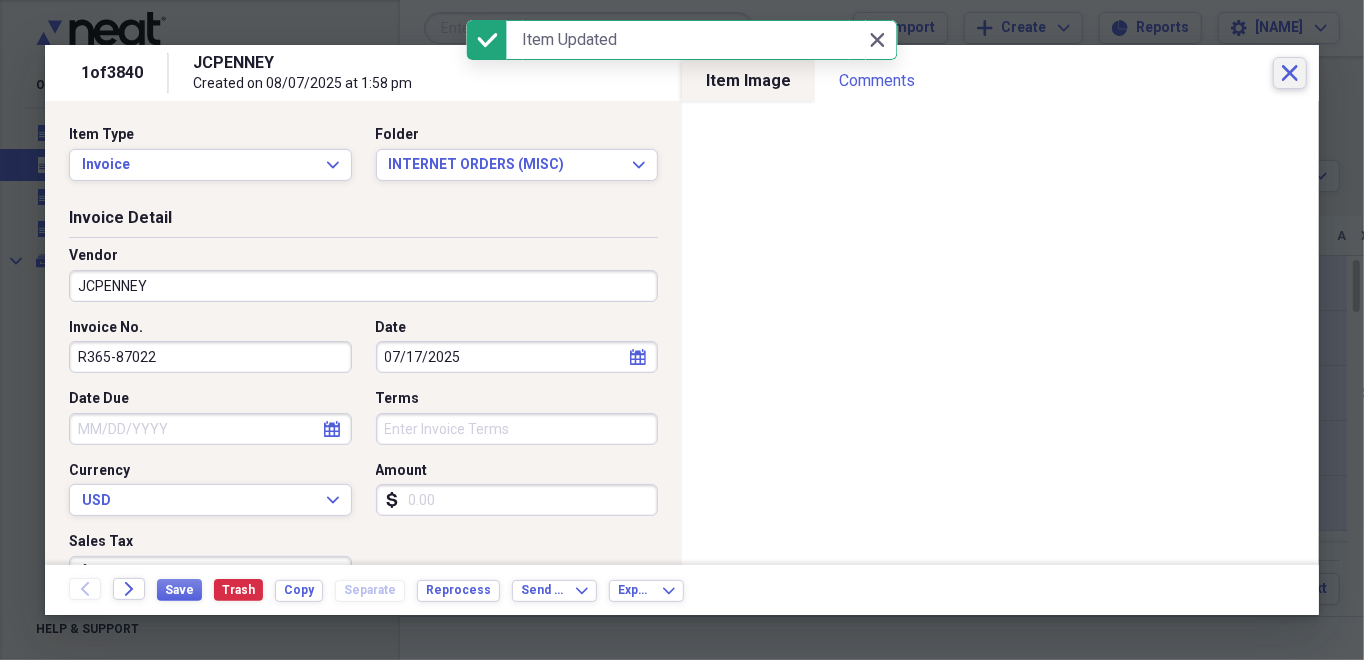 click on "Close" 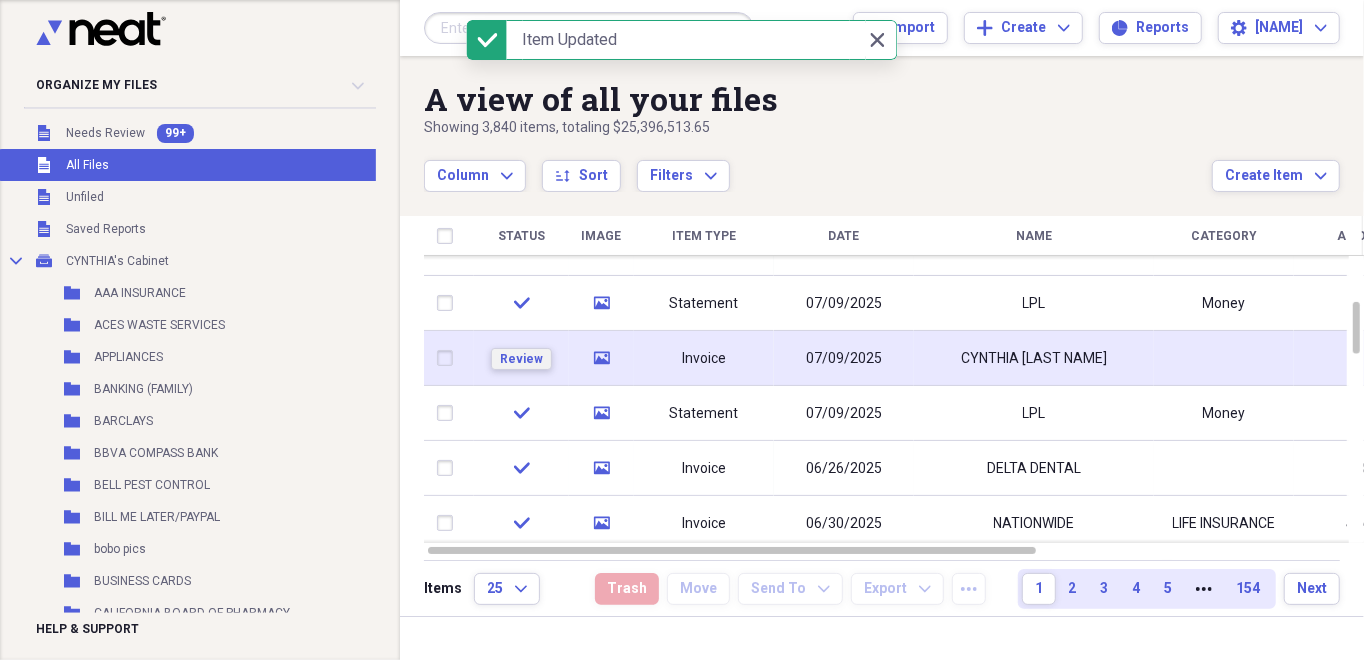 click on "Review" at bounding box center [521, 359] 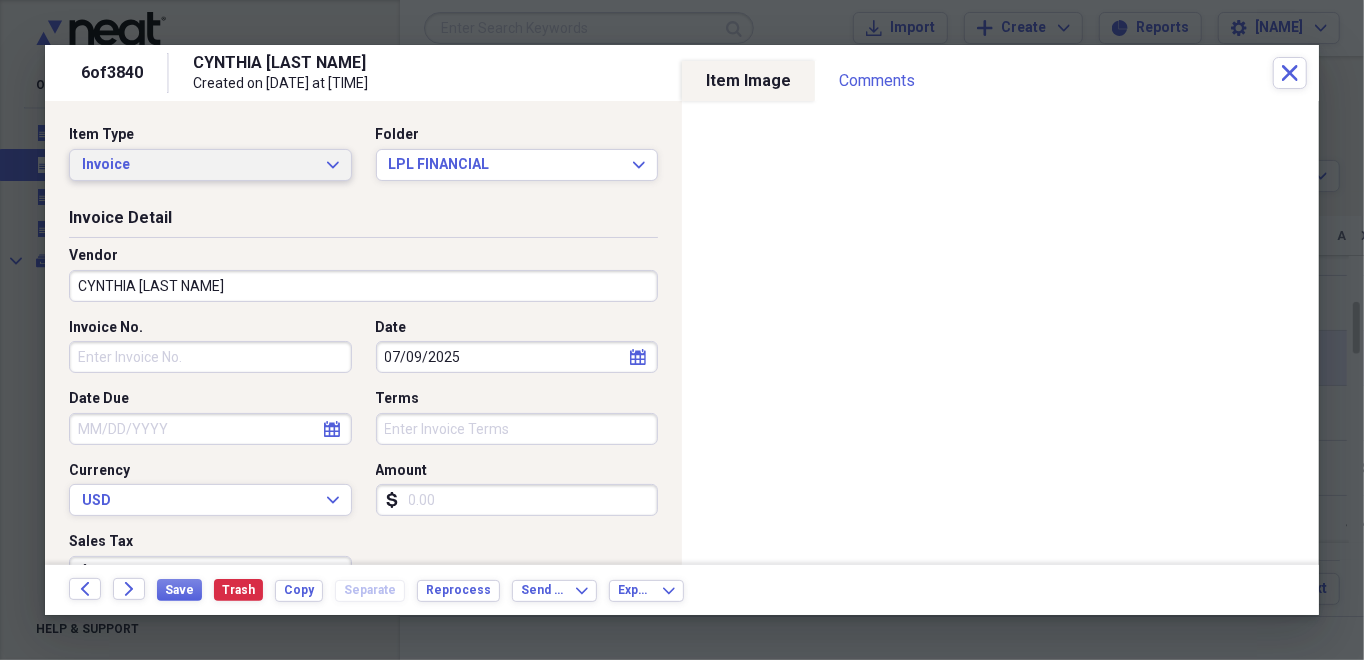 click on "Expand" 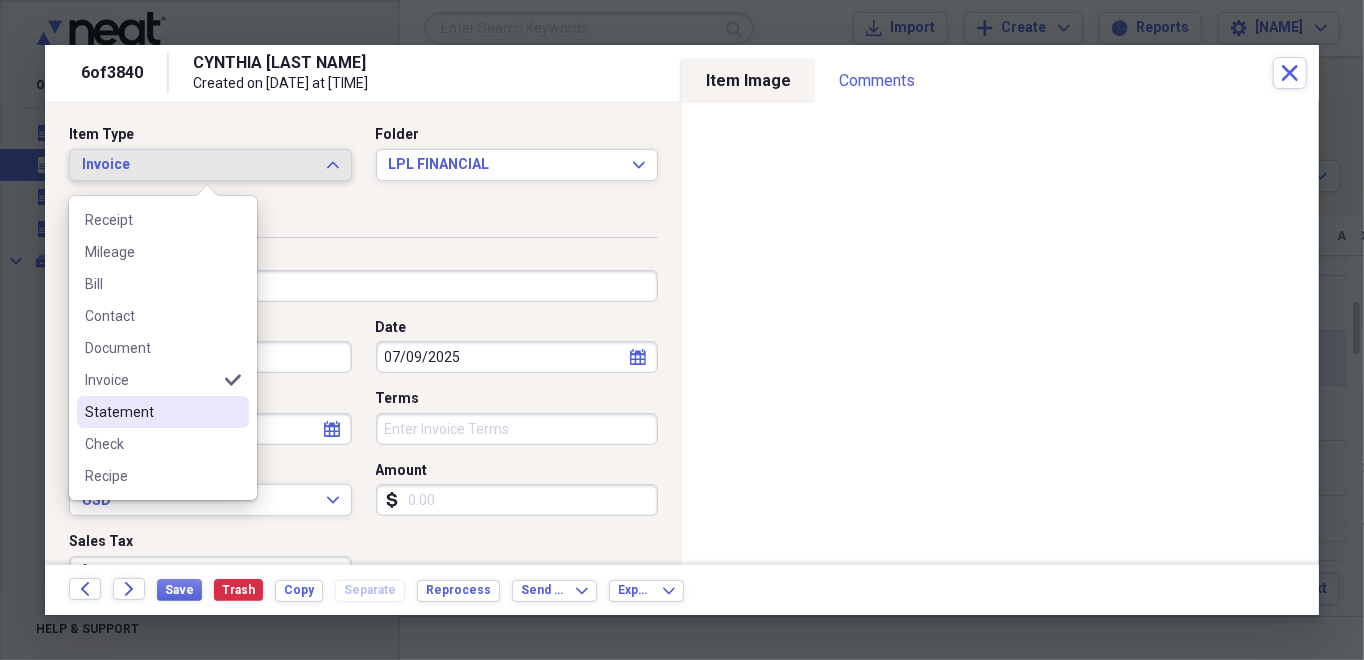 click on "Statement" at bounding box center [151, 412] 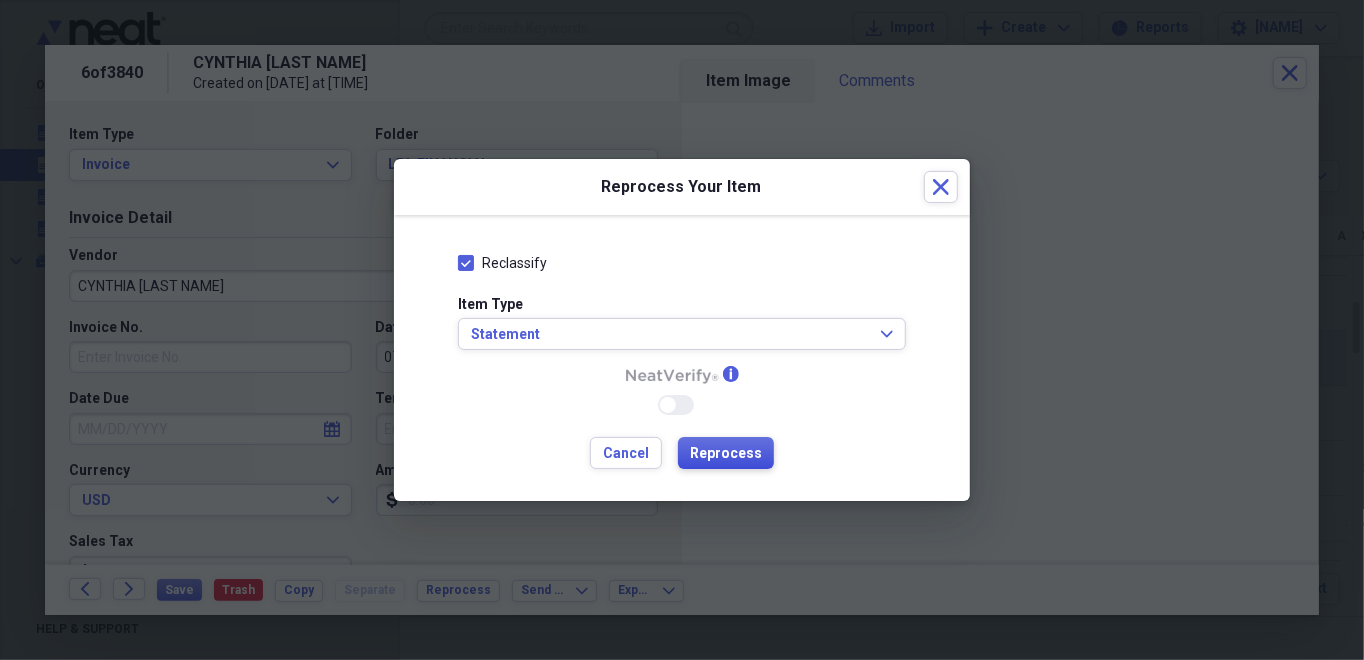 click on "Reprocess" at bounding box center (726, 454) 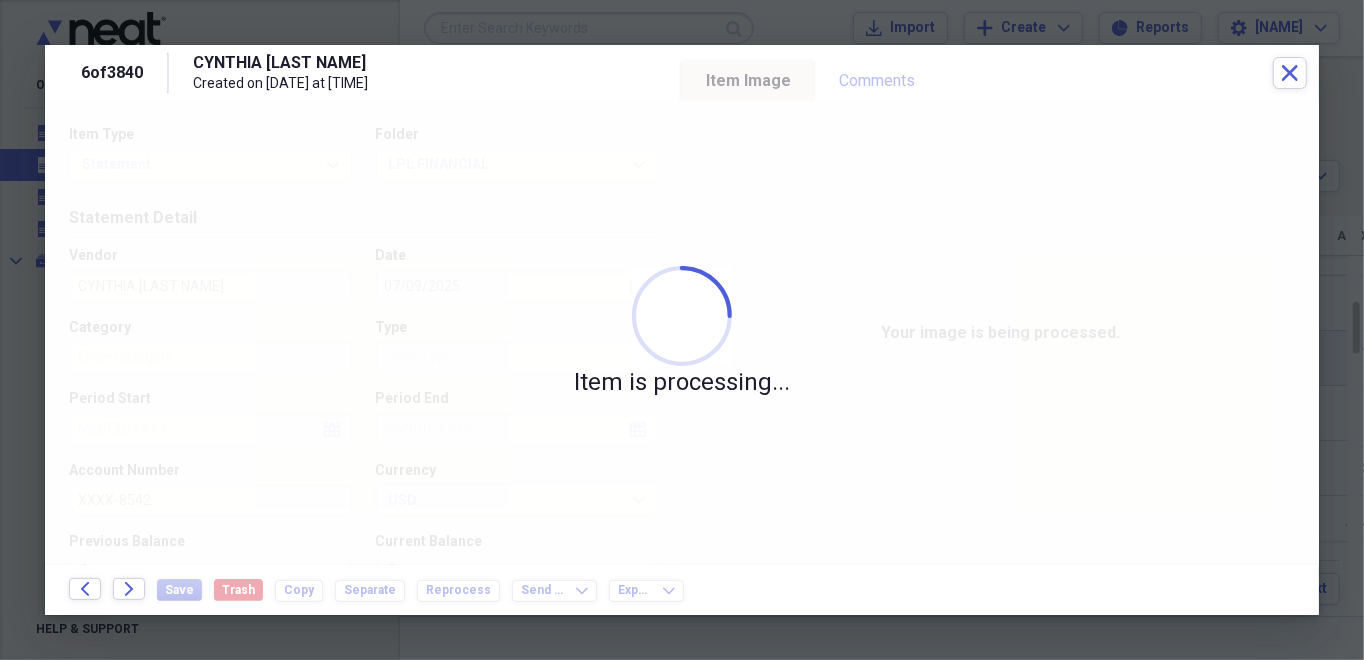 type on "LPL" 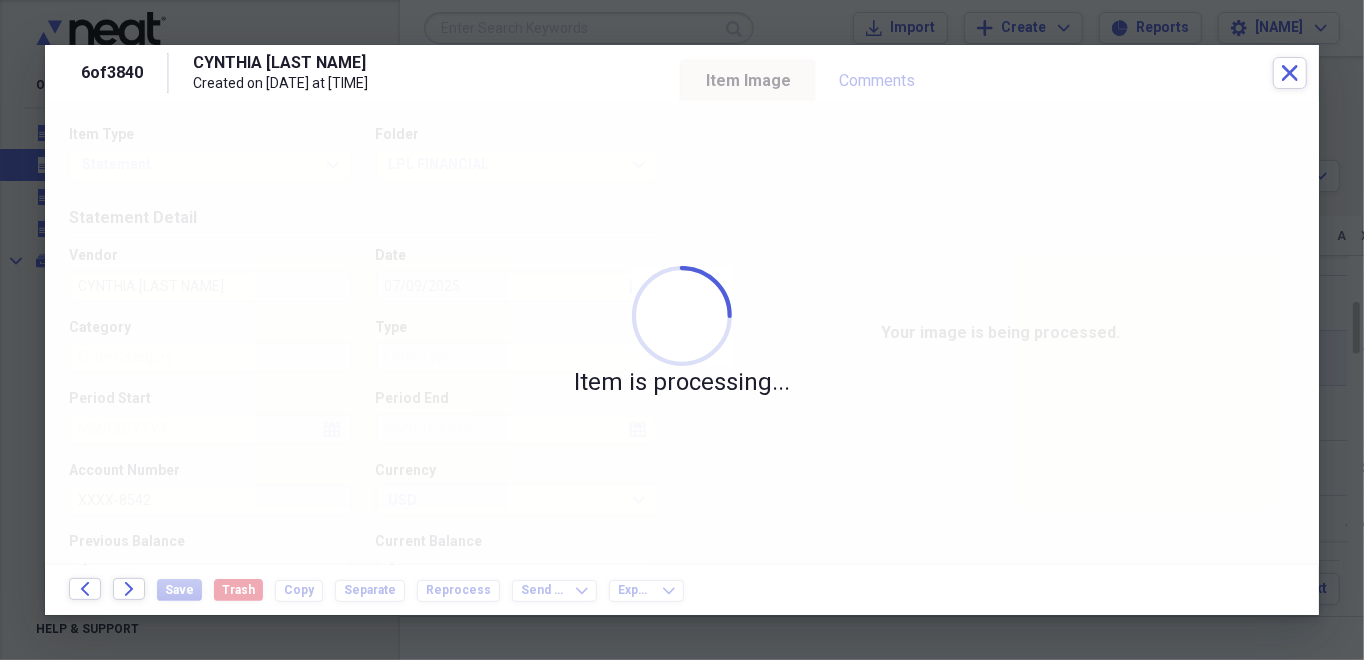 type on "Money" 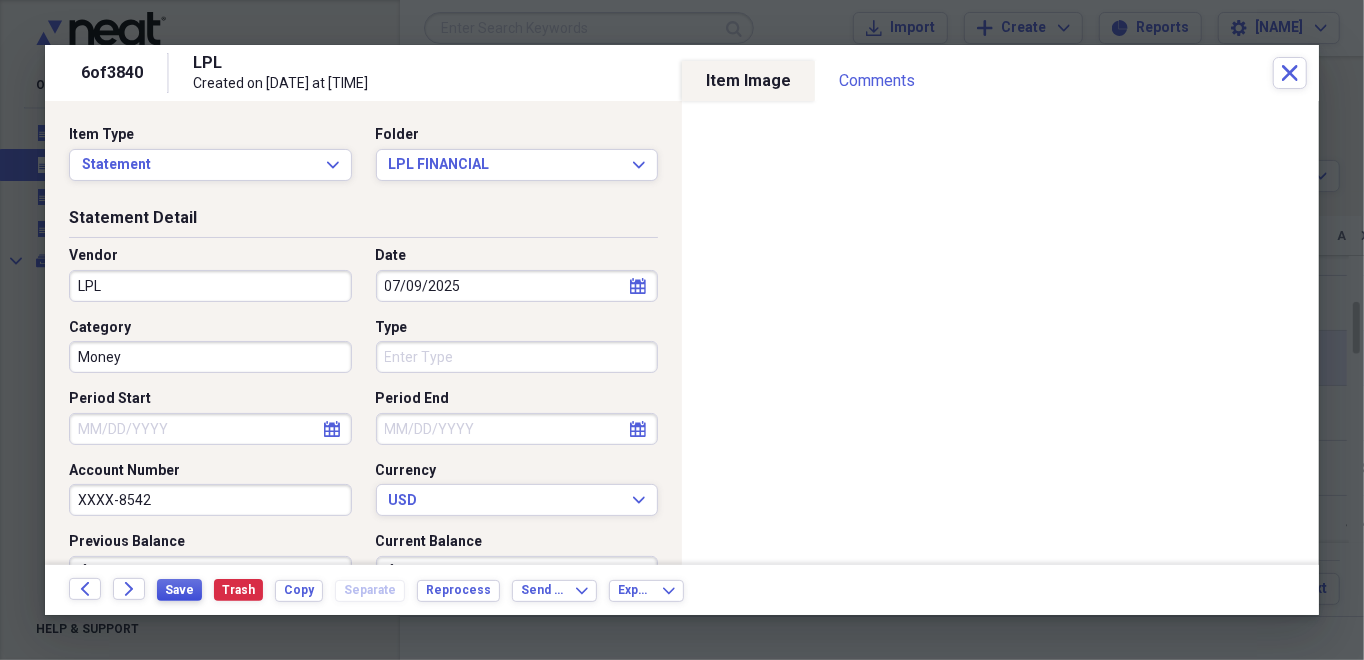 click on "Save" at bounding box center (179, 590) 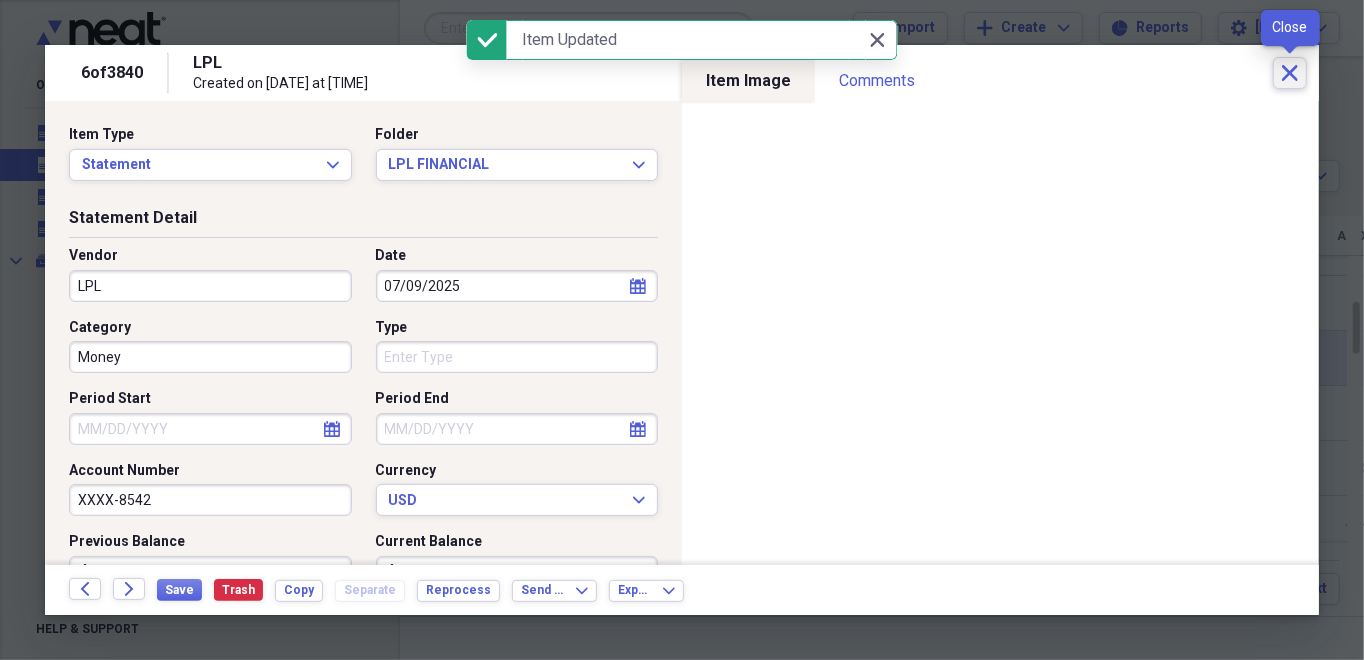 click 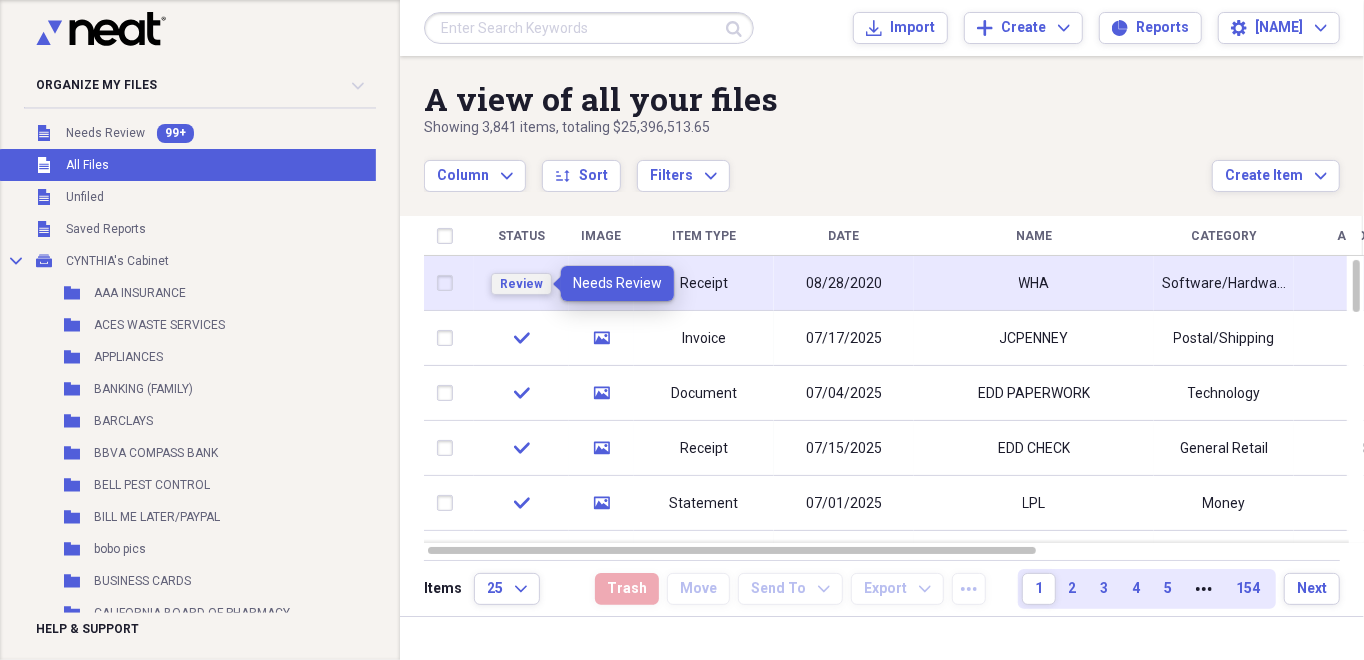 click on "Review" at bounding box center (521, 284) 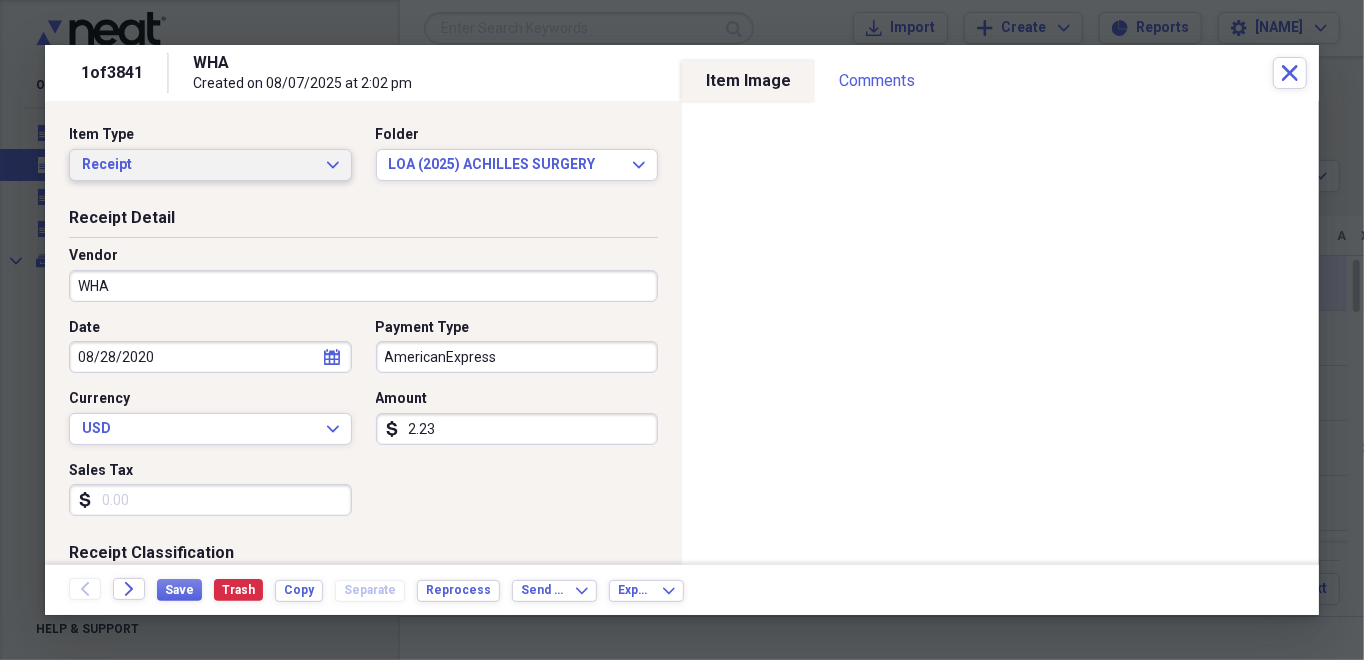 click on "Expand" 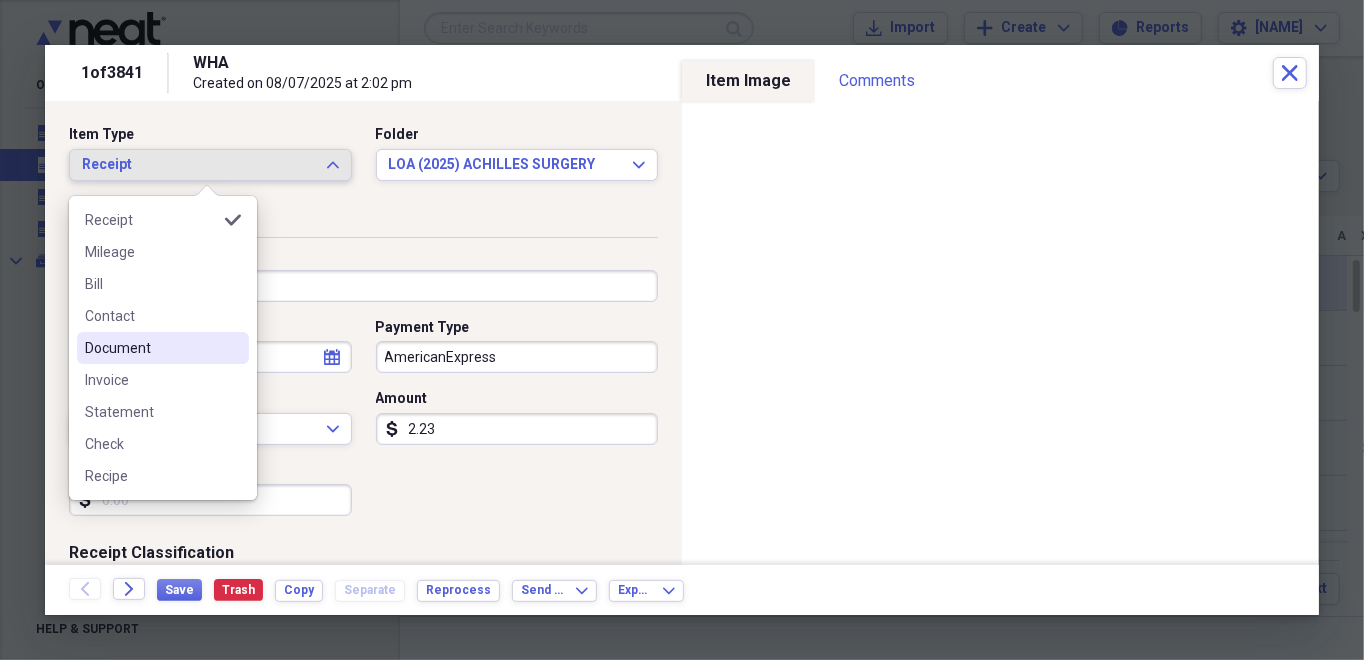 click on "Document" at bounding box center [151, 348] 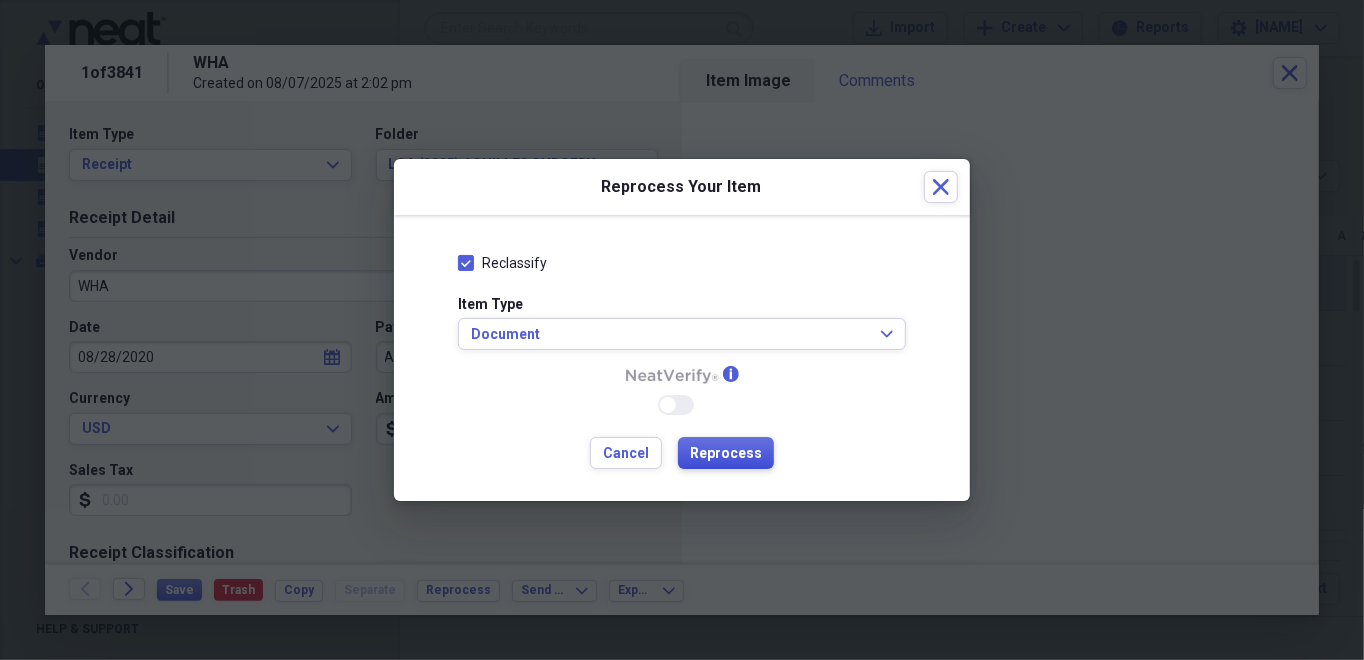 click on "Reprocess" at bounding box center [726, 454] 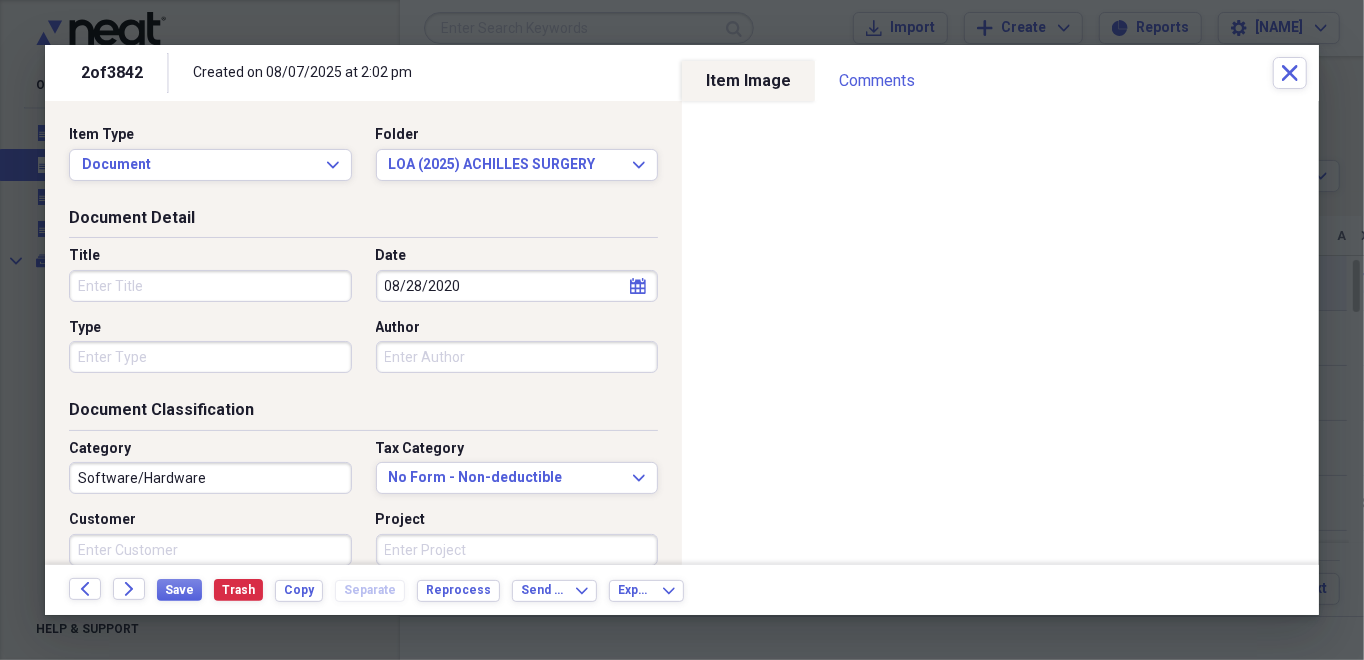 click on "Title" at bounding box center (210, 286) 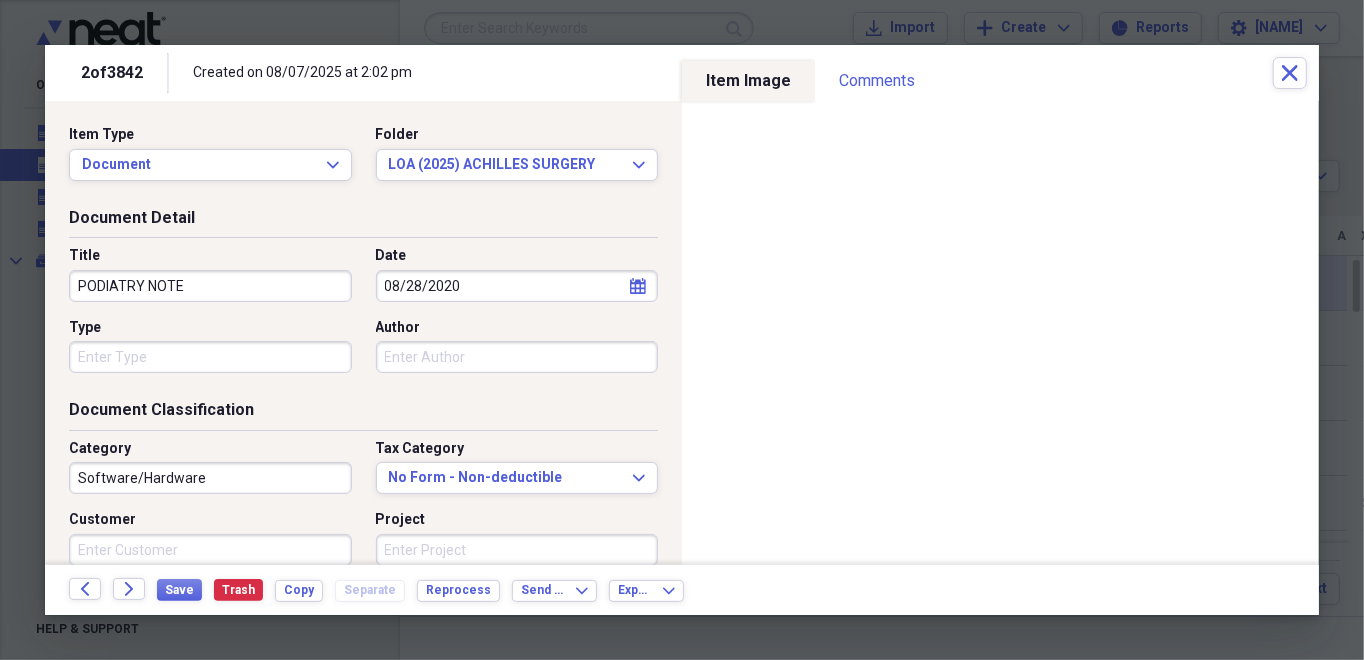 type on "PODIATRY NOTE" 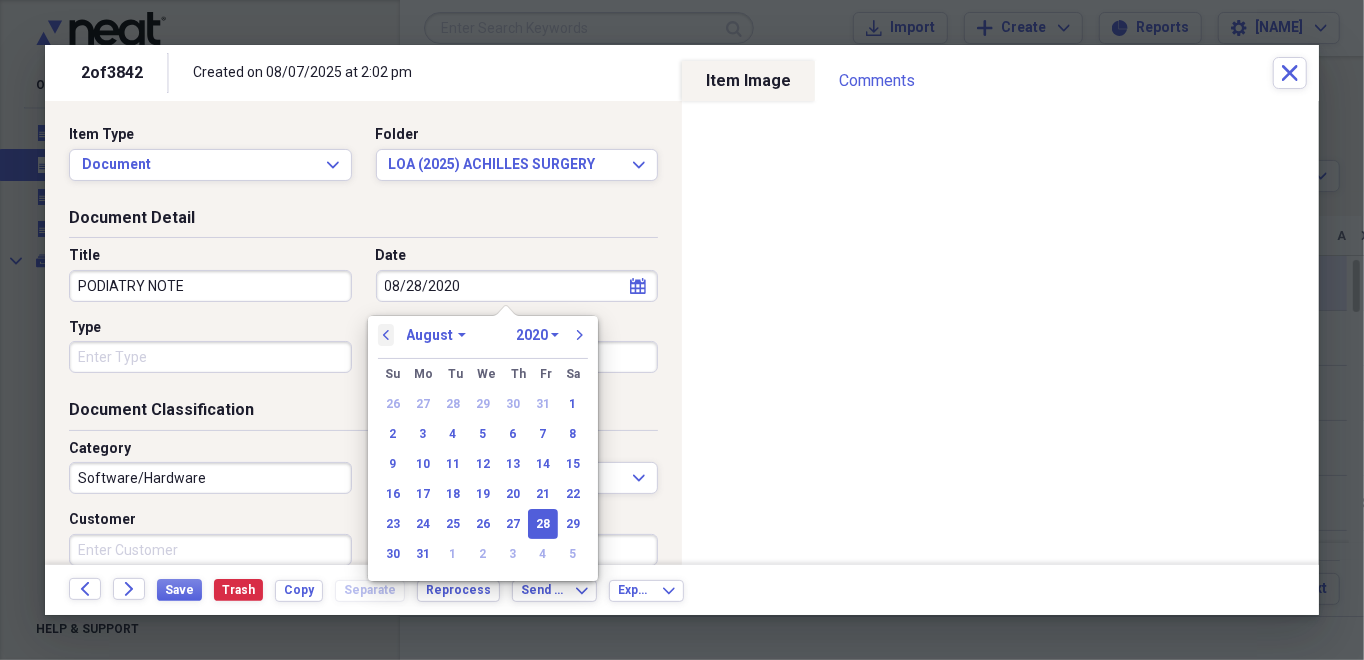 click on "previous" at bounding box center [386, 335] 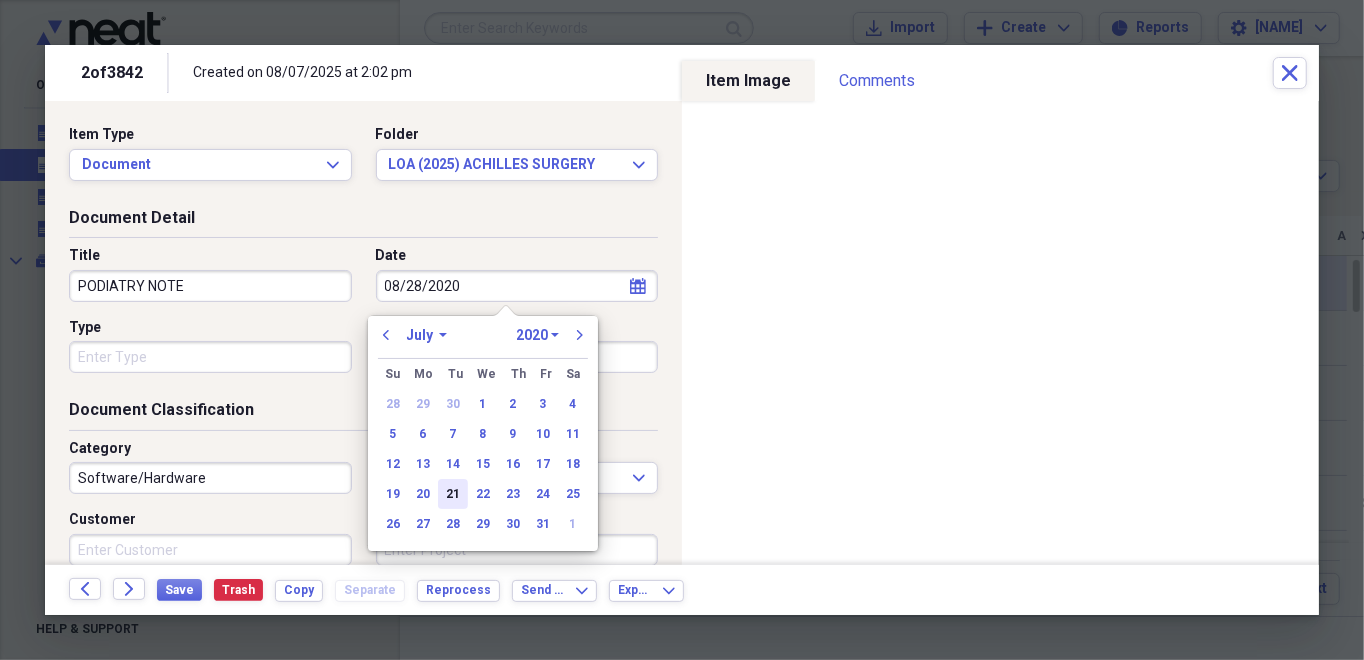 click on "21" at bounding box center [453, 494] 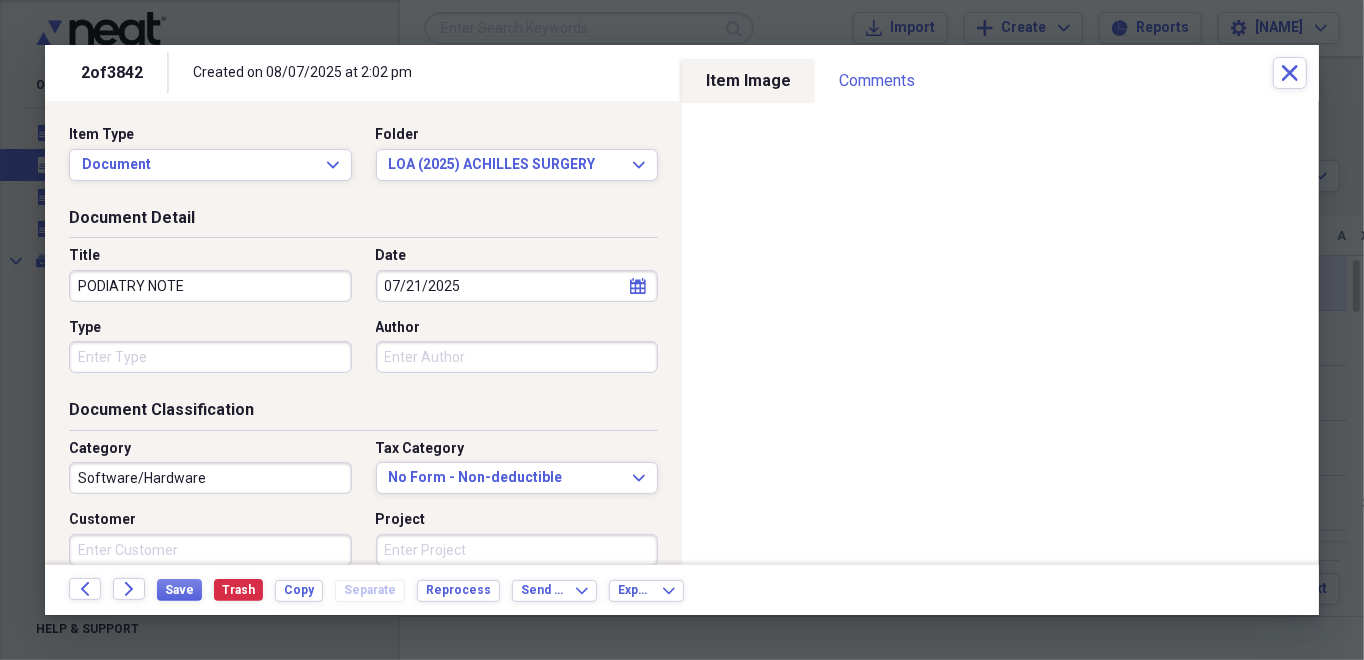 type on "07/21/2025" 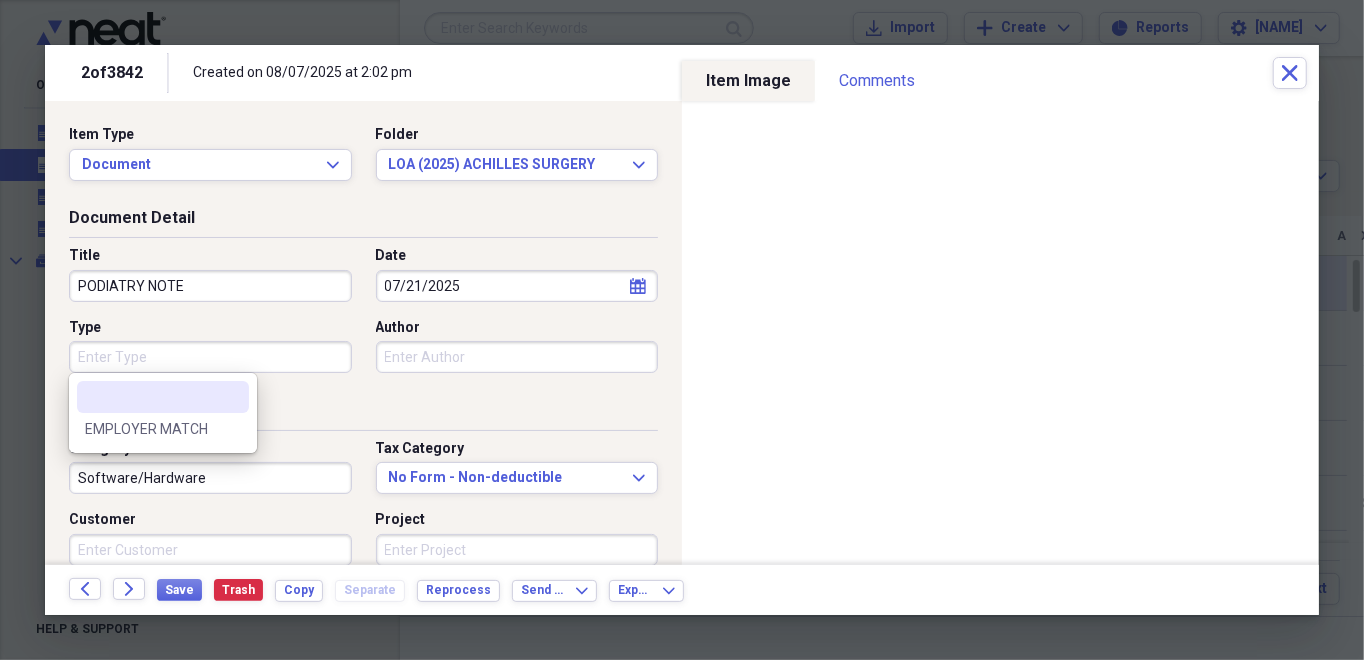 click on "Type" at bounding box center [210, 357] 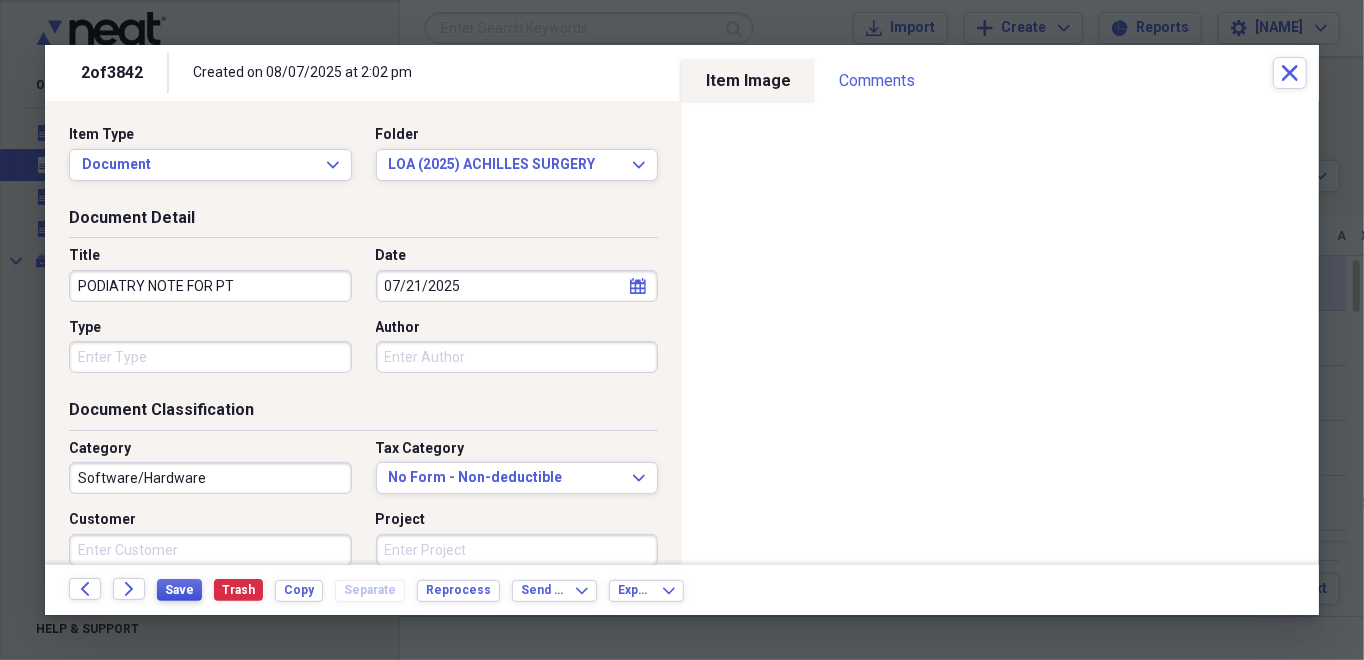 type on "PODIATRY NOTE FOR PT" 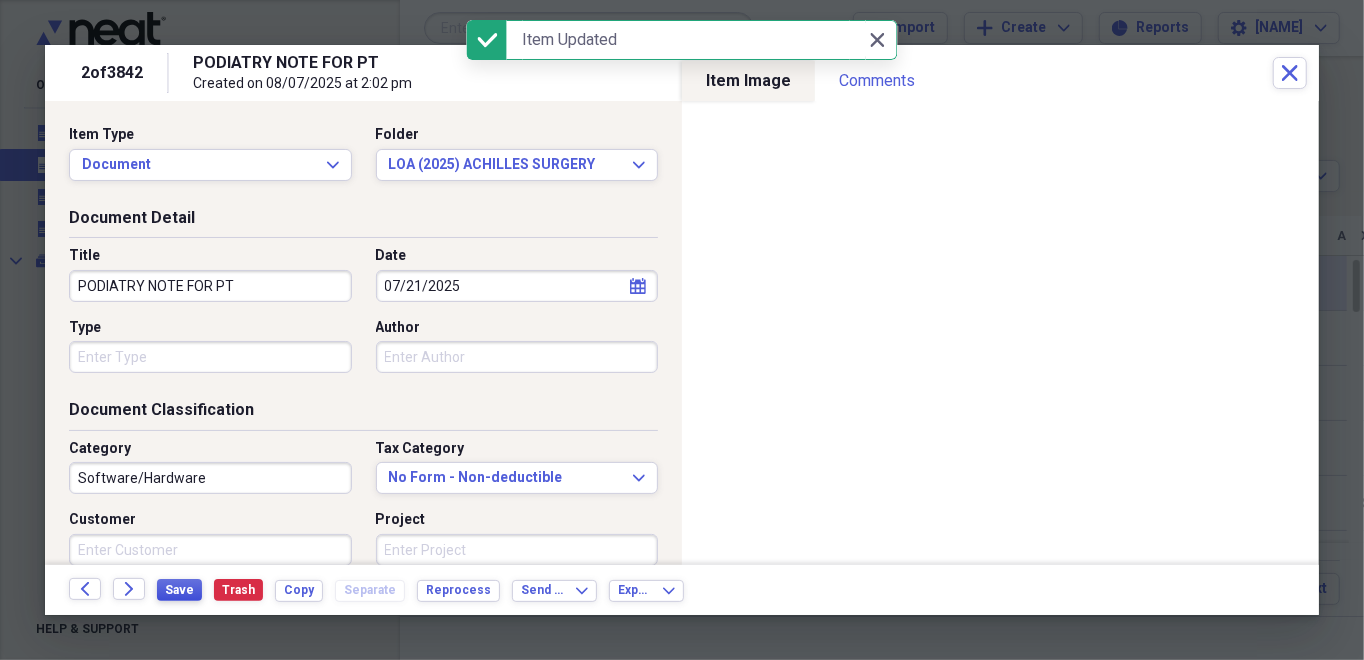 click on "Save" at bounding box center [179, 590] 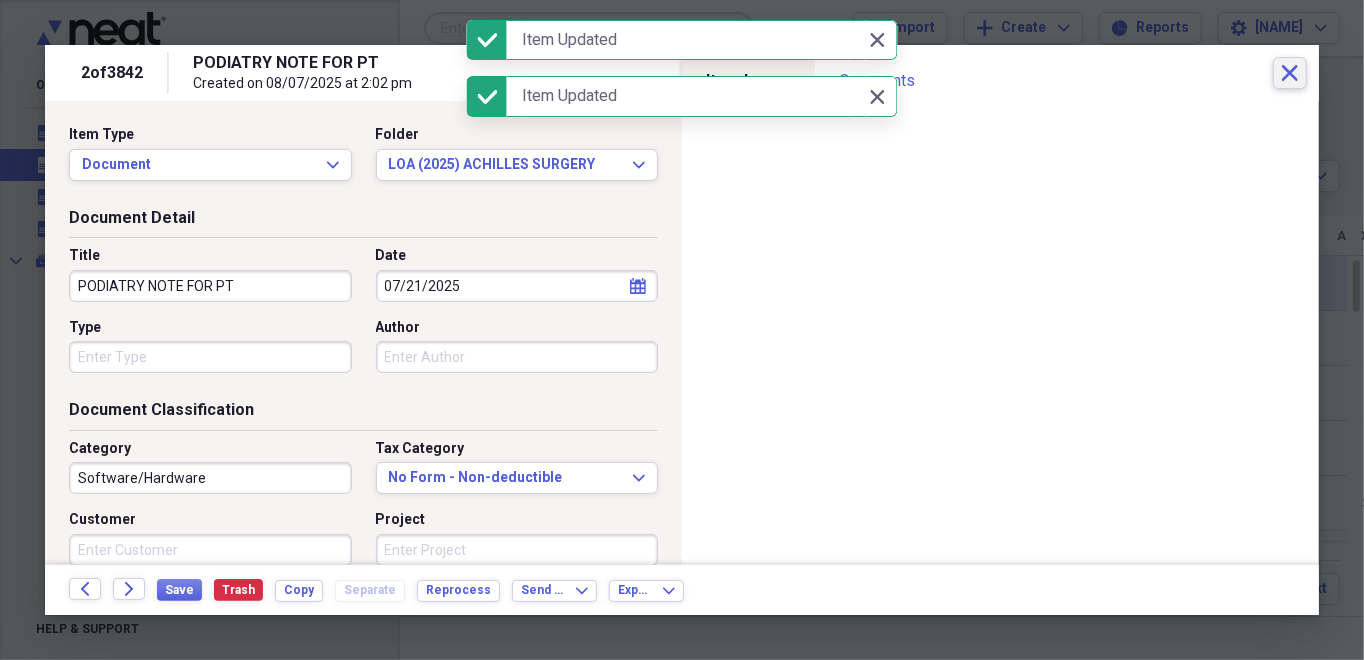 click on "Close" at bounding box center [1290, 73] 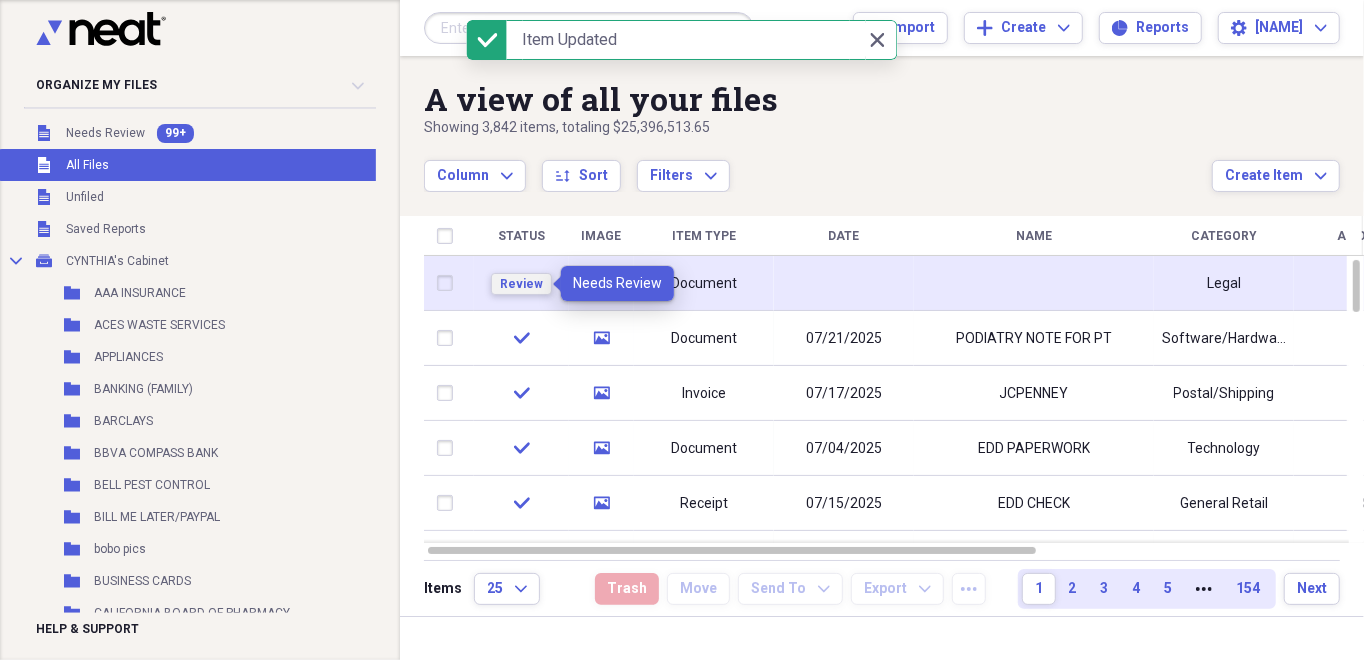 click on "Review" at bounding box center [521, 284] 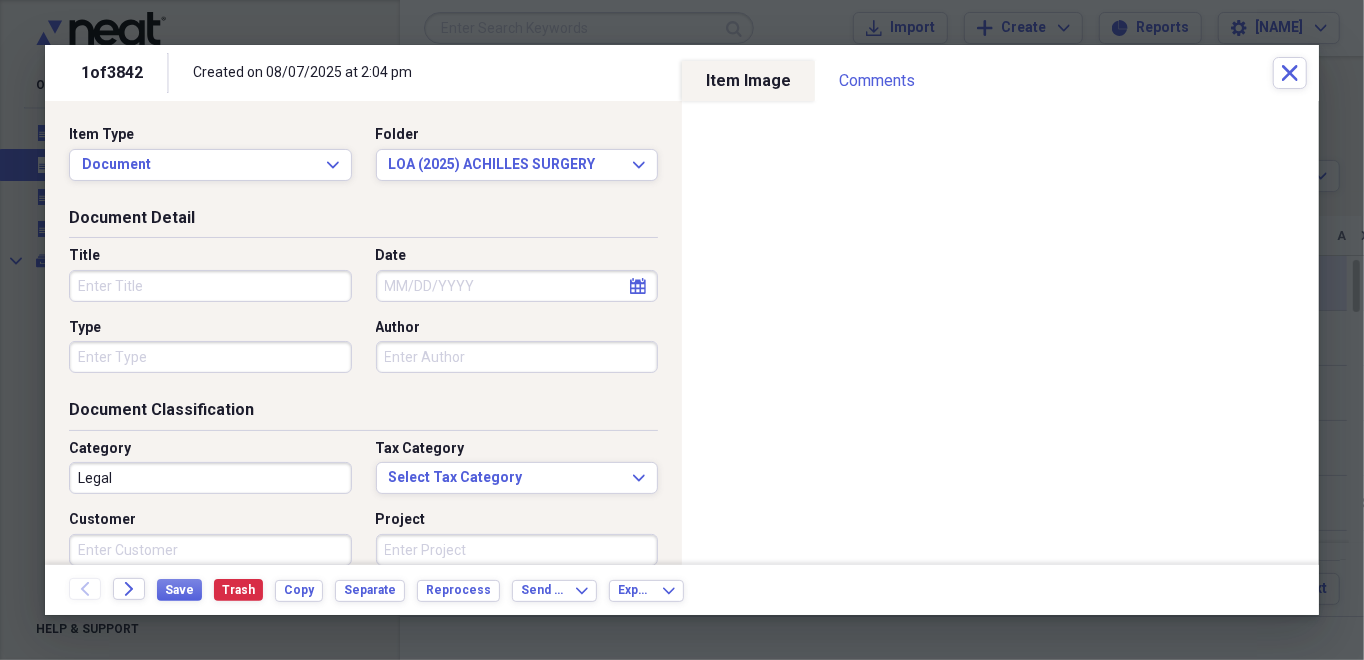 click on "Title" at bounding box center [210, 286] 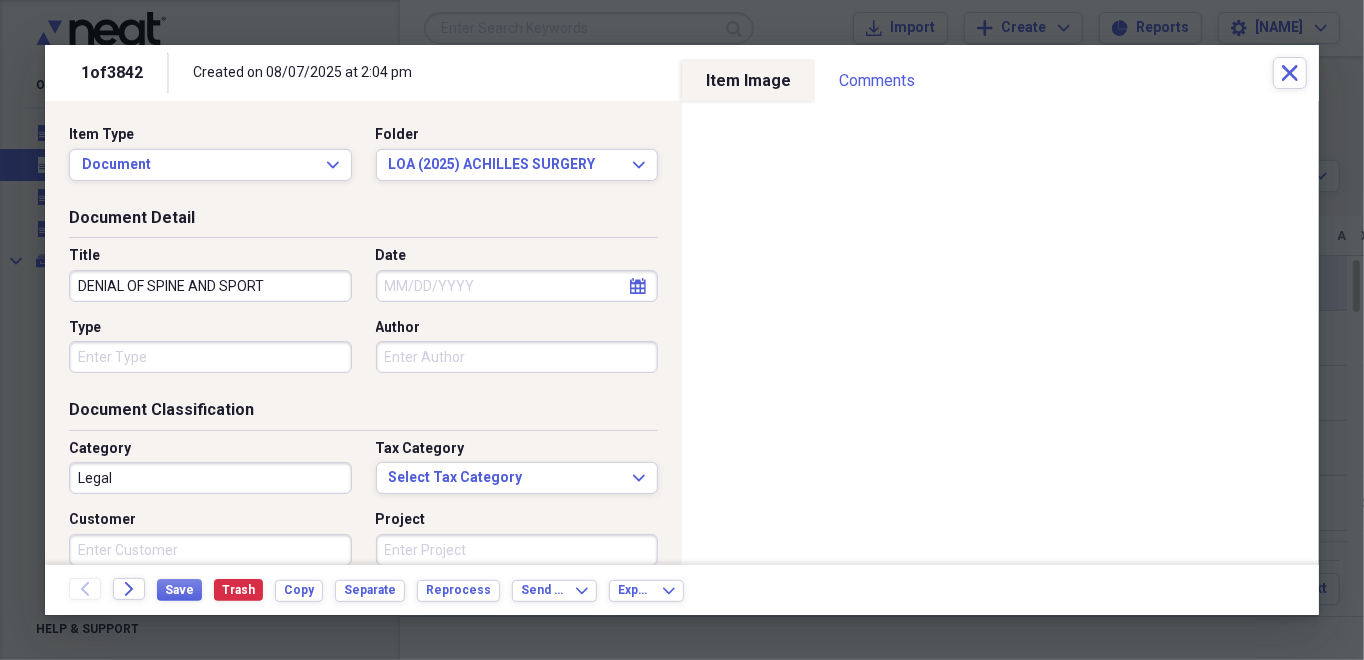 type on "DENIAL OF SPINE AND SPORT" 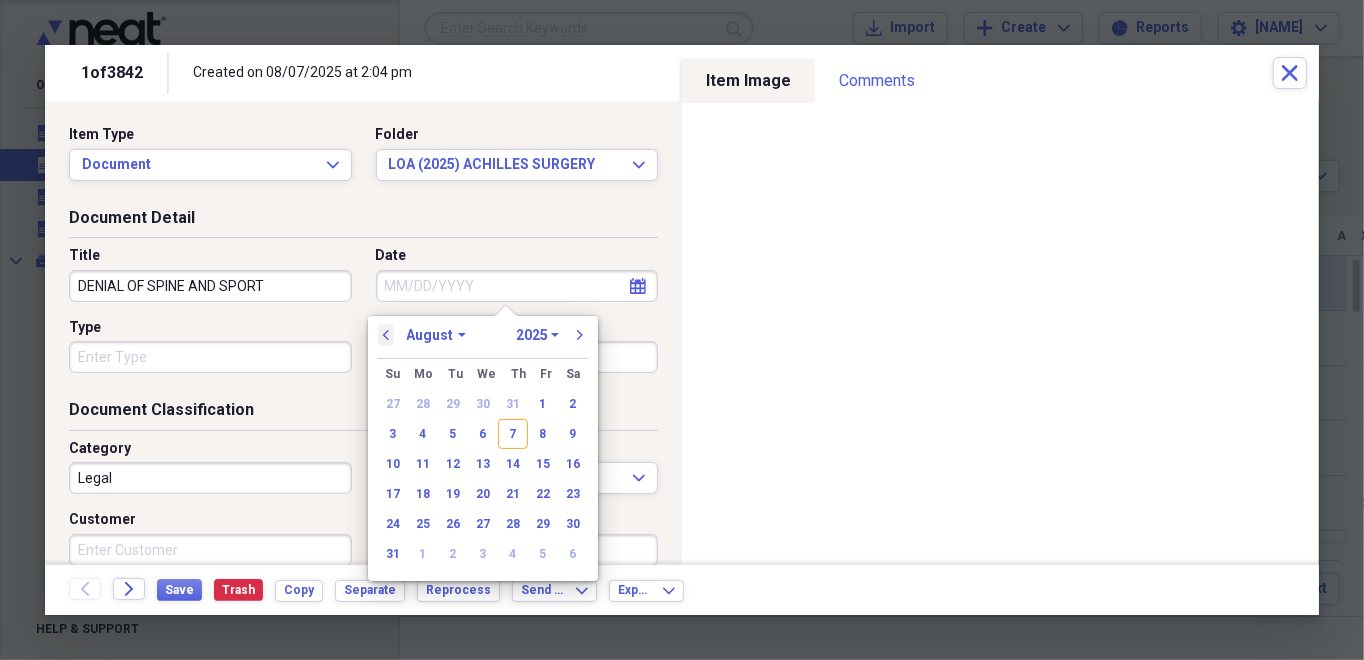 click on "previous" at bounding box center [386, 335] 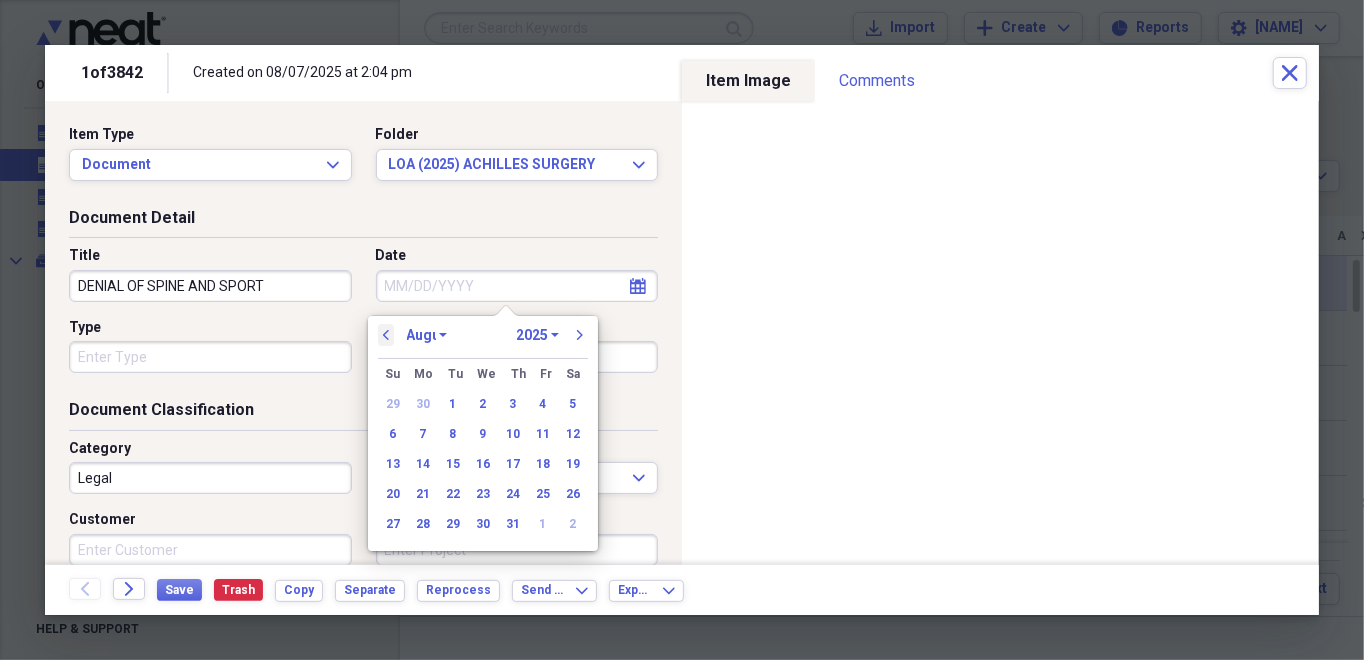 select on "6" 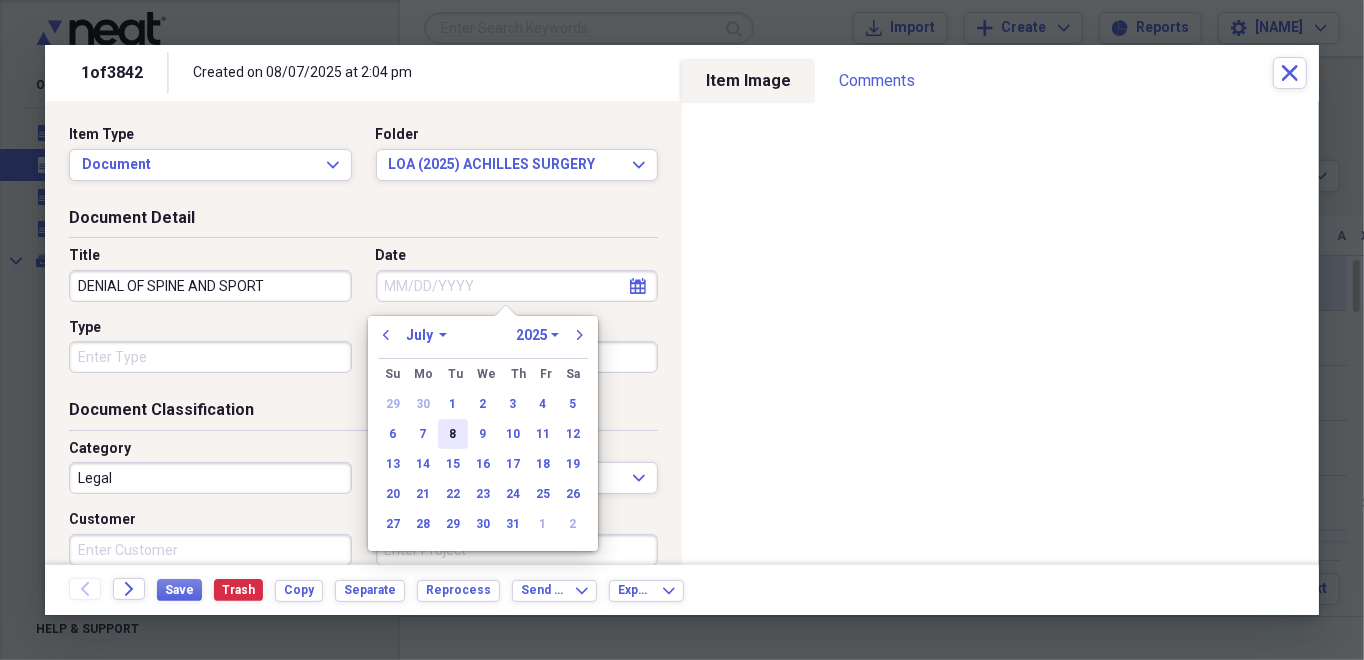 click on "8" at bounding box center (453, 434) 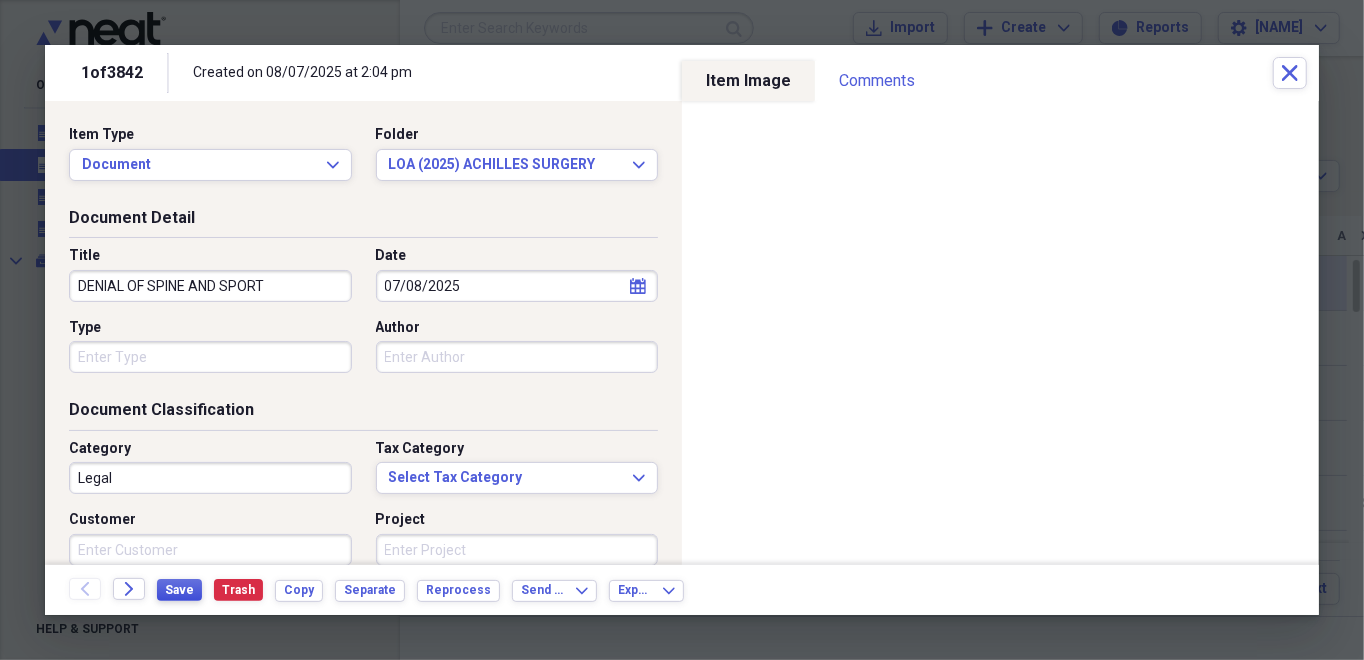 click on "Save" at bounding box center (179, 590) 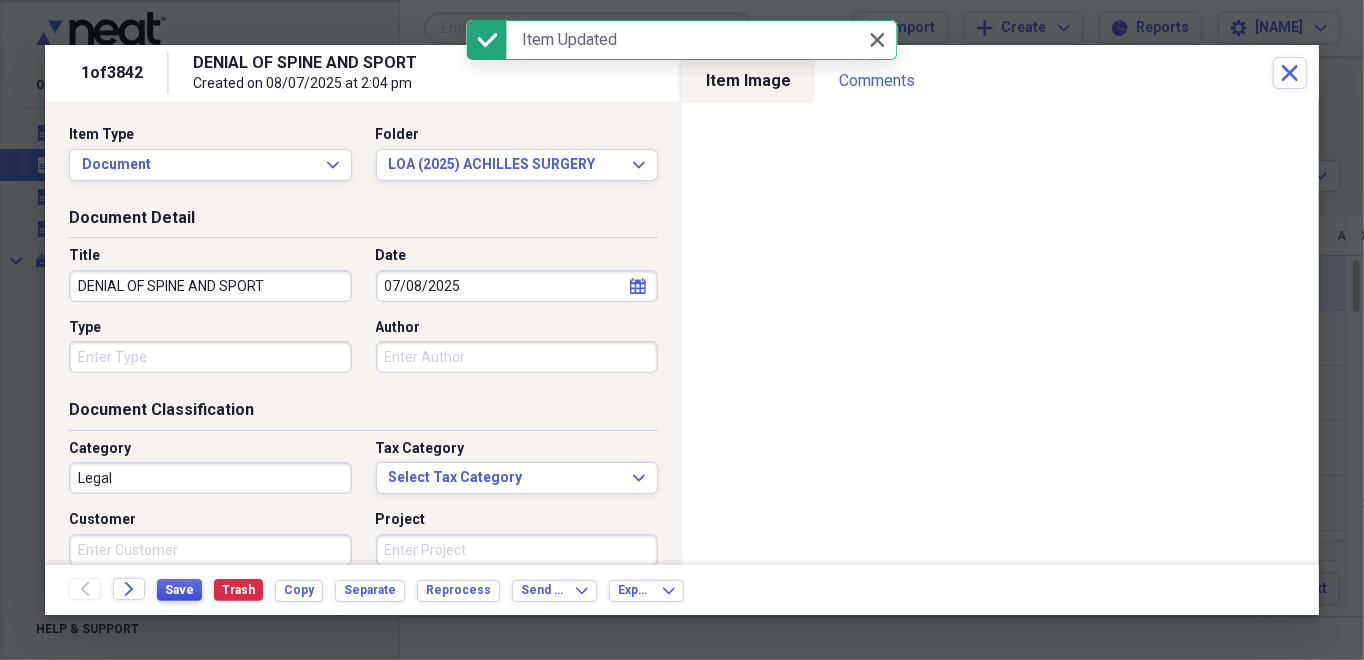 click on "Save" at bounding box center [179, 590] 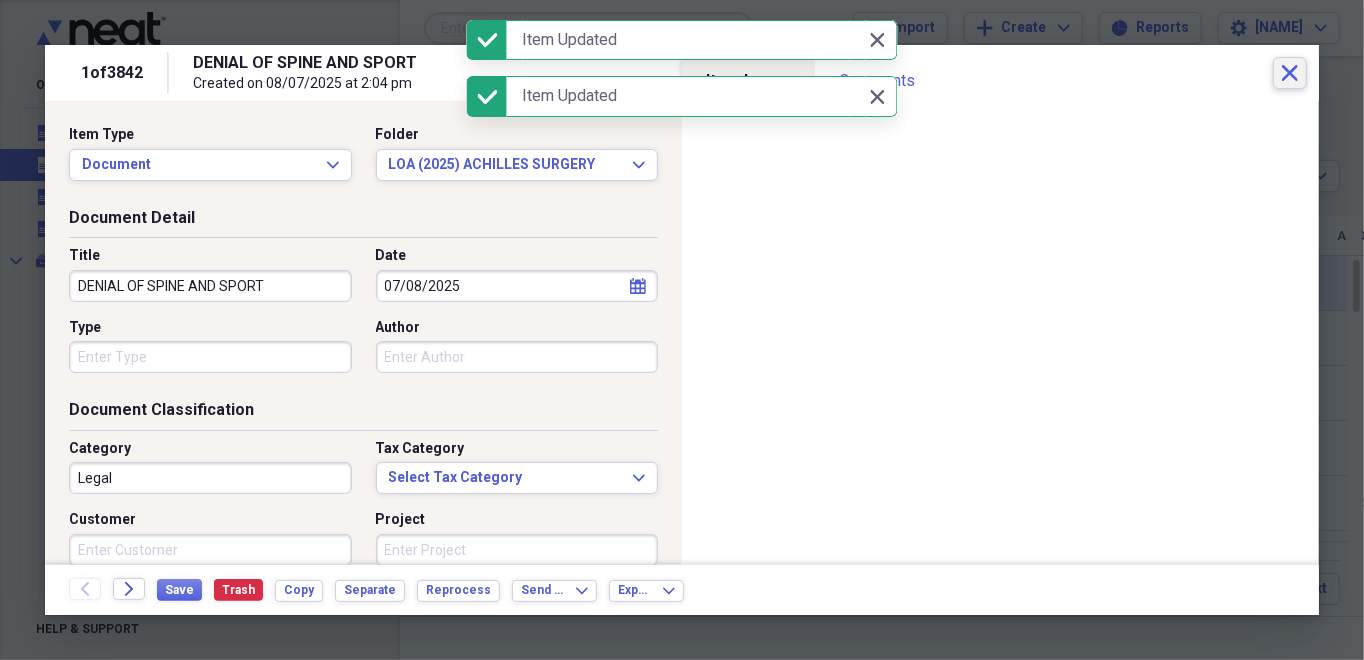 click 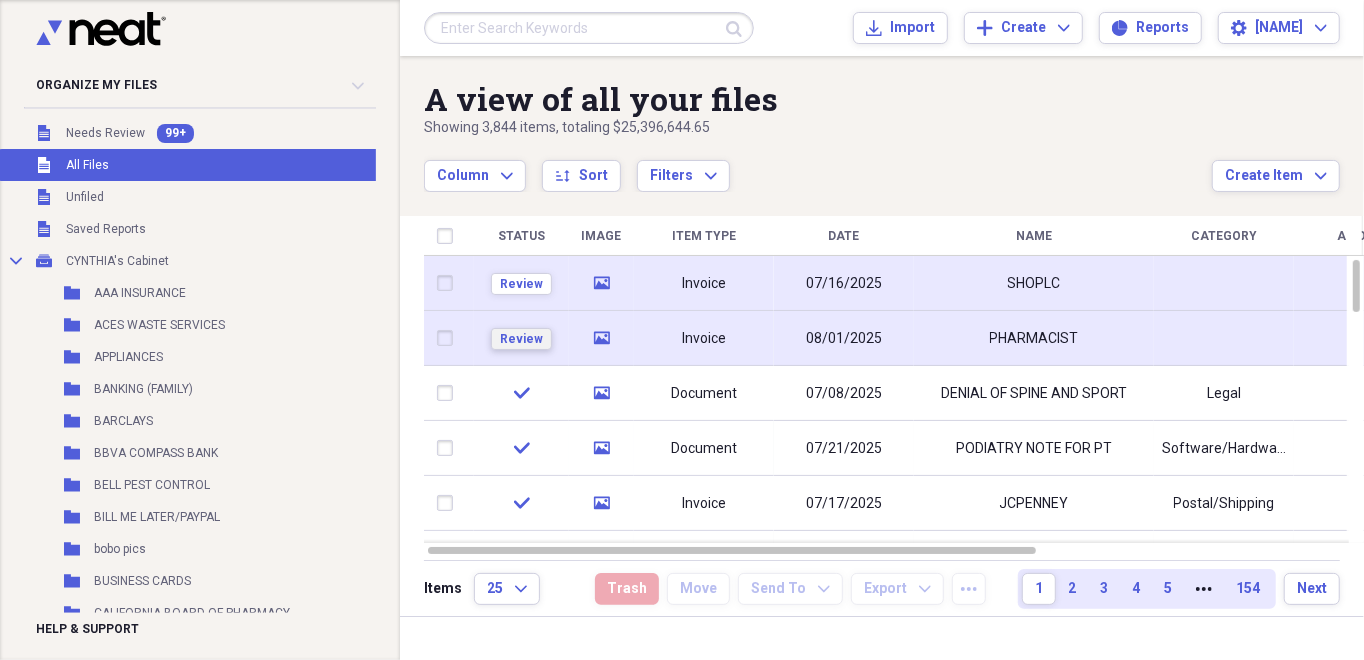 click on "Review" at bounding box center (521, 339) 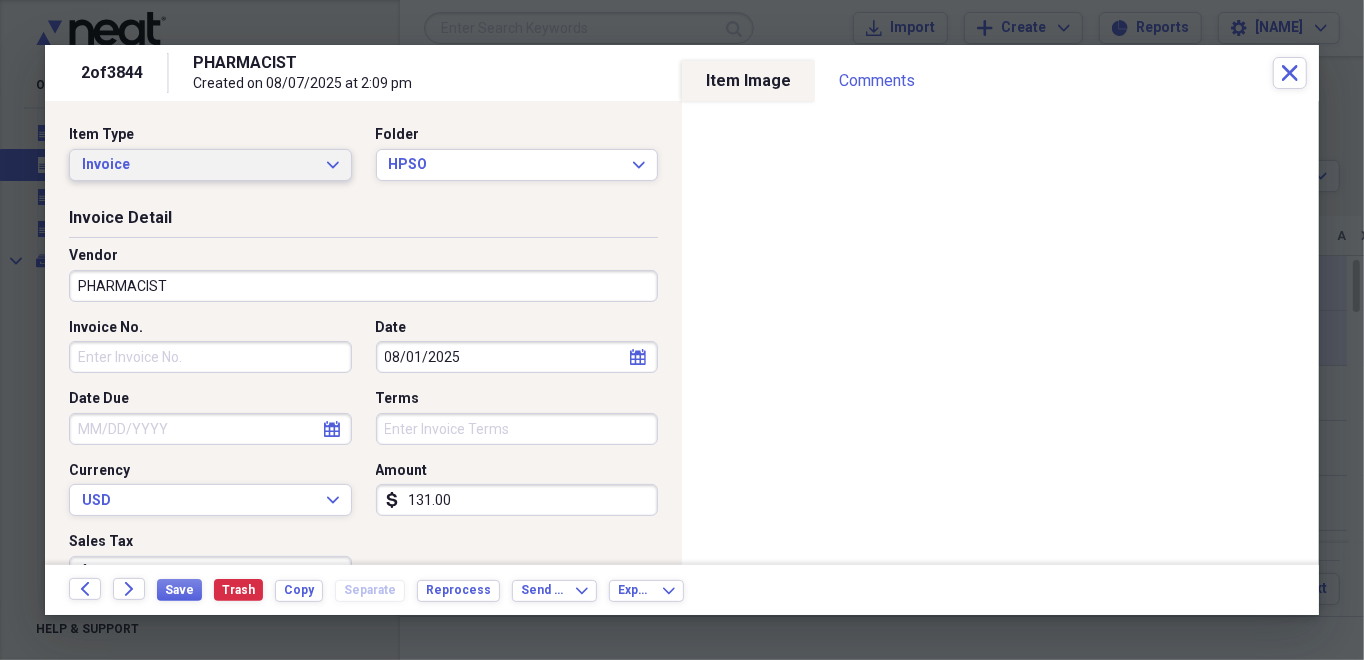 click 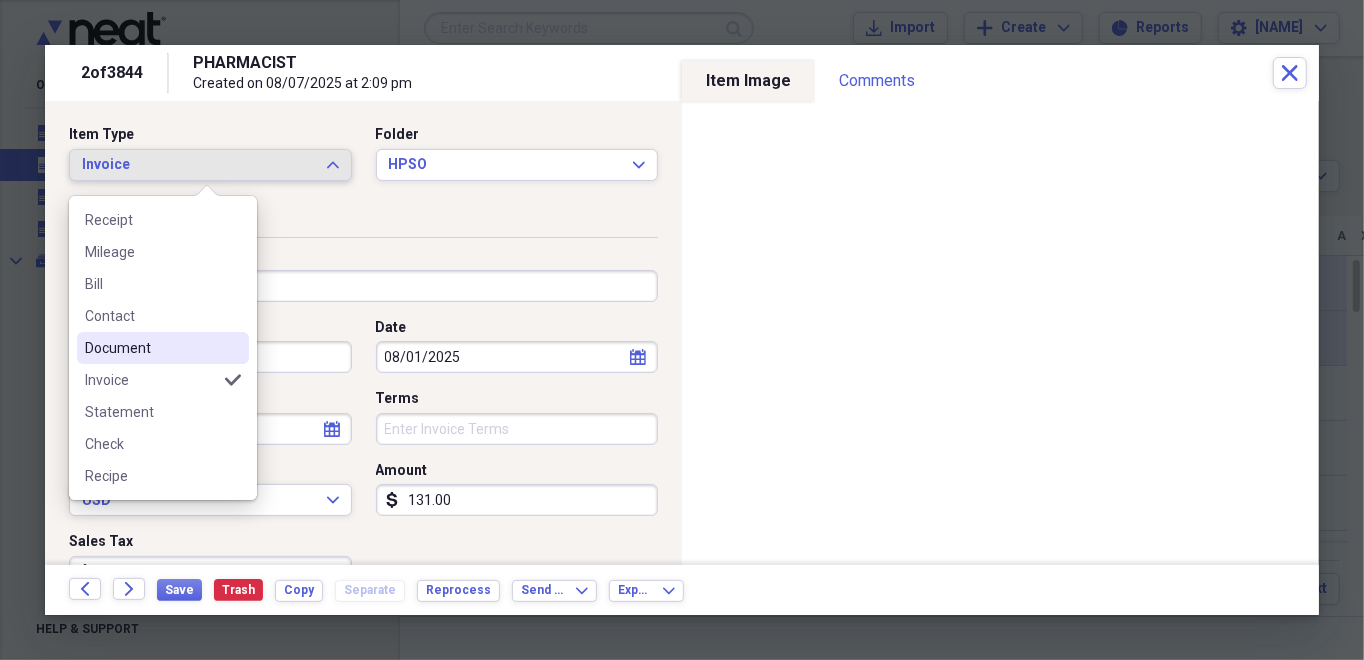 click on "Document" at bounding box center (151, 348) 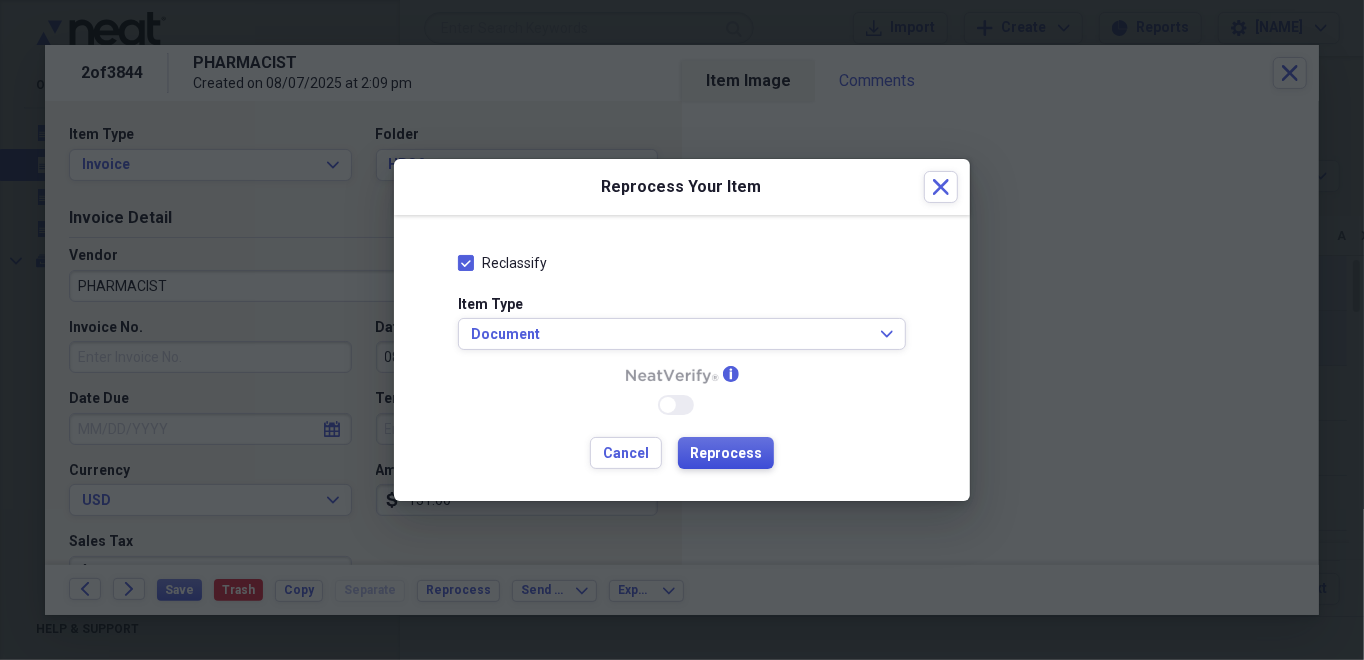 click on "Reprocess" at bounding box center [726, 454] 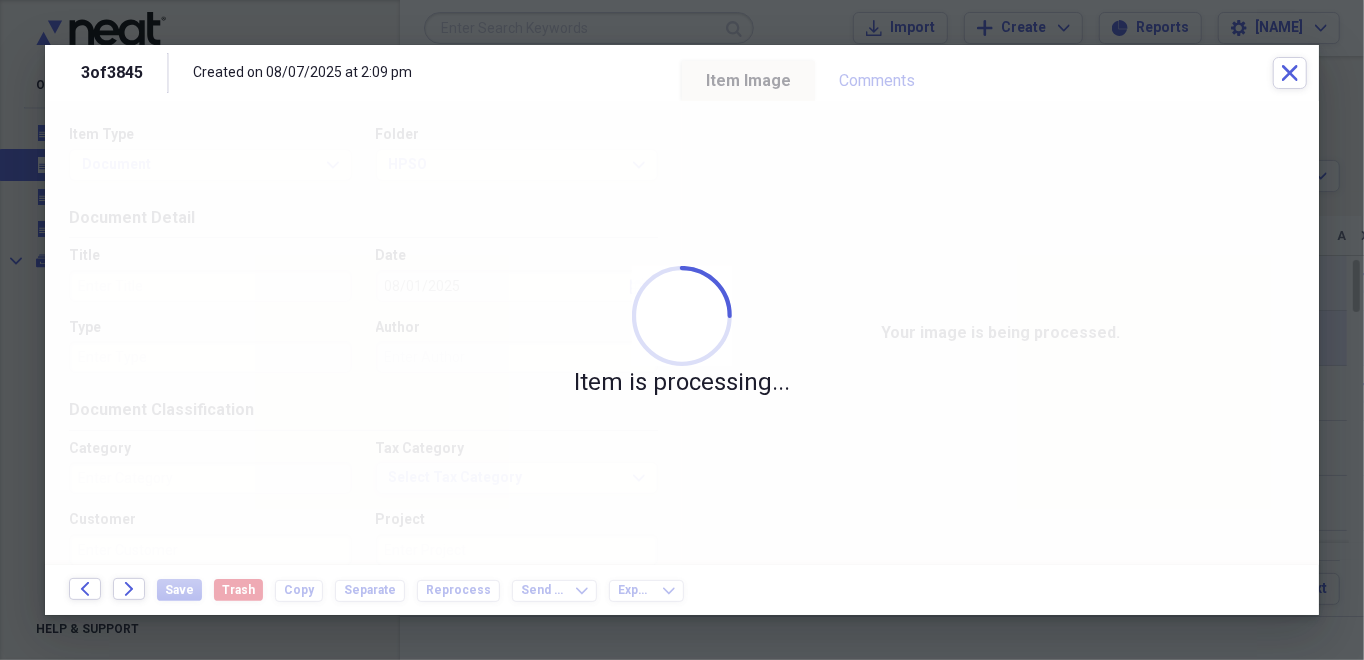 type on "Legal" 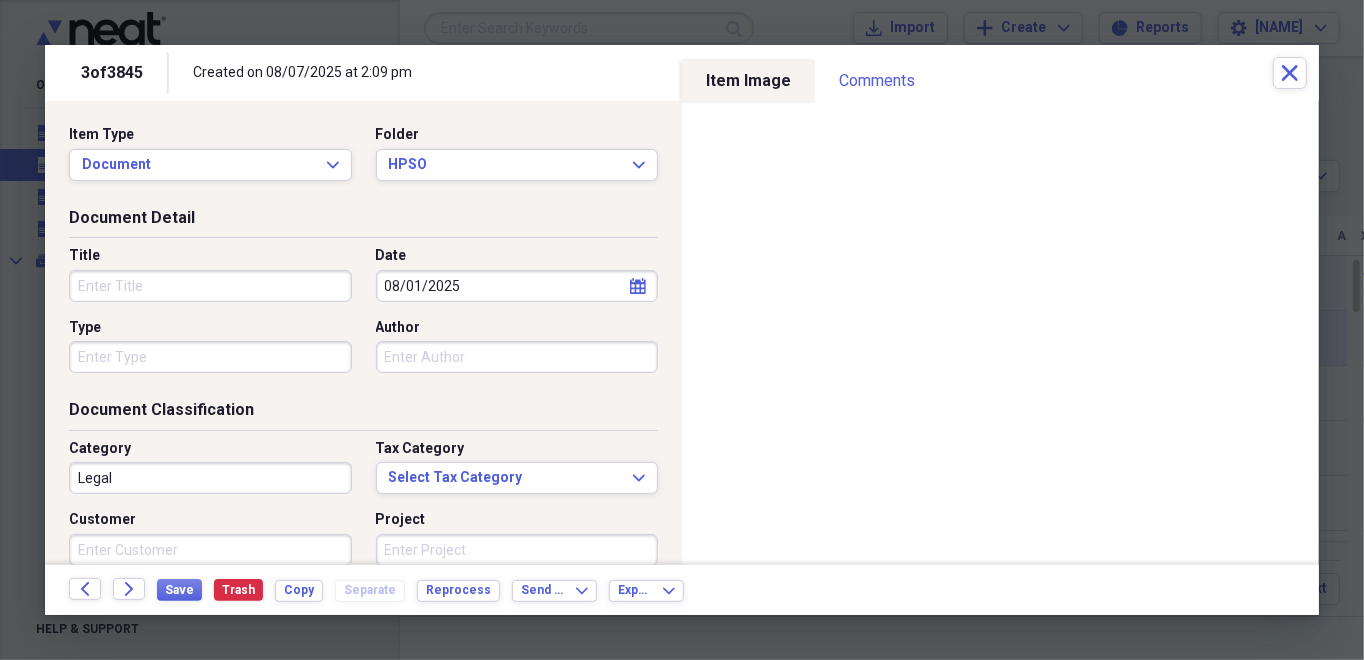 click on "Title" at bounding box center [210, 286] 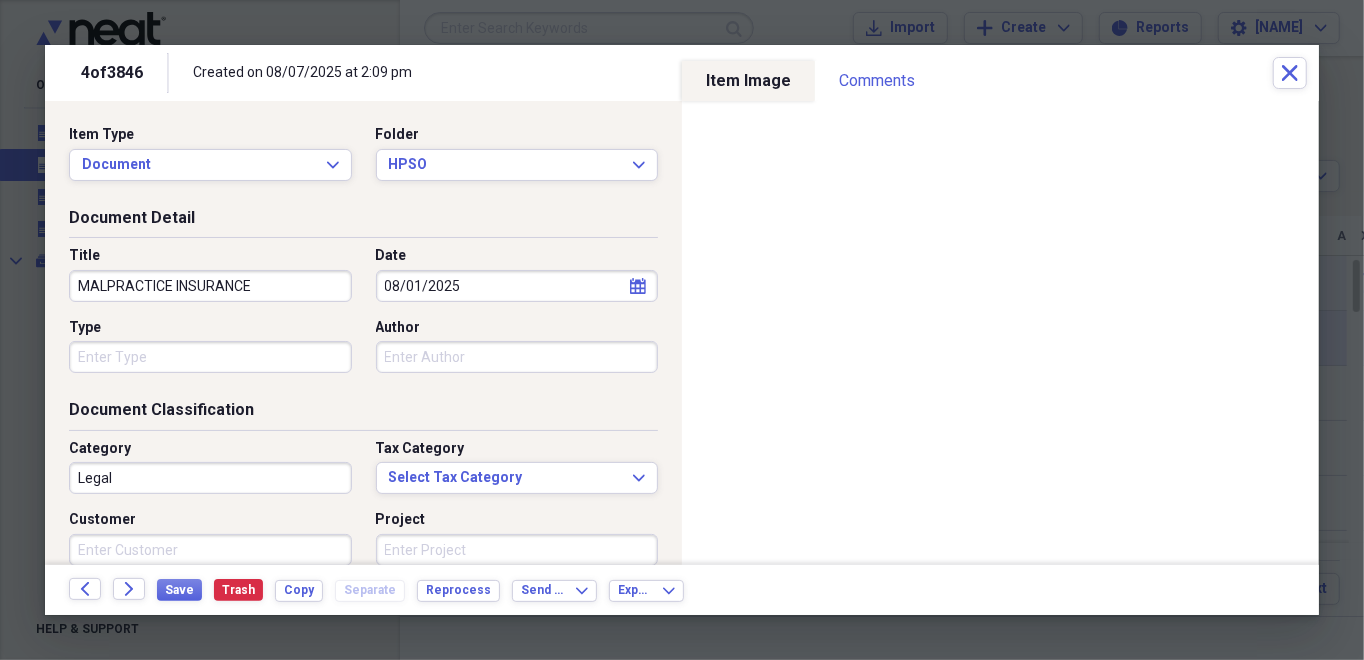 type on "MALPRACTICE INSURANCE" 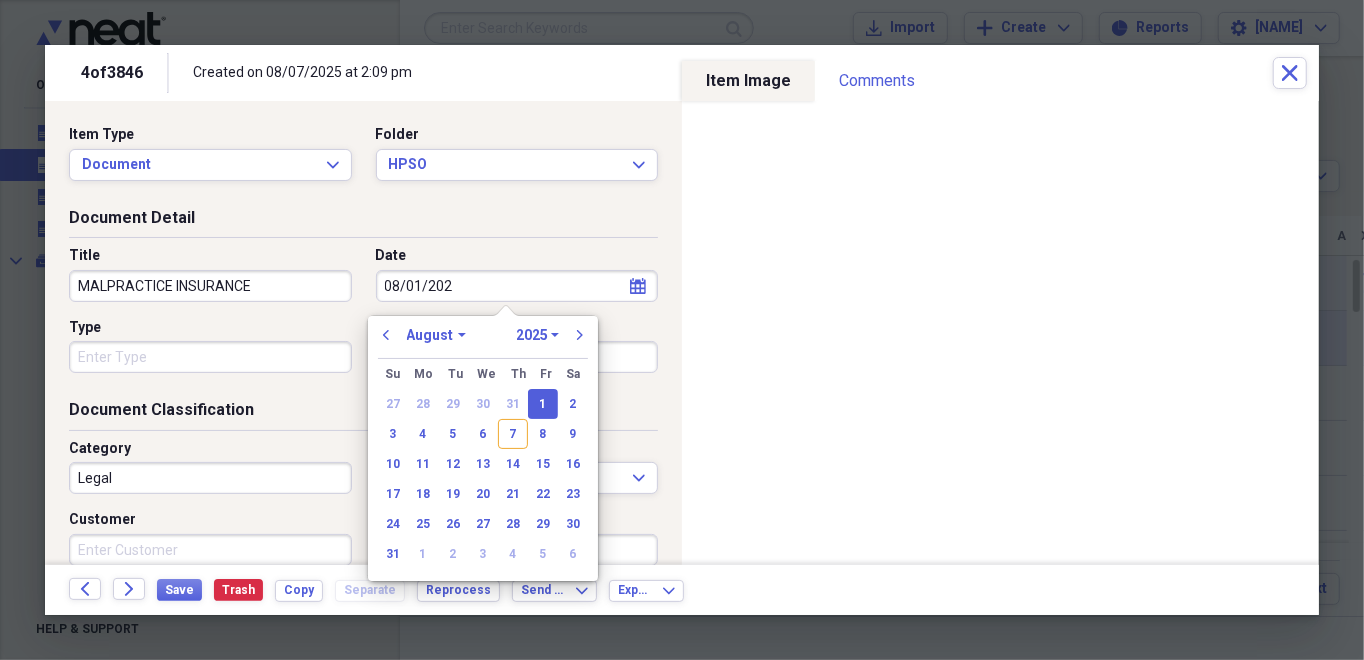 type on "08/01/2026" 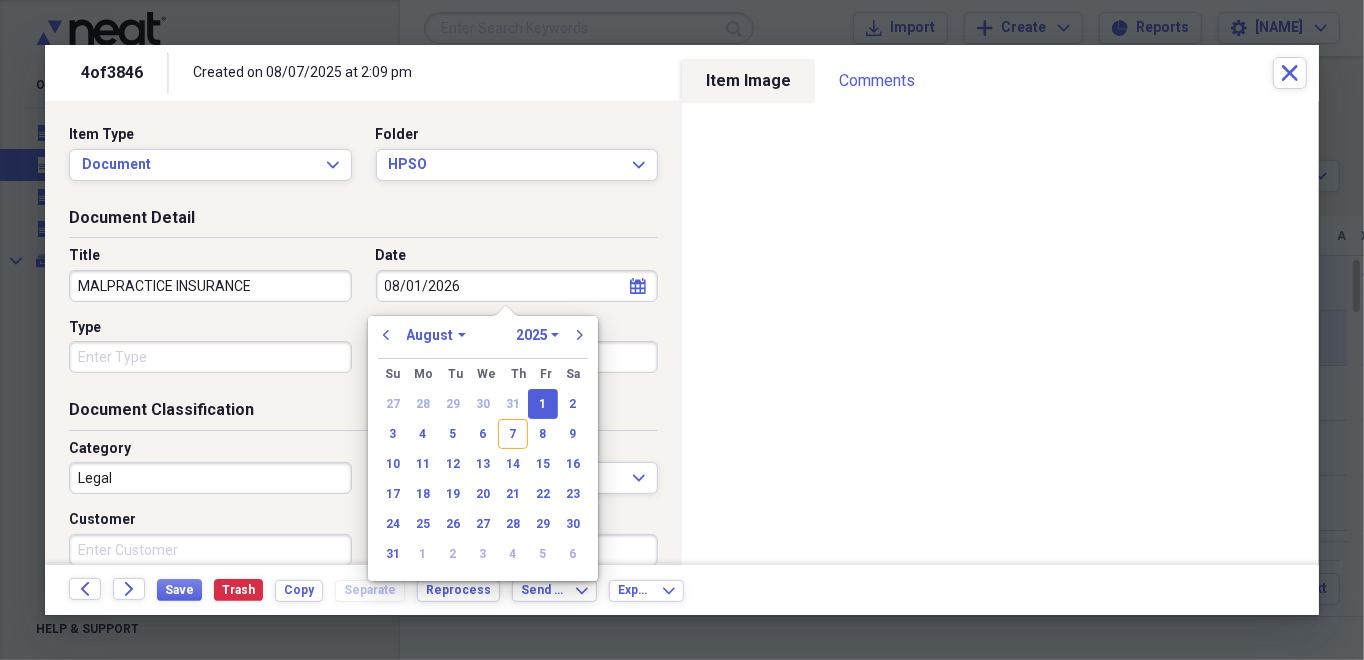 select on "2026" 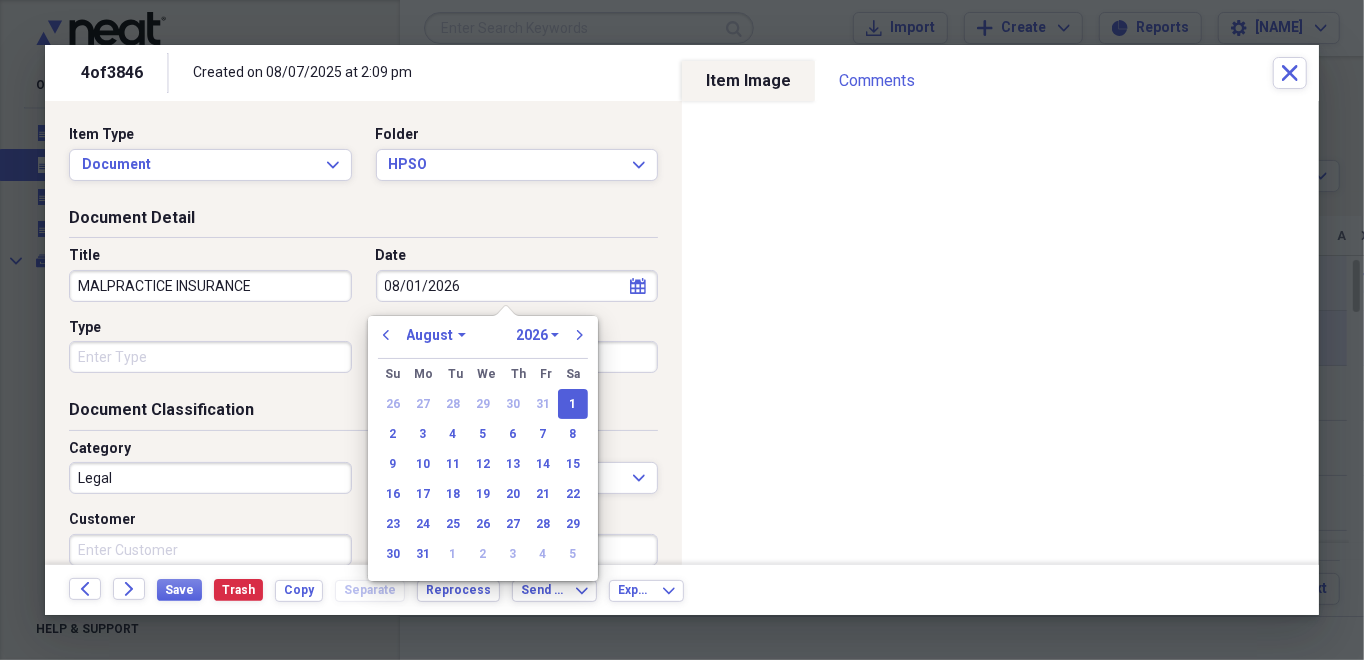 type on "08/01/2026" 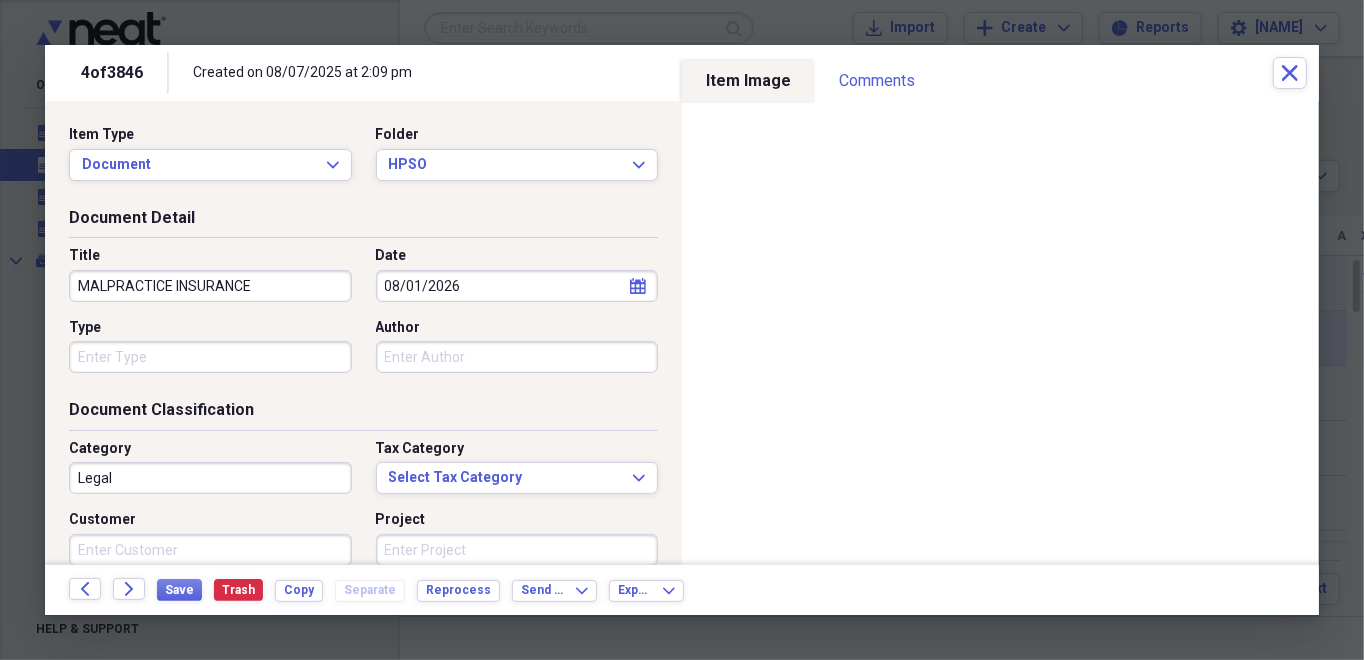 click on "Document Detail" at bounding box center [363, 222] 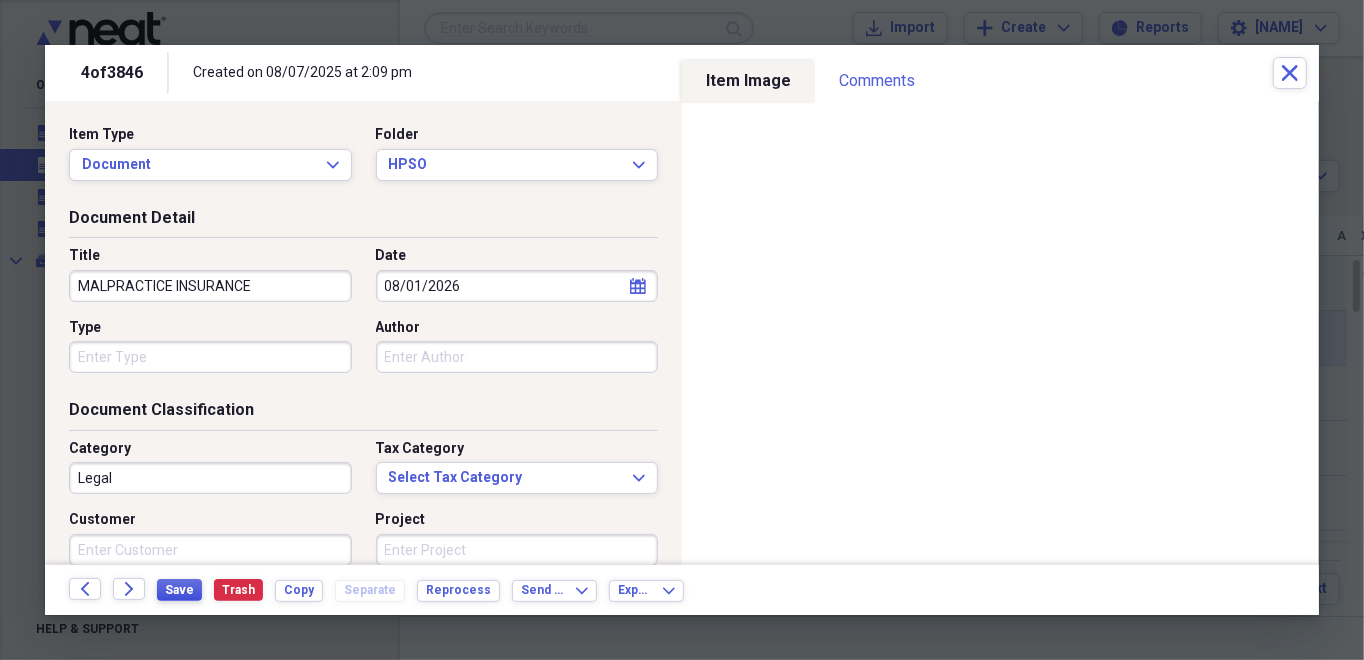 click on "Save" at bounding box center [179, 590] 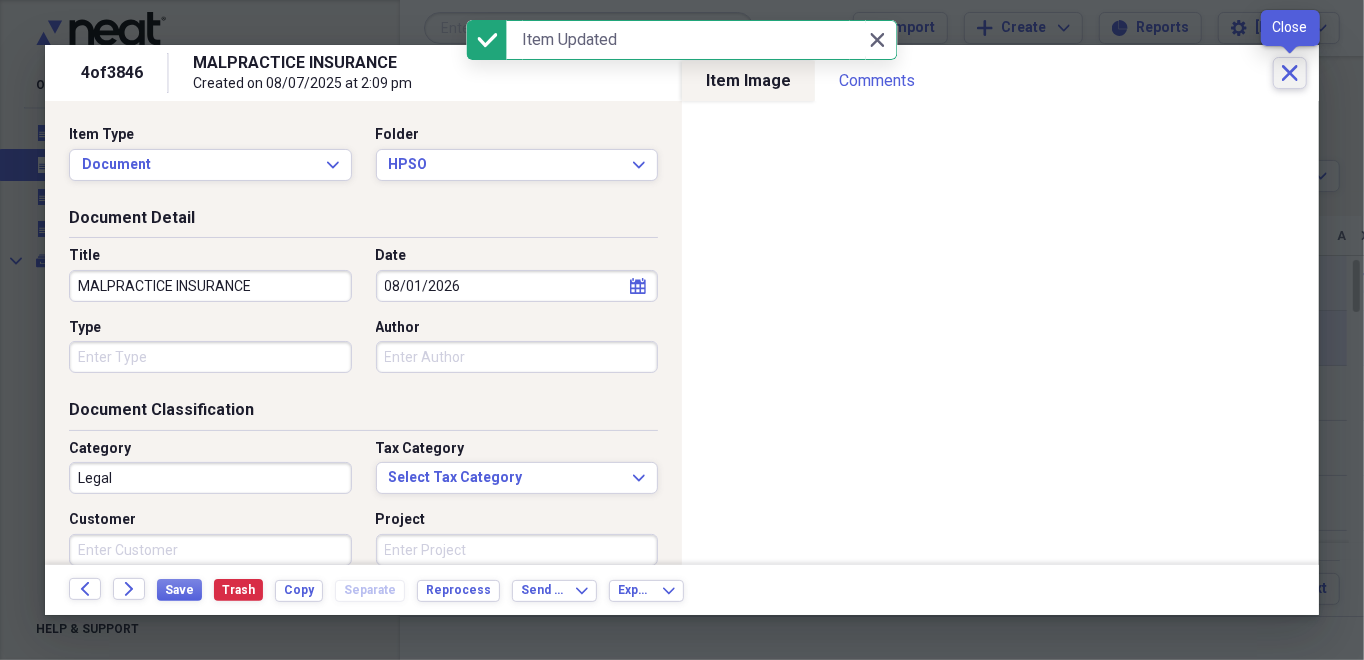click on "Close" 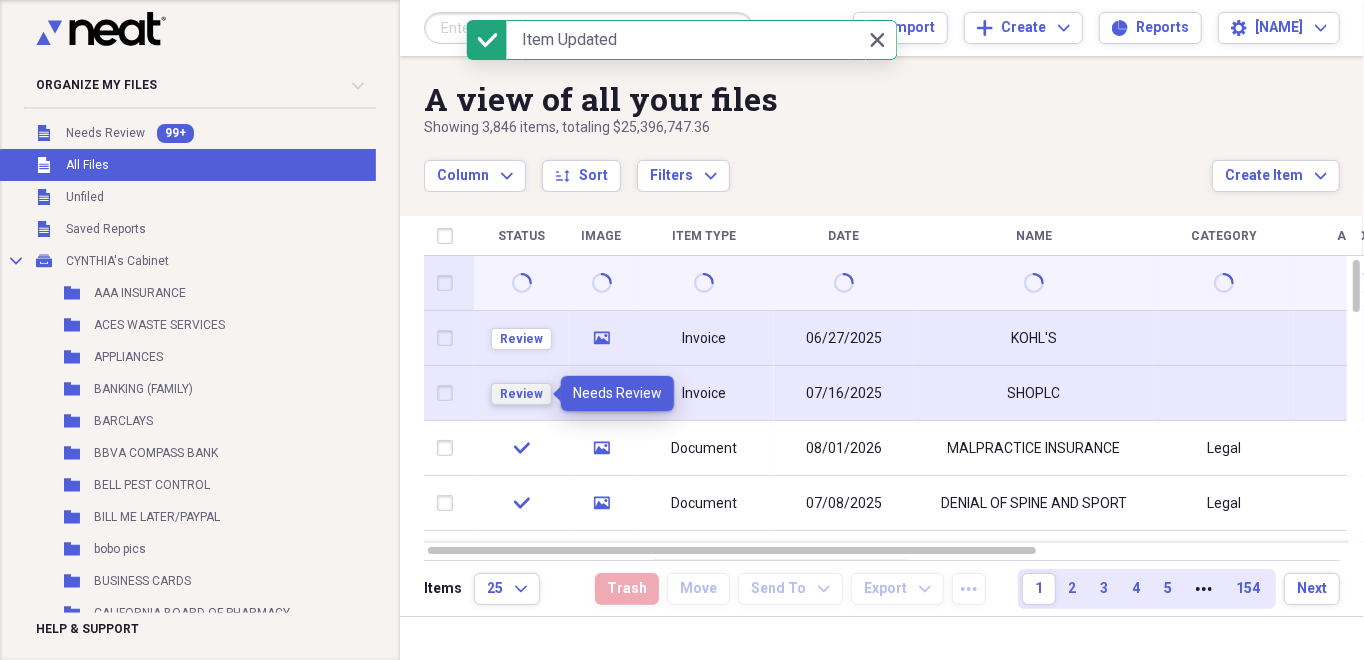 click on "Review" at bounding box center (521, 394) 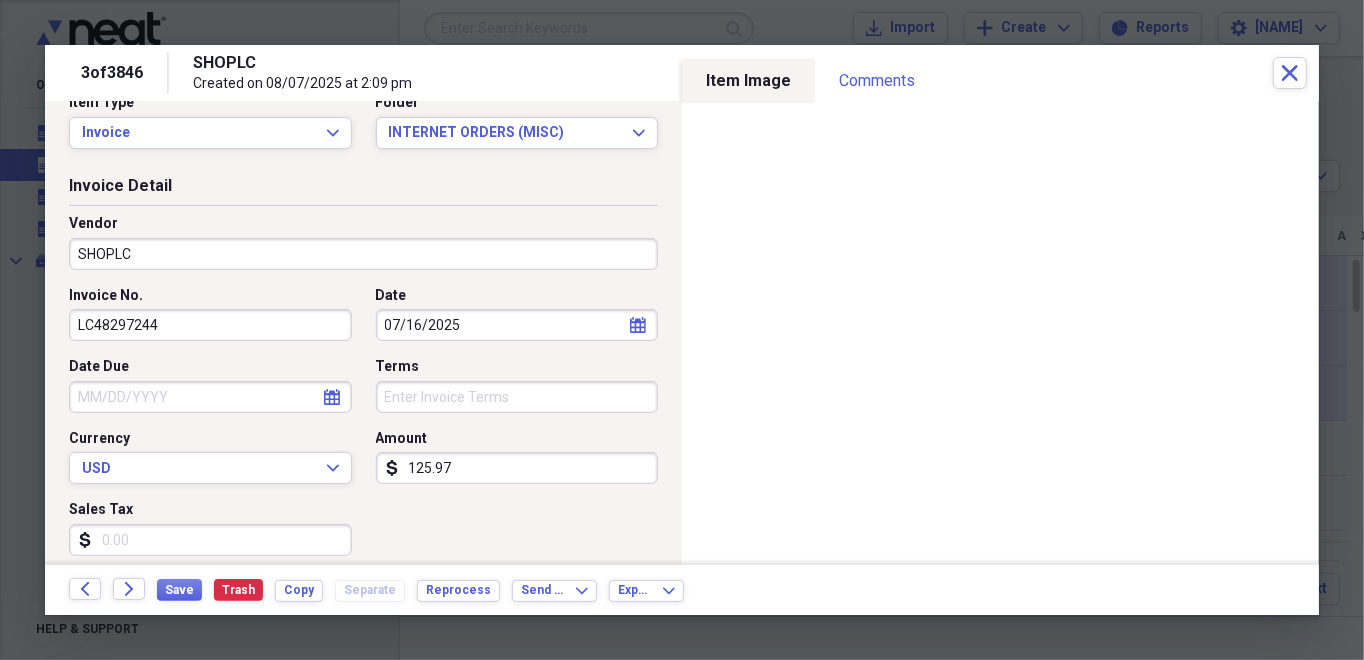 scroll, scrollTop: 0, scrollLeft: 0, axis: both 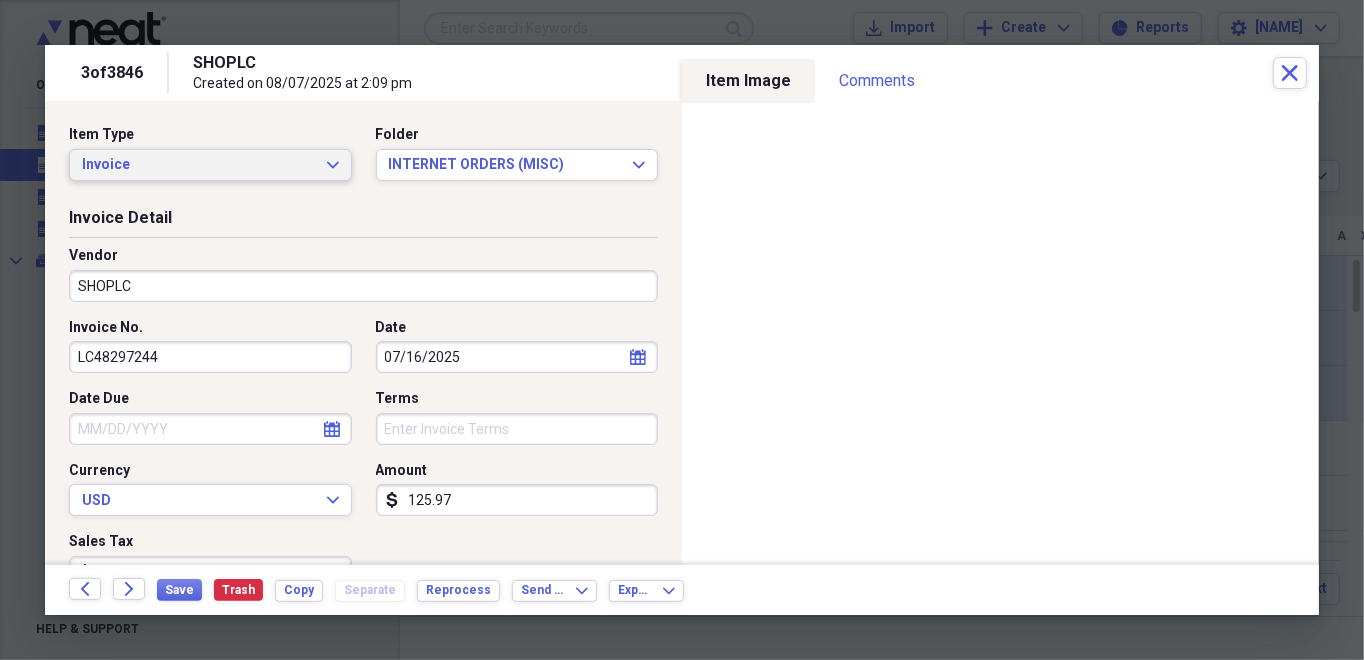 click on "Expand" 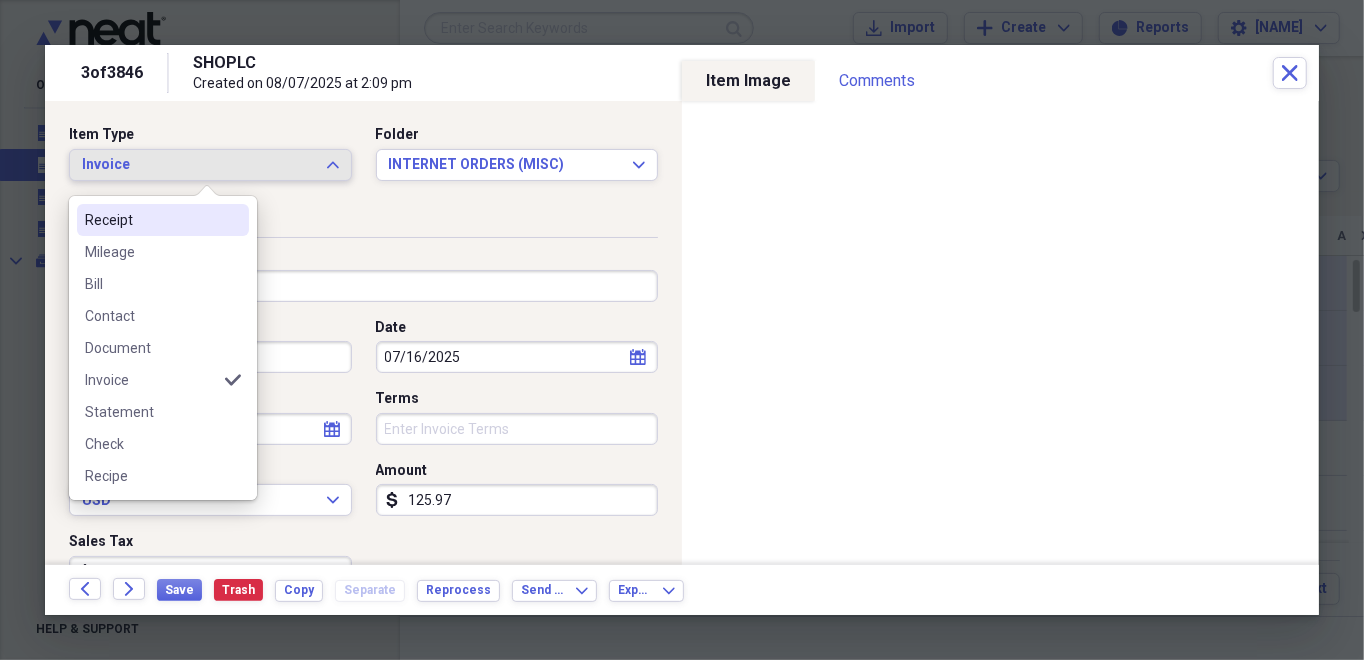 click on "Receipt" at bounding box center (151, 220) 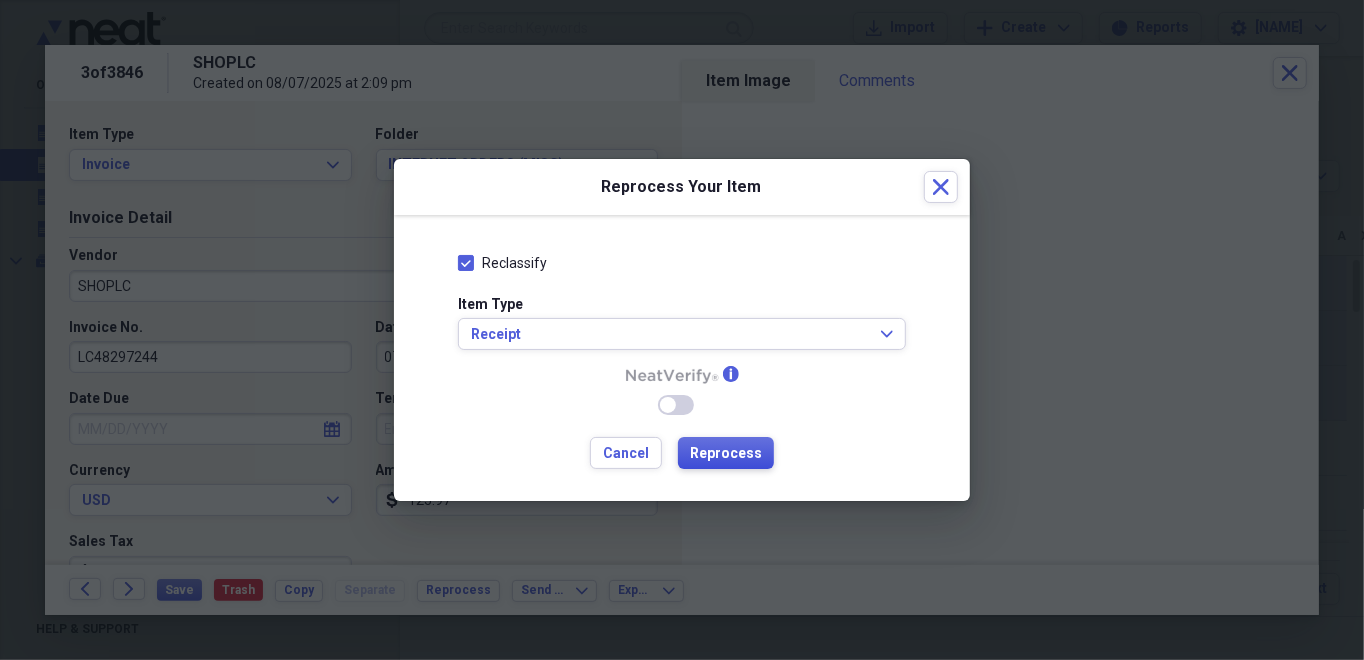 click on "Reprocess" at bounding box center (726, 453) 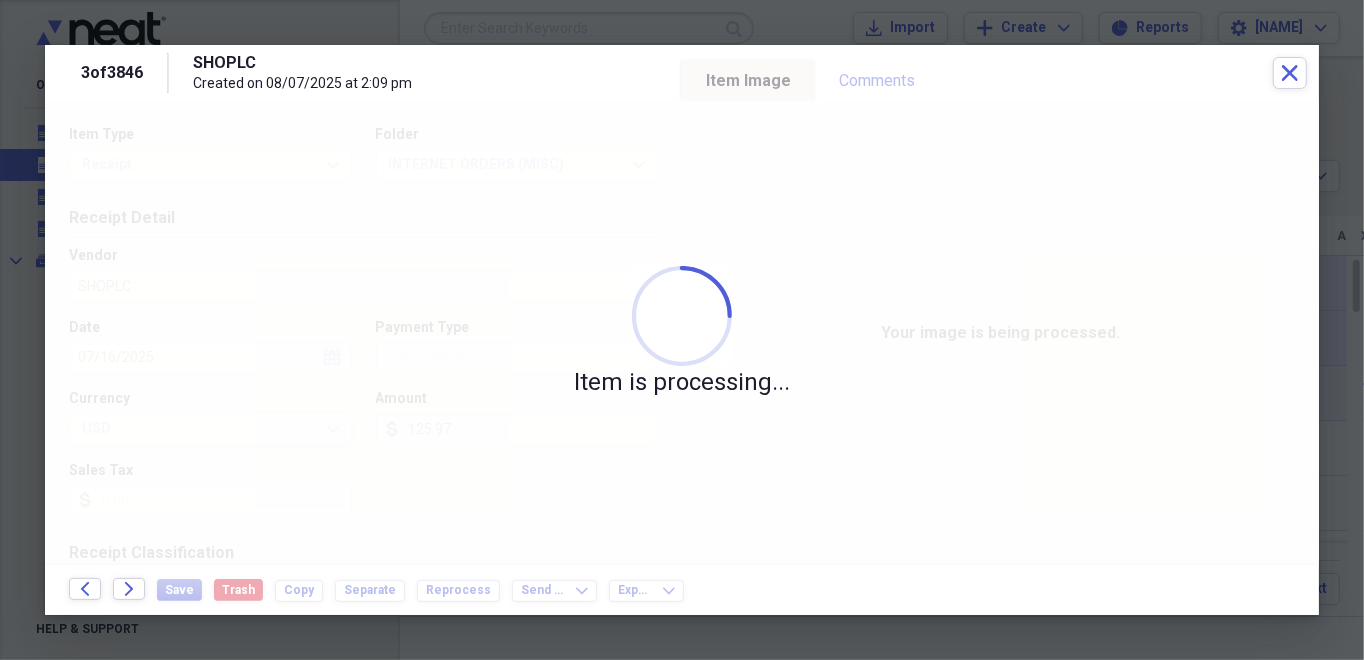 type on "Cash" 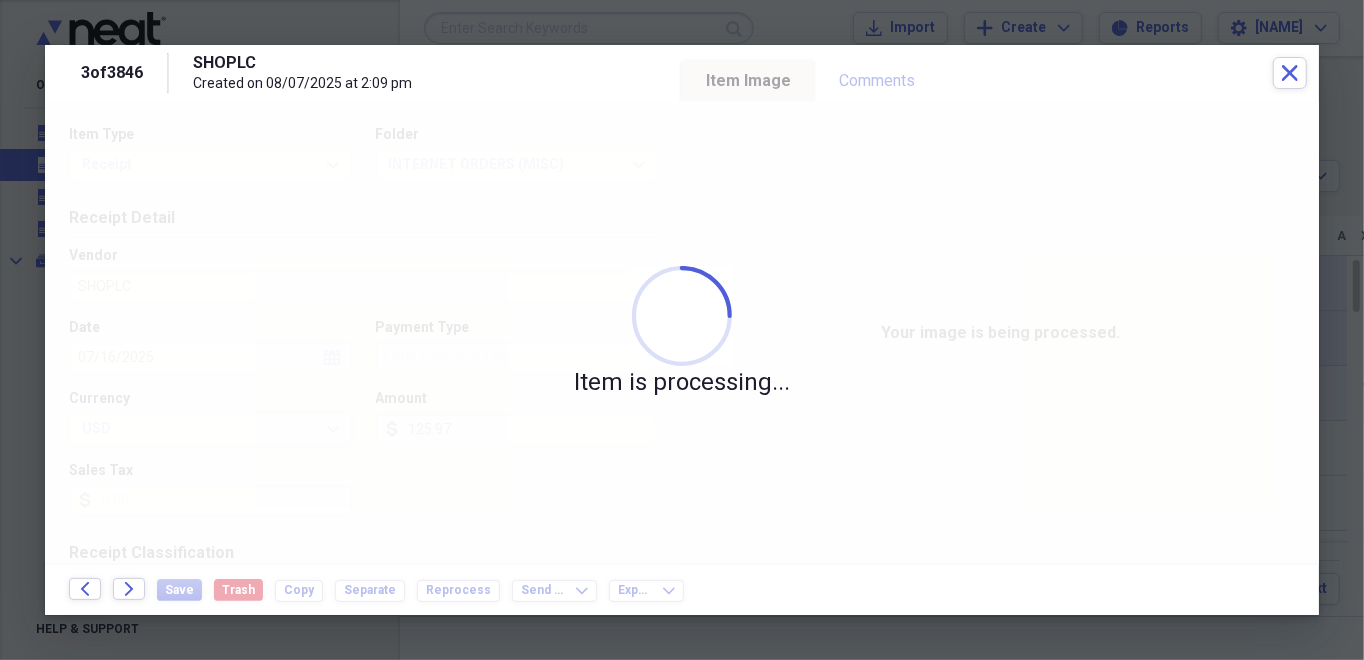 type on "General Retail" 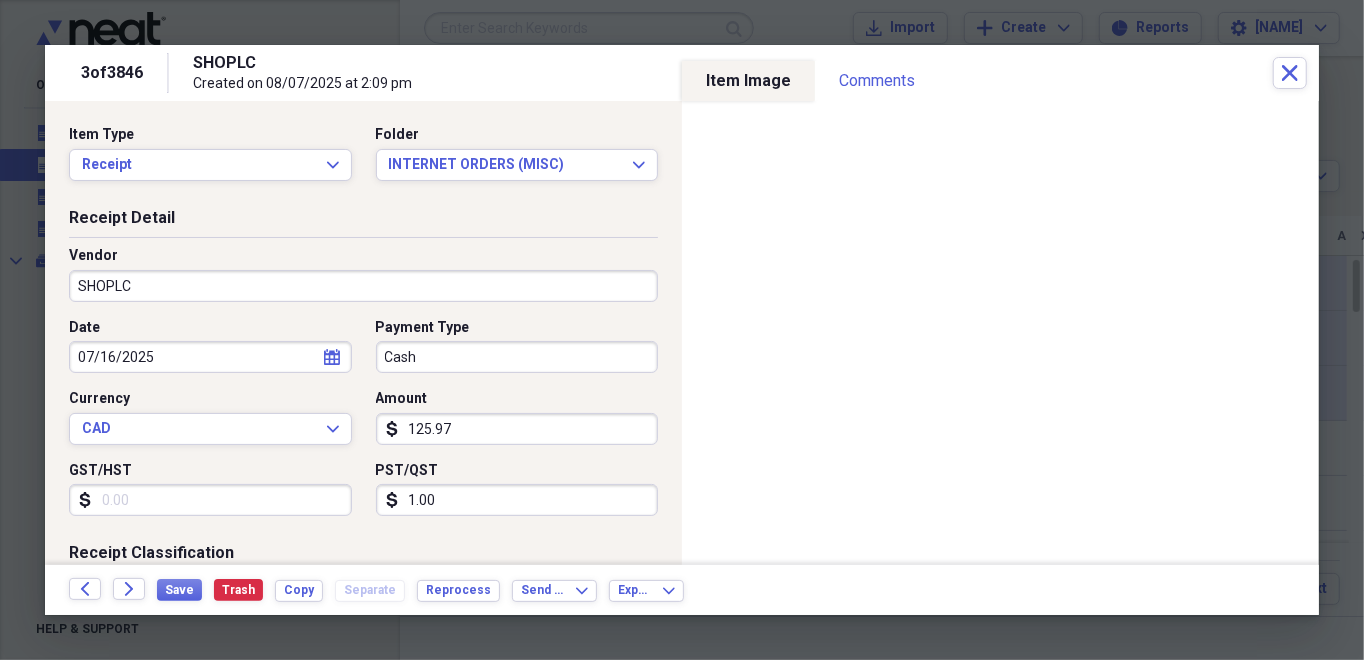 click on "SHOPLC" at bounding box center (363, 286) 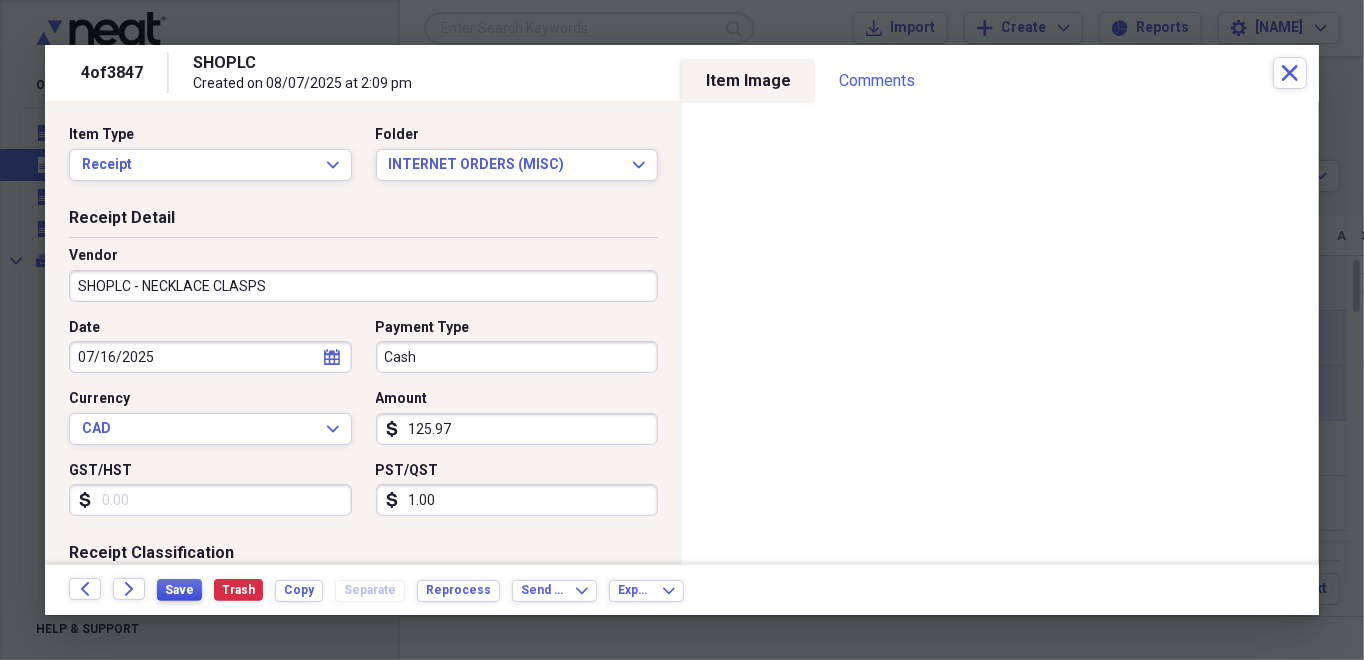 type on "SHOPLC - NECKLACE CLASPS" 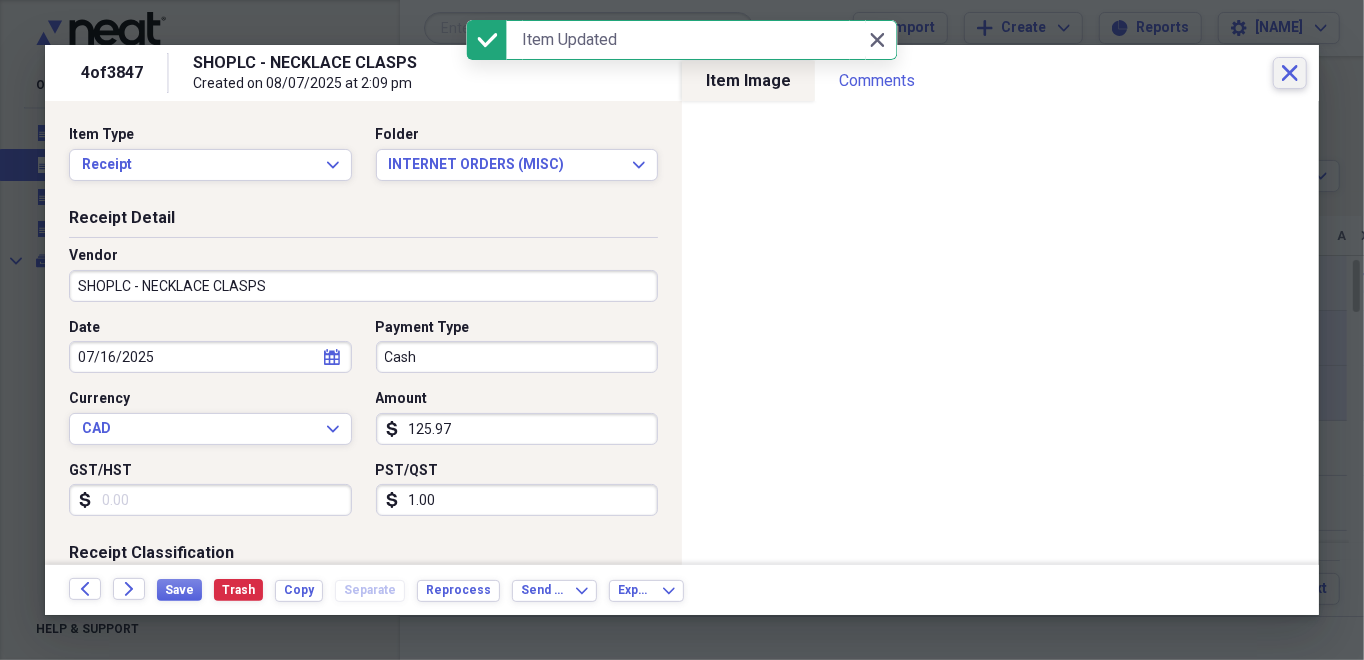 click on "Close" 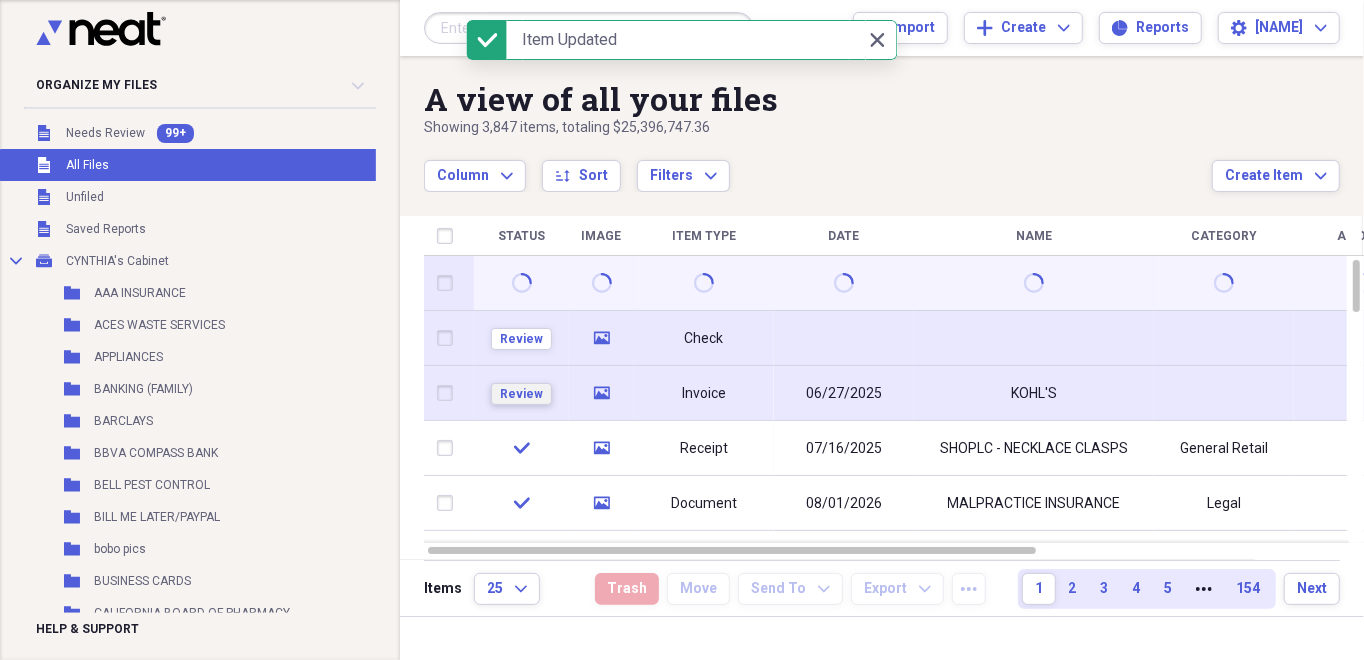 click on "Review" at bounding box center (521, 394) 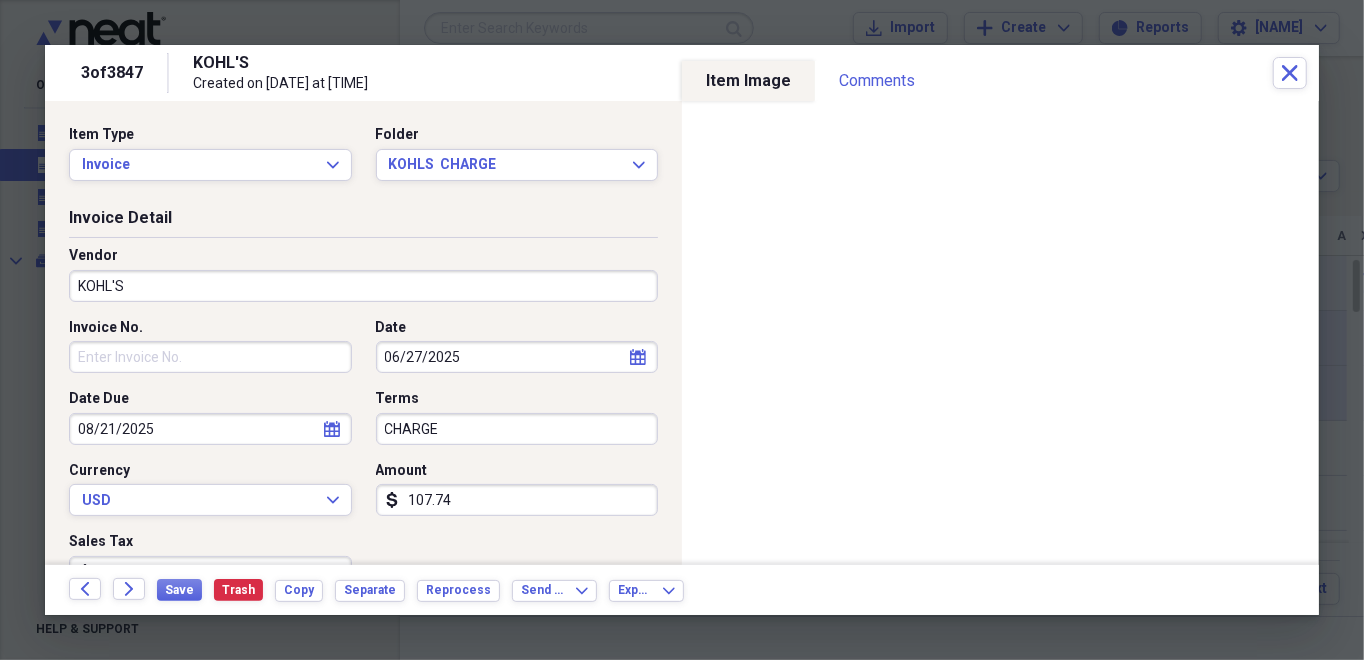 click on "calendar Calendar" at bounding box center [638, 357] 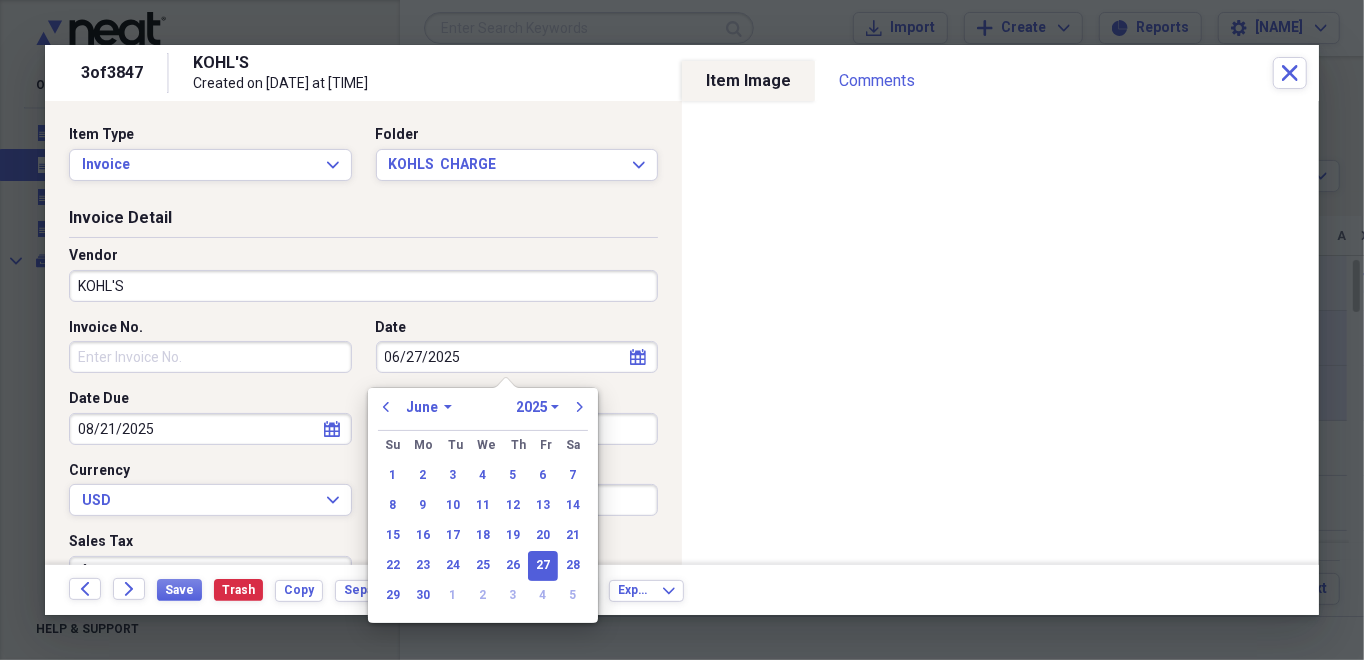 click on "January February March April May June July August September October November December" at bounding box center (429, 407) 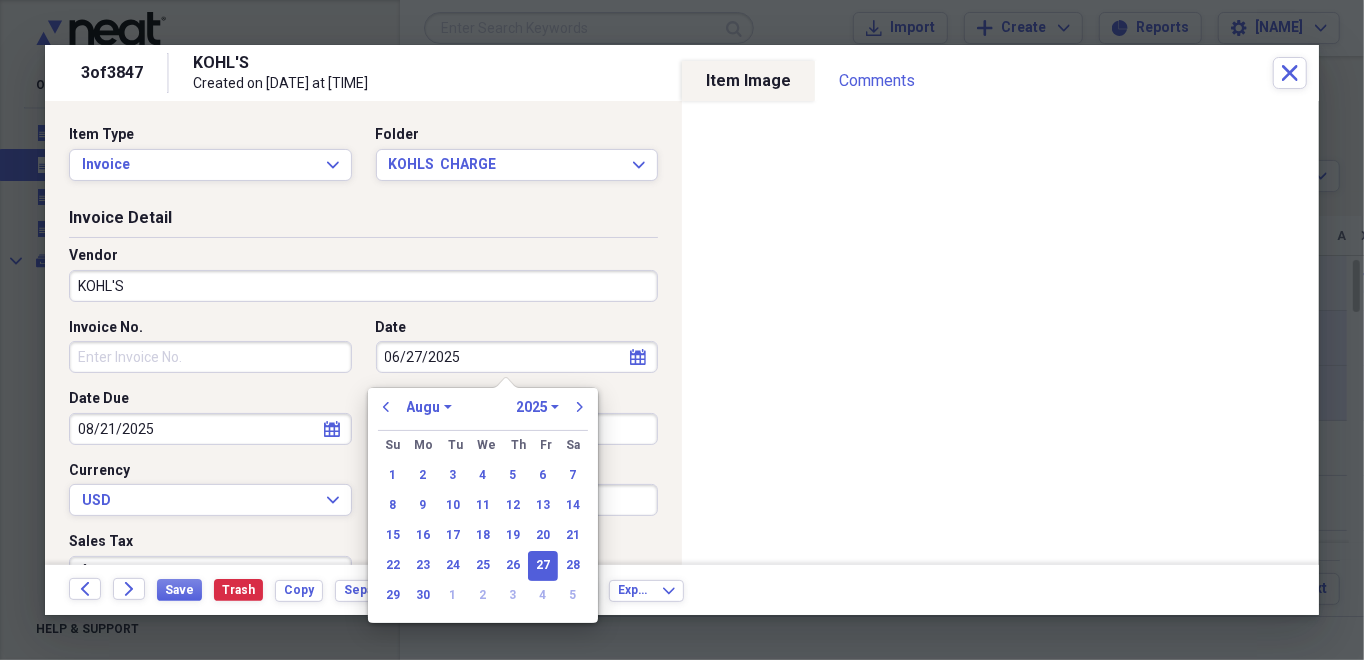 click on "January February March April May June July August September October November December" at bounding box center [429, 407] 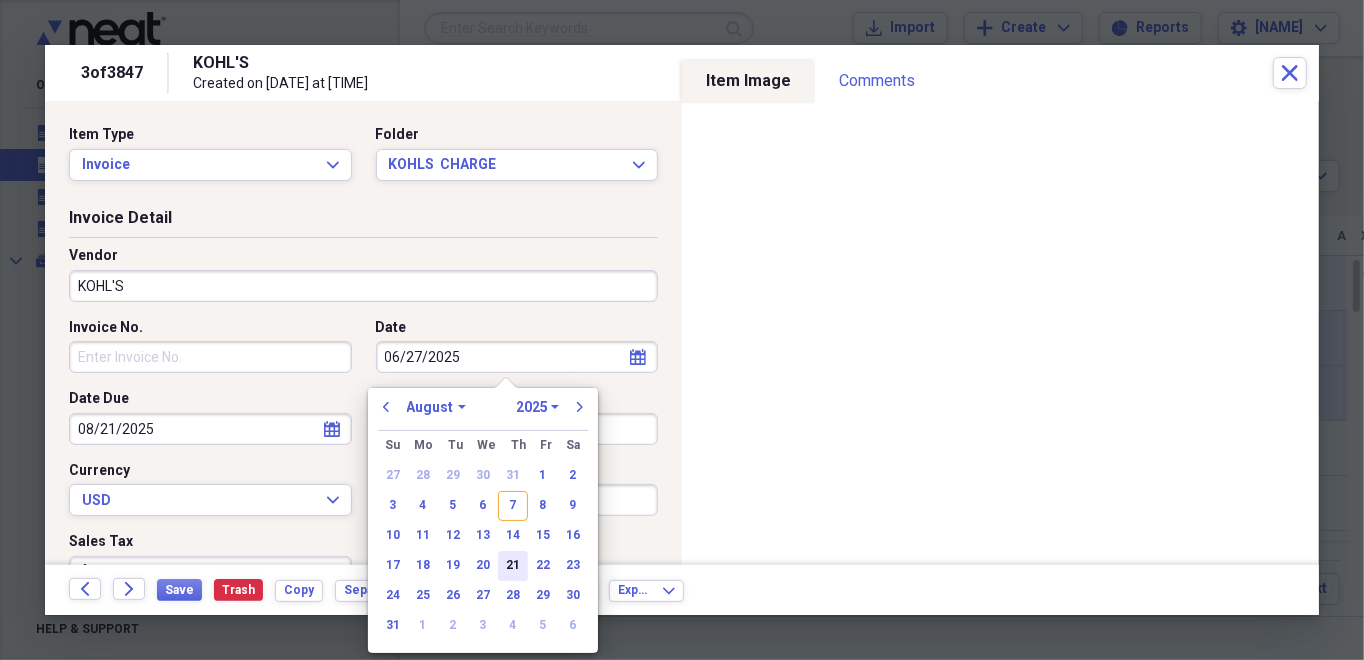 click on "21" at bounding box center (513, 566) 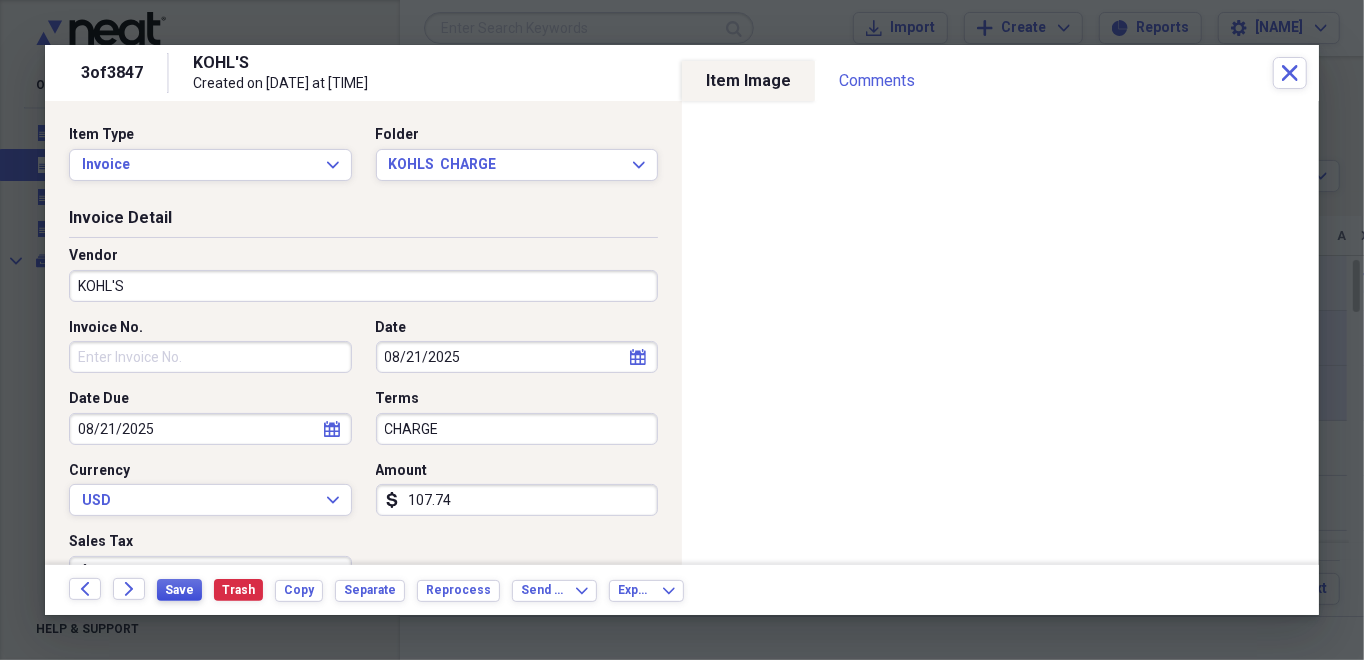 click on "Save" at bounding box center [179, 590] 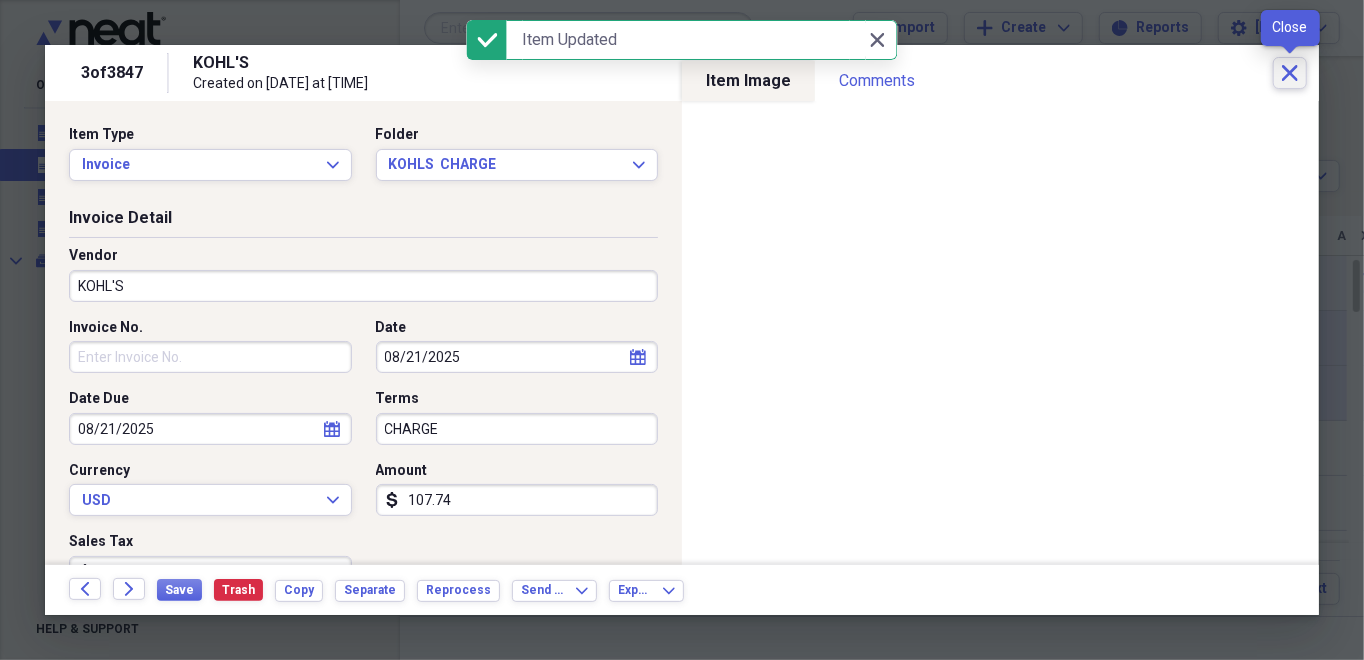 click on "Close" 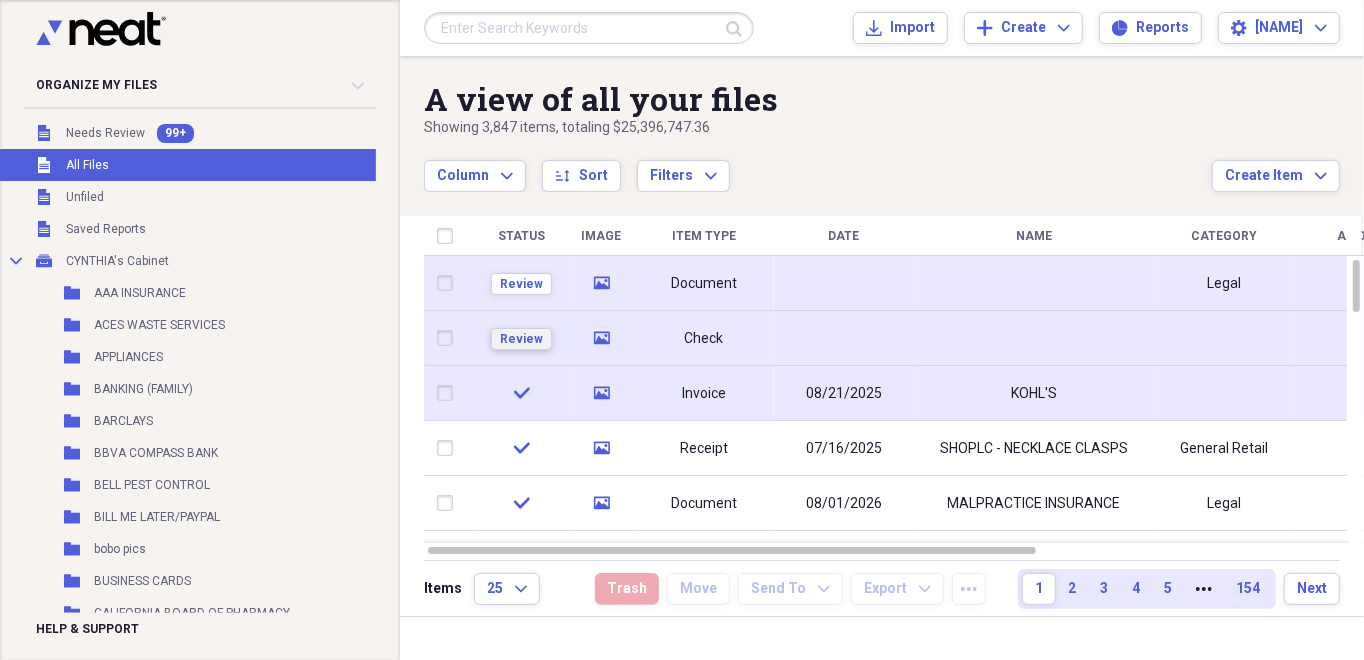 click on "Review" at bounding box center (521, 339) 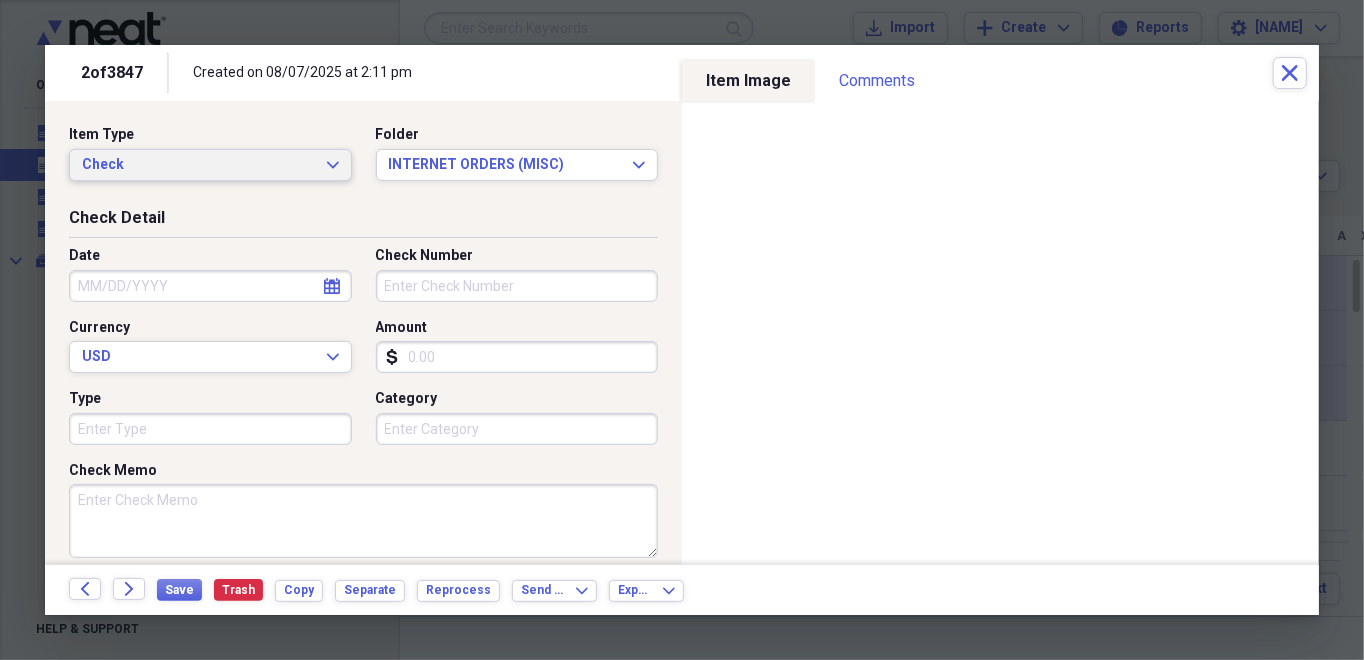 click on "Expand" 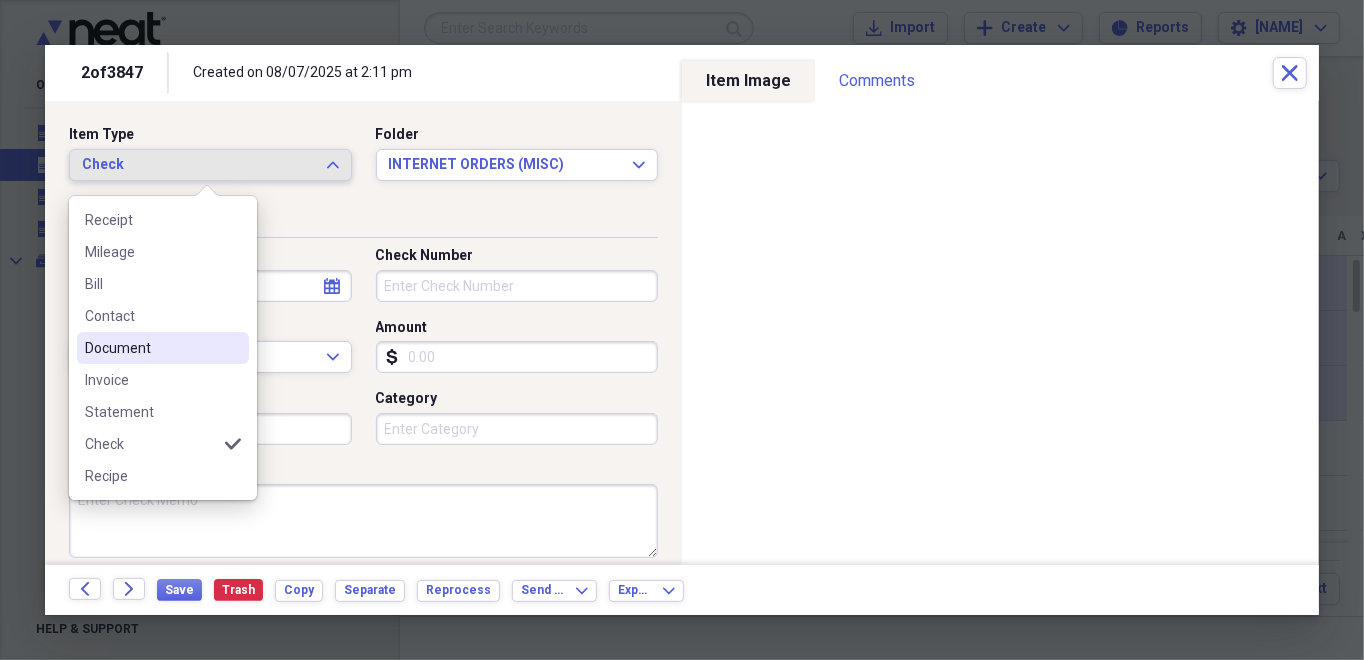 click on "Document" at bounding box center [151, 348] 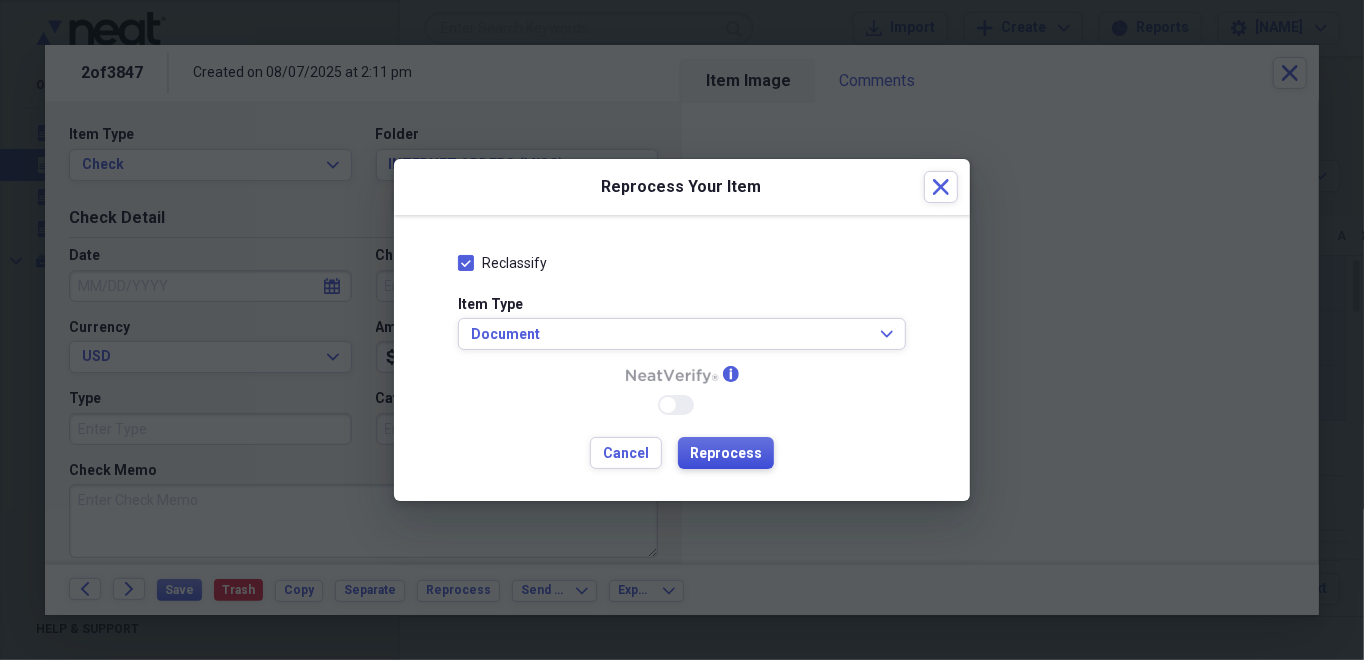 click on "Reprocess" at bounding box center [726, 454] 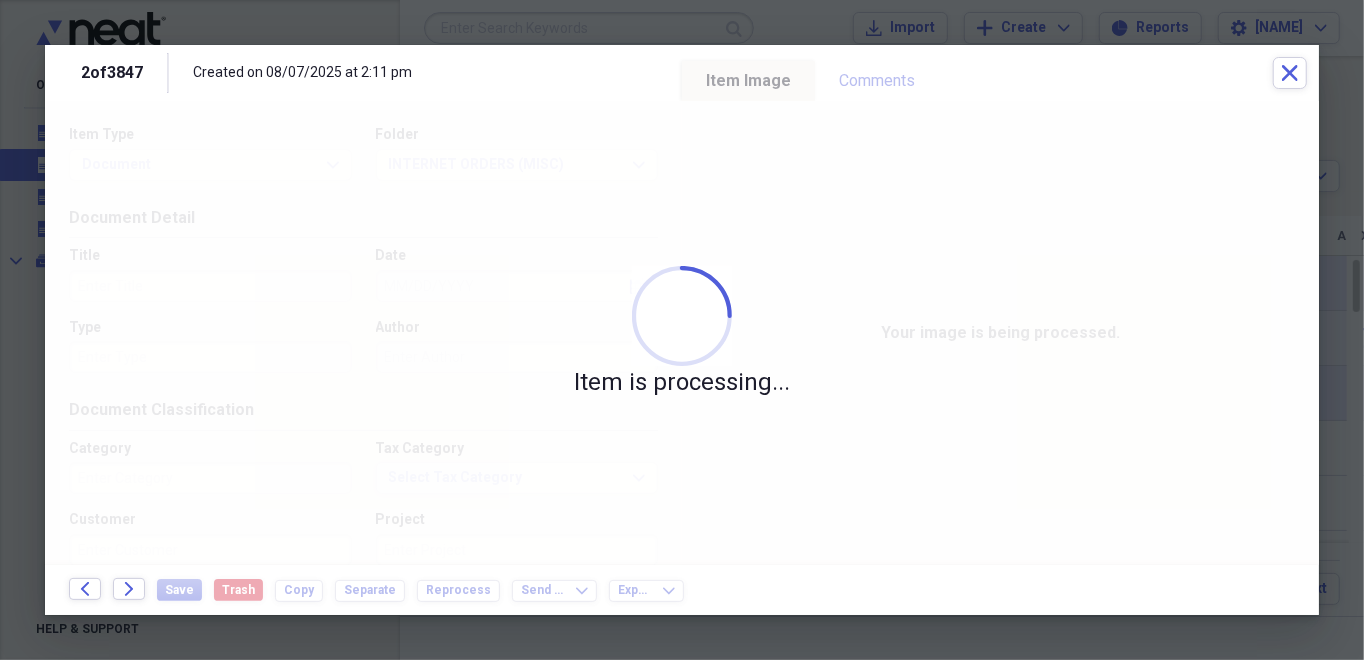 type on "Sports" 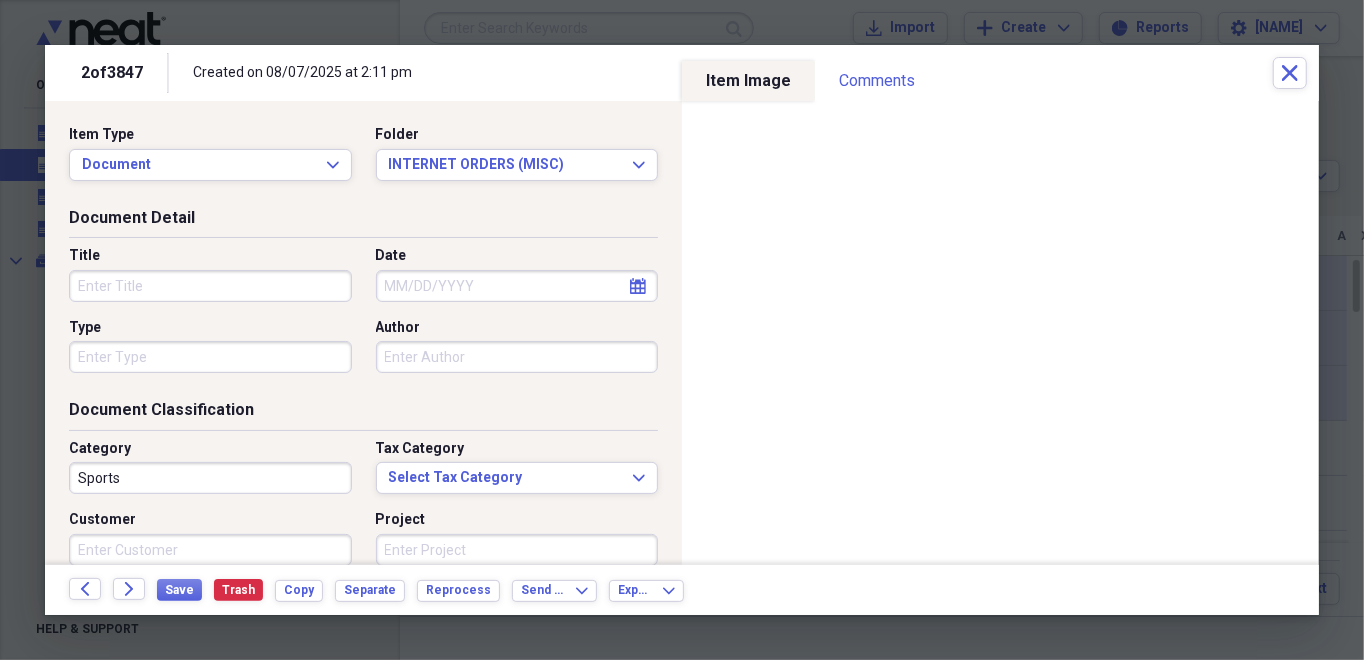 click on "Title" at bounding box center (210, 286) 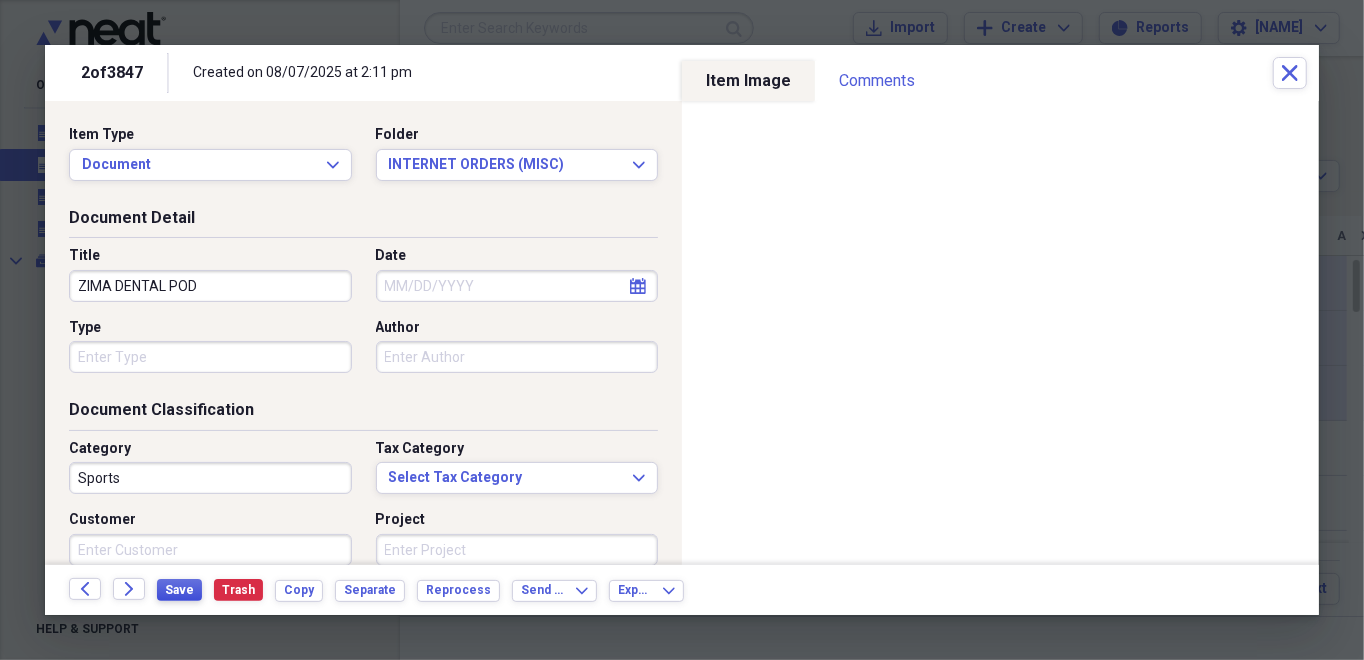 type on "ZIMA DENTAL POD" 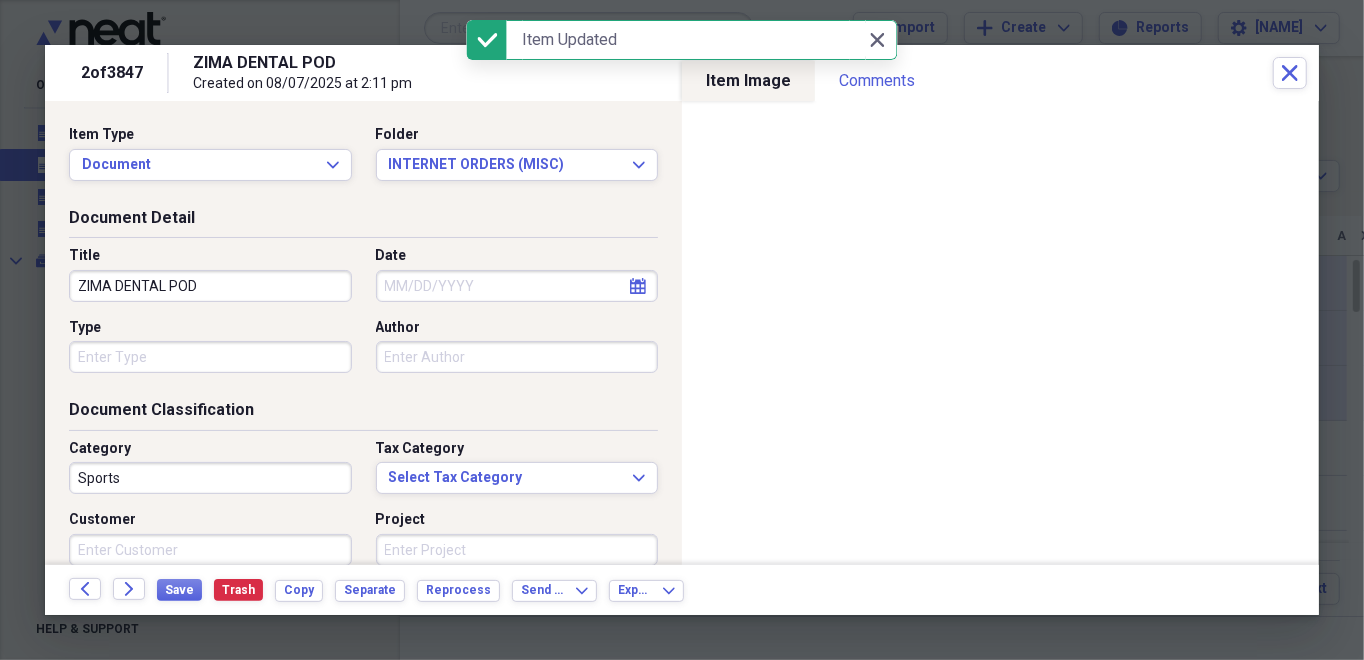click on "2 of 3847 ZIMA DENTAL POD Created on 08/07/2025 at 2:11 pm Close" at bounding box center (682, 73) 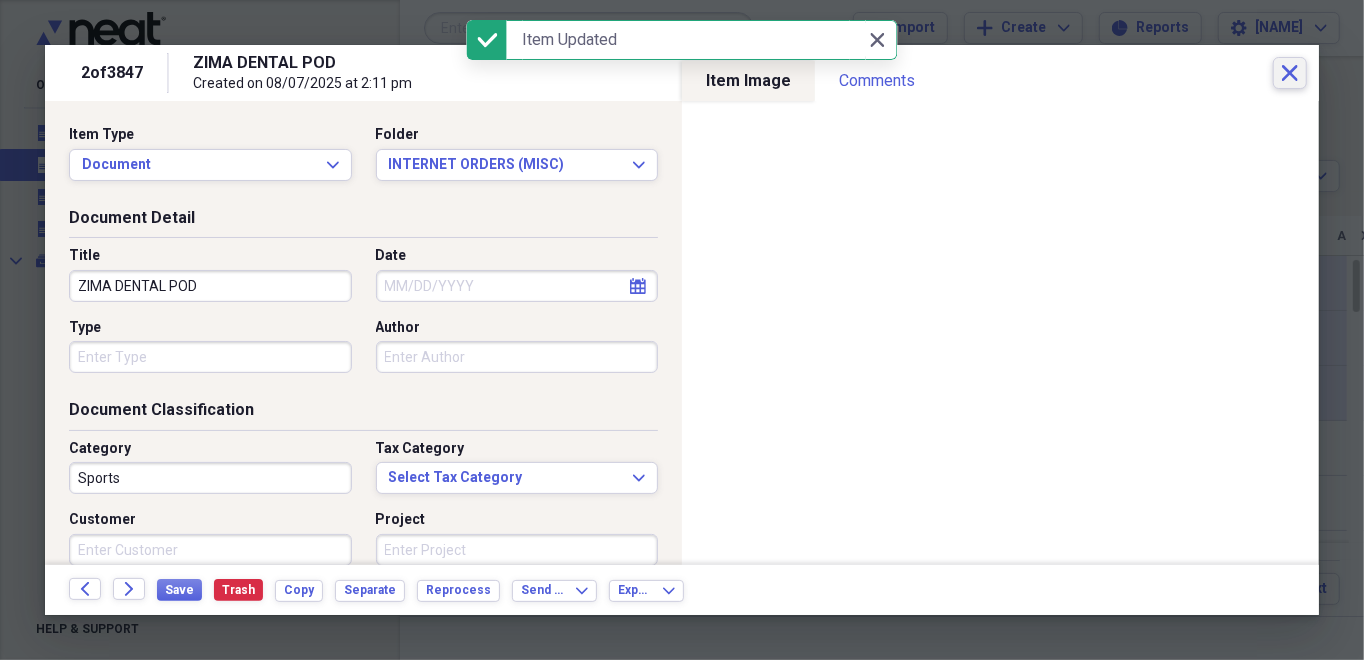 click on "Close" at bounding box center (1290, 73) 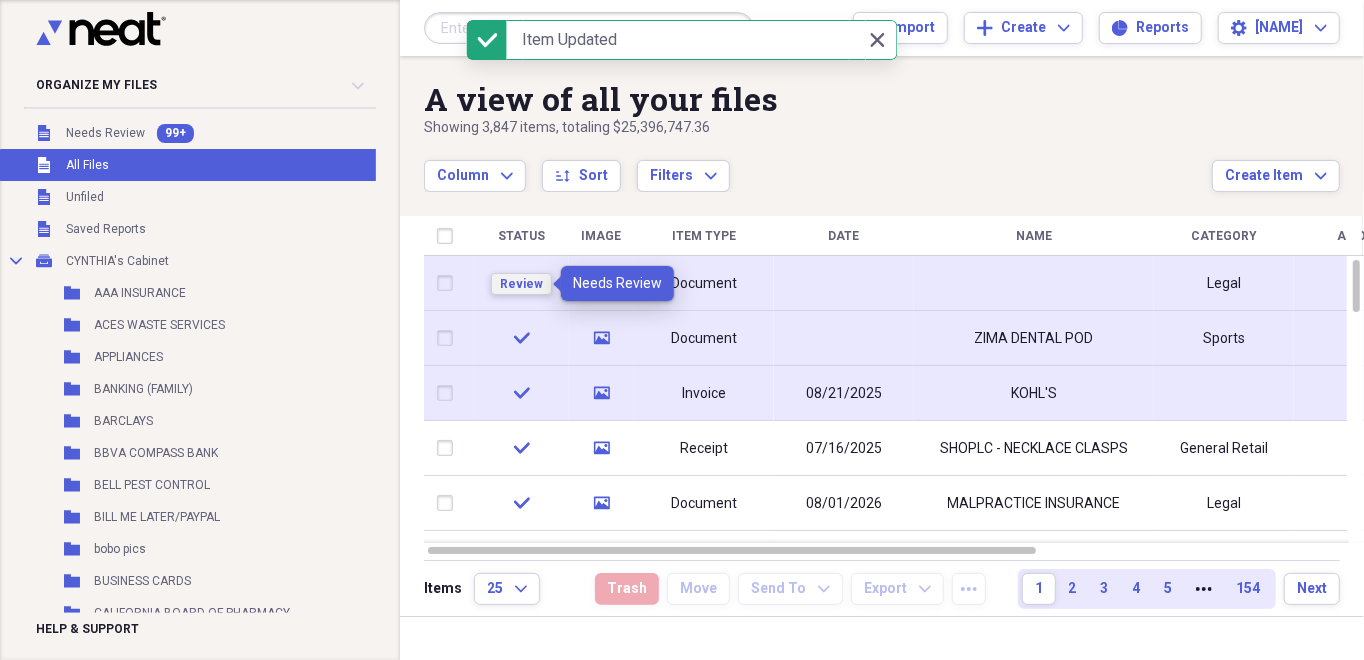 click on "Review" at bounding box center (521, 284) 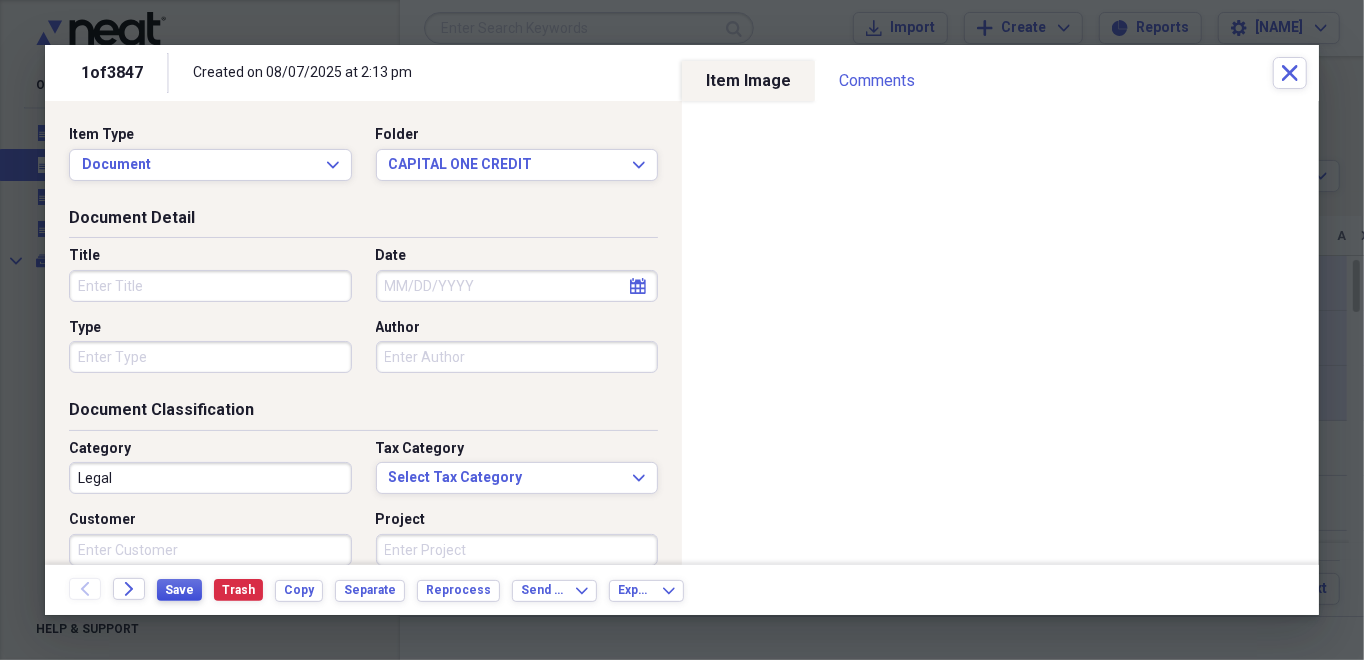 click on "Save" at bounding box center [179, 590] 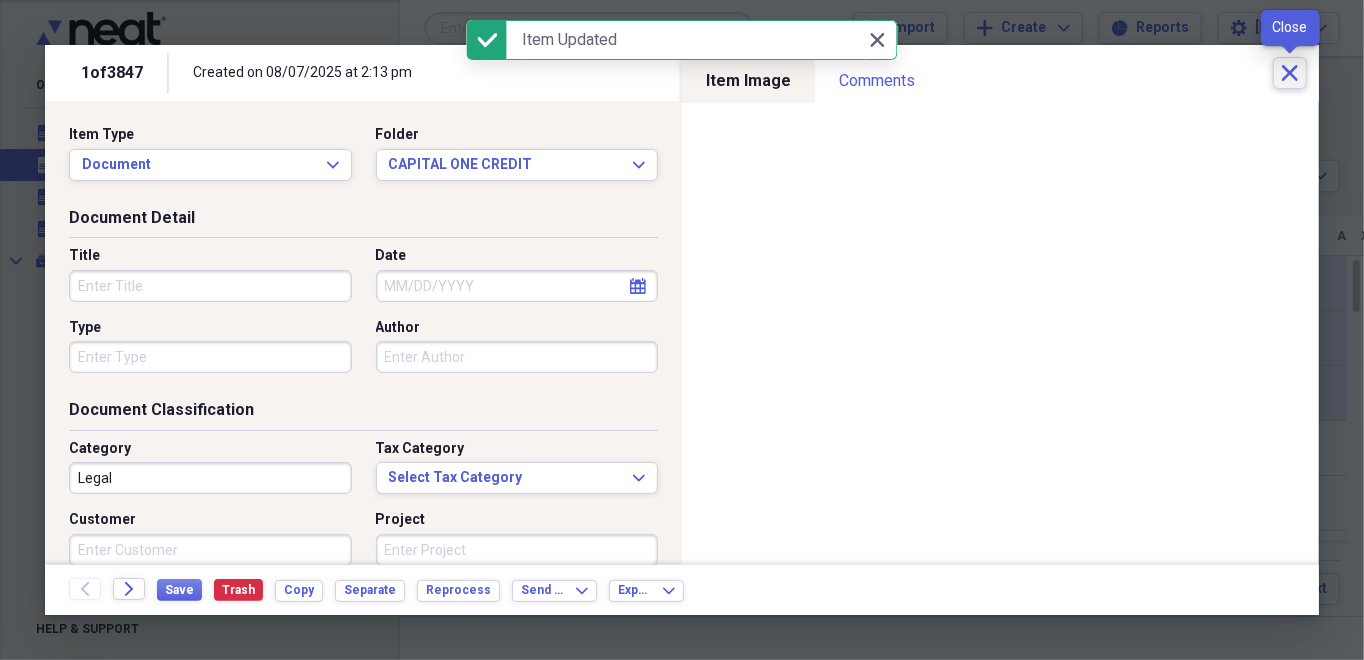 click on "Close" 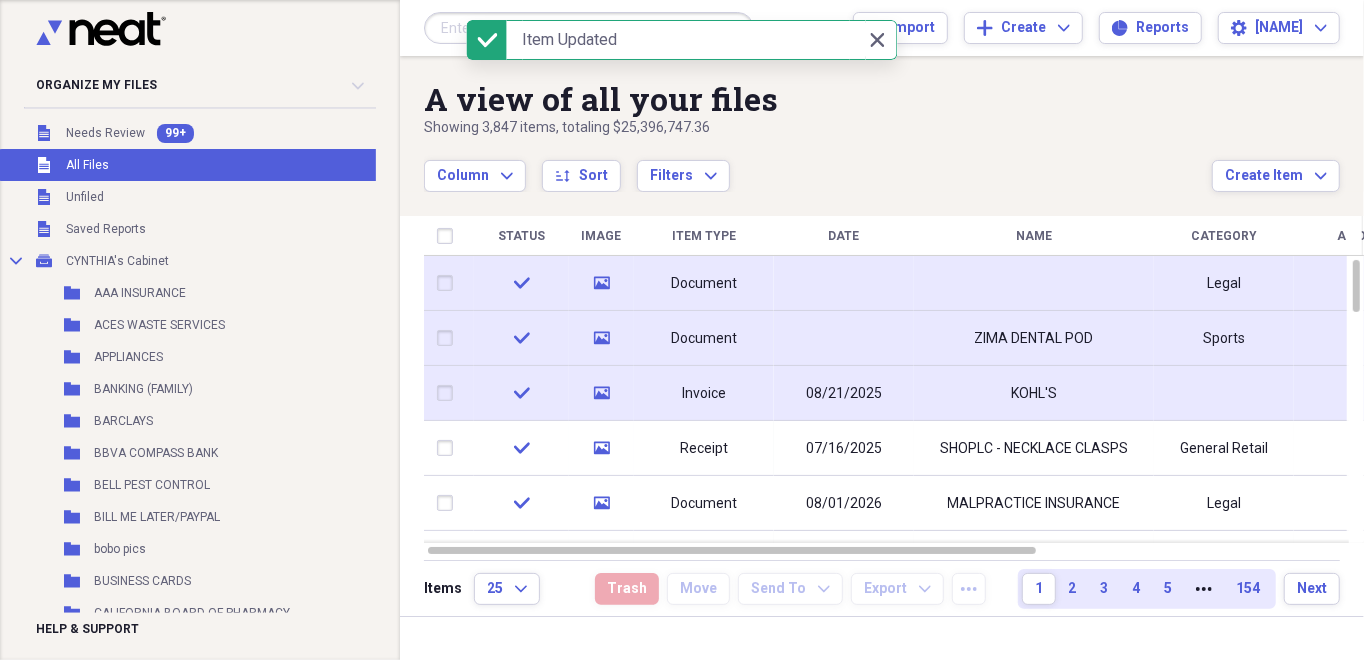 click on "check" at bounding box center [521, 338] 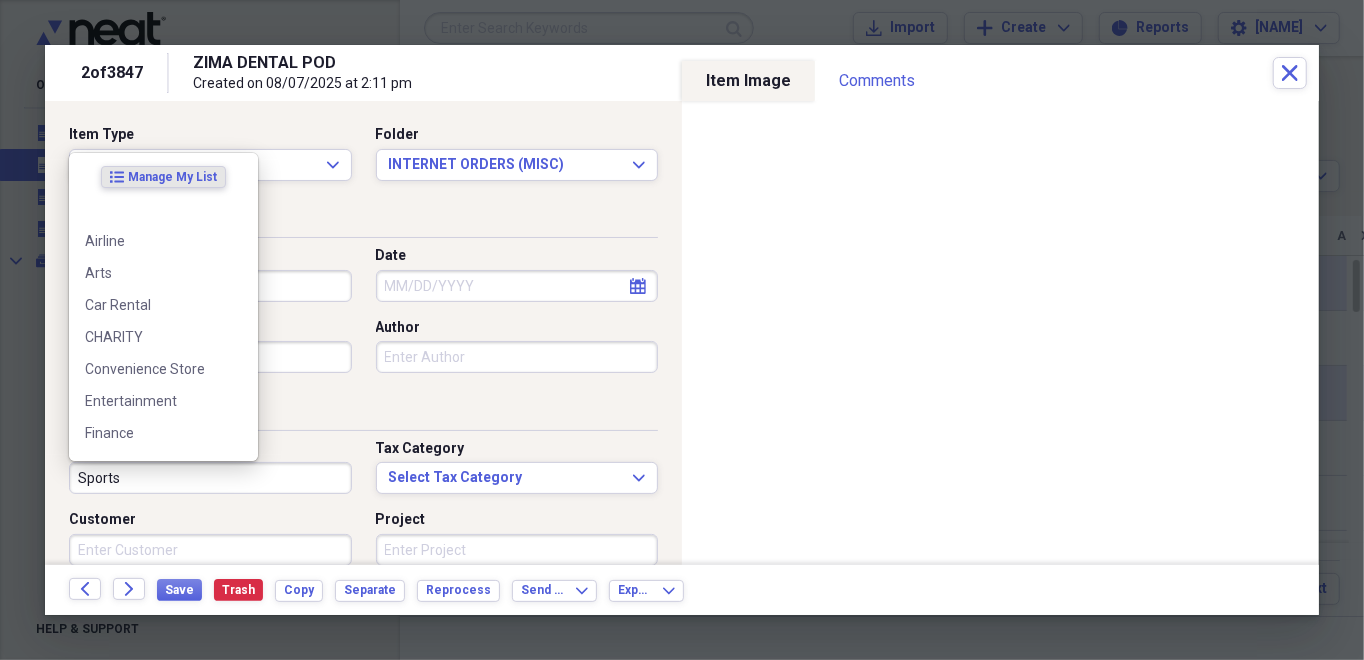 click on "Sports" at bounding box center [210, 478] 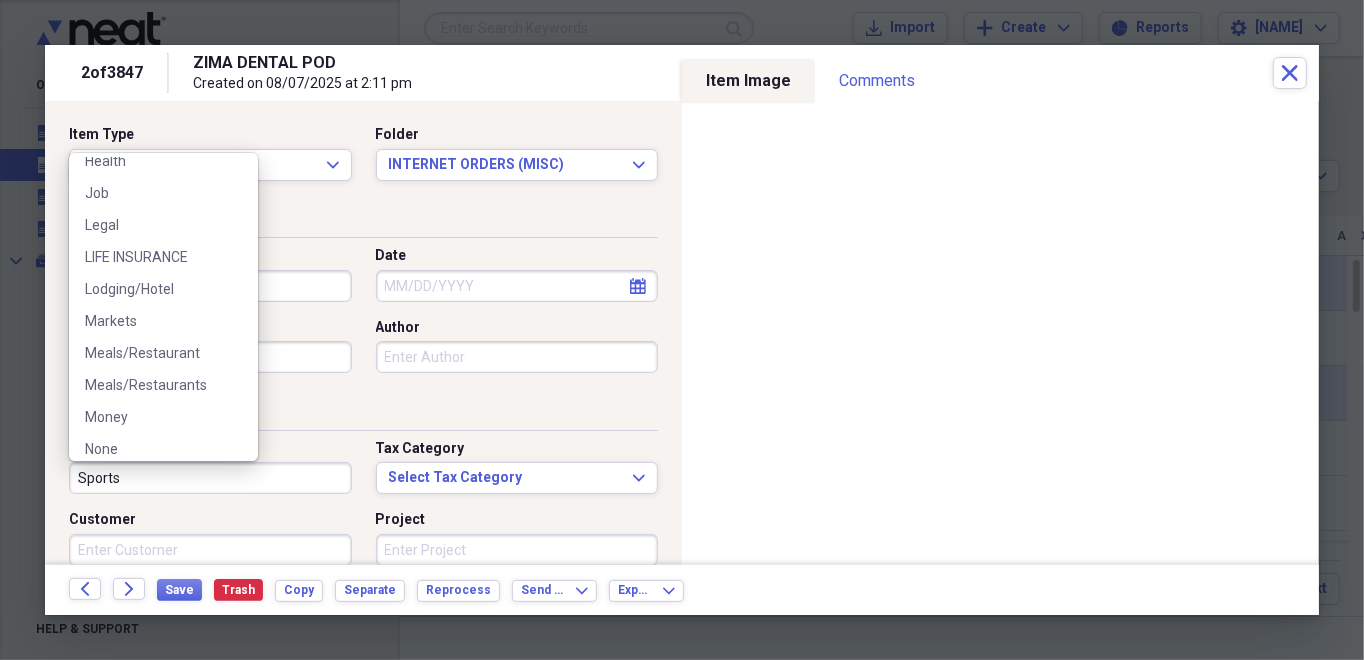 scroll, scrollTop: 300, scrollLeft: 0, axis: vertical 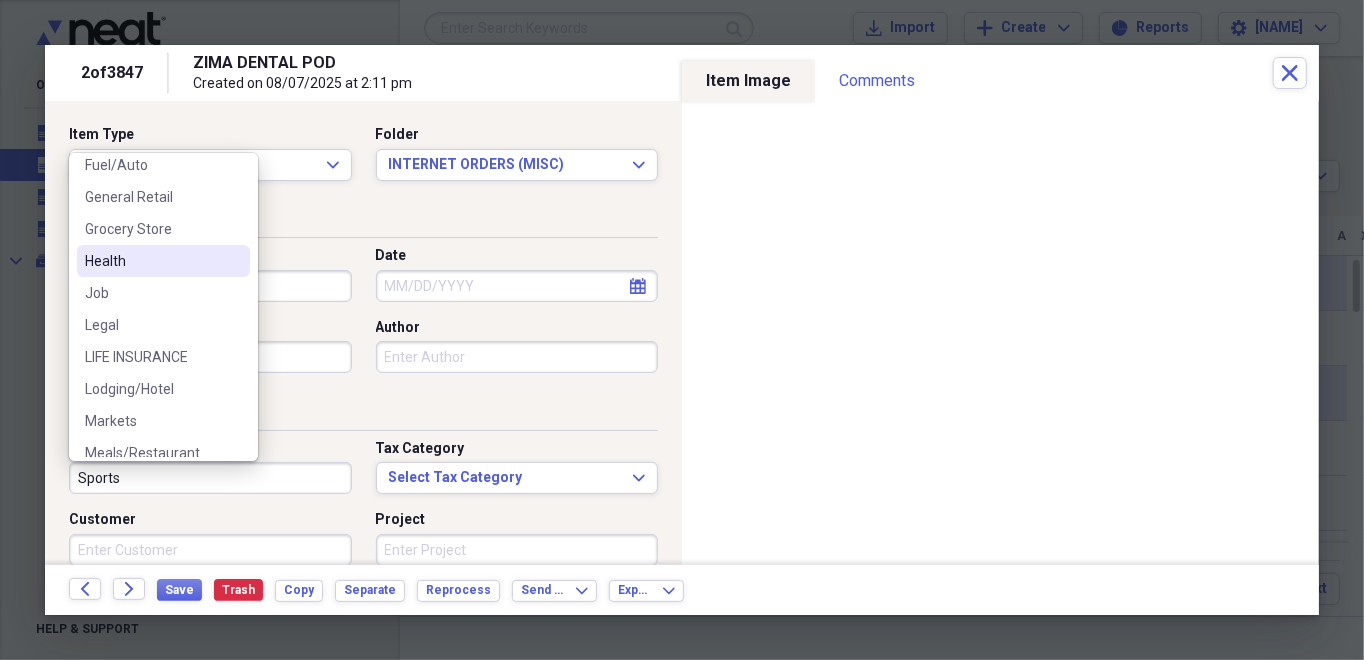click on "Health" at bounding box center [151, 261] 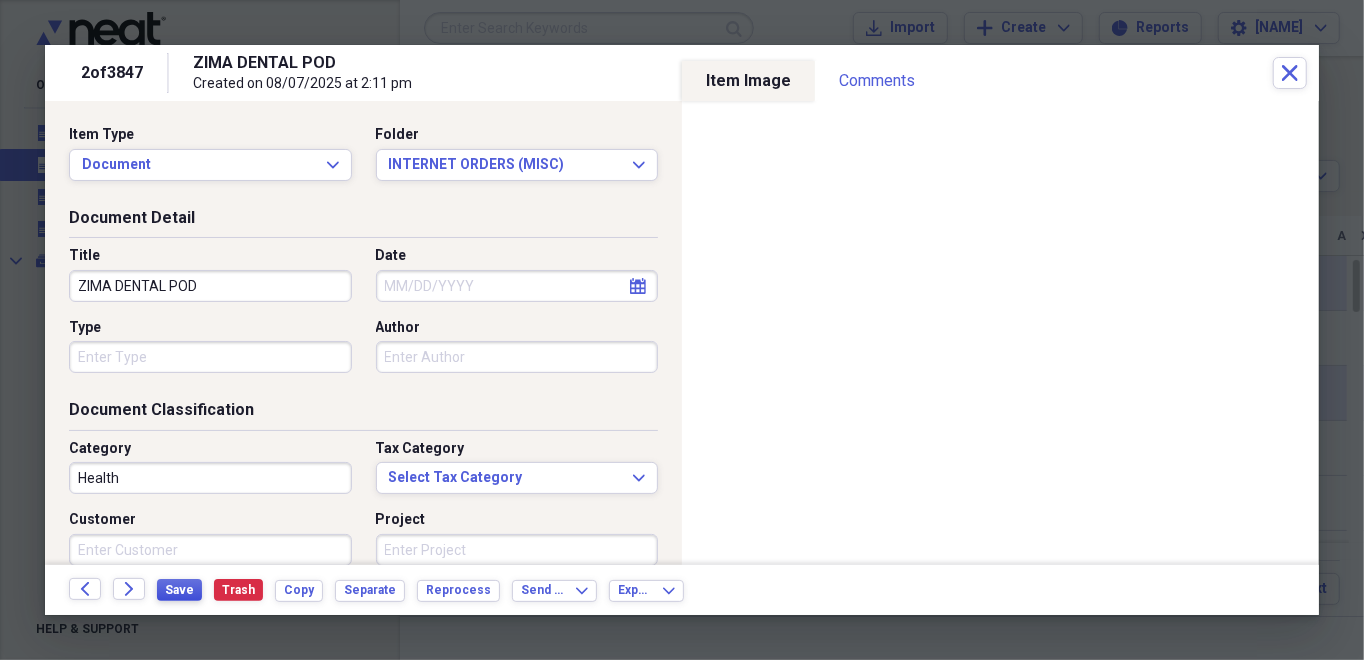 click on "Save" at bounding box center [179, 590] 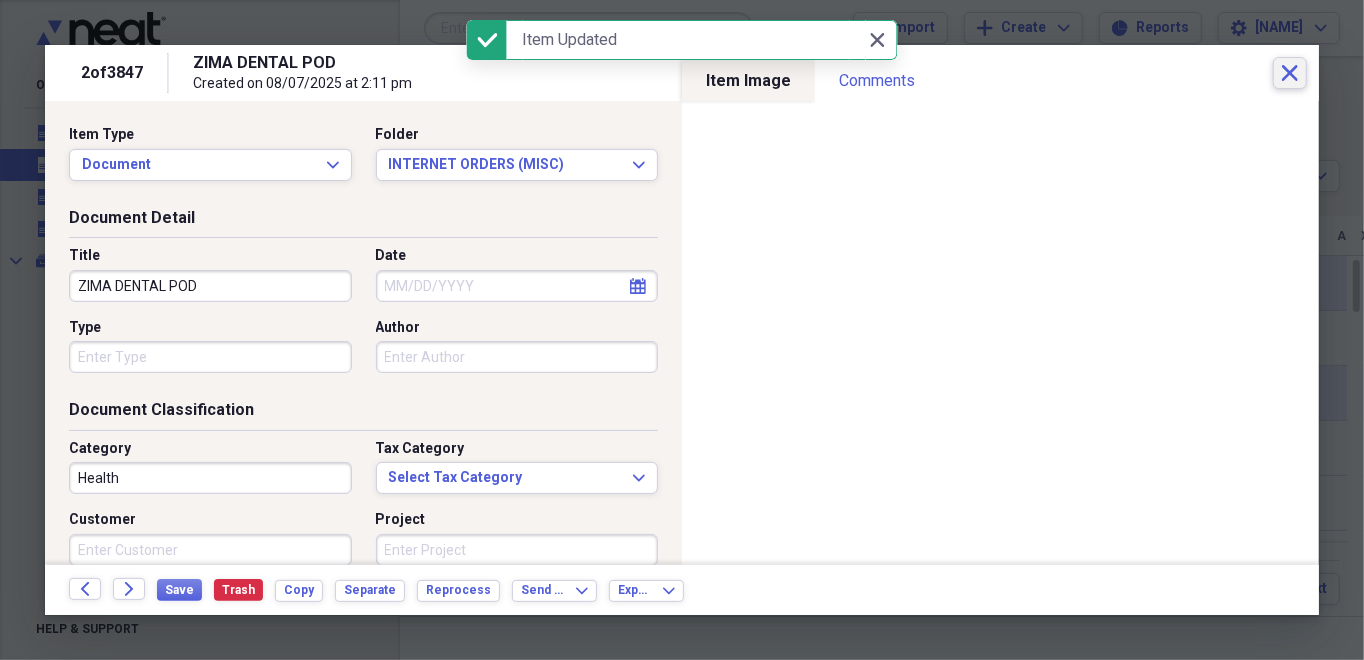 click on "Close" at bounding box center [1290, 73] 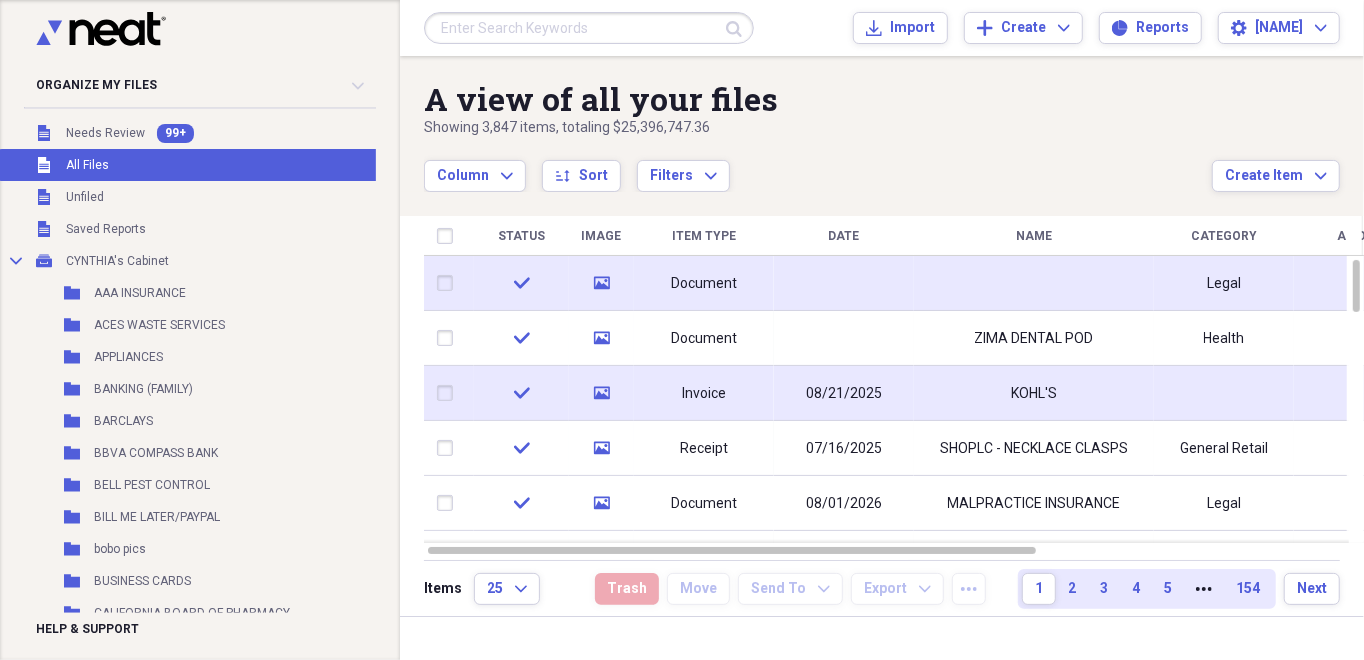 click on "check" at bounding box center [521, 283] 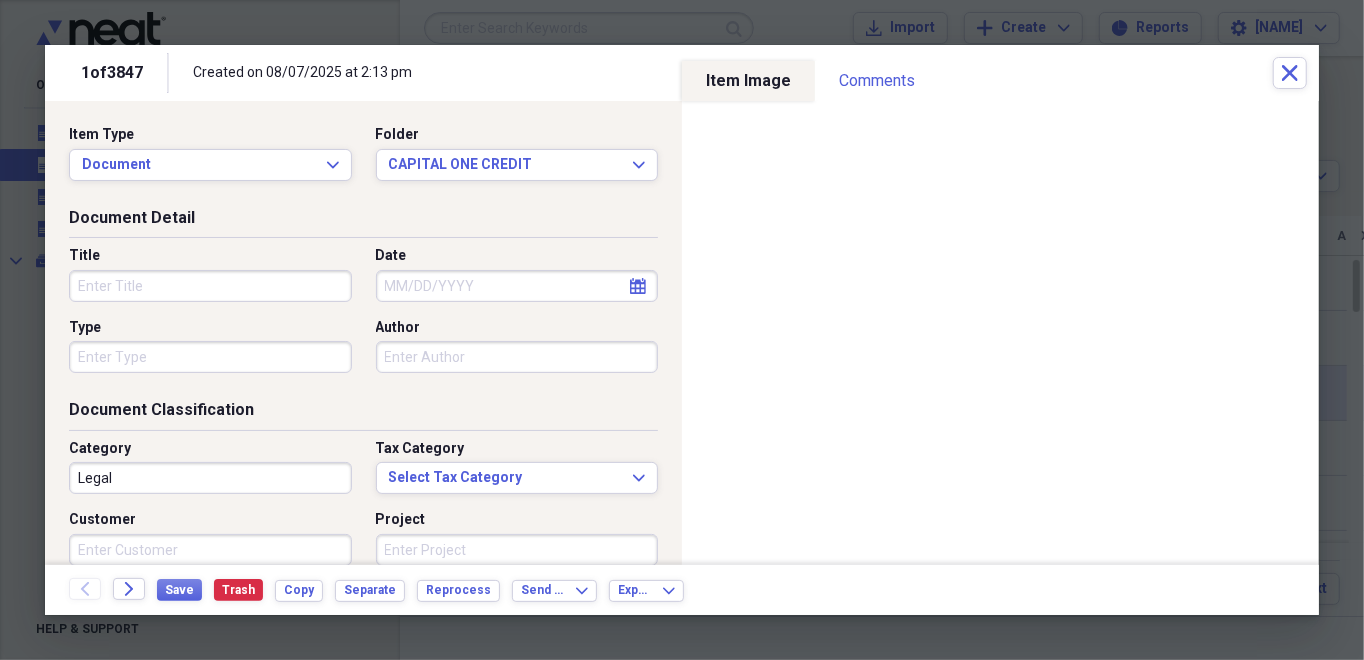 click on "Title" at bounding box center [210, 286] 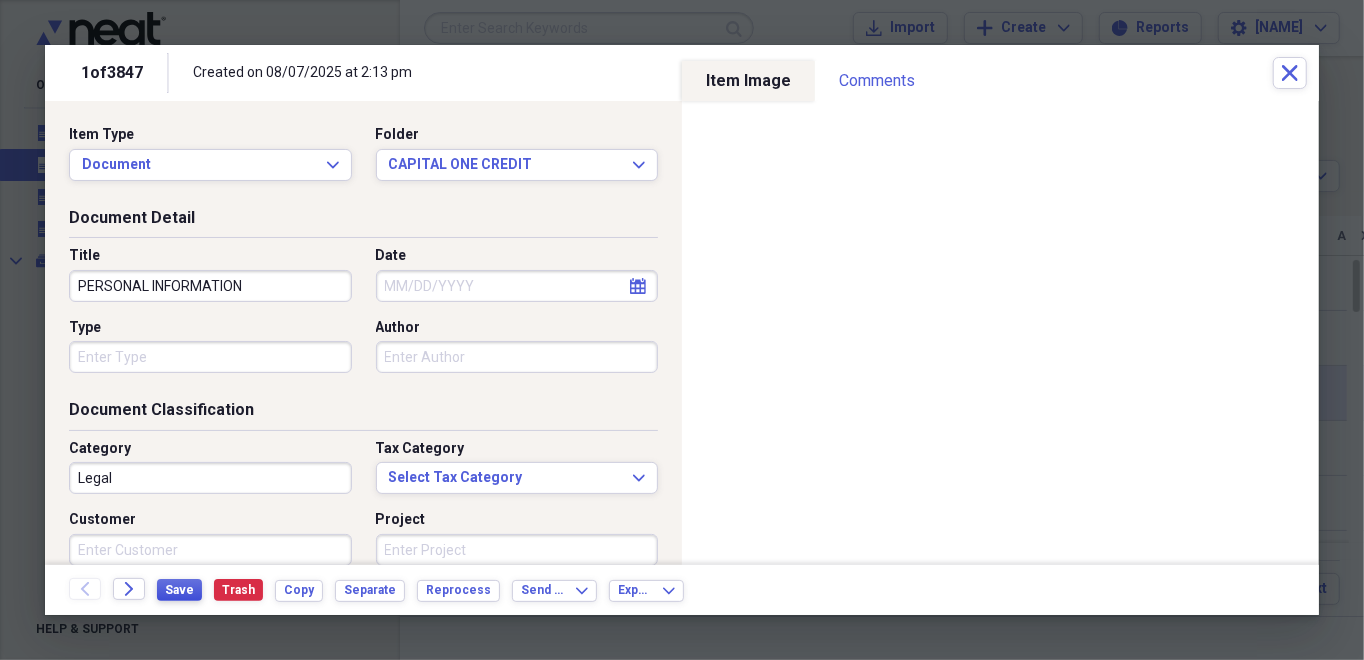 type on "PERSONAL INFORMATION" 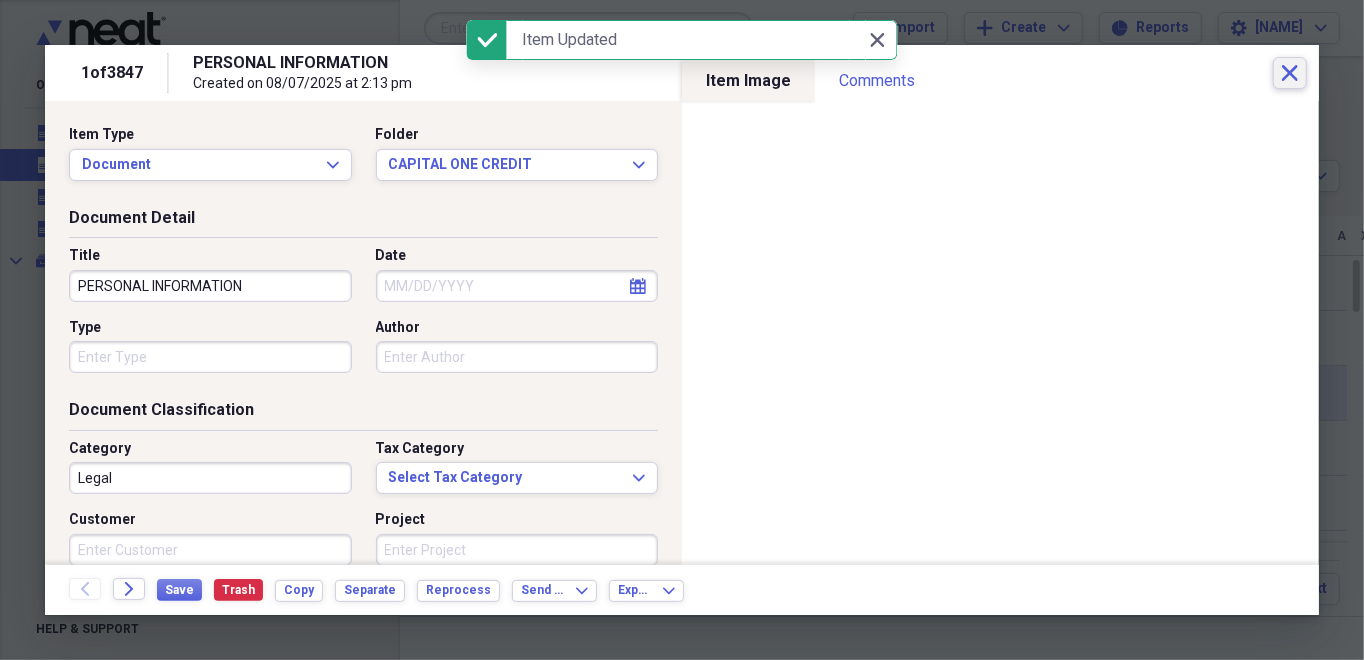 click 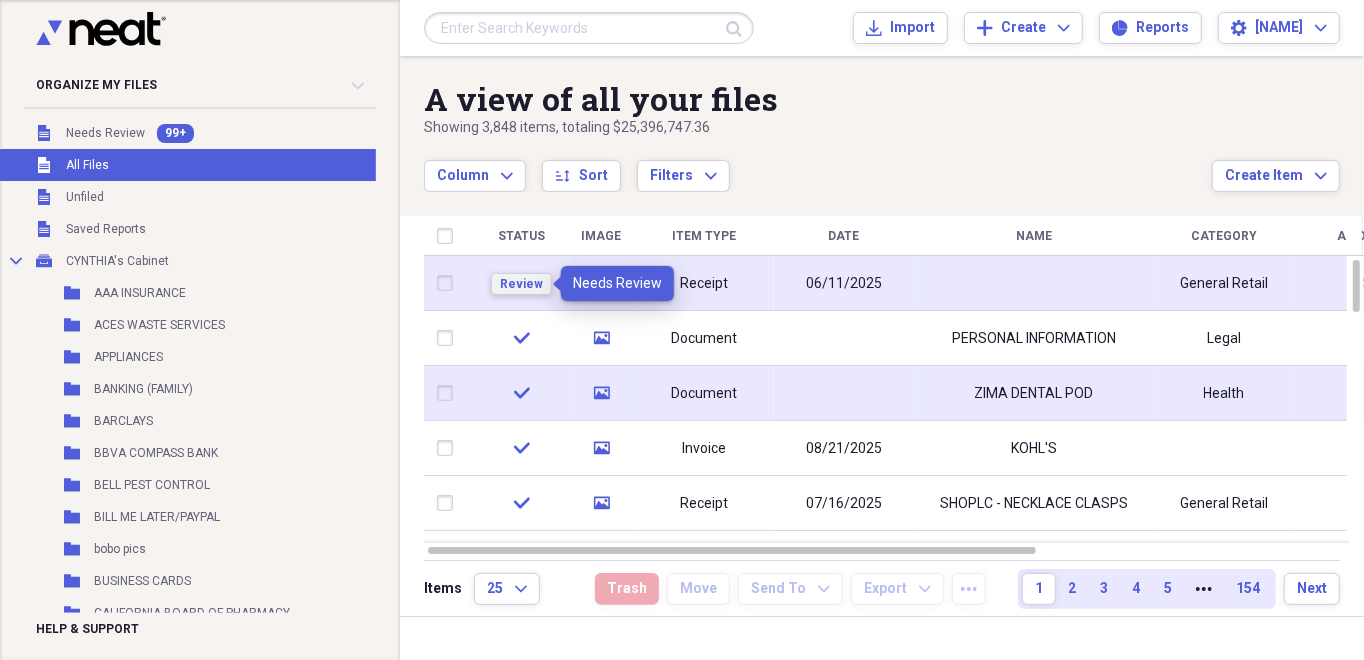 click on "Review" at bounding box center [521, 284] 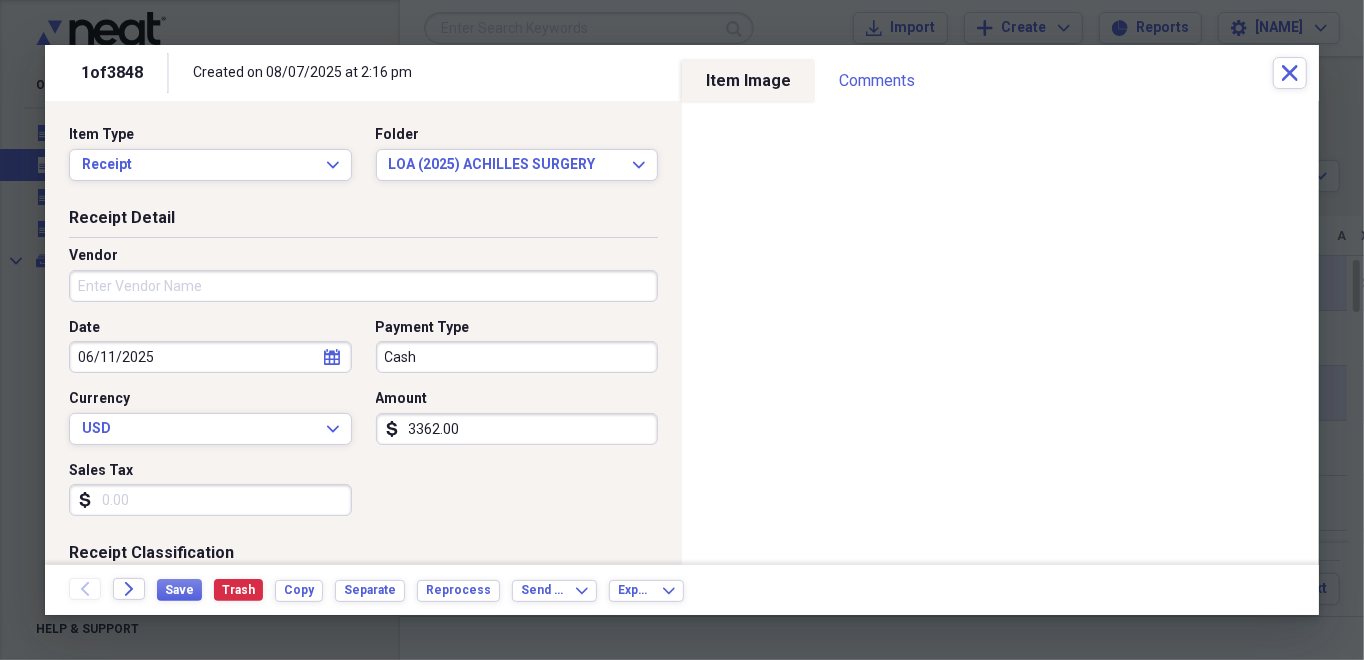 click on "Vendor" at bounding box center [363, 286] 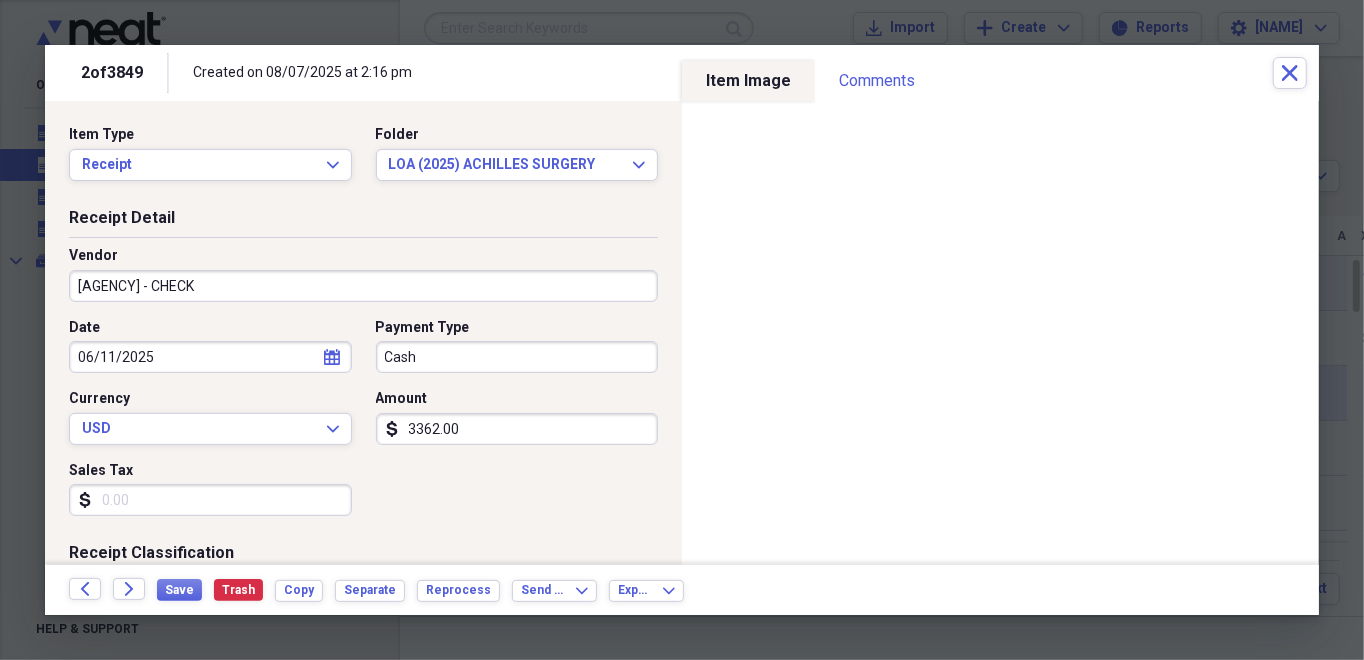 type on "[AGENCY] - CHECK" 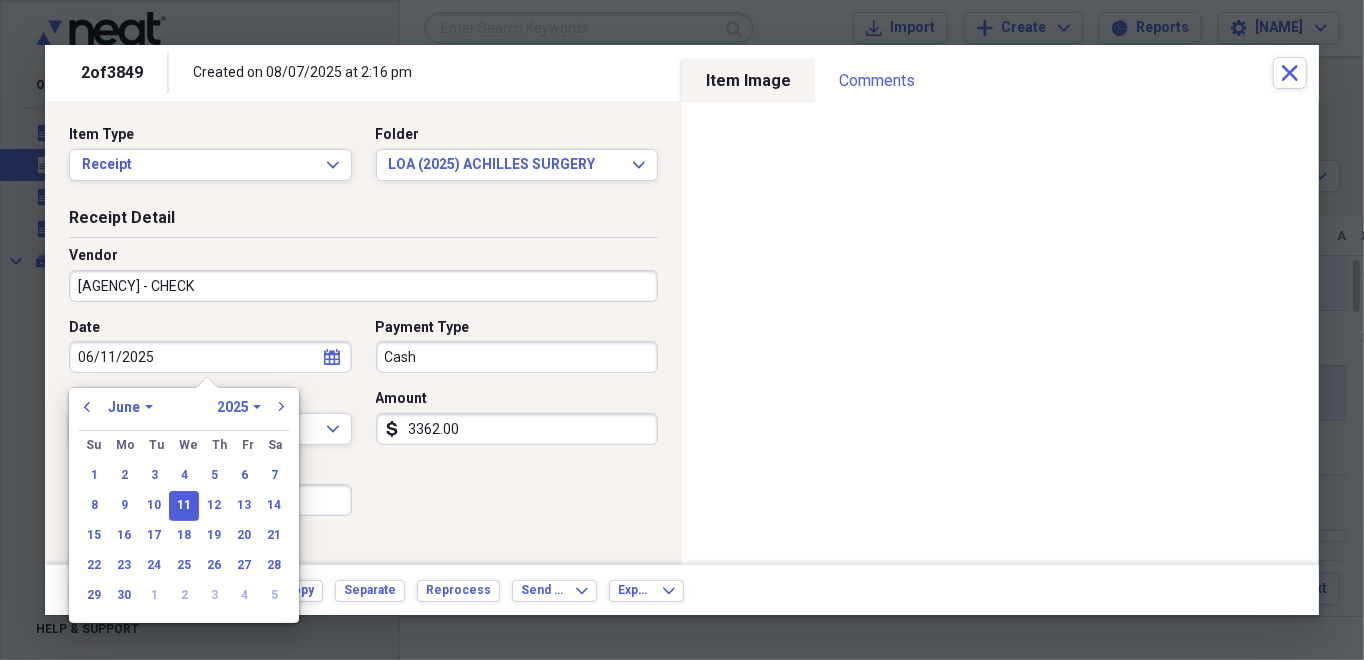 click on "January February March April May June July August September October November December" at bounding box center [130, 407] 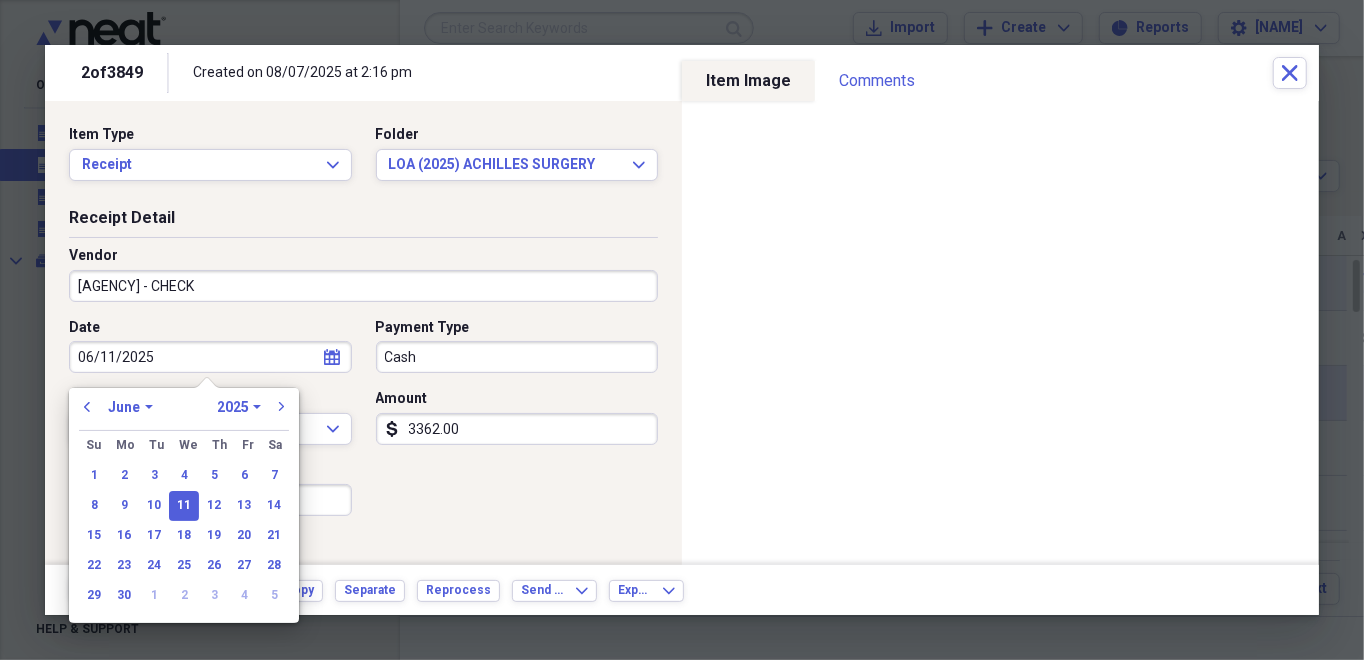 select on "6" 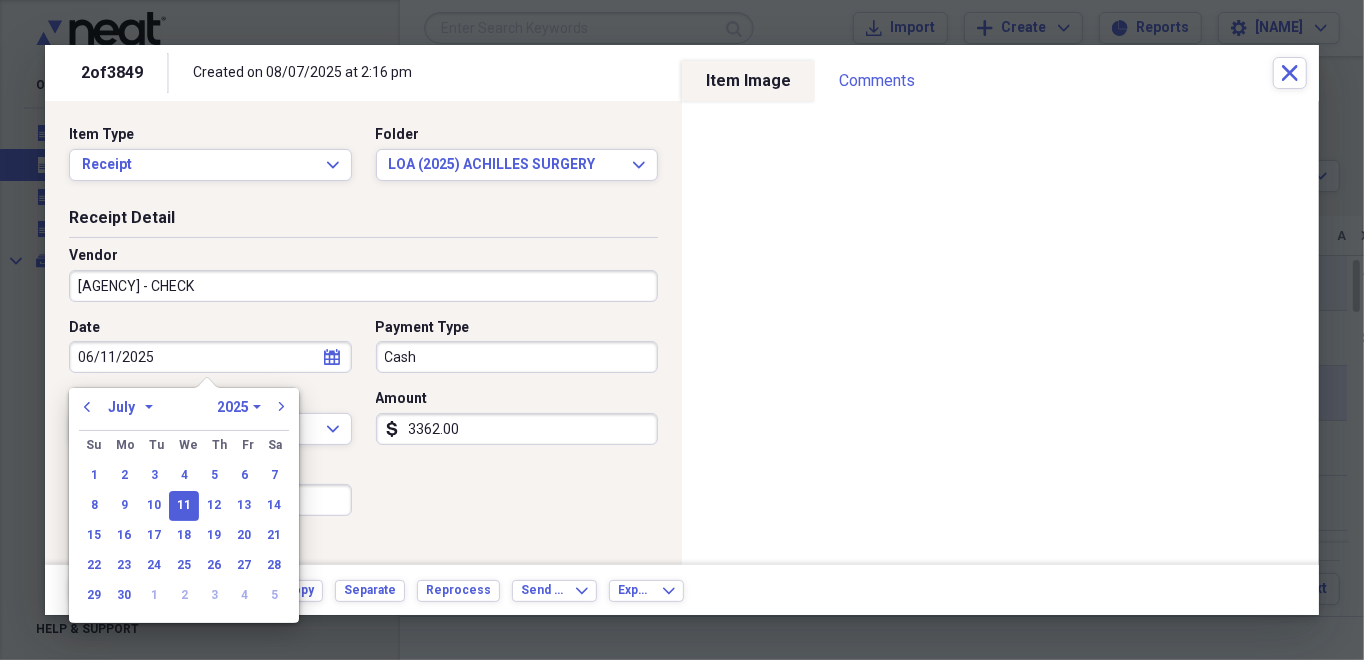 click on "January February March April May June July August September October November December" at bounding box center (130, 407) 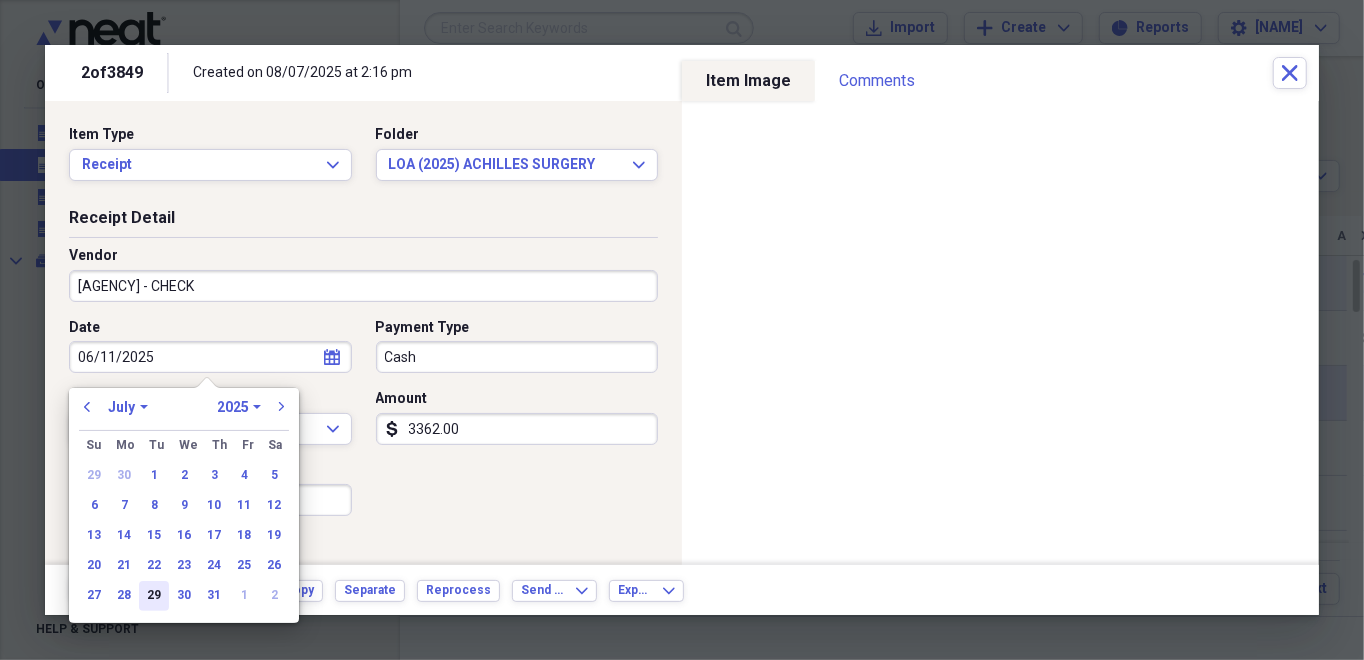 click on "29" at bounding box center (154, 596) 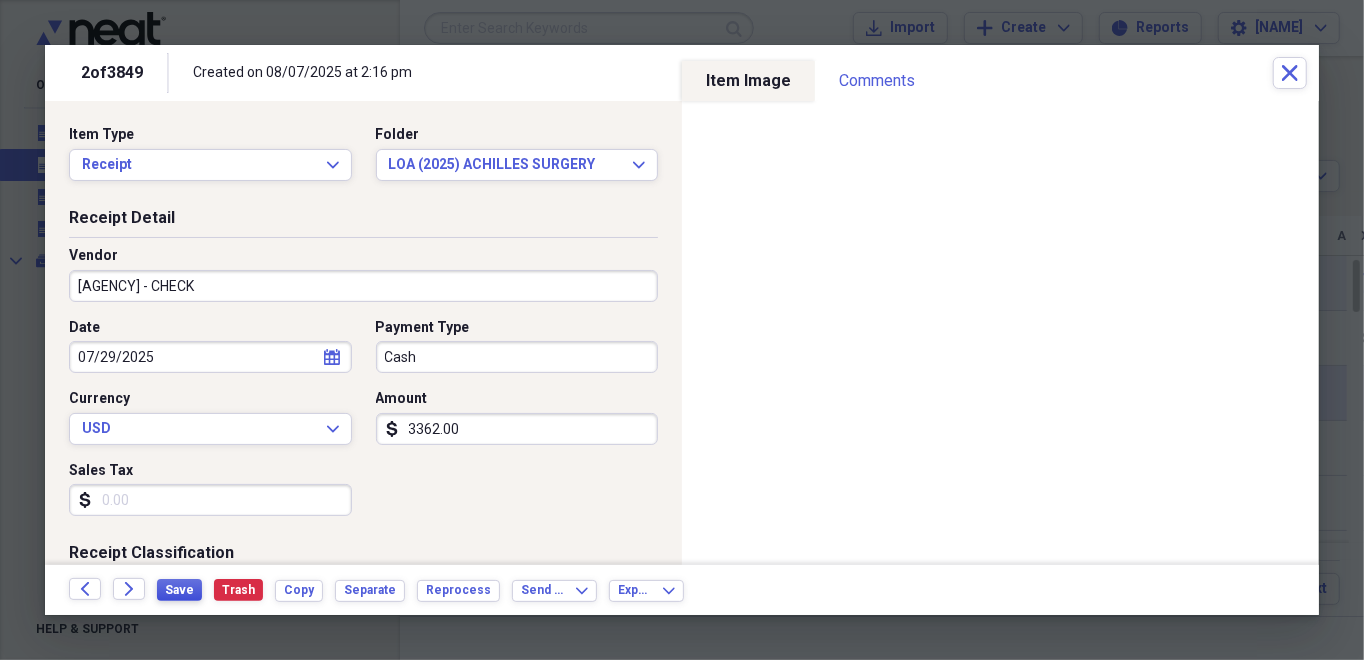 click on "Save" at bounding box center [179, 590] 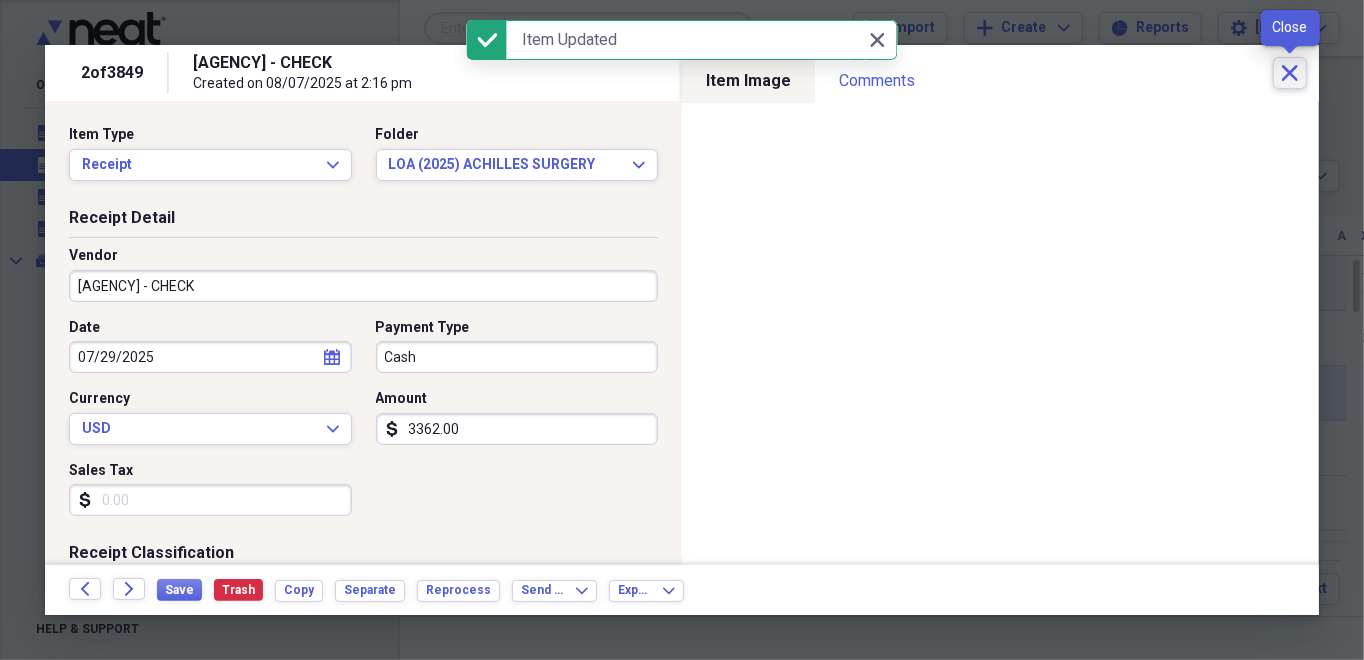 click on "Close" 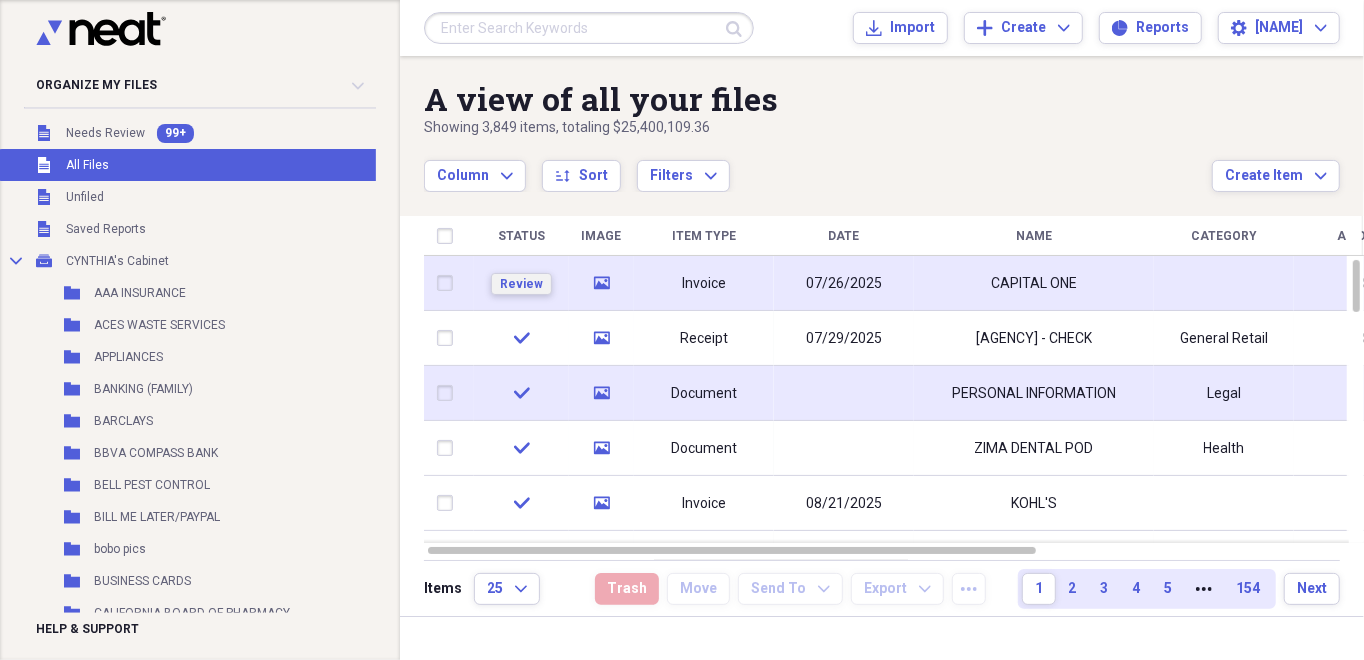click on "Review" at bounding box center [521, 284] 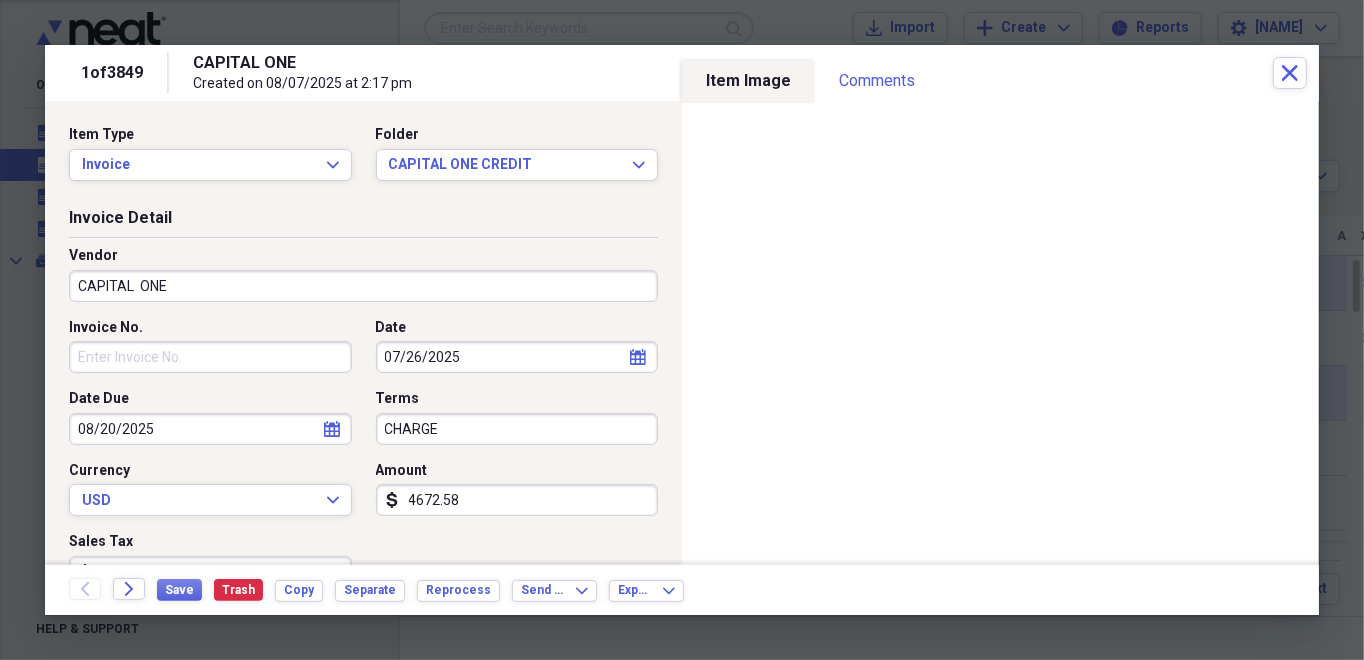 click on "calendar" 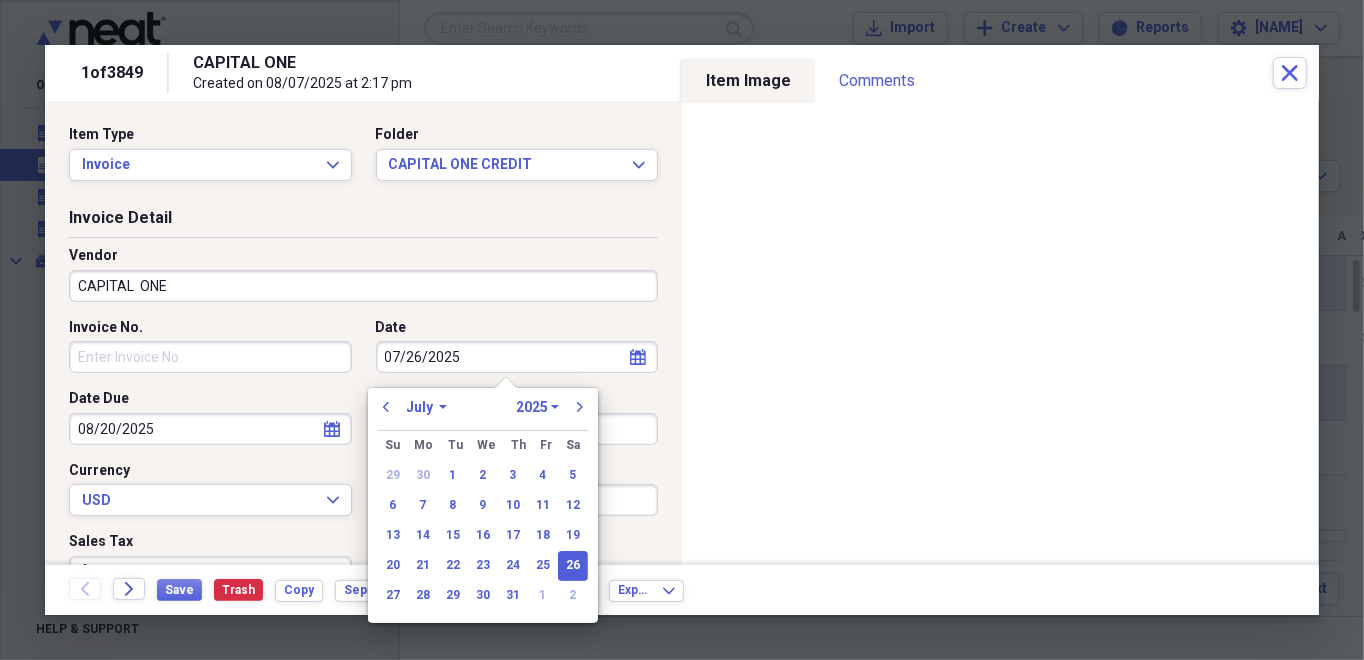 click on "January February March April May June July August September October November December" at bounding box center [427, 407] 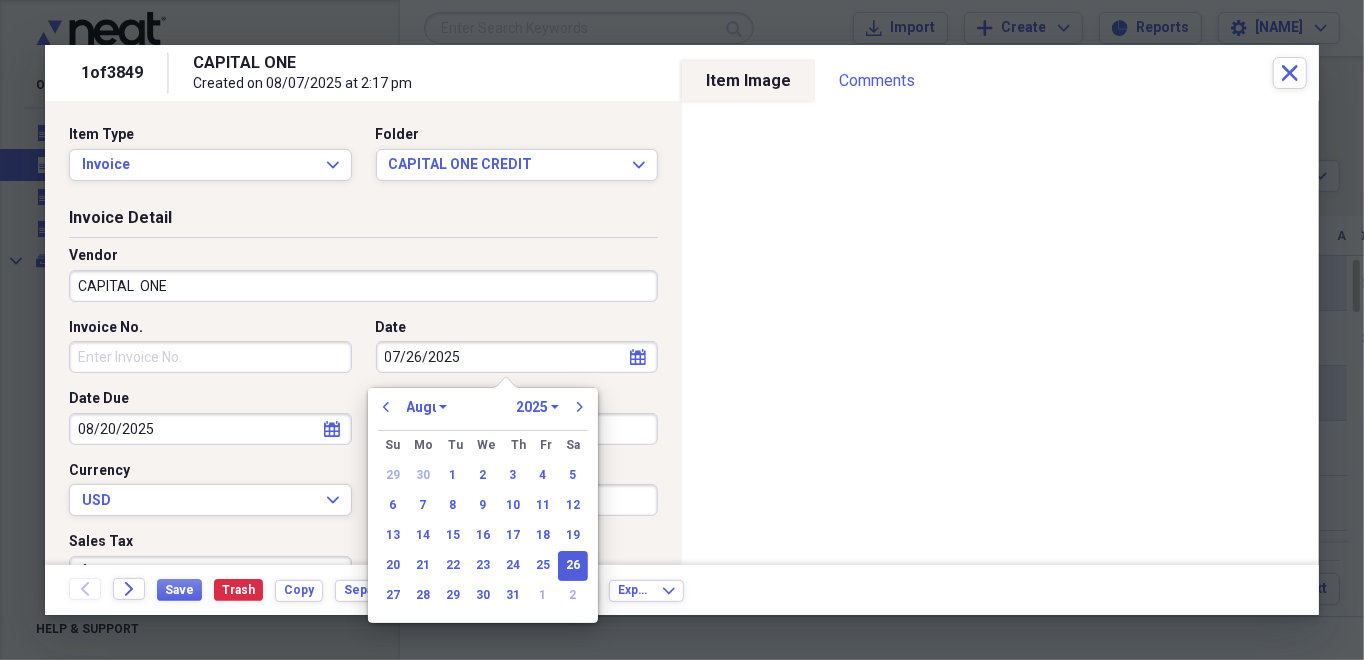 click on "January February March April May June July August September October November December" at bounding box center (427, 407) 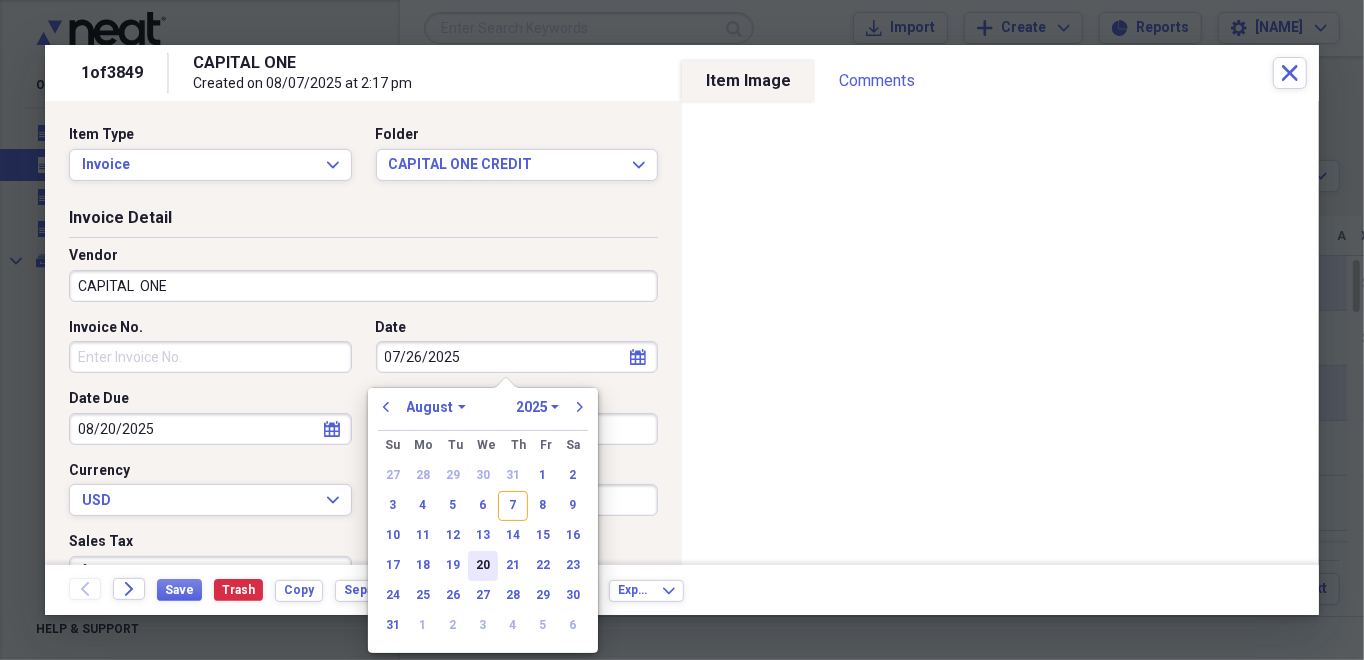 click on "20" at bounding box center (483, 566) 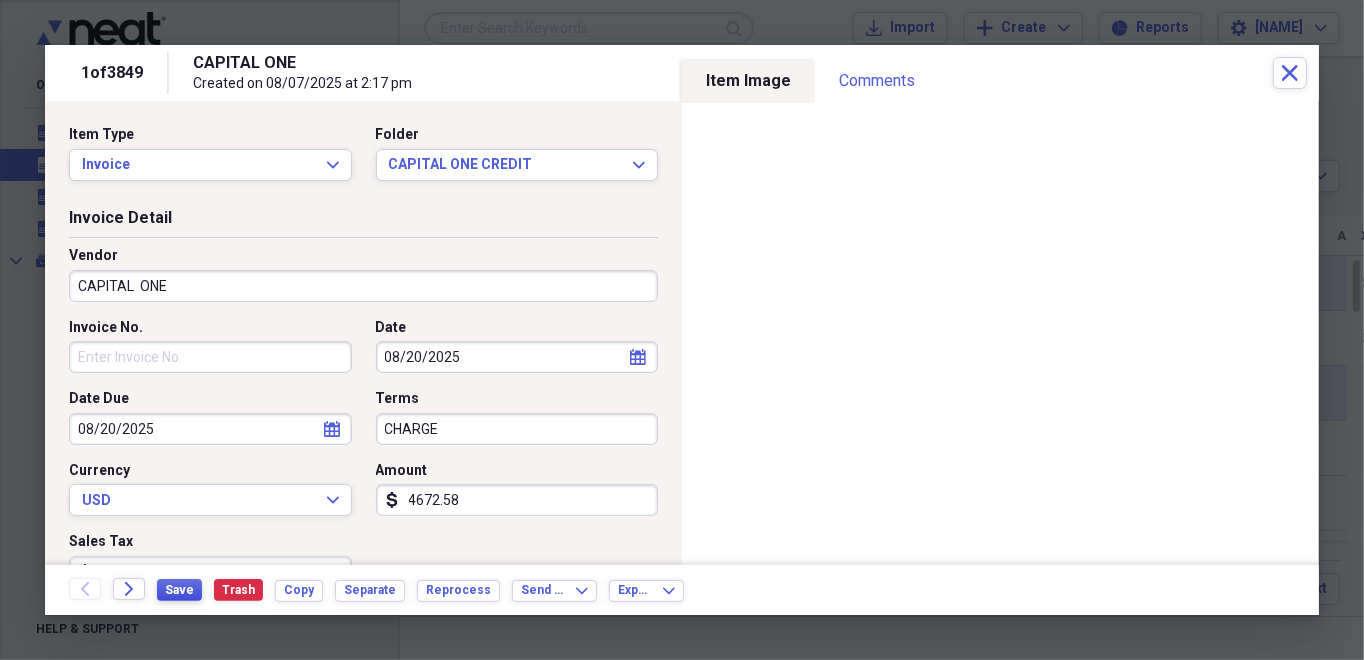click on "Save" at bounding box center (179, 590) 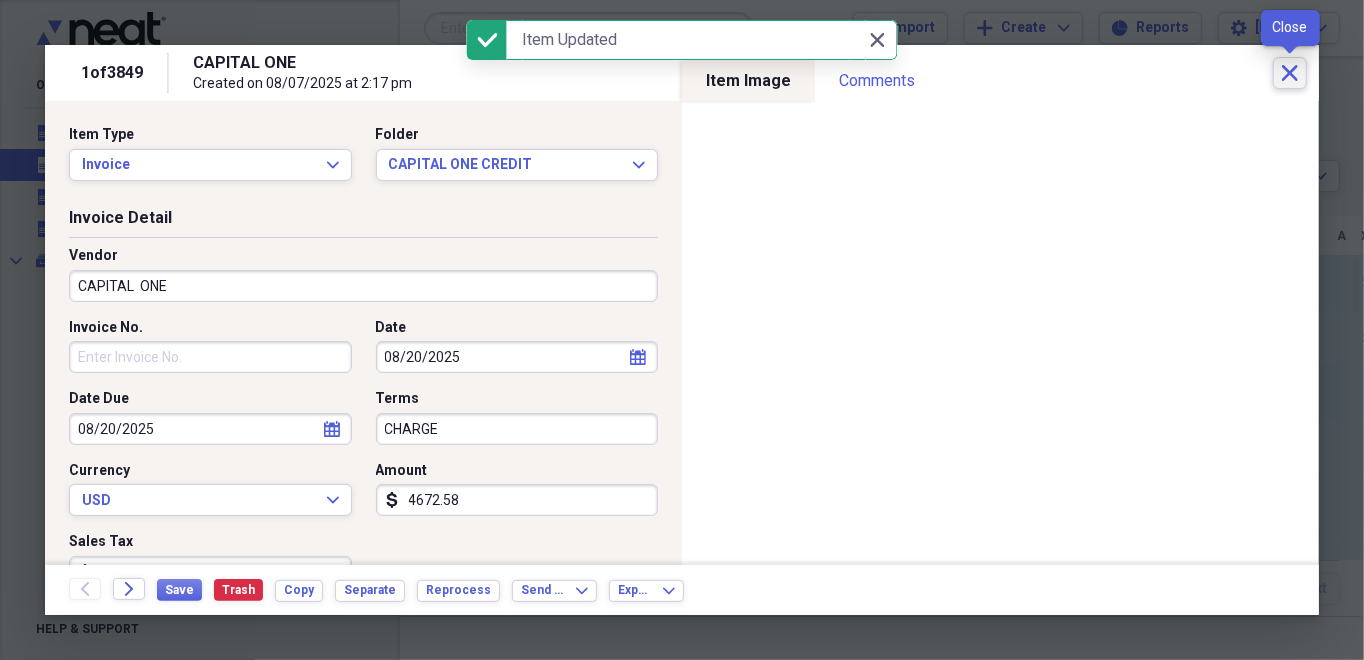 click on "Close" at bounding box center [1290, 73] 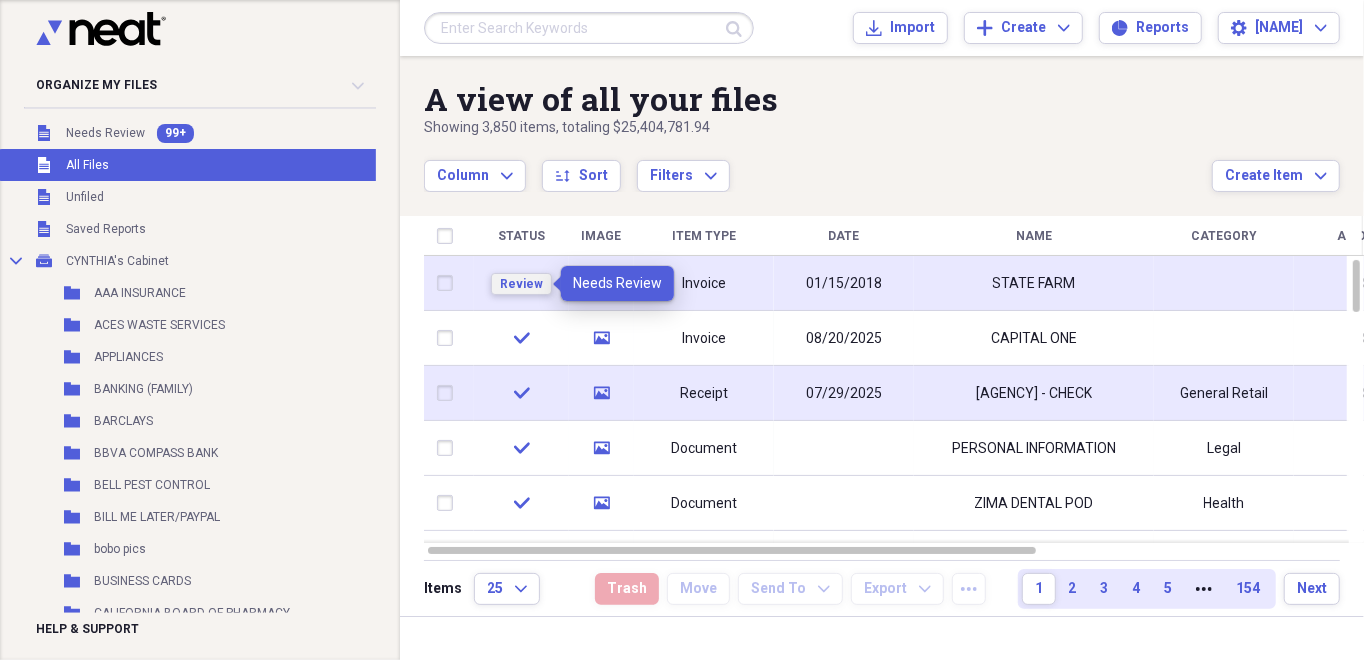 click on "Review" at bounding box center [521, 284] 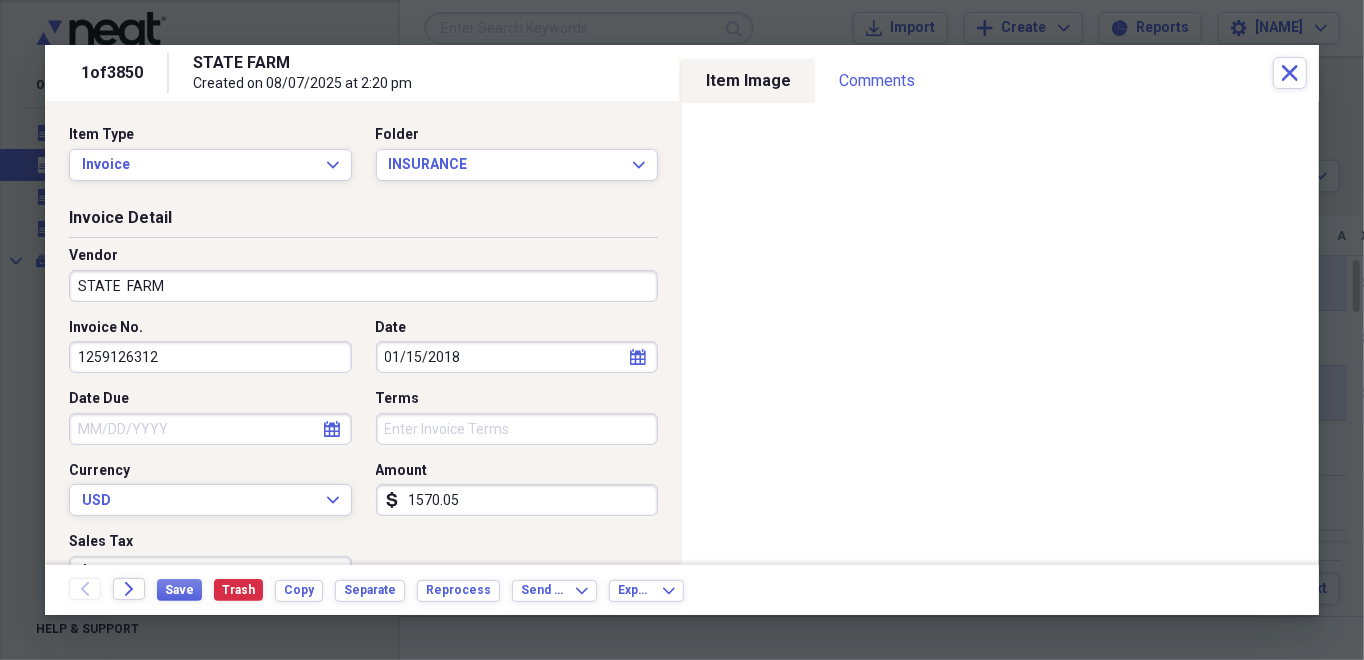 click on "STATE  FARM" at bounding box center [363, 286] 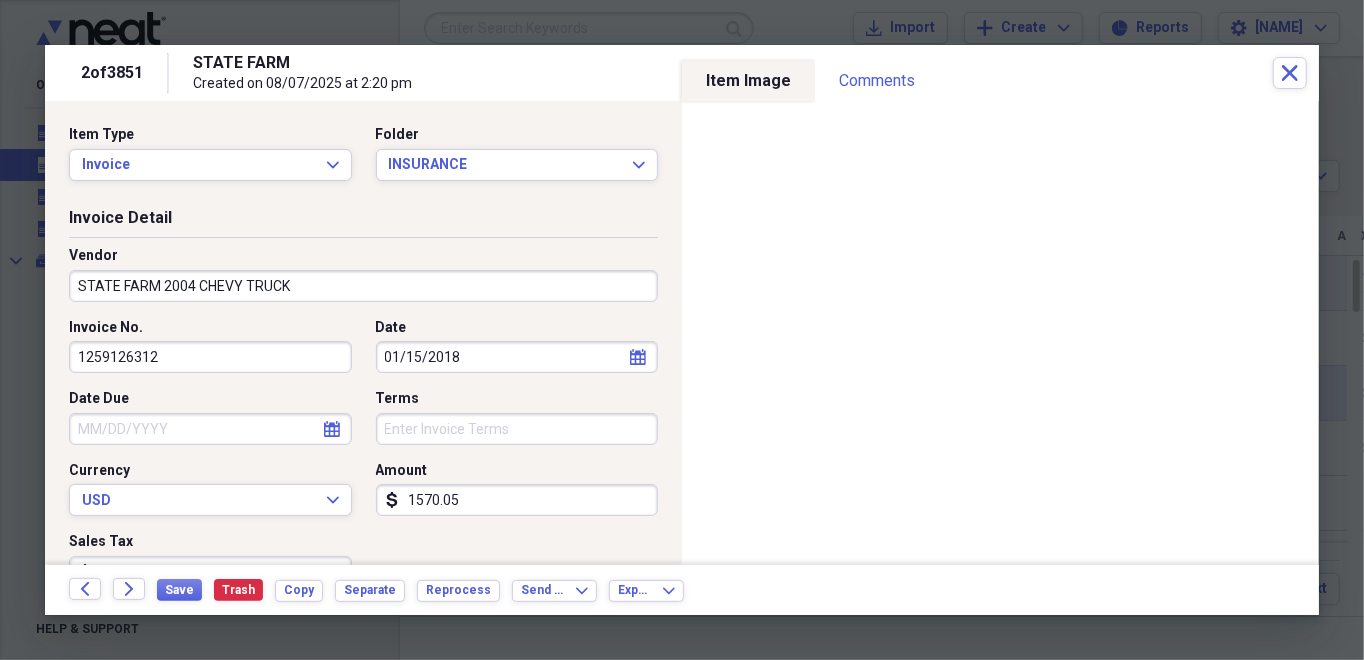 type on "STATE FARM 2004 CHEVY TRUCK" 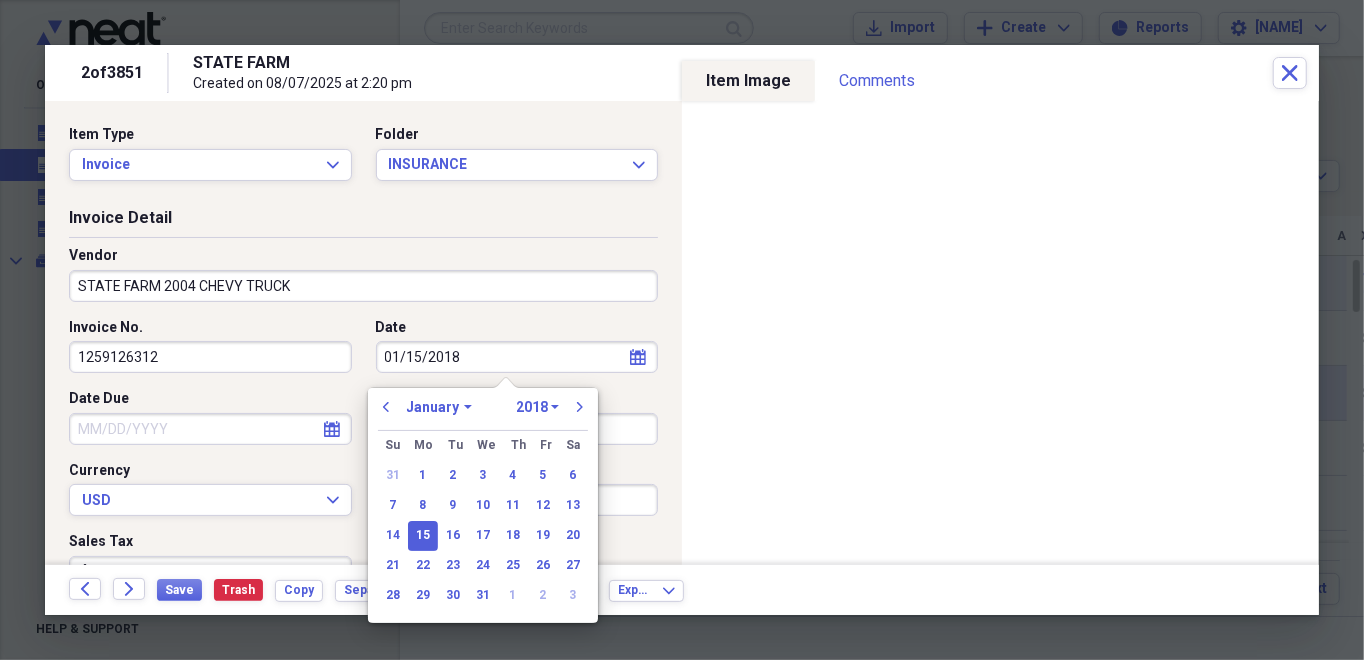 drag, startPoint x: 454, startPoint y: 356, endPoint x: 379, endPoint y: 334, distance: 78.160095 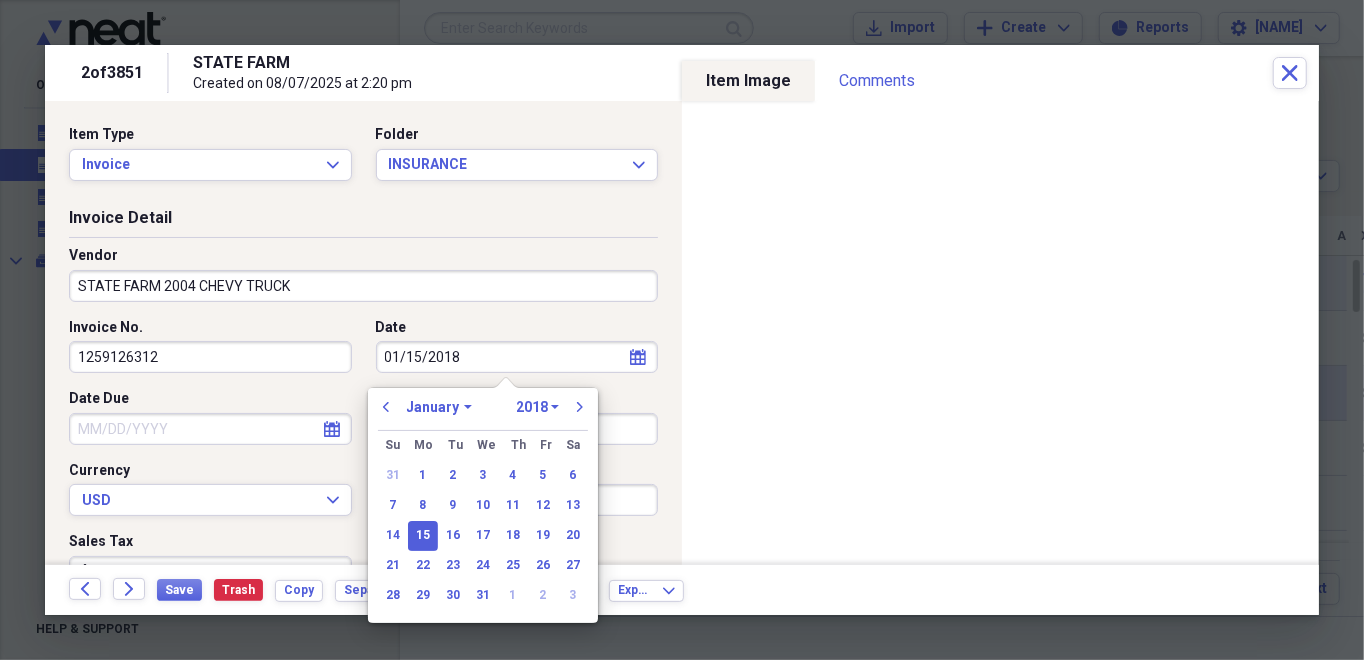 select on "2026" 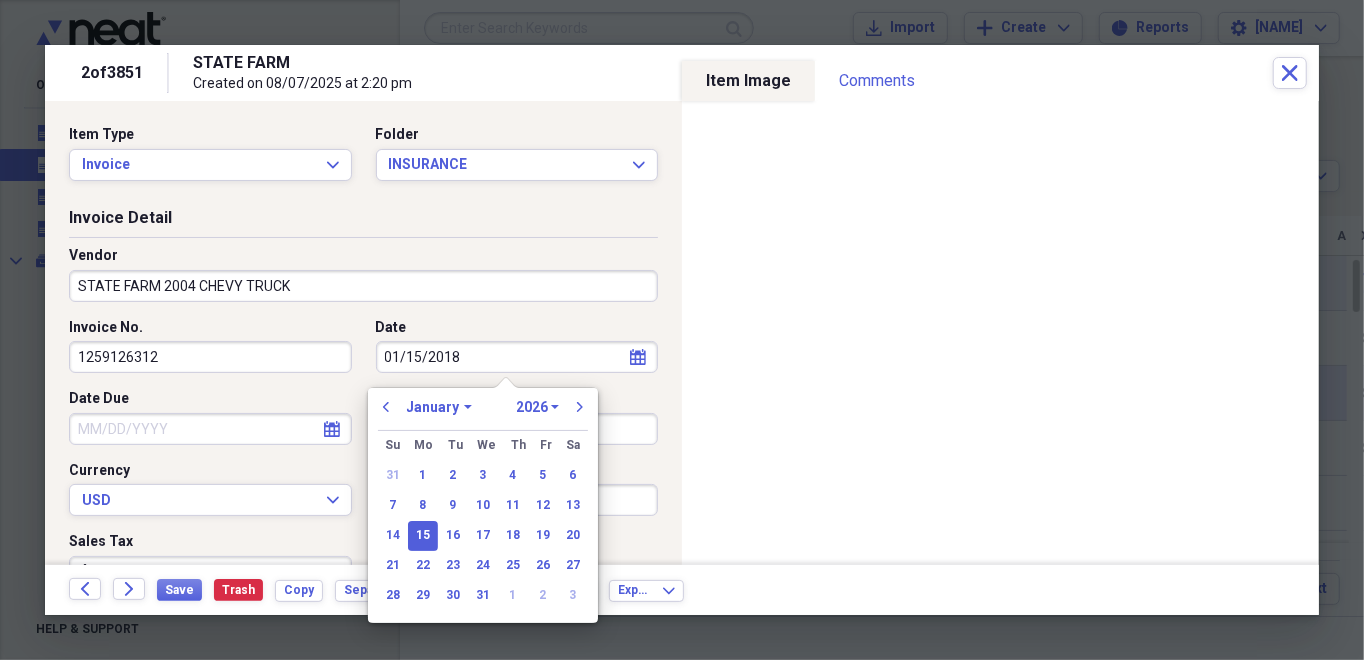 click on "1970 1971 1972 1973 1974 1975 1976 1977 1978 1979 1980 1981 1982 1983 1984 1985 1986 1987 1988 1989 1990 1991 1992 1993 1994 1995 1996 1997 1998 1999 2000 2001 2002 2003 2004 2005 2006 2007 2008 2009 2010 2011 2012 2013 2014 2015 2016 2017 2018 2019 2020 2021 2022 2023 2024 2025 2026 2027 2028 2029 2030 2031 2032 2033 2034 2035" at bounding box center (537, 407) 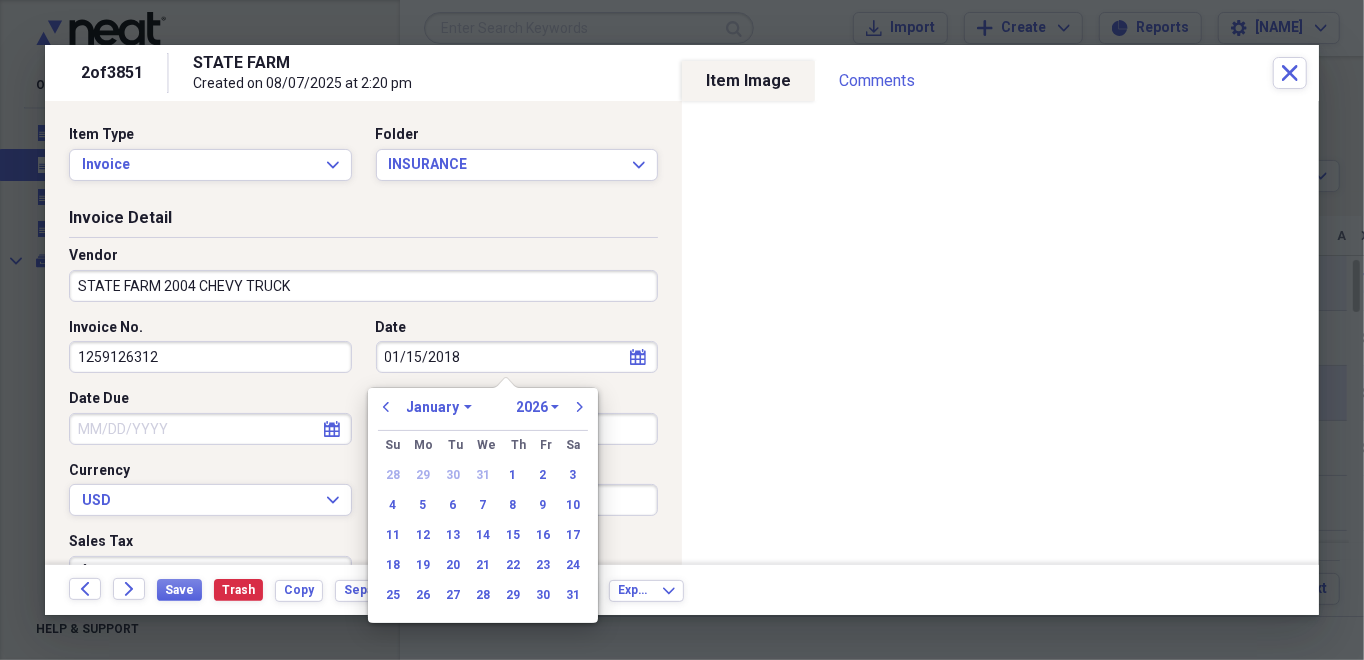 click on "January February March April May June July August September October November December" at bounding box center (439, 407) 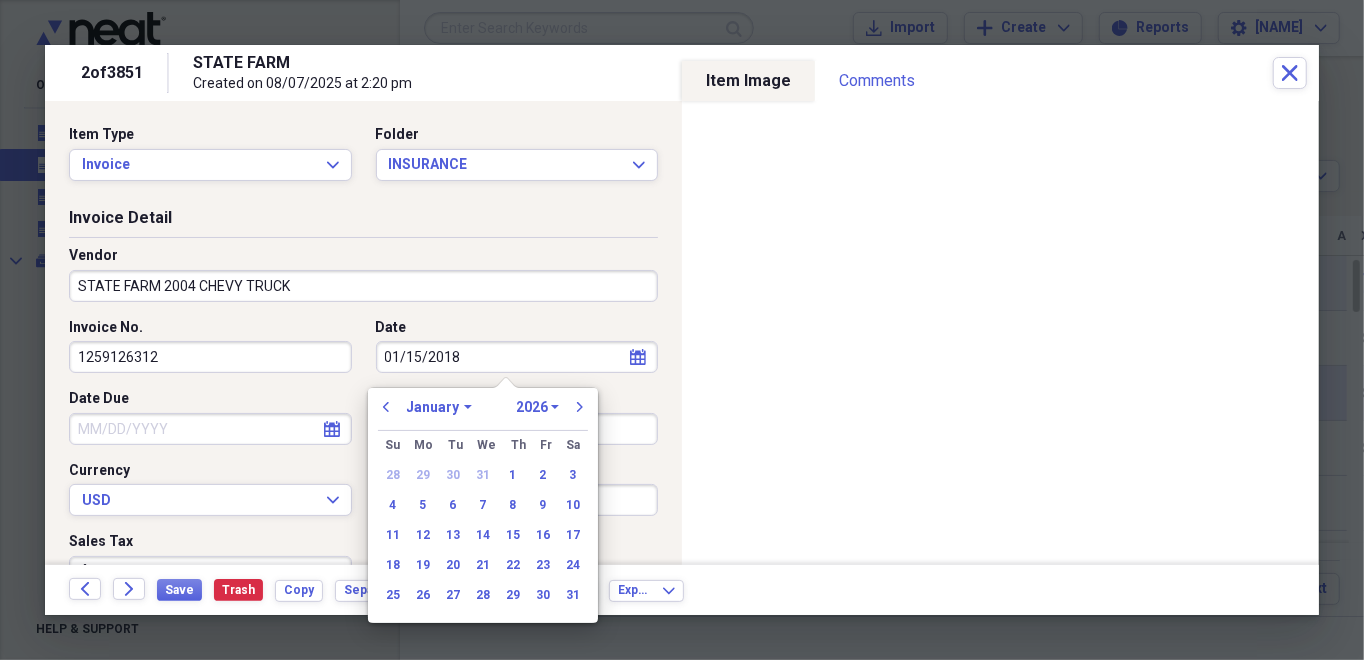select on "2" 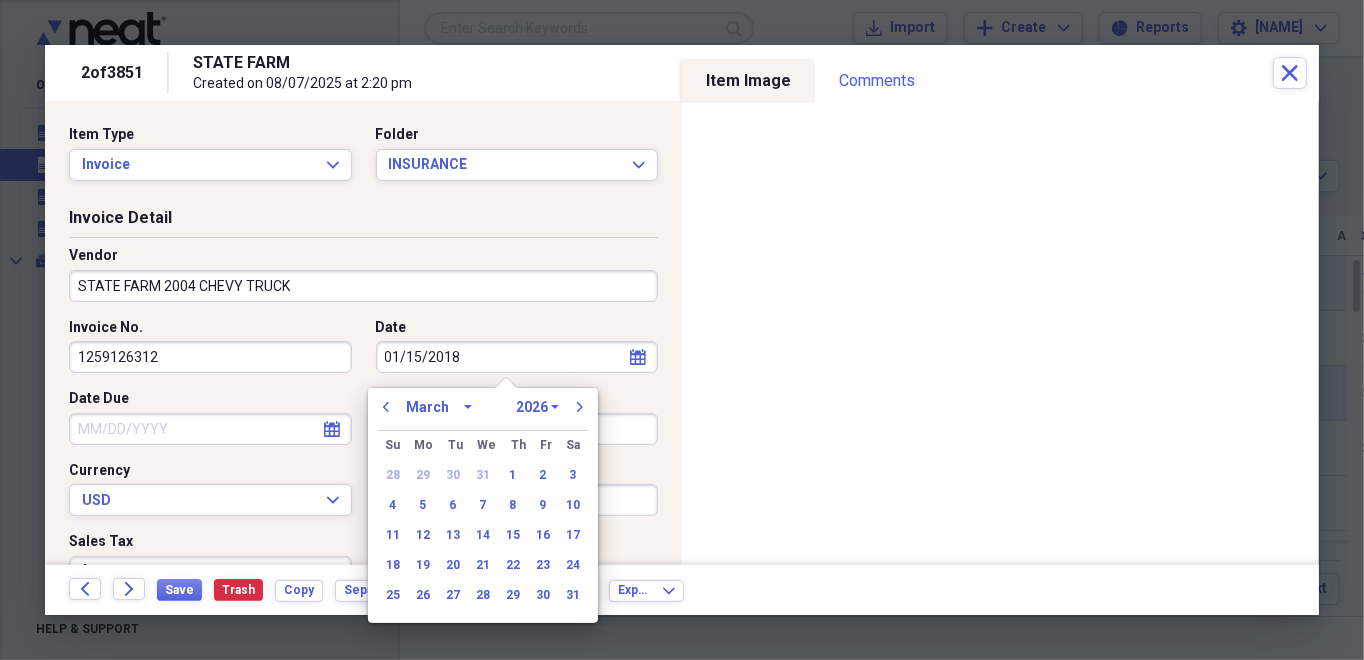 click on "January February March April May June July August September October November December" at bounding box center (439, 407) 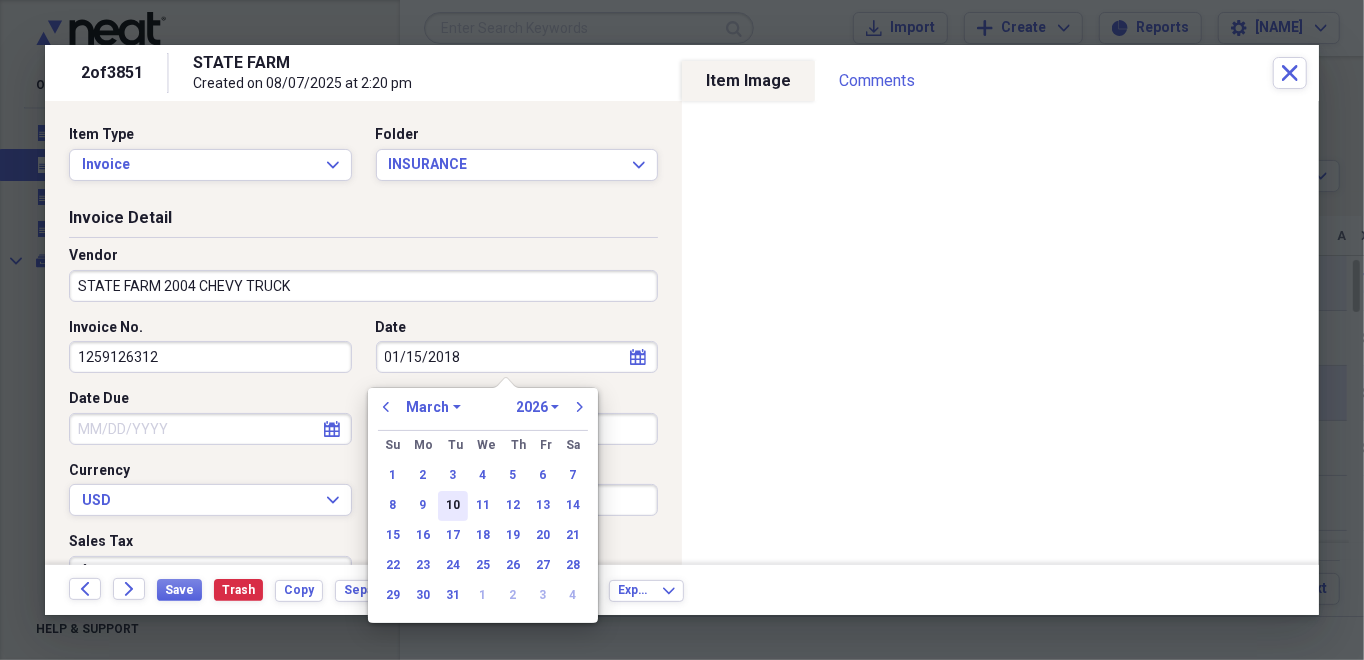 click on "10" at bounding box center [453, 506] 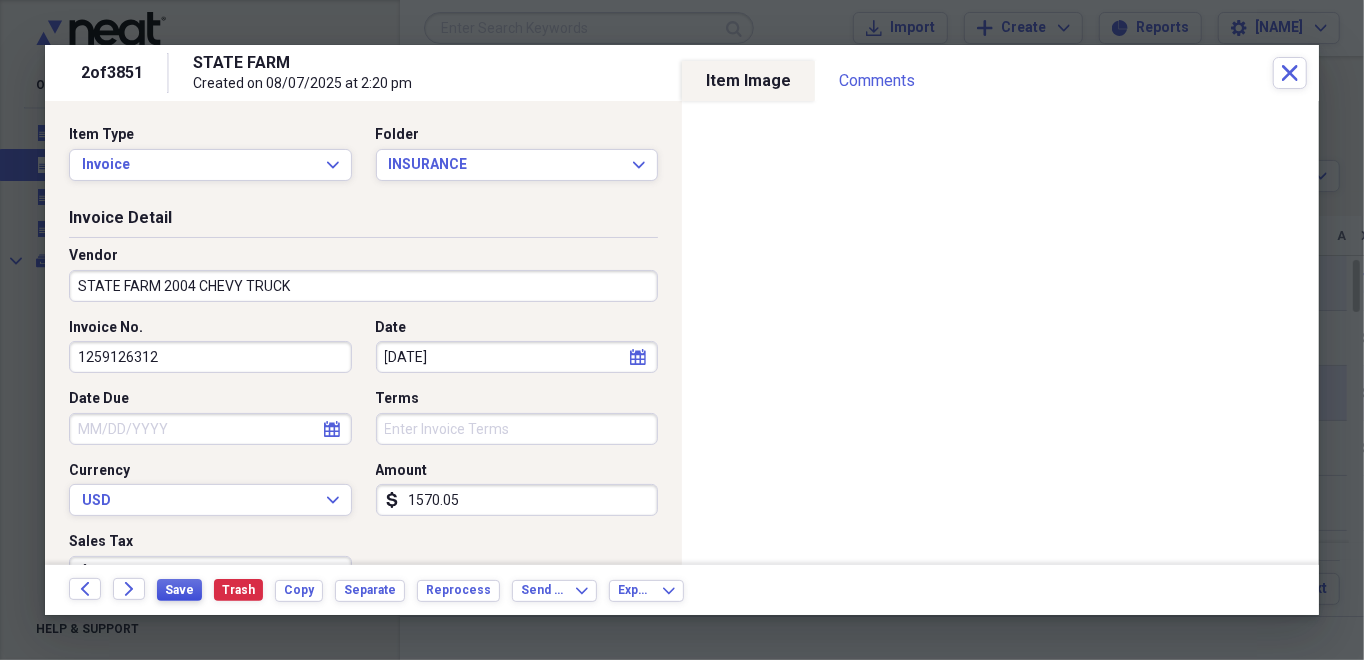 click on "Save" at bounding box center (179, 590) 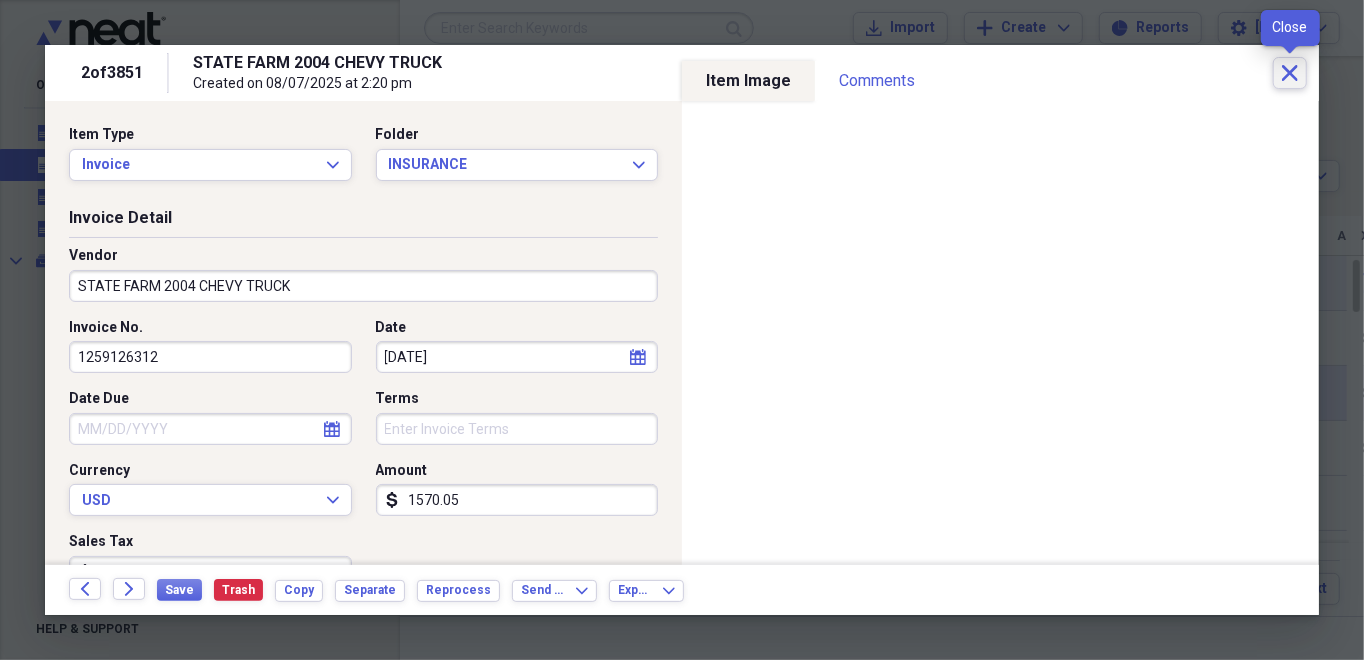 click on "Close" 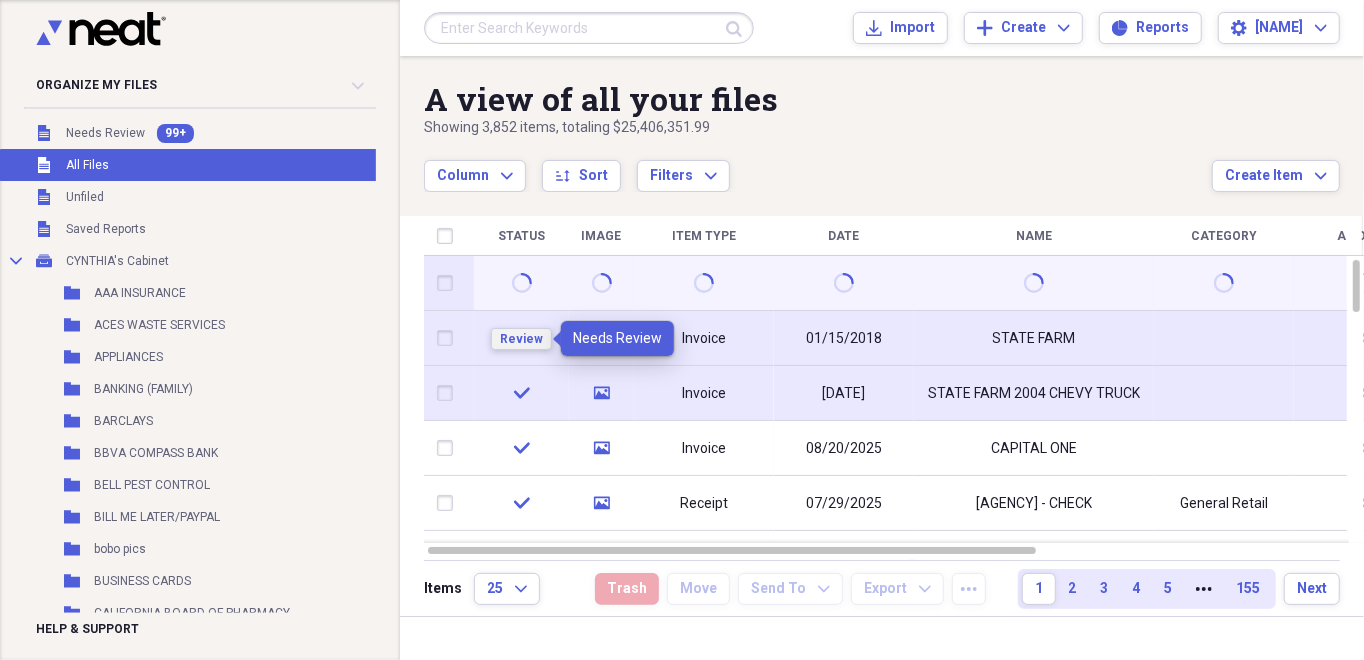 click on "Review" at bounding box center [521, 339] 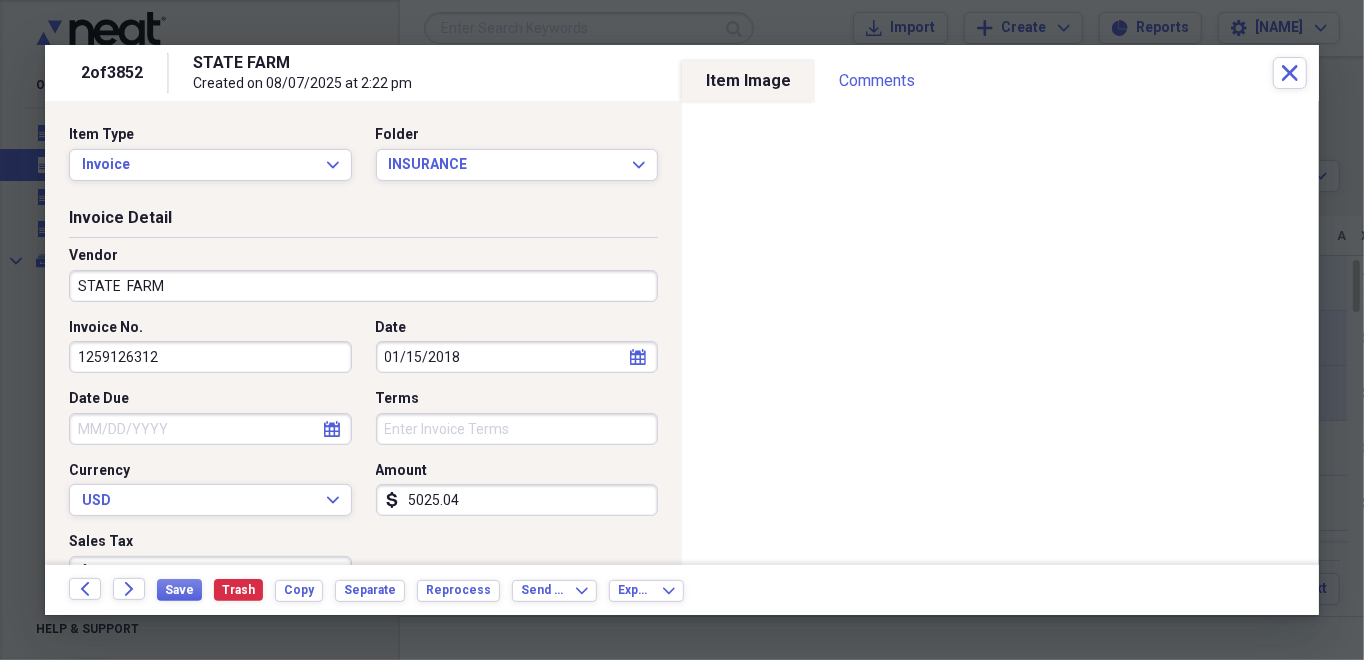 click on "STATE  FARM" at bounding box center [363, 286] 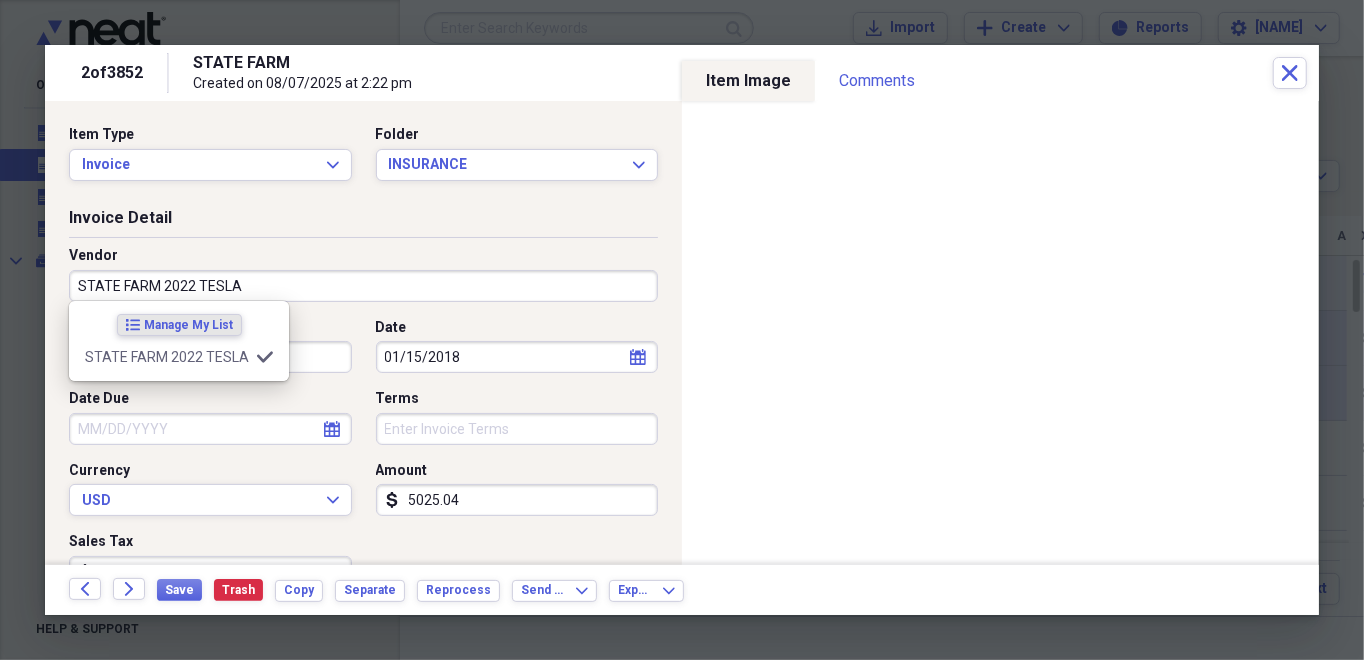 type on "STATE FARM 2022 TESLA" 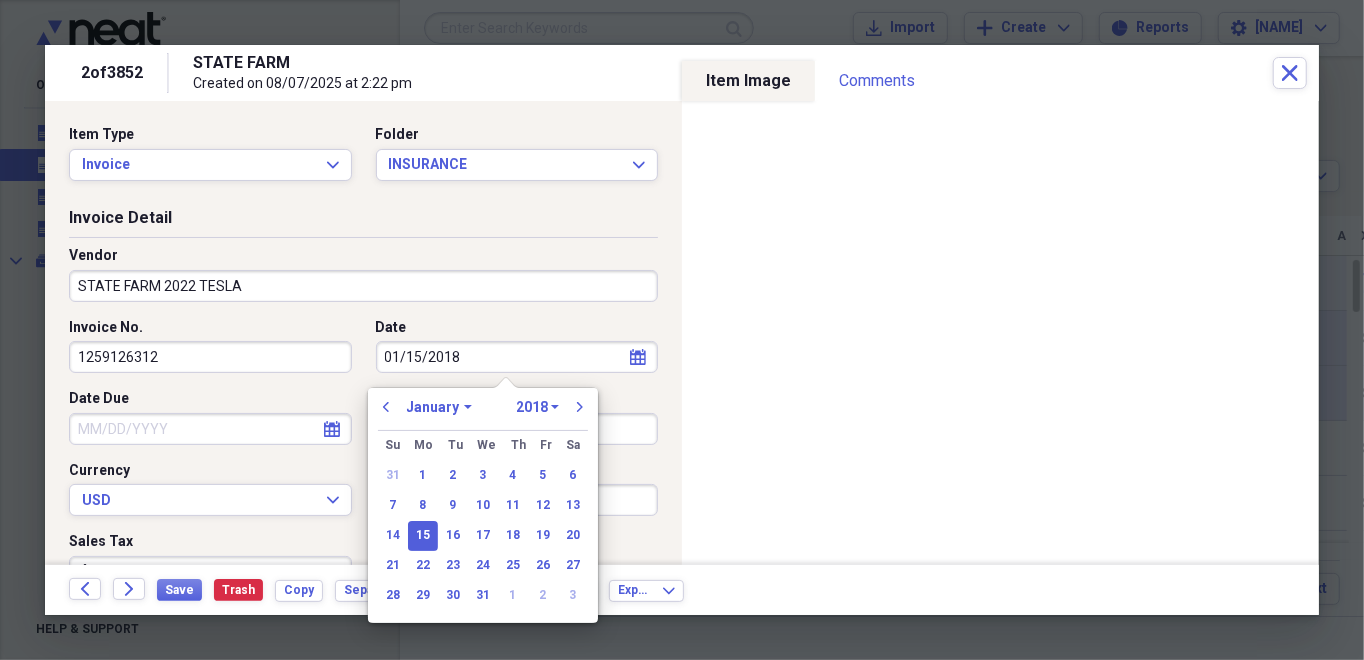 click on "1970 1971 1972 1973 1974 1975 1976 1977 1978 1979 1980 1981 1982 1983 1984 1985 1986 1987 1988 1989 1990 1991 1992 1993 1994 1995 1996 1997 1998 1999 2000 2001 2002 2003 2004 2005 2006 2007 2008 2009 2010 2011 2012 2013 2014 2015 2016 2017 2018 2019 2020 2021 2022 2023 2024 2025 2026 2027 2028 2029 2030 2031 2032 2033 2034 2035" at bounding box center [537, 407] 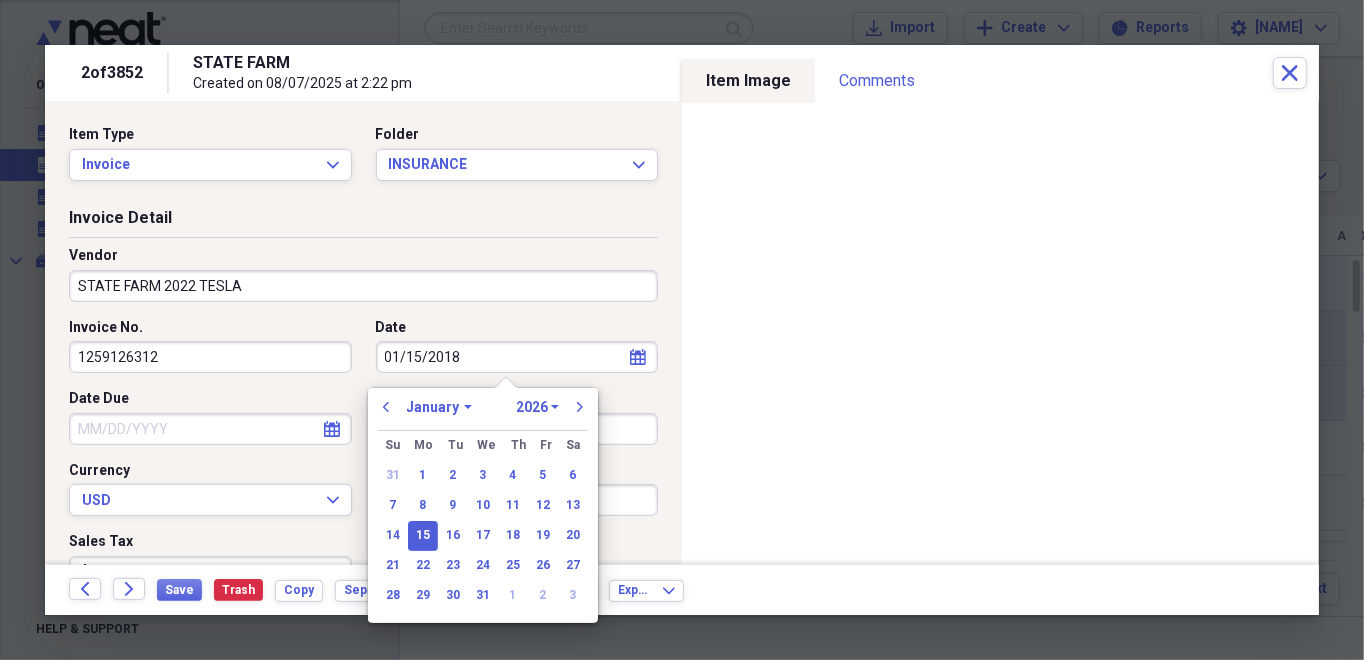 click on "1970 1971 1972 1973 1974 1975 1976 1977 1978 1979 1980 1981 1982 1983 1984 1985 1986 1987 1988 1989 1990 1991 1992 1993 1994 1995 1996 1997 1998 1999 2000 2001 2002 2003 2004 2005 2006 2007 2008 2009 2010 2011 2012 2013 2014 2015 2016 2017 2018 2019 2020 2021 2022 2023 2024 2025 2026 2027 2028 2029 2030 2031 2032 2033 2034 2035" at bounding box center [537, 407] 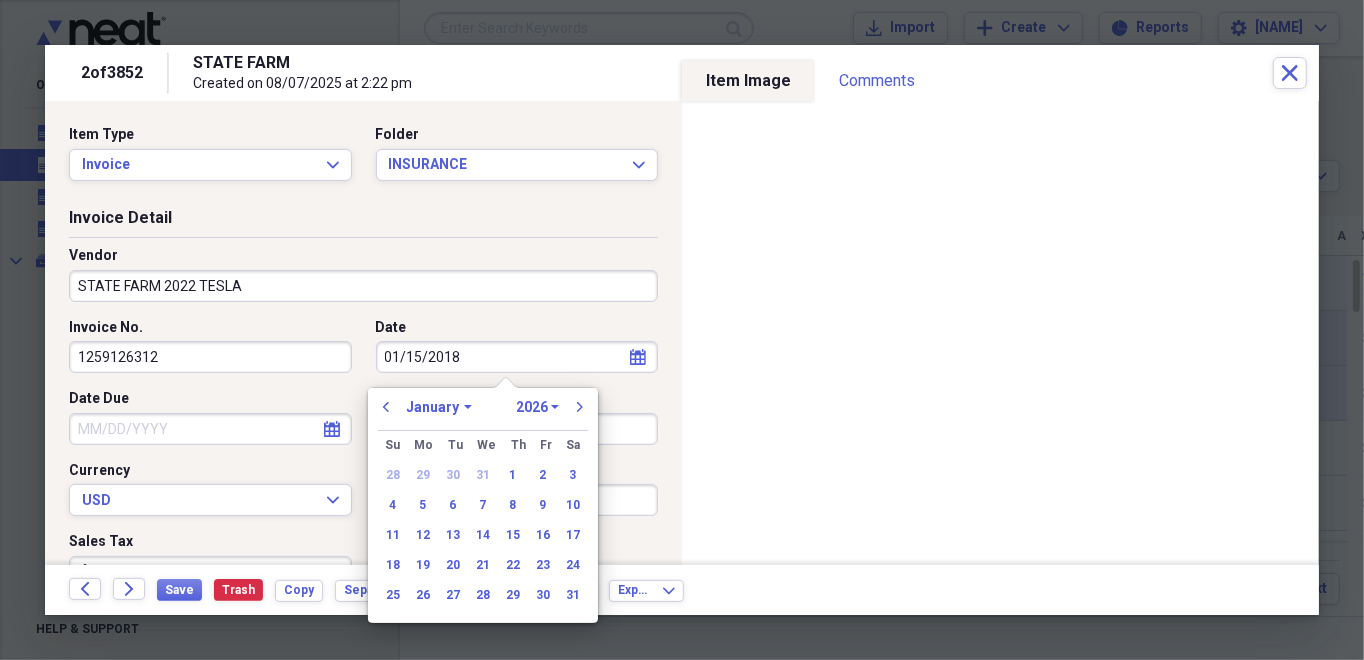 click on "January February March April May June July August September October November December" at bounding box center [439, 407] 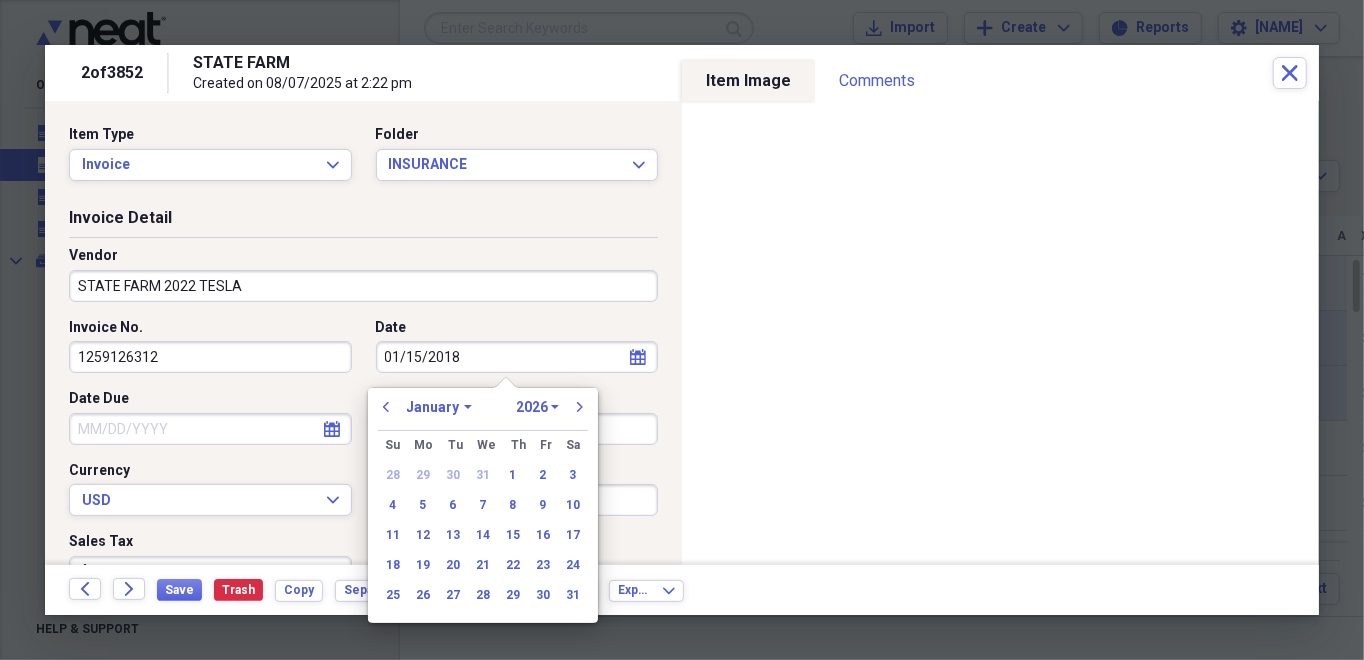 select on "2" 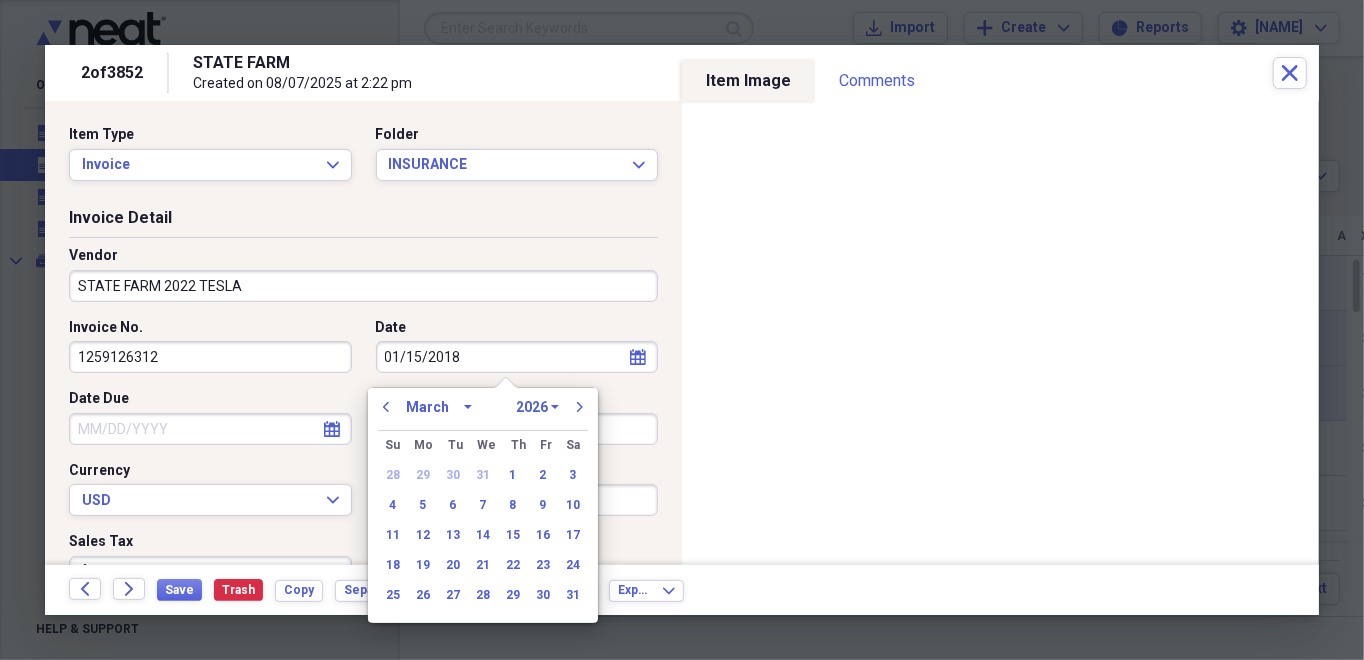 click on "January February March April May June July August September October November December" at bounding box center [439, 407] 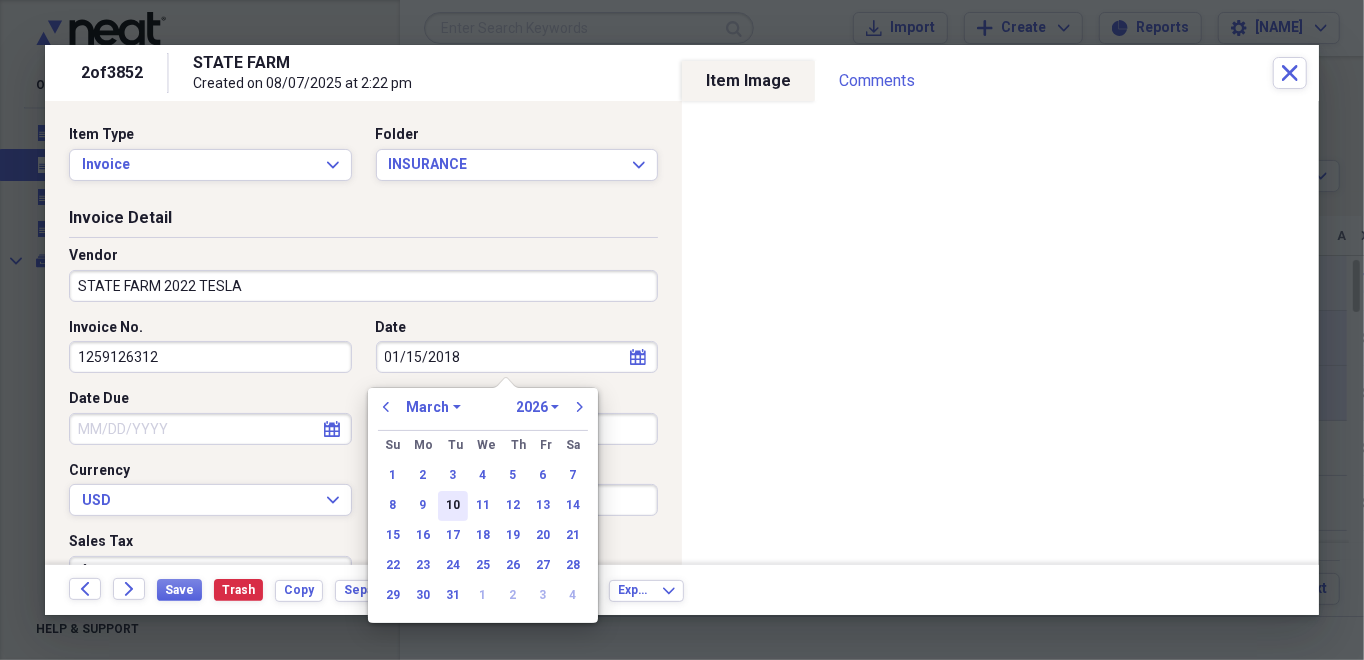 click on "10" at bounding box center (453, 506) 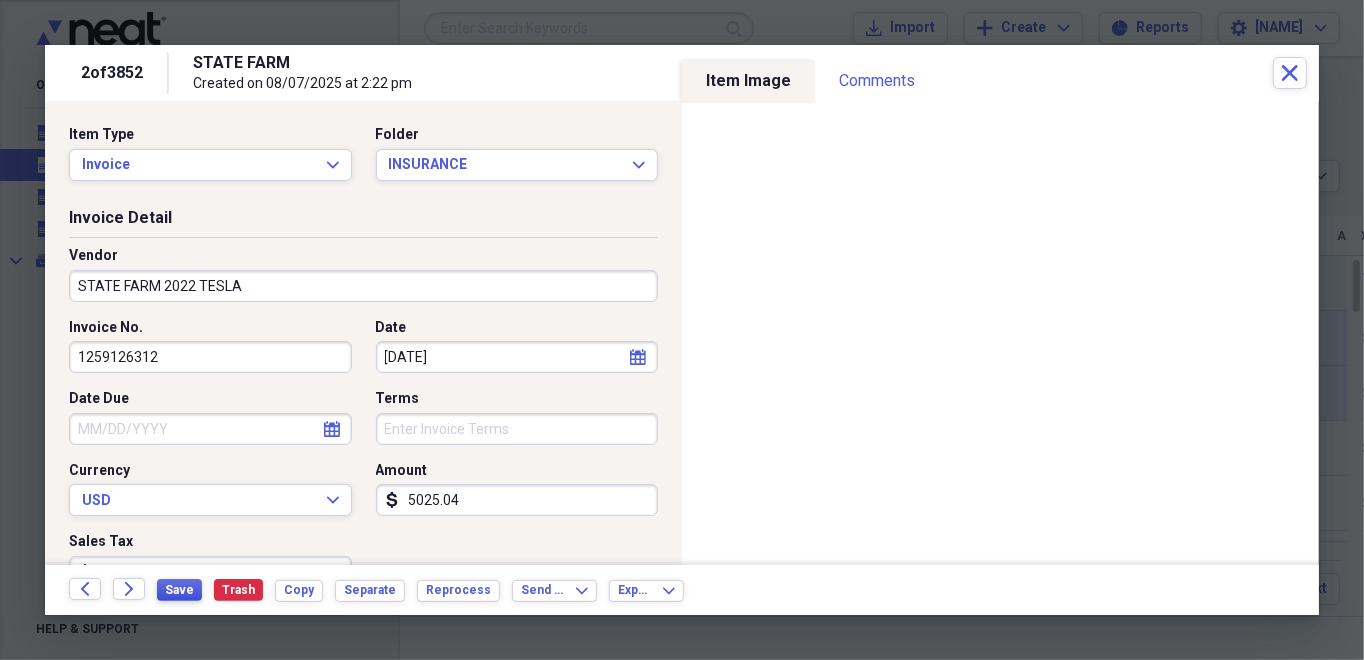 click on "Save" at bounding box center (179, 590) 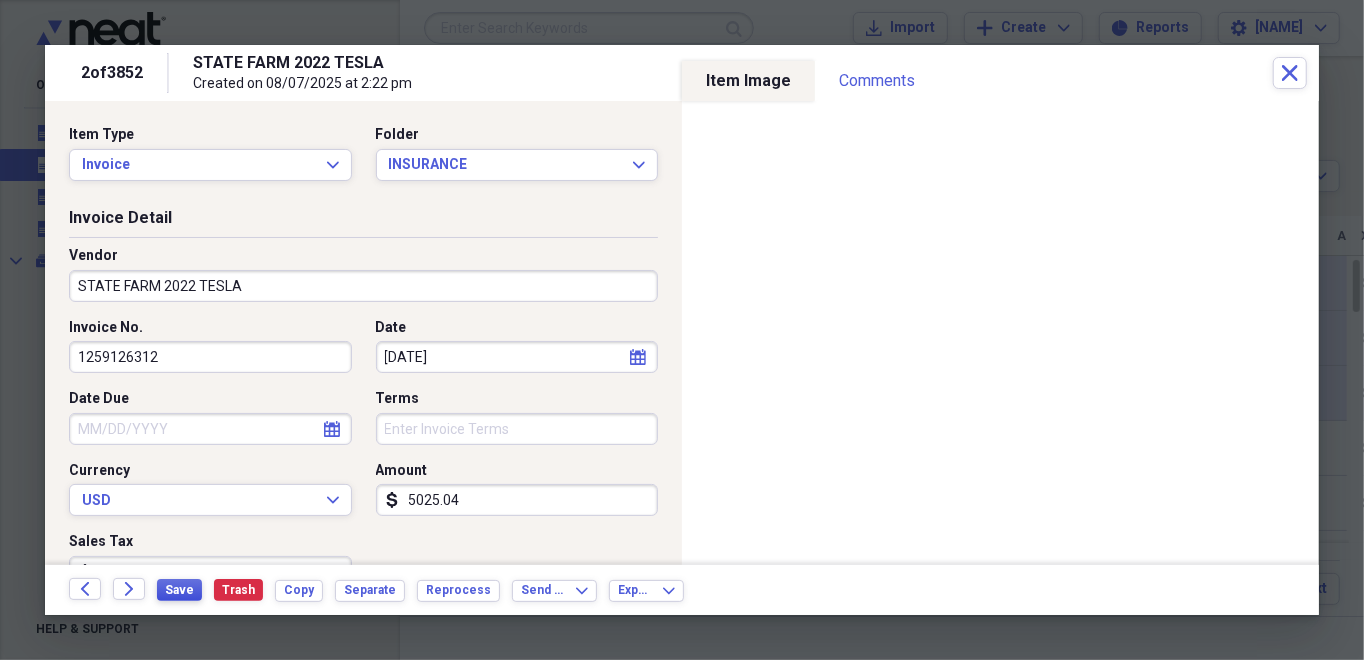 click on "Save" at bounding box center [179, 590] 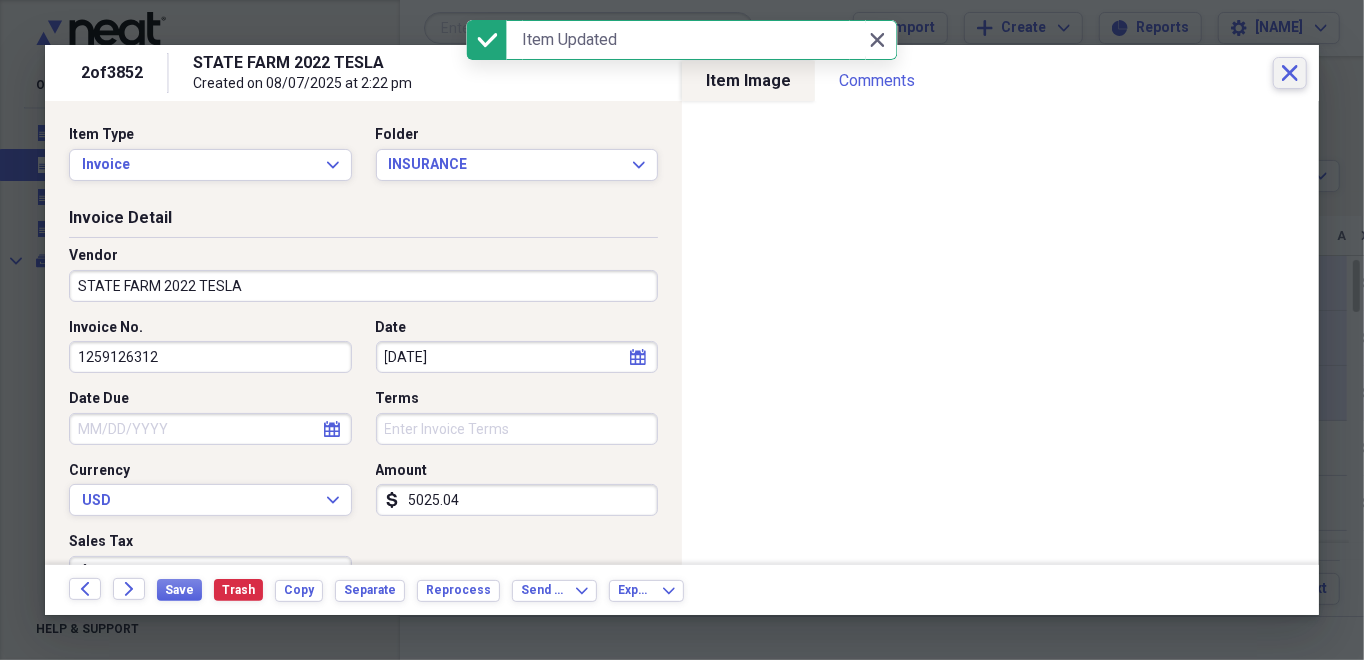 click on "Close" 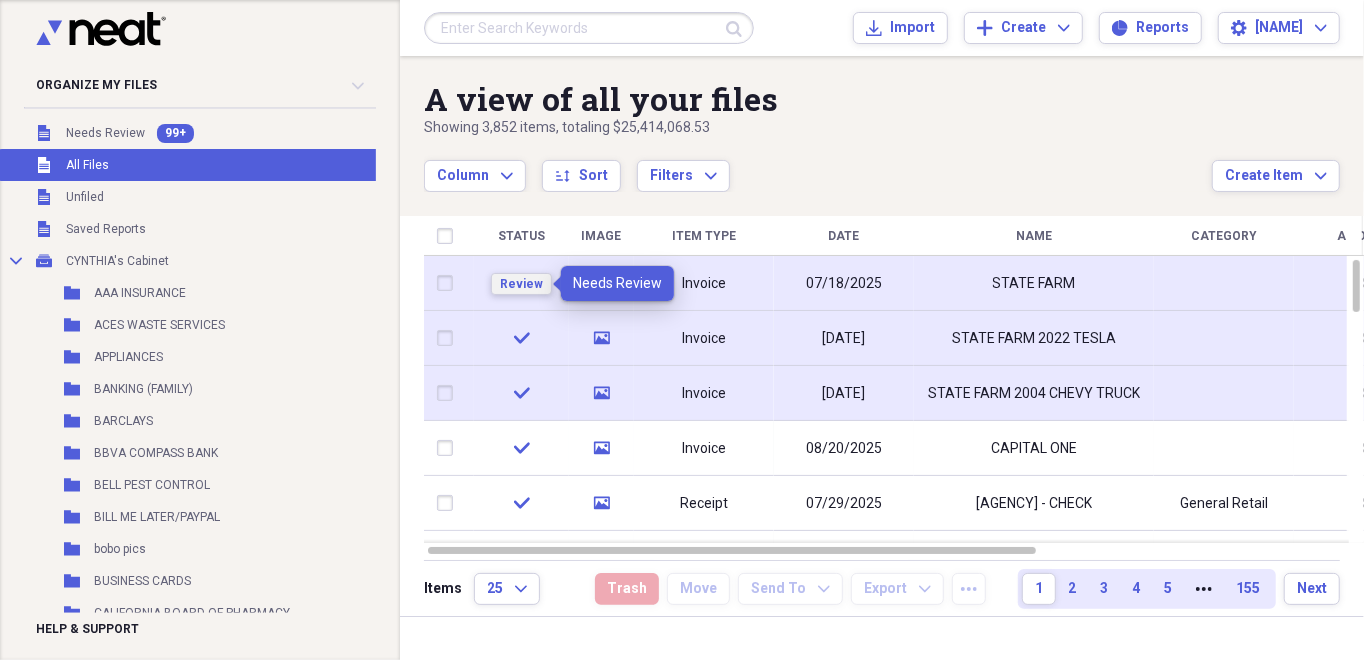 click on "Review" at bounding box center (521, 284) 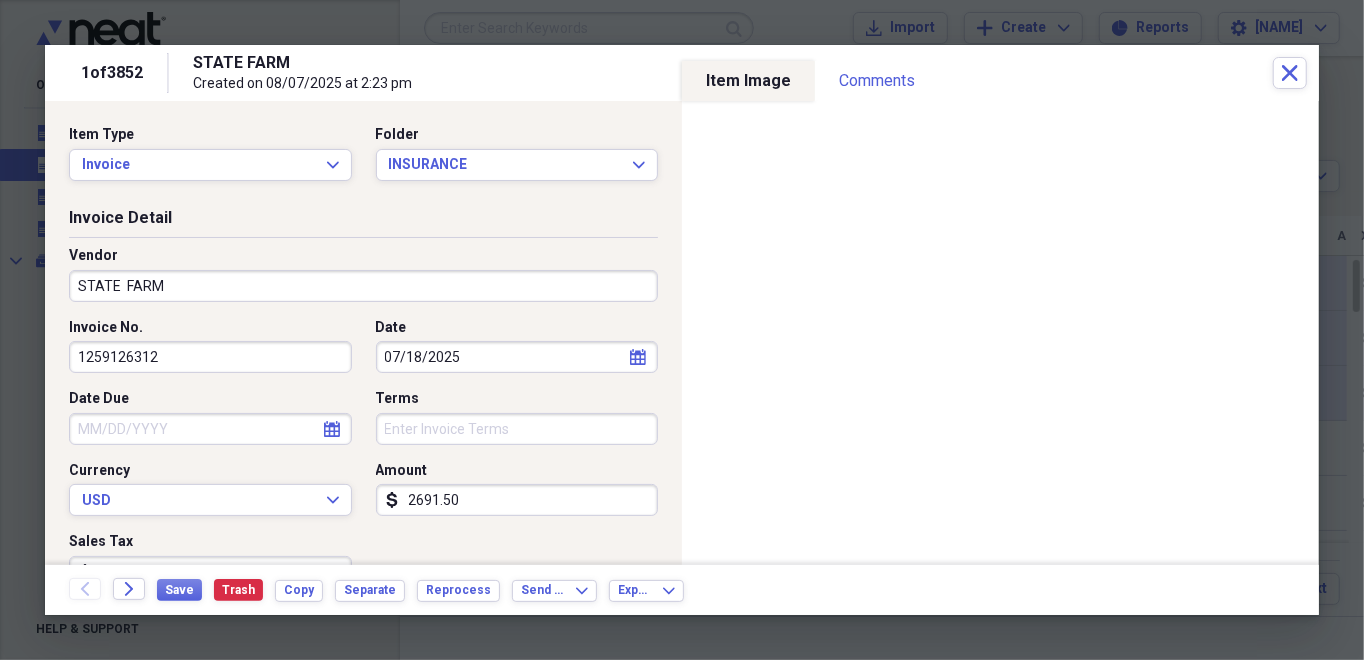 click on "STATE  FARM" at bounding box center [363, 286] 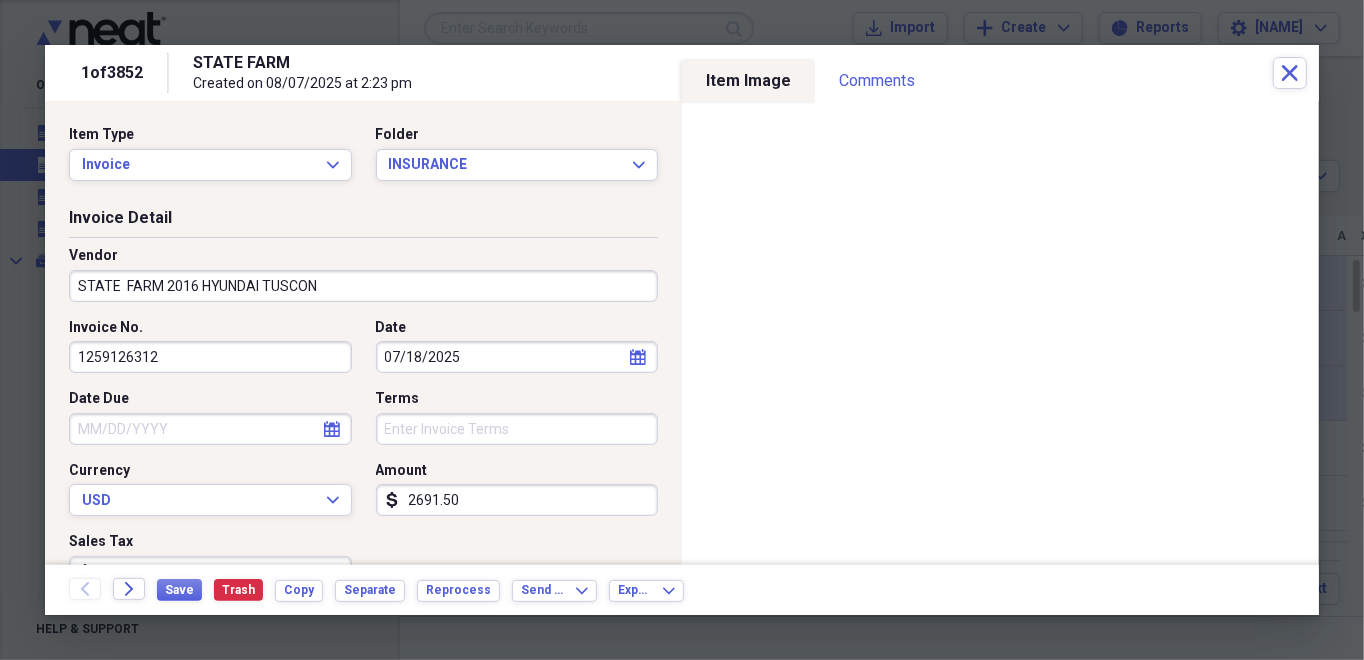 type on "STATE  FARM 2016 HYUNDAI TUSCON" 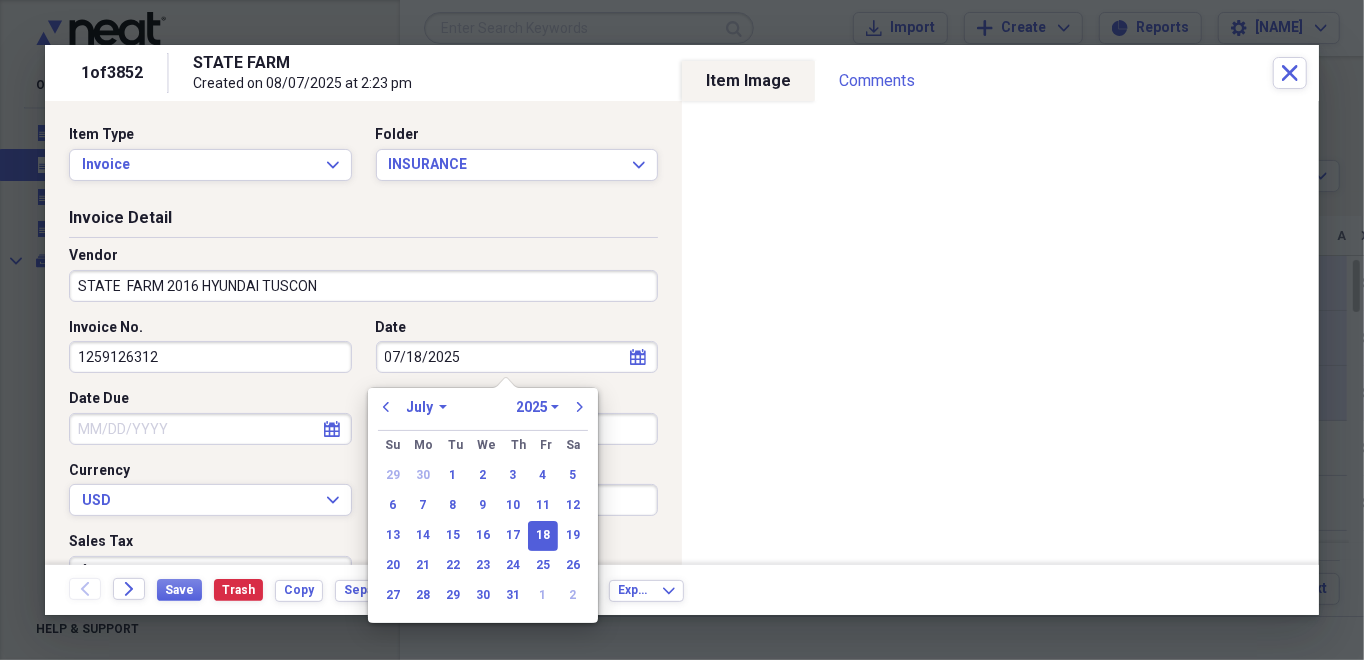 click on "1970 1971 1972 1973 1974 1975 1976 1977 1978 1979 1980 1981 1982 1983 1984 1985 1986 1987 1988 1989 1990 1991 1992 1993 1994 1995 1996 1997 1998 1999 2000 2001 2002 2003 2004 2005 2006 2007 2008 2009 2010 2011 2012 2013 2014 2015 2016 2017 2018 2019 2020 2021 2022 2023 2024 2025 2026 2027 2028 2029 2030 2031 2032 2033 2034 2035" at bounding box center (537, 407) 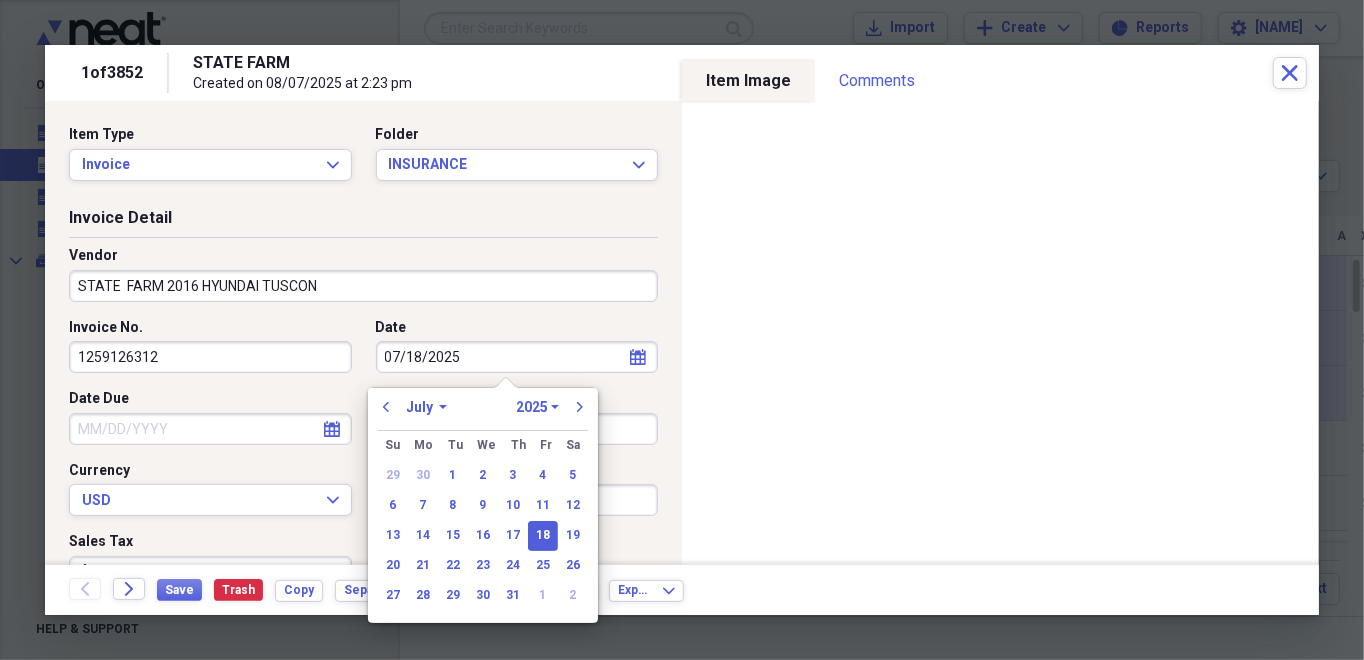 select on "2026" 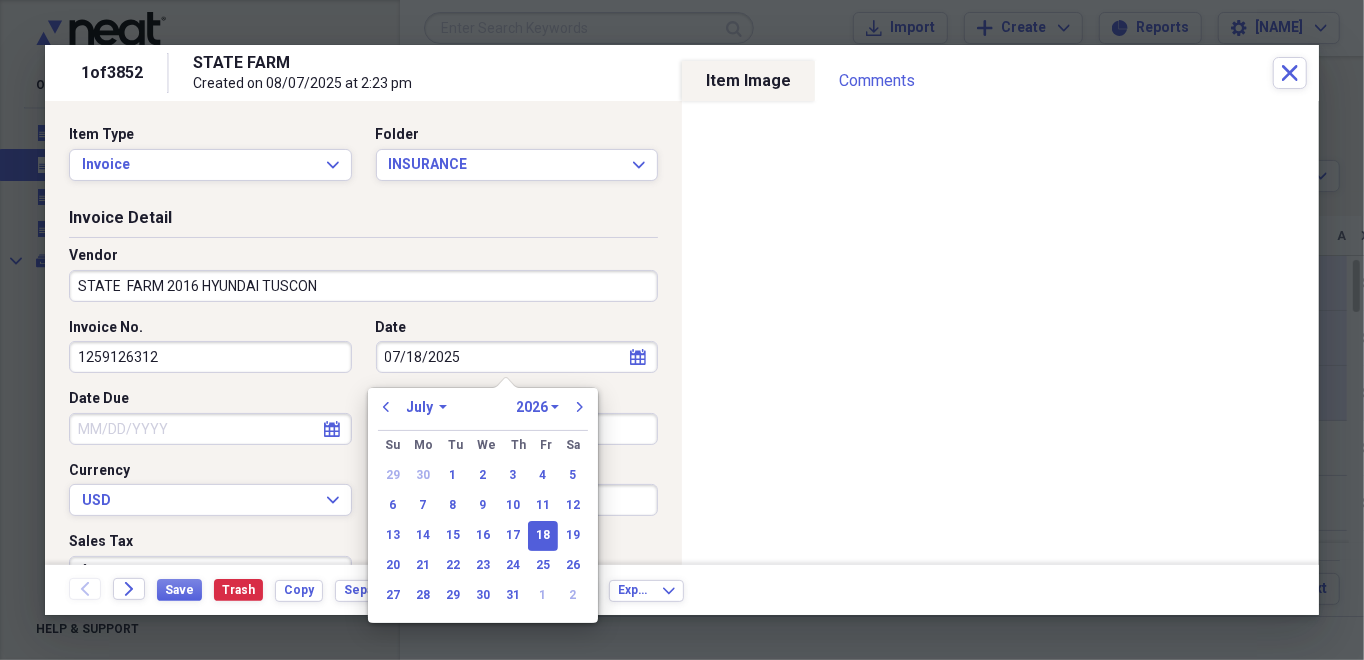 click on "1970 1971 1972 1973 1974 1975 1976 1977 1978 1979 1980 1981 1982 1983 1984 1985 1986 1987 1988 1989 1990 1991 1992 1993 1994 1995 1996 1997 1998 1999 2000 2001 2002 2003 2004 2005 2006 2007 2008 2009 2010 2011 2012 2013 2014 2015 2016 2017 2018 2019 2020 2021 2022 2023 2024 2025 2026 2027 2028 2029 2030 2031 2032 2033 2034 2035" at bounding box center [537, 407] 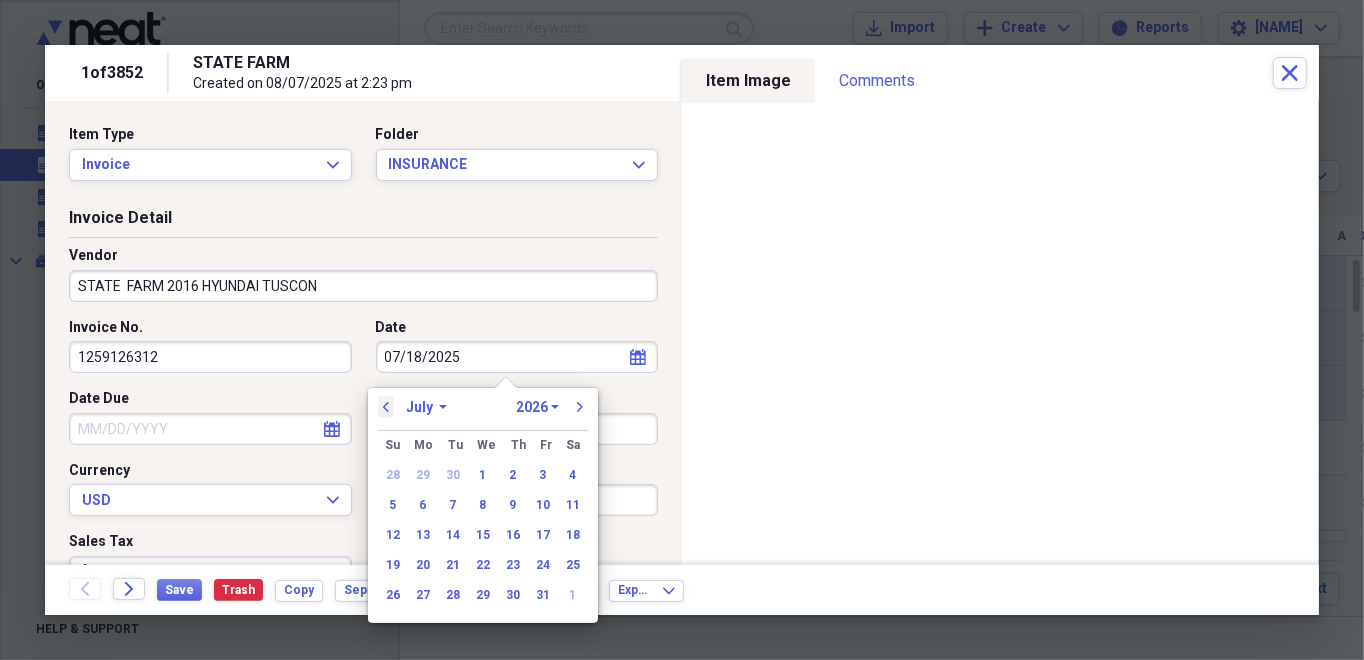 click on "previous" at bounding box center [386, 407] 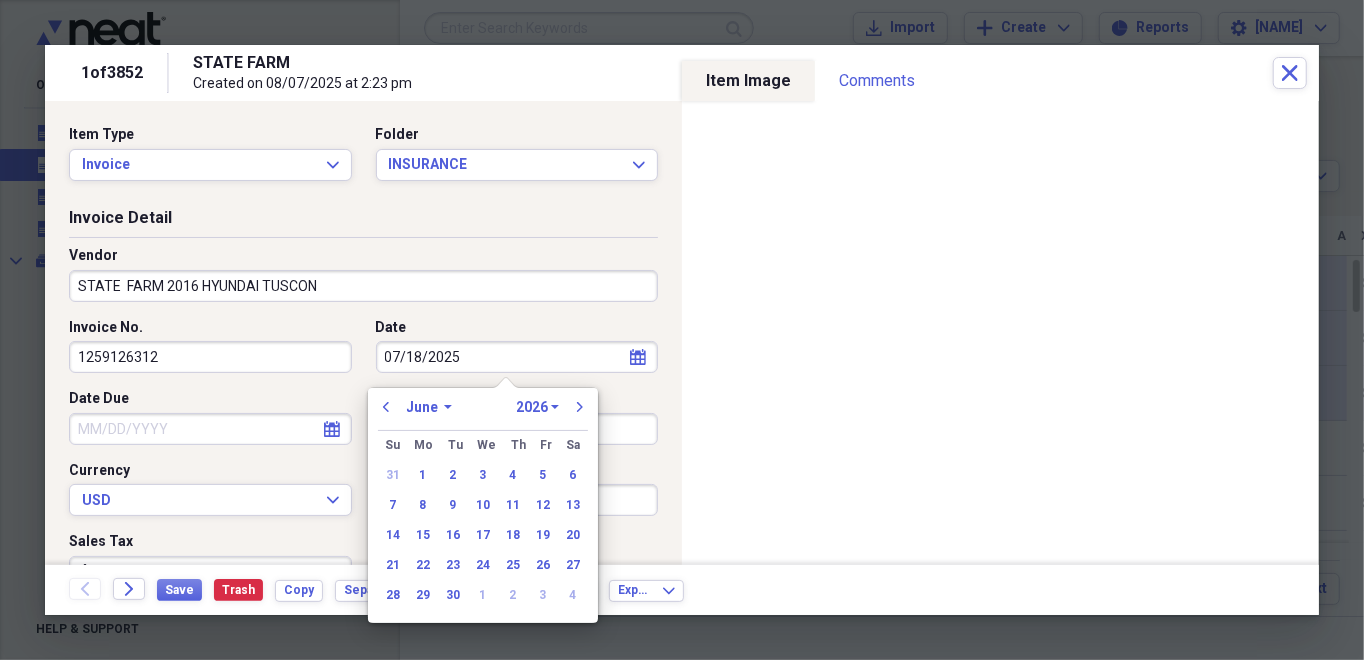 click on "previous January February March April May June July August September October November December 1970 1971 1972 1973 1974 1975 1976 1977 1978 1979 1980 1981 1982 1983 1984 1985 1986 1987 1988 1989 1990 1991 1992 1993 1994 1995 1996 1997 1998 1999 2000 2001 2002 2003 2004 2005 2006 2007 2008 2009 2010 2011 2012 2013 2014 2015 2016 2017 2018 2019 2020 2021 2022 2023 2024 2025 2026 2027 2028 2029 2030 2031 2032 2033 2034 2035 next" at bounding box center (483, 413) 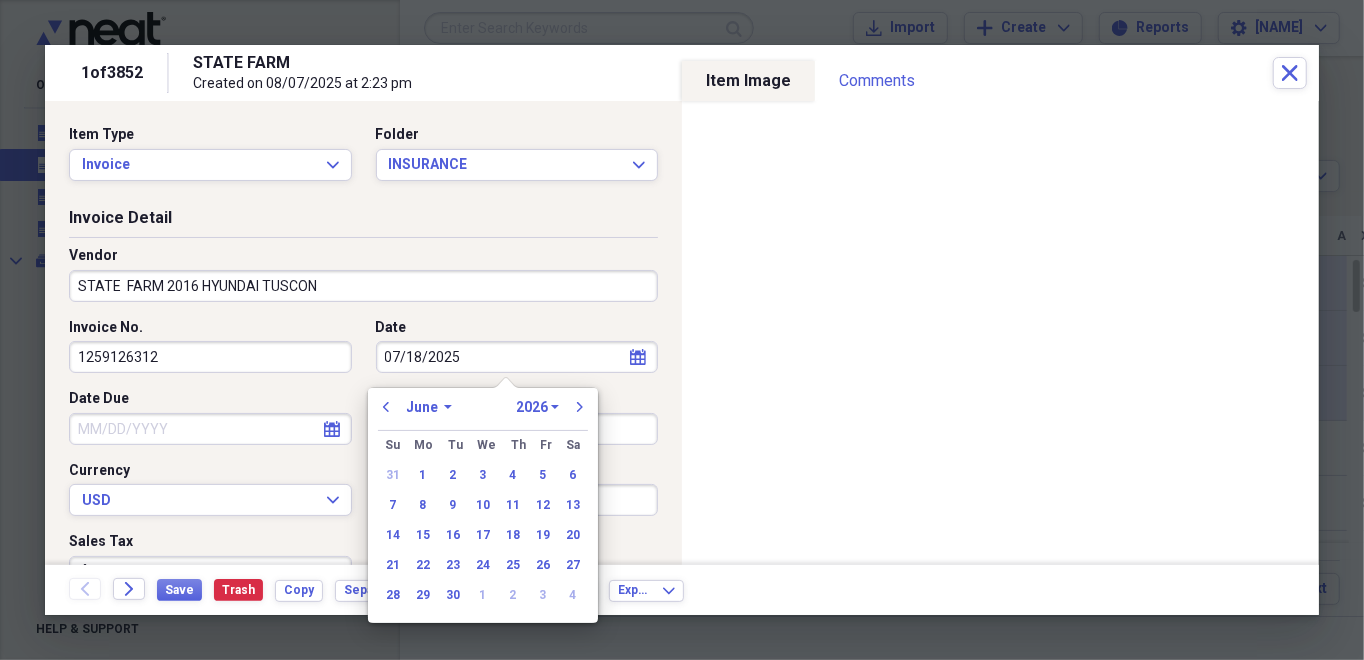 select on "2" 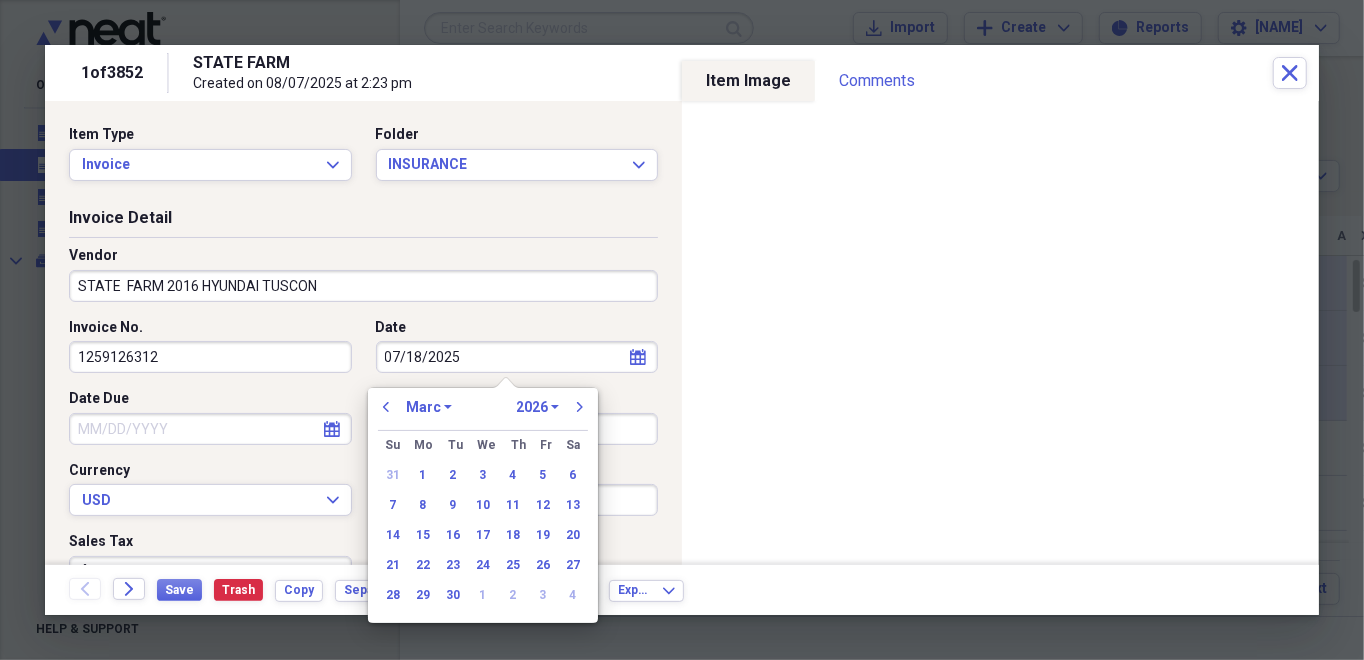 click on "January February March April May June July August September October November December" at bounding box center [429, 407] 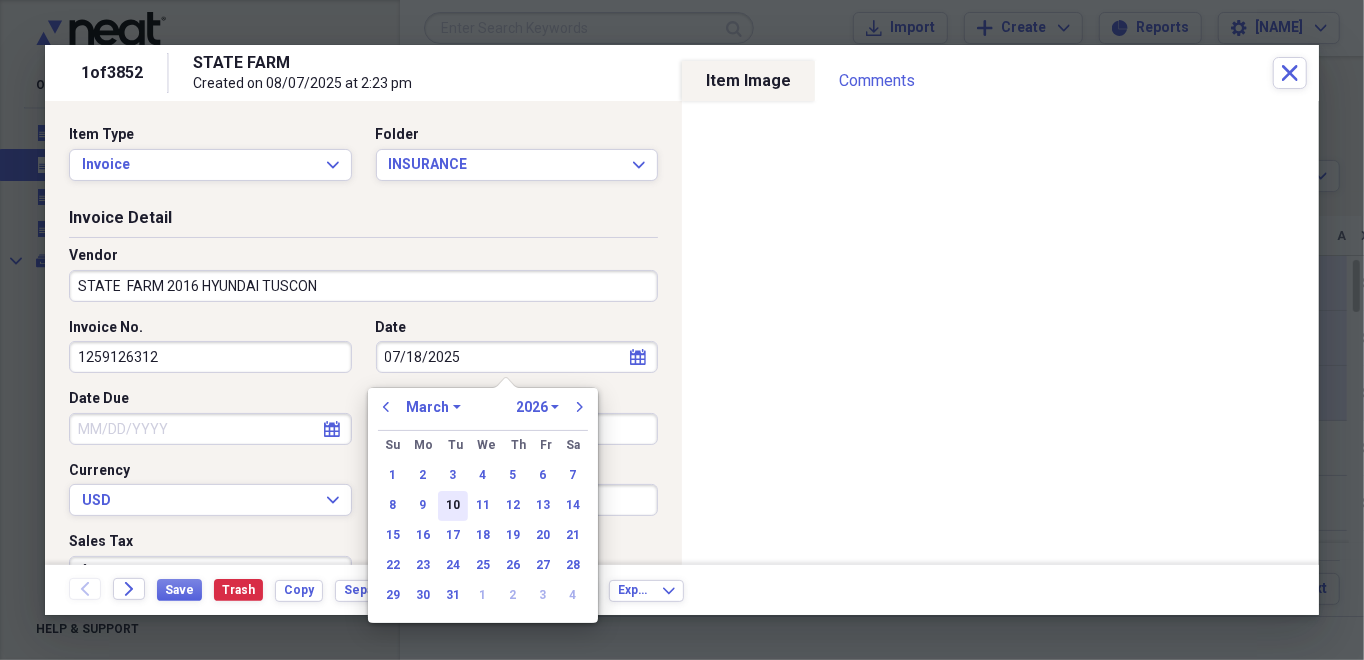 click on "10" at bounding box center (453, 506) 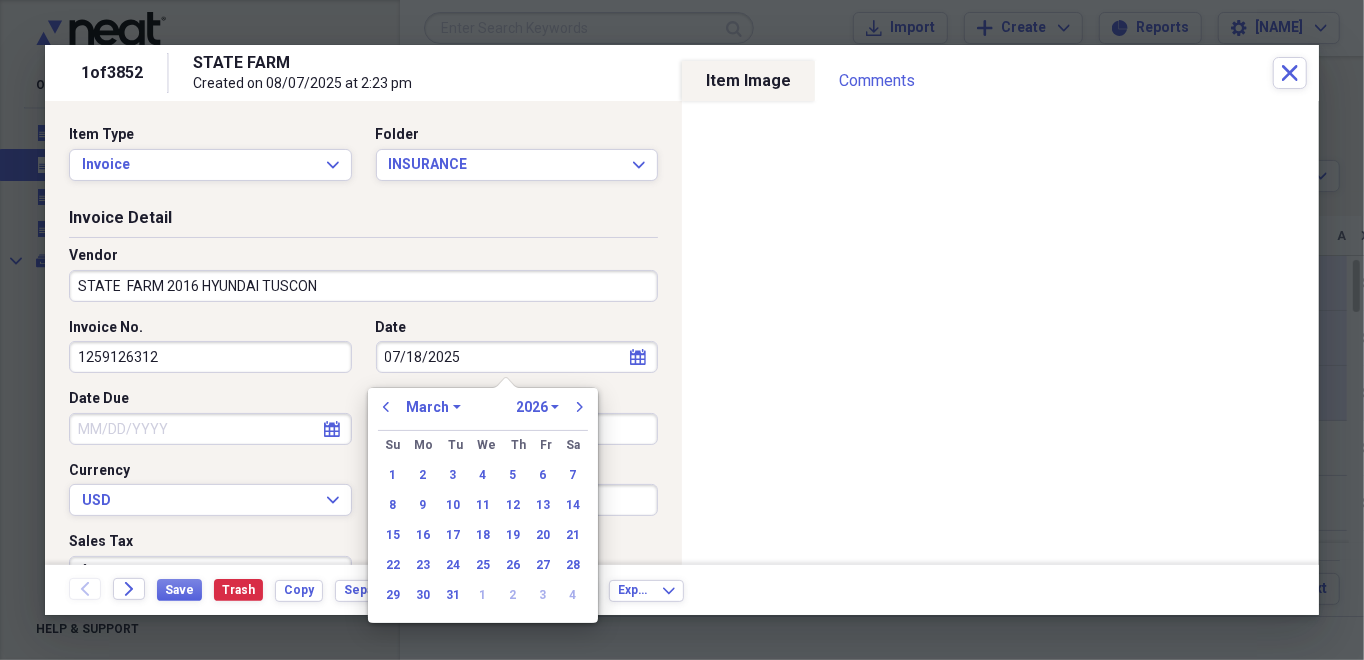 type on "[DATE]" 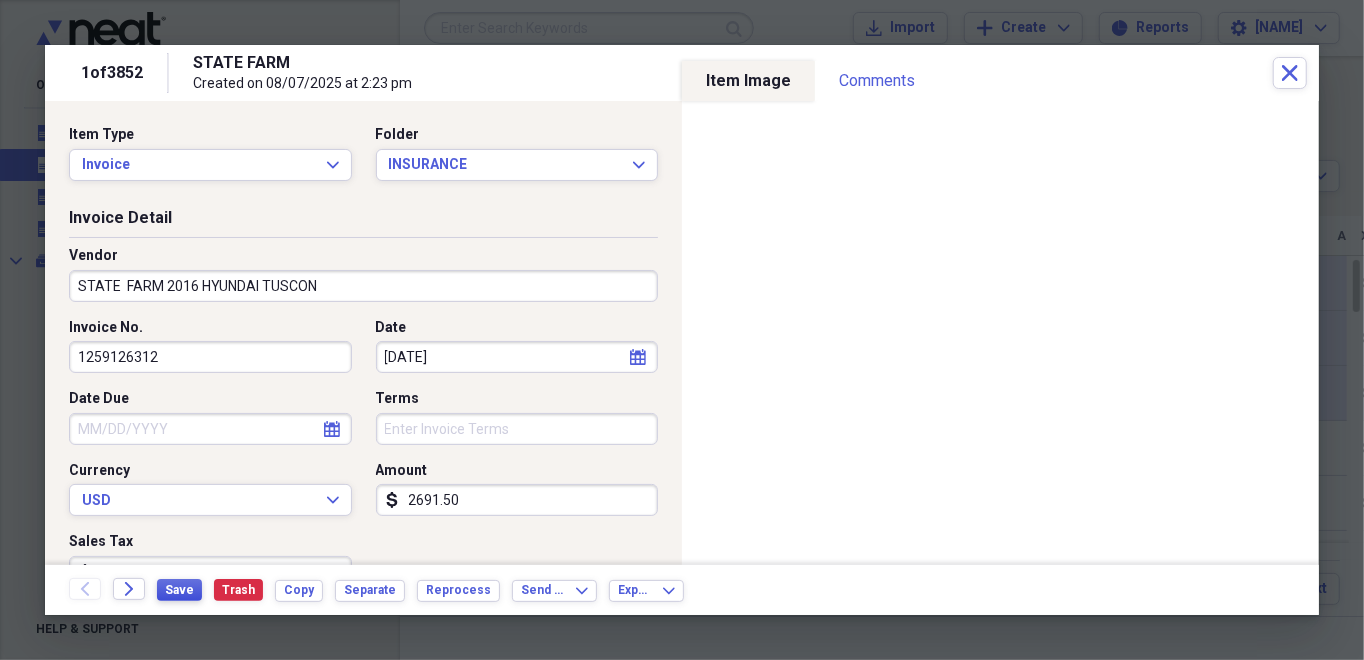 click on "Save" at bounding box center (179, 590) 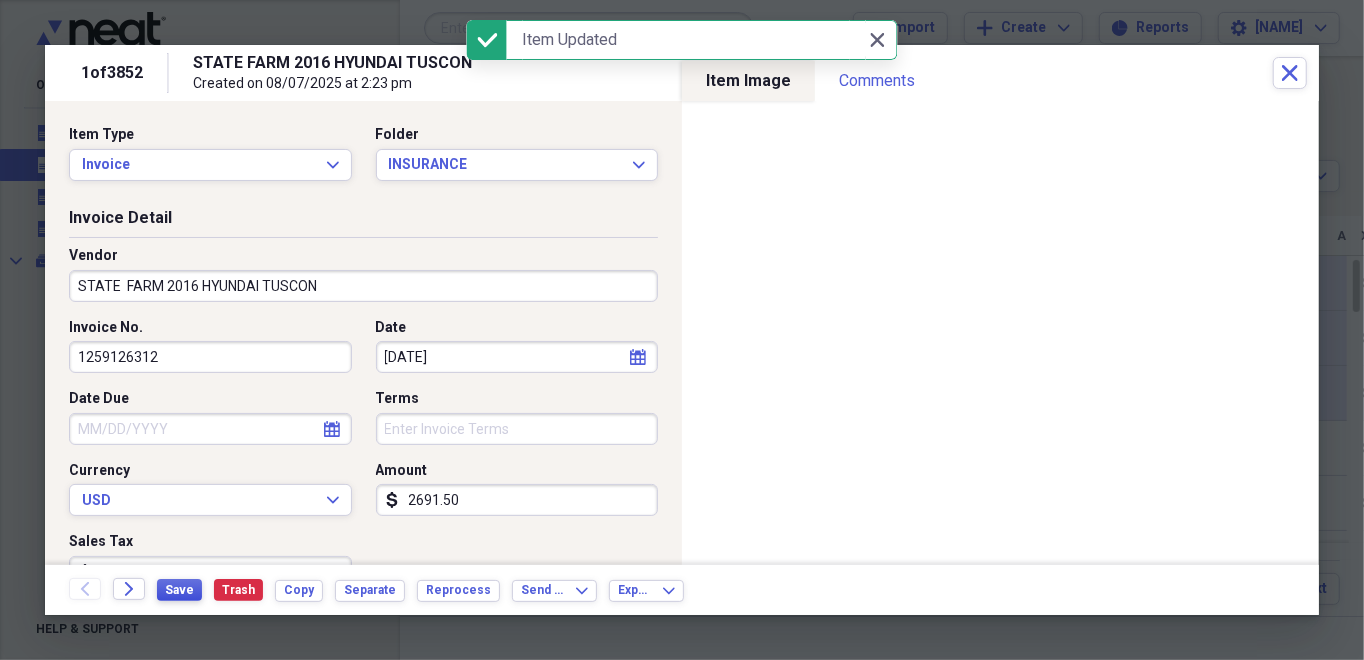 click on "Save" at bounding box center (179, 590) 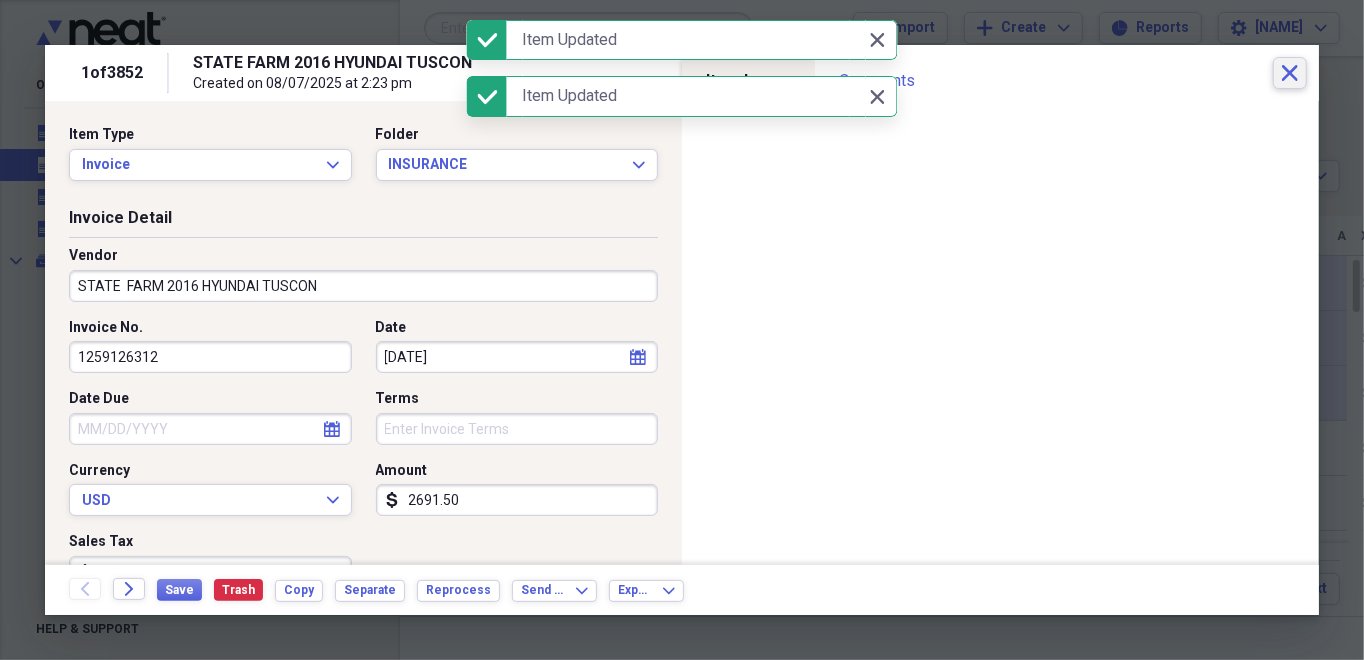 click on "Close" at bounding box center (1290, 73) 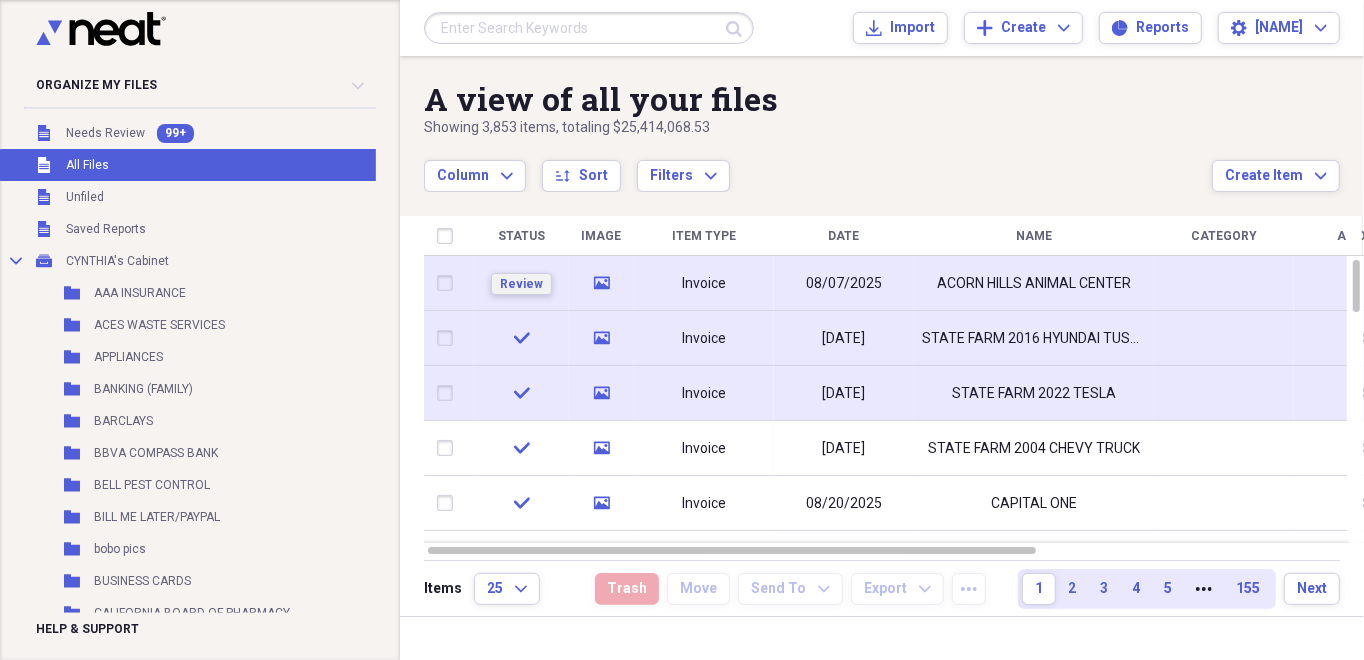 click on "Review" at bounding box center [521, 284] 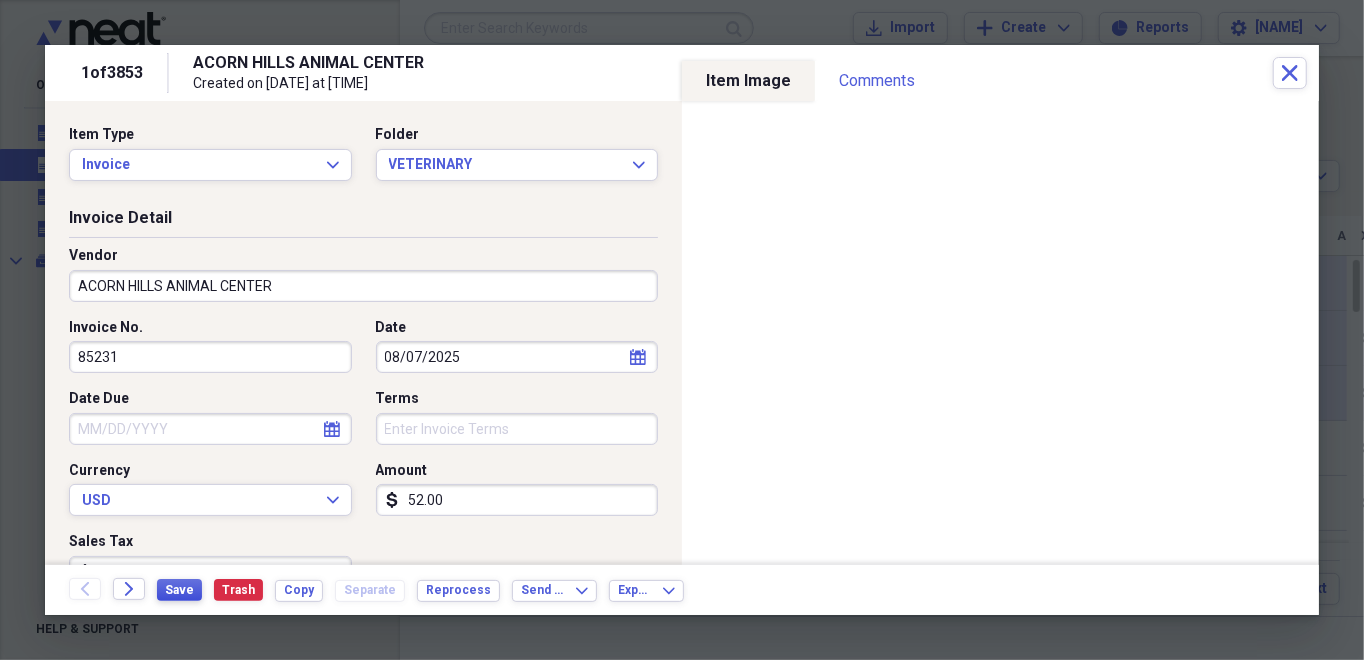 click on "Save" at bounding box center [179, 590] 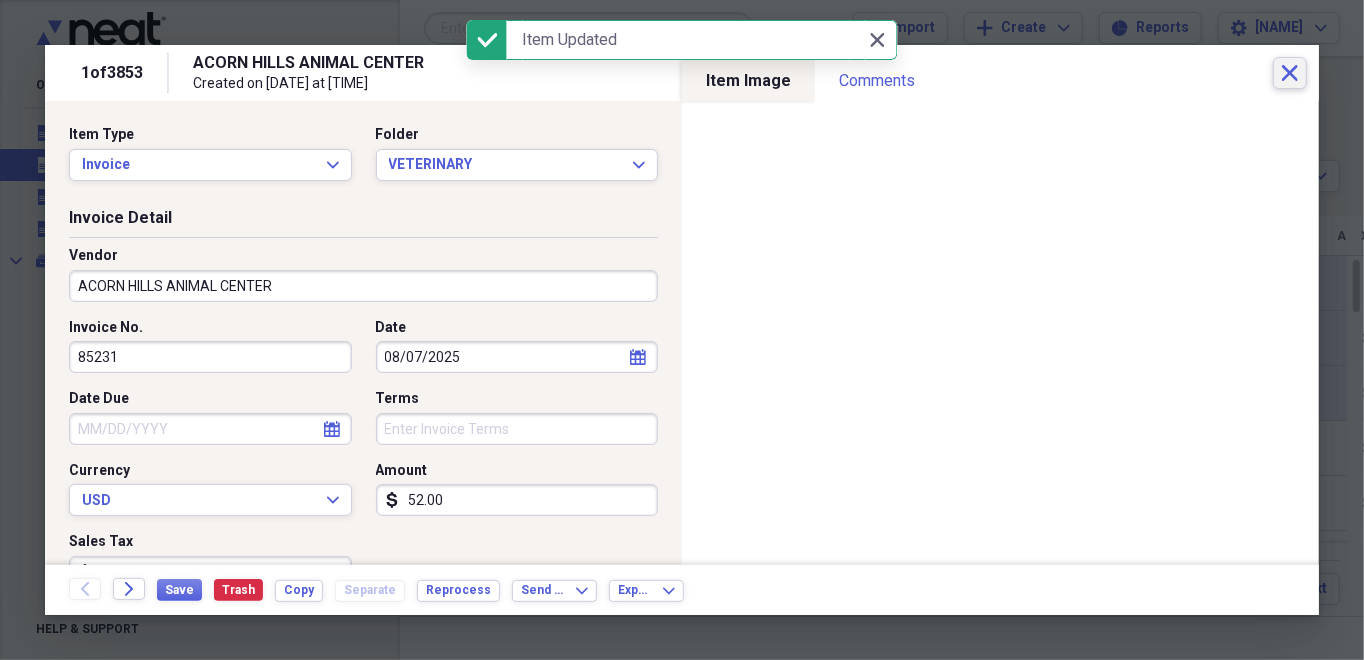 click on "Close" 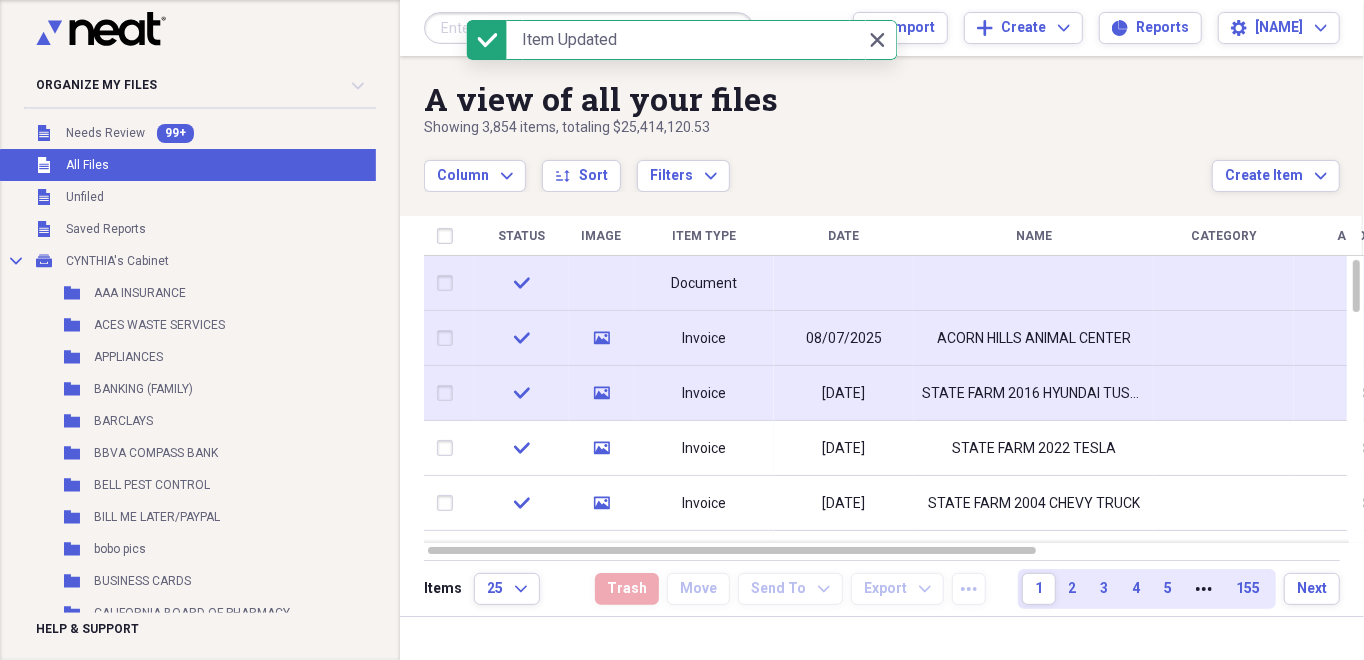 click on "Document" at bounding box center (704, 284) 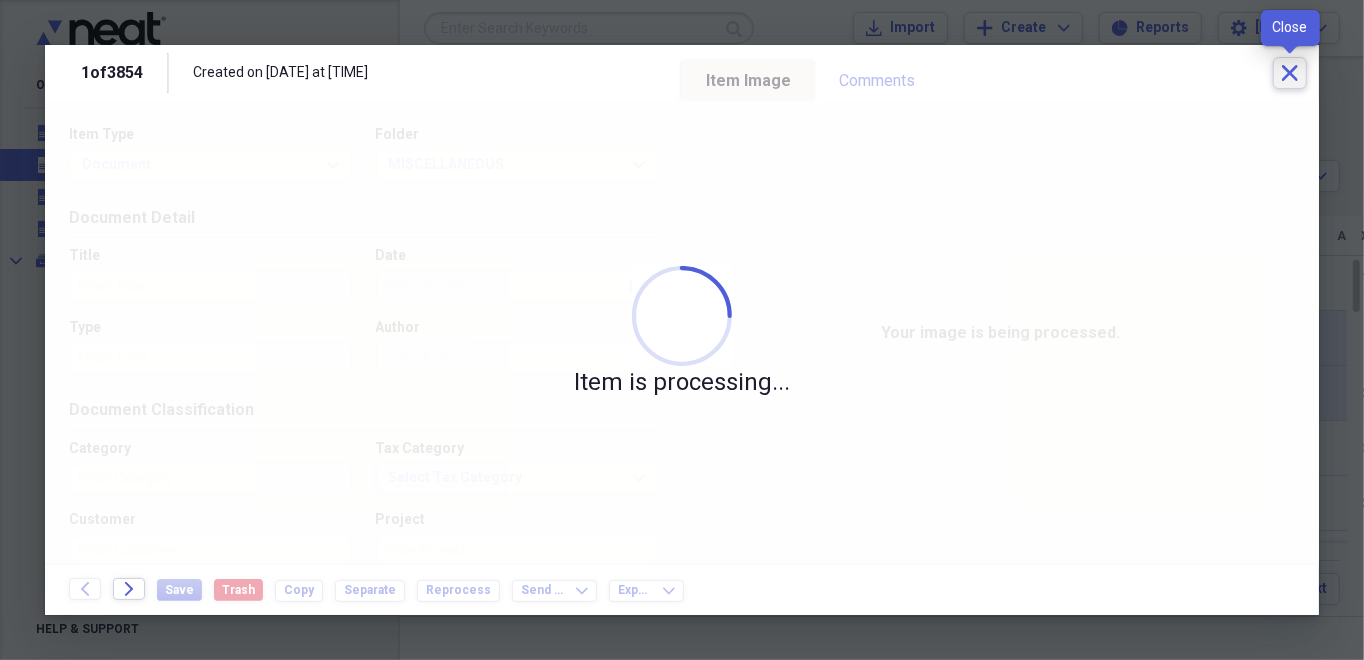 click on "Close" 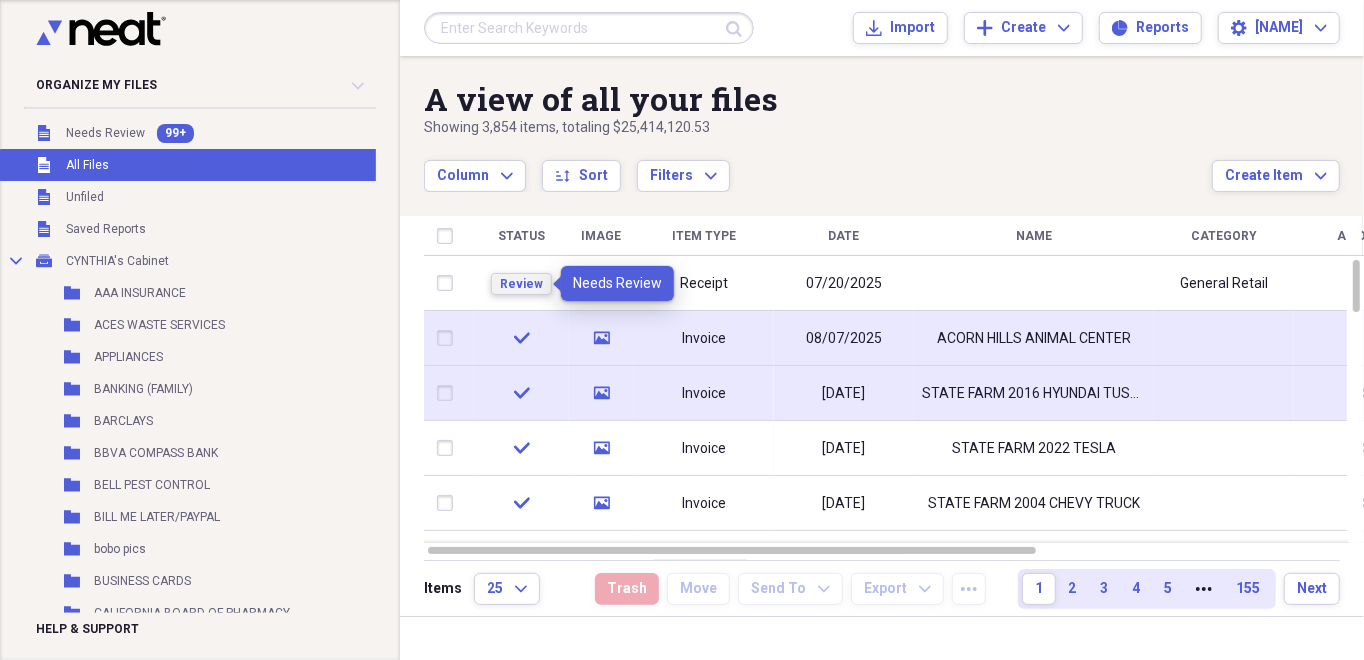 click on "Review" at bounding box center (521, 284) 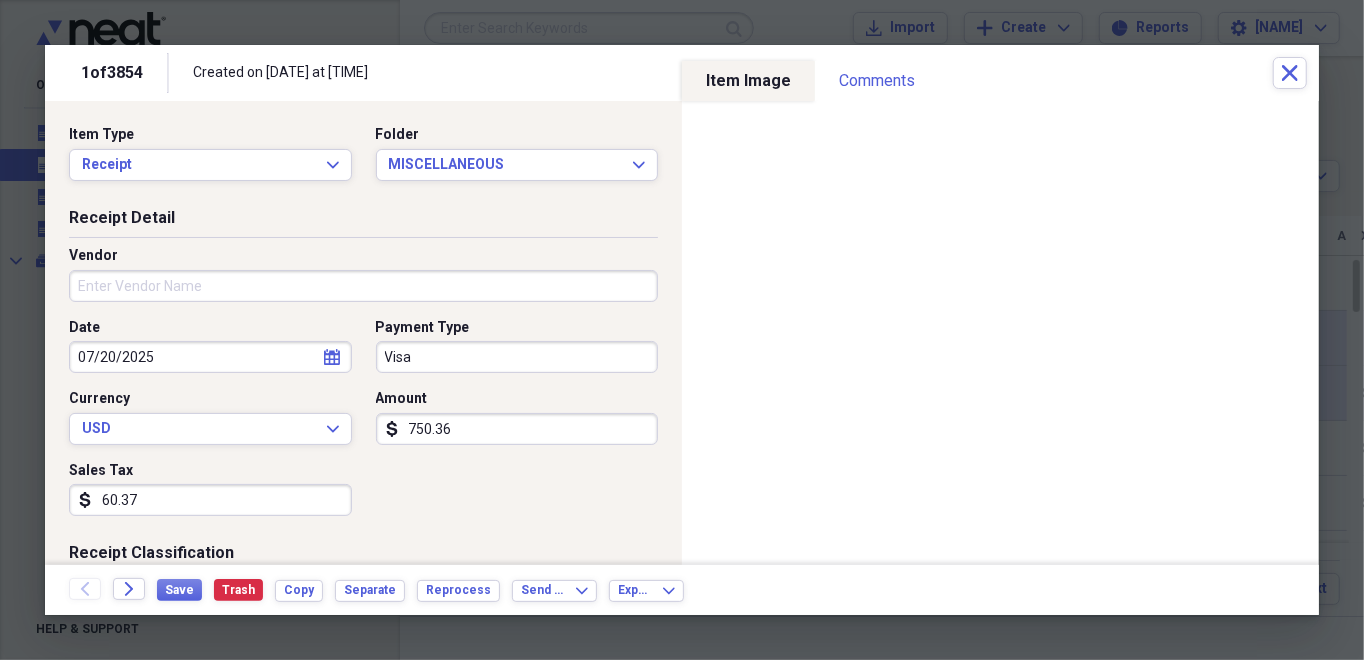 click on "Vendor" at bounding box center [363, 286] 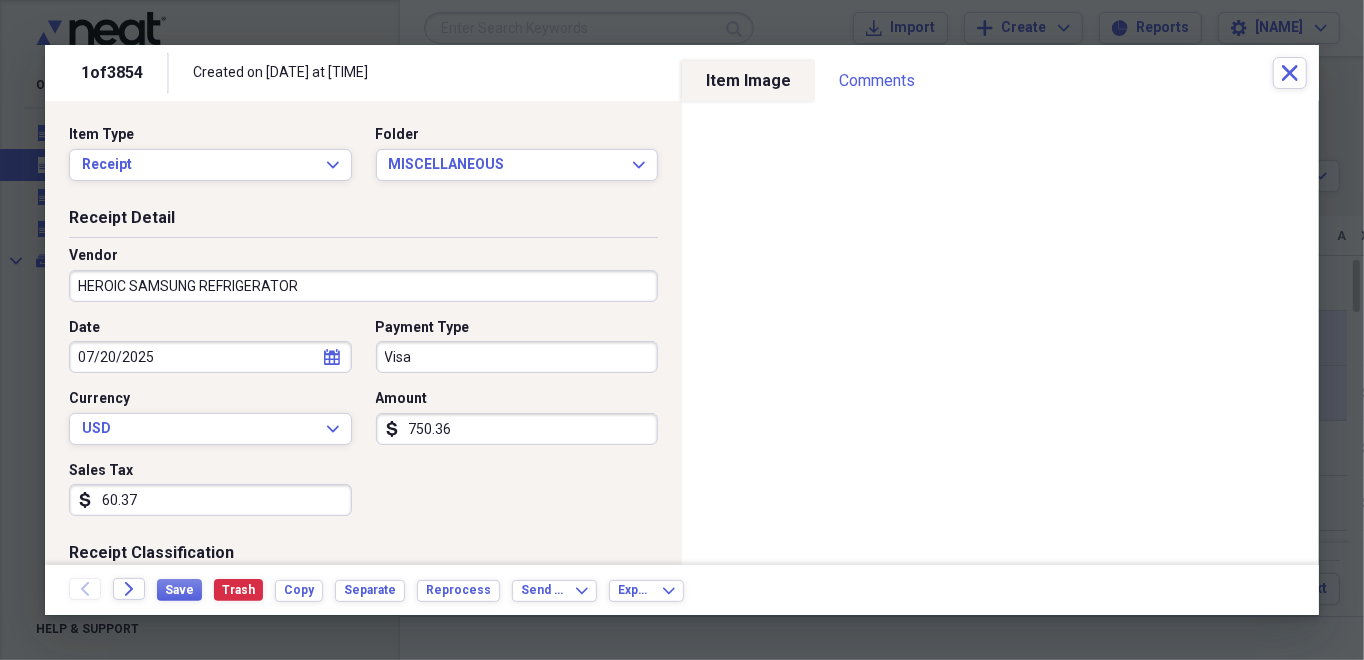 click on "HEROIC SAMSUNG REFRIGERATOR" at bounding box center [363, 286] 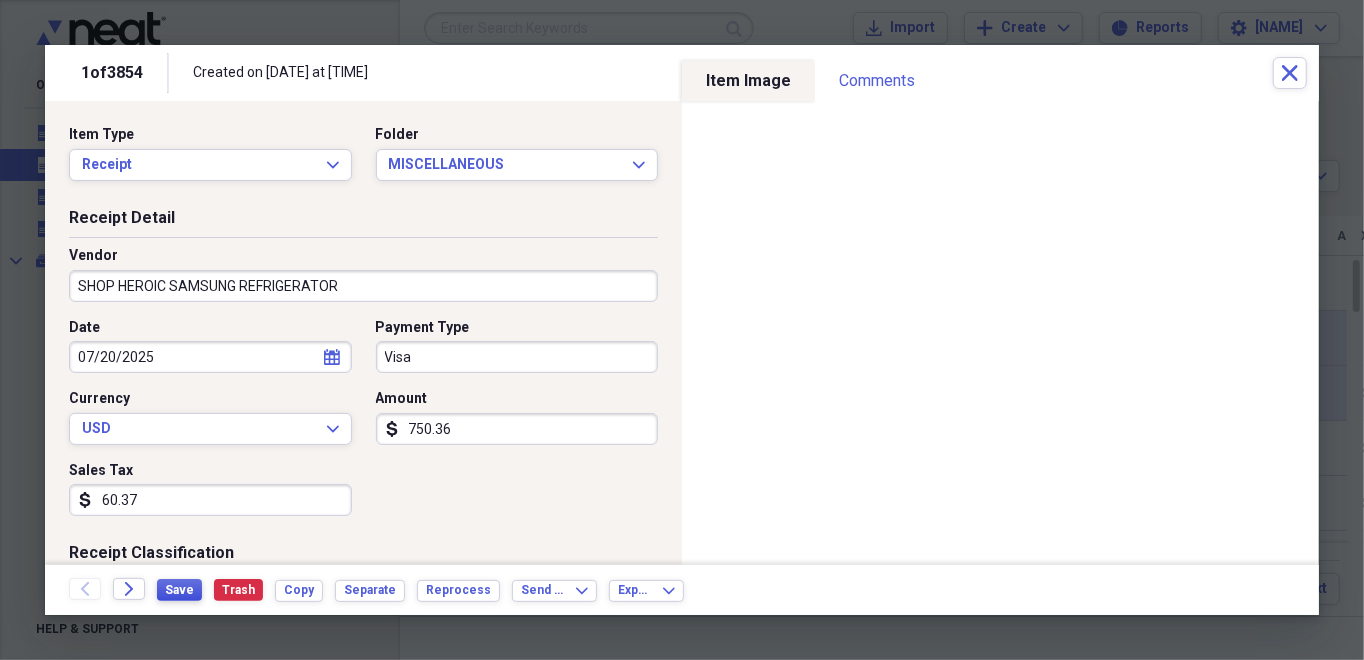 type on "SHOP HEROIC SAMSUNG REFRIGERATOR" 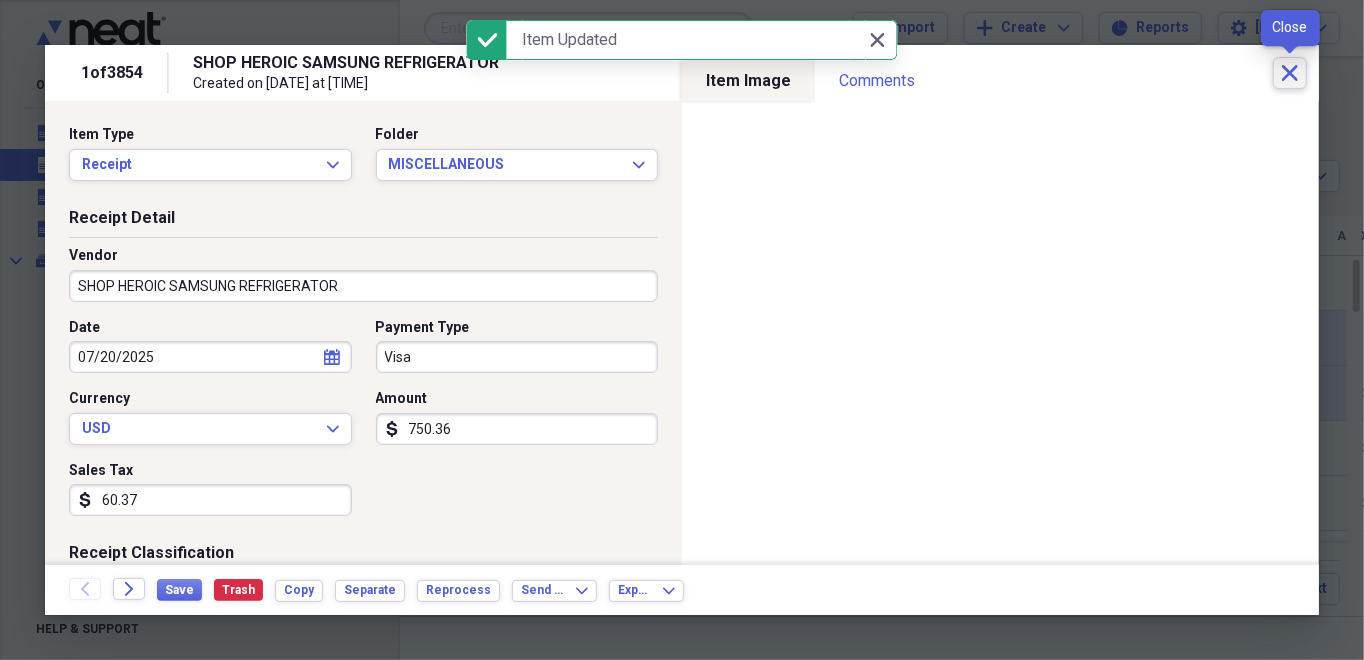 click on "Close" 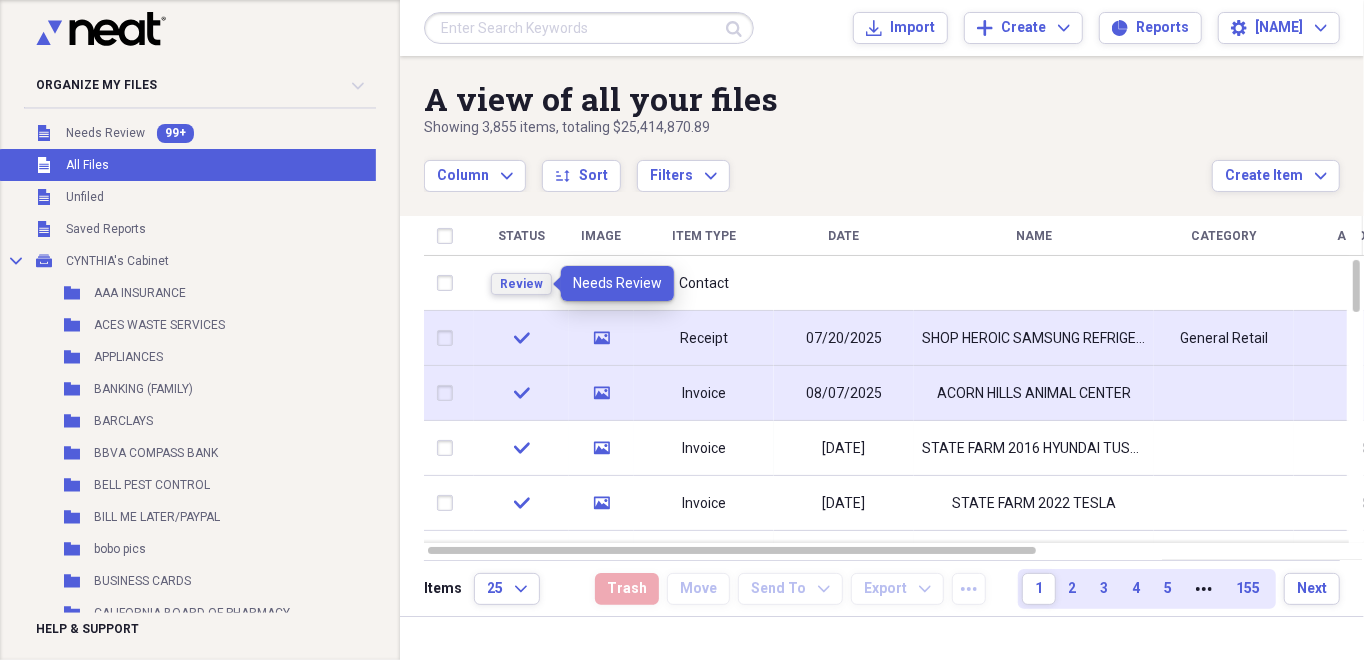 click on "Review" at bounding box center (521, 284) 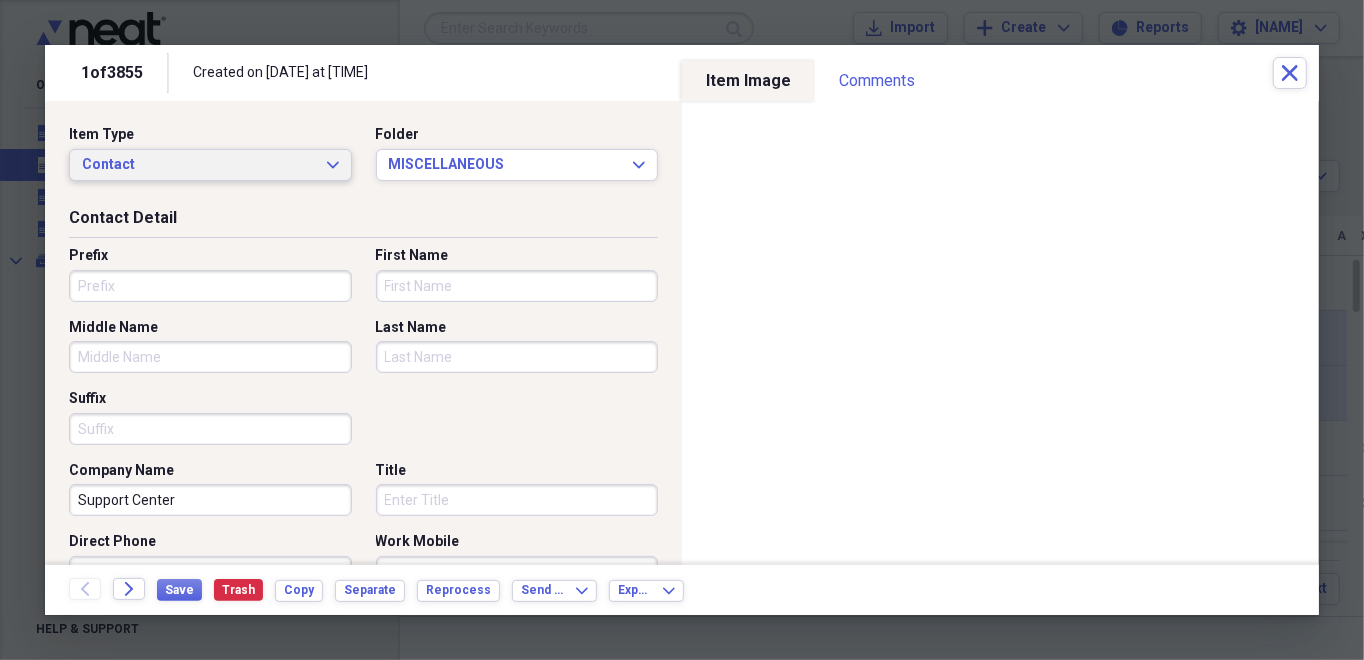 click on "Expand" 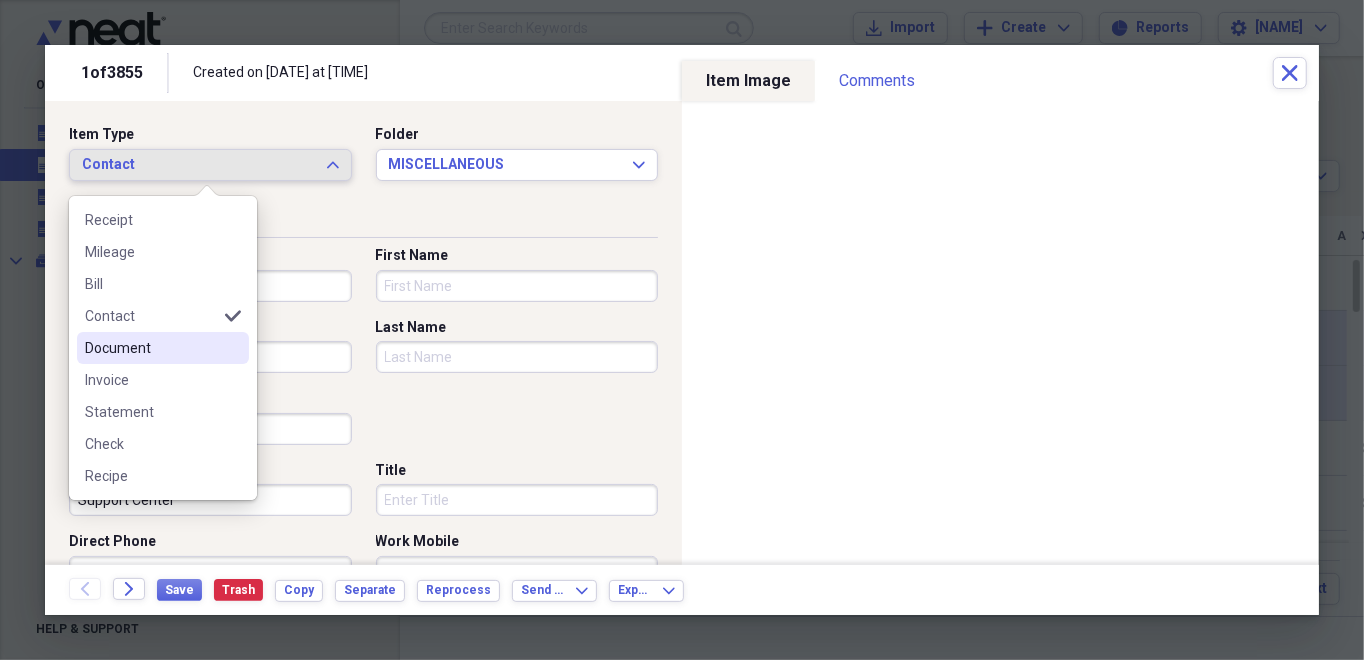 click on "Document" at bounding box center [151, 348] 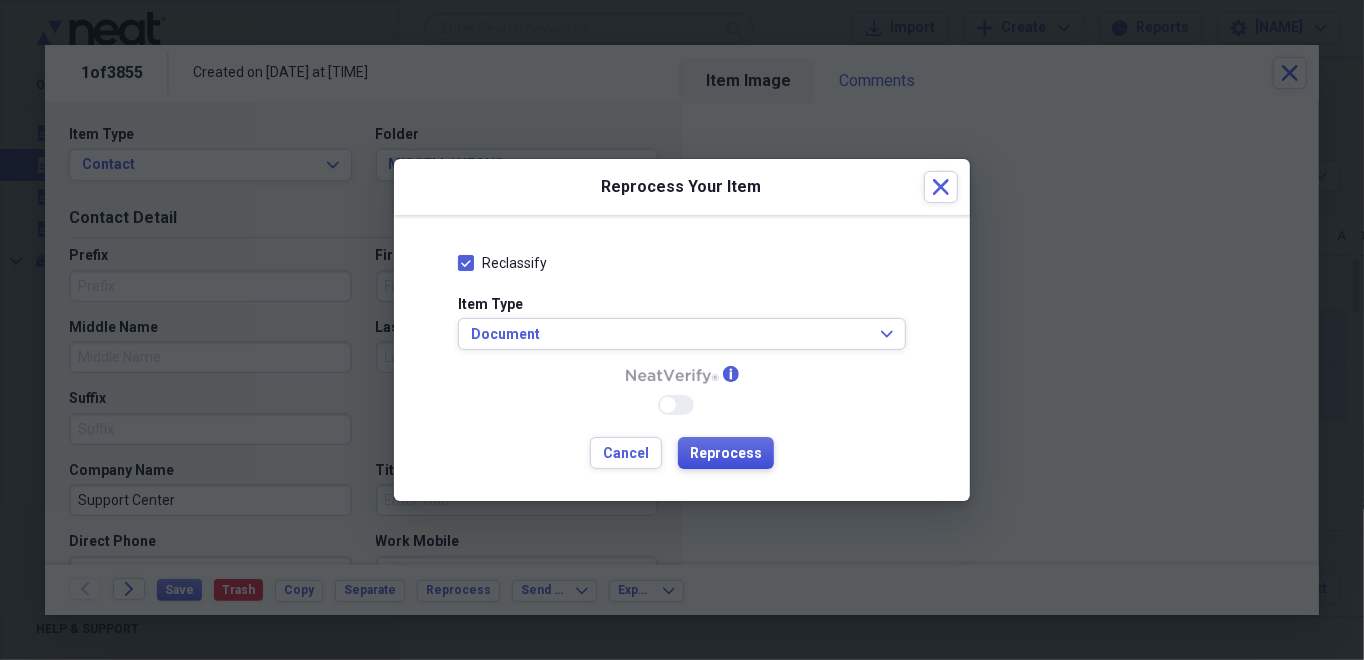 click on "Reprocess" at bounding box center (726, 454) 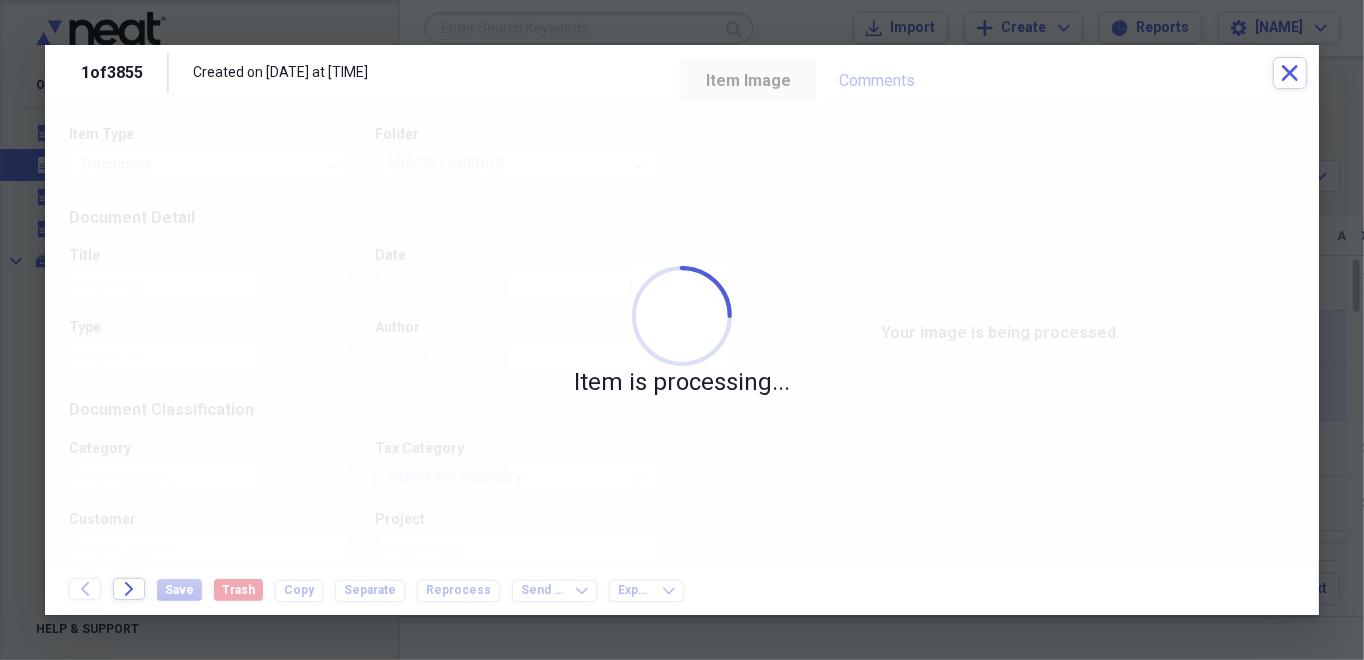 type on "Sports" 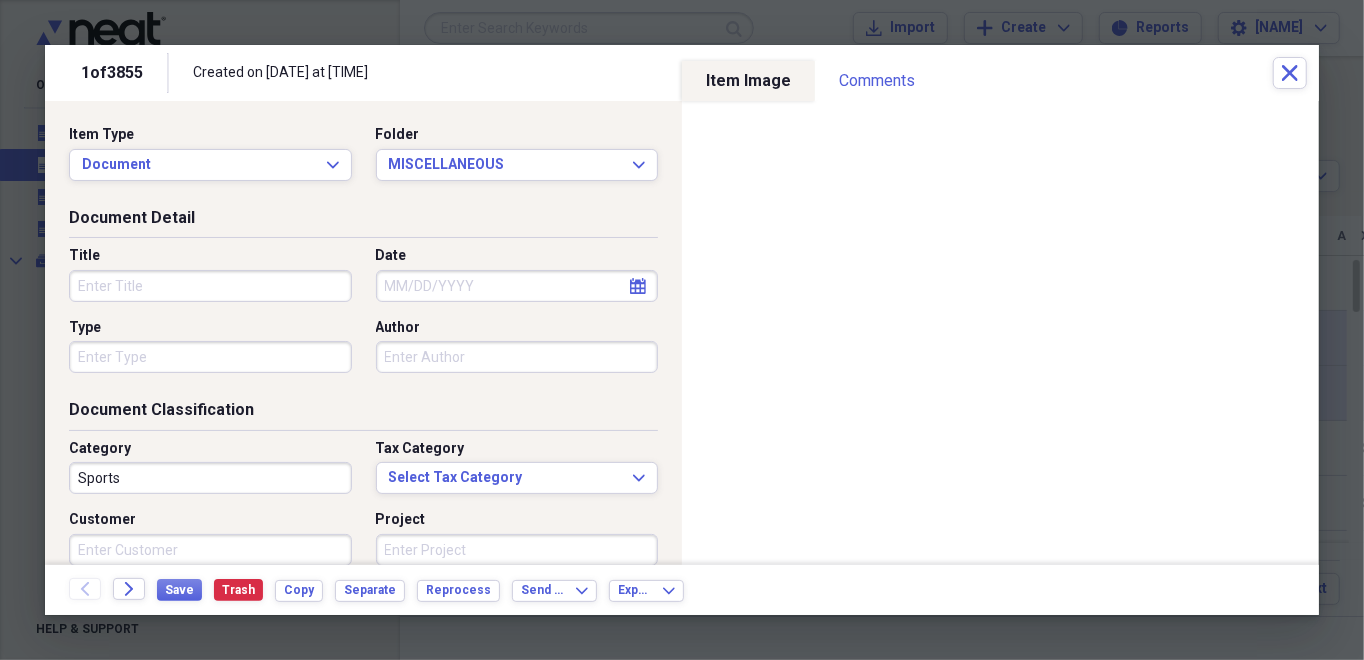 click on "Title" at bounding box center [210, 286] 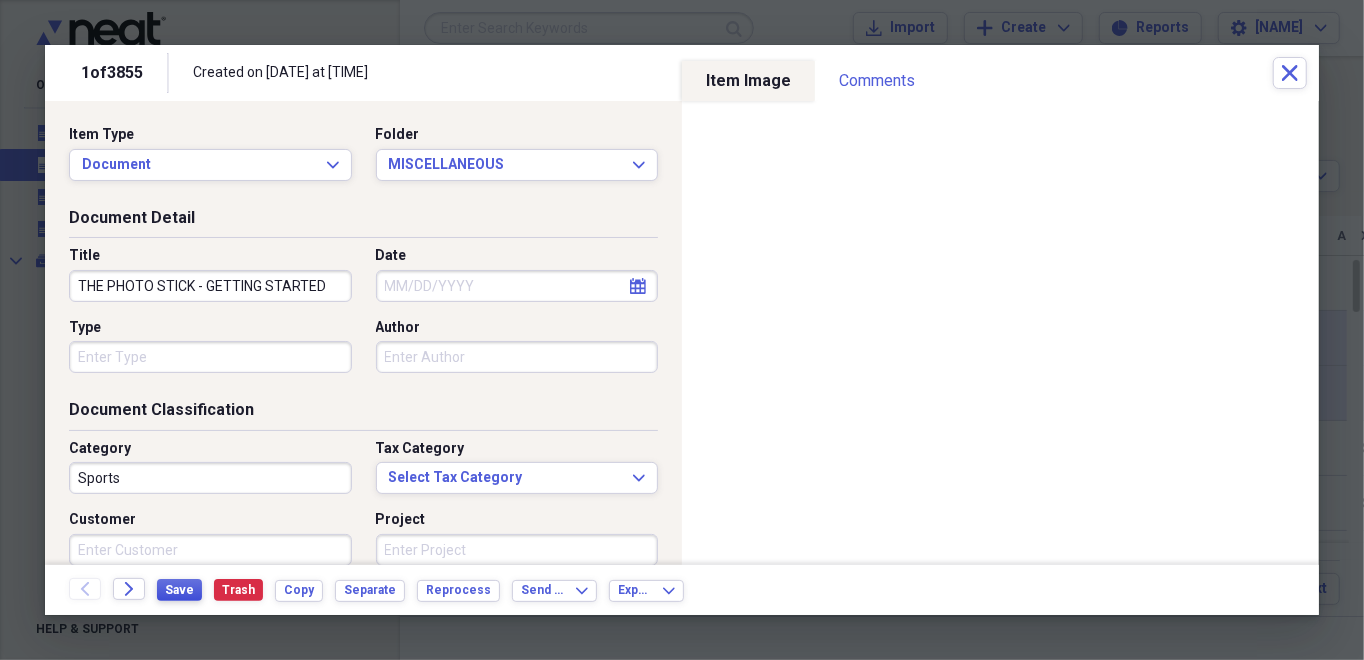type on "THE PHOTO STICK - GETTING STARTED" 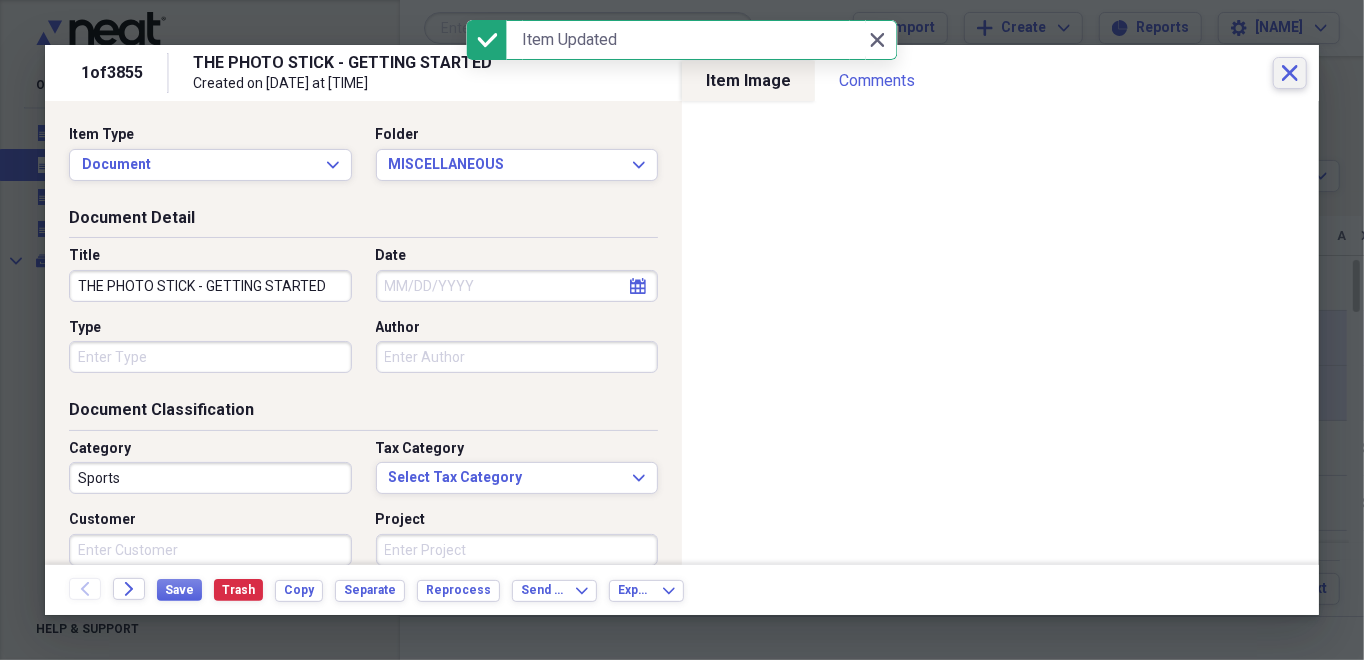 click on "Close" 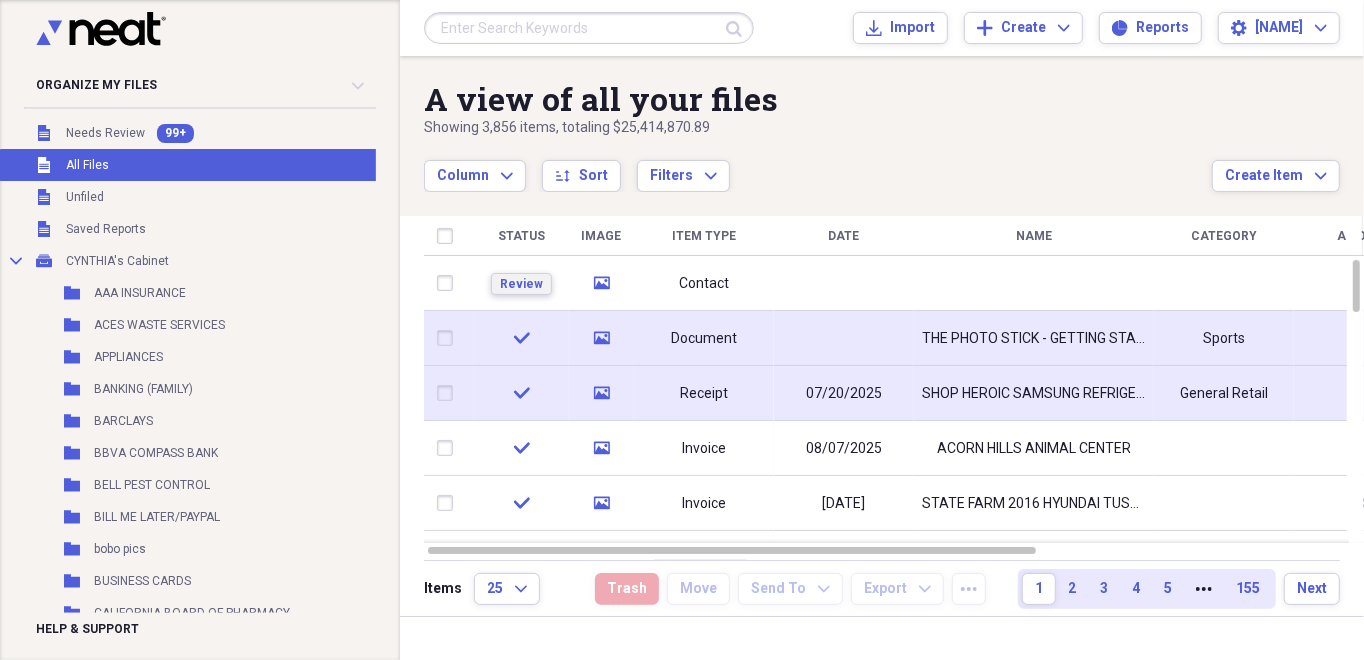 click on "Review" at bounding box center [521, 284] 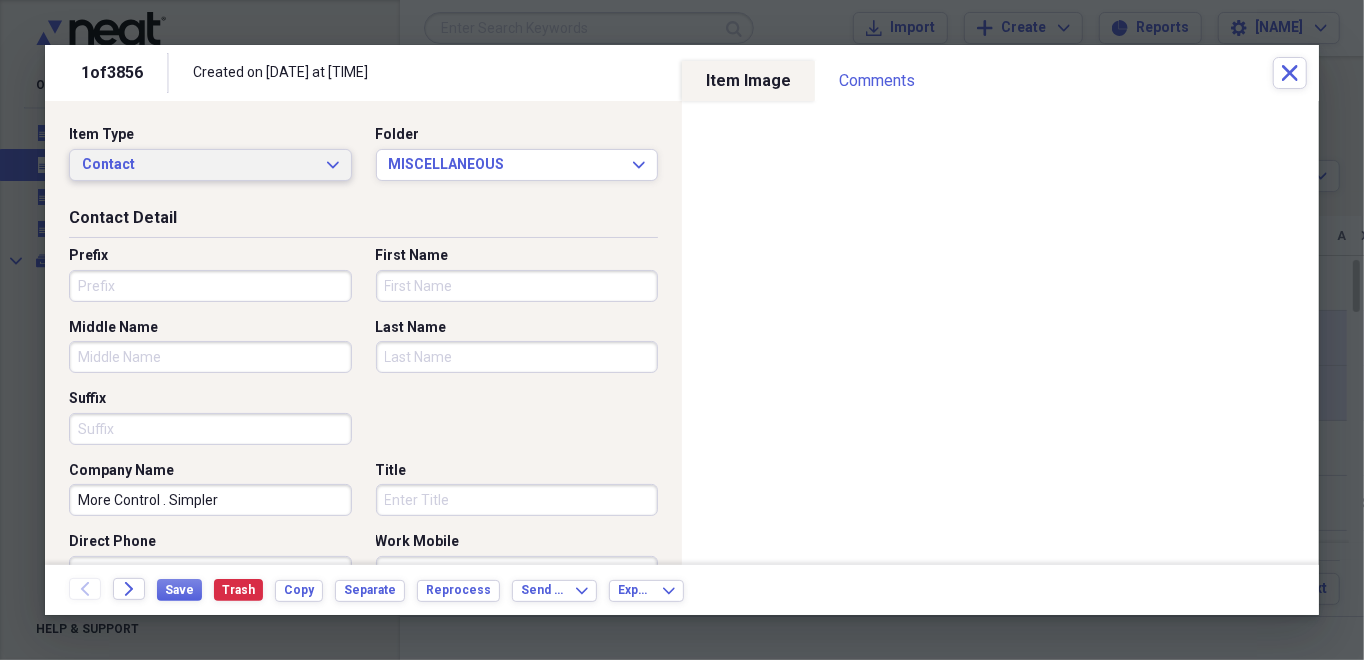click on "Contact Expand" at bounding box center [210, 165] 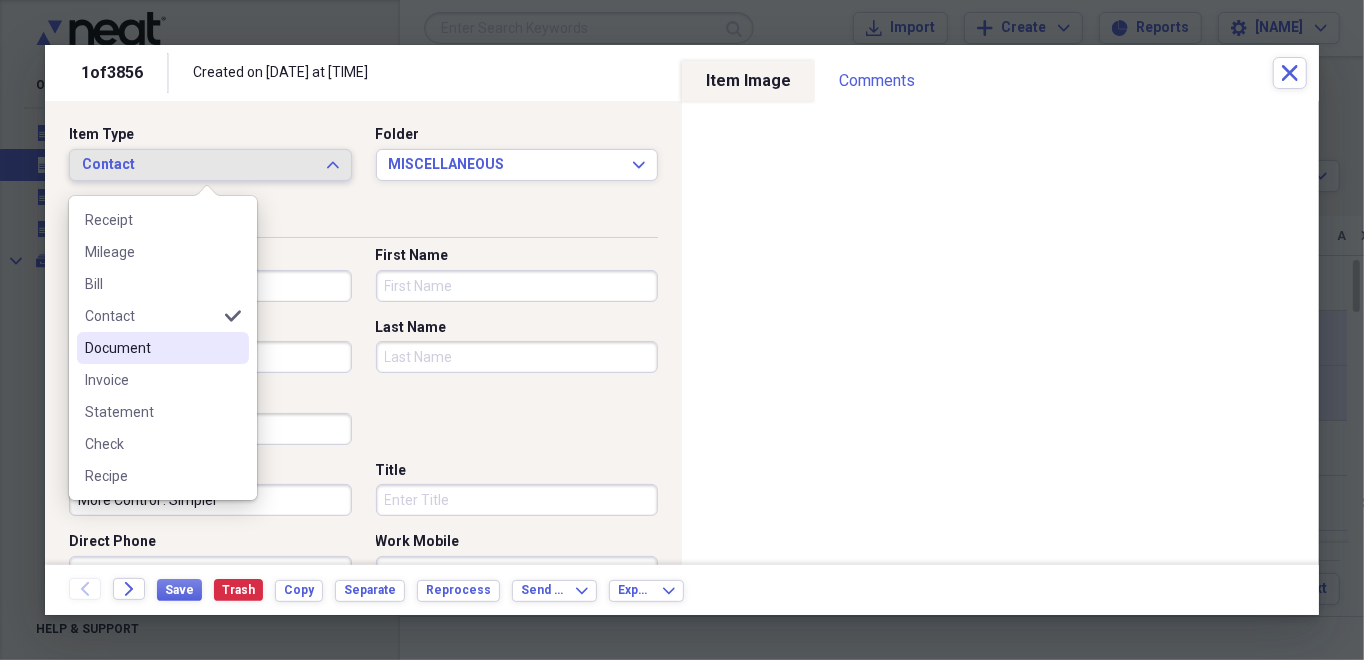 click on "Document" at bounding box center [151, 348] 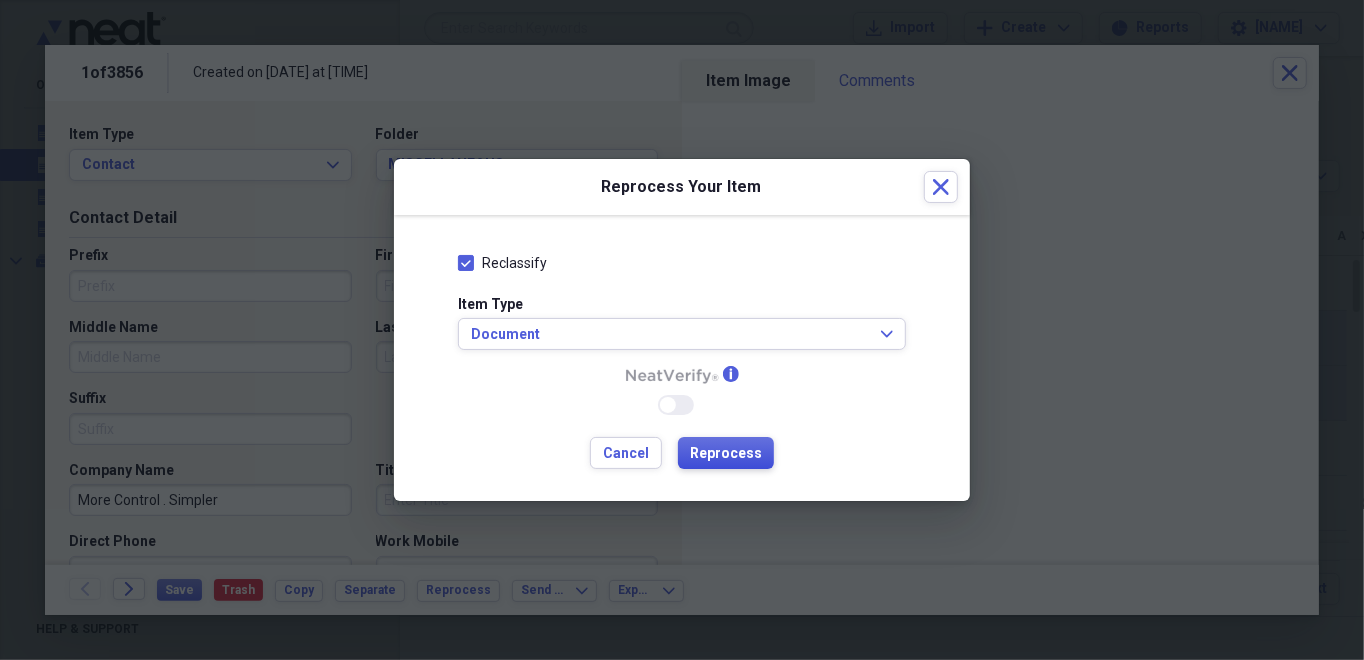 click on "Reprocess" at bounding box center (726, 453) 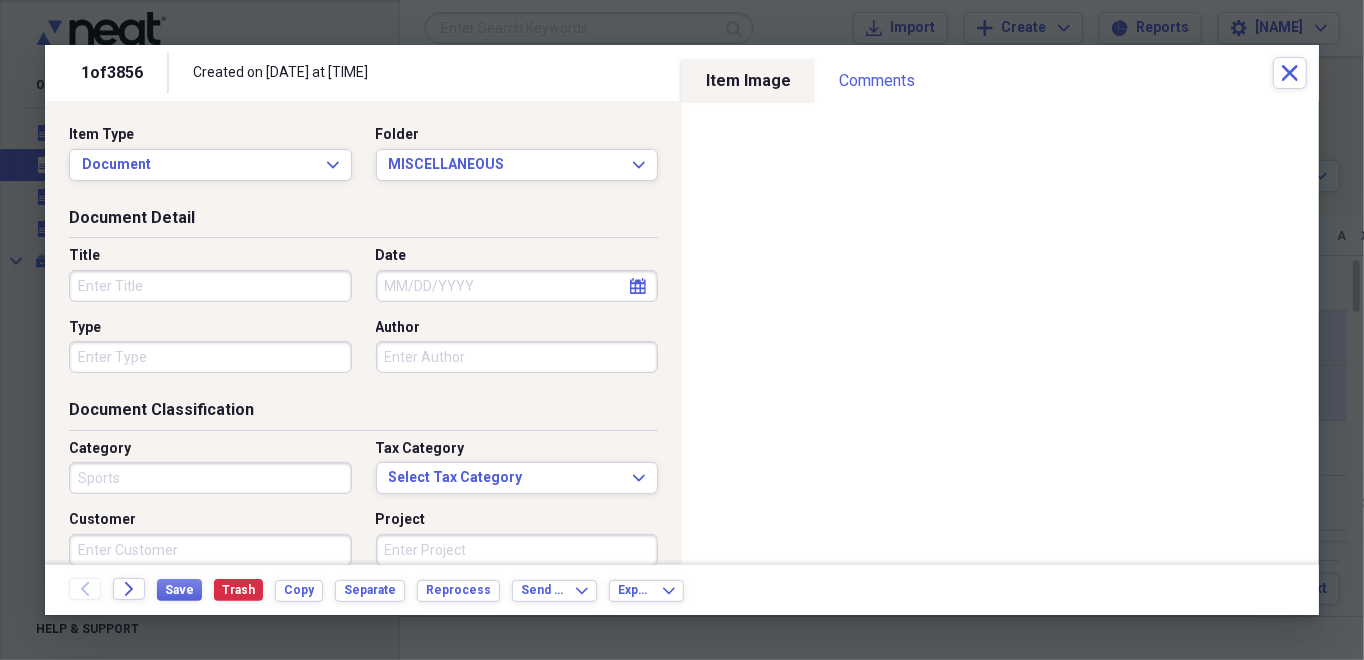 type on "Sports" 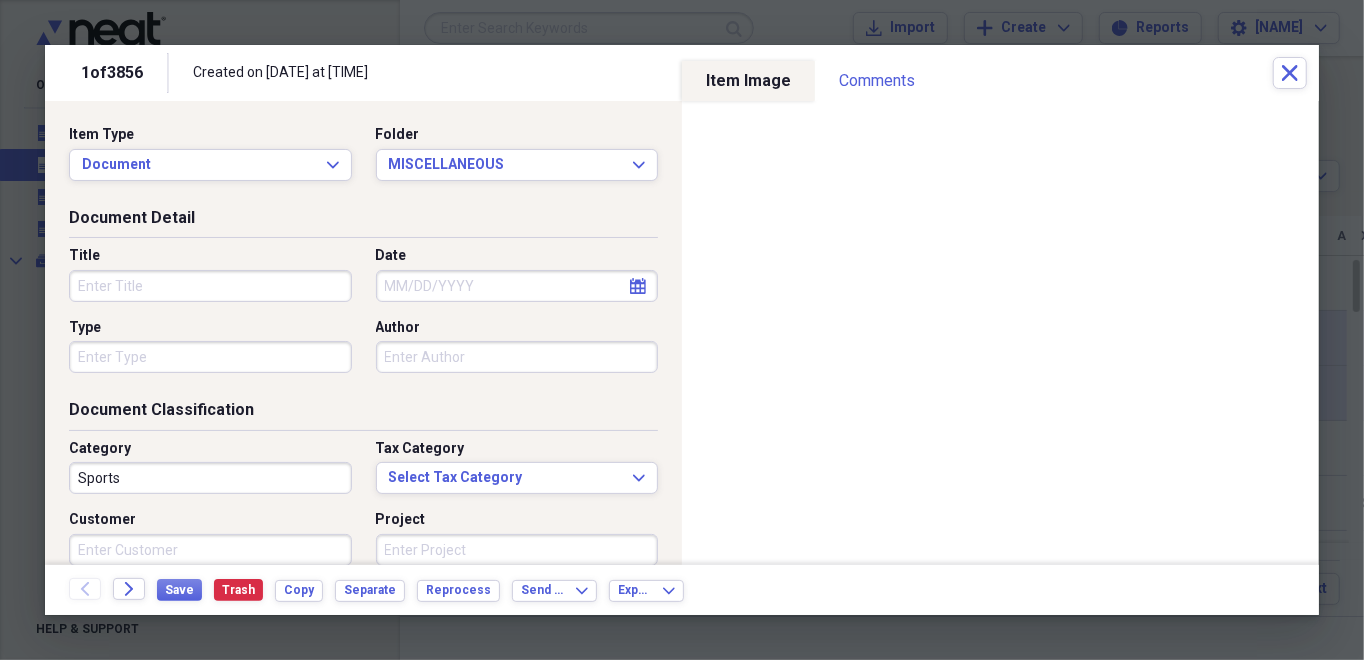 click on "Title" at bounding box center (210, 286) 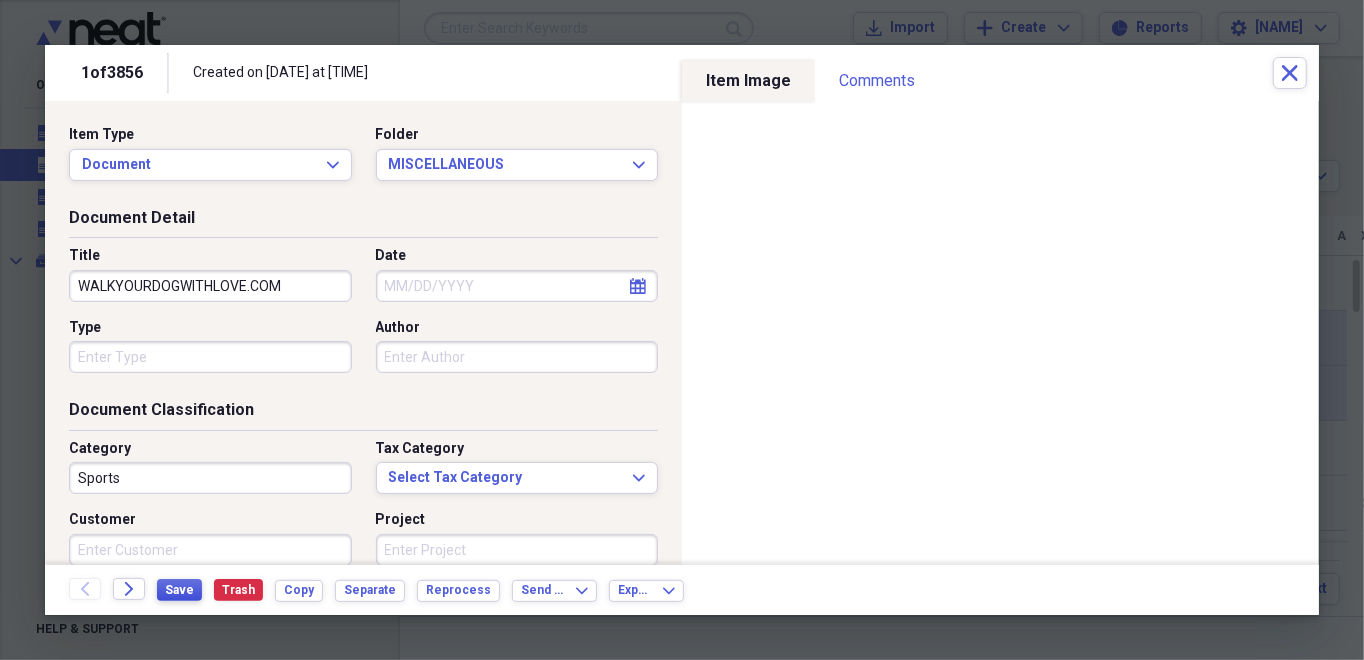 type on "WALKYOURDOGWITHLOVE.COM" 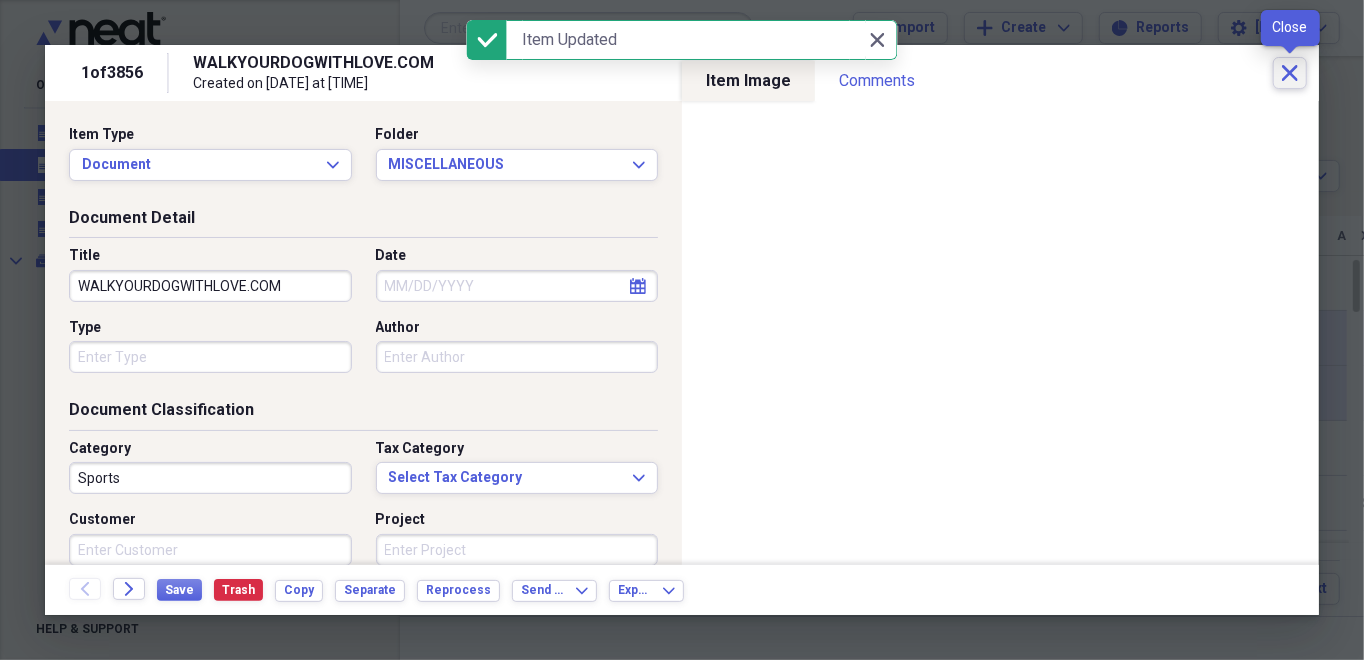 click 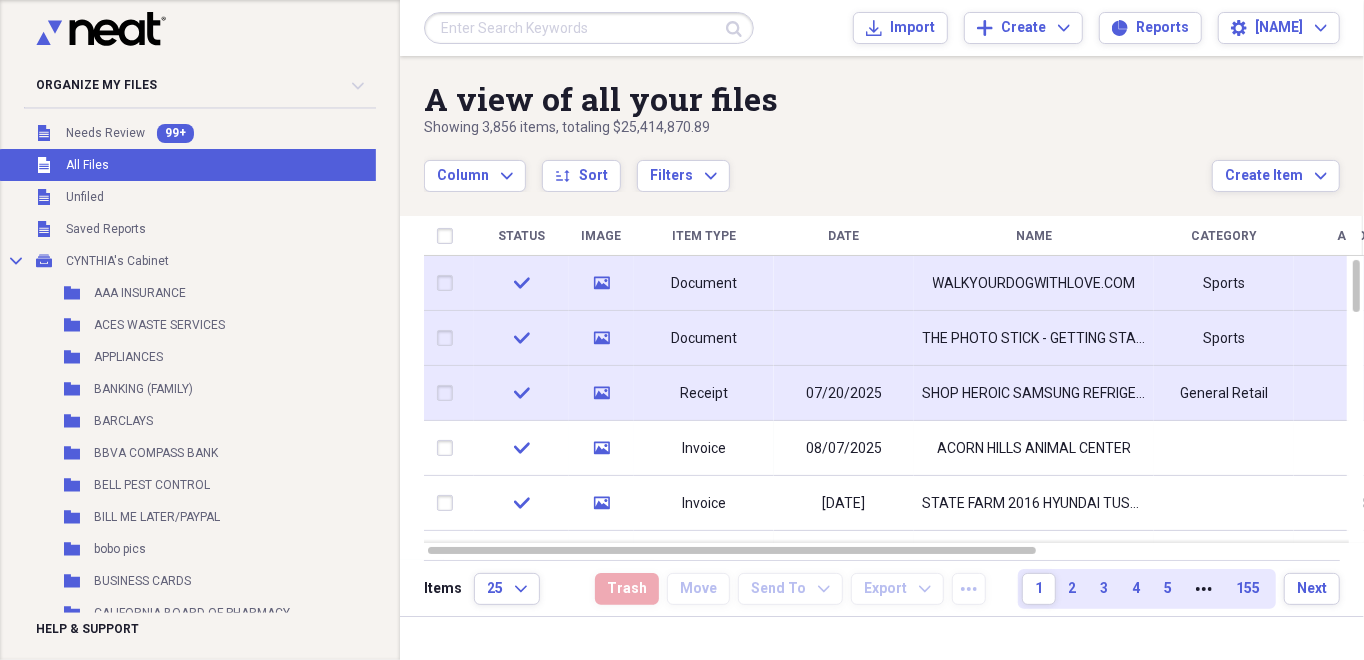 click on "media" 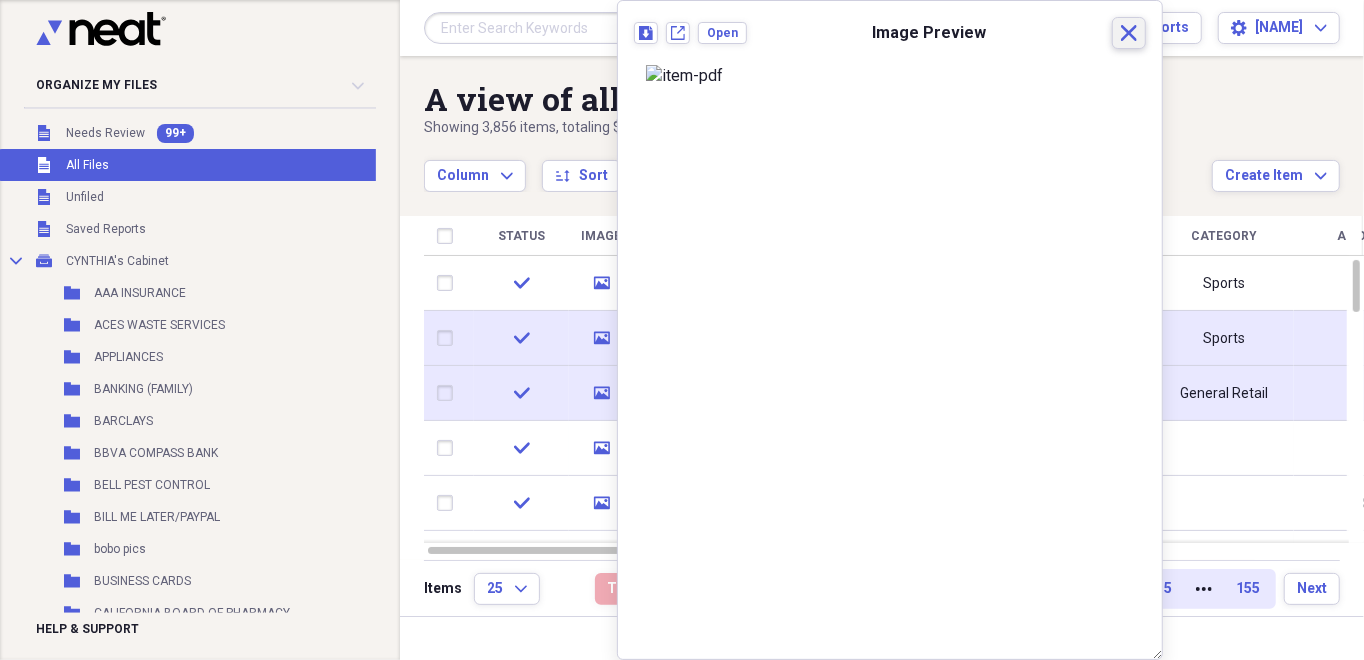 click on "Close" 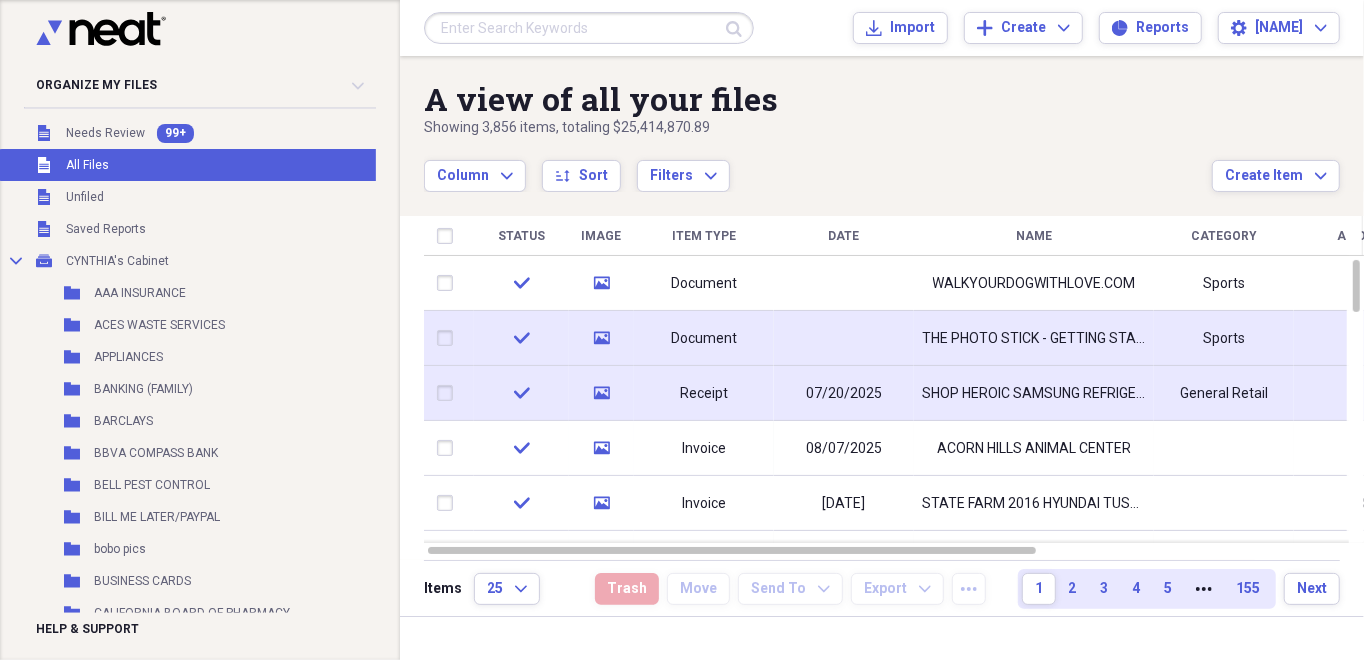 click on "check" at bounding box center [521, 283] 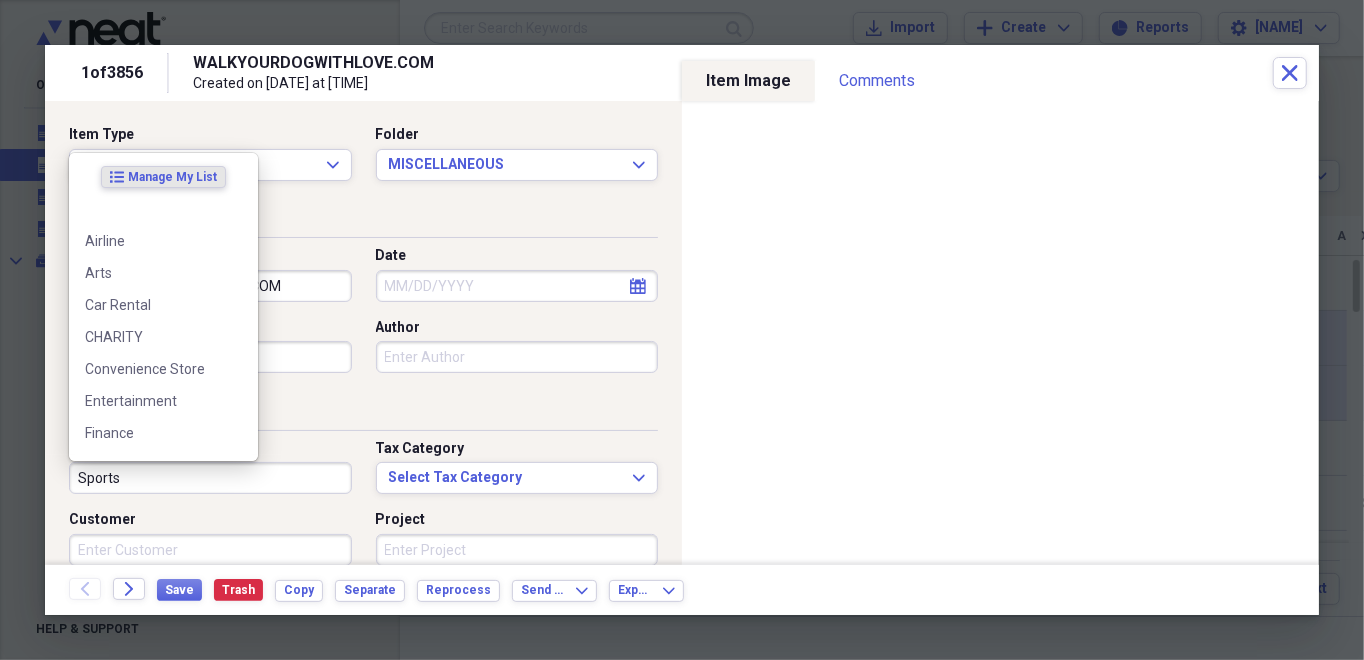 click on "Sports" at bounding box center [210, 478] 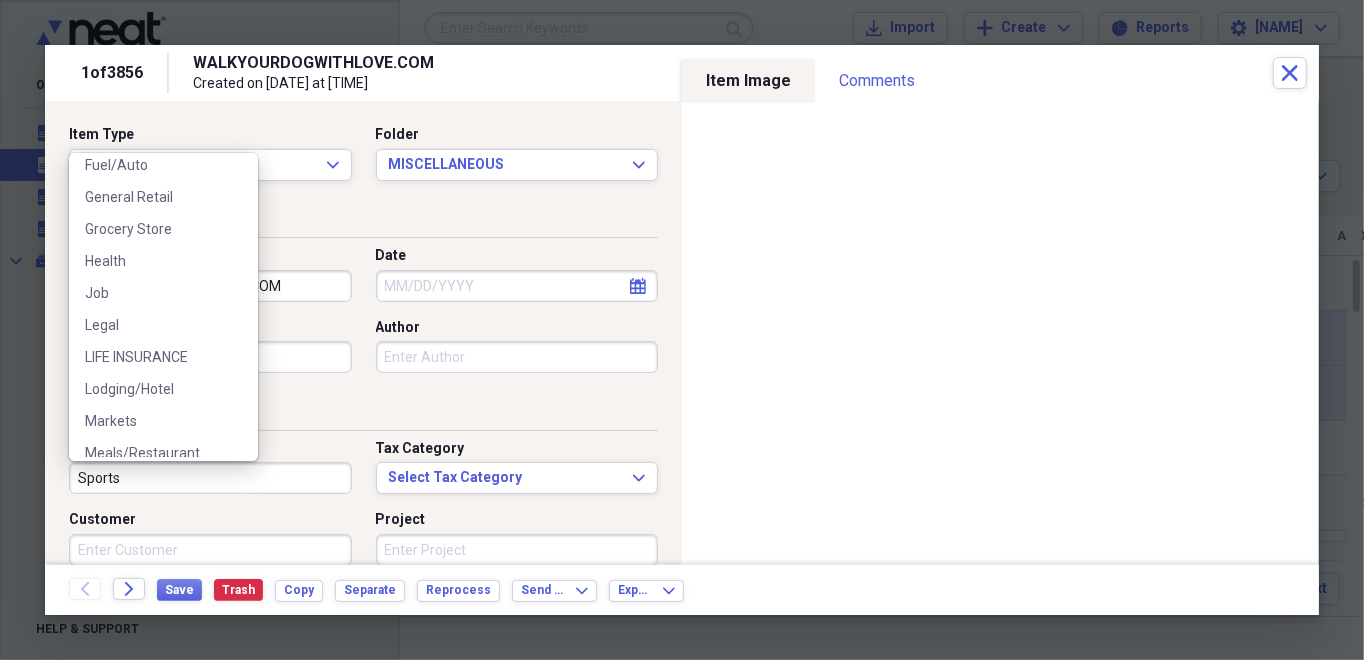 scroll, scrollTop: 600, scrollLeft: 0, axis: vertical 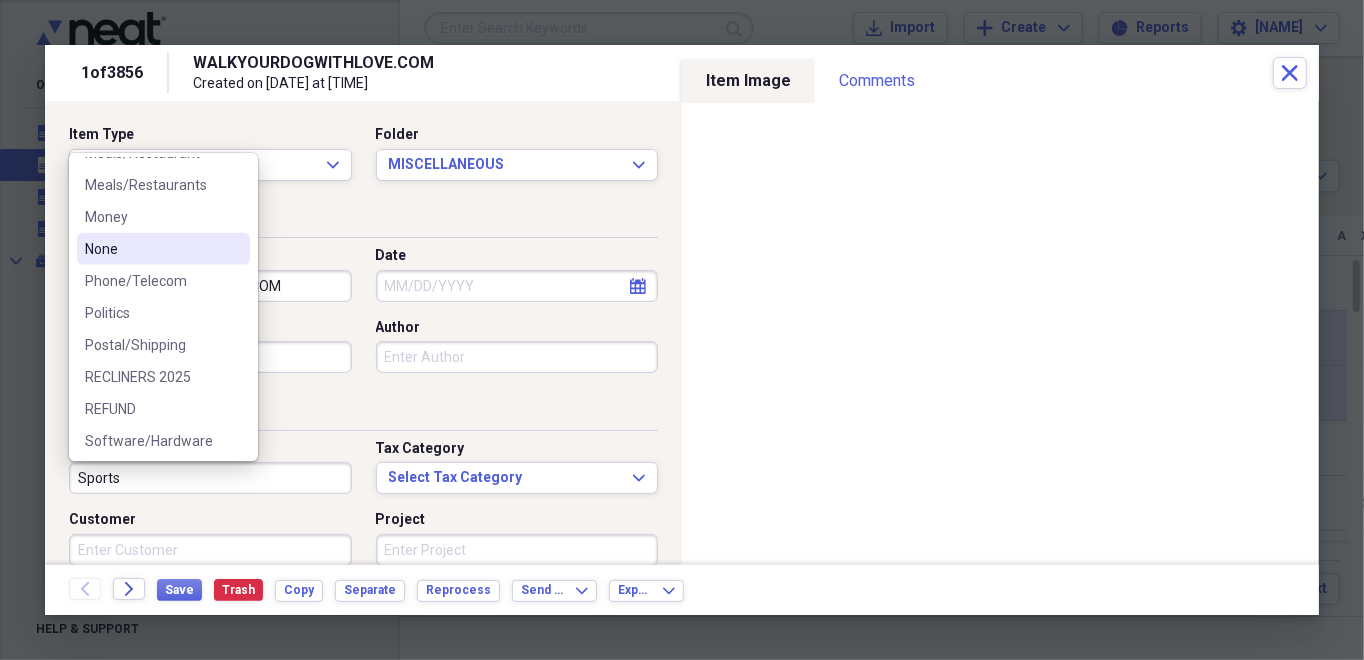 click on "None" at bounding box center (151, 249) 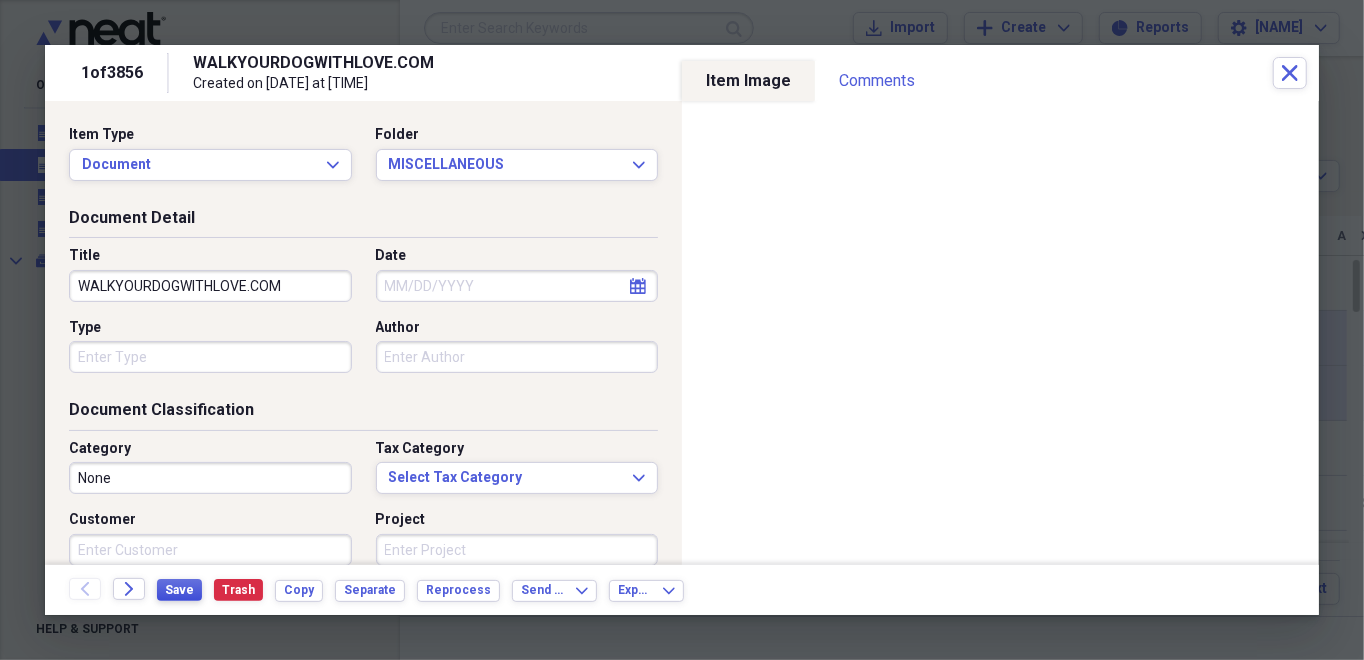 click on "Save" at bounding box center [179, 590] 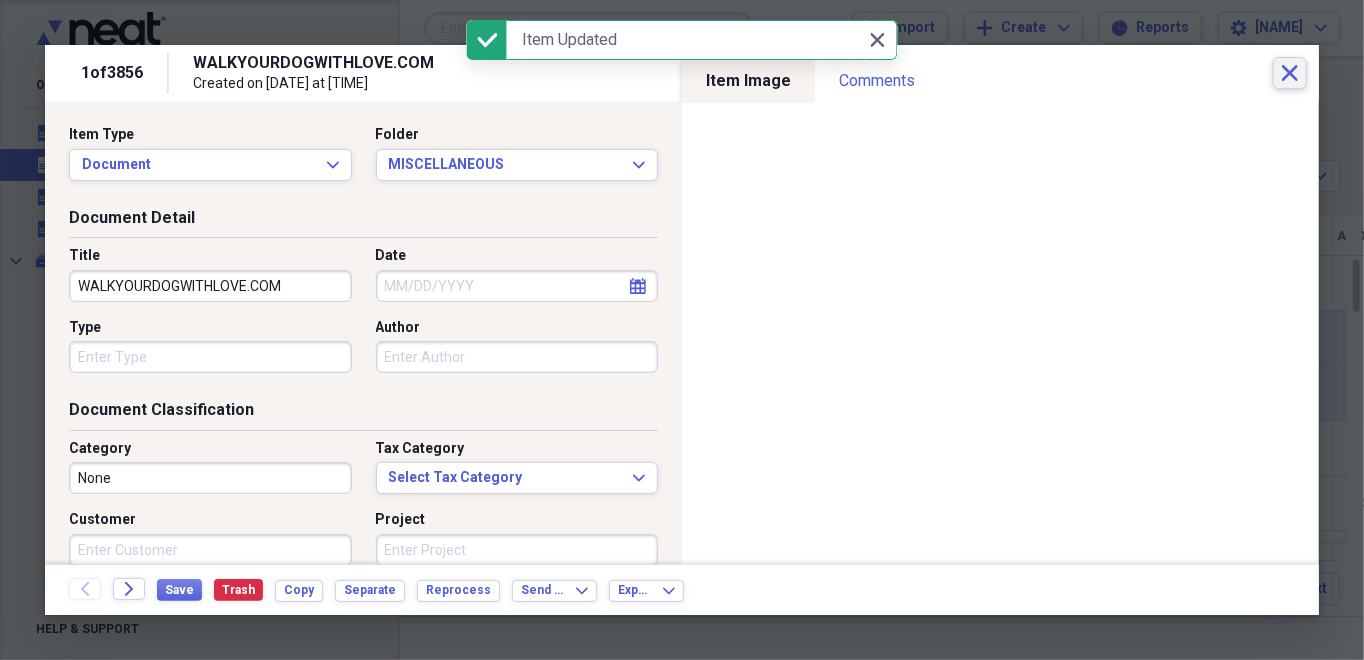 click on "Close" at bounding box center [1290, 73] 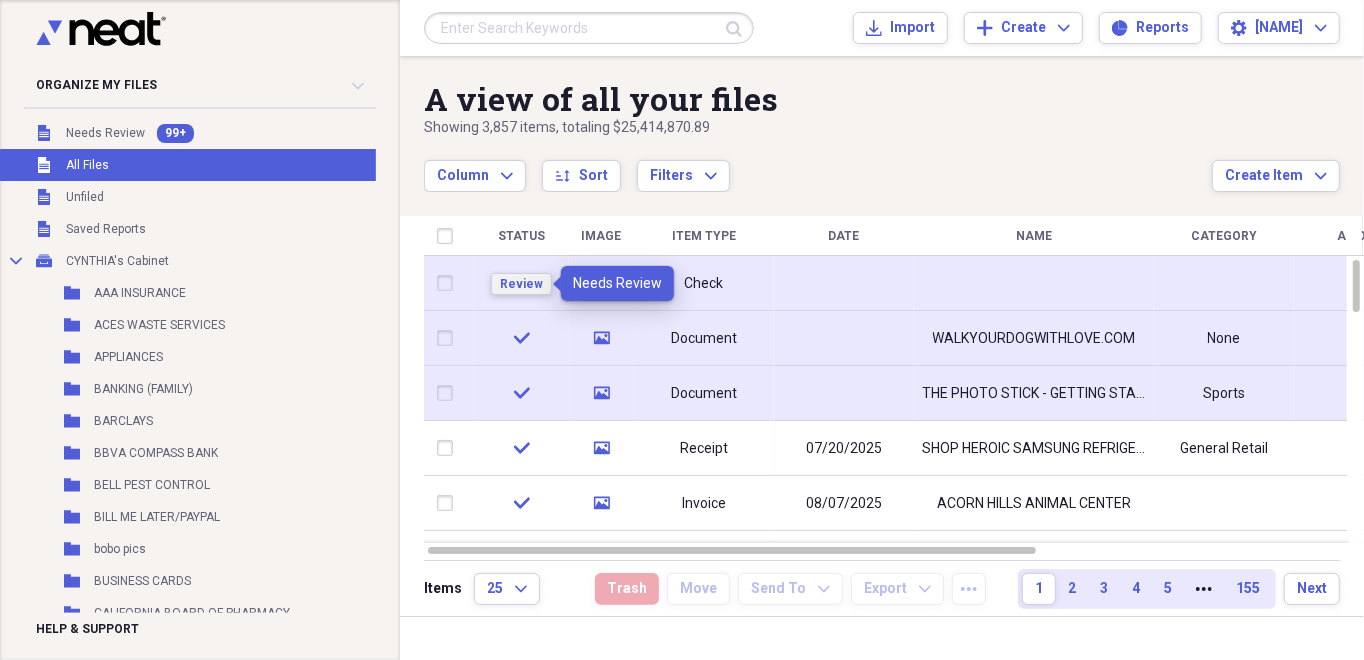 click on "Review" at bounding box center [521, 284] 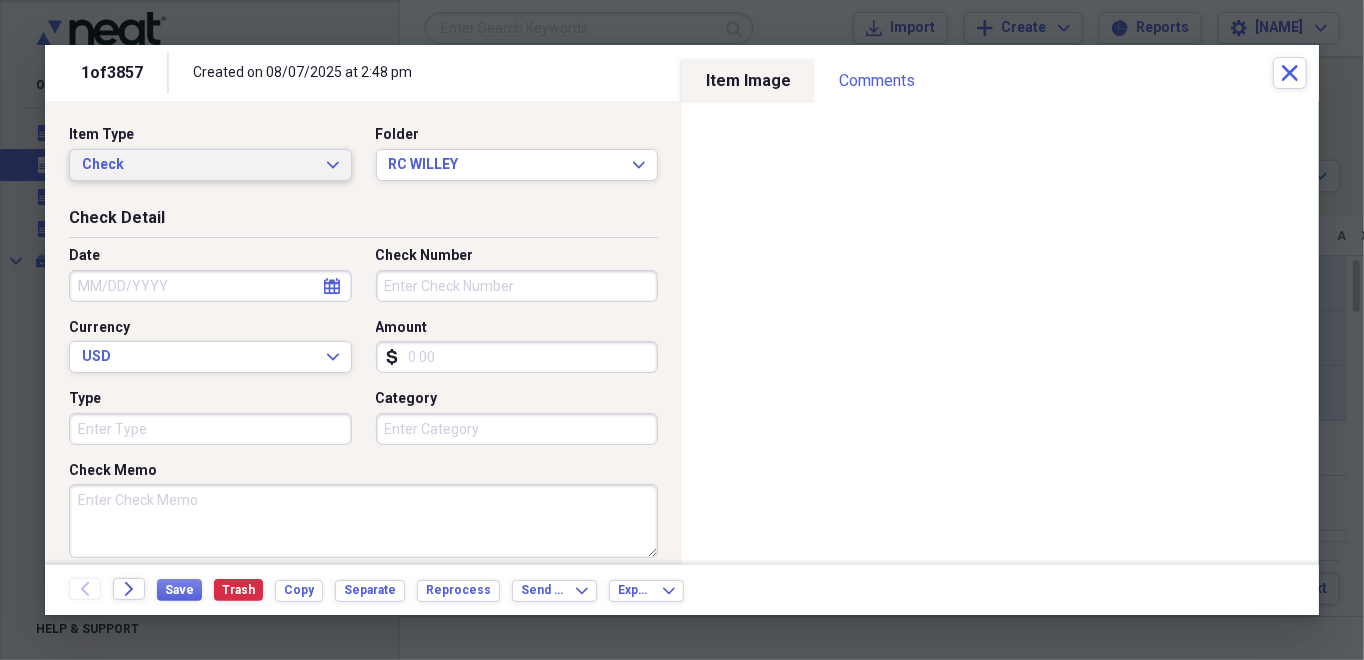 click on "Expand" 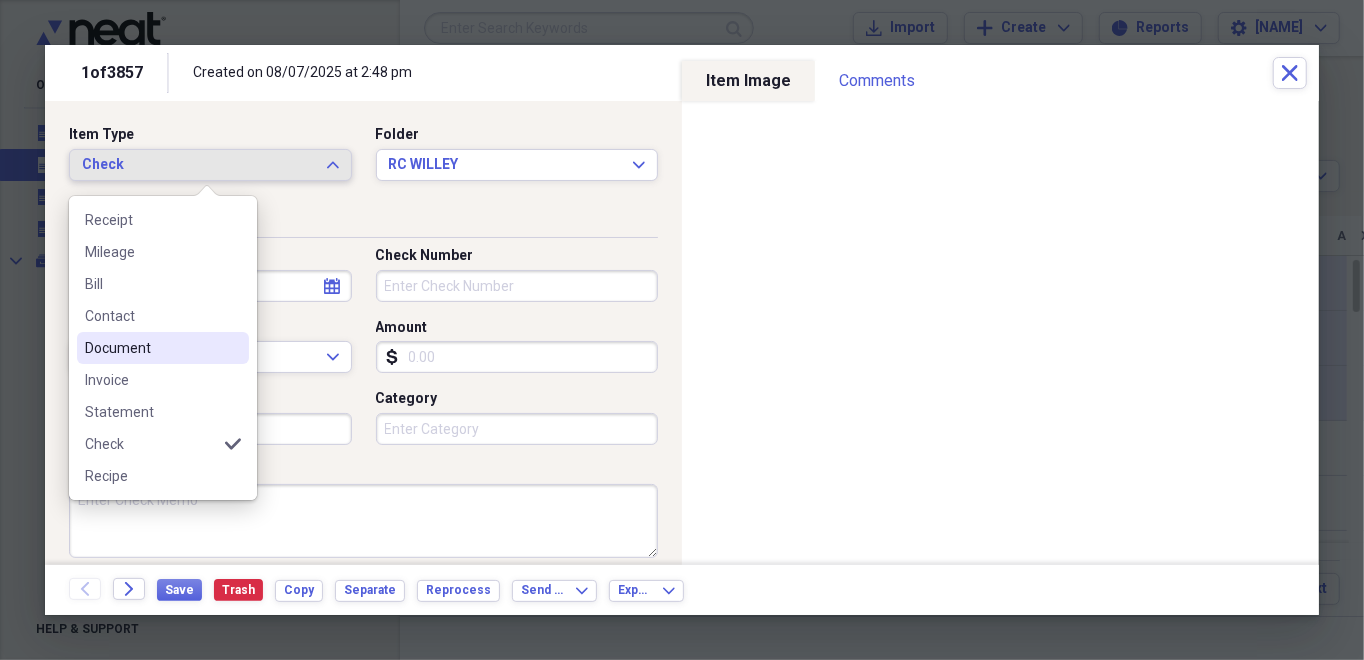 click on "Document" at bounding box center (151, 348) 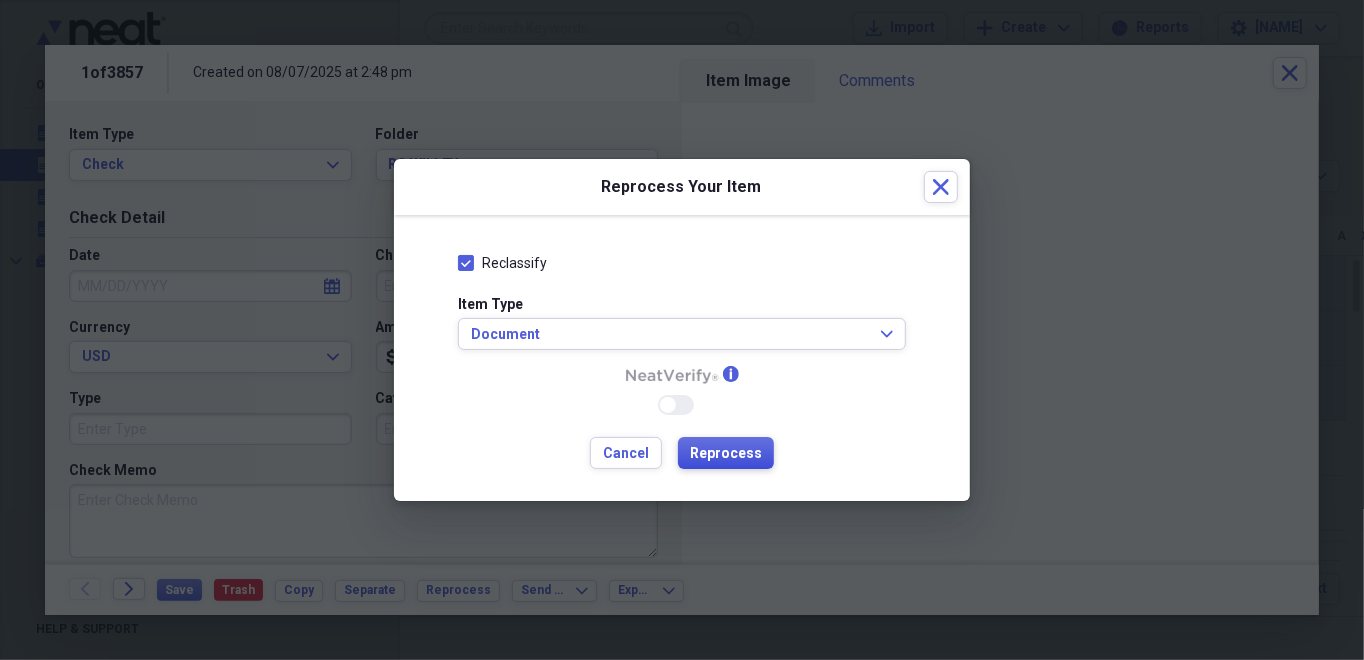click on "Reprocess" at bounding box center (726, 454) 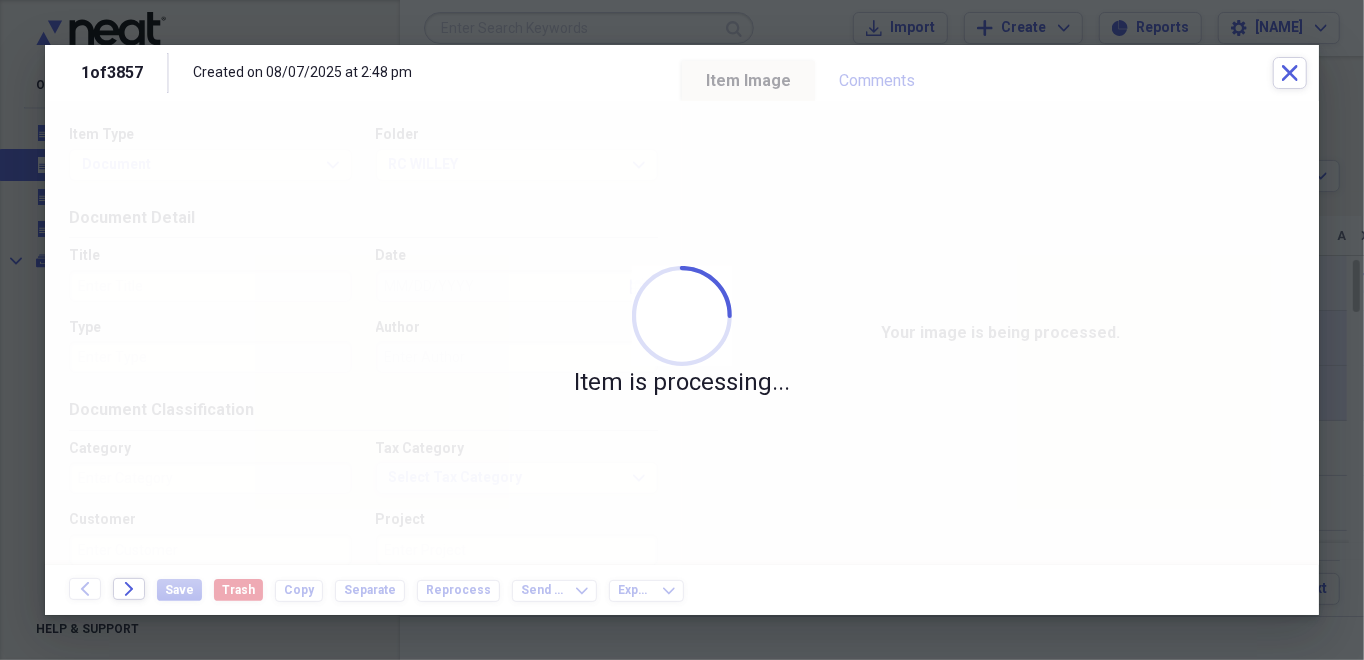type on "Money" 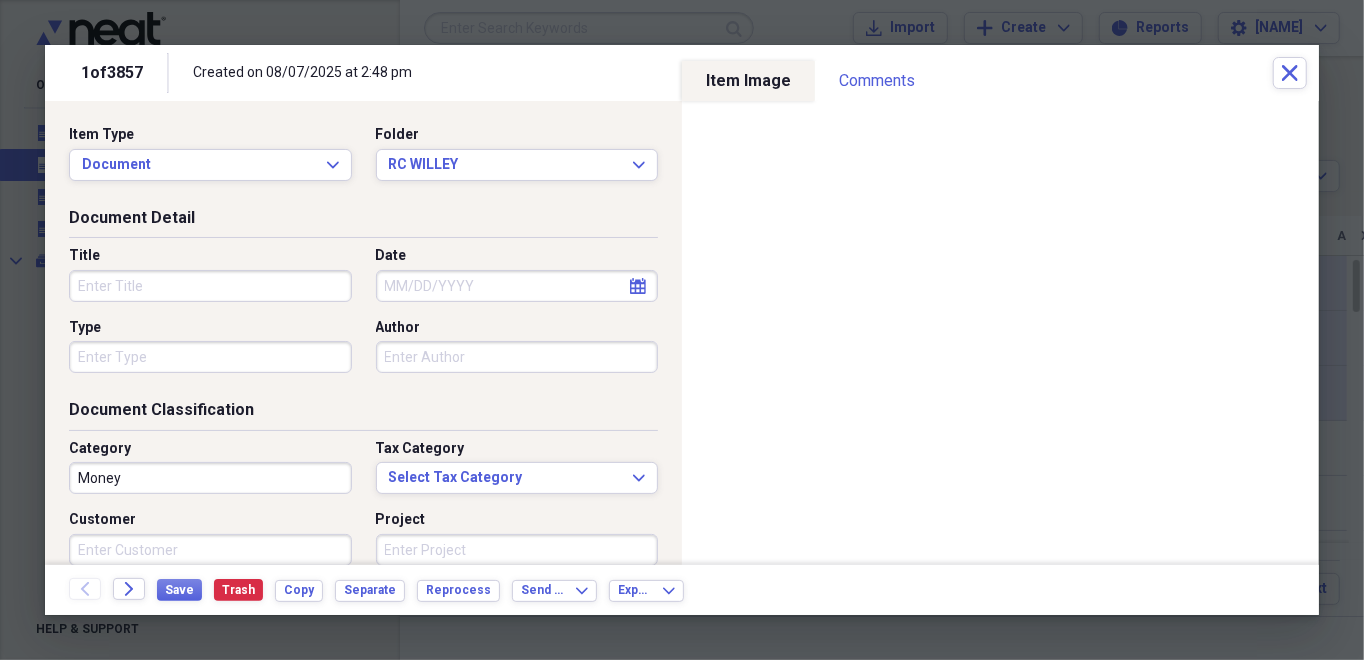 click on "Title" at bounding box center [210, 286] 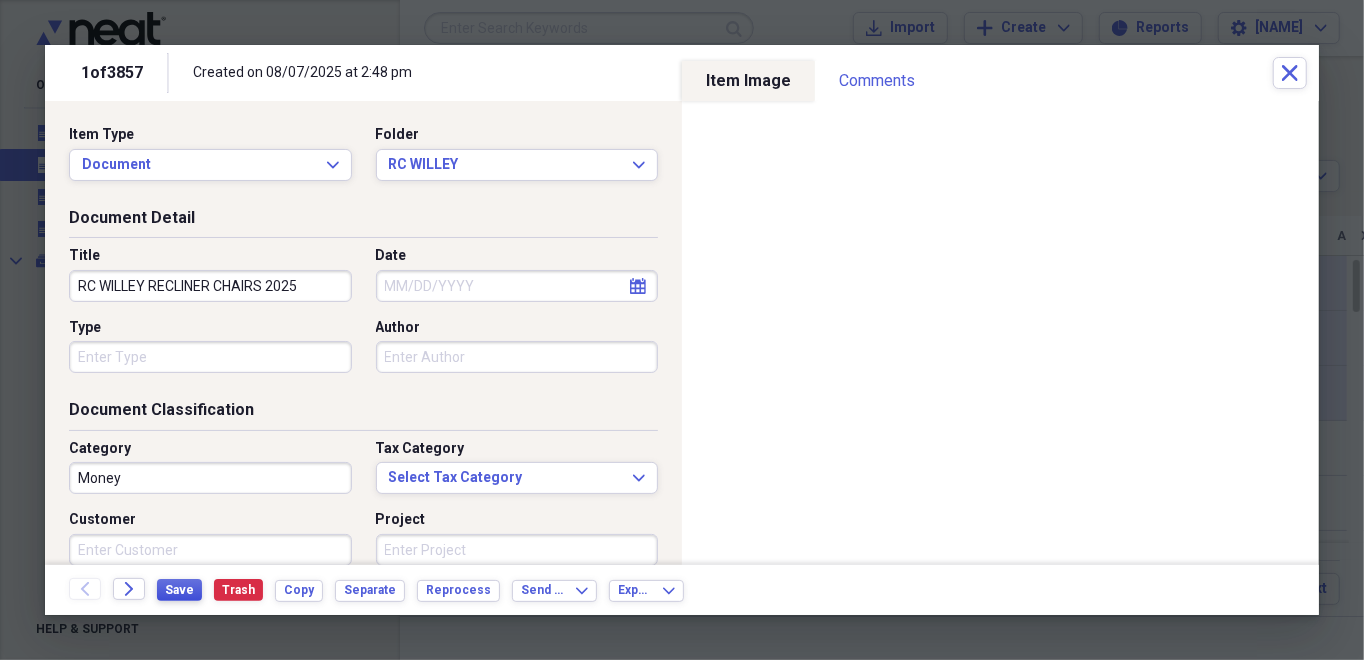 type on "RC WILLEY RECLINER CHAIRS 2025" 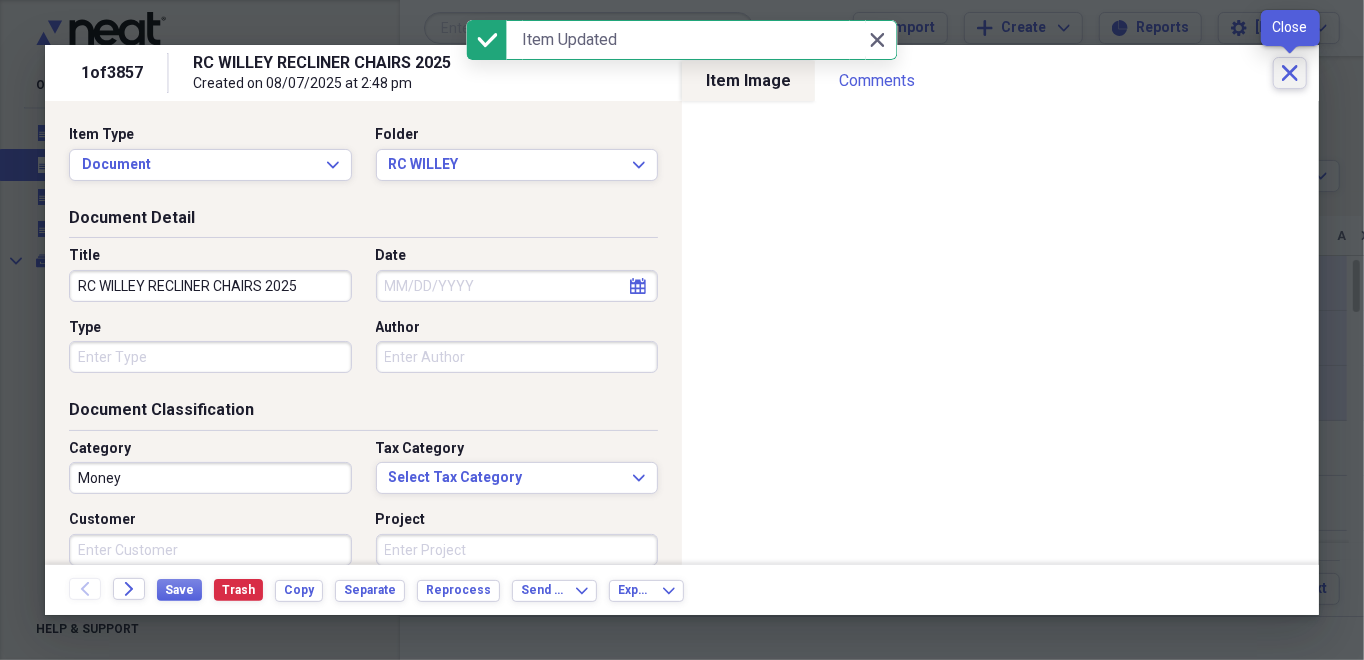 click on "Close" 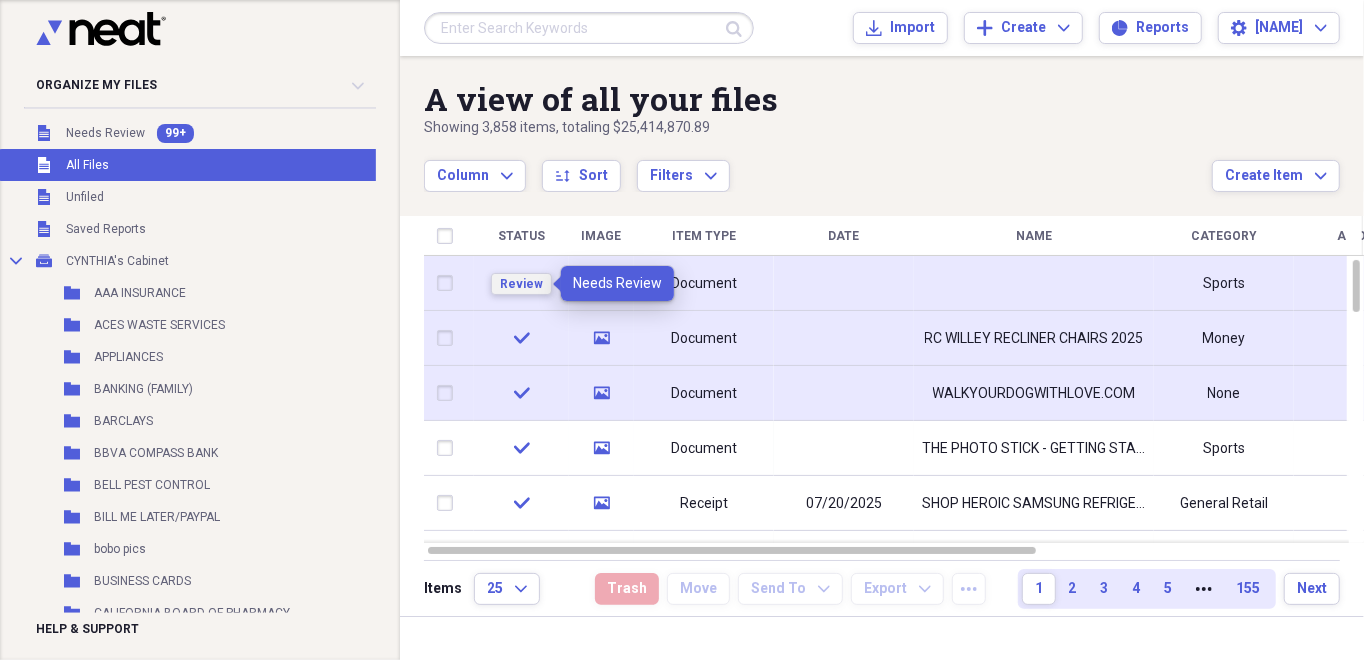 click on "Review" at bounding box center [521, 284] 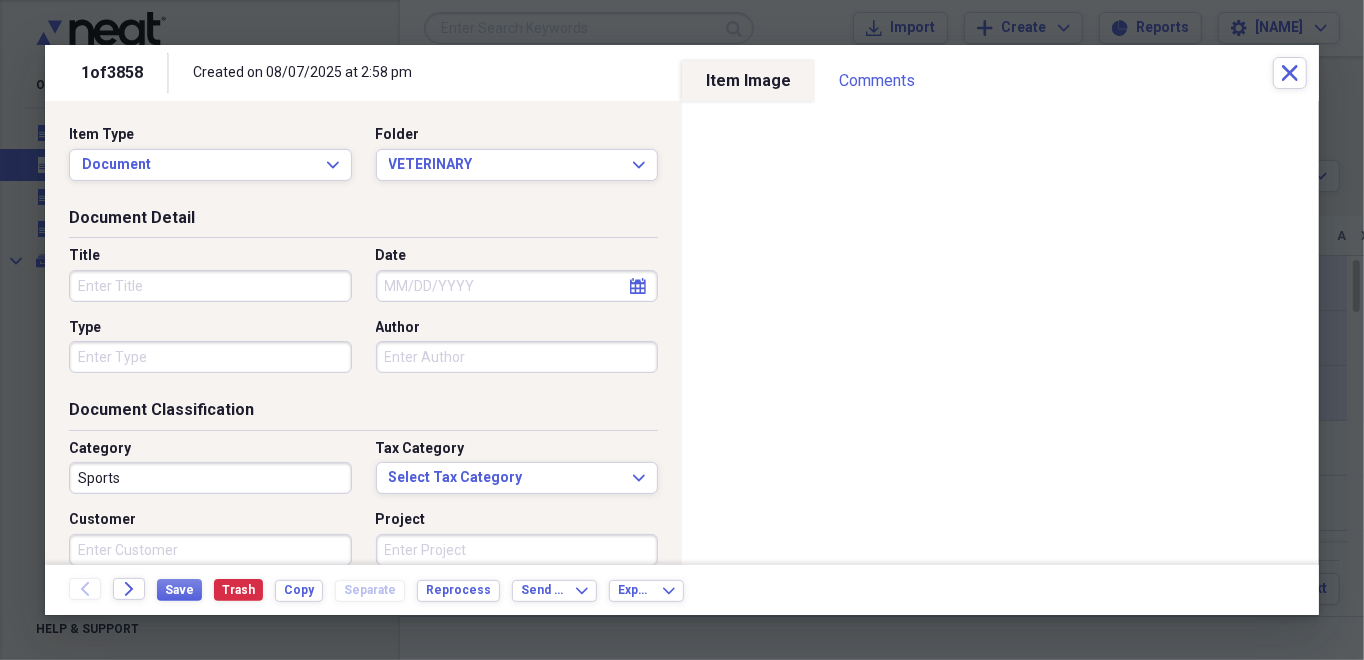 click on "Title" at bounding box center (210, 286) 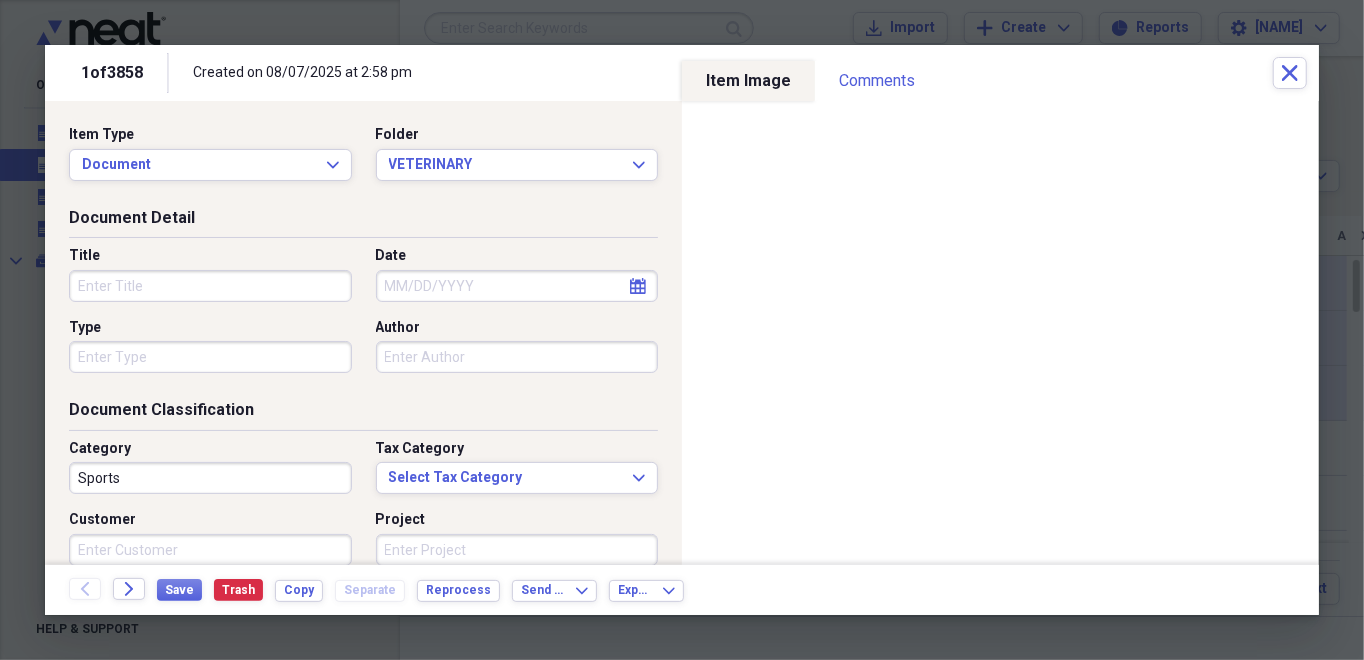 type on "P" 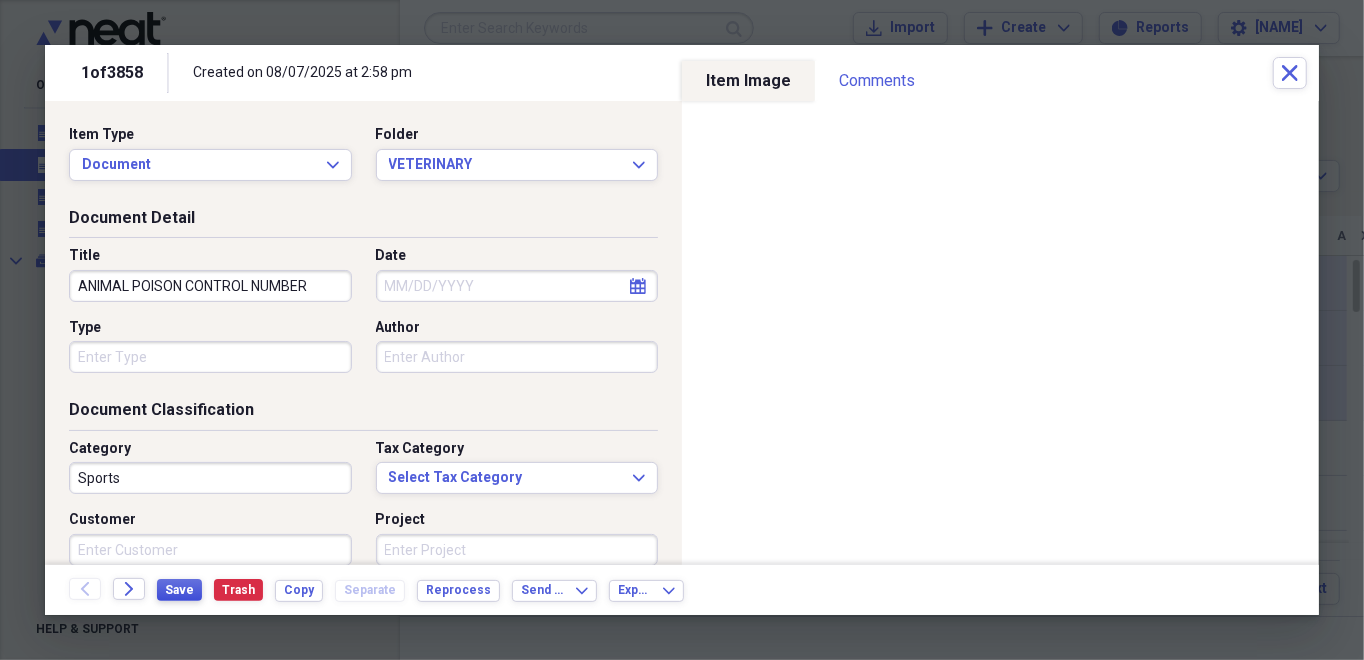 type on "ANIMAL POISON CONTROL NUMBER" 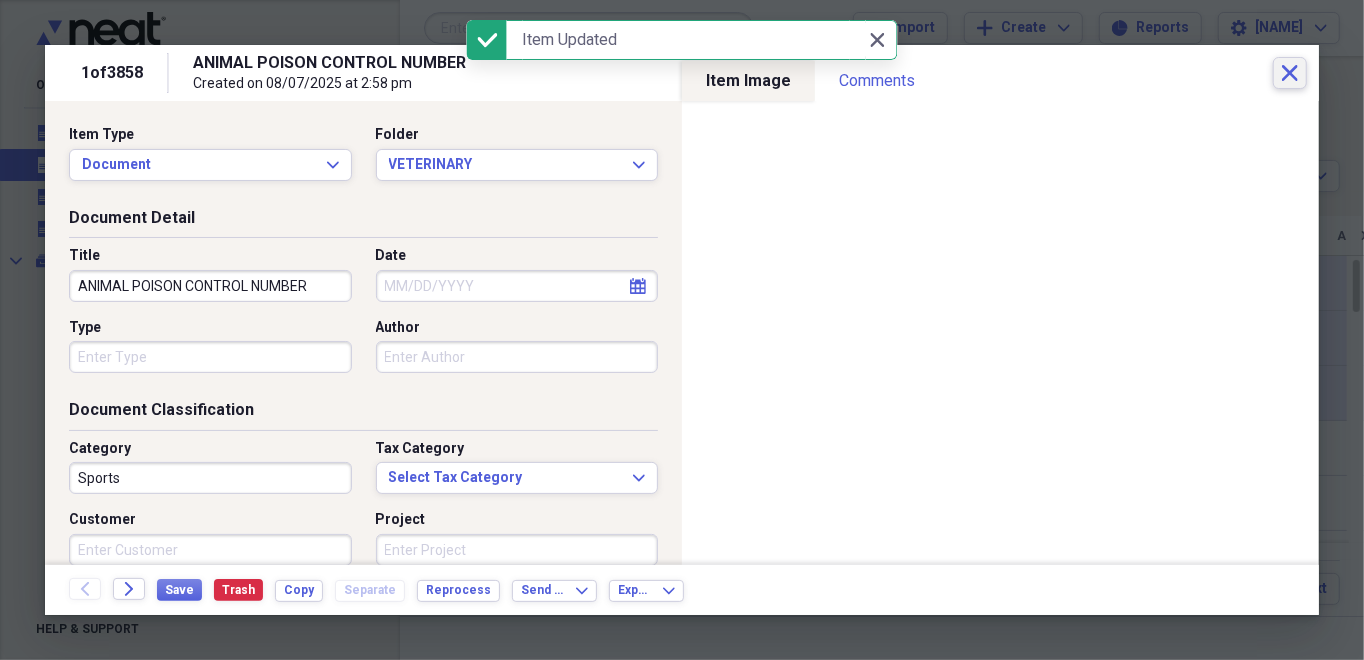 click on "Close" 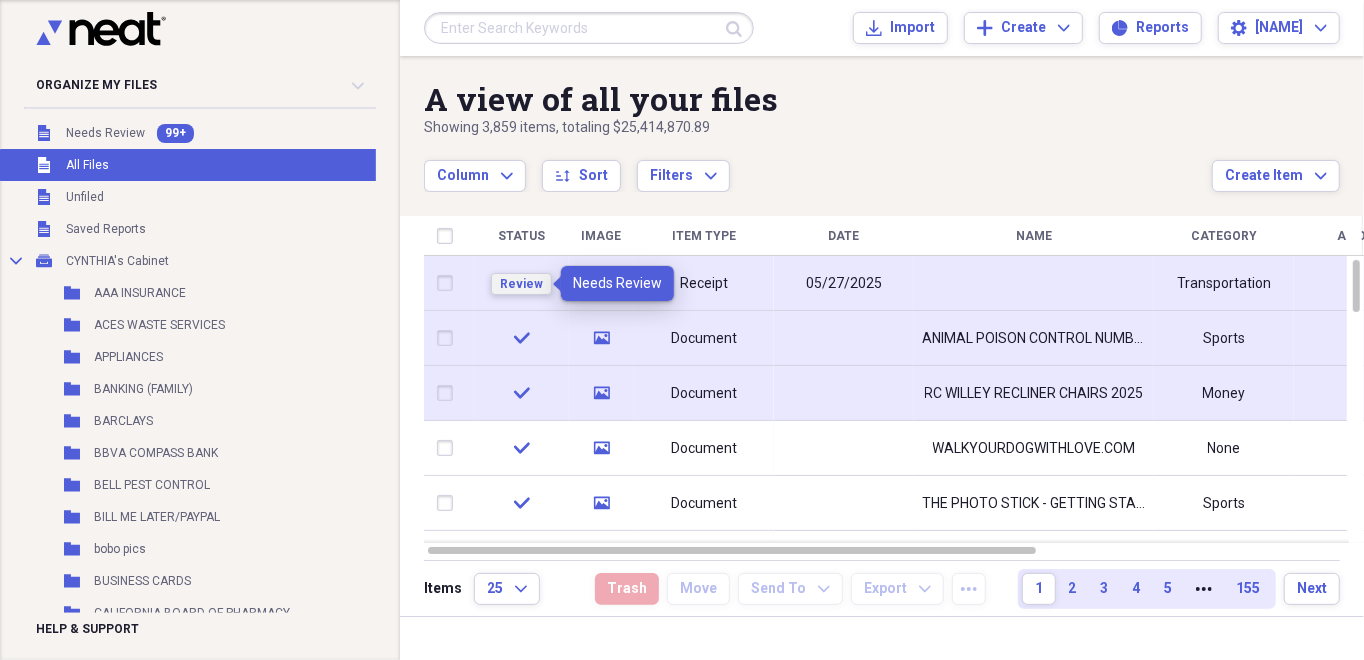 click on "Review" at bounding box center [521, 284] 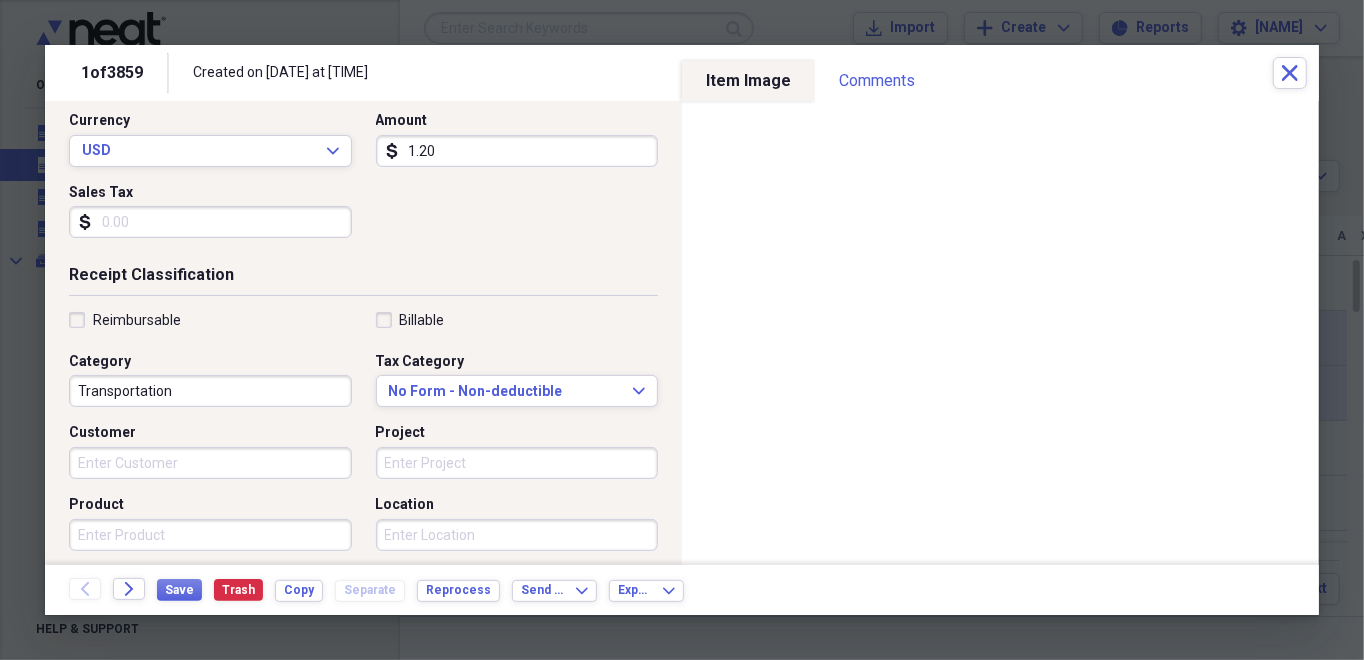 scroll, scrollTop: 154, scrollLeft: 0, axis: vertical 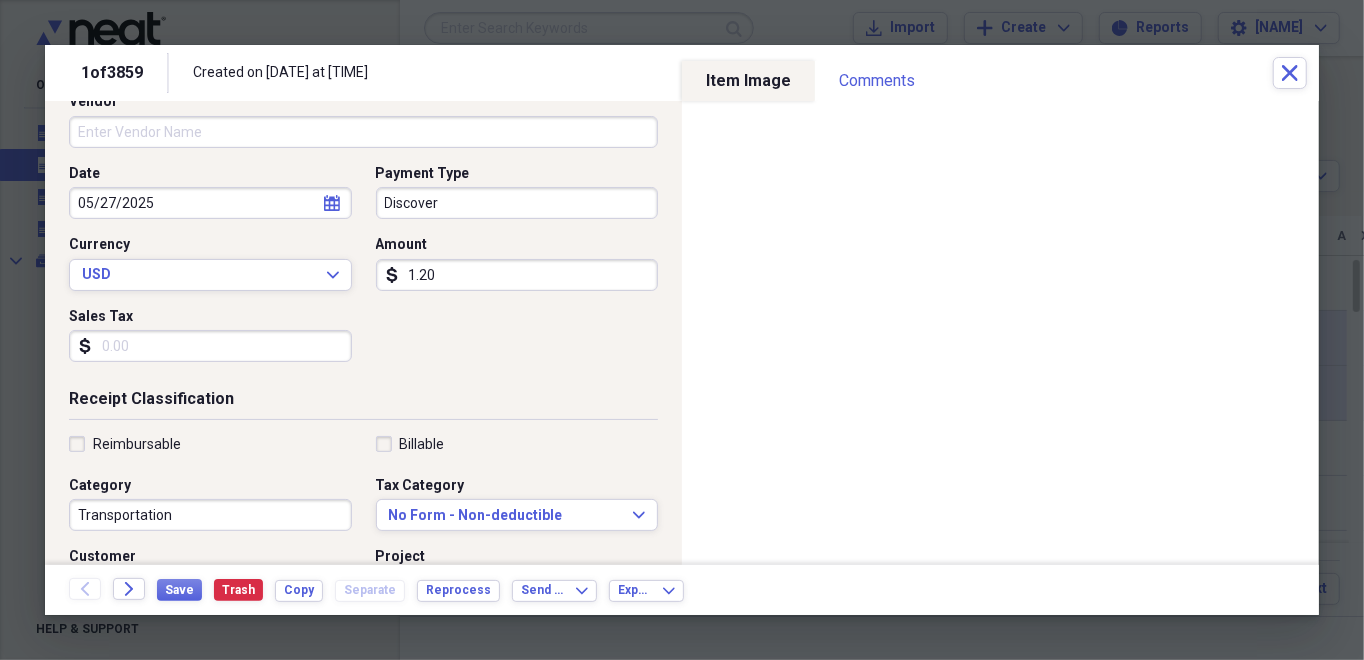 click on "Transportation" at bounding box center [210, 515] 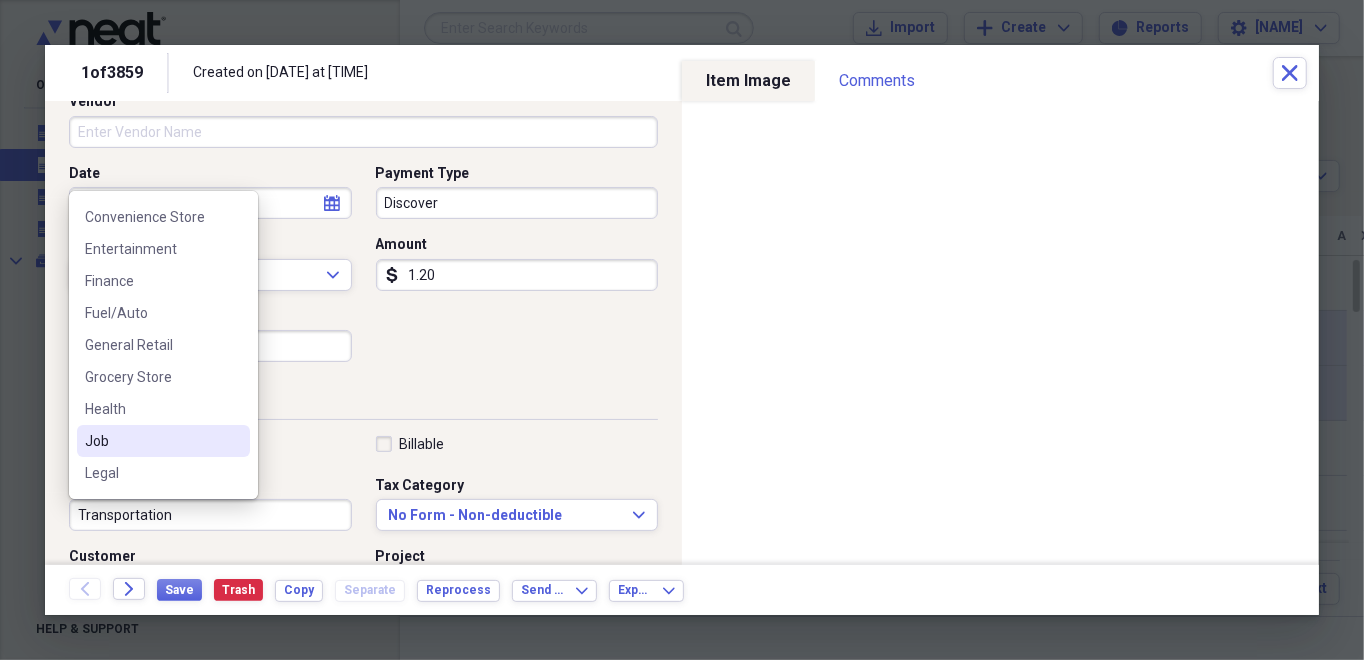 scroll, scrollTop: 200, scrollLeft: 0, axis: vertical 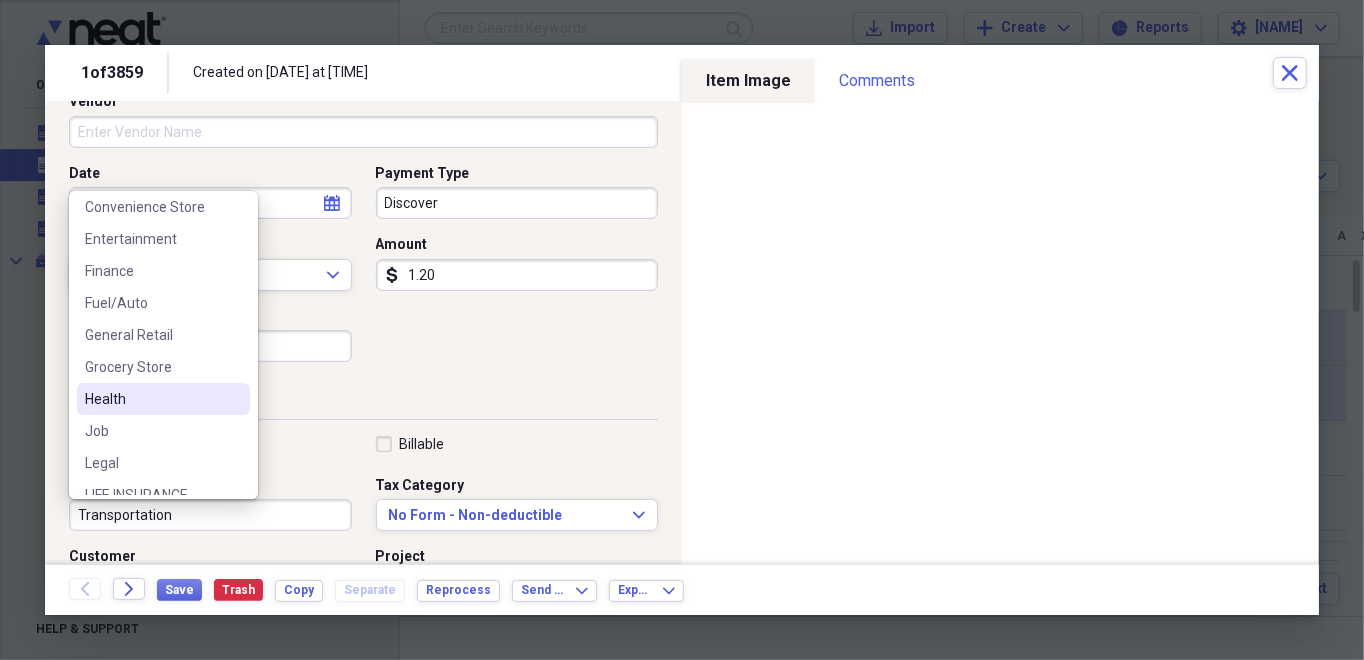 click on "Health" at bounding box center [151, 399] 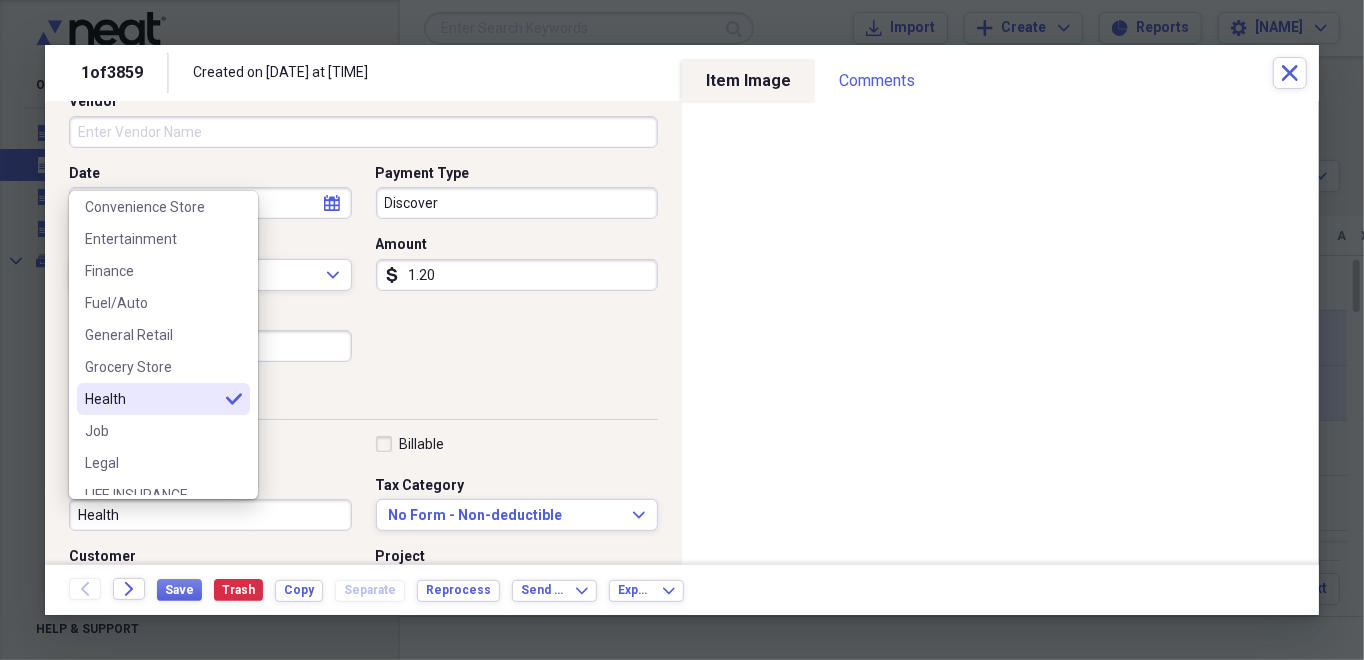 type on "Health" 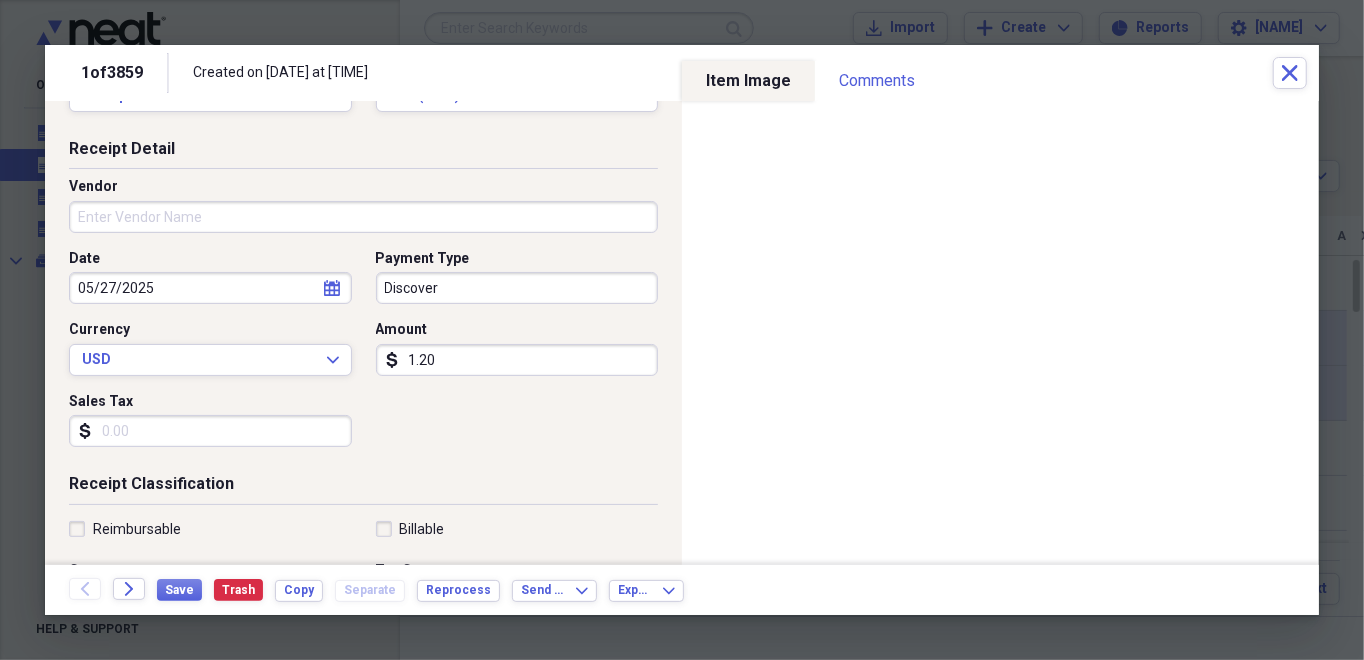 scroll, scrollTop: 0, scrollLeft: 0, axis: both 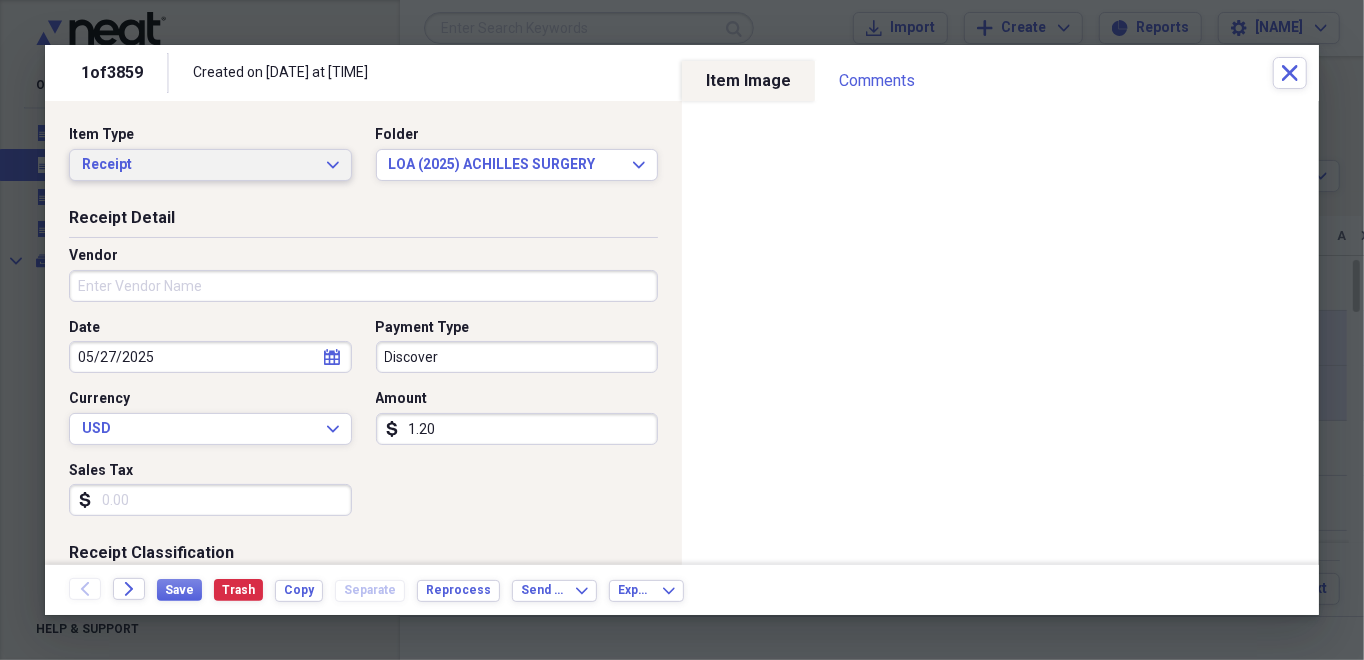 click on "Expand" 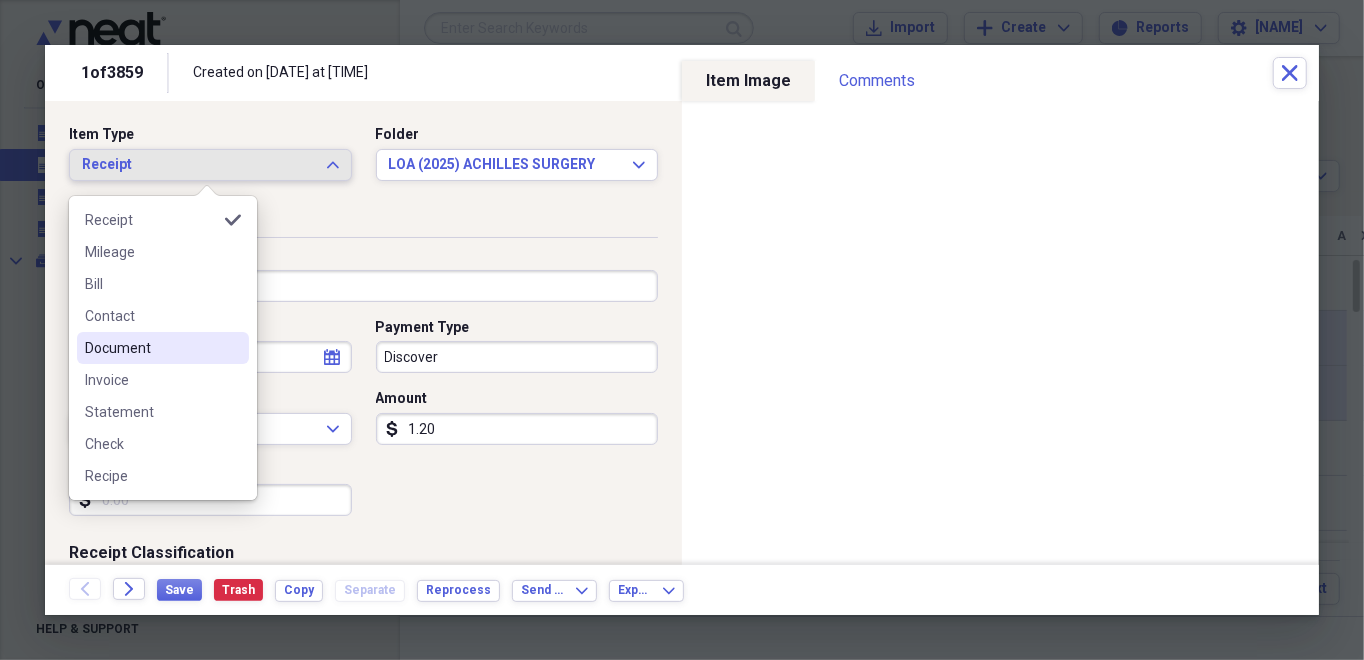 click on "Document" at bounding box center (151, 348) 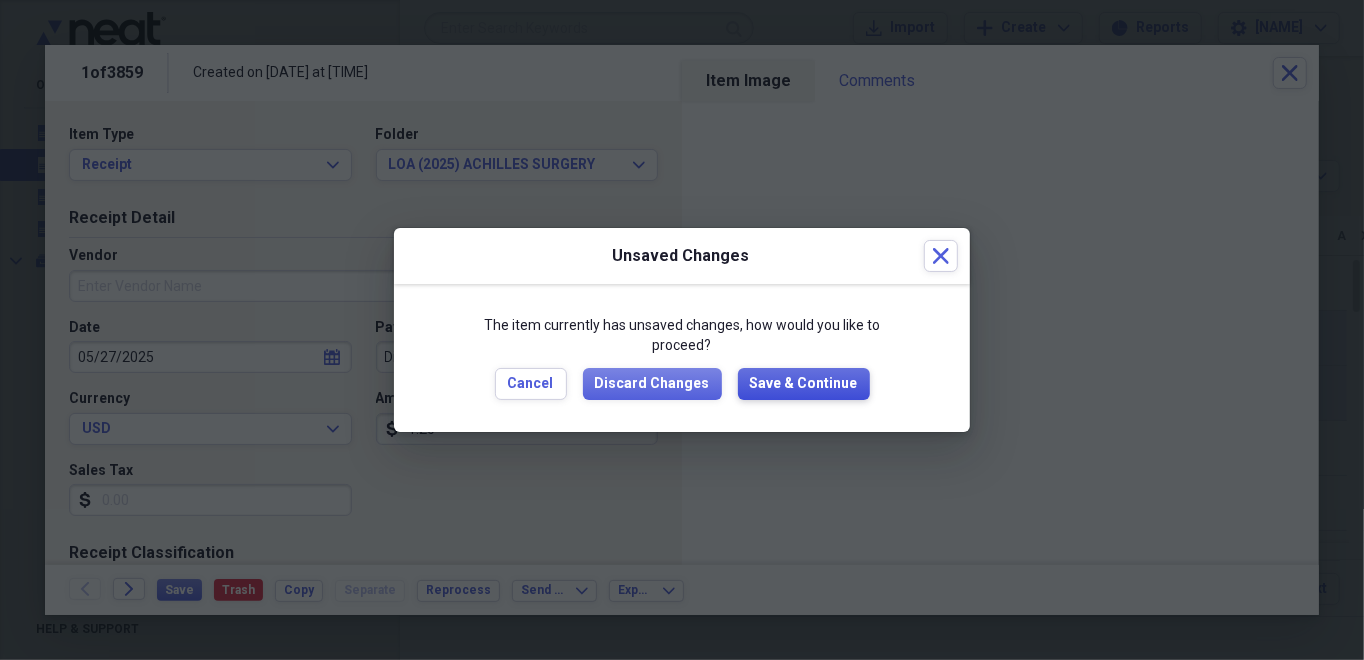 click on "Save & Continue" at bounding box center (804, 384) 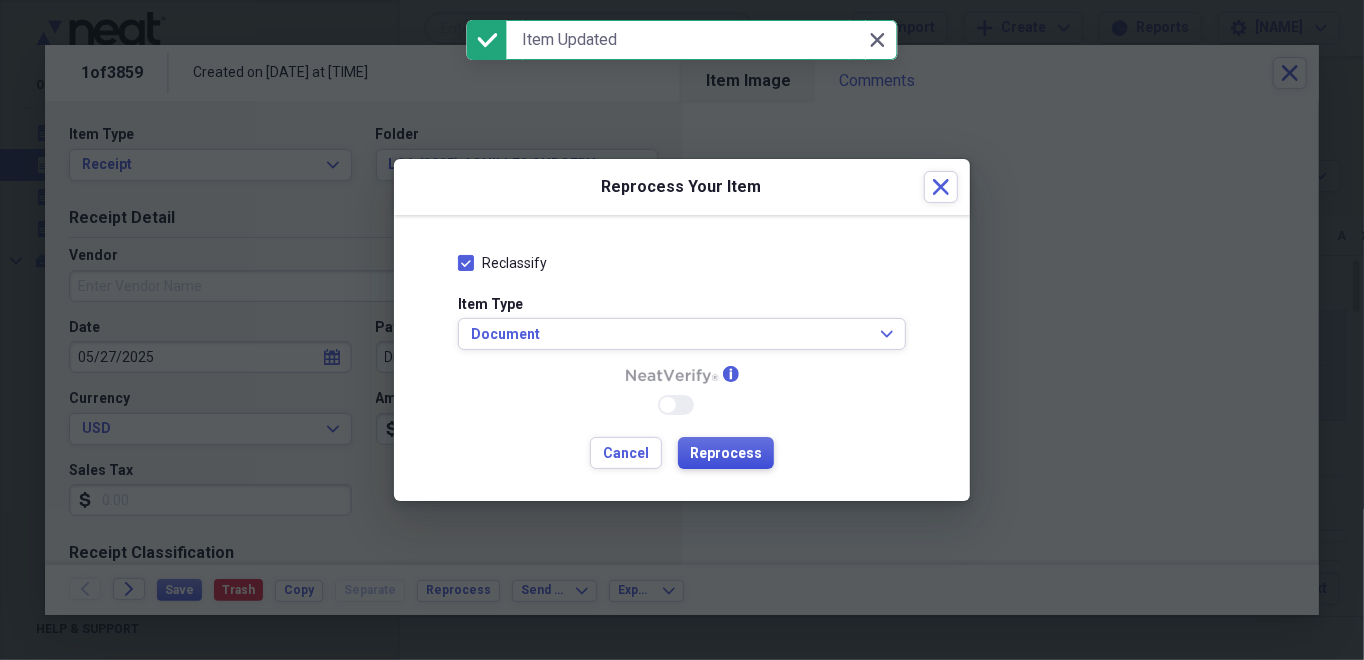 click on "Reprocess" at bounding box center (726, 454) 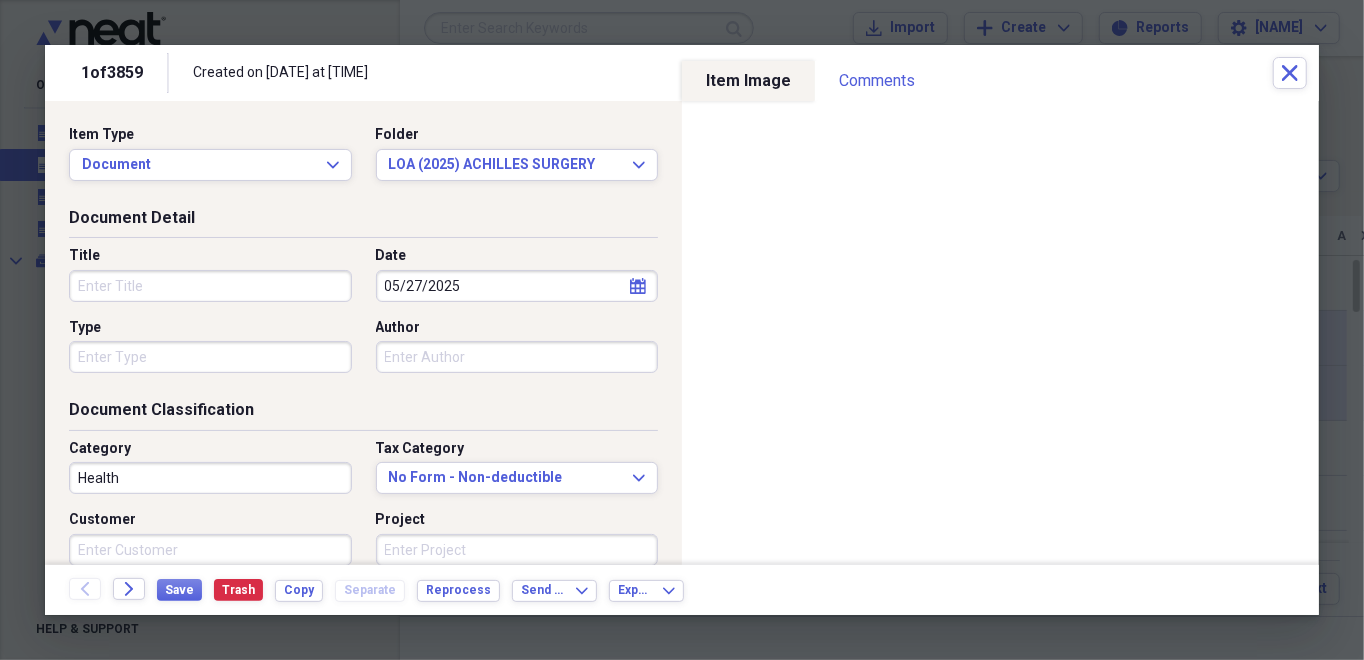 click on "Title" at bounding box center (210, 286) 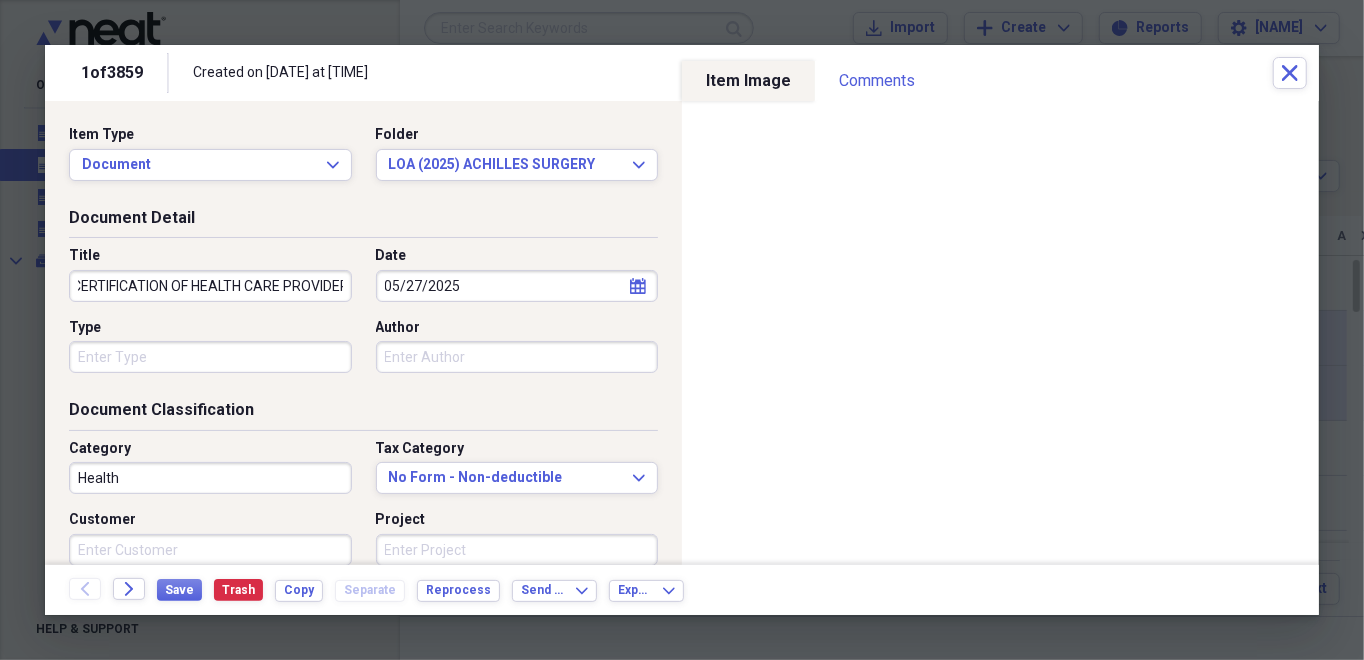 scroll, scrollTop: 0, scrollLeft: 22, axis: horizontal 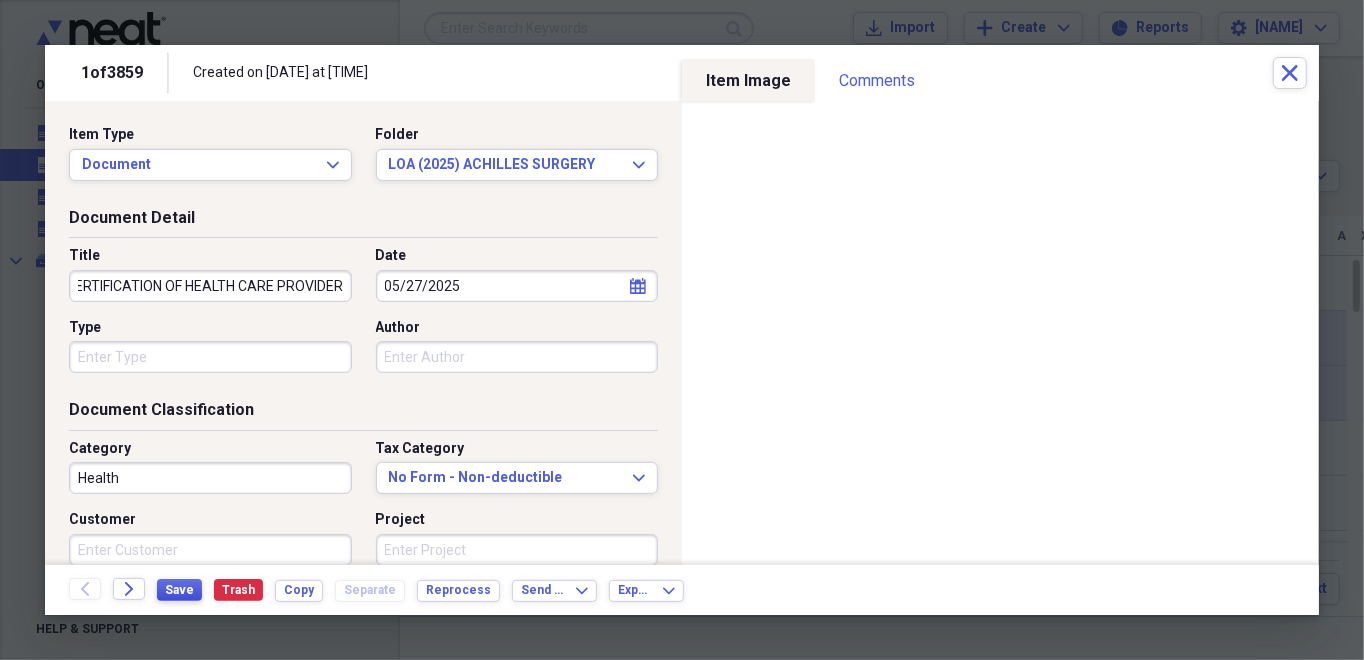type on "CERTIFICATION OF HEALTH CARE PROVIDER" 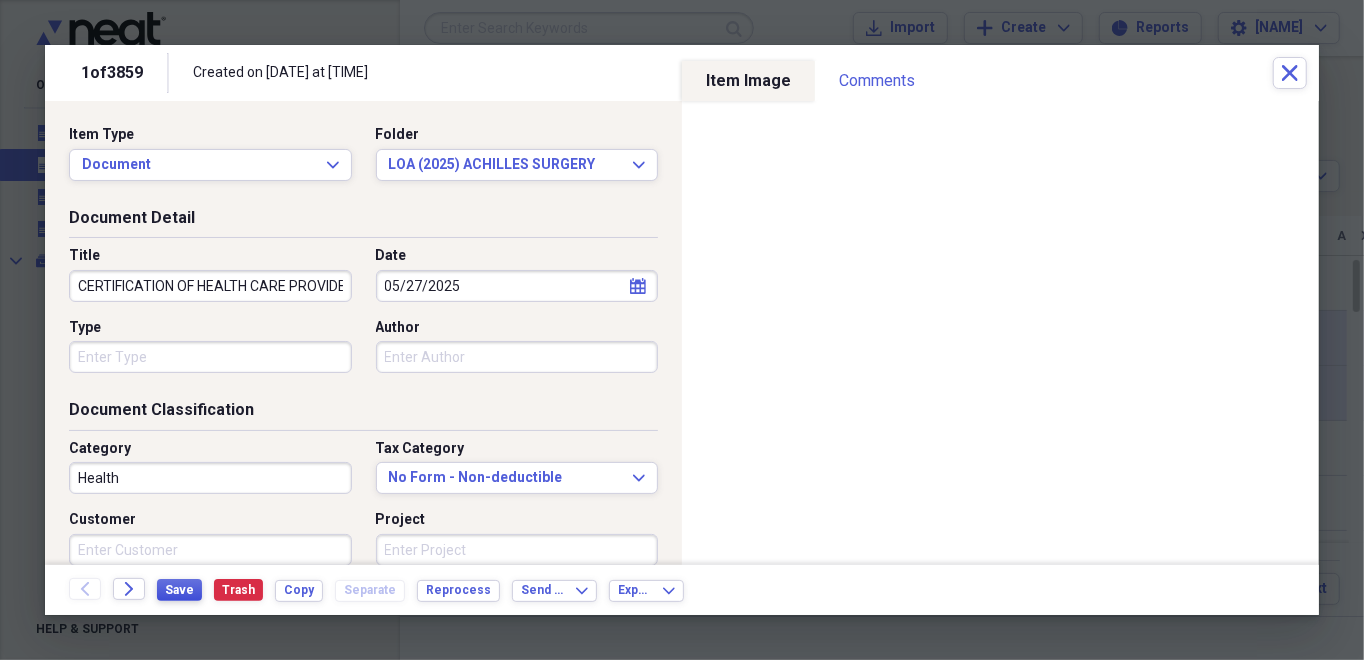 click on "Save" at bounding box center (179, 590) 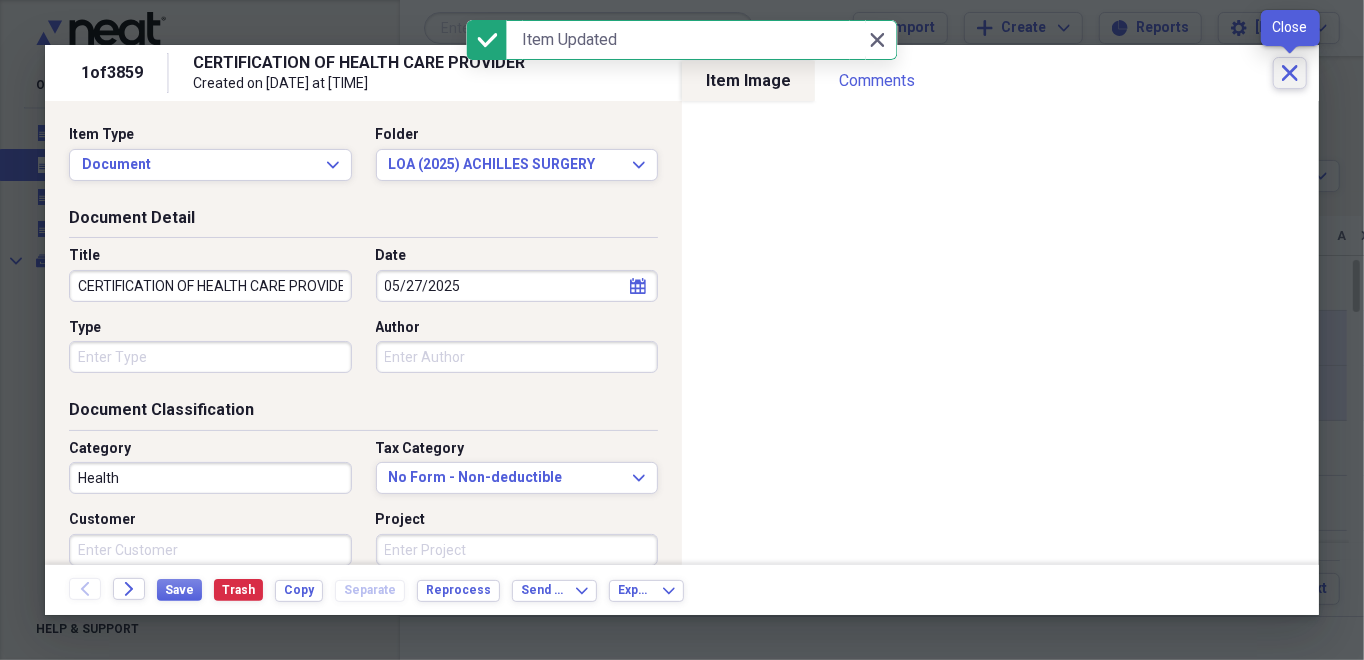 click on "Close" 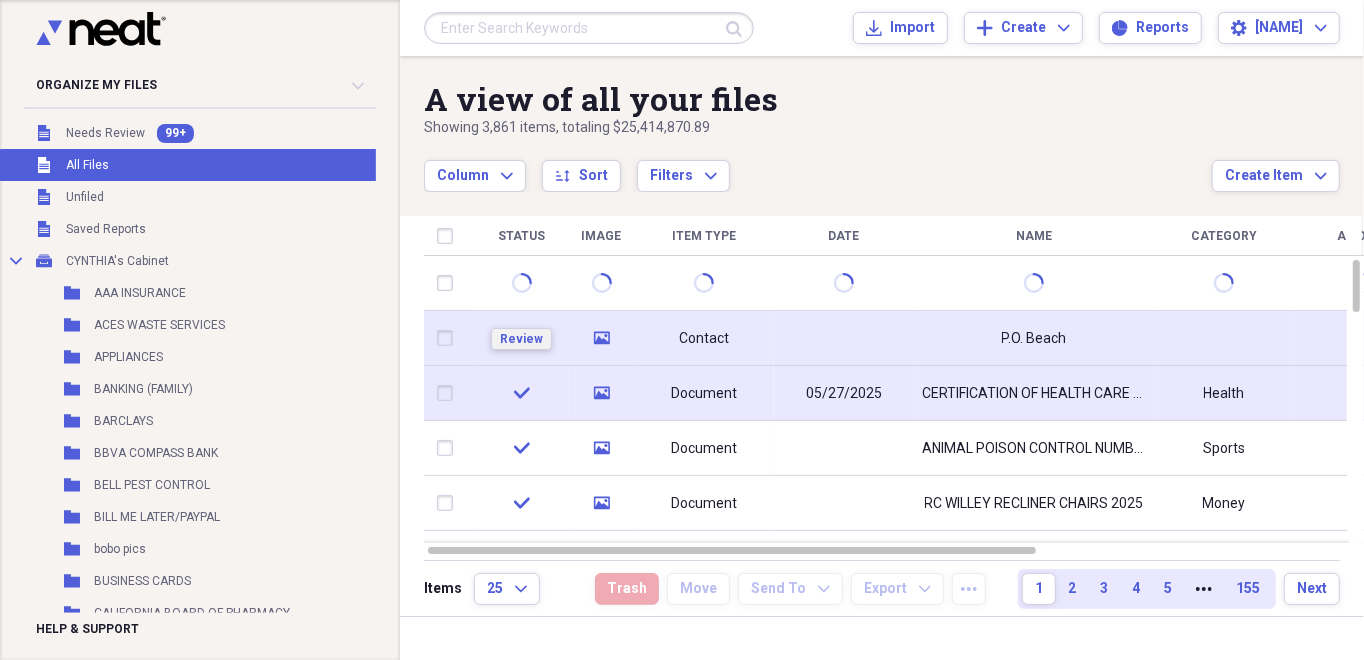 click on "Review" at bounding box center (521, 339) 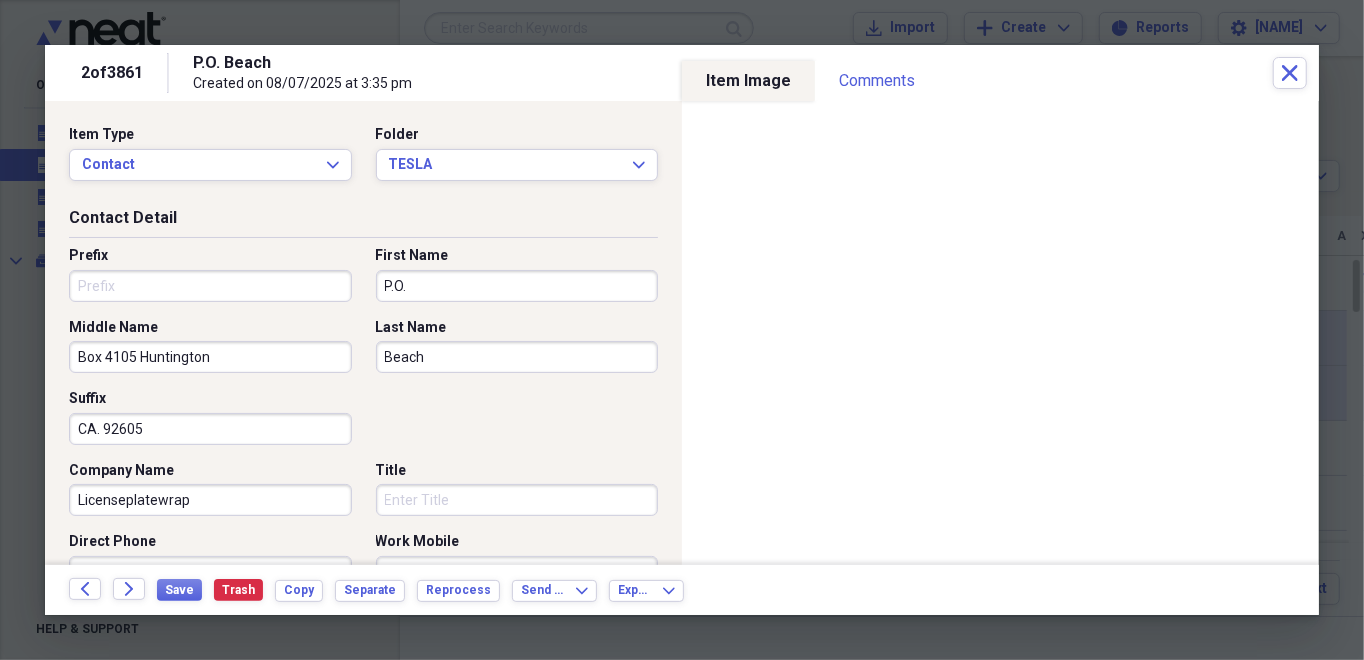 click on "Prefix" at bounding box center [210, 286] 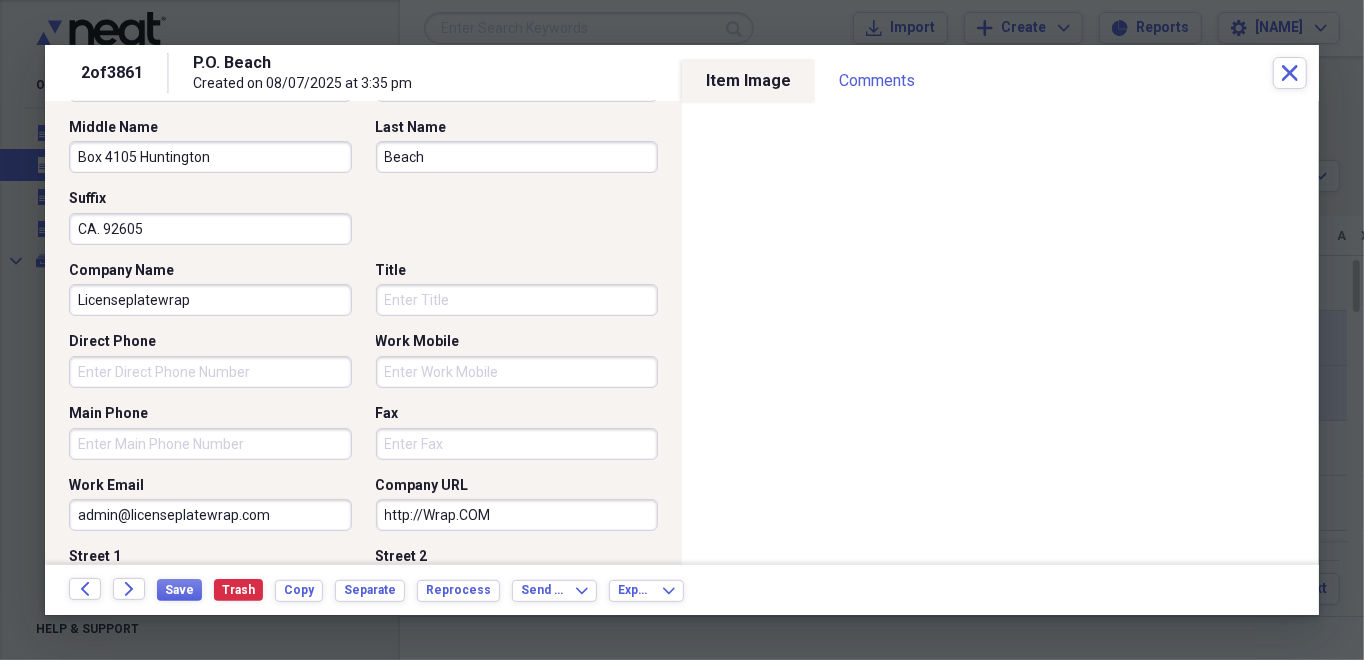 scroll, scrollTop: 0, scrollLeft: 0, axis: both 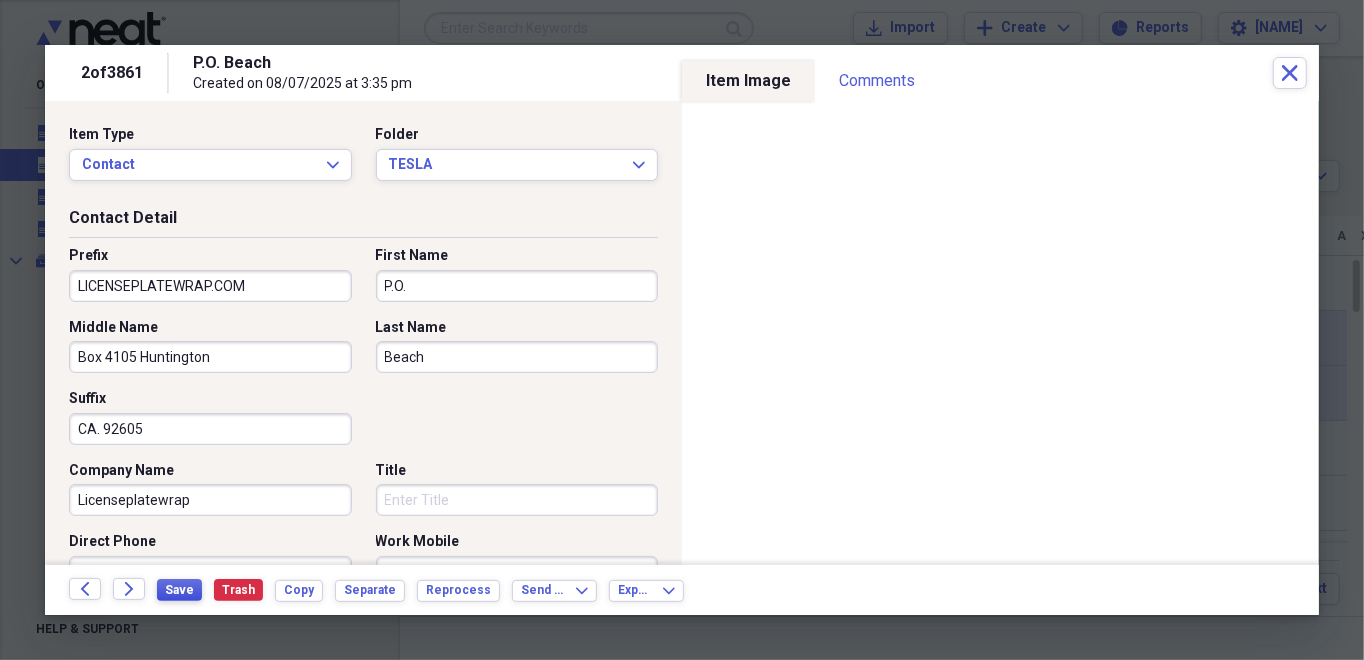 type on "LICENSEPLATEWRAP.COM" 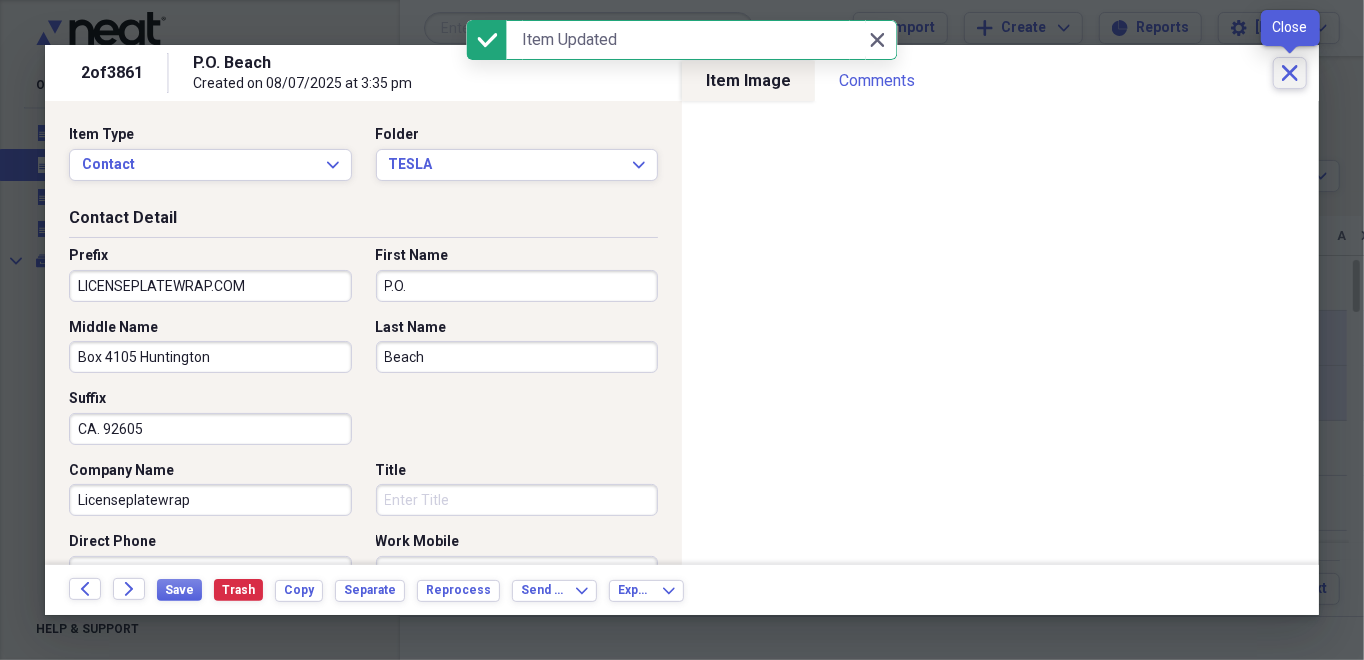 click on "Close" at bounding box center (1290, 73) 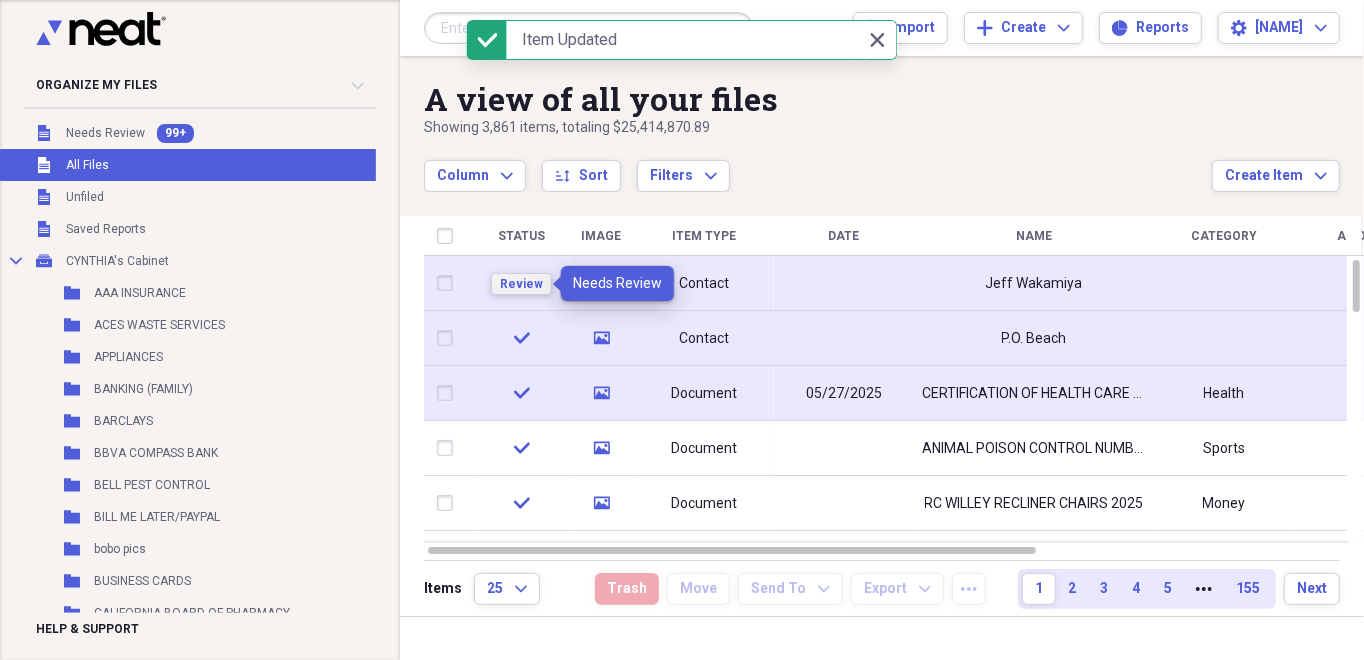 click on "Review" at bounding box center (521, 284) 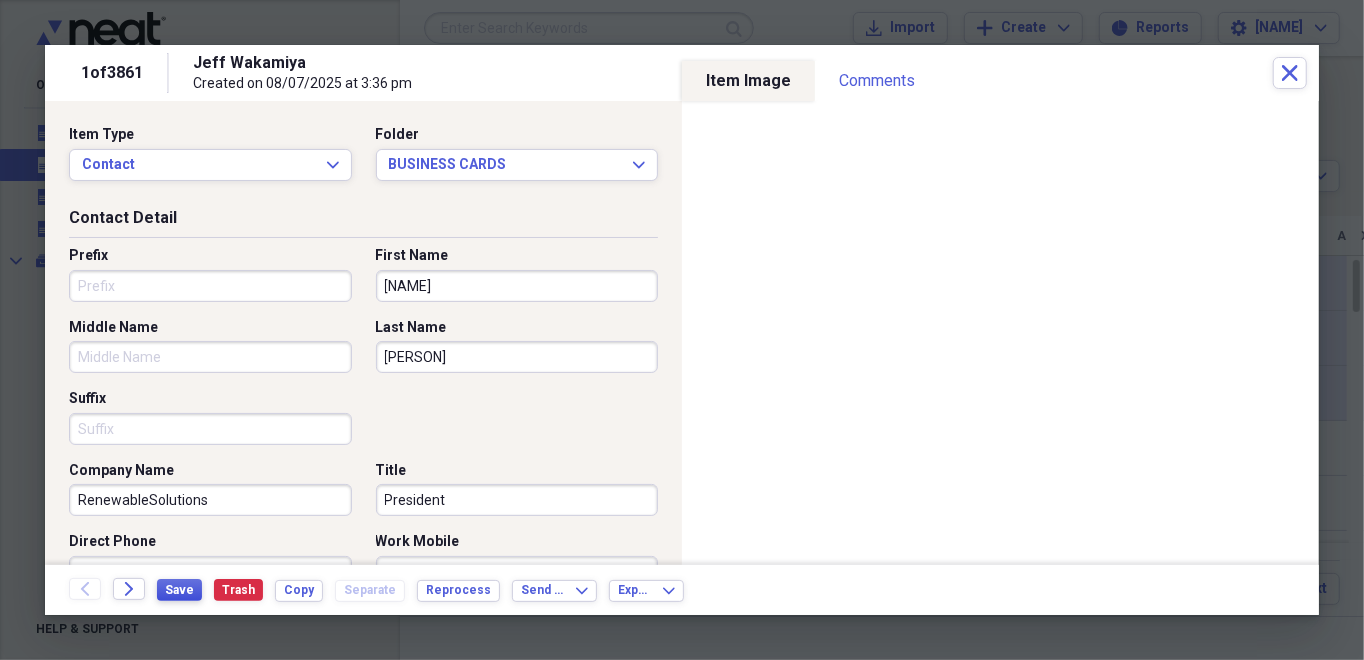 click on "Save" at bounding box center (179, 590) 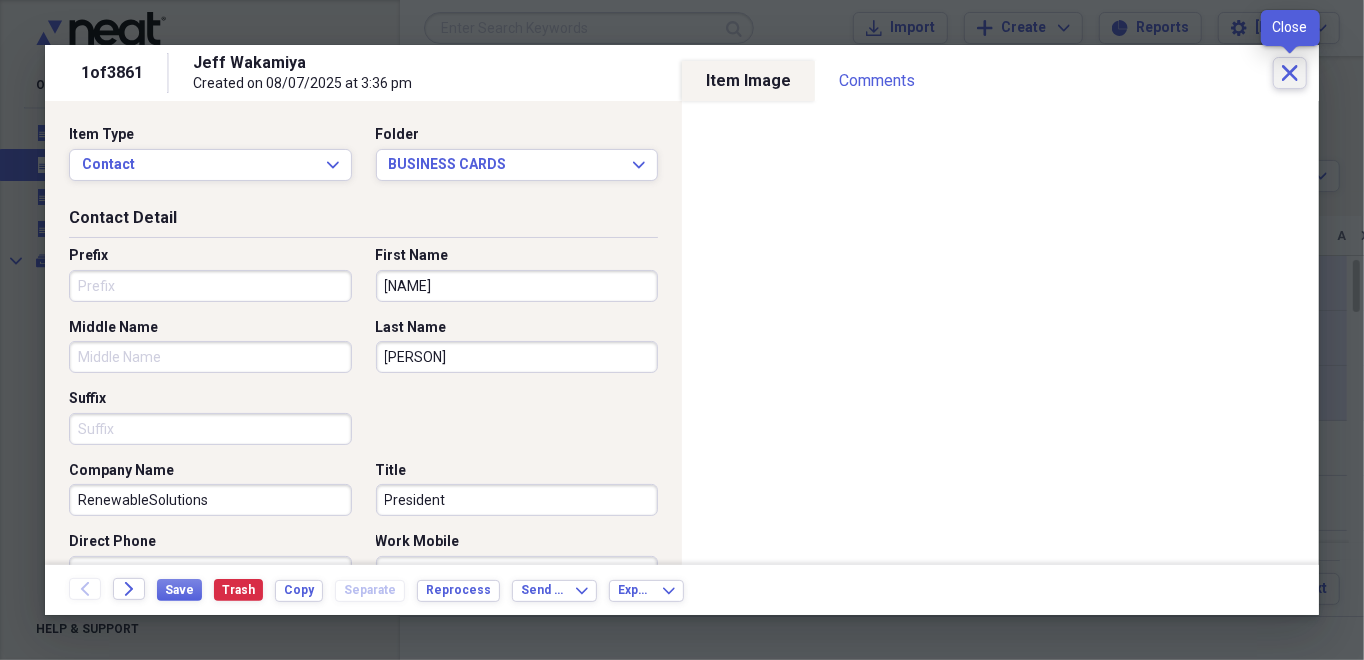 click 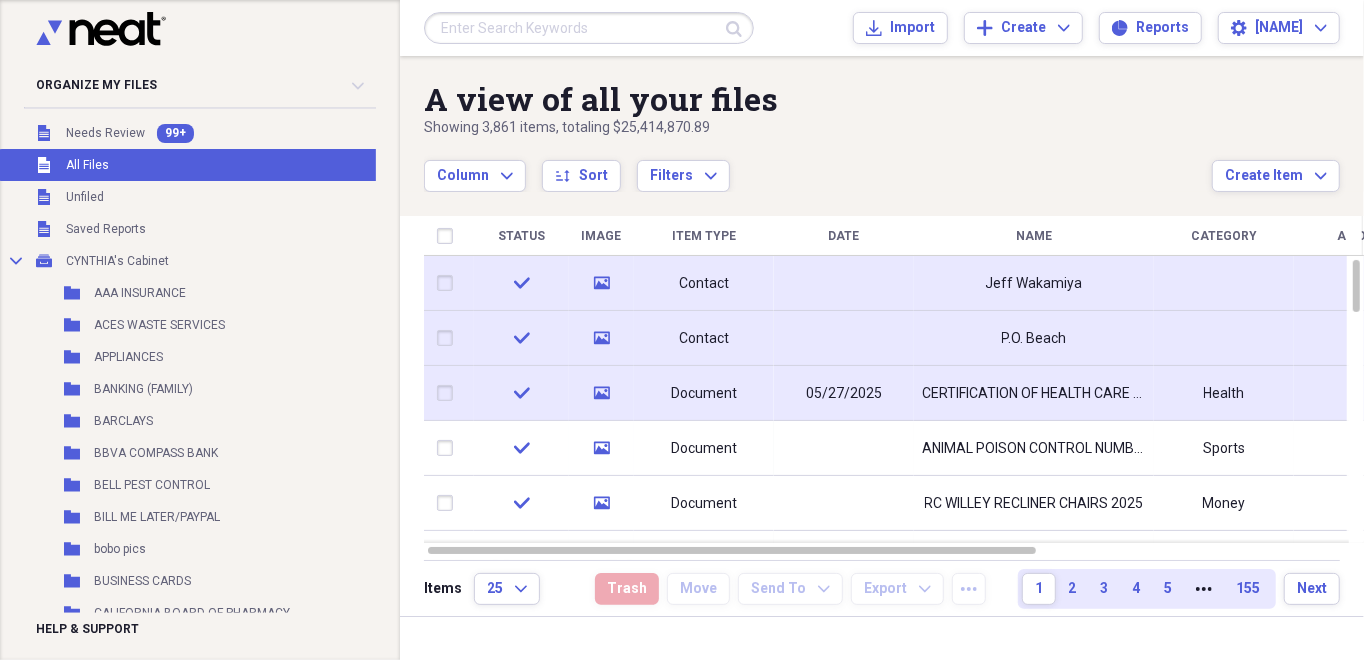 click on "check" at bounding box center [521, 338] 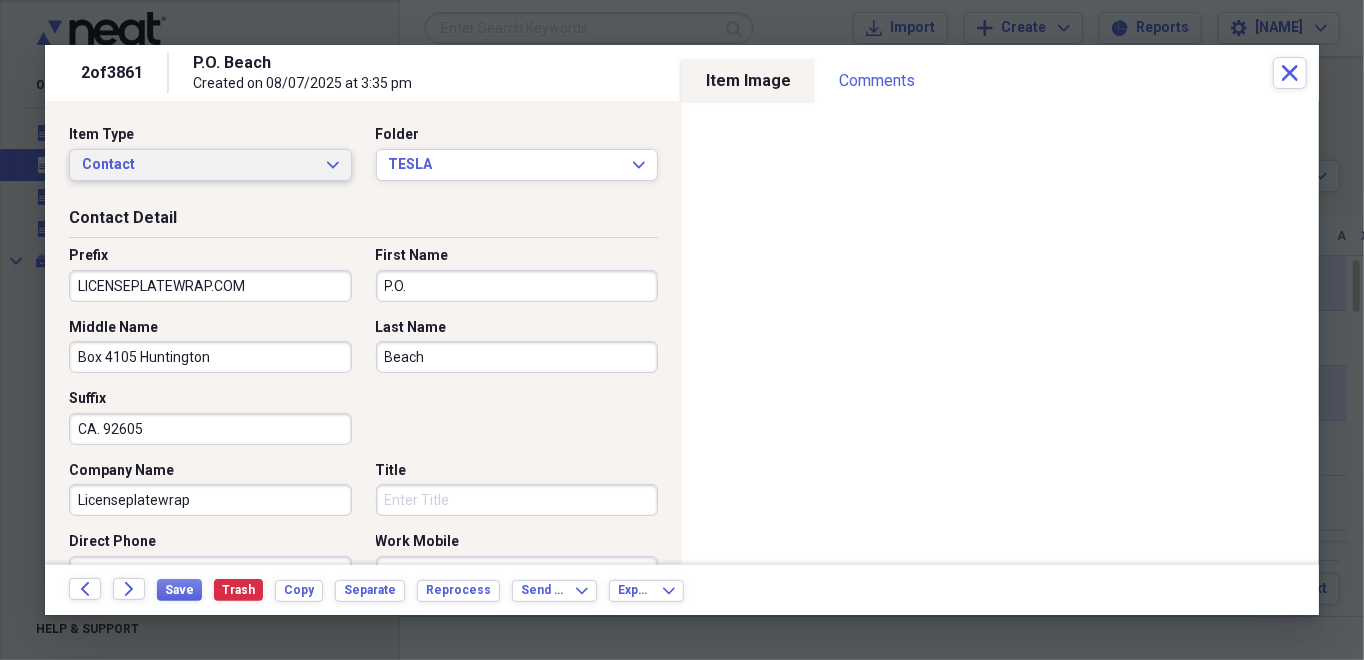 click on "Expand" 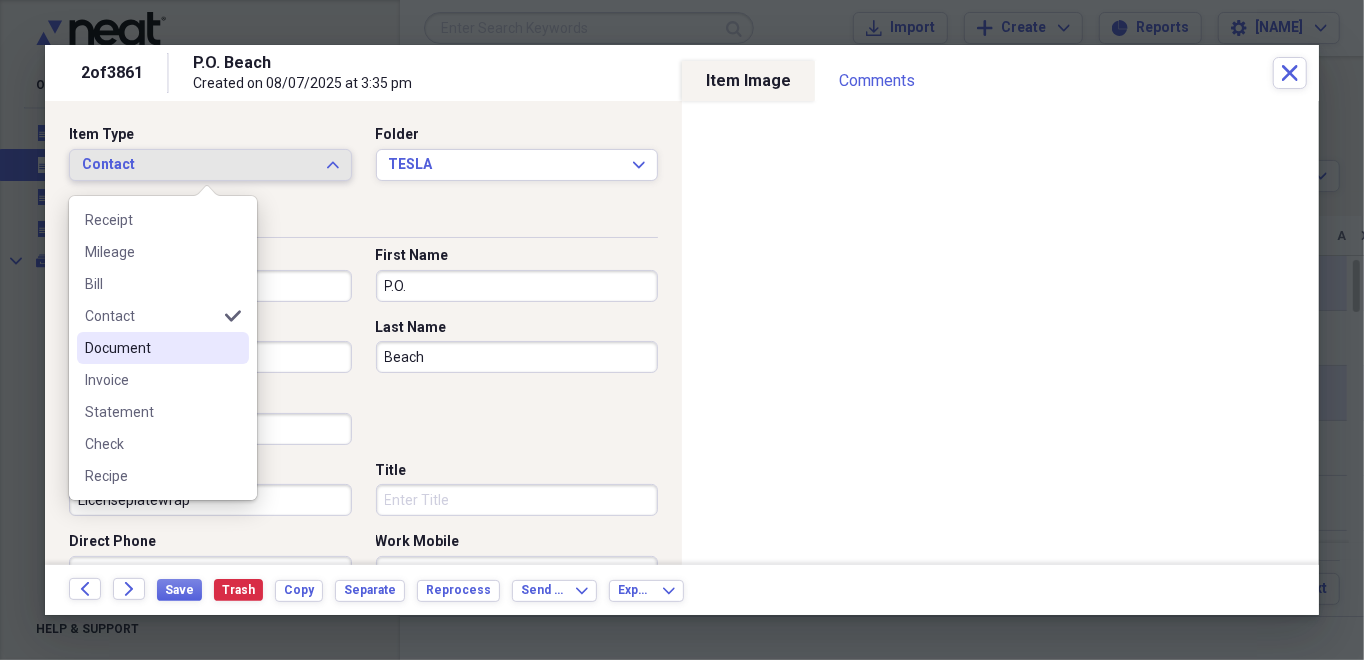 click on "Document" at bounding box center [151, 348] 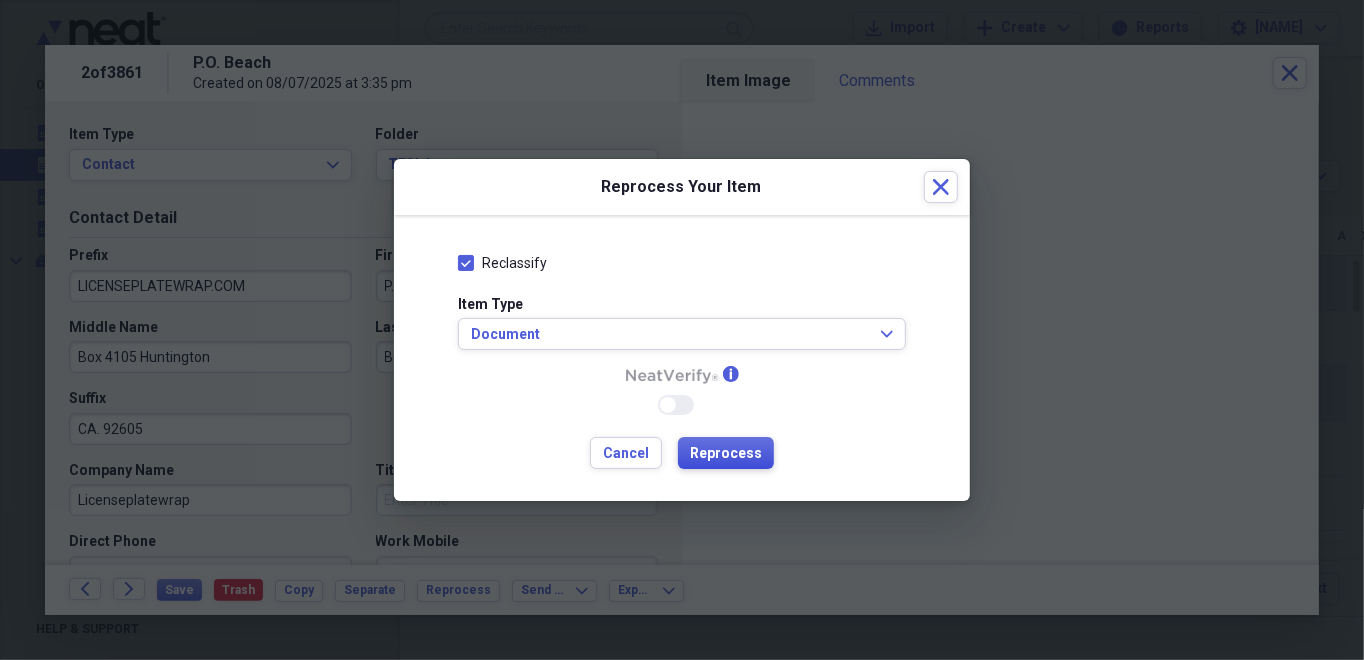 click on "Reprocess" at bounding box center (726, 454) 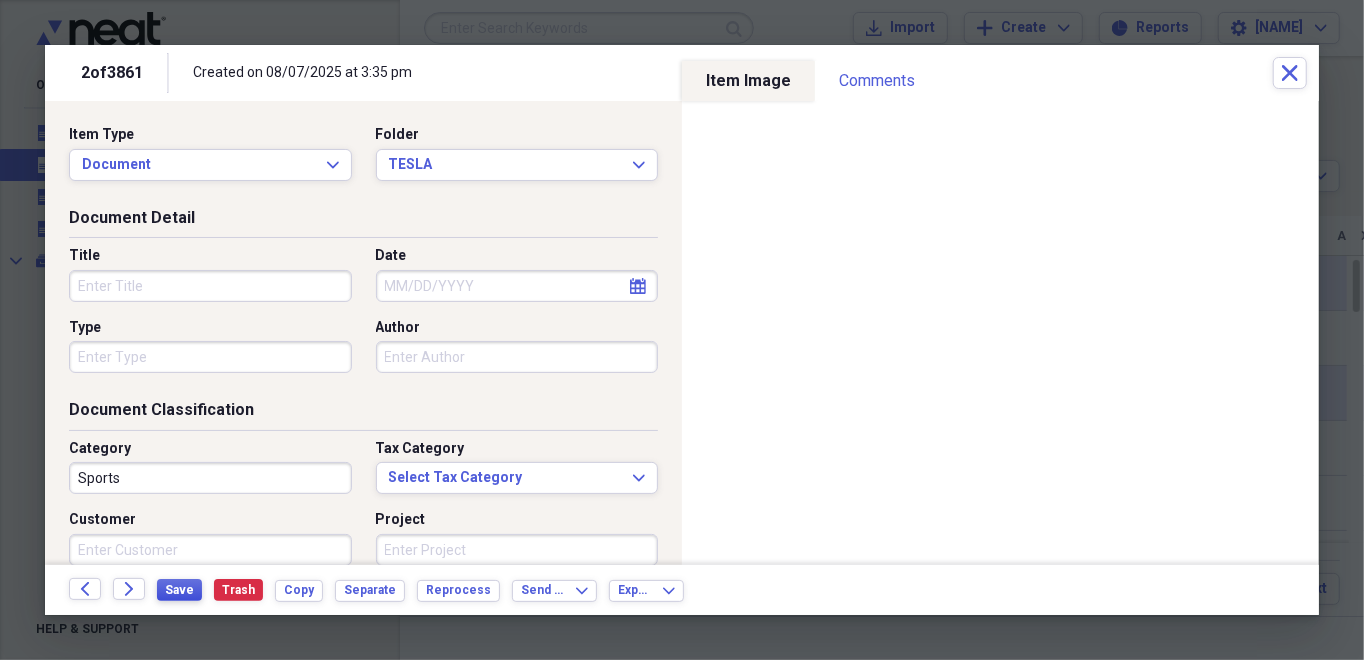 click on "Save" at bounding box center [179, 590] 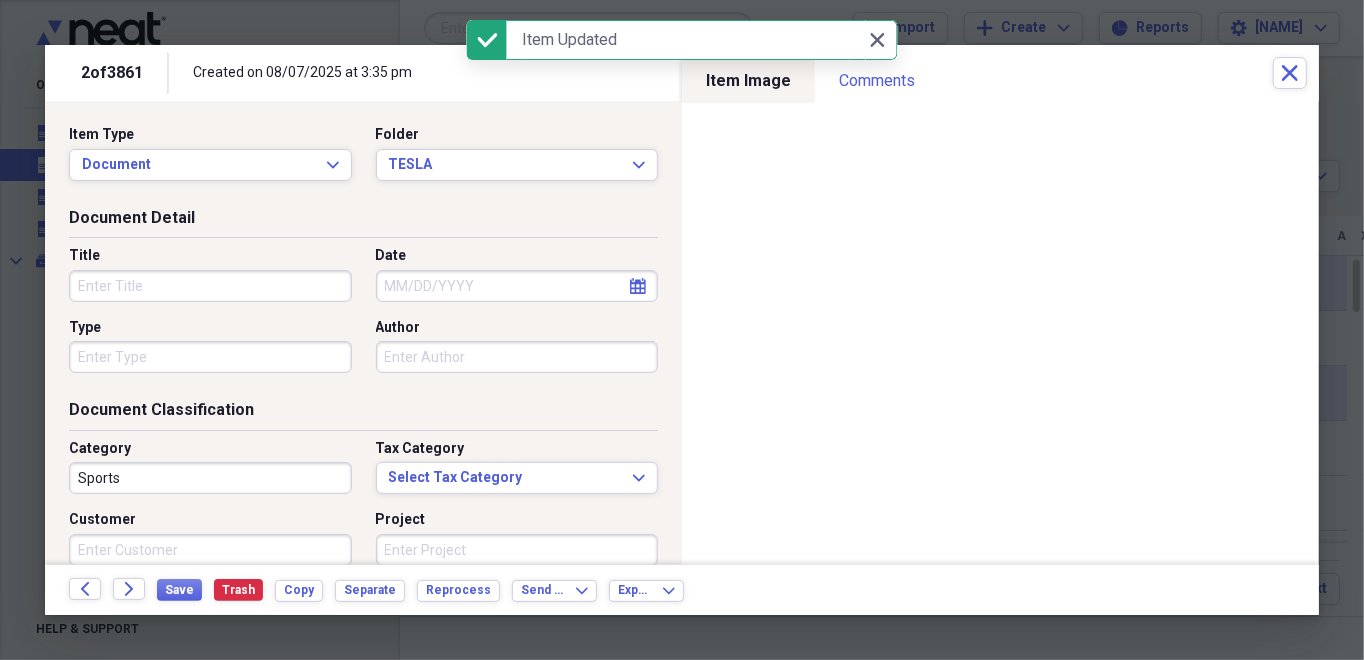 click on "Sports" at bounding box center [210, 478] 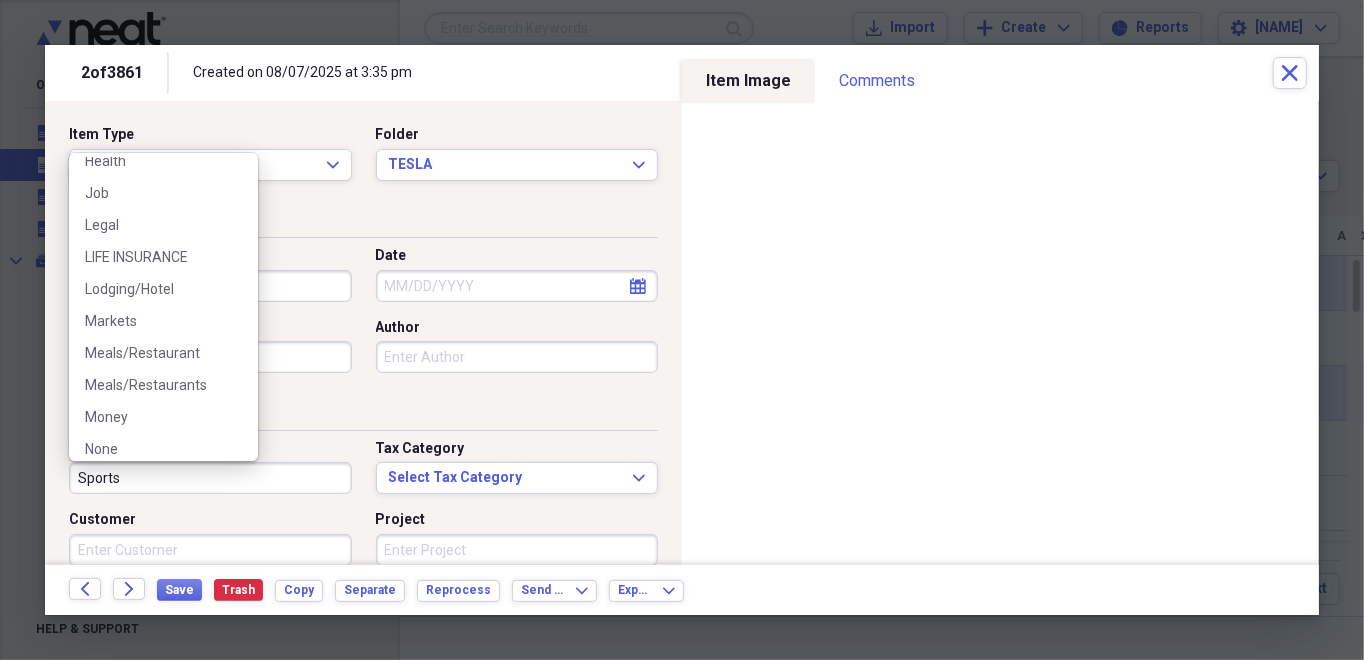 scroll, scrollTop: 500, scrollLeft: 0, axis: vertical 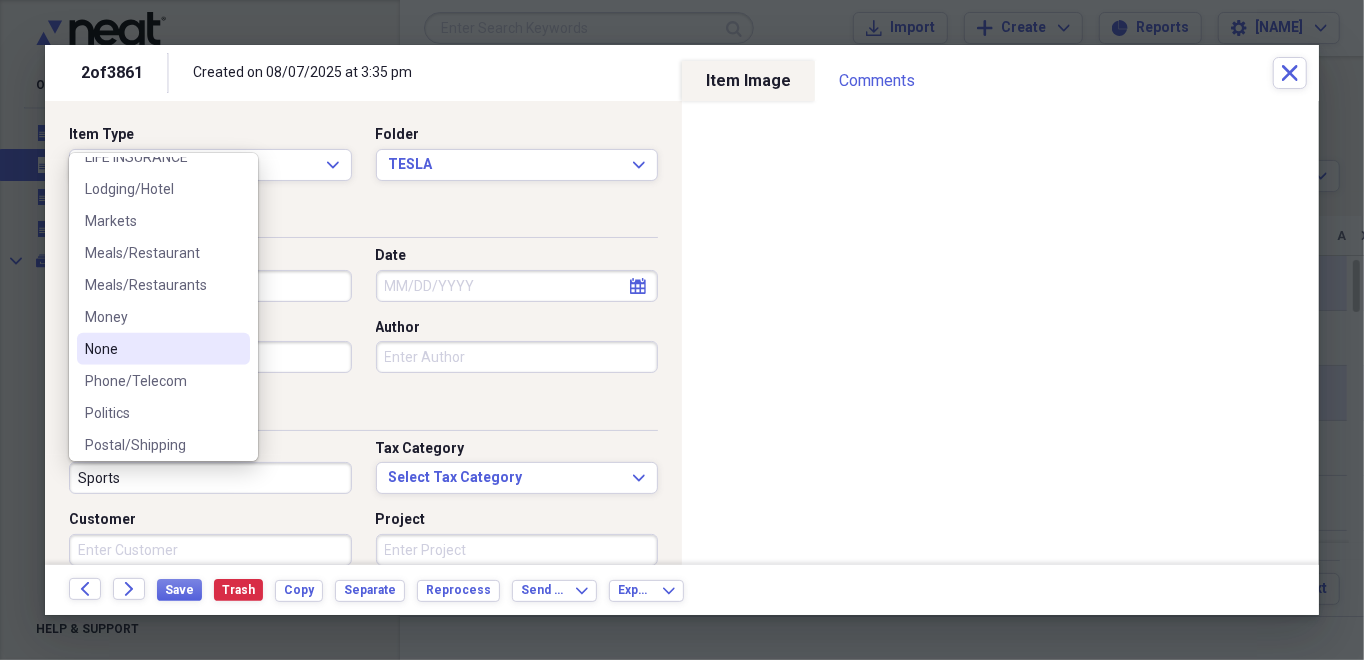 click on "None" at bounding box center (151, 349) 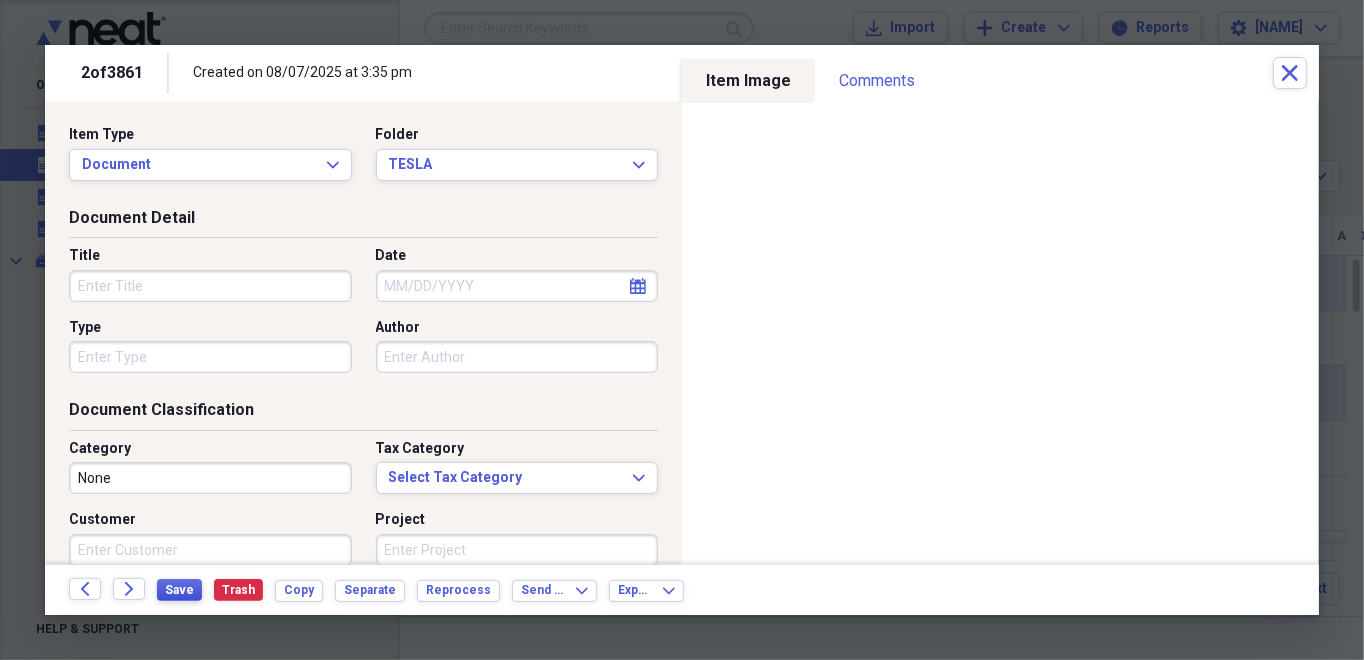 click on "Save" at bounding box center (179, 590) 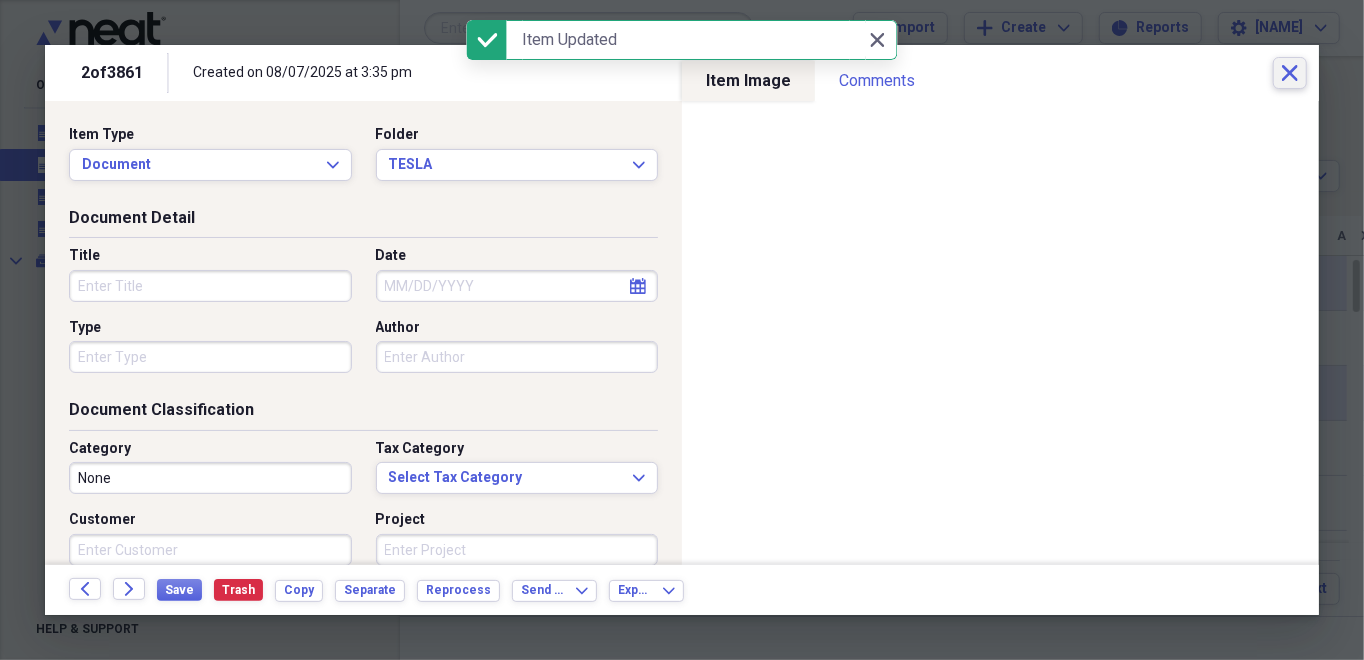 click on "Close" 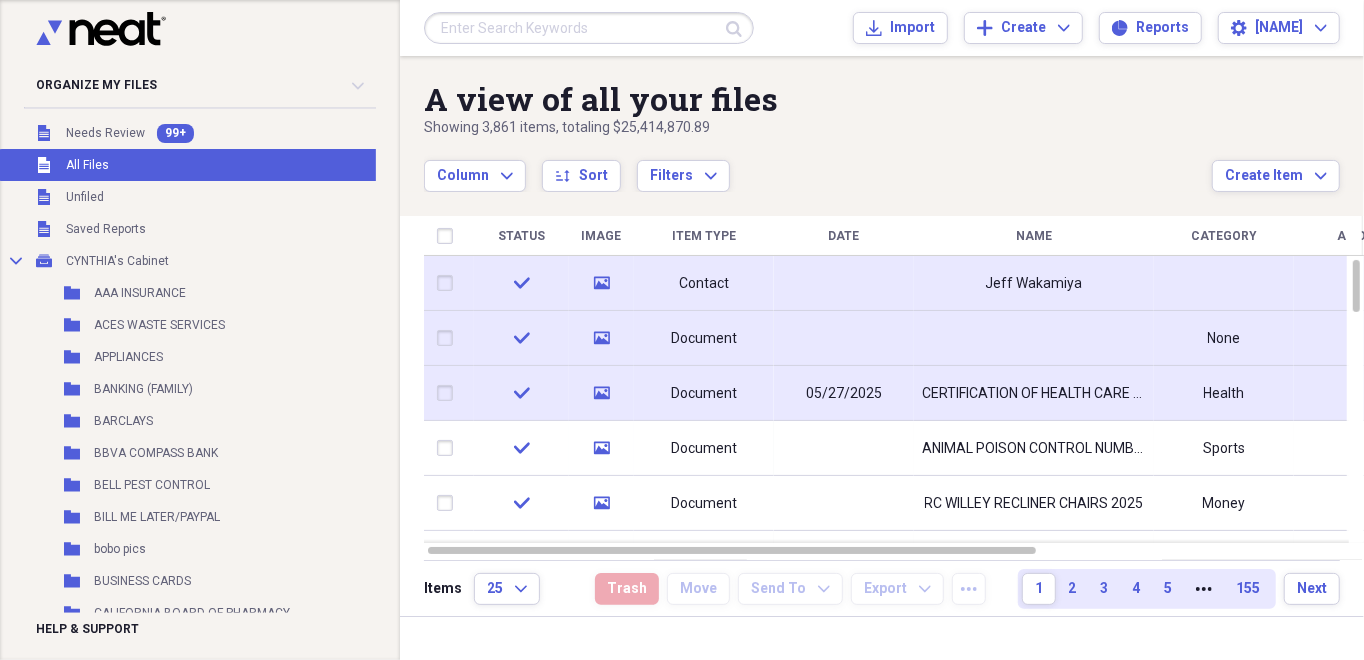 click on "Document" at bounding box center (704, 339) 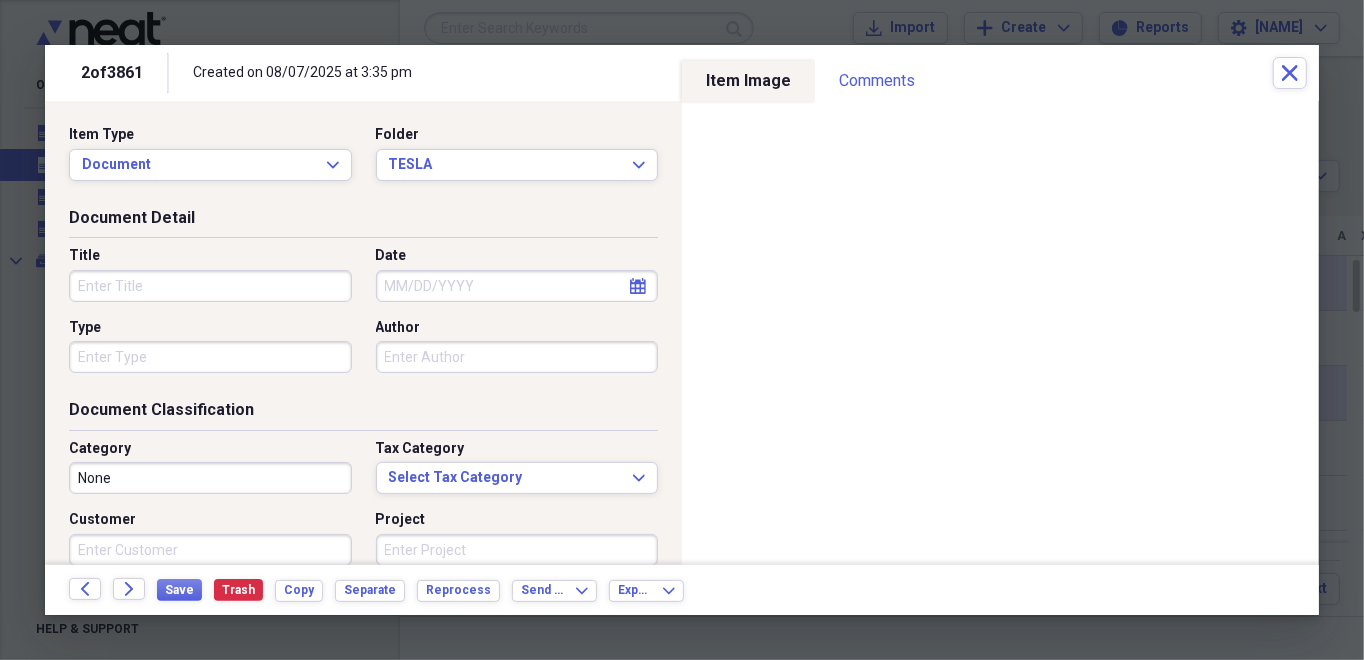 click on "Title" at bounding box center (210, 286) 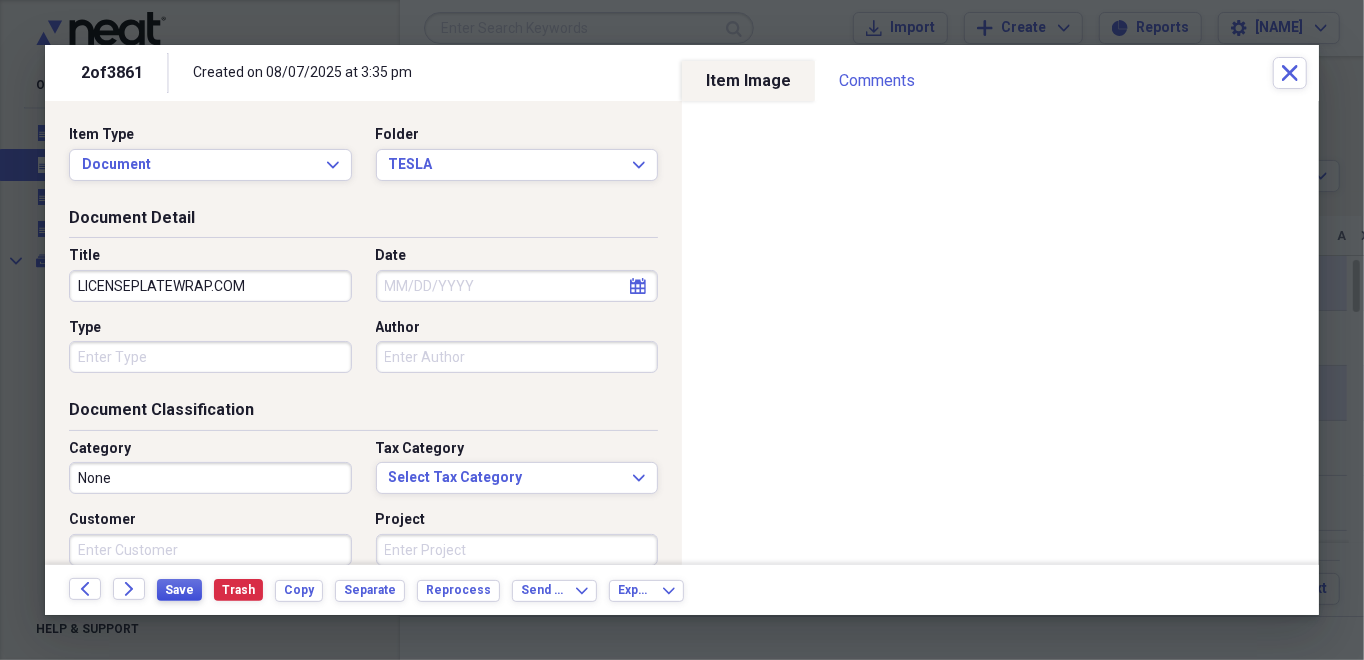 click on "Save" at bounding box center [179, 590] 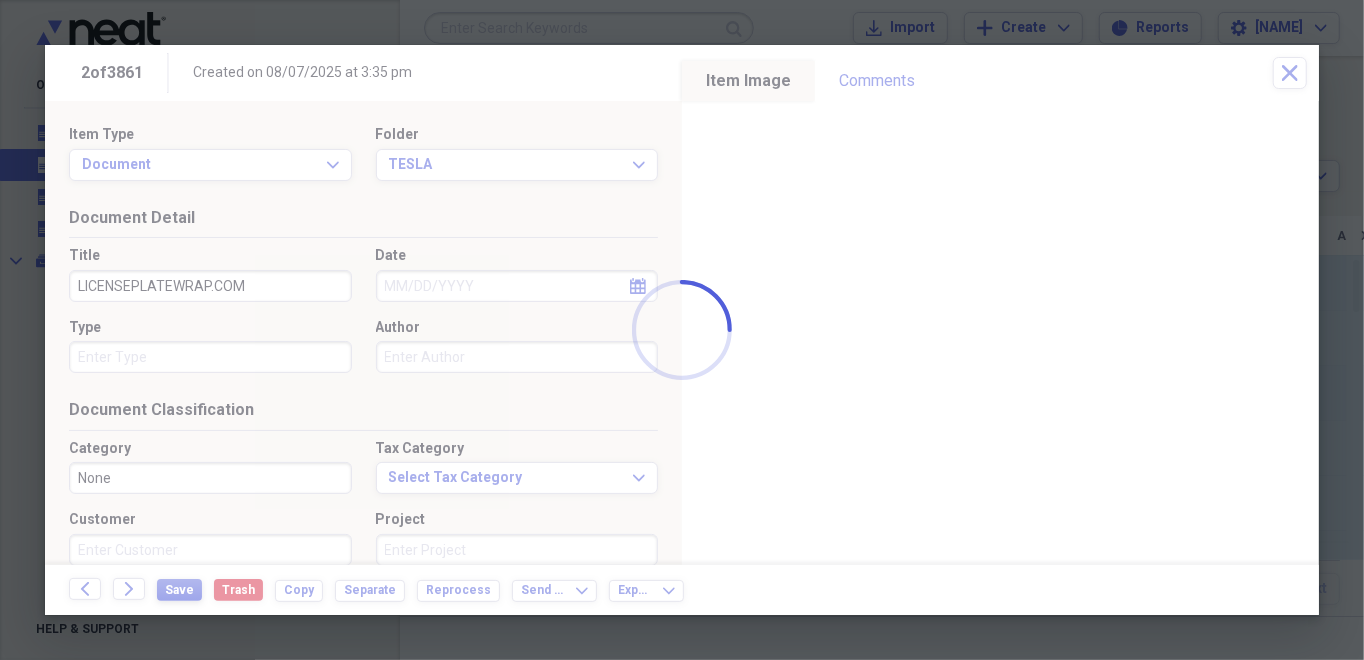 type on "LICENSEPLATEWRAP.COM" 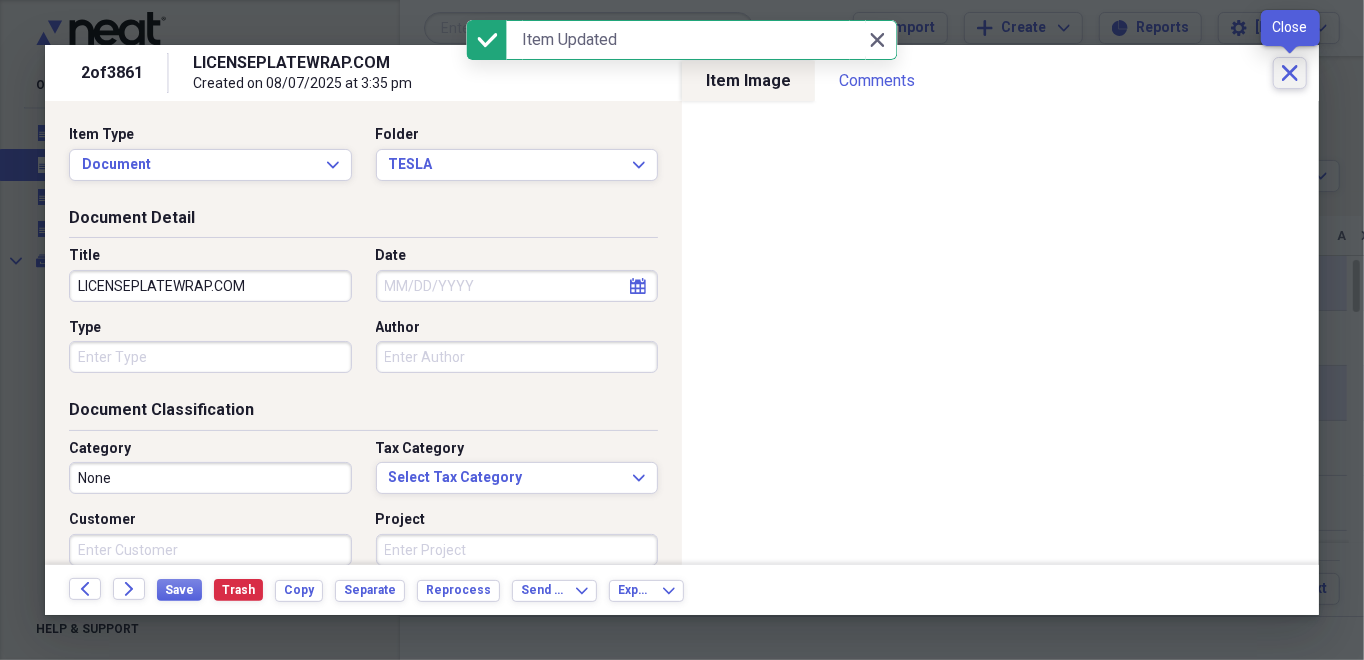 click 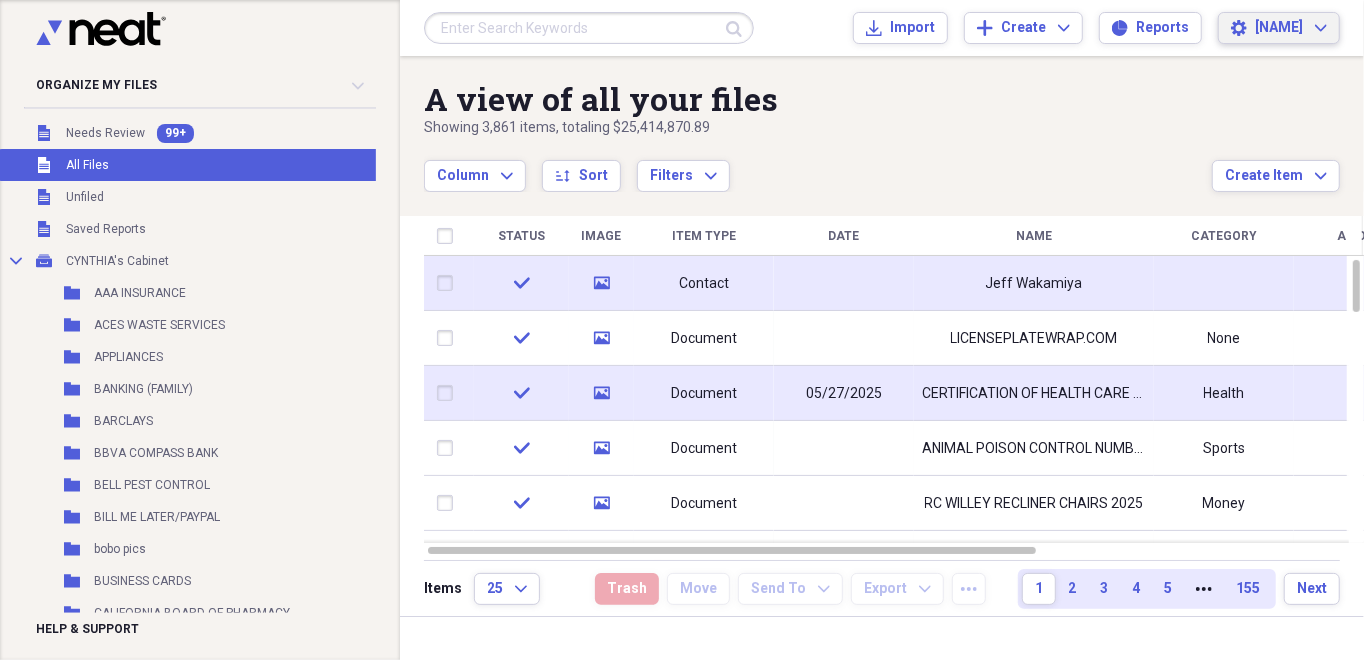 click on "[NAME]" at bounding box center [1279, 28] 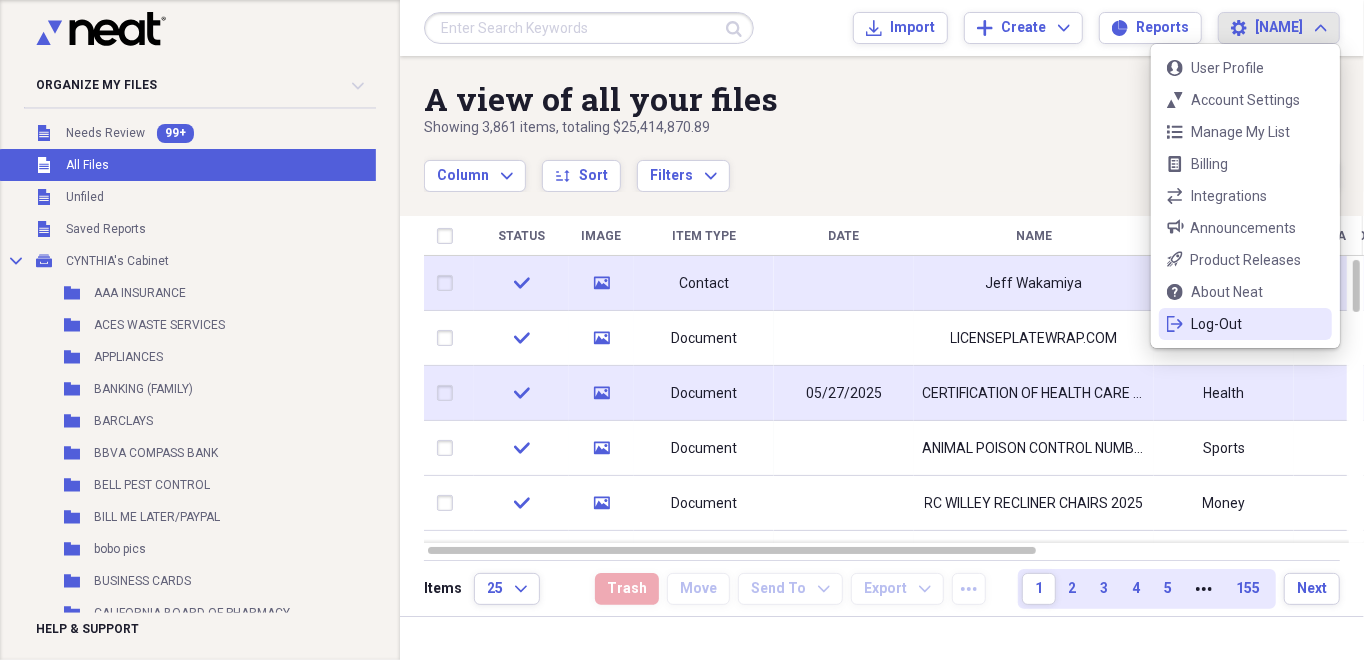 click on "Log-Out" at bounding box center [1245, 324] 